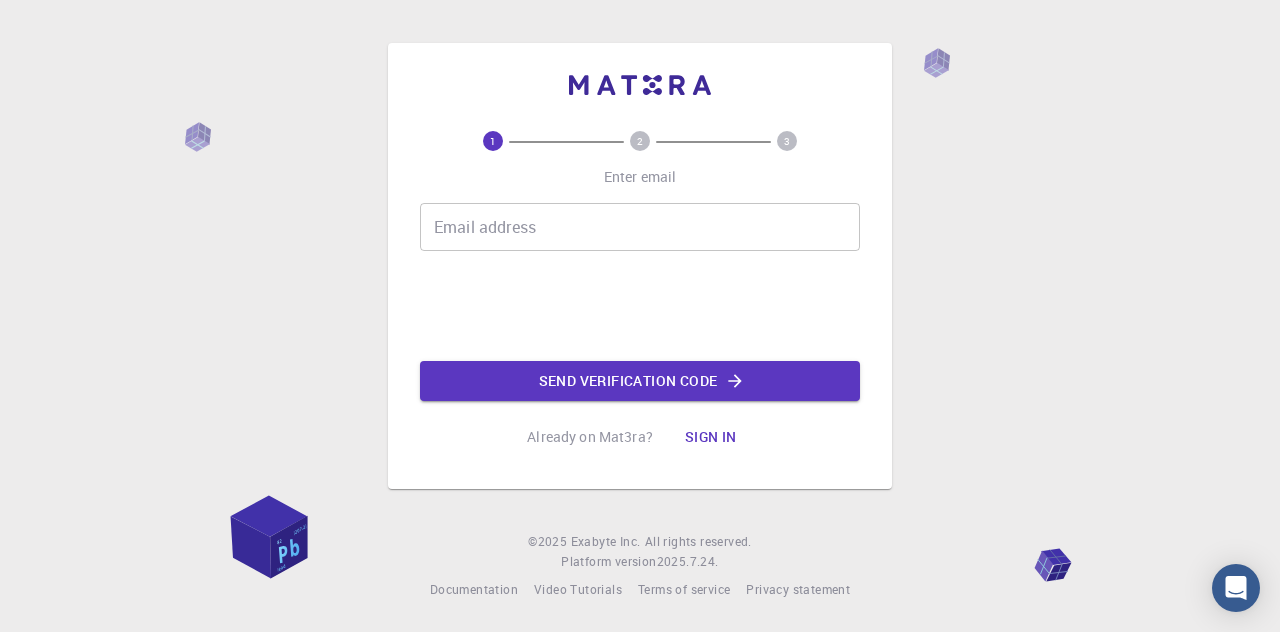 scroll, scrollTop: 0, scrollLeft: 0, axis: both 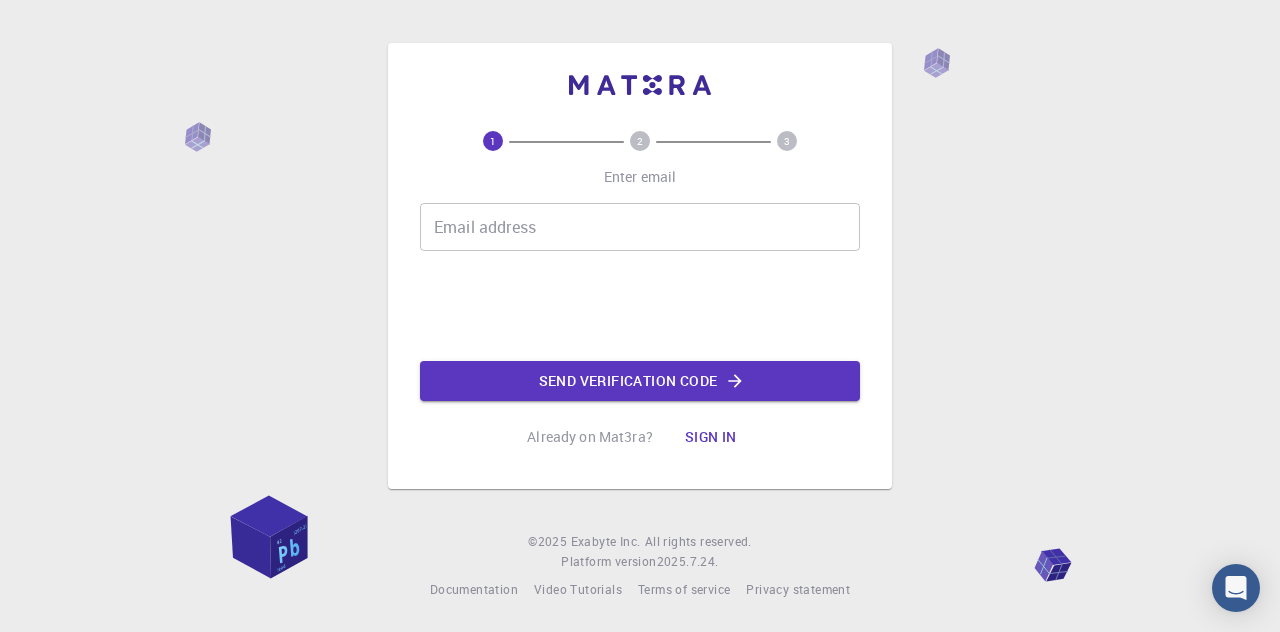 click on "Email address" at bounding box center (640, 227) 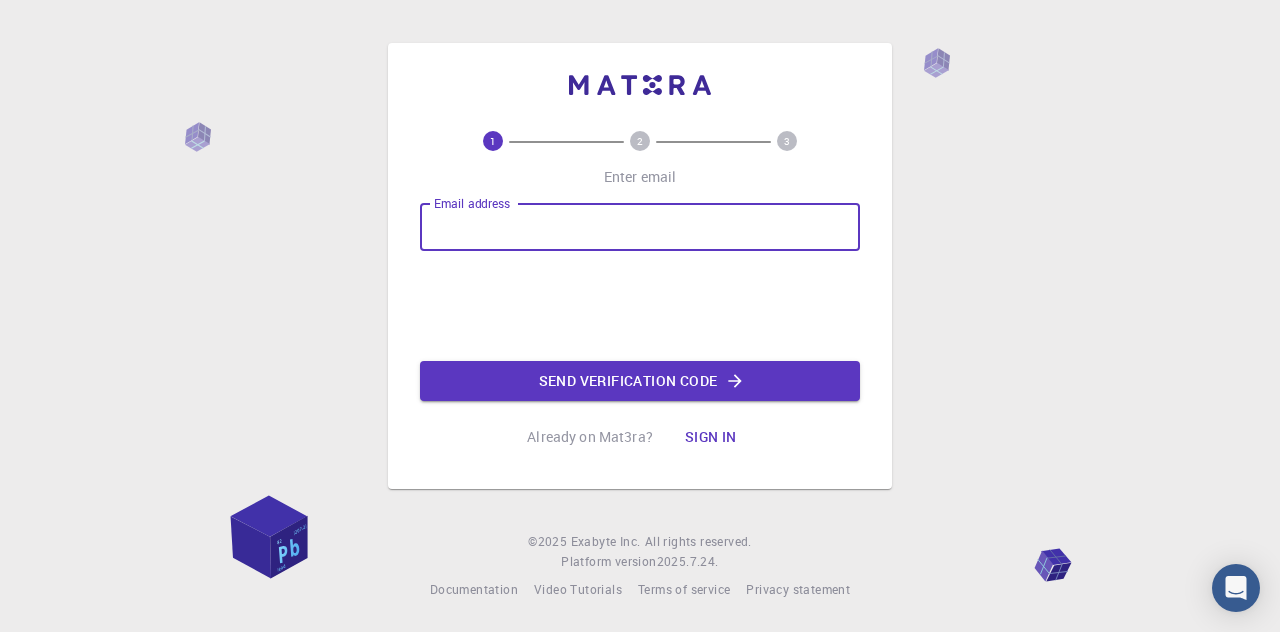 type on "dibyendu21@[AFFILIATION].ac.in" 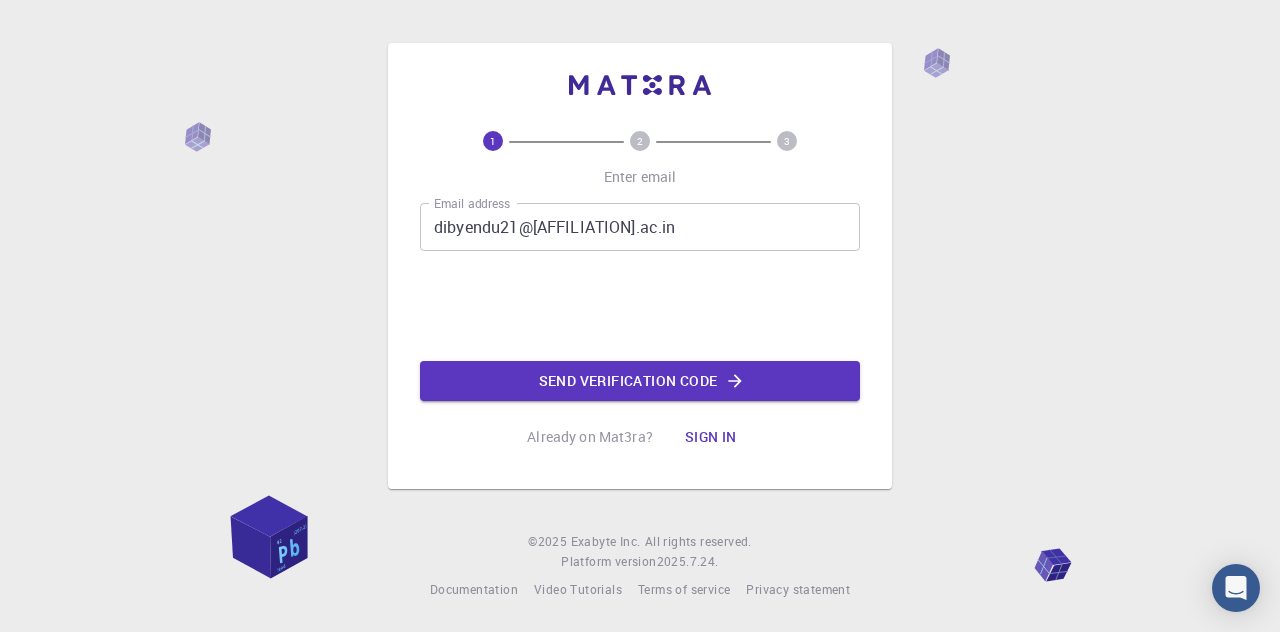 click on "1 2 3 Enter email Email address dibyendu21@[AFFILIATION].ac.in Email address Send verification code Already on Mat3ra? Sign in" at bounding box center (640, 294) 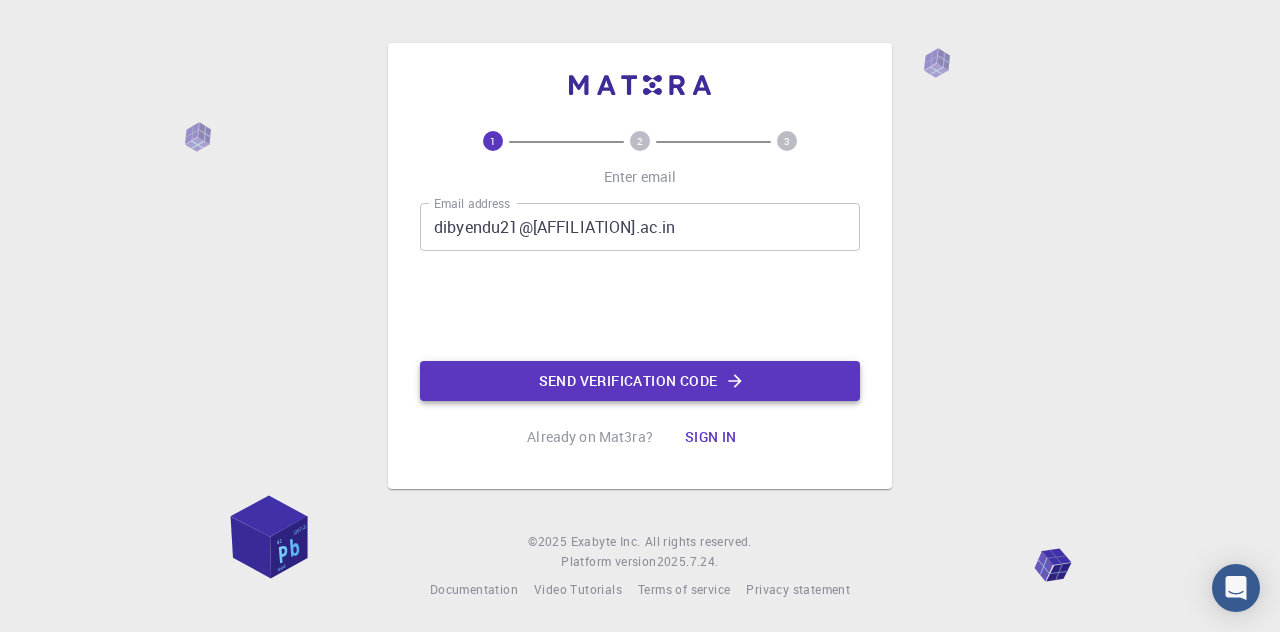 click on "Send verification code" 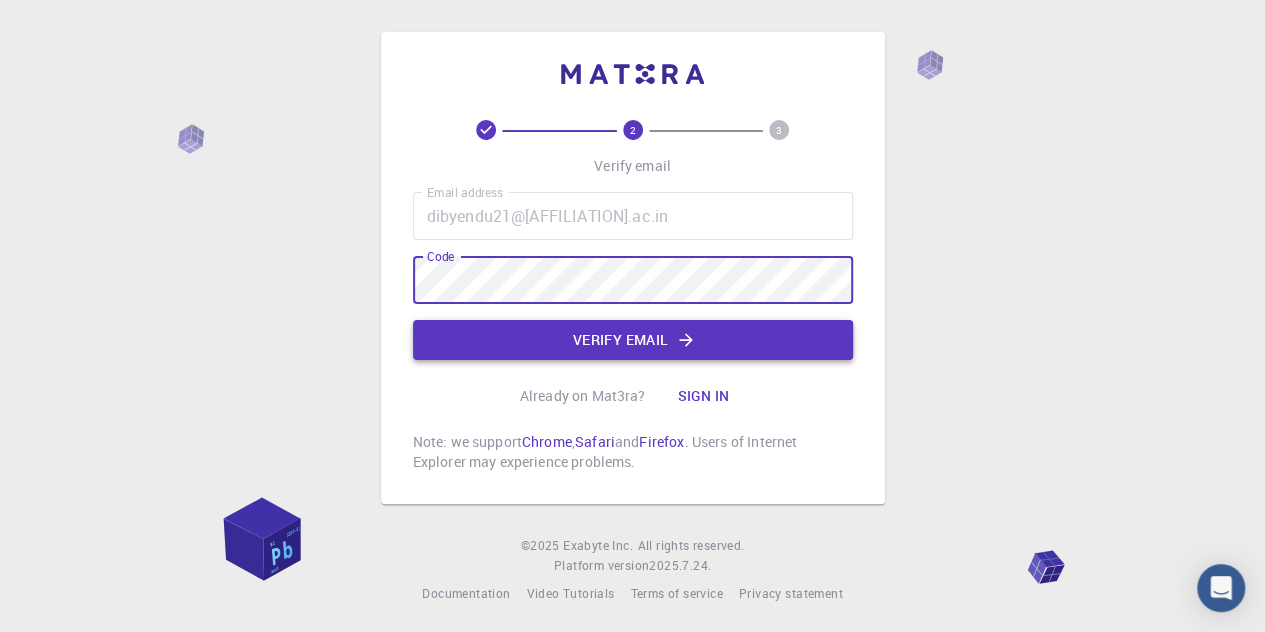 click on "Verify email" 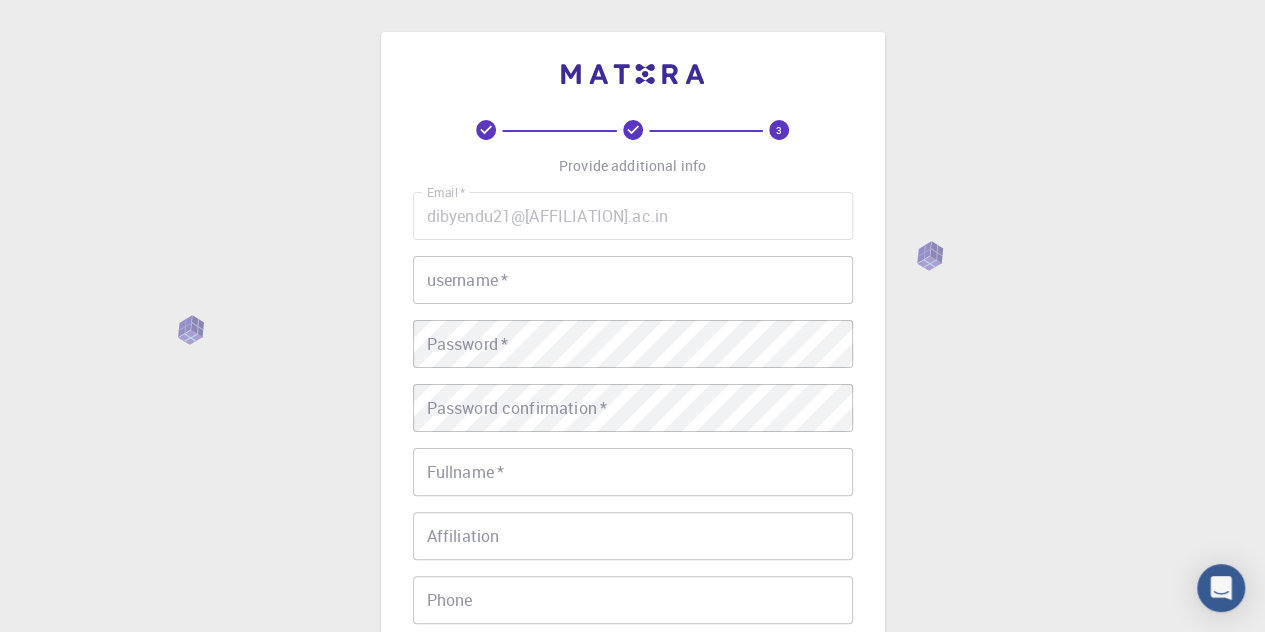 click on "username   *" at bounding box center [633, 280] 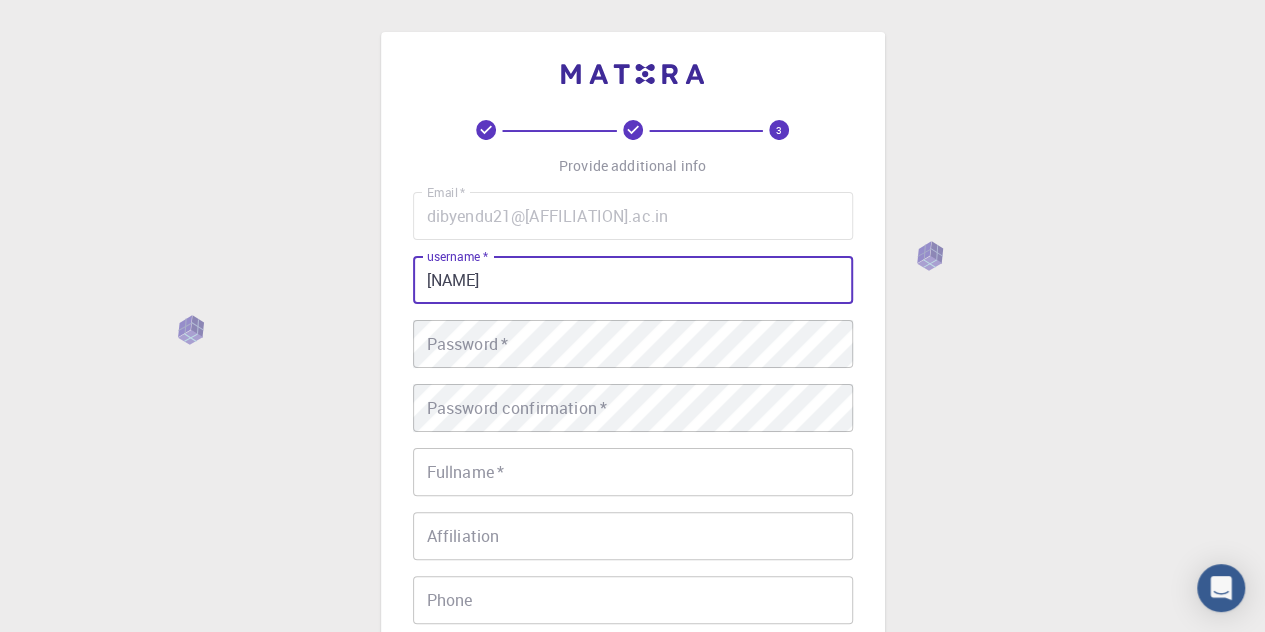 type on "[NAME]" 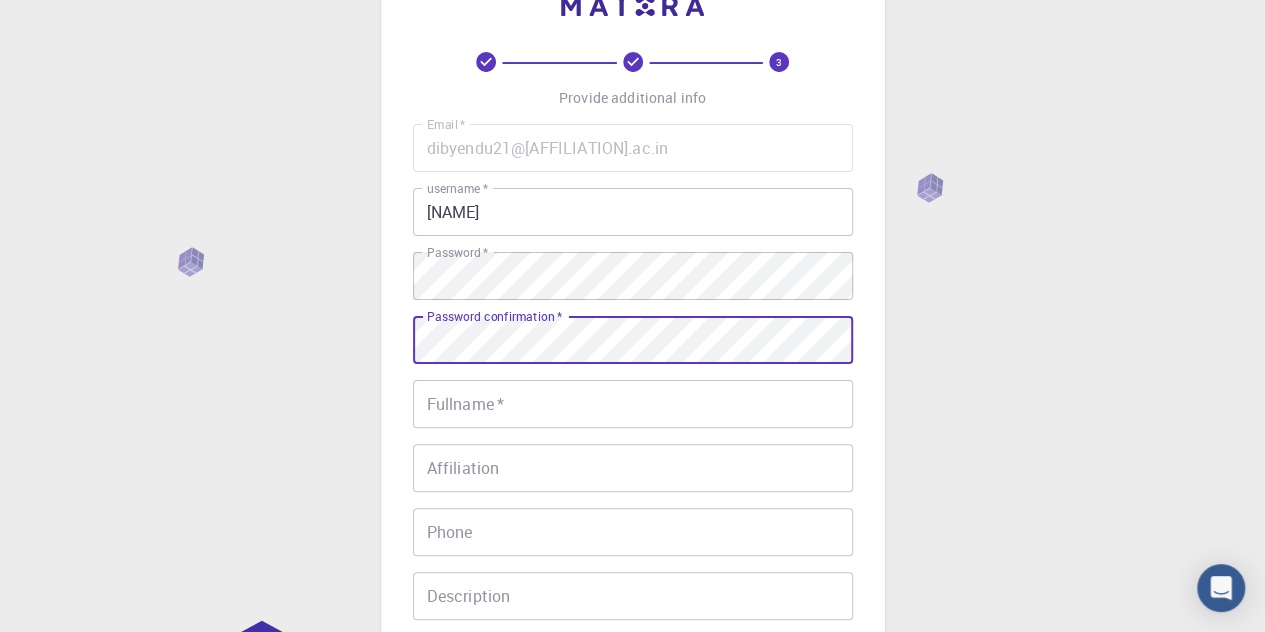 scroll, scrollTop: 100, scrollLeft: 0, axis: vertical 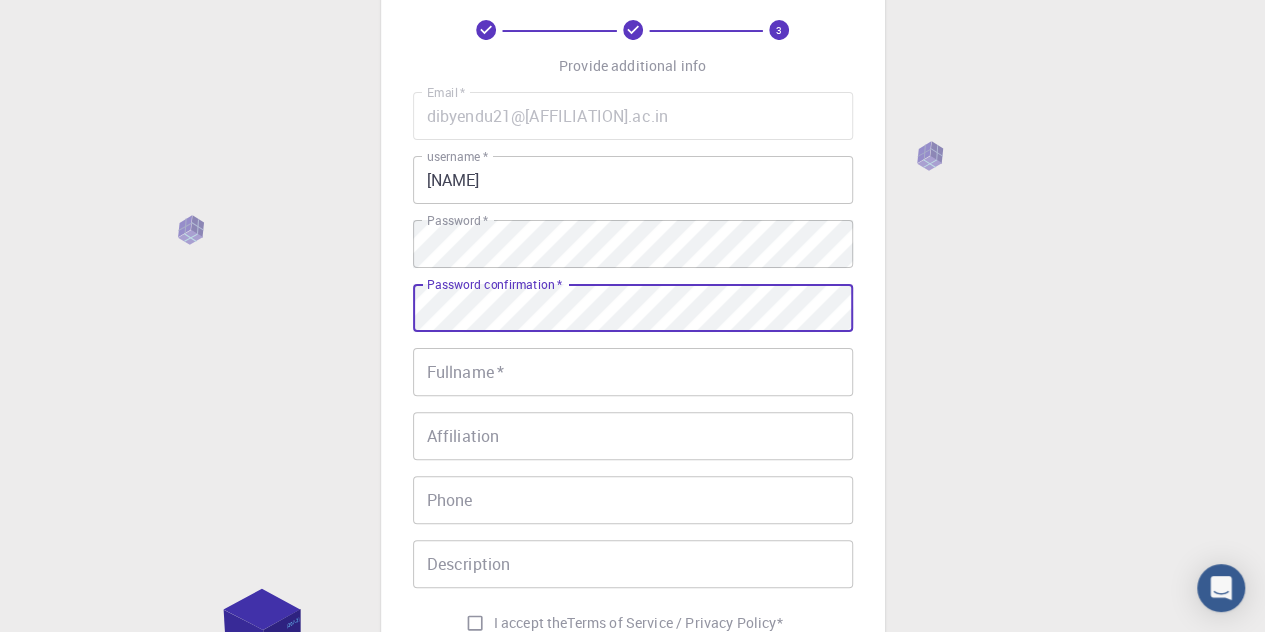 click on "Fullname   *" at bounding box center [633, 372] 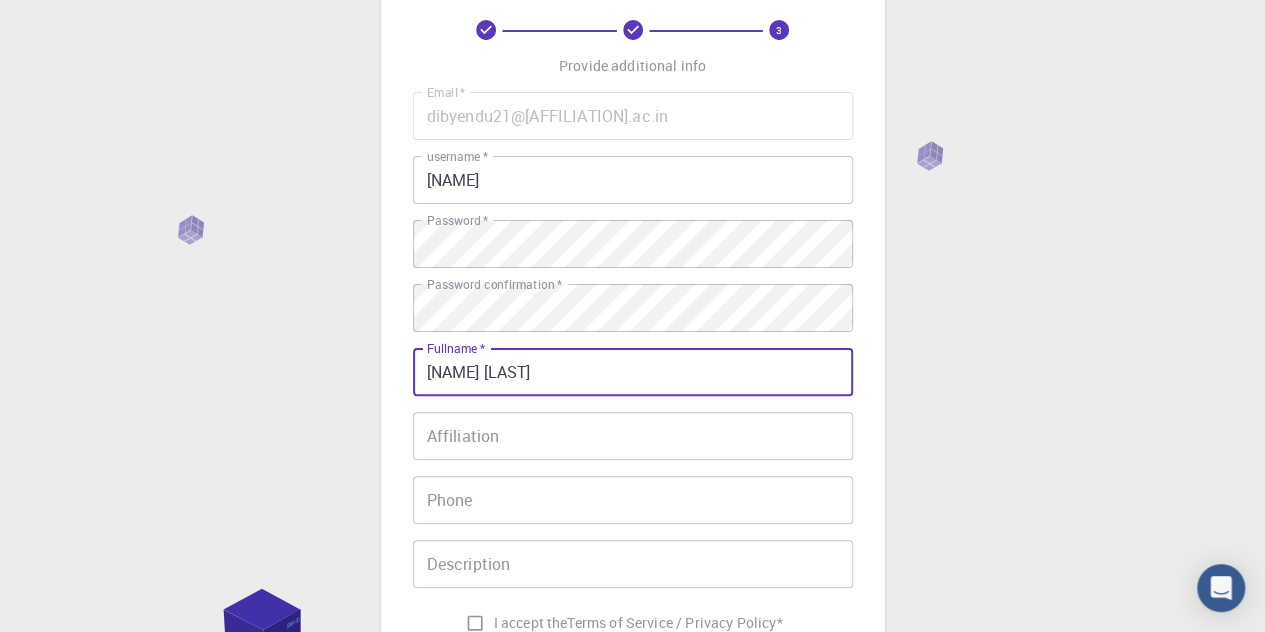 type on "[NAME] [LAST]" 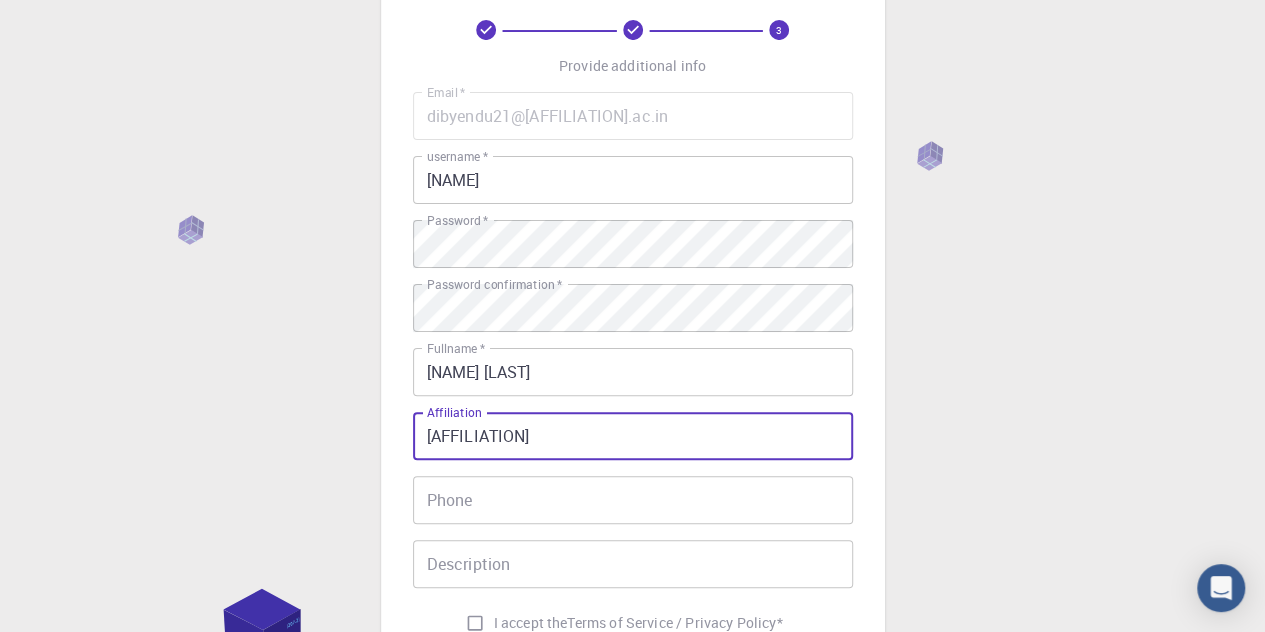 type on "iiserbpr" 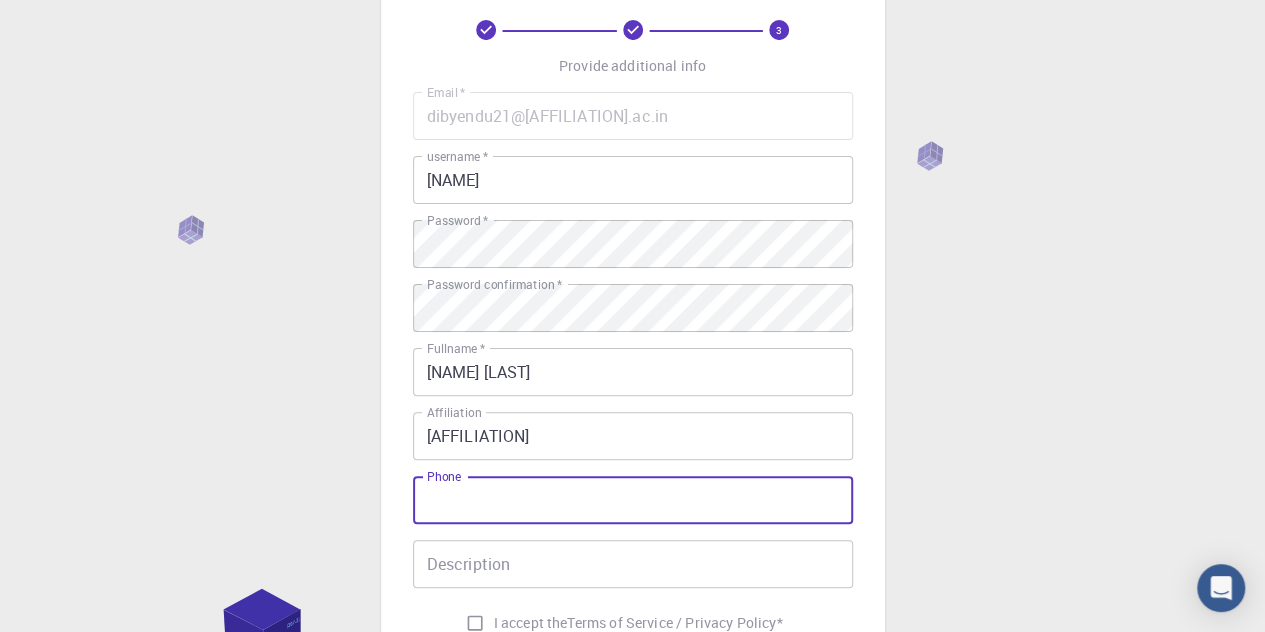 click on "Phone" at bounding box center [633, 500] 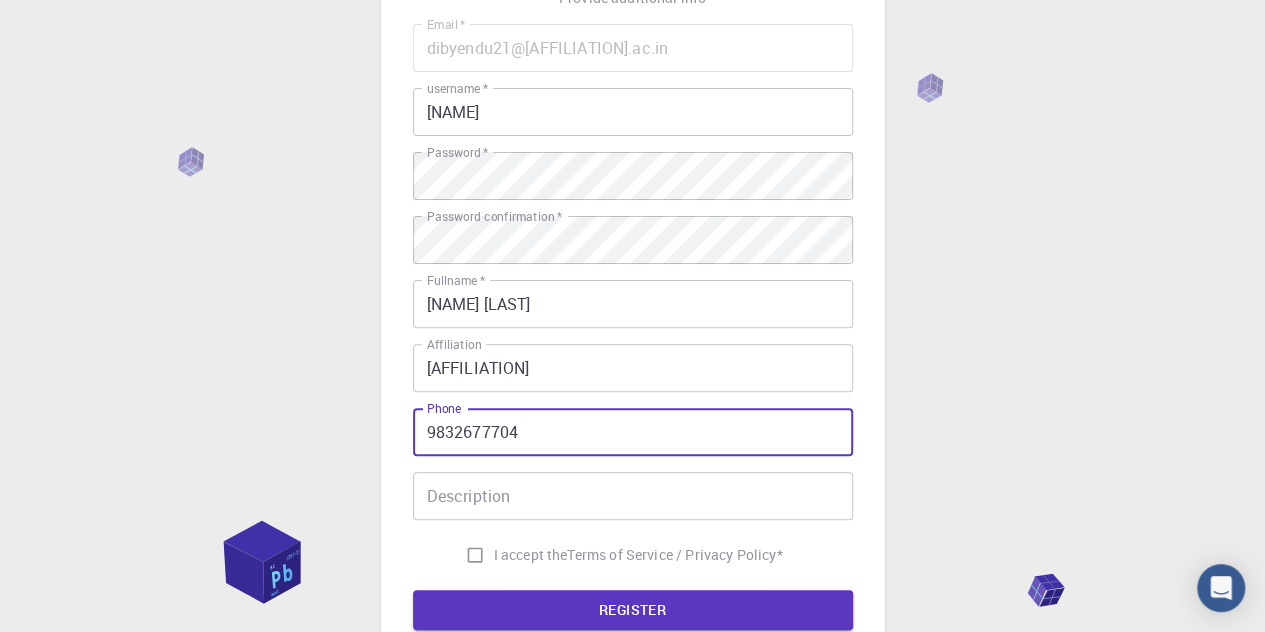 scroll, scrollTop: 200, scrollLeft: 0, axis: vertical 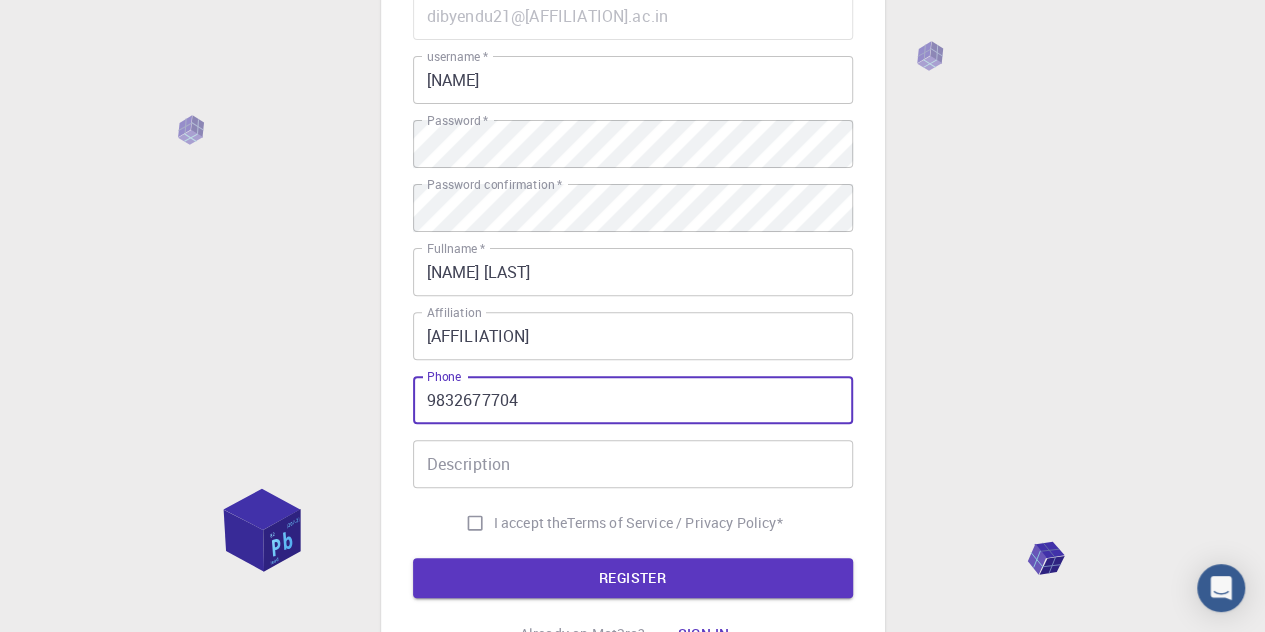 type on "9832677704" 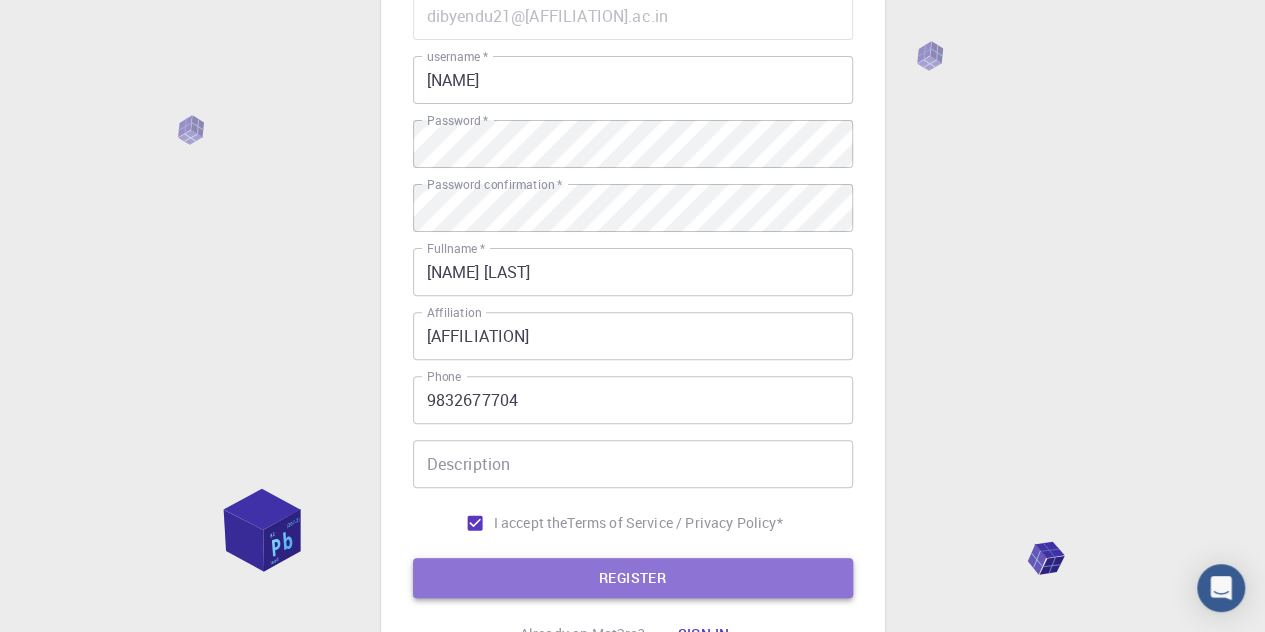 click on "REGISTER" at bounding box center (633, 578) 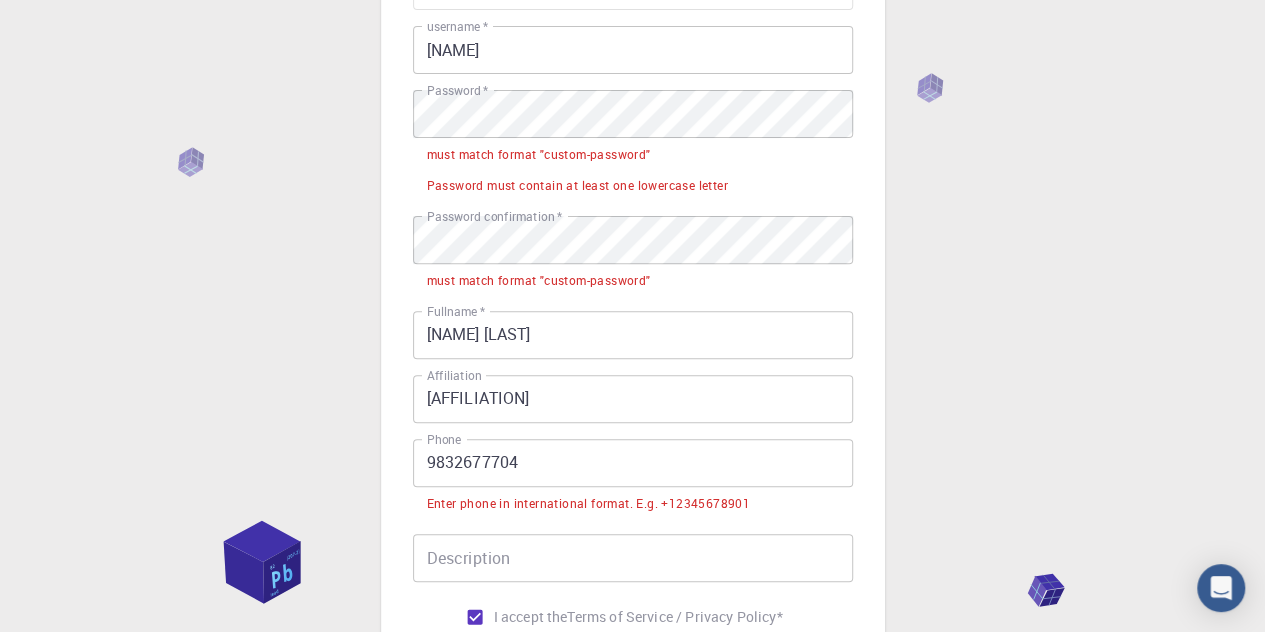scroll, scrollTop: 200, scrollLeft: 0, axis: vertical 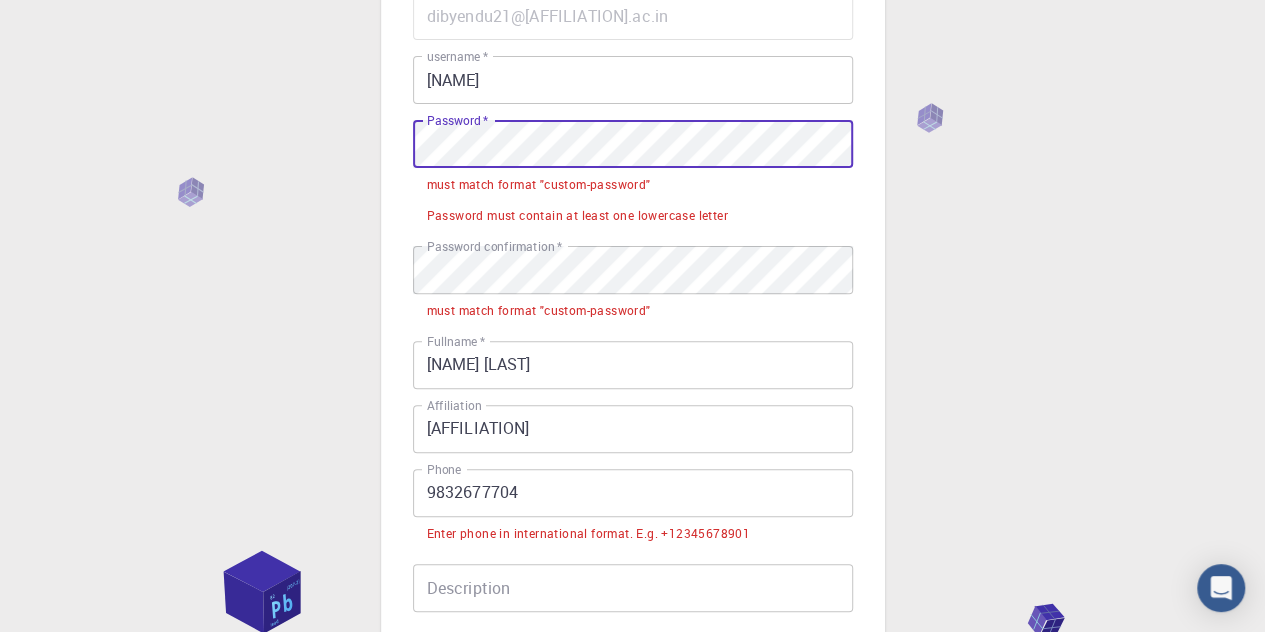 click on "3 Provide additional info Email   * dibyendu21@iiserbpr.ac.in Email   * username   * dibyendu username   * Password   * Password   * must match format "custom-password" Password must contain at least one lowercase letter Password confirmation   * Password confirmation   * must match format "custom-password" Fullname   * Dibyendu Roy Fullname   * Affiliation iiserbpr Affiliation Phone 9832677704 Phone Enter phone in international format. E.g. +12345678901 Description Description I accept the  Terms of Service / Privacy Policy  * REGISTER Already on Mat3ra? Sign in" at bounding box center [633, 321] 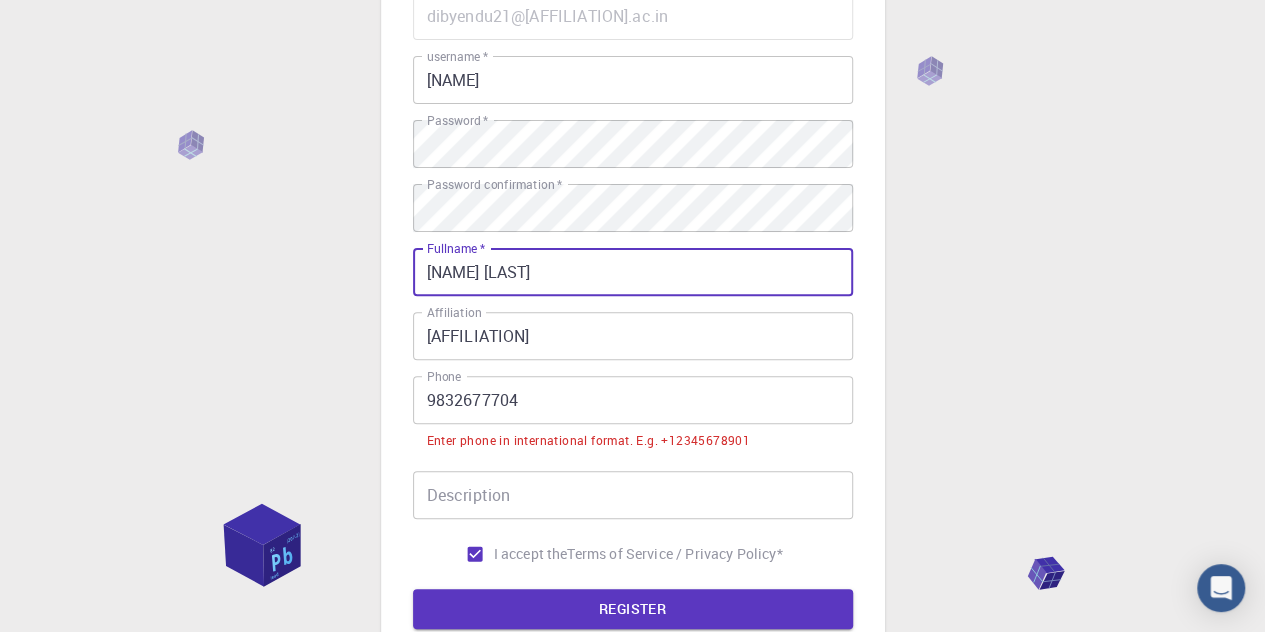 click on "3 Provide additional info Email   * dibyendu21@iiserbpr.ac.in Email   * username   * dibyendu username   * Password   * Password   * Password confirmation   * Password confirmation   * Fullname   * Dibyendu Roy Fullname   * Affiliation iiserbpr Affiliation Phone 9832677704 Phone Enter phone in international format. E.g. +12345678901 Description Description I accept the  Terms of Service / Privacy Policy  * REGISTER Already on Mat3ra? Sign in ©  2025   Exabyte Inc.   All rights reserved. Platform version  2025.7.24 . Documentation Video Tutorials Terms of service Privacy statement" at bounding box center [632, 324] 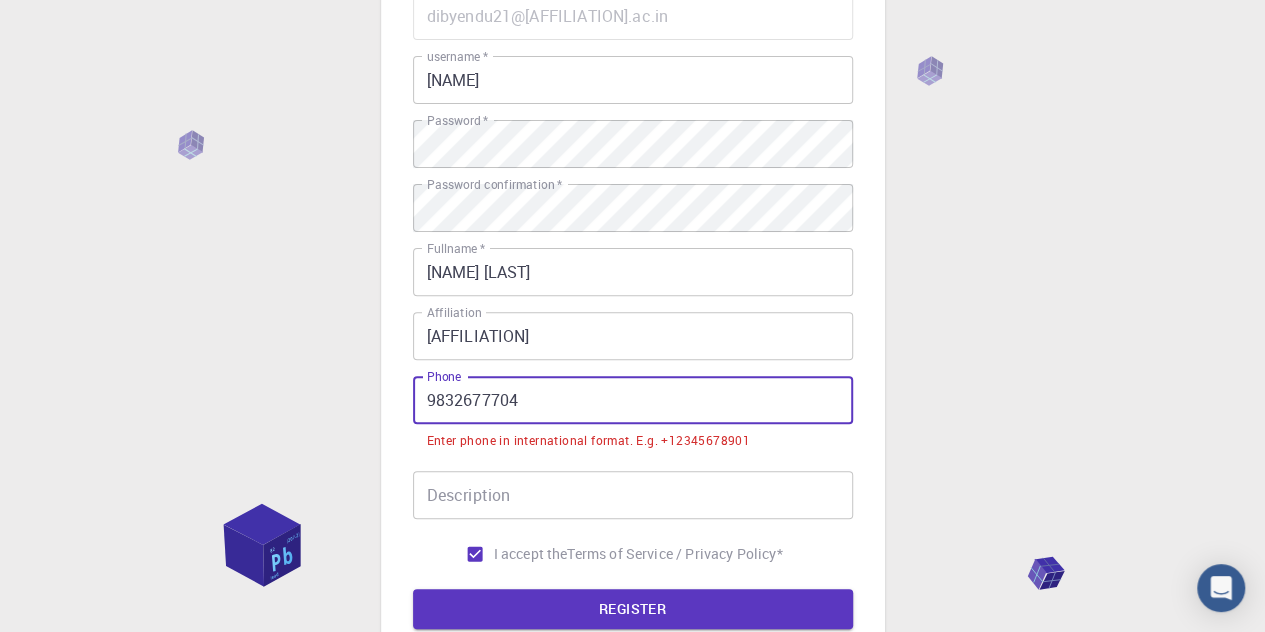 click on "9832677704" at bounding box center (633, 400) 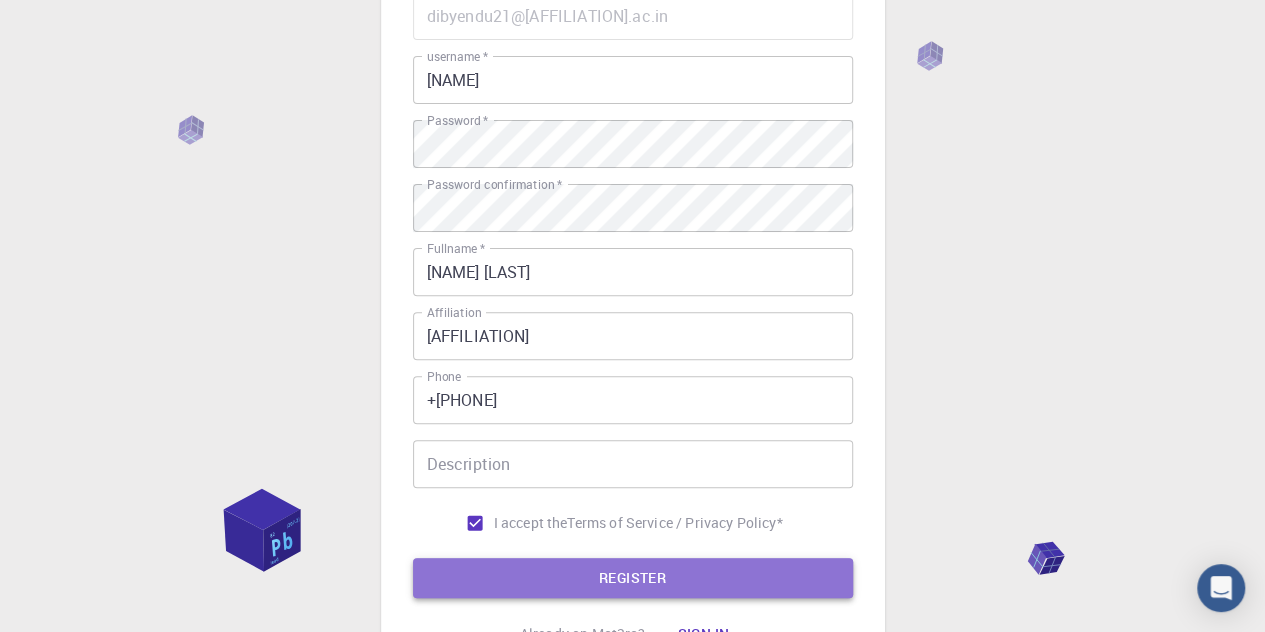 click on "REGISTER" at bounding box center (633, 578) 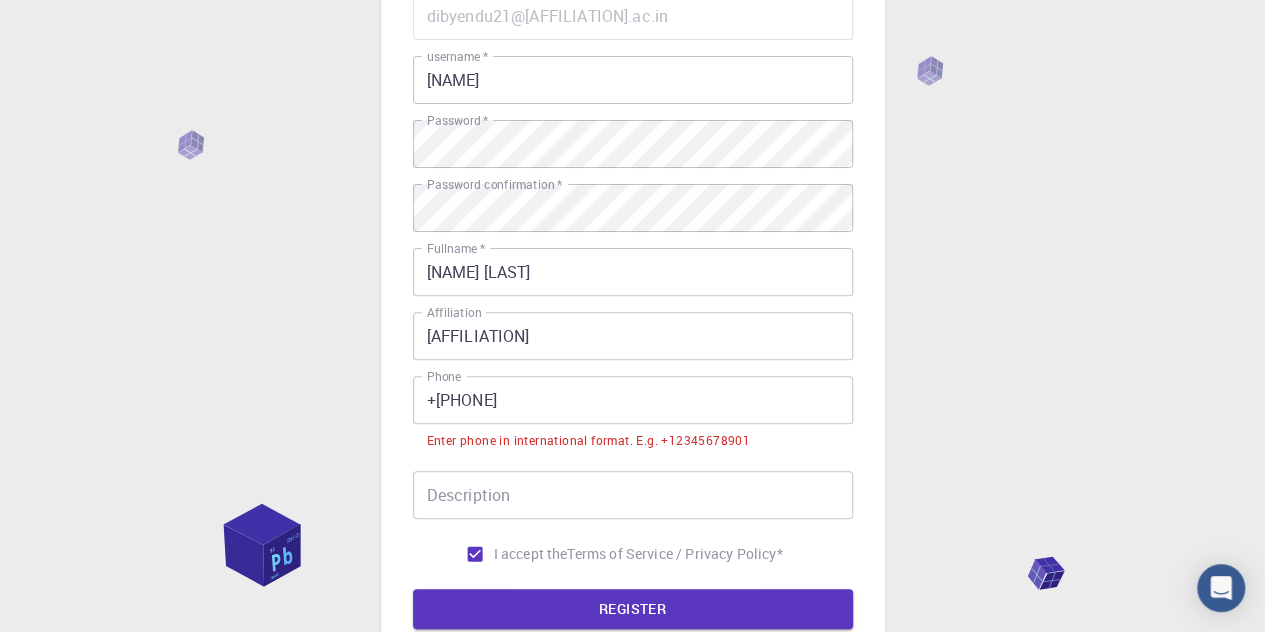 click on "+91 9832677704" at bounding box center (633, 400) 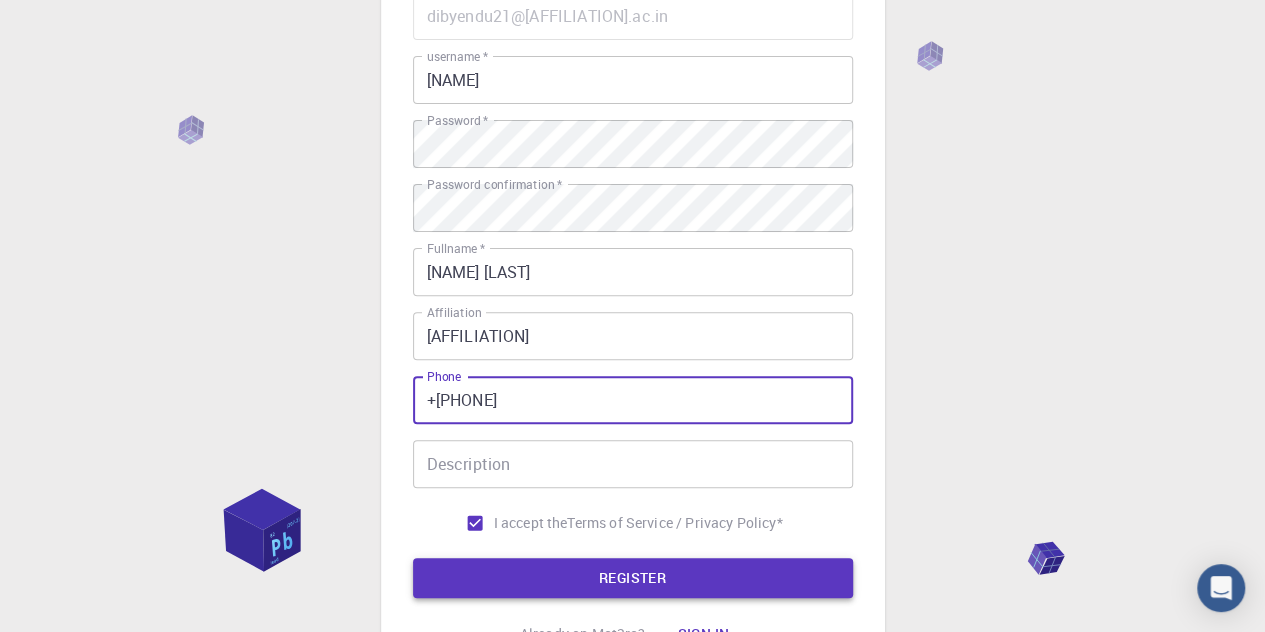 type on "+919832677704" 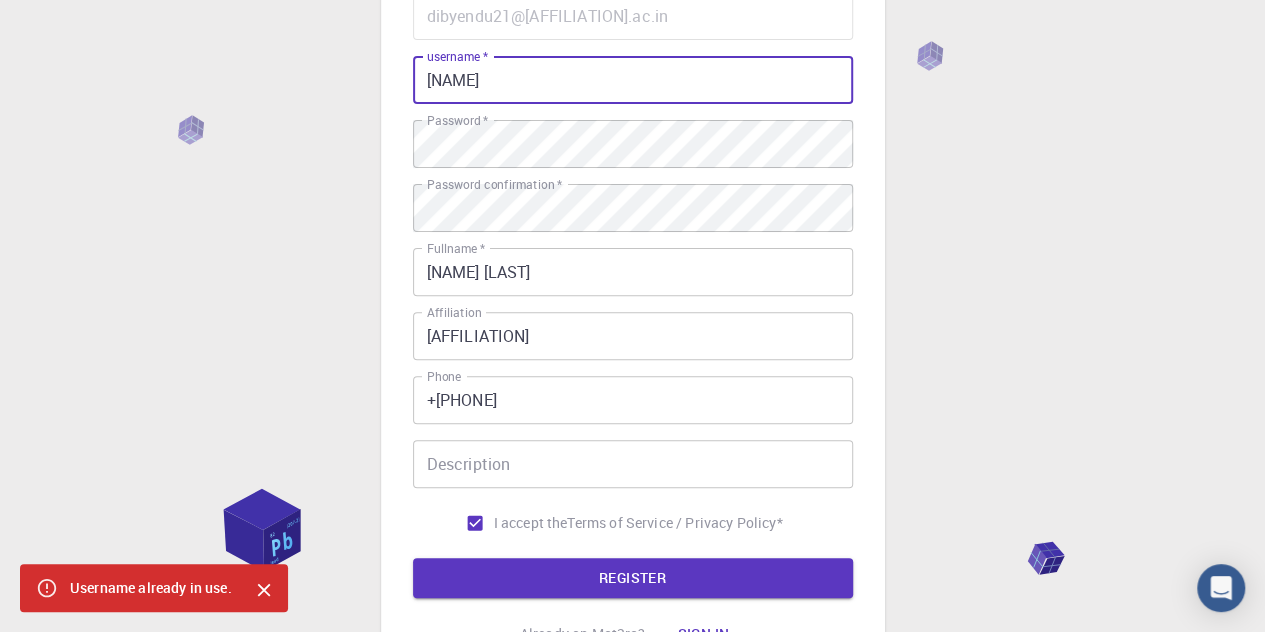 drag, startPoint x: 352, startPoint y: 73, endPoint x: 301, endPoint y: 75, distance: 51.0392 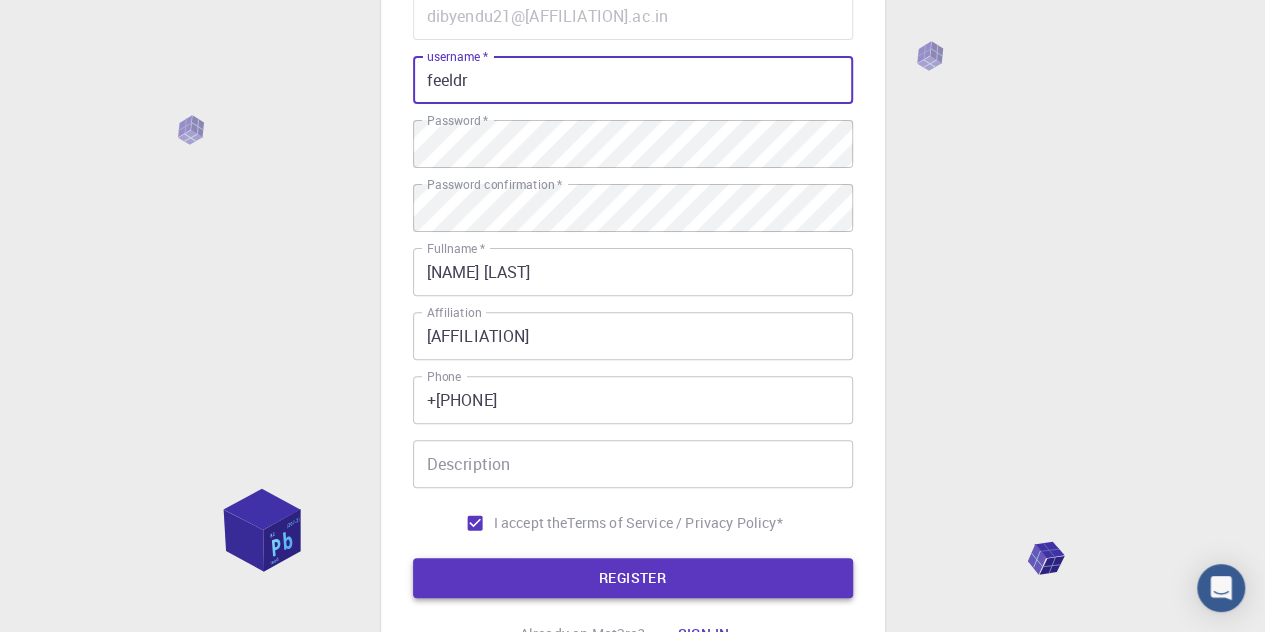 type on "feeldr" 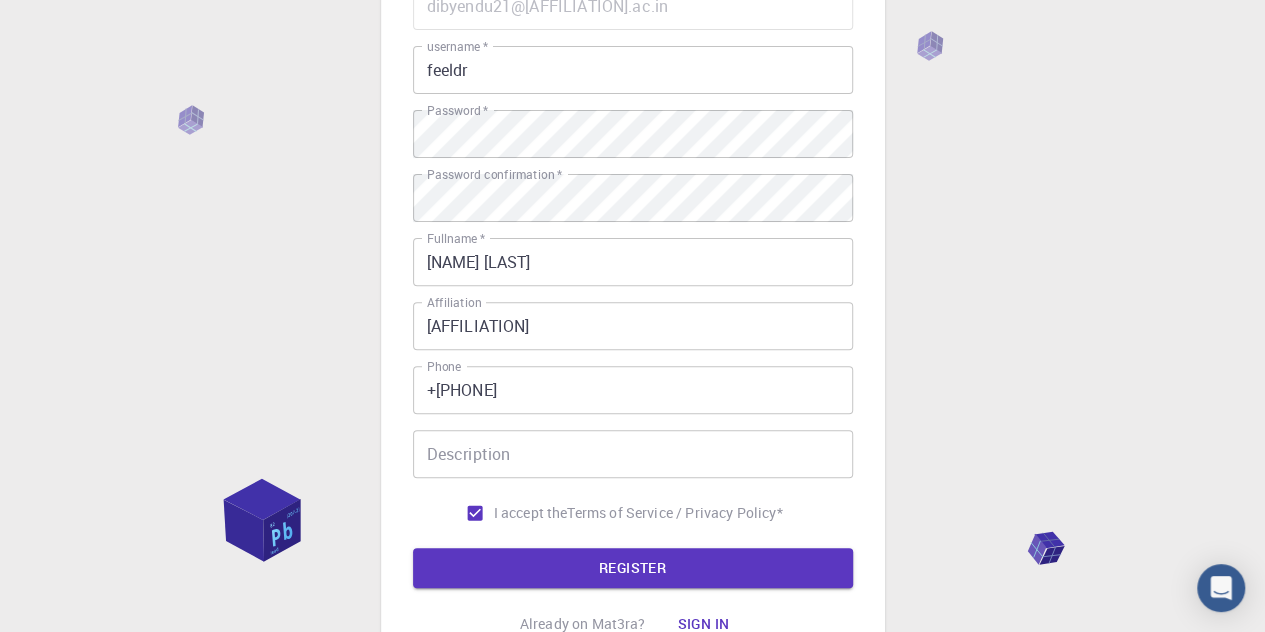 scroll, scrollTop: 388, scrollLeft: 0, axis: vertical 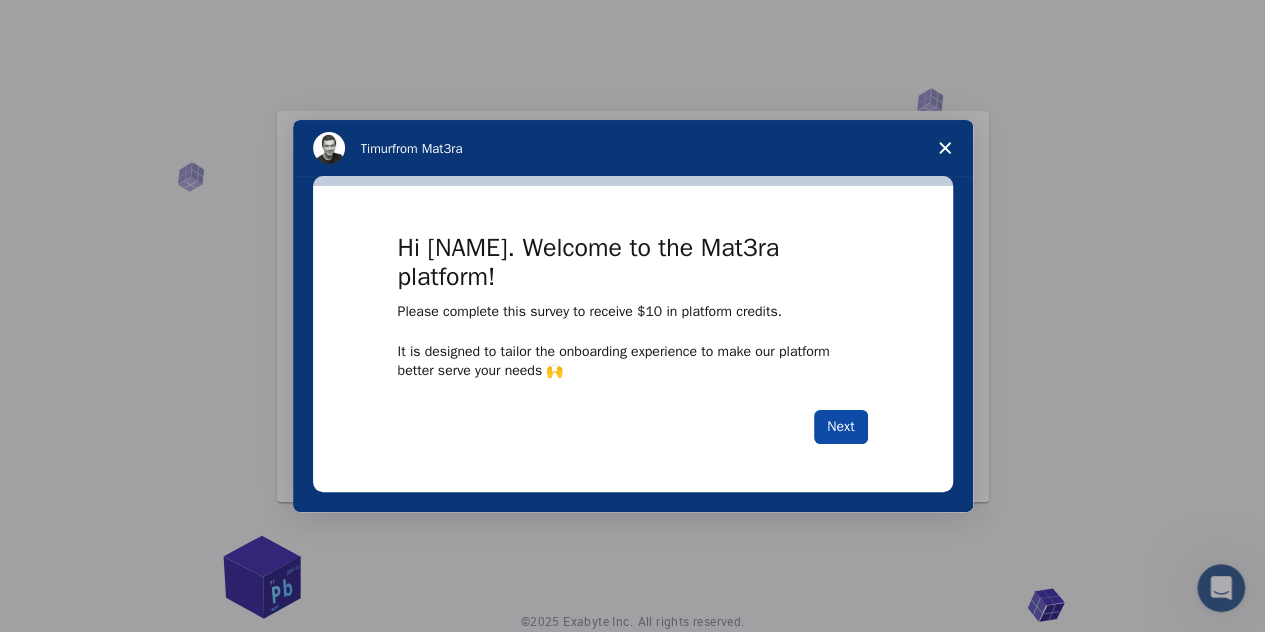 click on "Next" at bounding box center (840, 427) 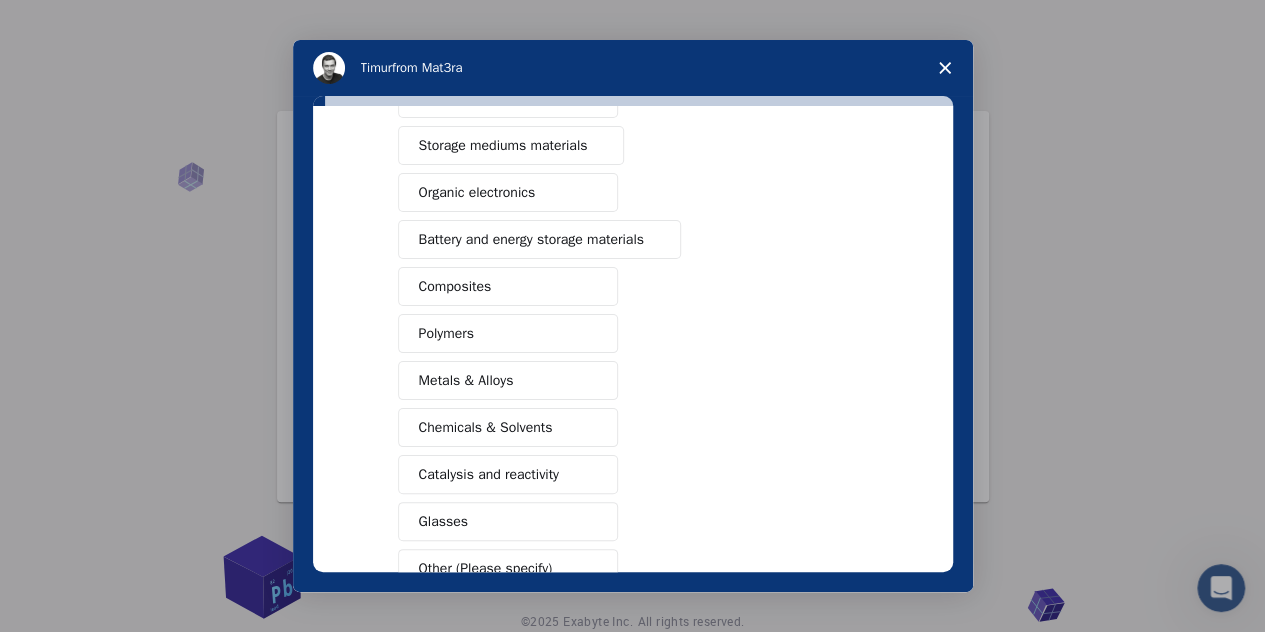 scroll, scrollTop: 300, scrollLeft: 0, axis: vertical 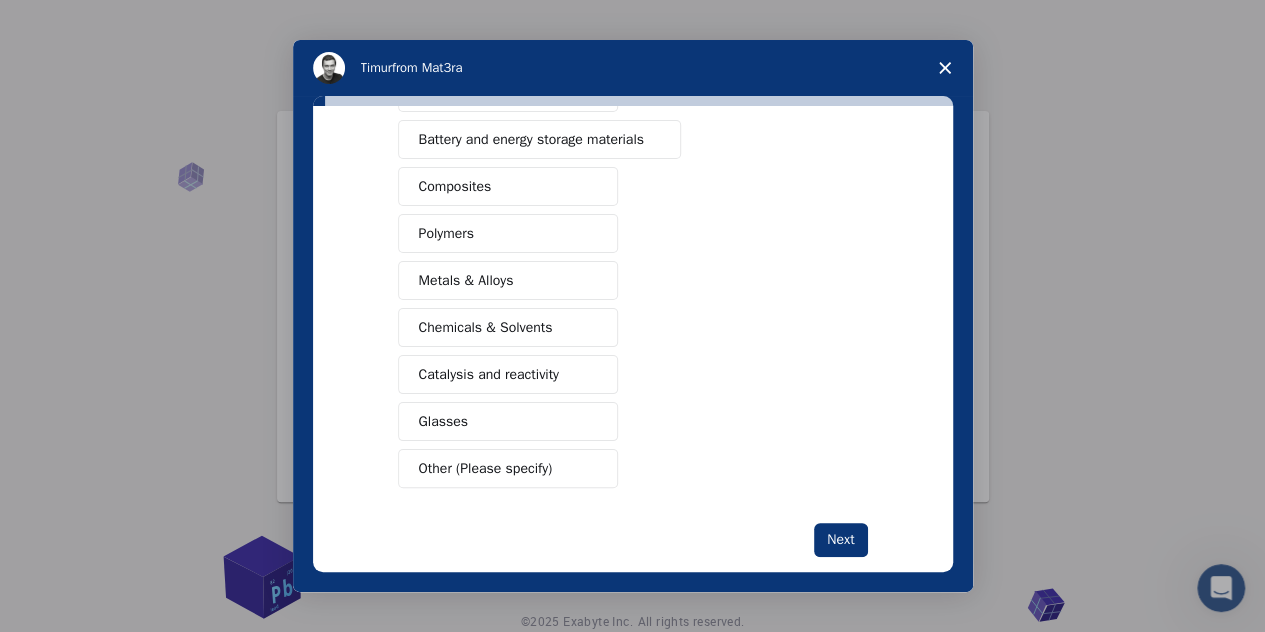 click on "Catalysis and reactivity" at bounding box center (489, 374) 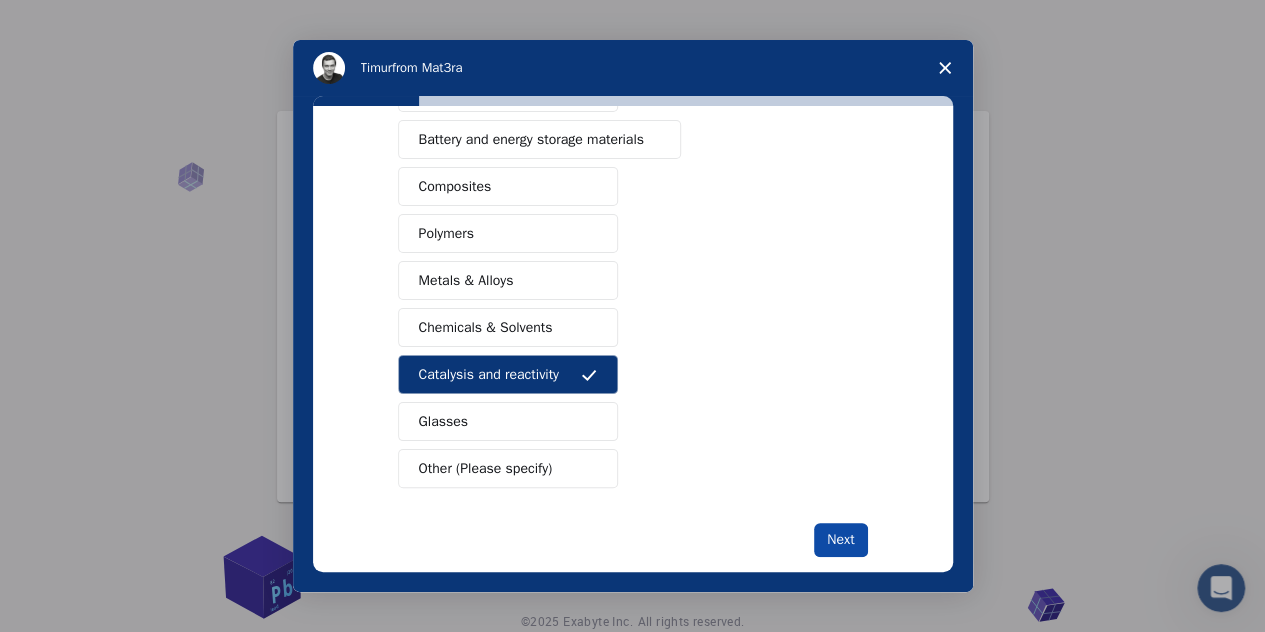 click on "Next" at bounding box center (840, 540) 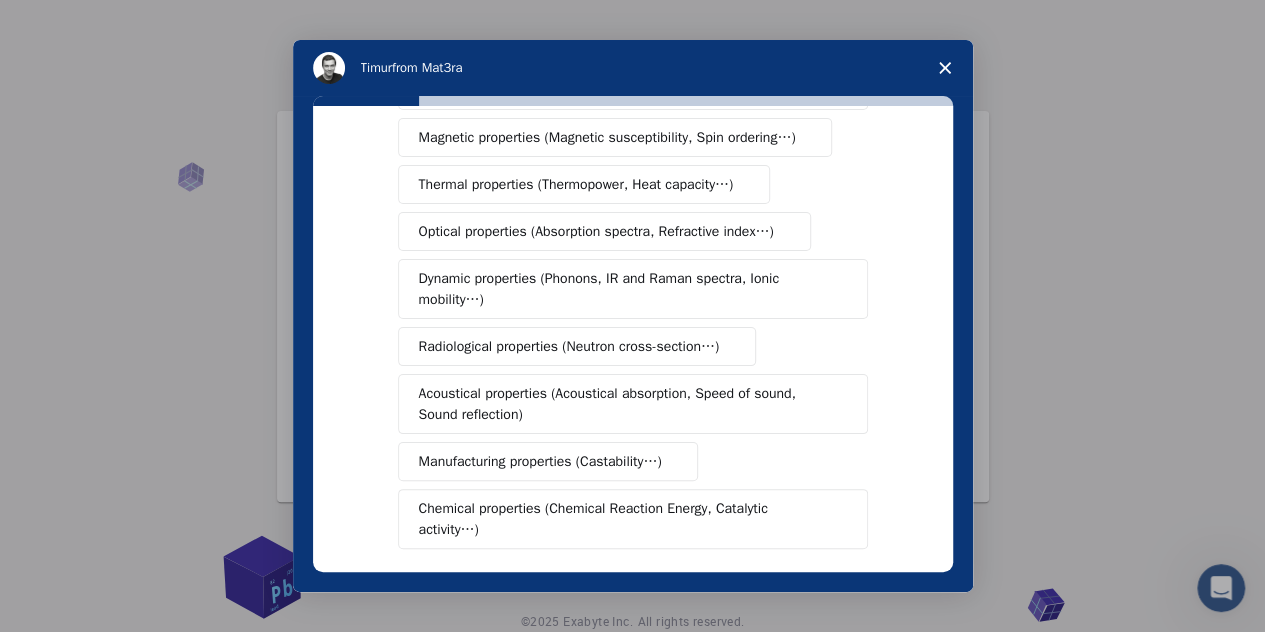 scroll, scrollTop: 300, scrollLeft: 0, axis: vertical 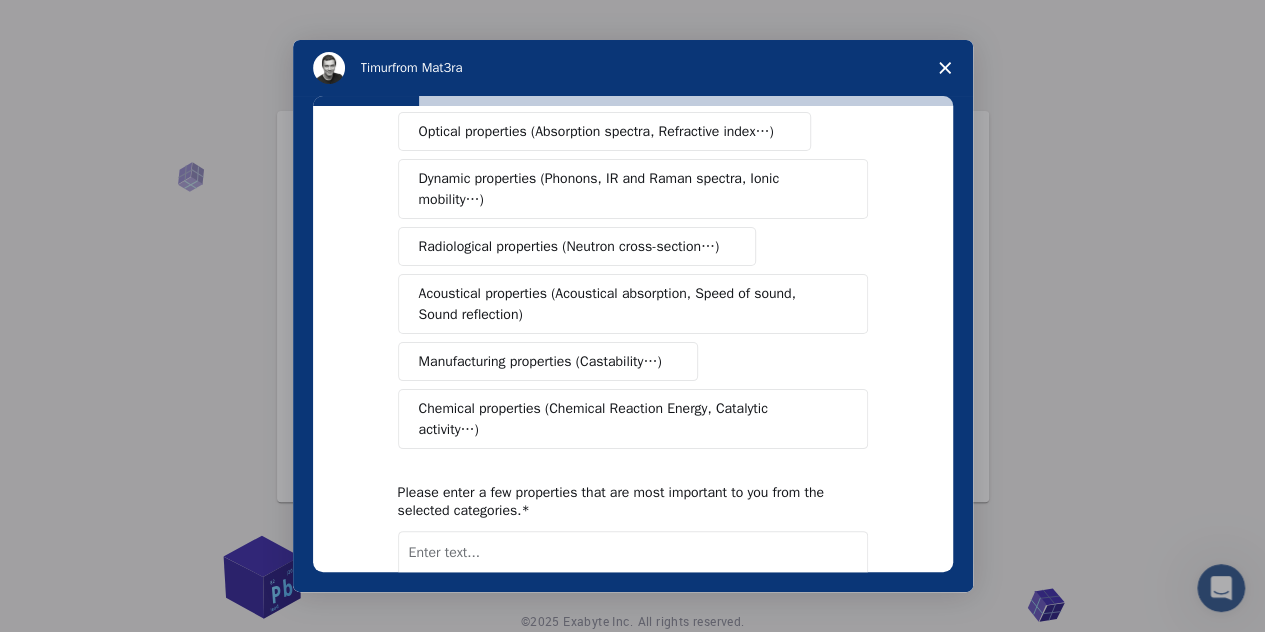 click on "Chemical properties (Chemical Reaction Energy, Catalytic activity…)" at bounding box center [625, 419] 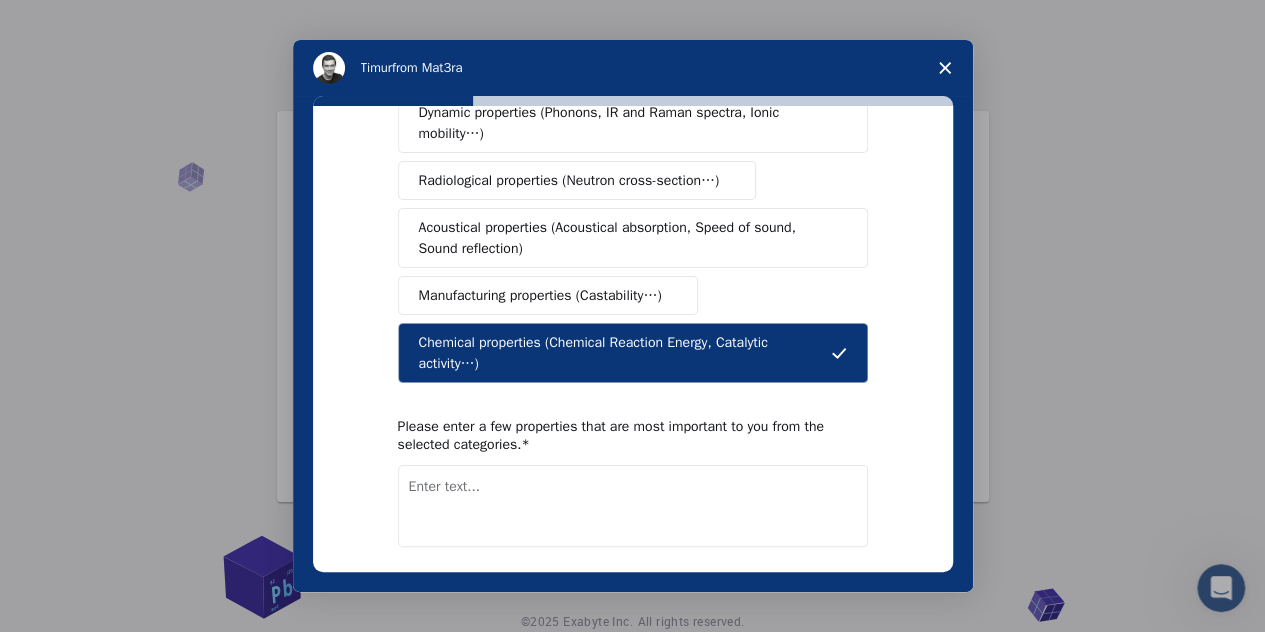 scroll, scrollTop: 430, scrollLeft: 0, axis: vertical 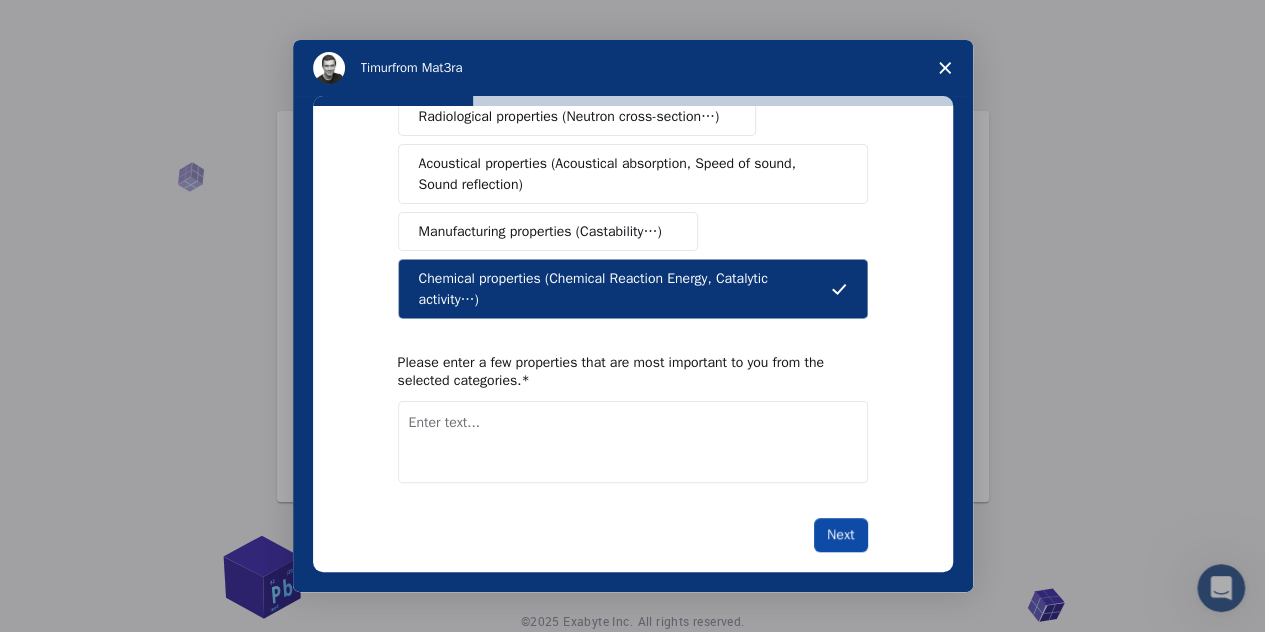 click on "Next" at bounding box center [840, 535] 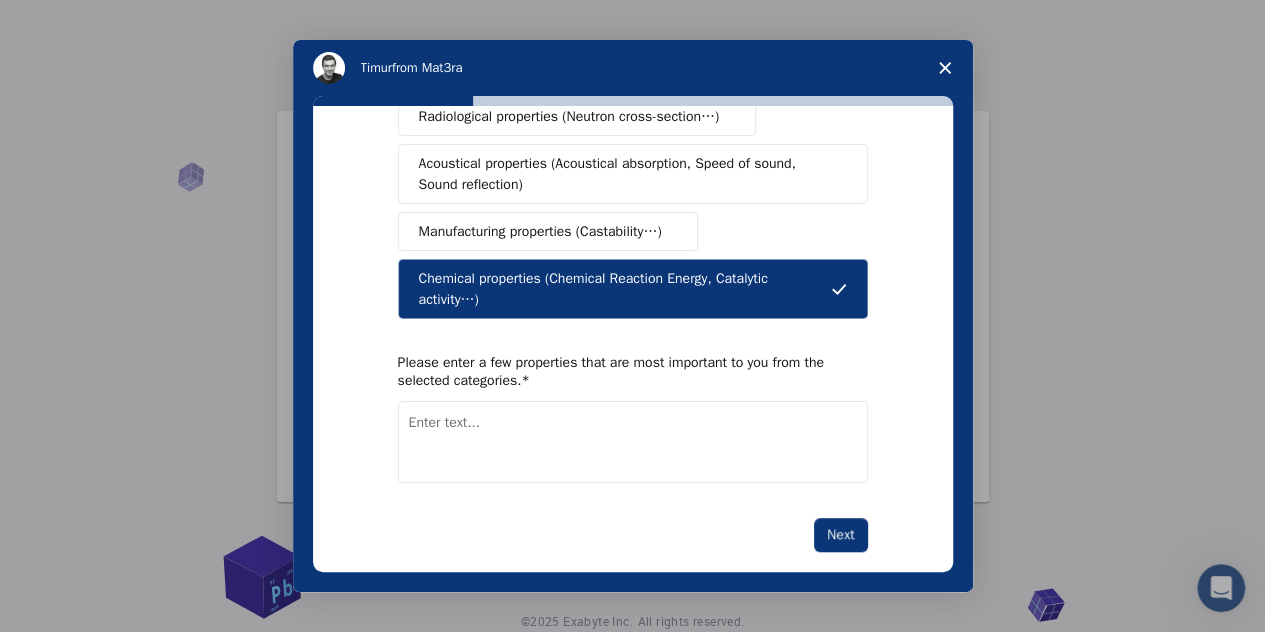 click at bounding box center [633, 442] 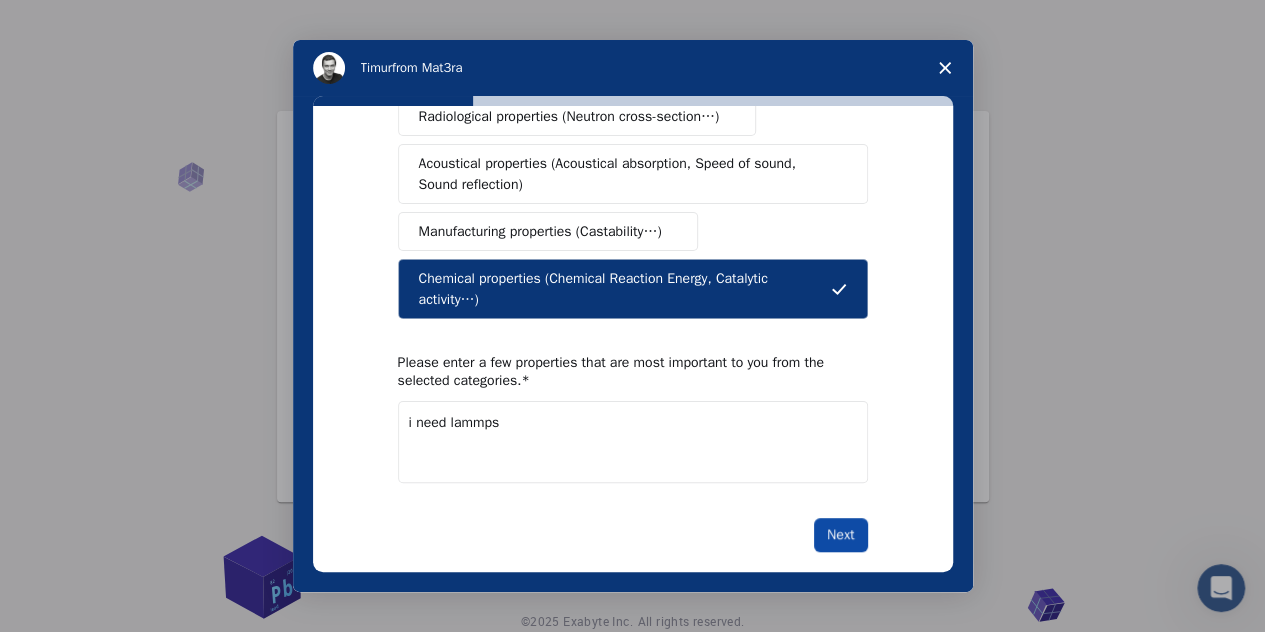 type on "i need lammps" 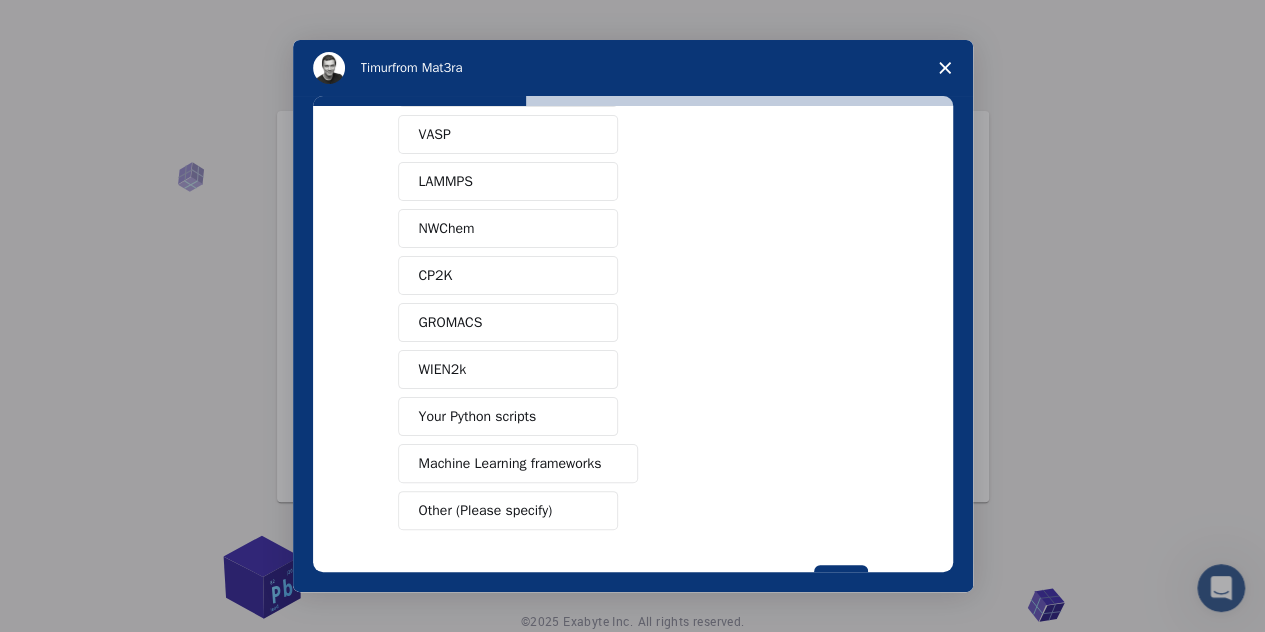 scroll, scrollTop: 82, scrollLeft: 0, axis: vertical 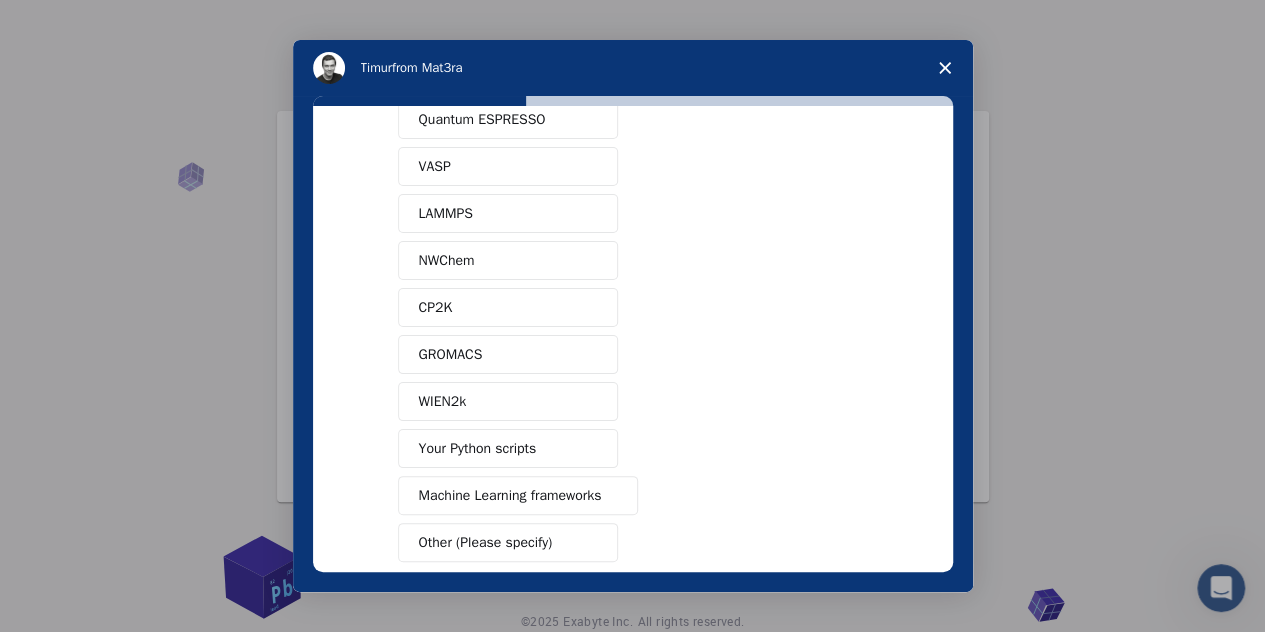 click on "LAMMPS" at bounding box center (508, 213) 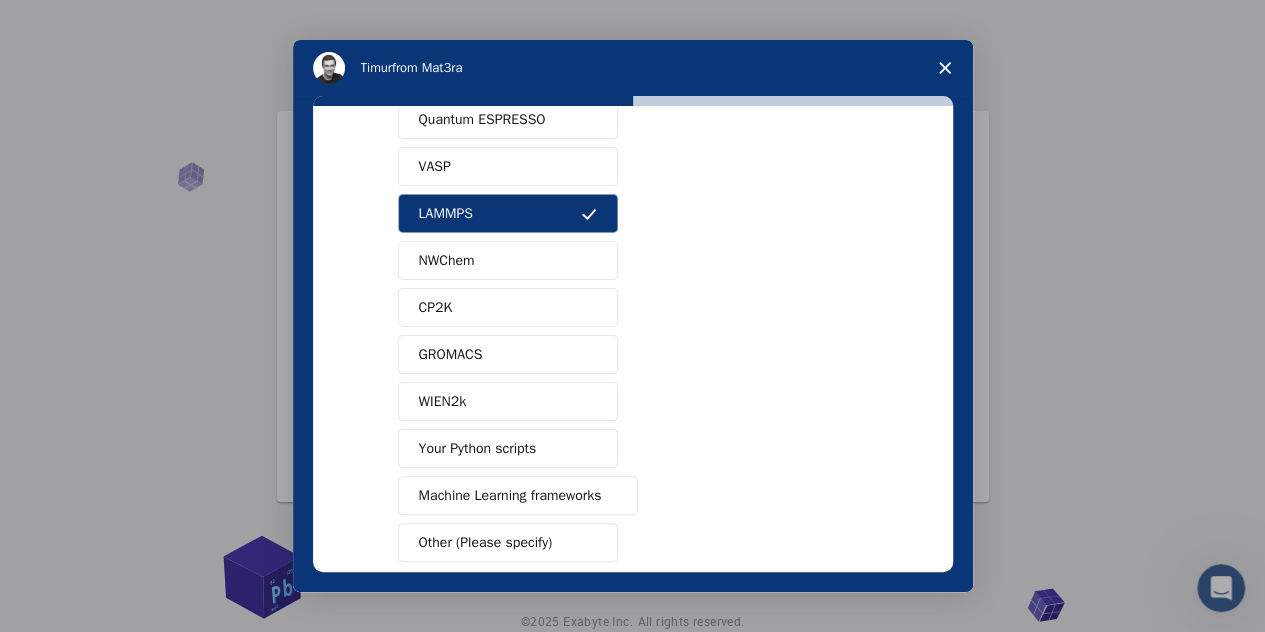 scroll, scrollTop: 182, scrollLeft: 0, axis: vertical 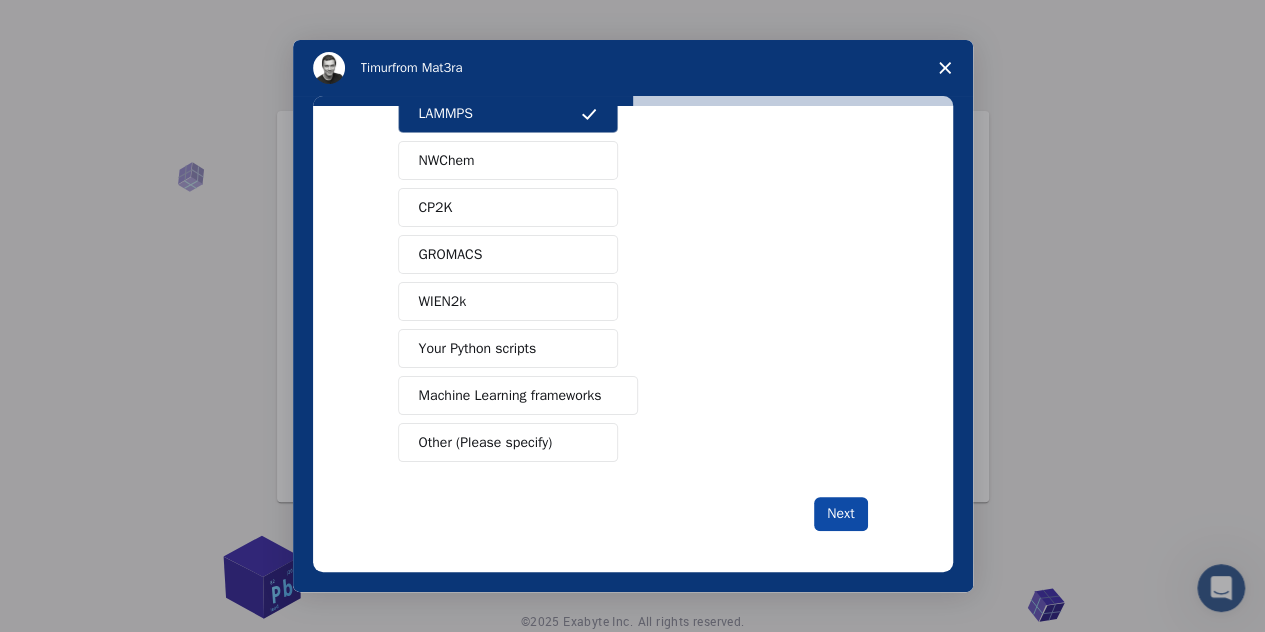 click on "Next" at bounding box center [840, 514] 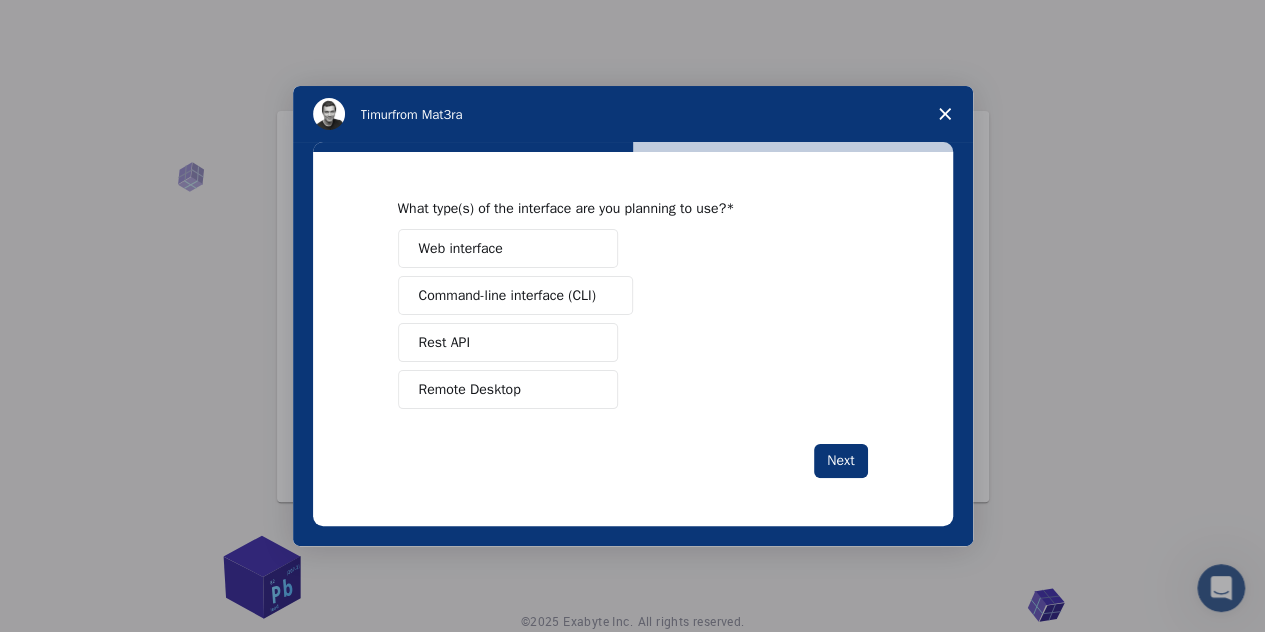 click on "Web interface" at bounding box center [508, 248] 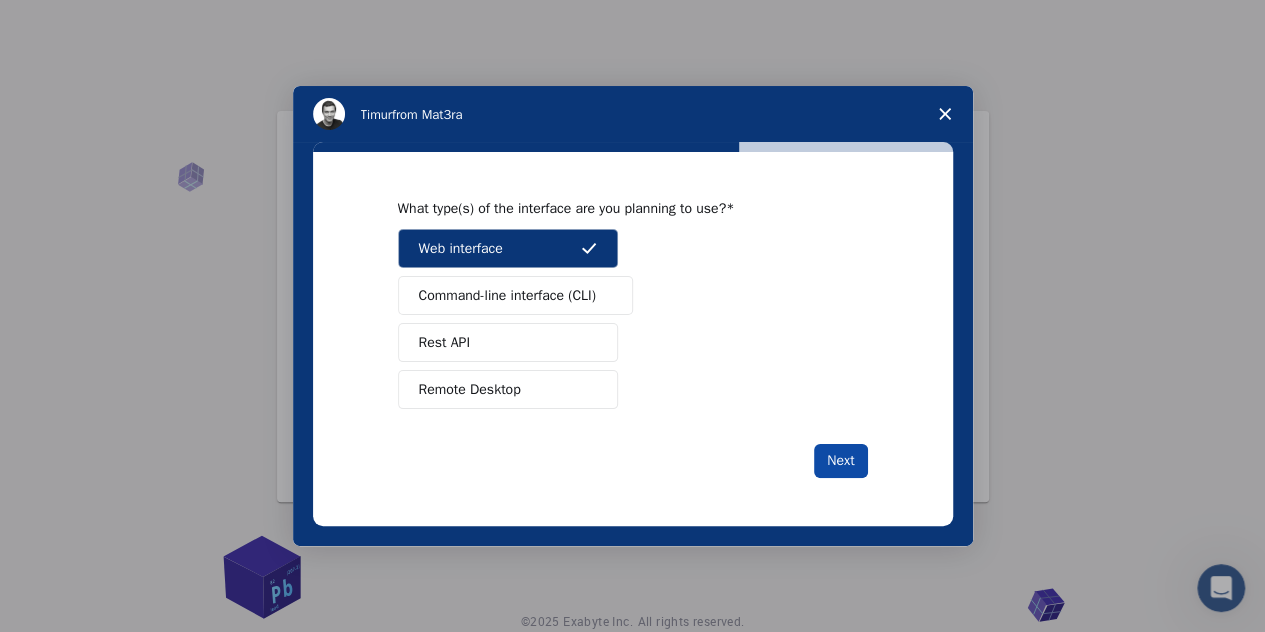 click on "Next" at bounding box center [840, 461] 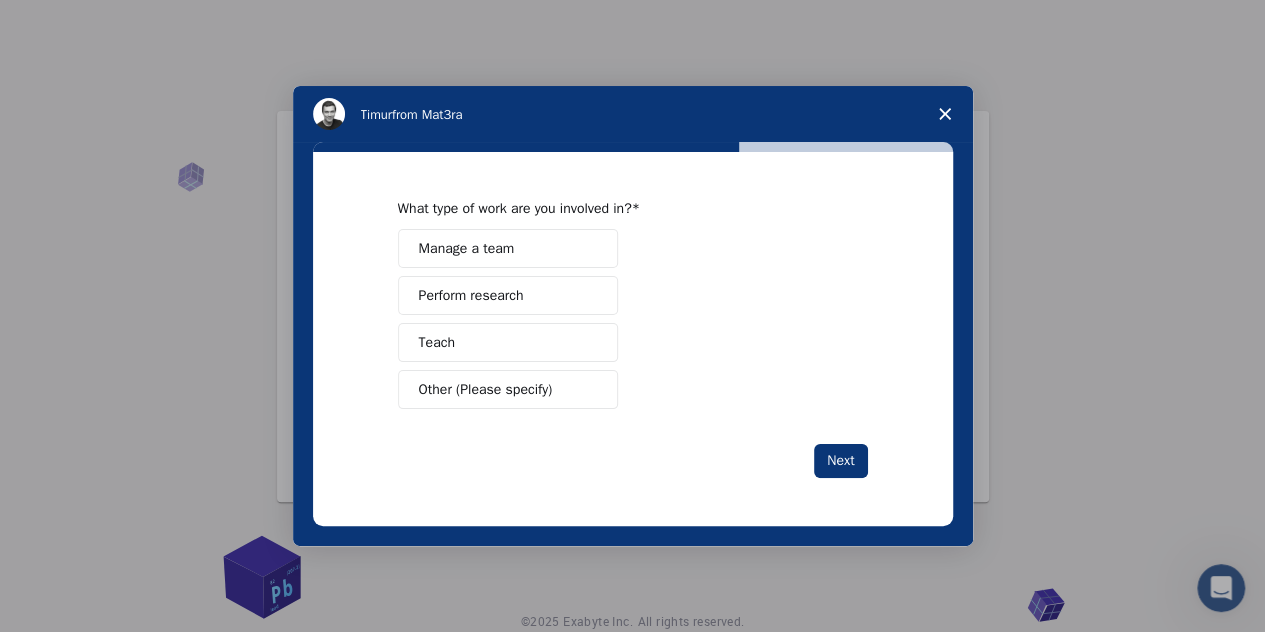 click on "Perform research" at bounding box center (471, 295) 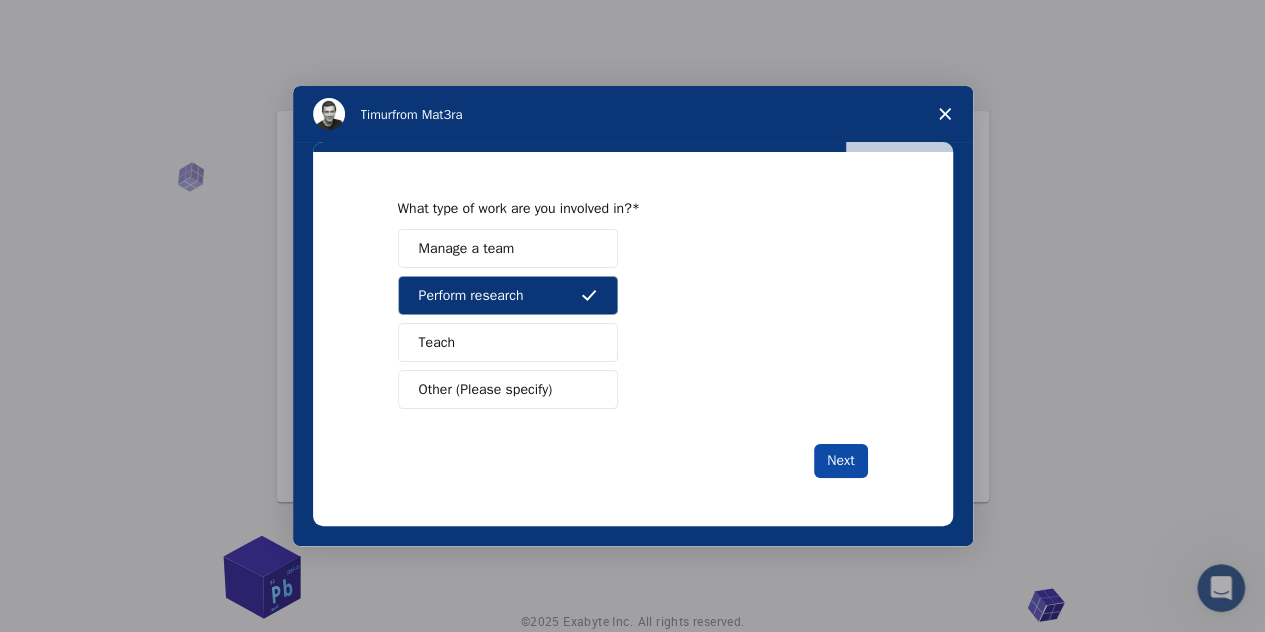 click on "Next" at bounding box center (840, 461) 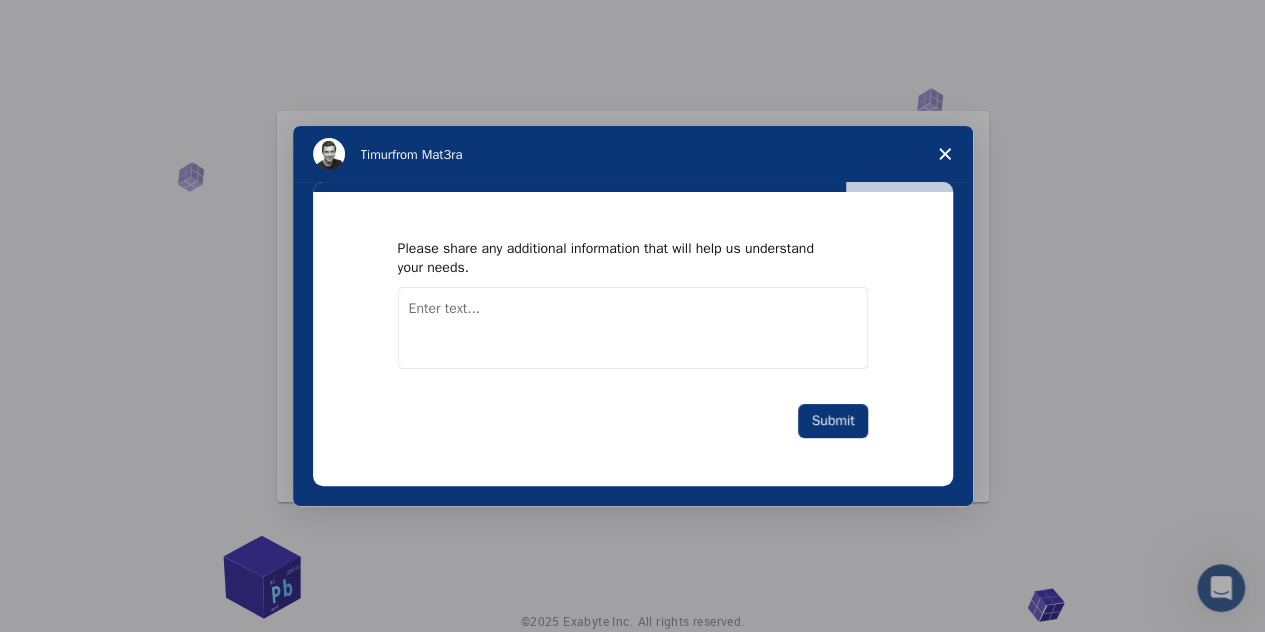 click at bounding box center [633, 328] 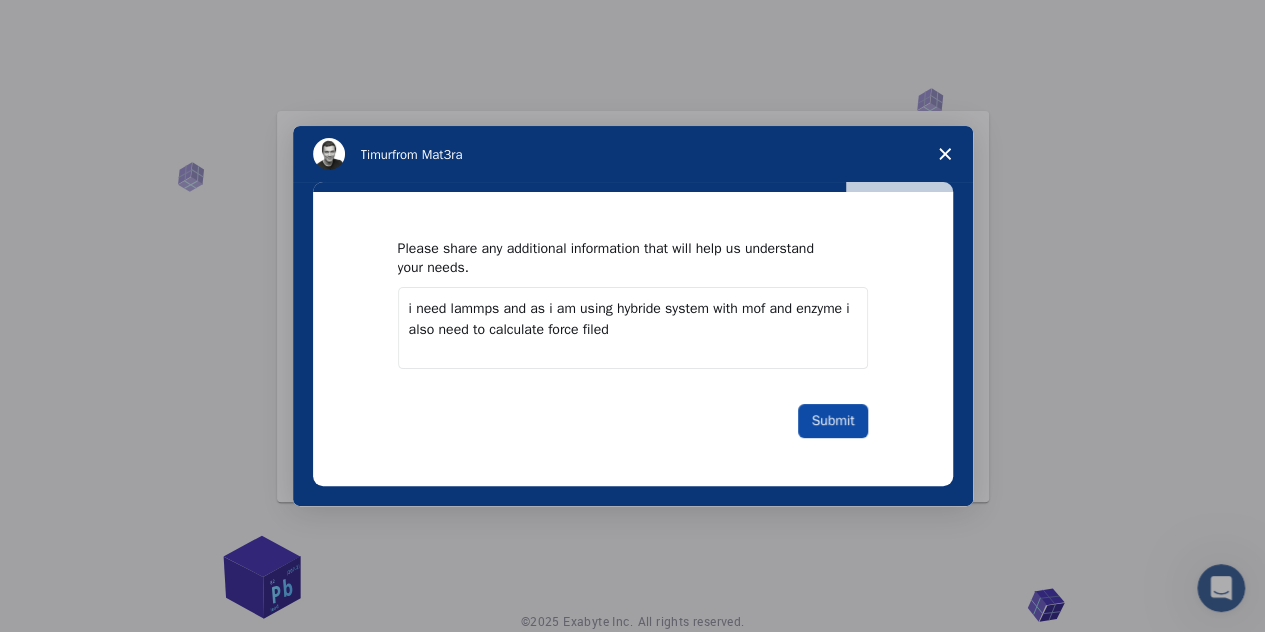 type on "i need lammps and as i am using hybride system with mof and enzyme i also need to calculate force filed" 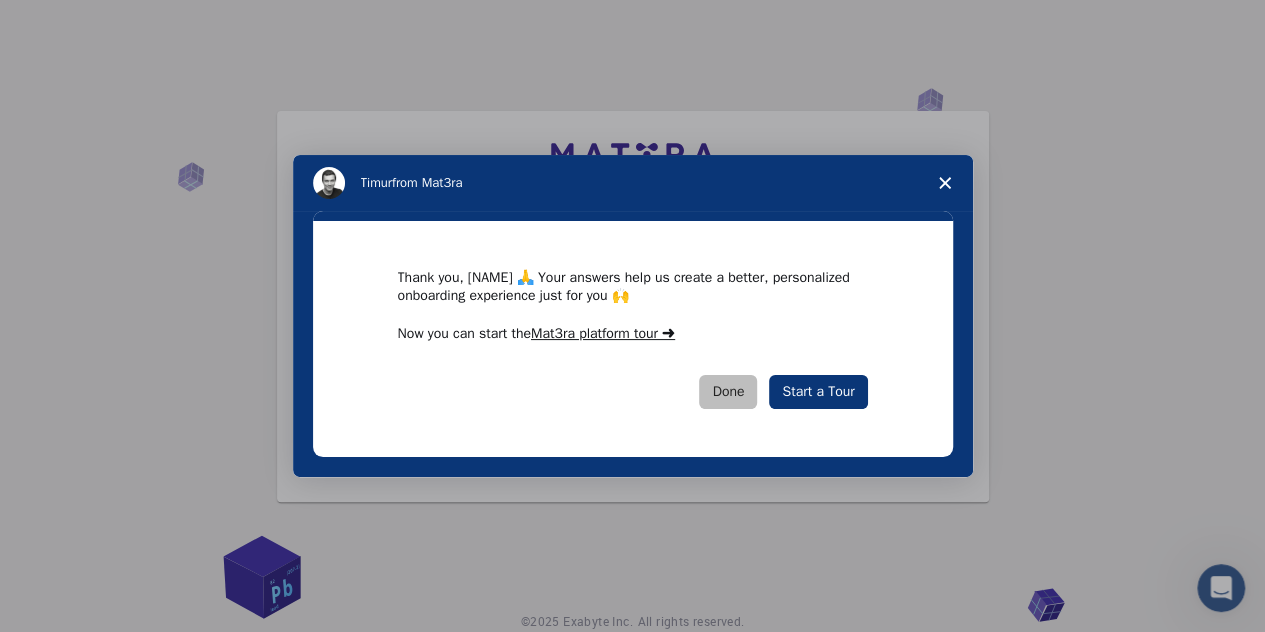 click on "Done" at bounding box center [728, 392] 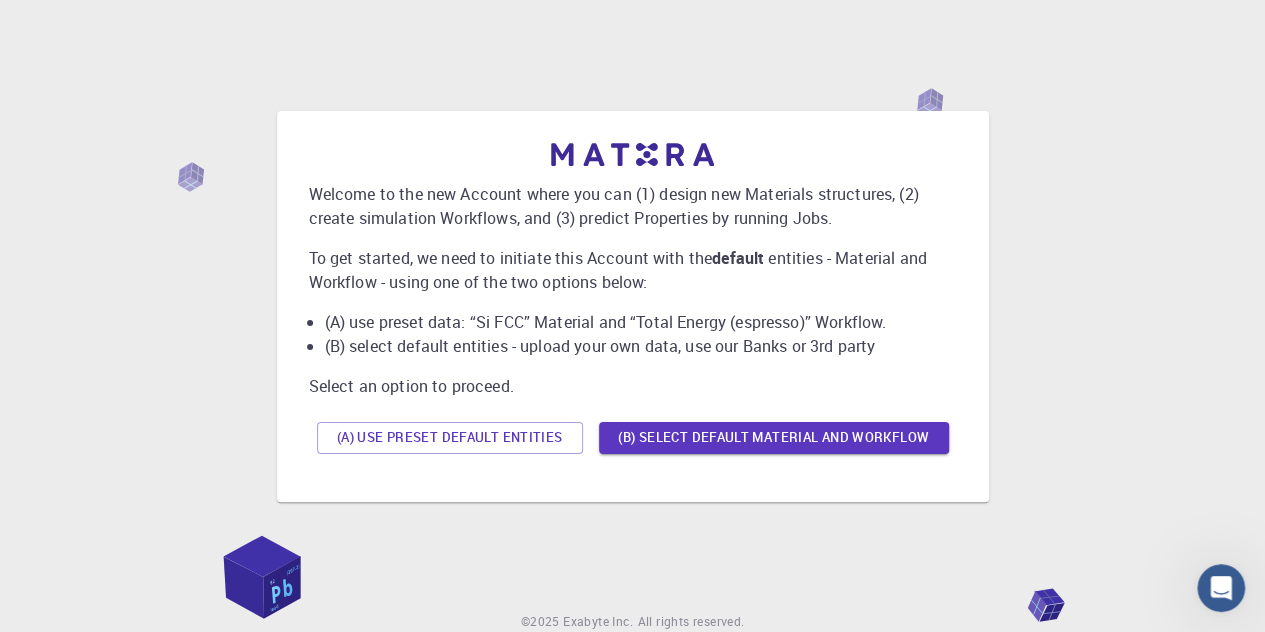 scroll, scrollTop: 82, scrollLeft: 0, axis: vertical 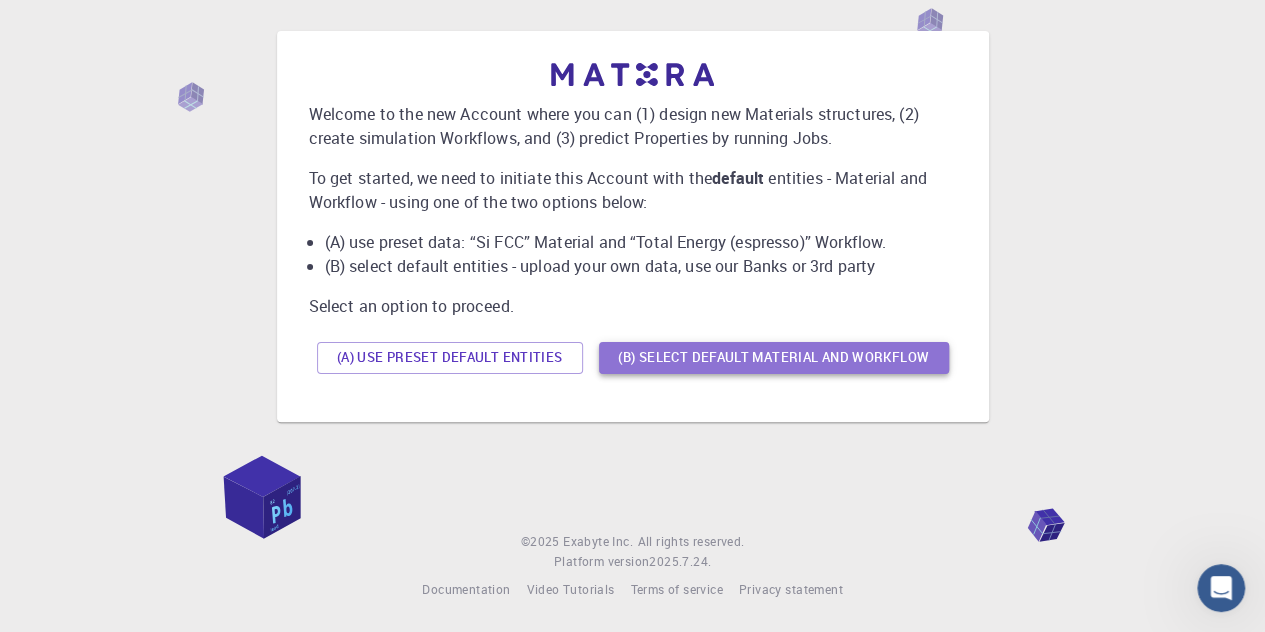 click on "(B) Select default material and workflow" at bounding box center [774, 358] 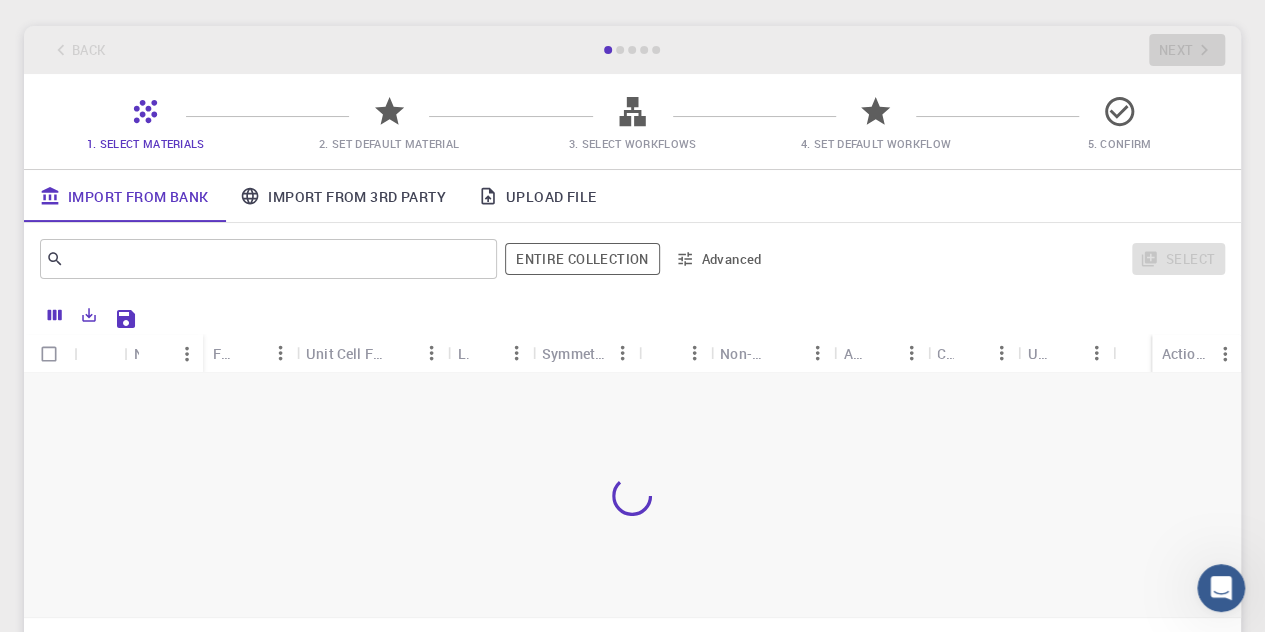 scroll, scrollTop: 134, scrollLeft: 0, axis: vertical 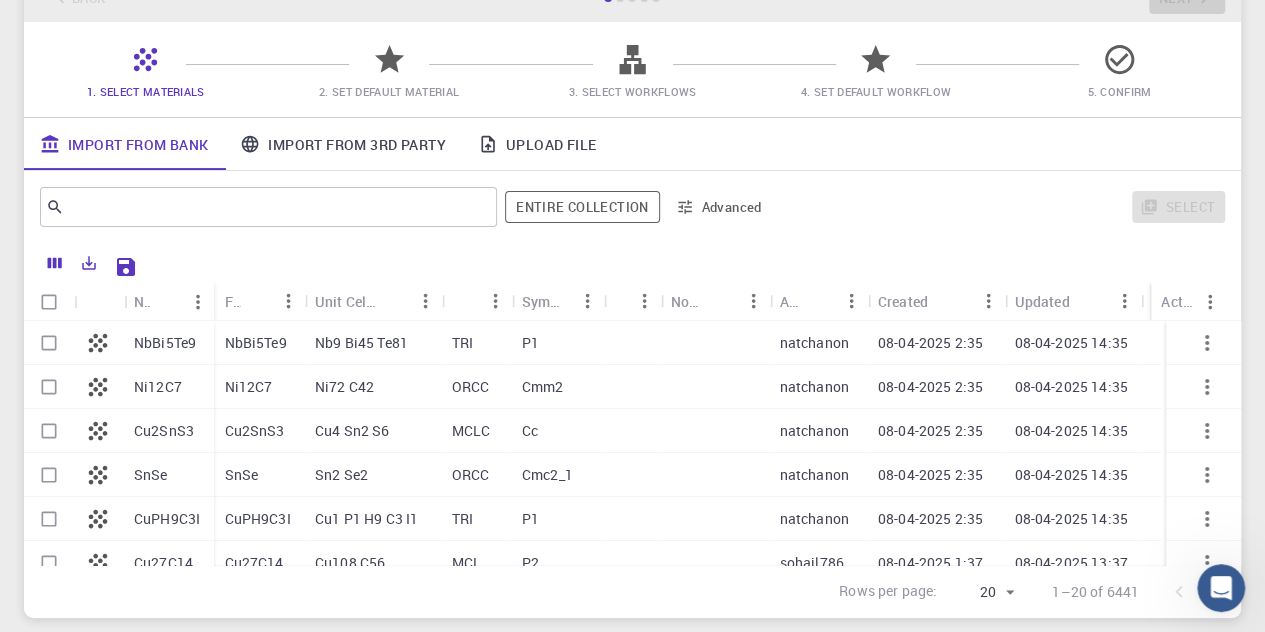 click on "Import From 3rd Party" at bounding box center (342, 144) 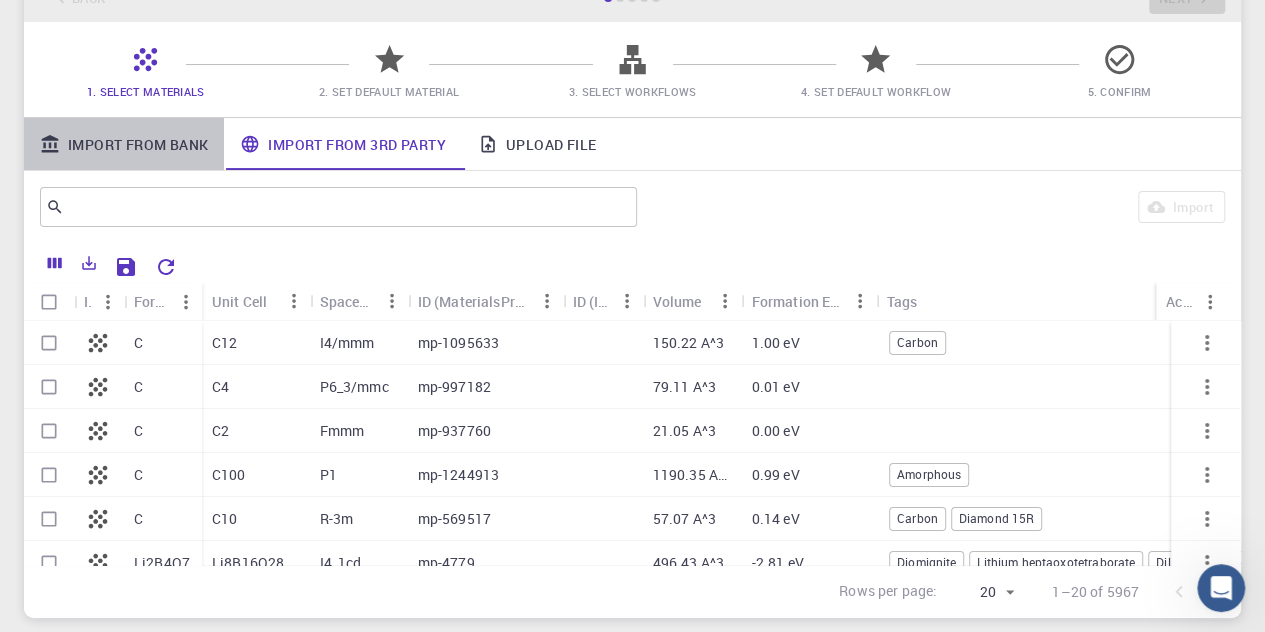 click on "Import From Bank" at bounding box center [124, 144] 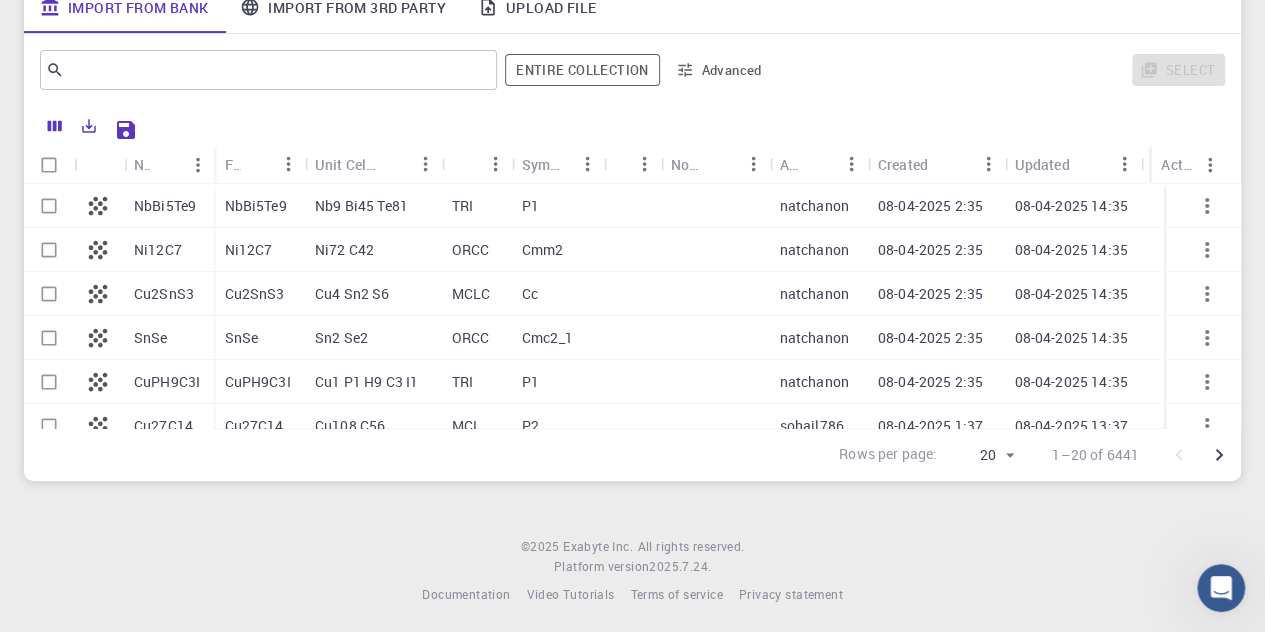 scroll, scrollTop: 278, scrollLeft: 0, axis: vertical 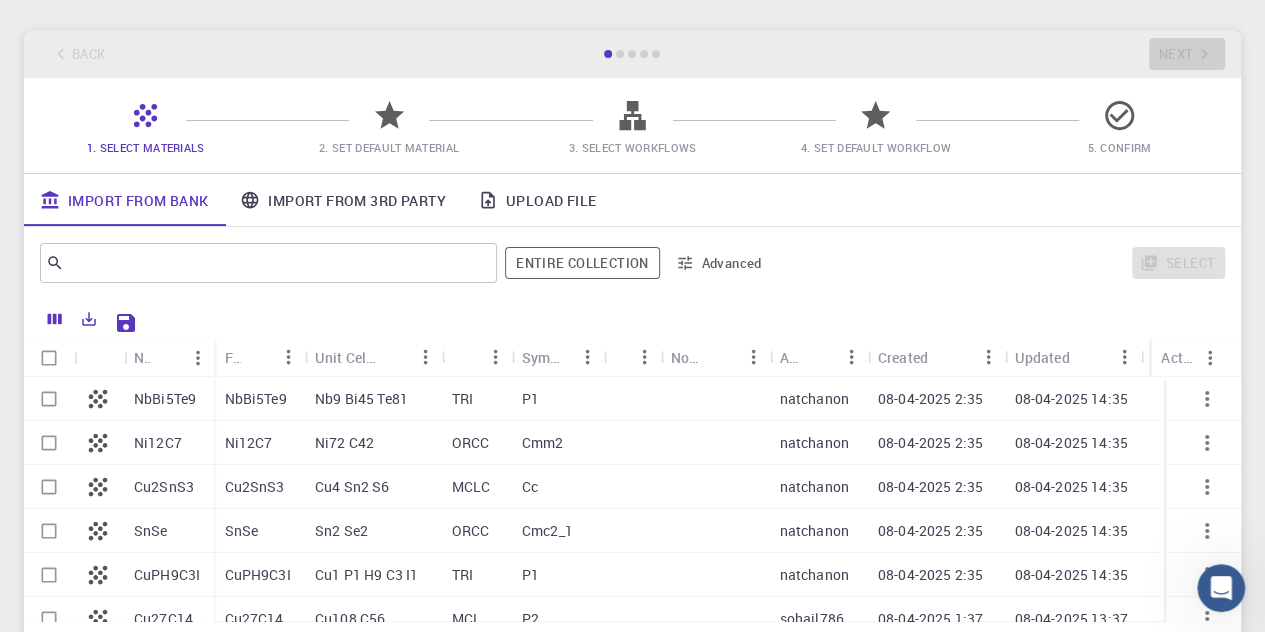 click 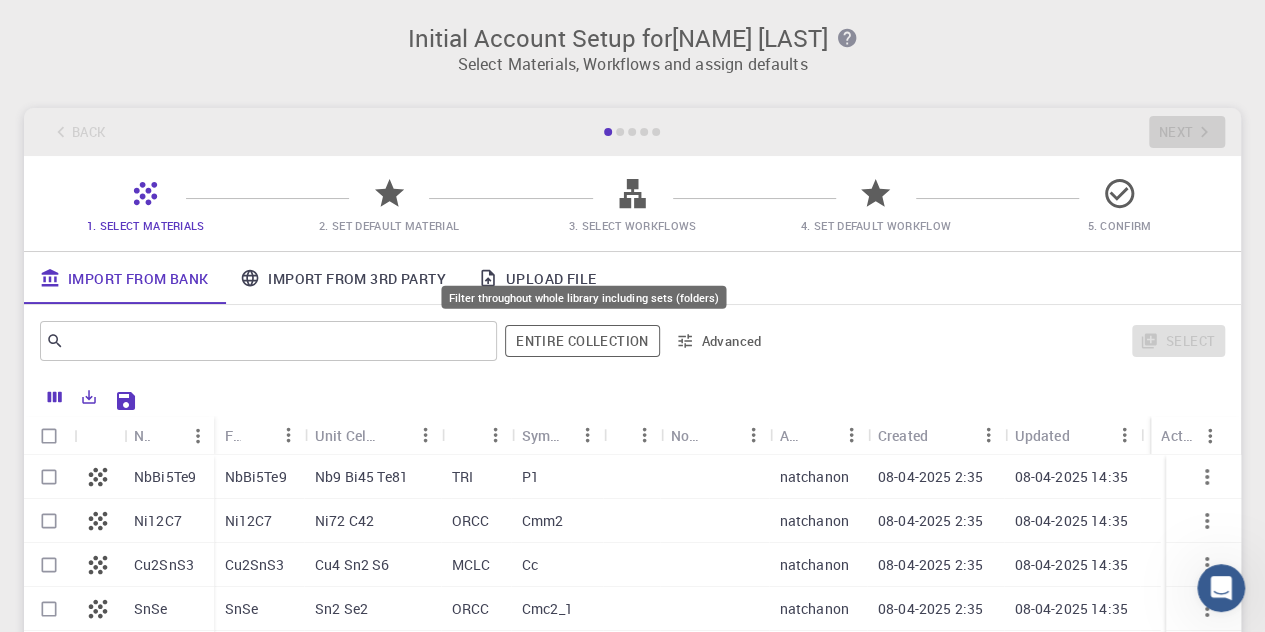 scroll, scrollTop: 100, scrollLeft: 0, axis: vertical 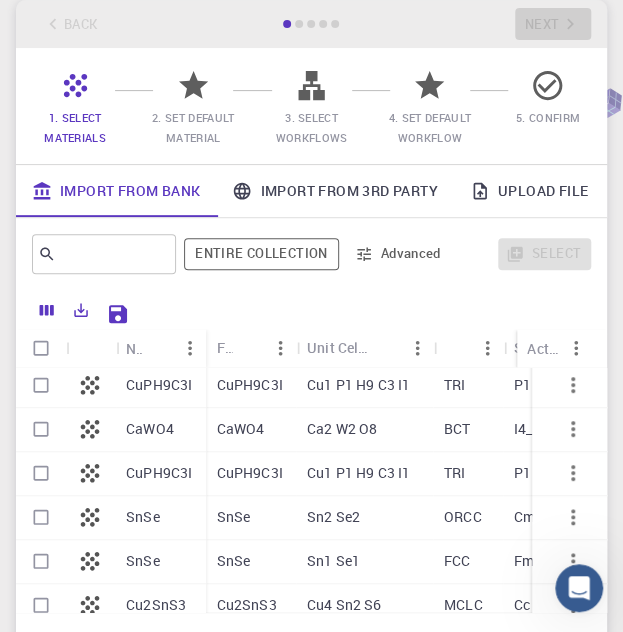 click on "Back Next" at bounding box center (311, 24) 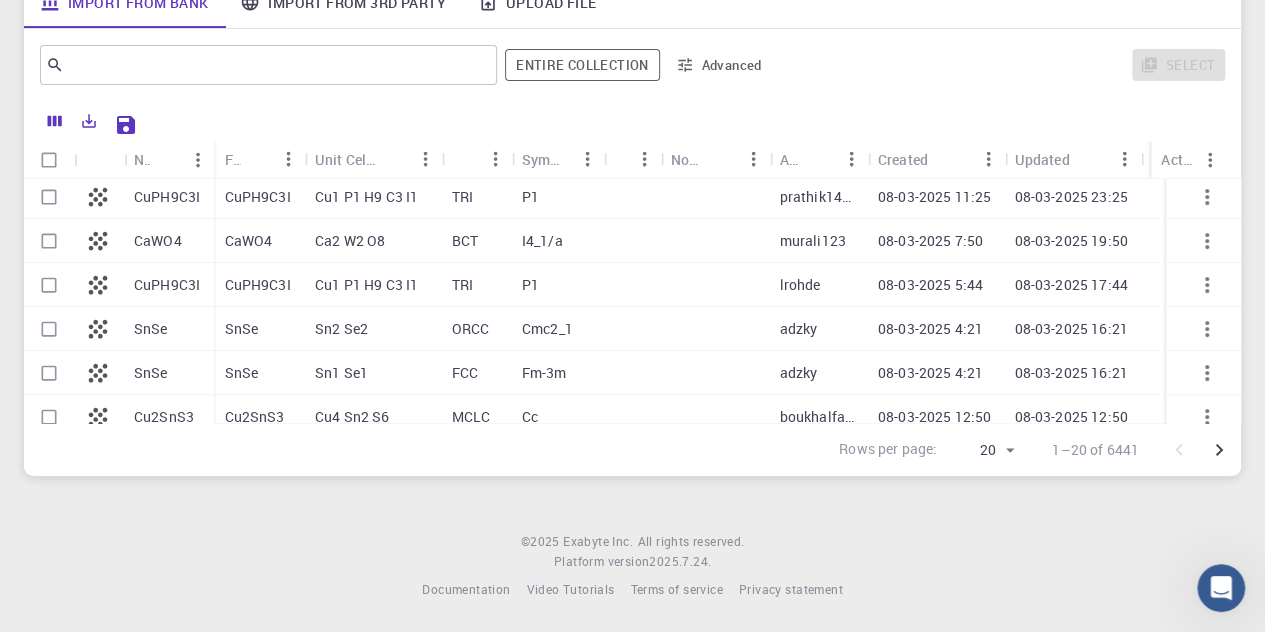 scroll, scrollTop: 0, scrollLeft: 0, axis: both 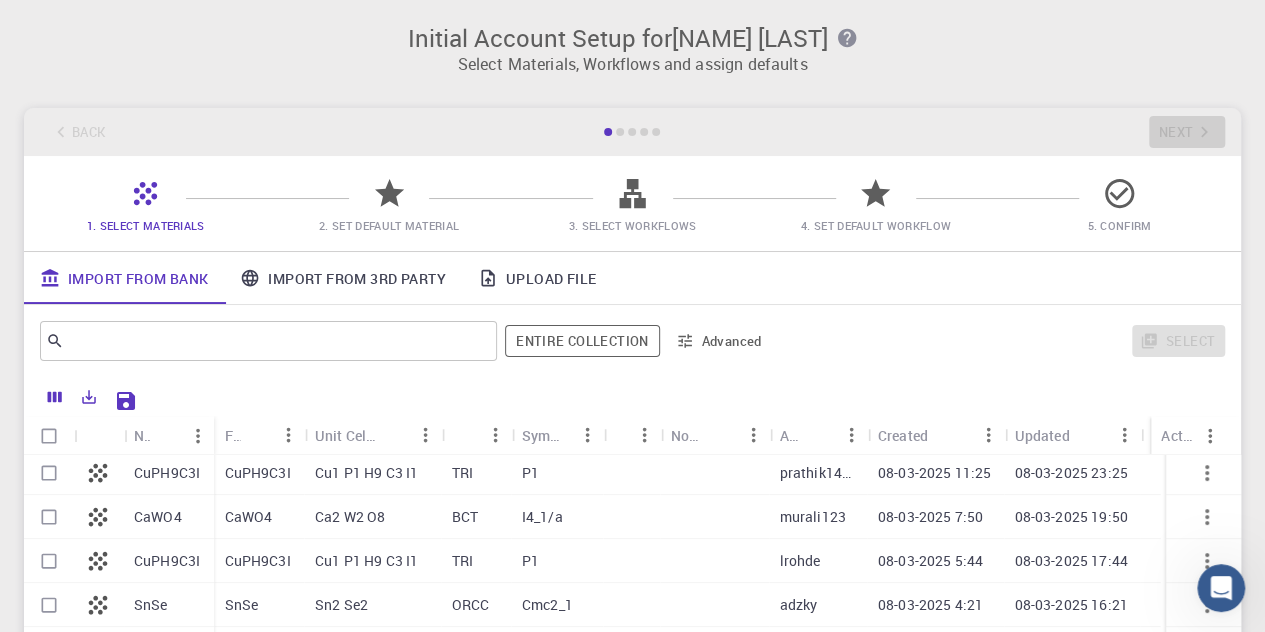 click on "CuPH9C3I" at bounding box center [167, 473] 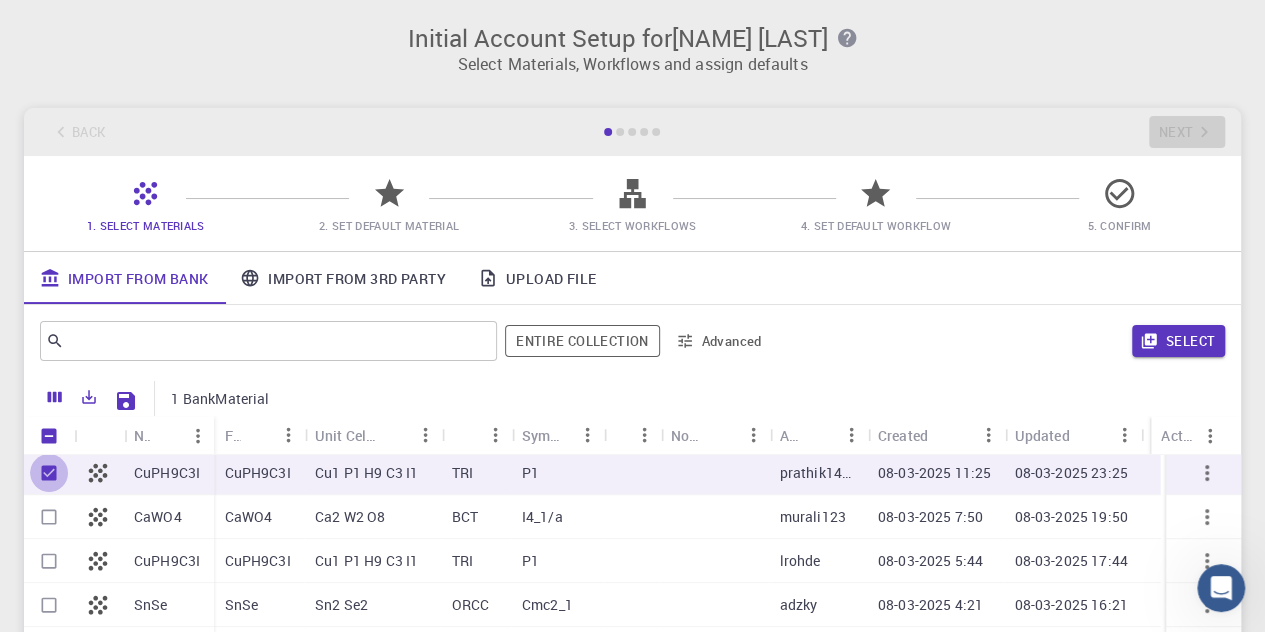 click at bounding box center [49, 473] 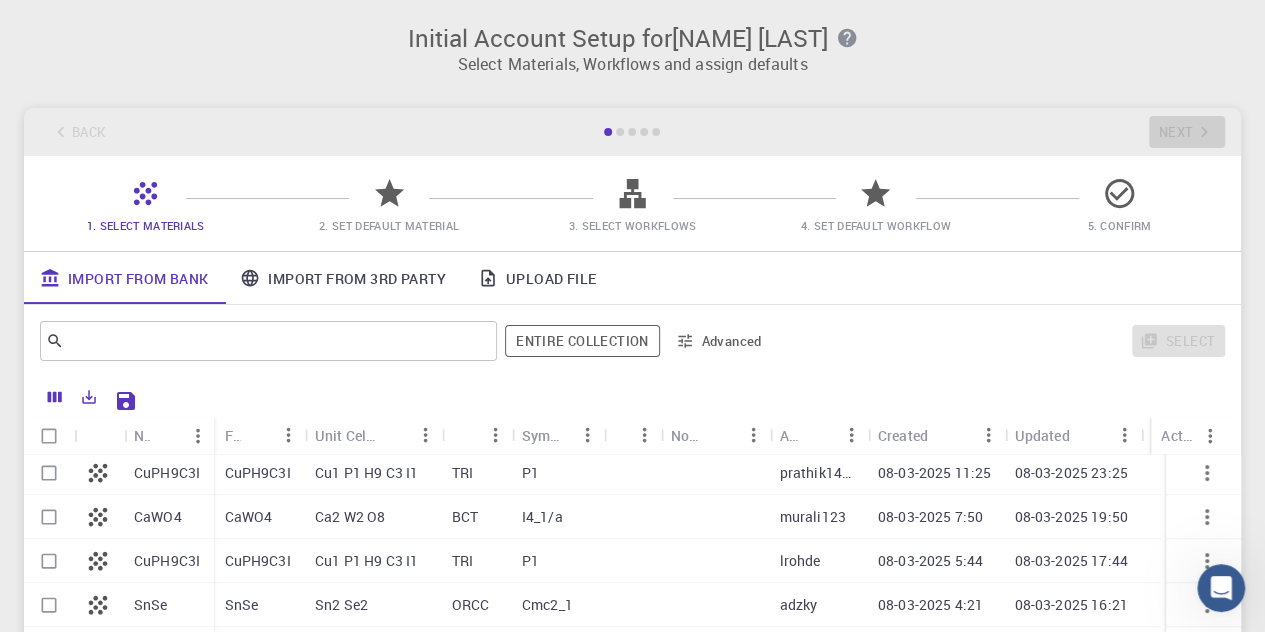 click on "Back Next" at bounding box center (632, 132) 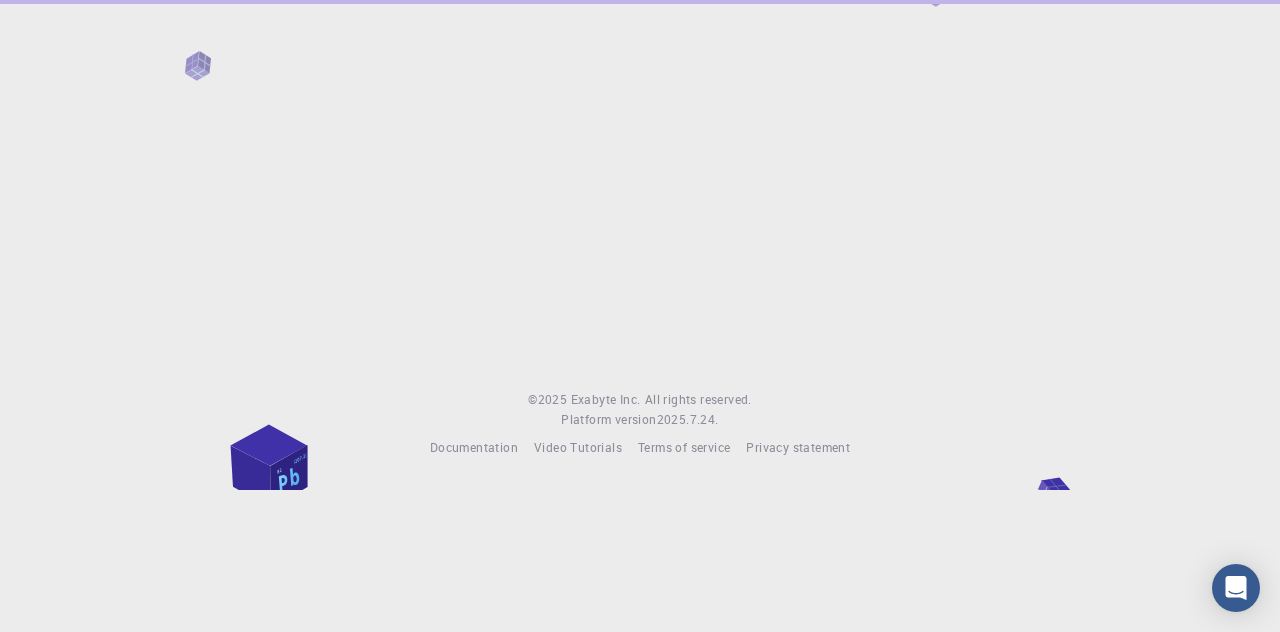 scroll, scrollTop: 0, scrollLeft: 0, axis: both 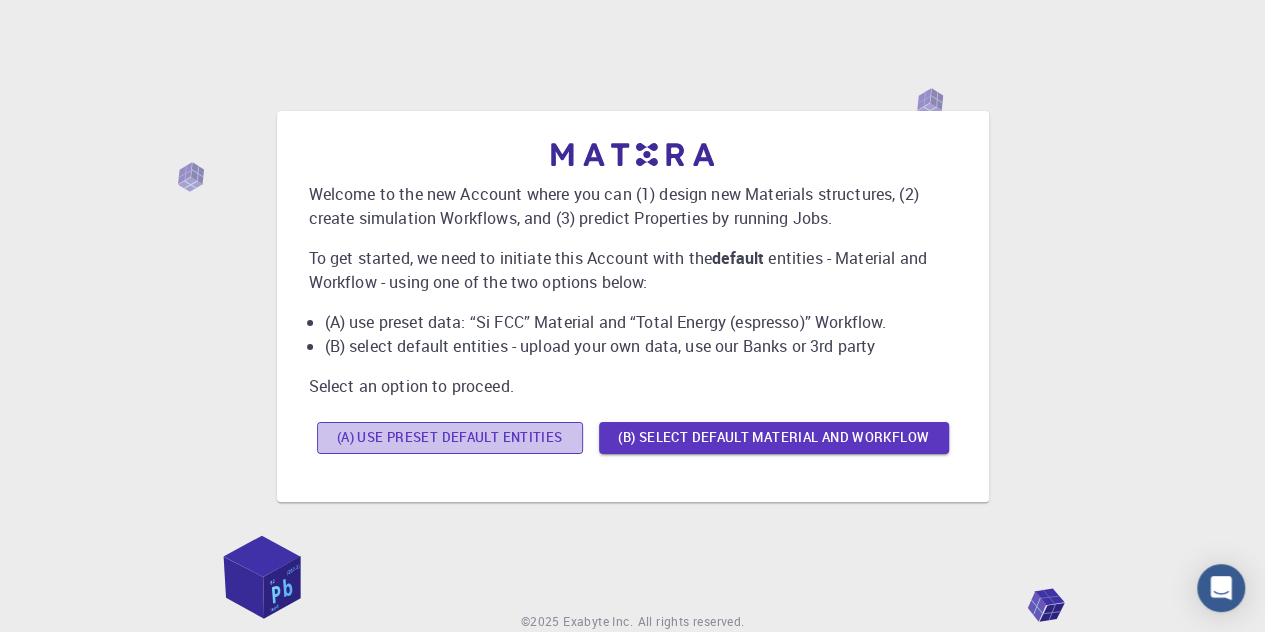 click on "(A) Use preset default entities" at bounding box center [450, 438] 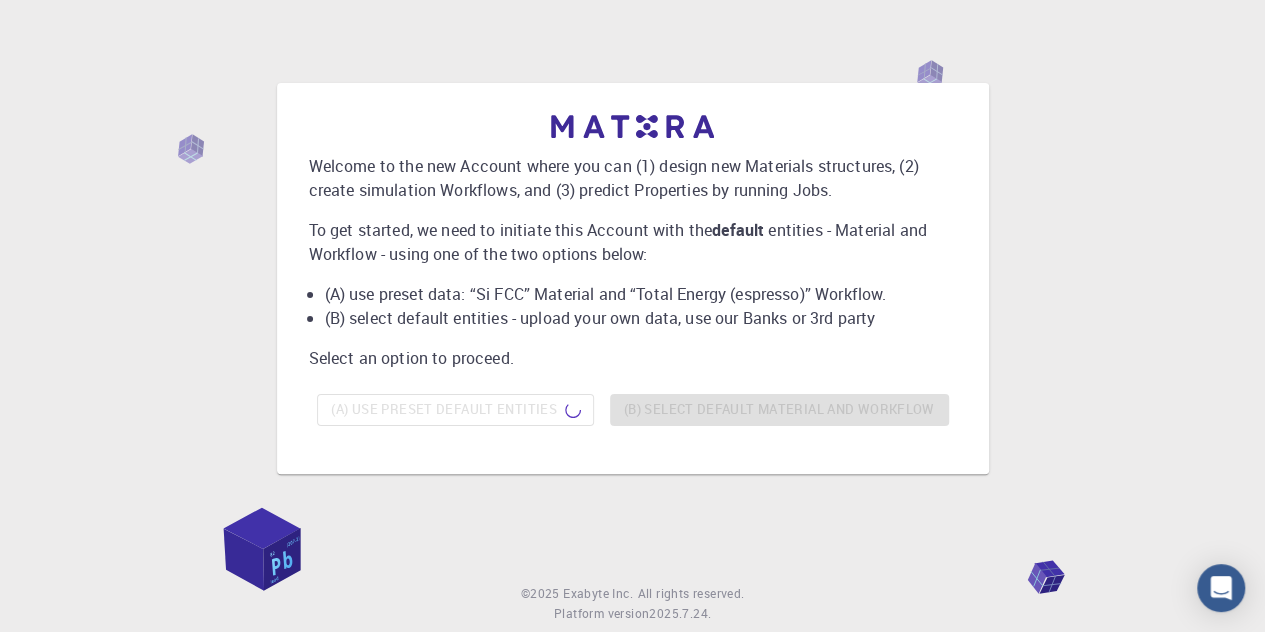 scroll, scrollTop: 0, scrollLeft: 0, axis: both 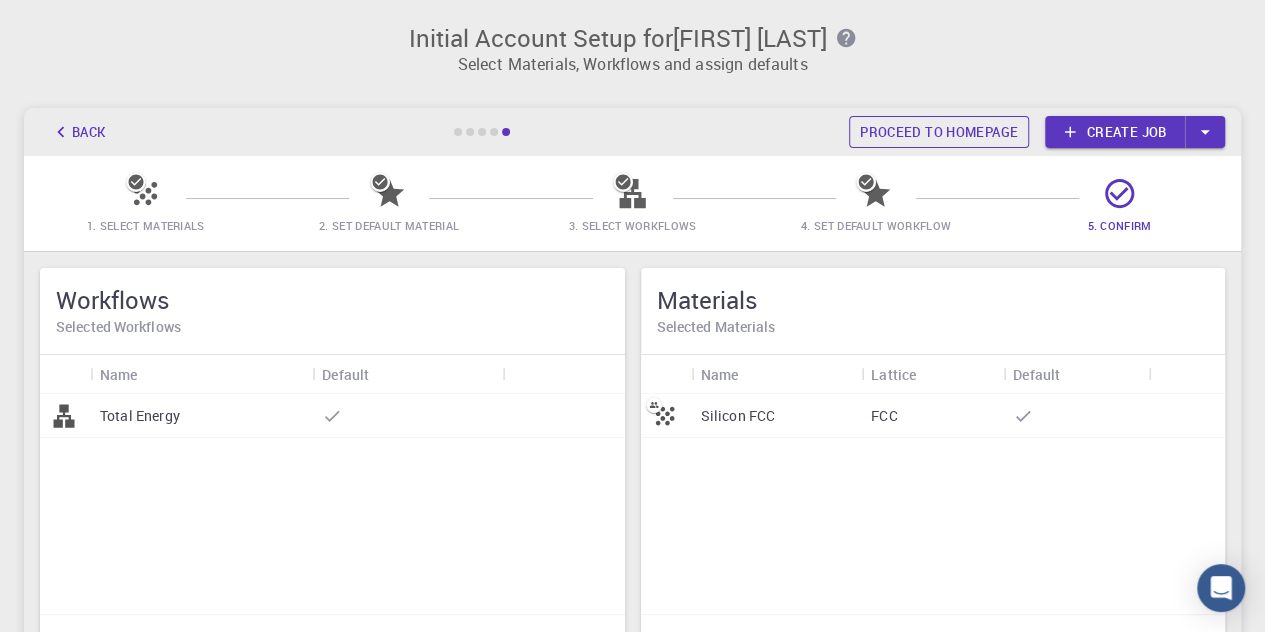 click on "Proceed to homepage" at bounding box center (939, 132) 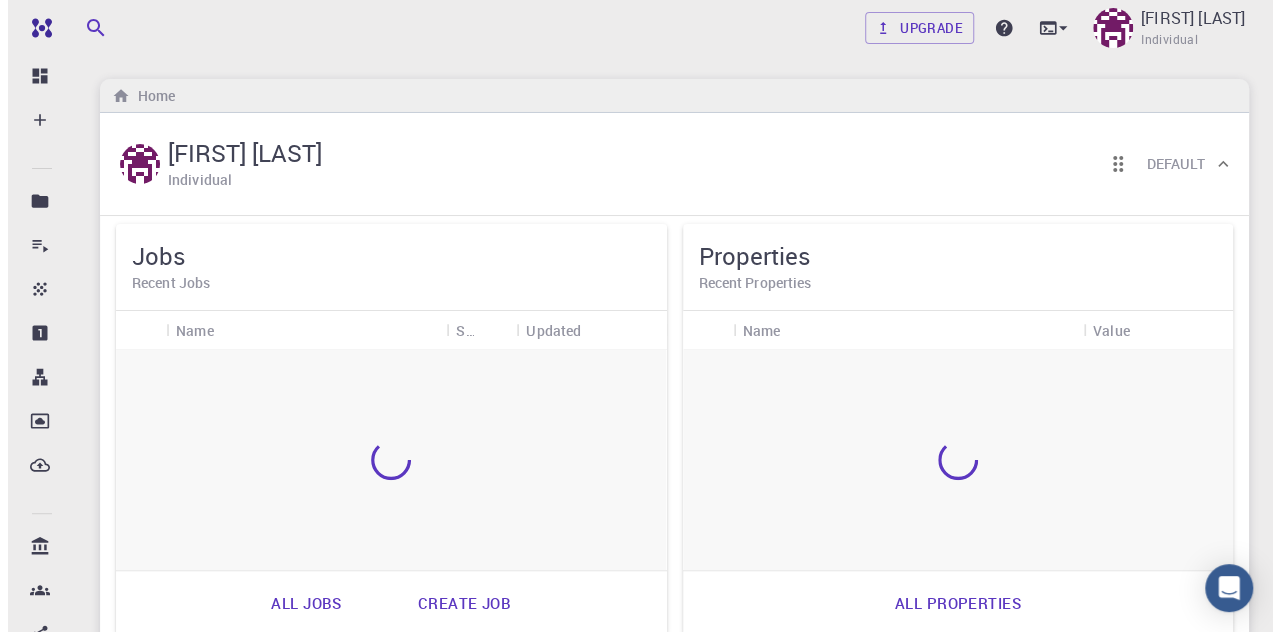 scroll, scrollTop: 0, scrollLeft: 0, axis: both 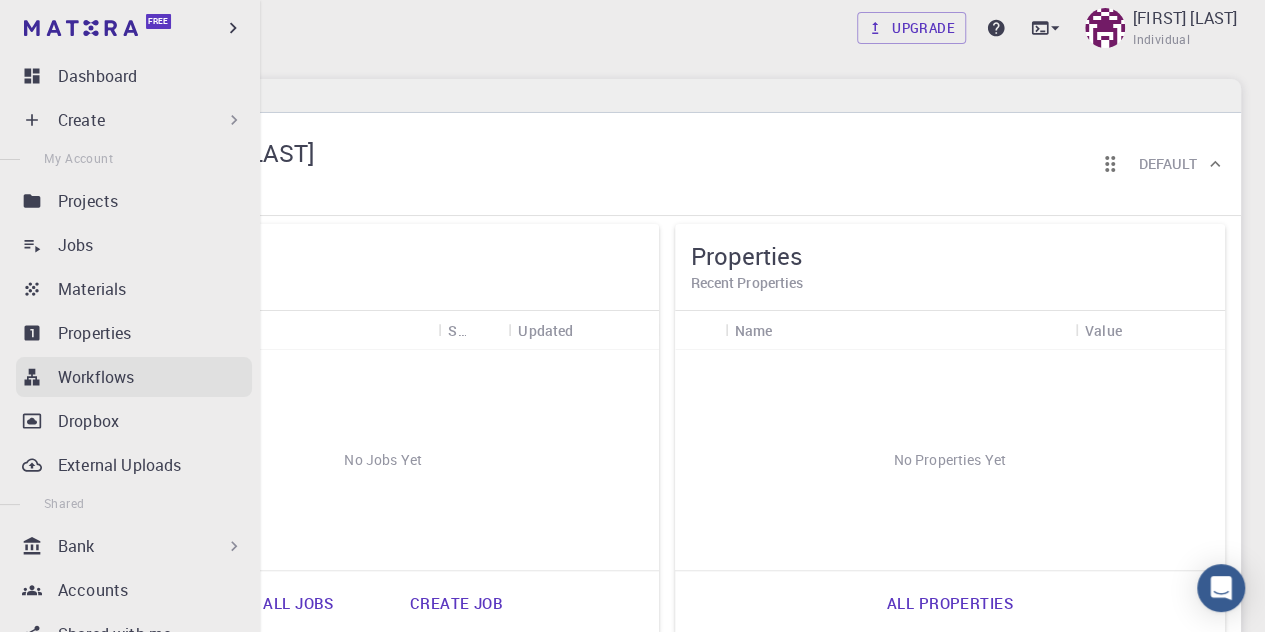 click on "Workflows" at bounding box center [96, 377] 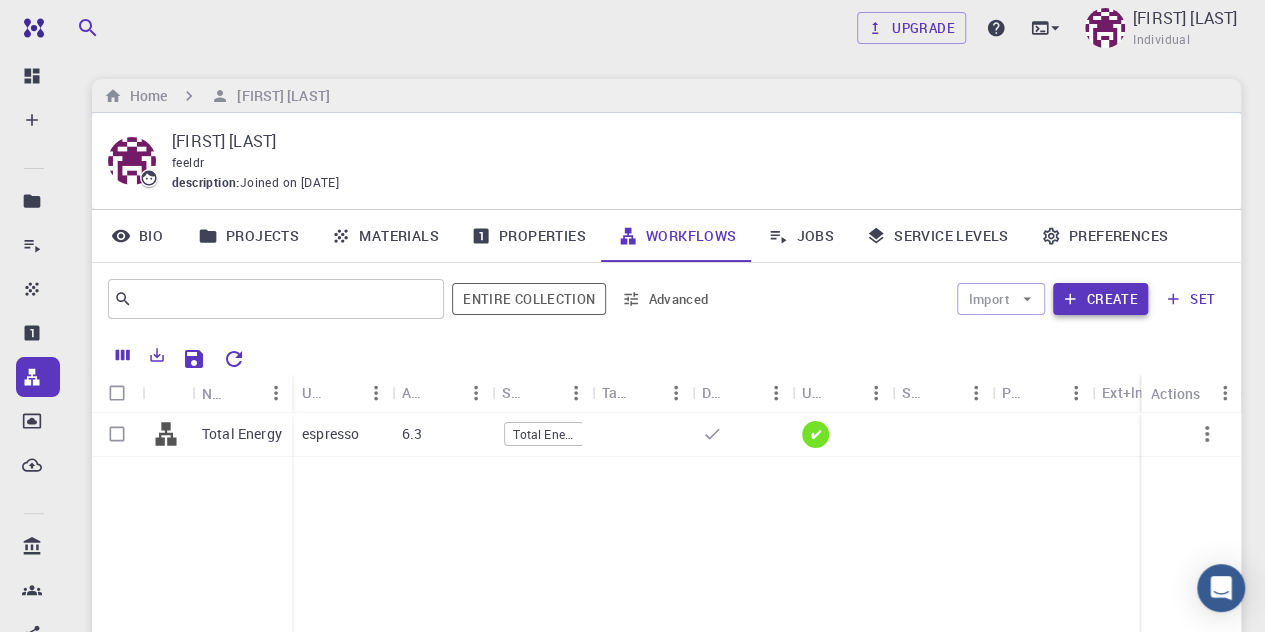 click on "Create" at bounding box center [1100, 299] 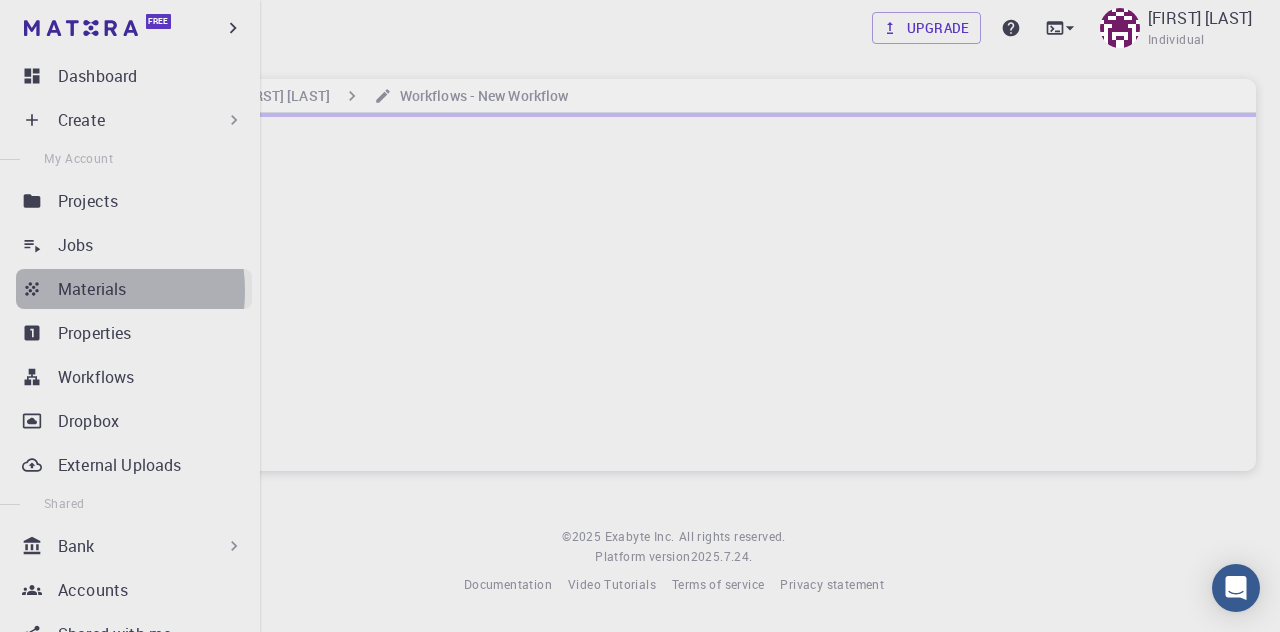 click on "Materials" at bounding box center [92, 289] 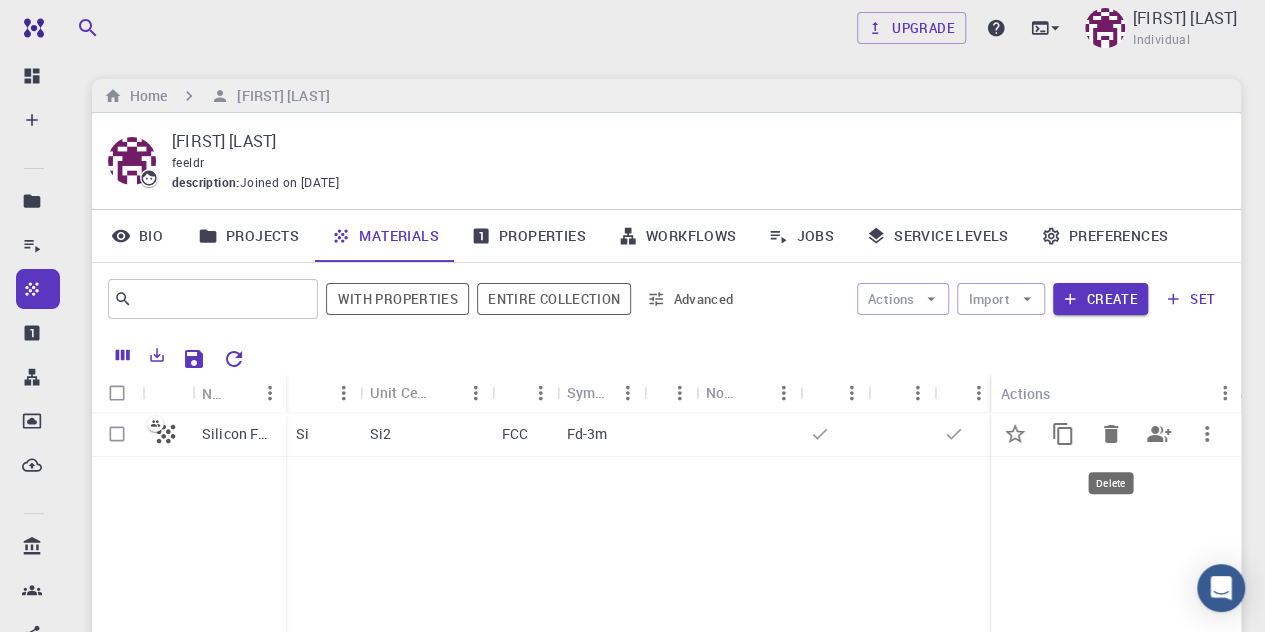 click 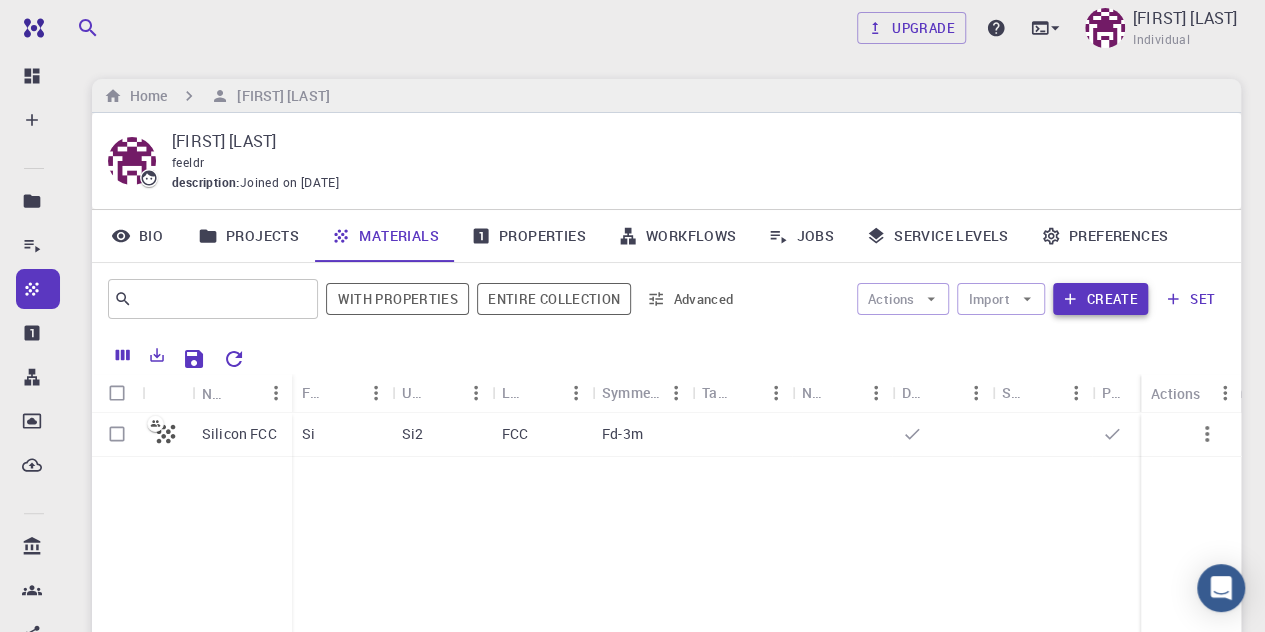 click on "Create" at bounding box center [1100, 299] 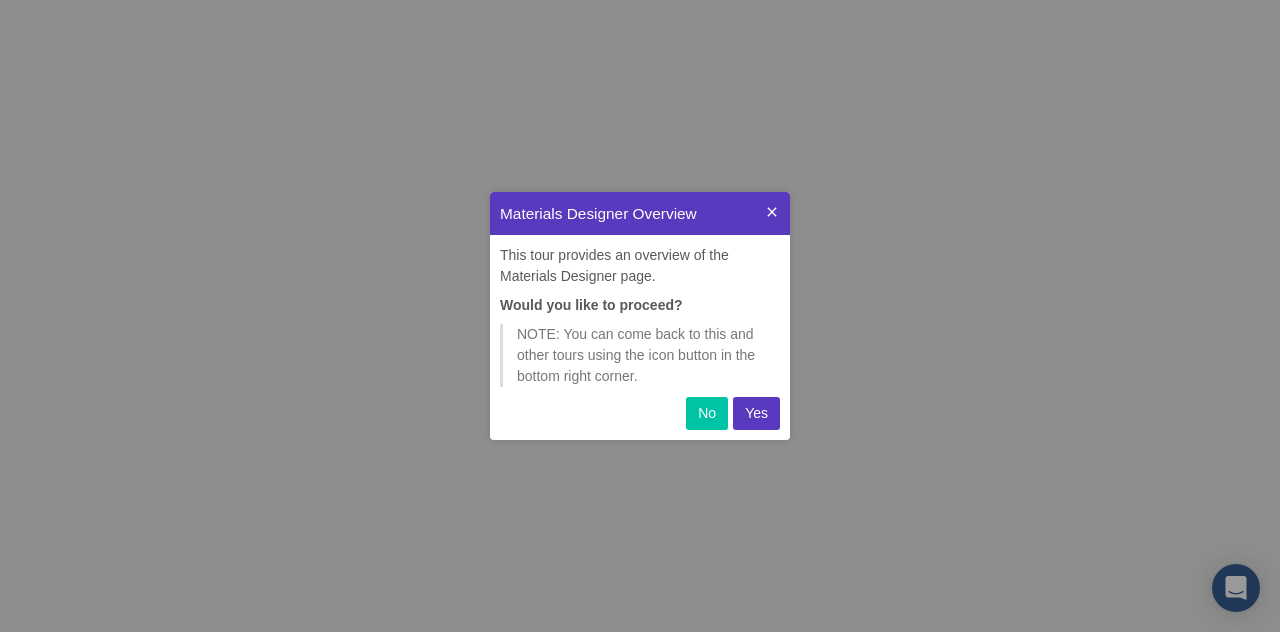 scroll, scrollTop: 0, scrollLeft: 0, axis: both 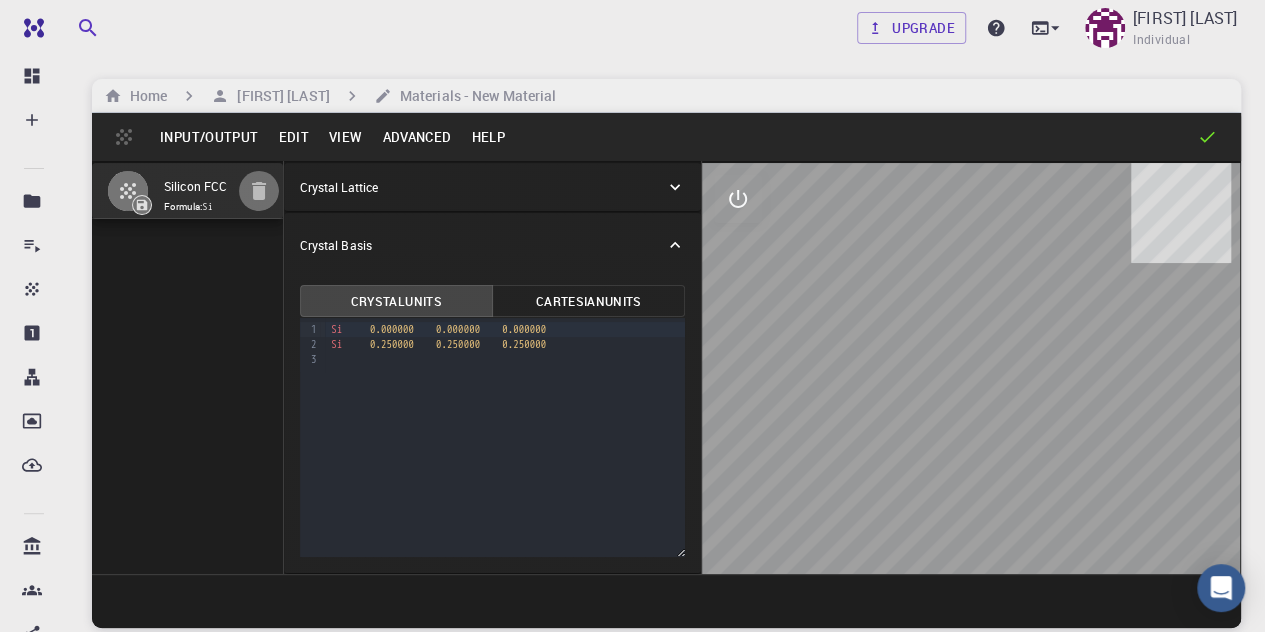 click 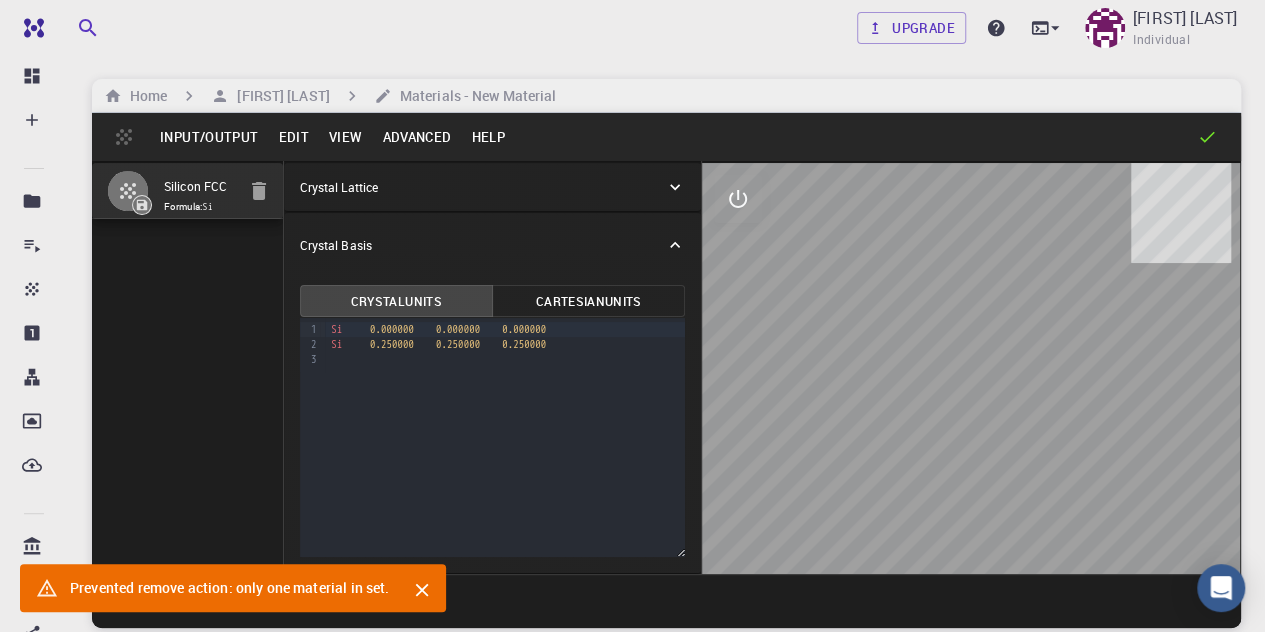 click on "Input/Output" at bounding box center (209, 137) 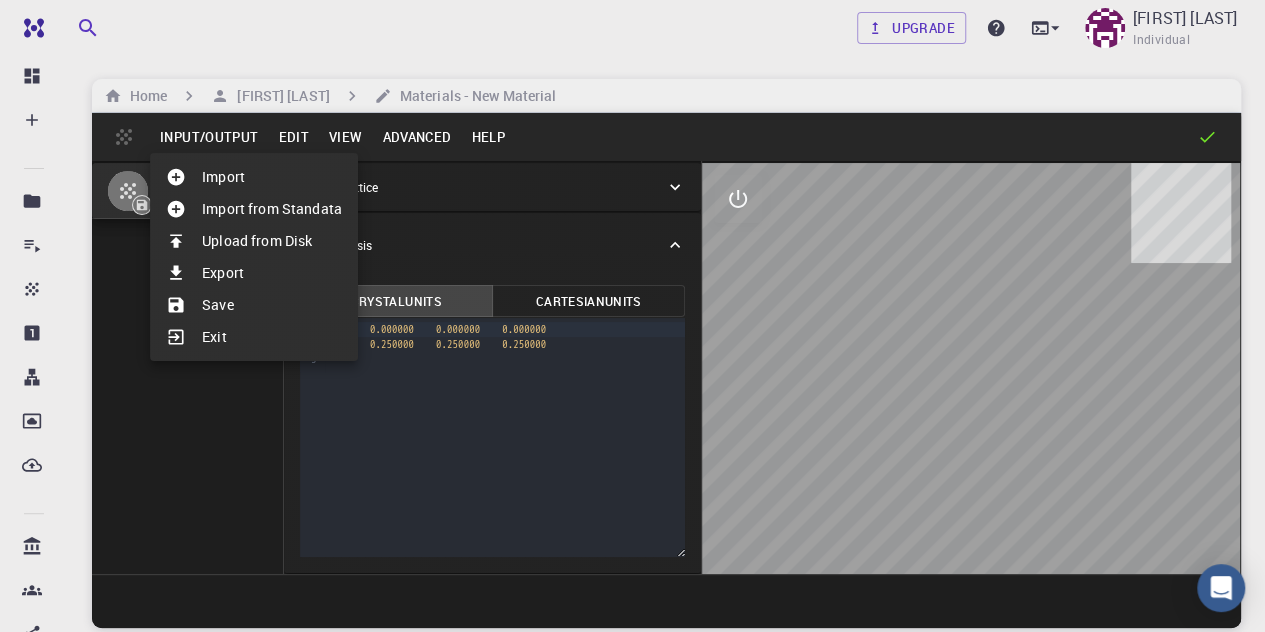 click on "Import" at bounding box center (254, 177) 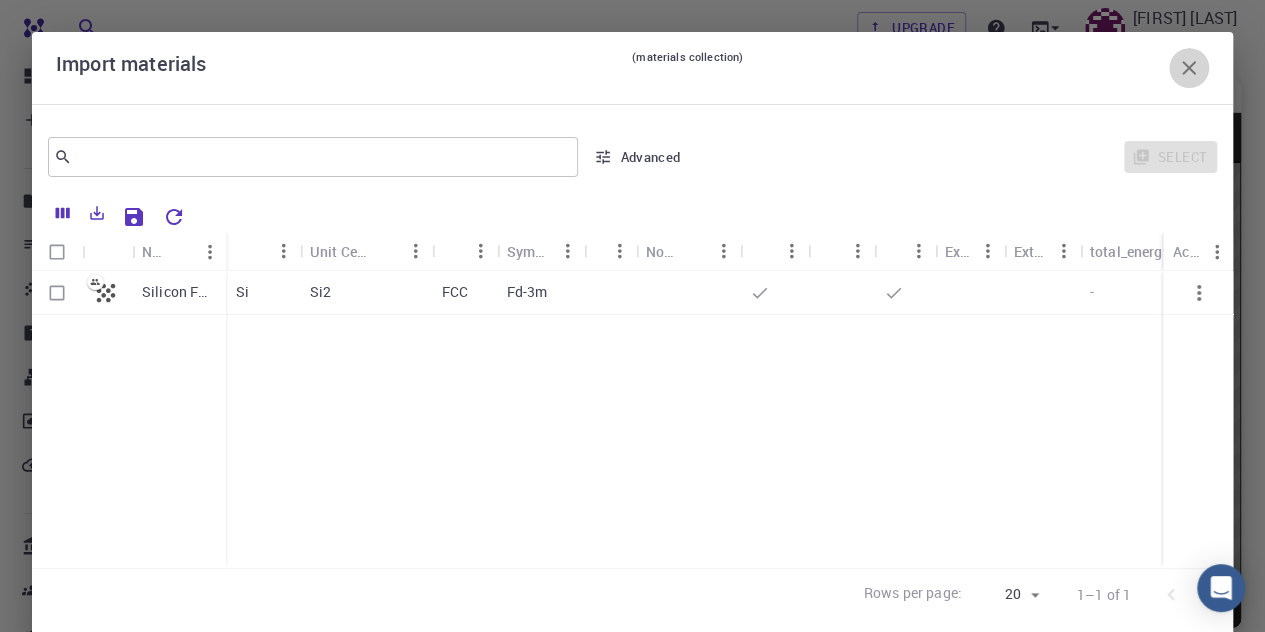 click 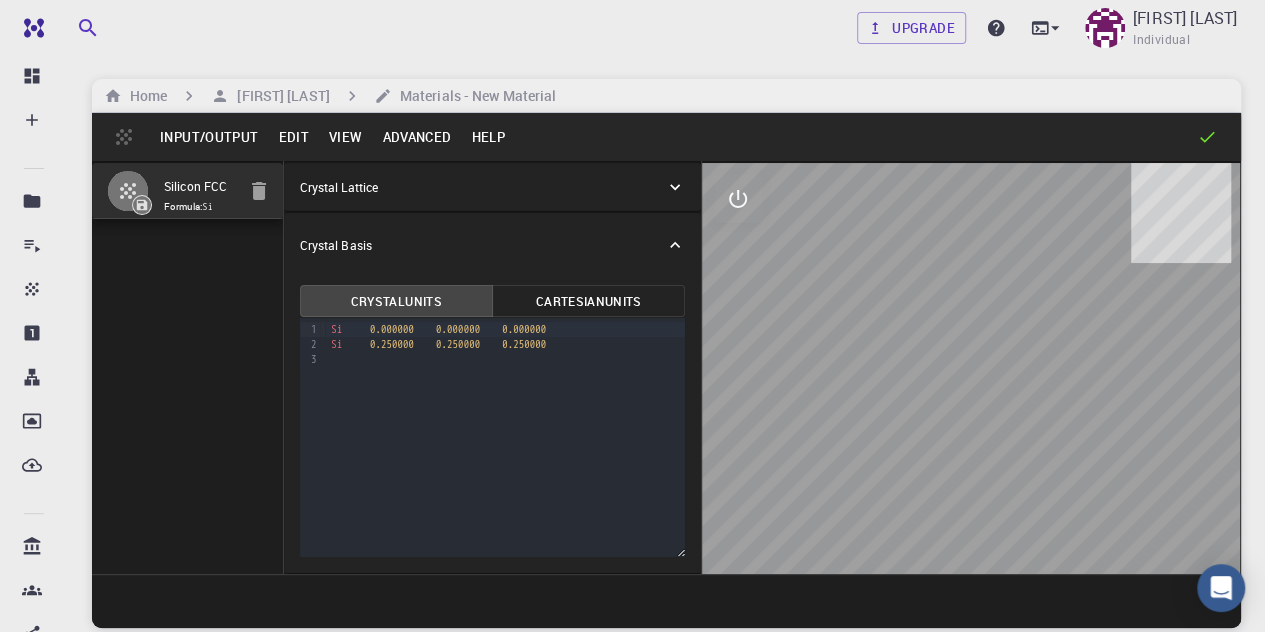 click on "Input/Output" at bounding box center (209, 137) 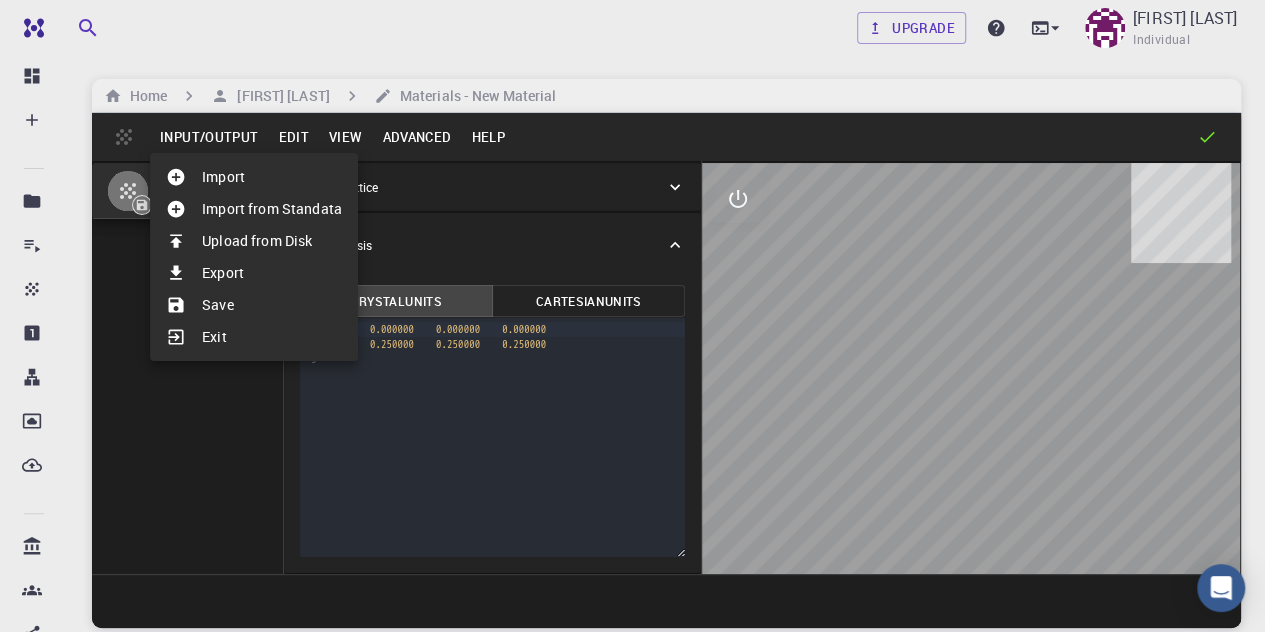click on "Upload from Disk" at bounding box center [254, 241] 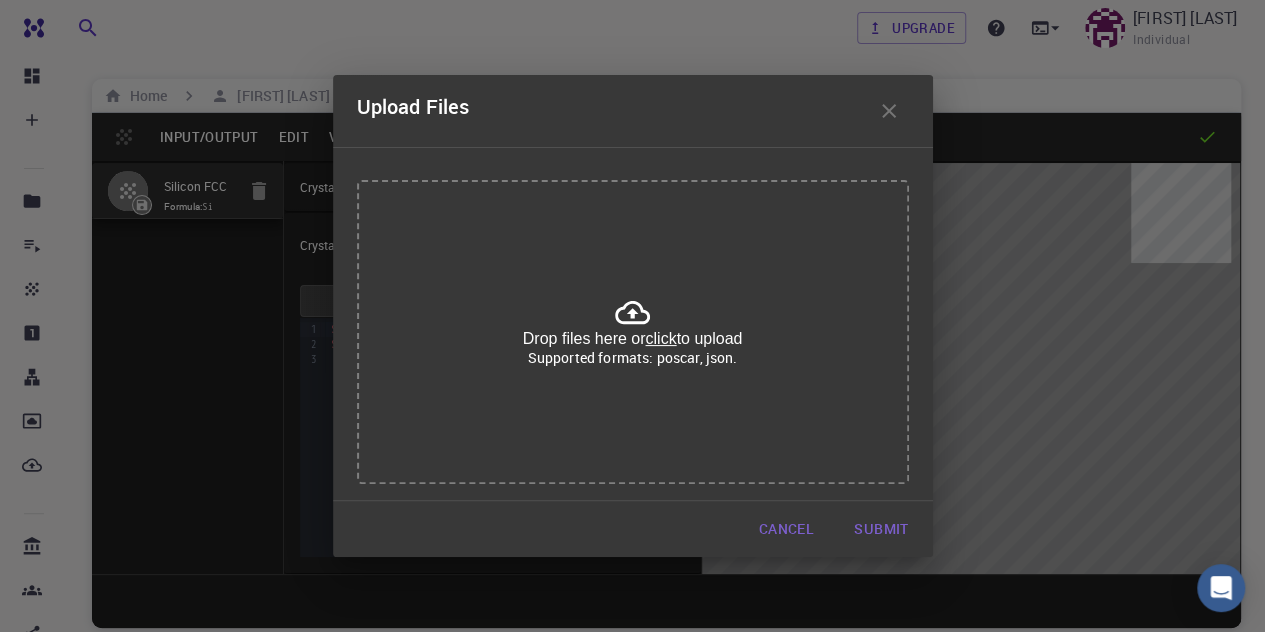 click 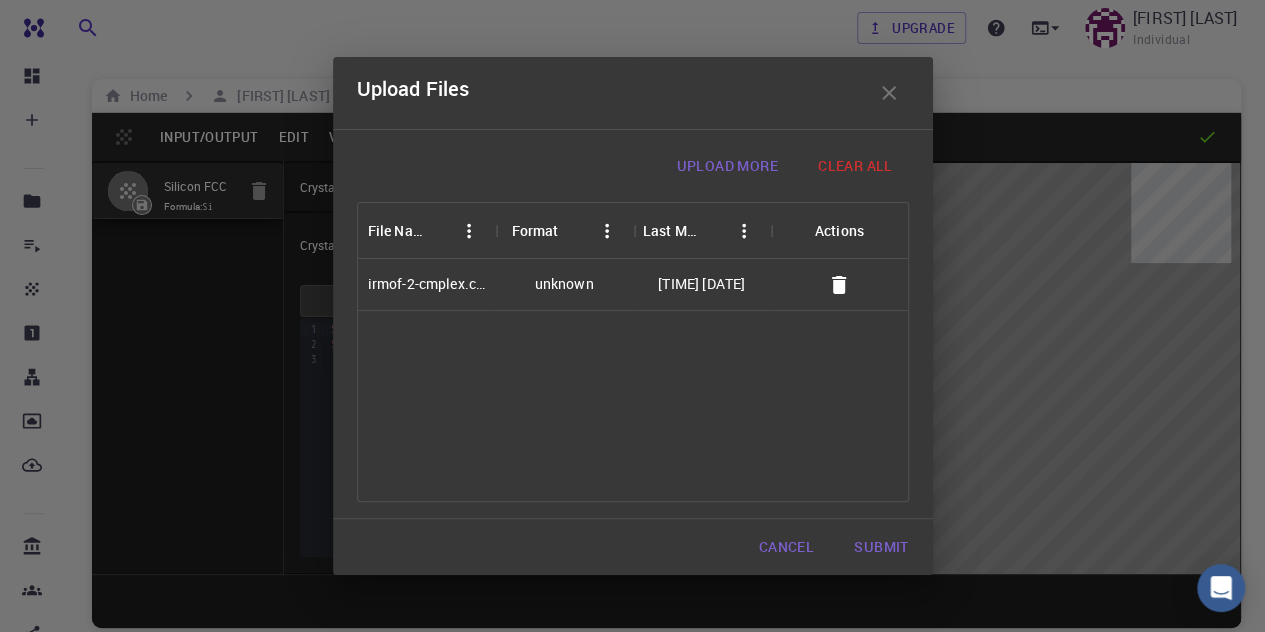 click on "Submit" at bounding box center [881, 547] 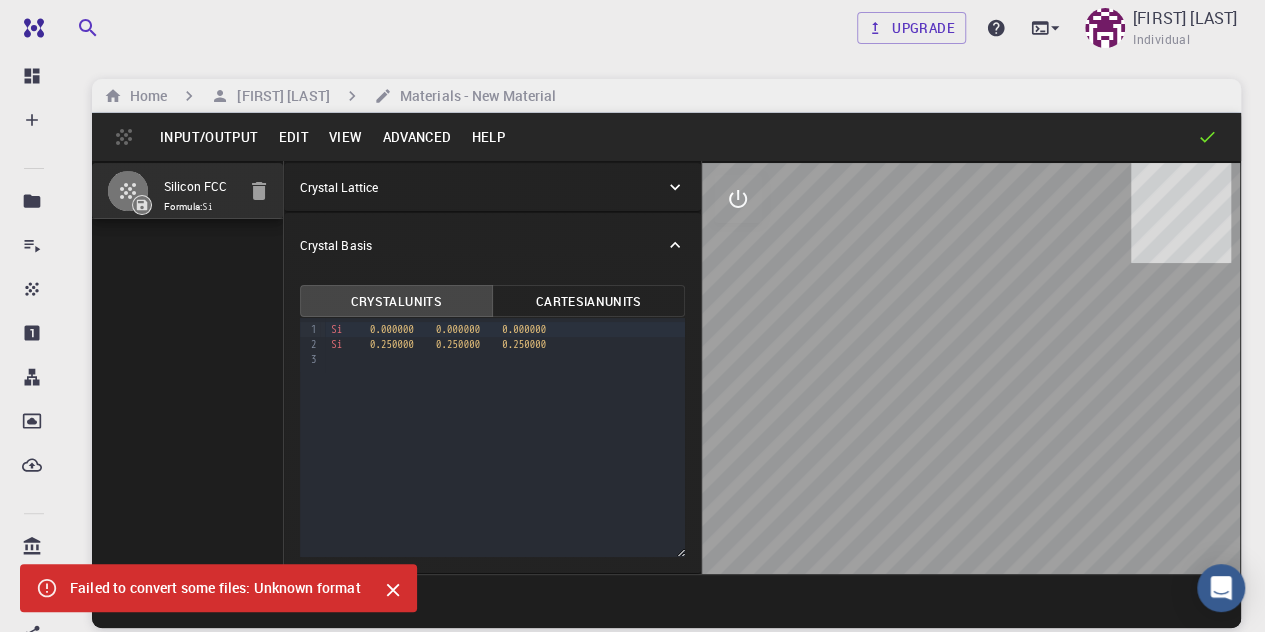 click on "Cartesian  Units" at bounding box center (588, 301) 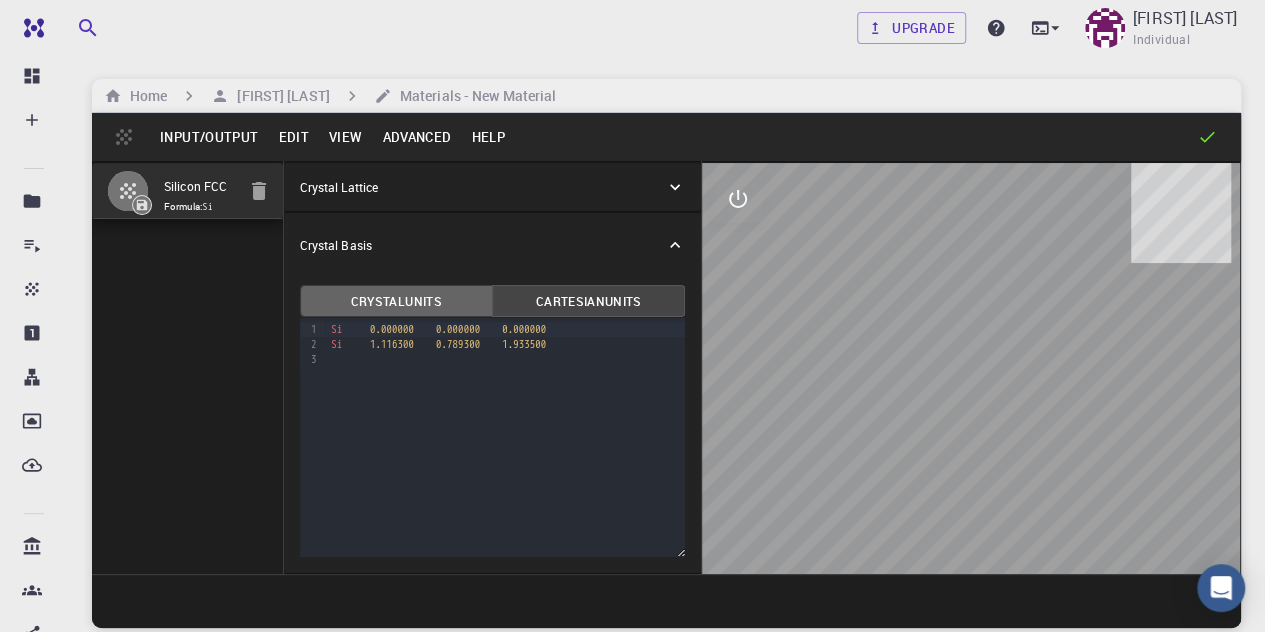 click on "Crystal  Units" at bounding box center [396, 301] 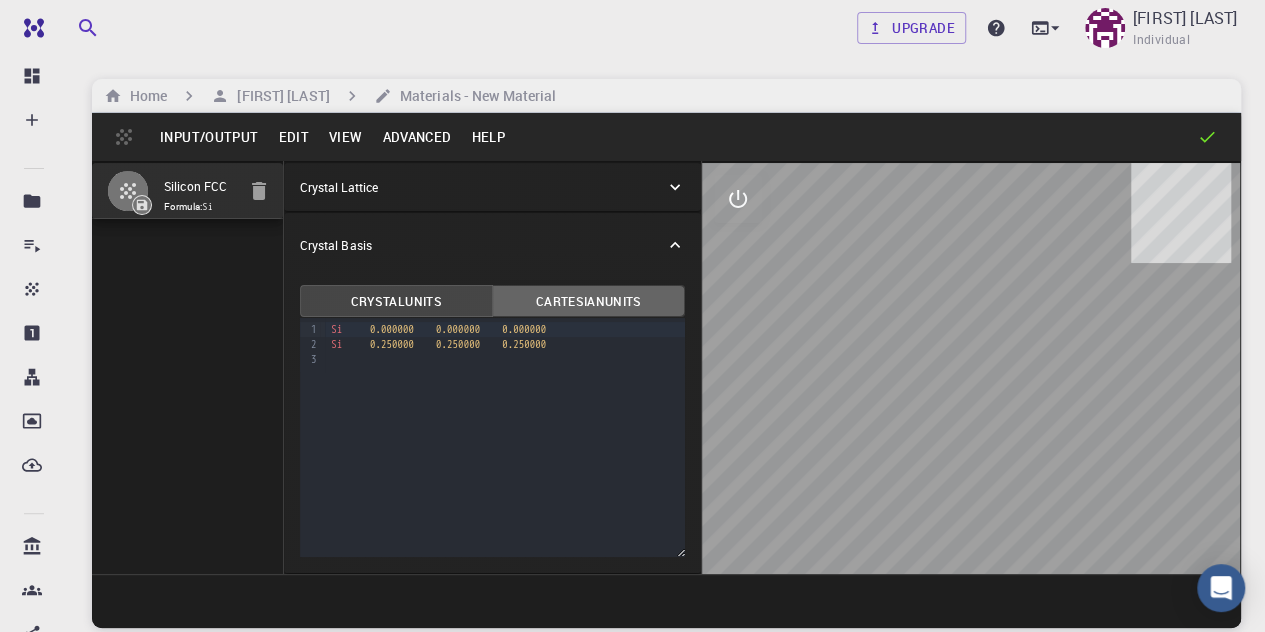 click on "Cartesian  Units" at bounding box center (588, 301) 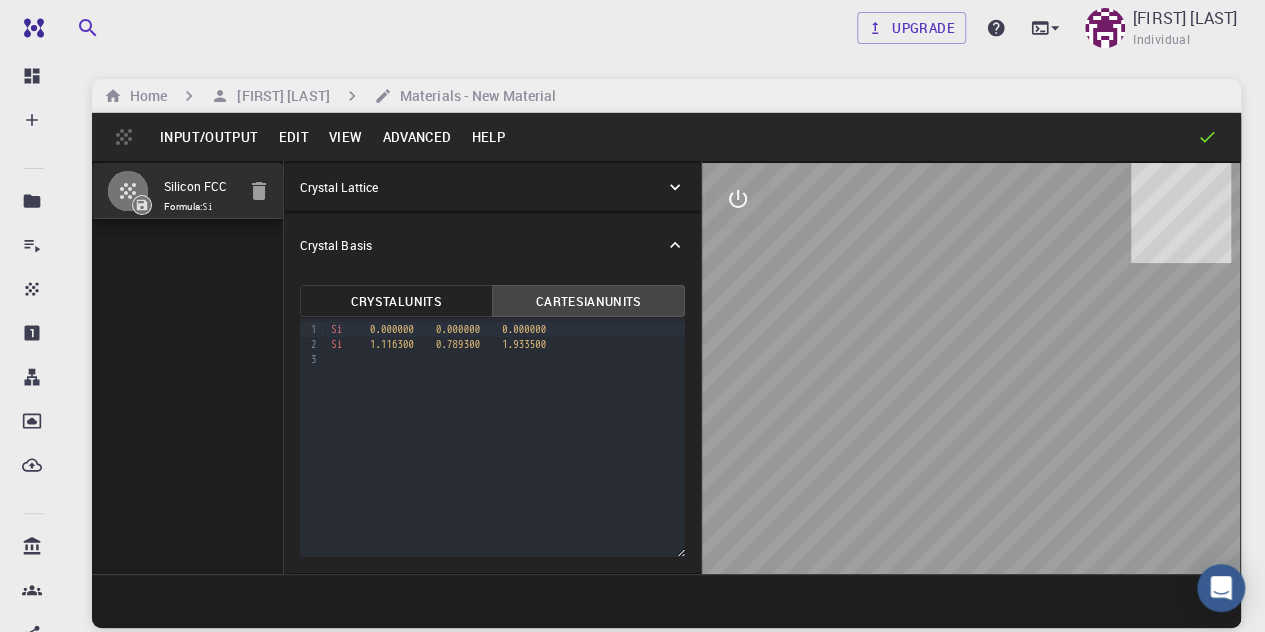 click on "Crystal  Units" at bounding box center [396, 301] 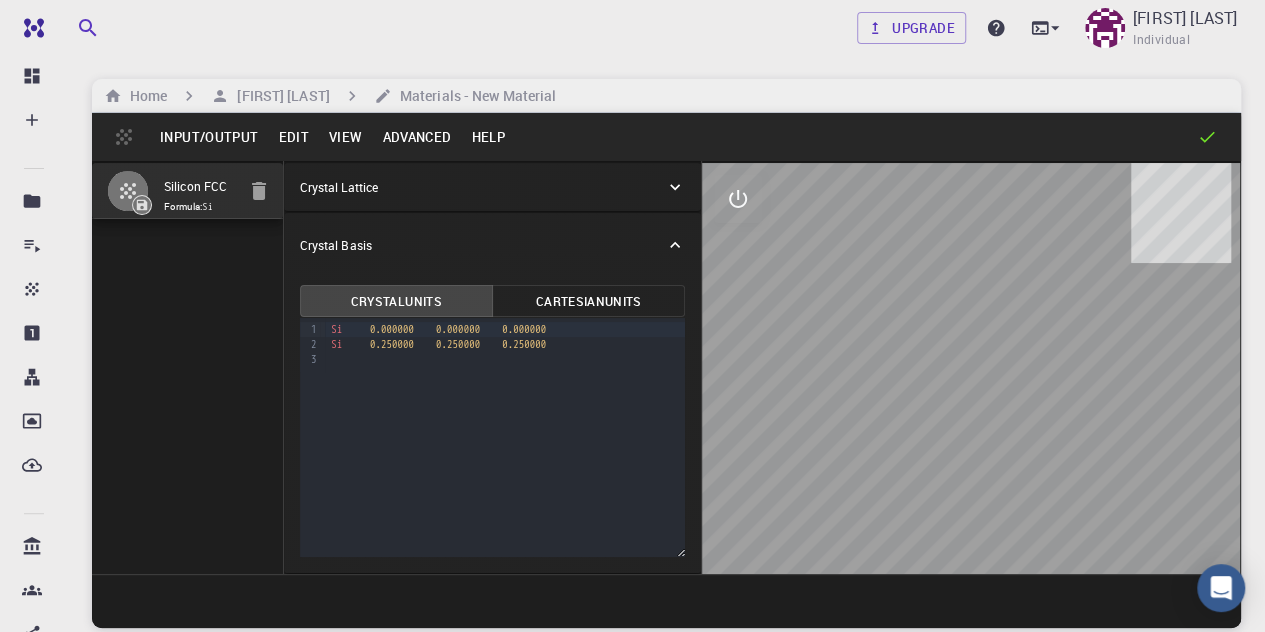 click on "Crystal Lattice" at bounding box center (493, 187) 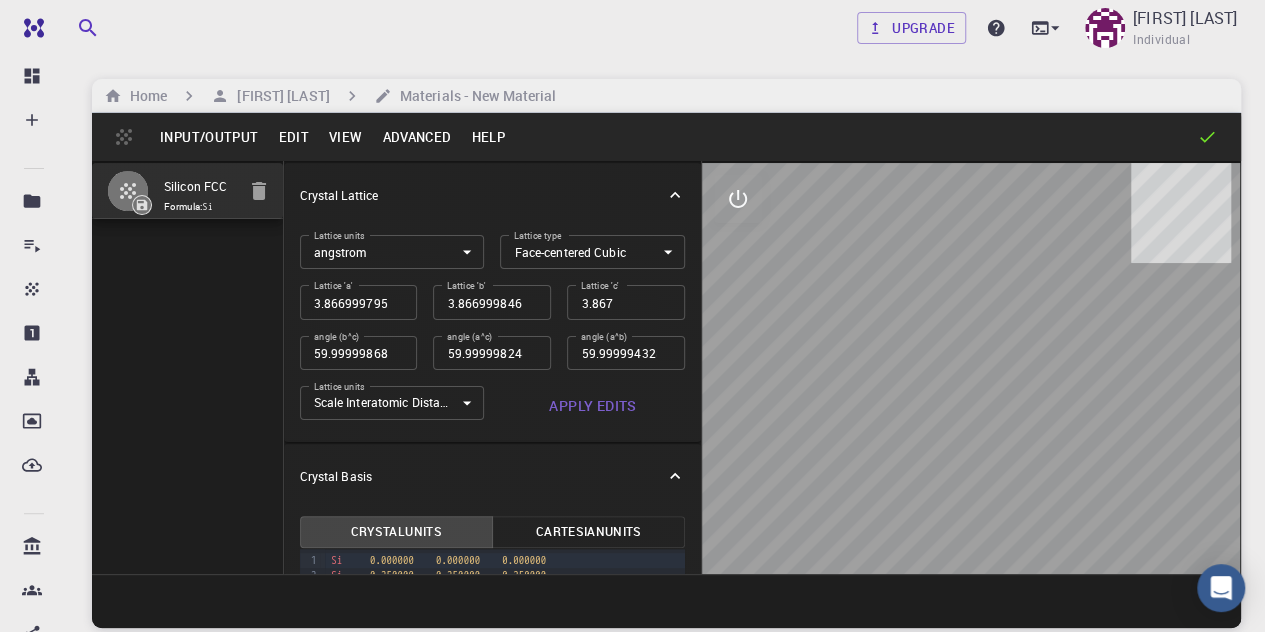 click on "Edit" at bounding box center [293, 137] 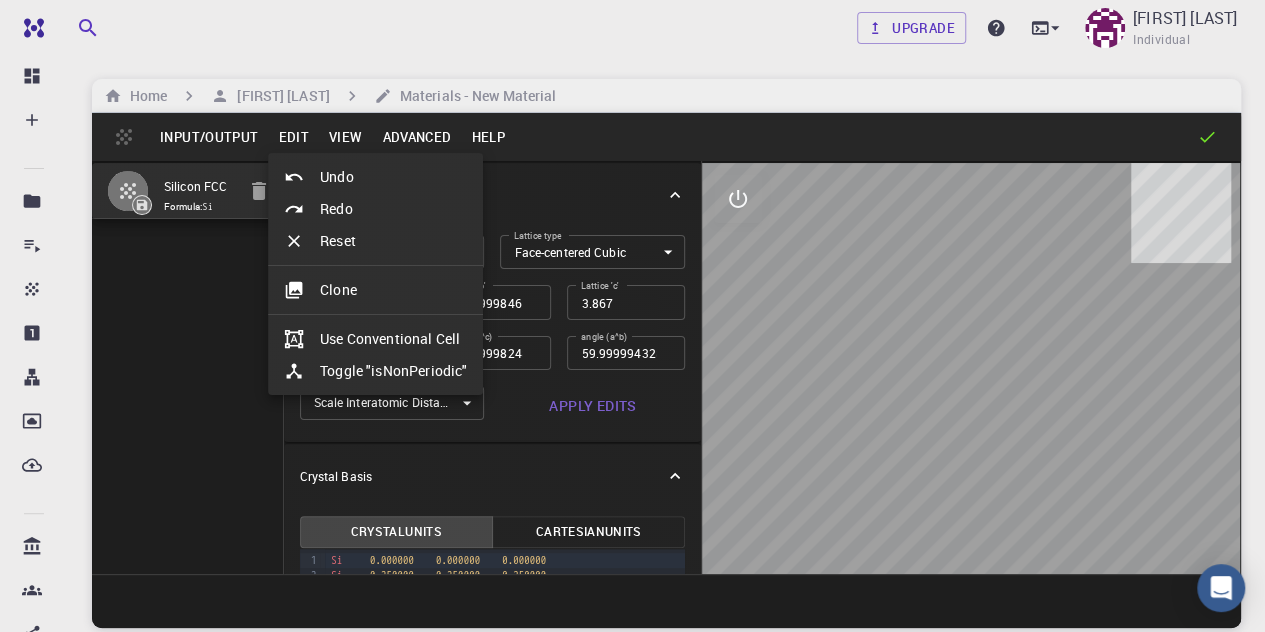 click at bounding box center [632, 316] 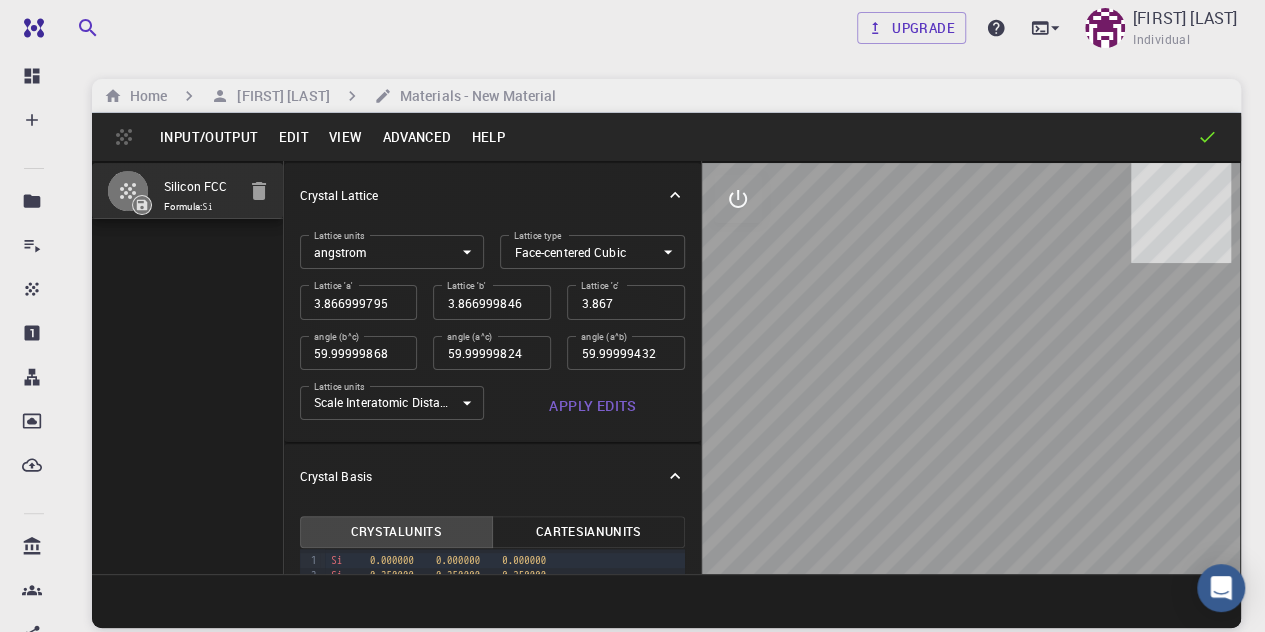 click on "View" at bounding box center [346, 137] 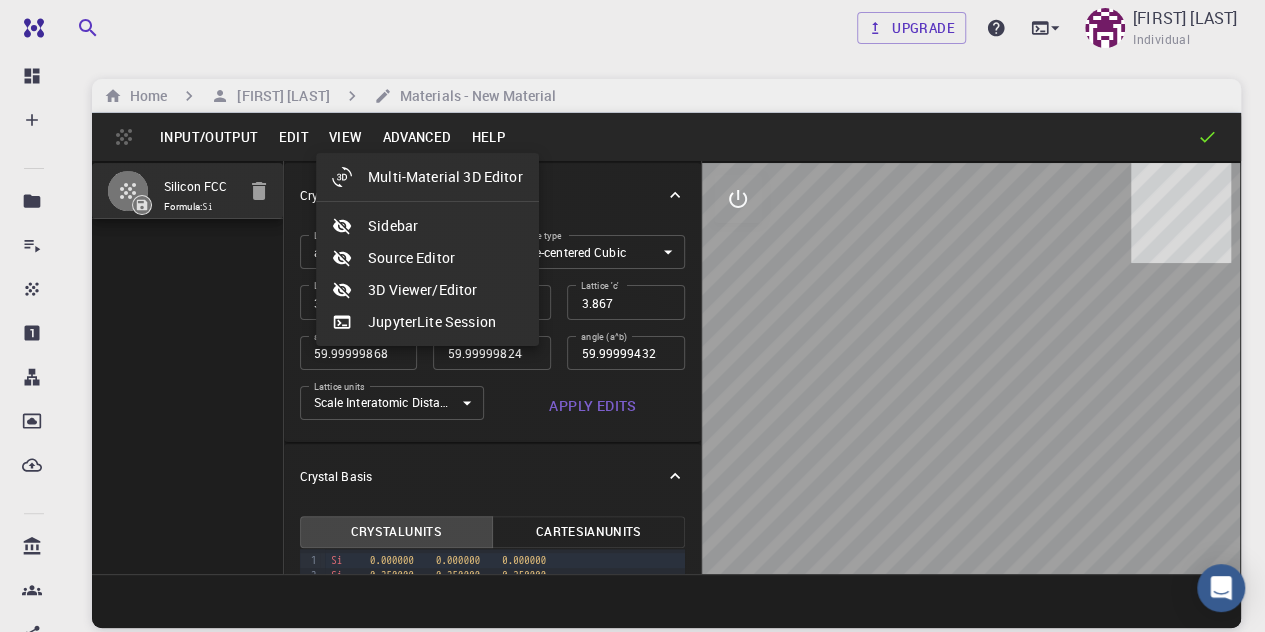 click at bounding box center [632, 316] 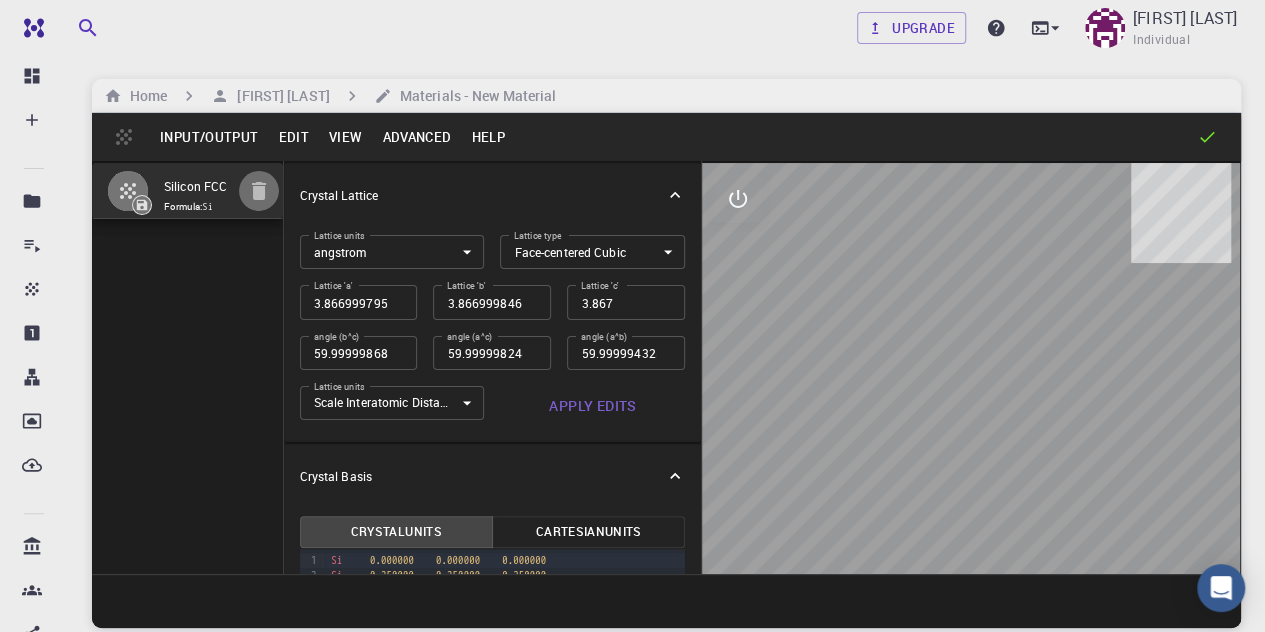 click 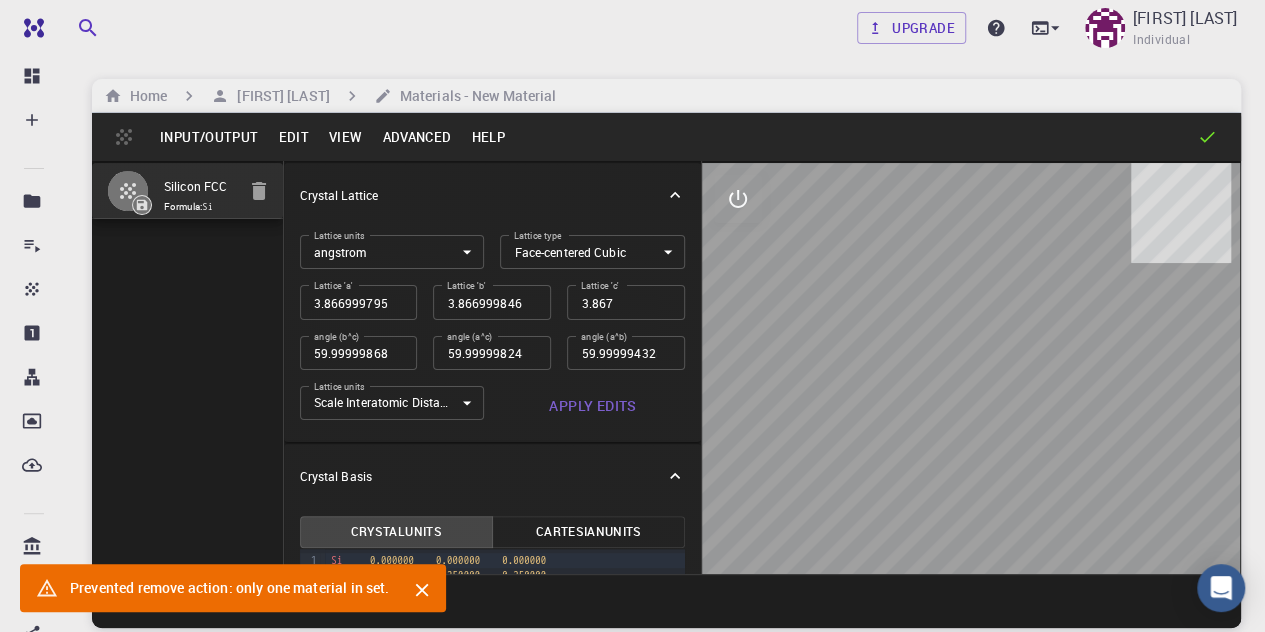 click on "Edit" at bounding box center (293, 137) 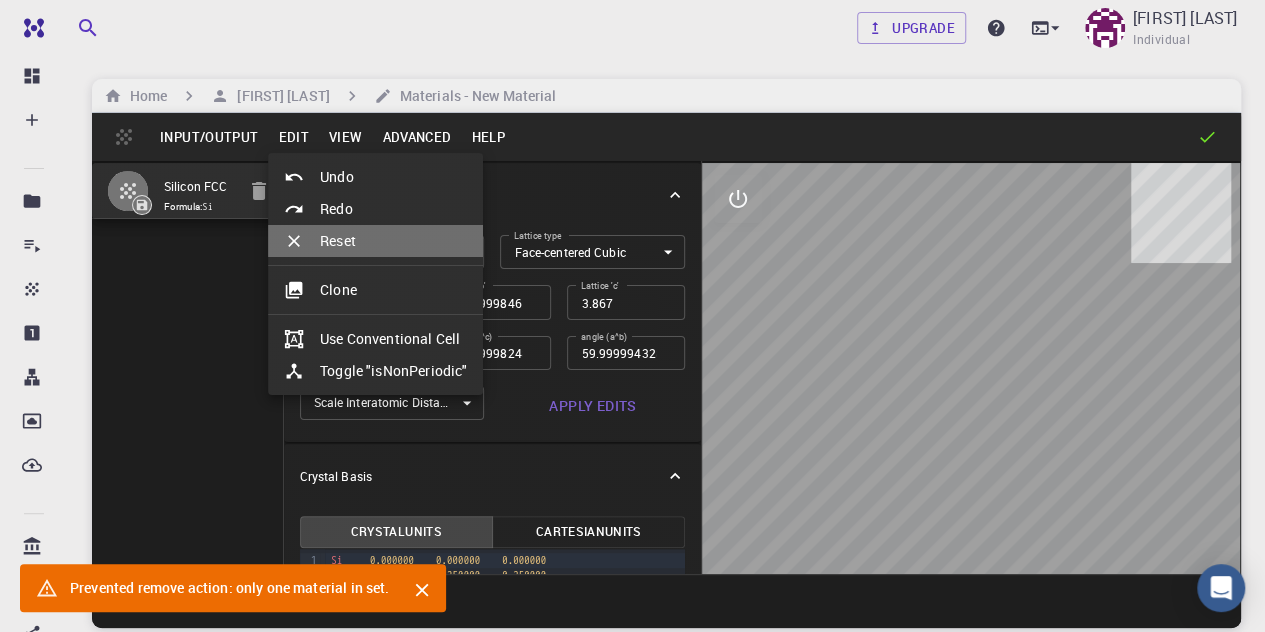click on "Reset" at bounding box center (375, 241) 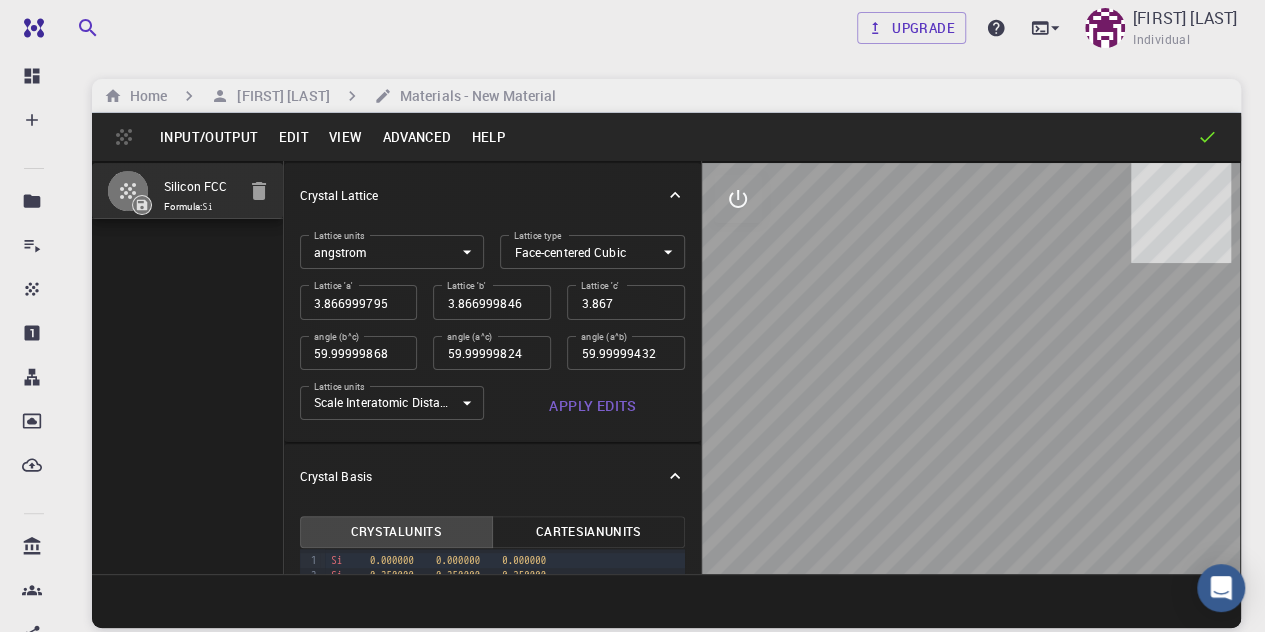 click on "Edit" at bounding box center (293, 137) 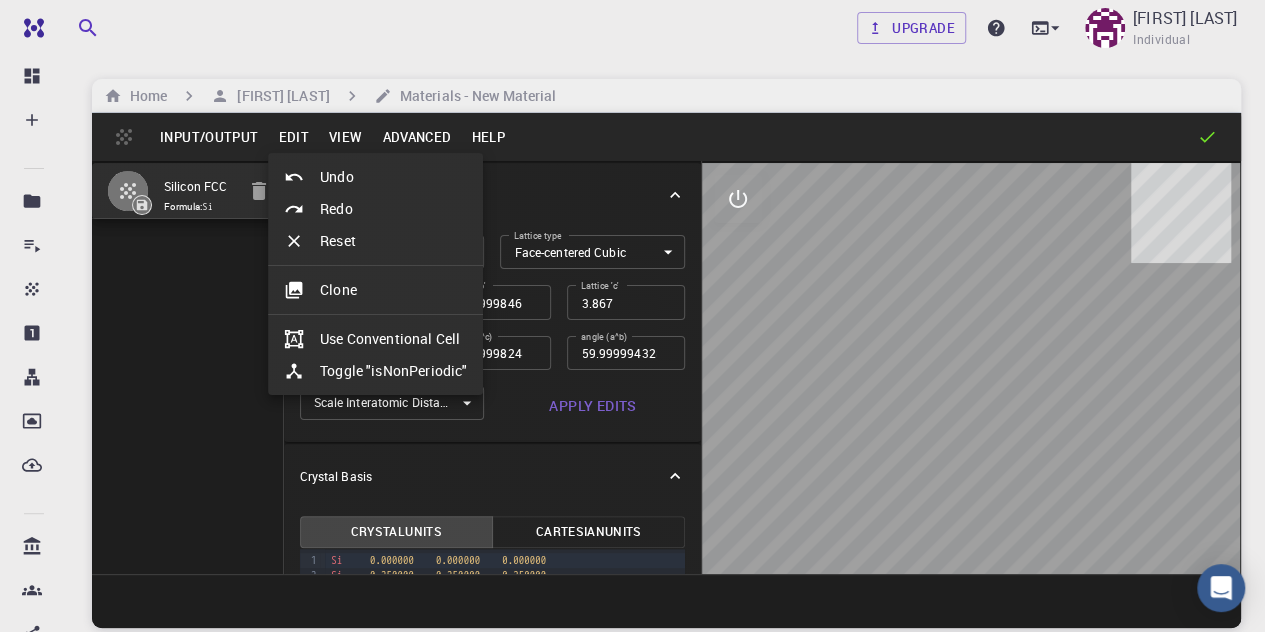 click at bounding box center (632, 316) 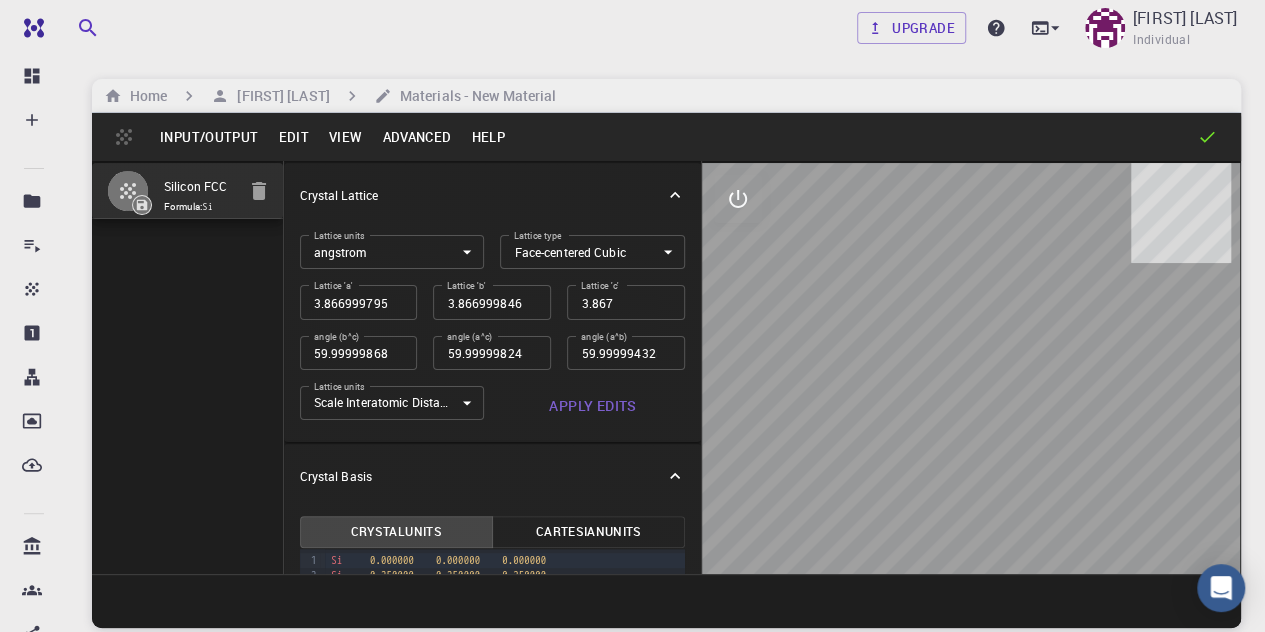 click on "Advanced" at bounding box center [416, 137] 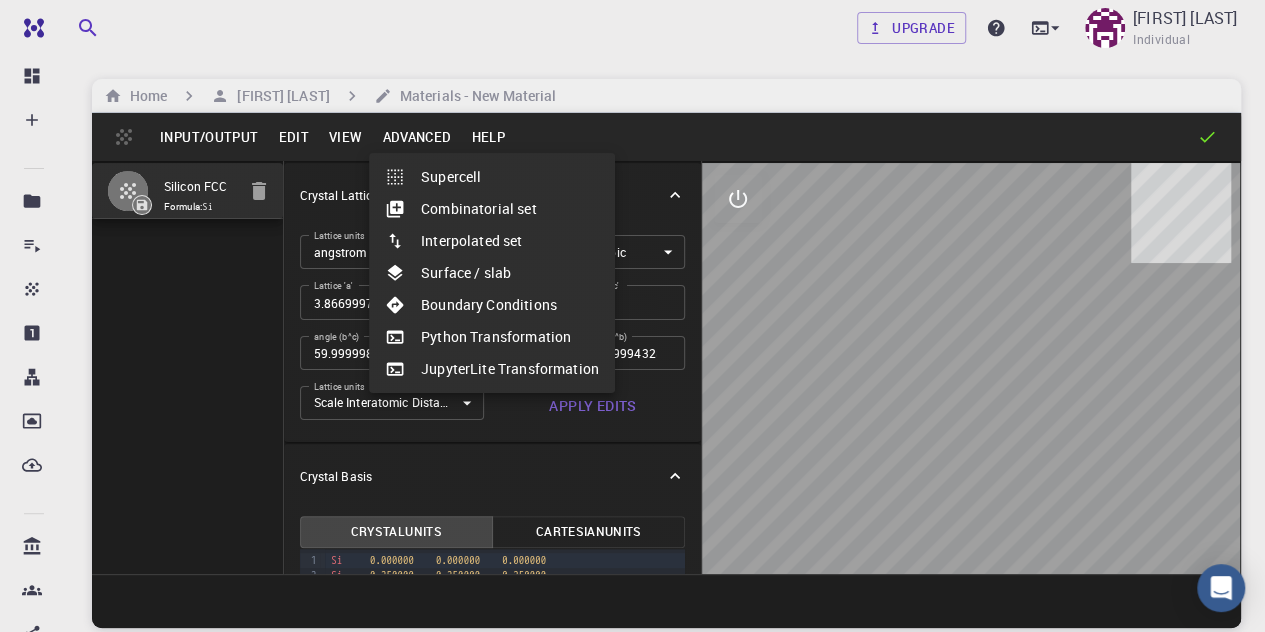click at bounding box center (632, 316) 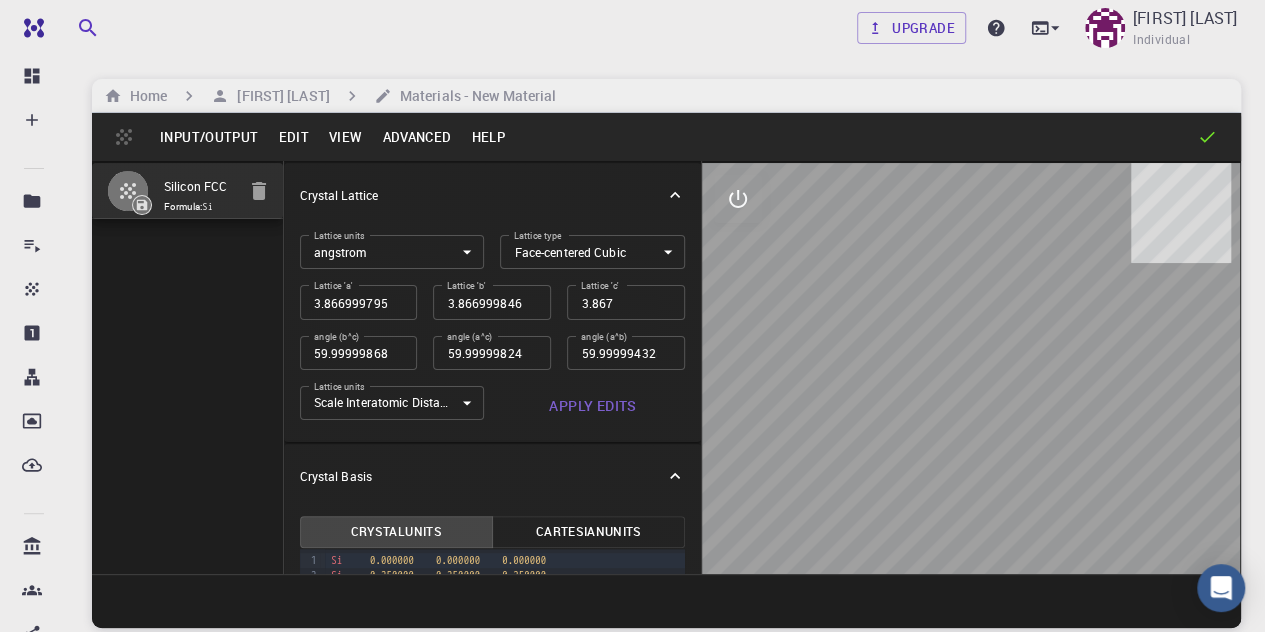 click on "Edit" at bounding box center (293, 137) 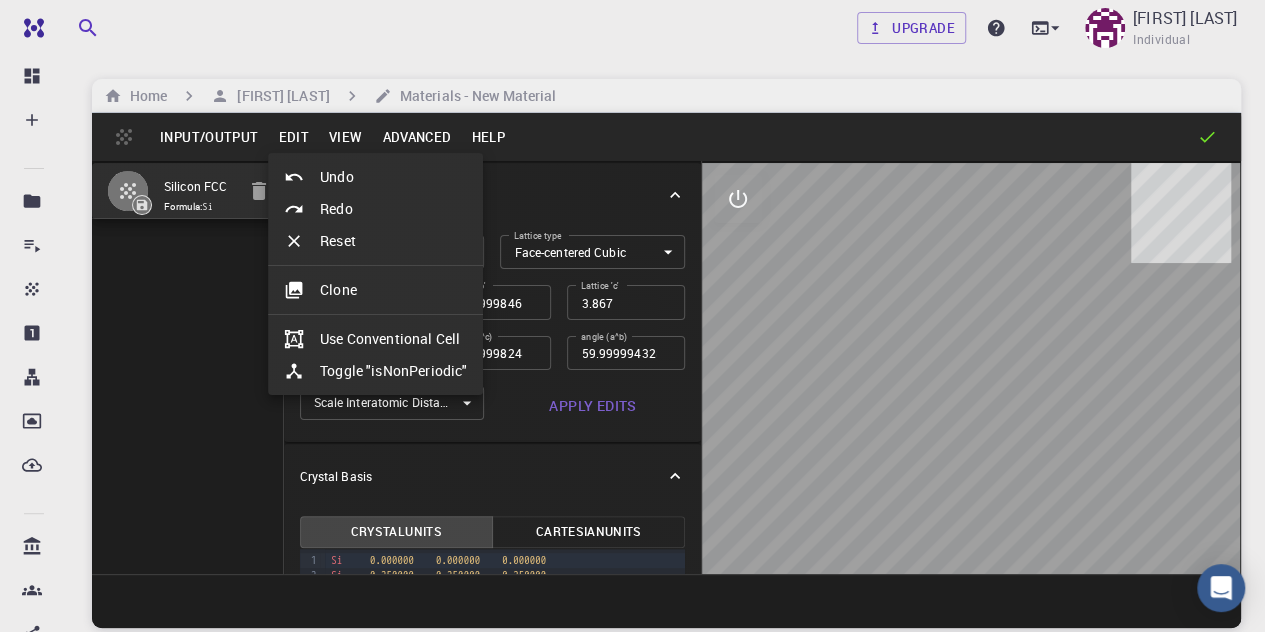 click at bounding box center (632, 316) 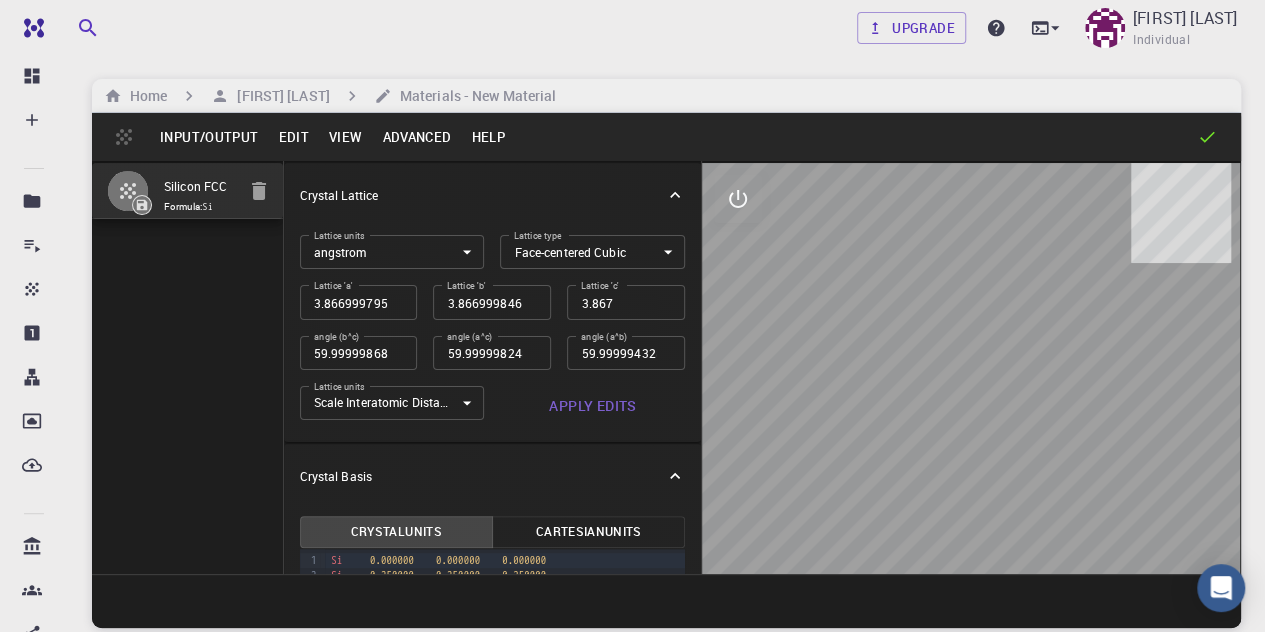 click 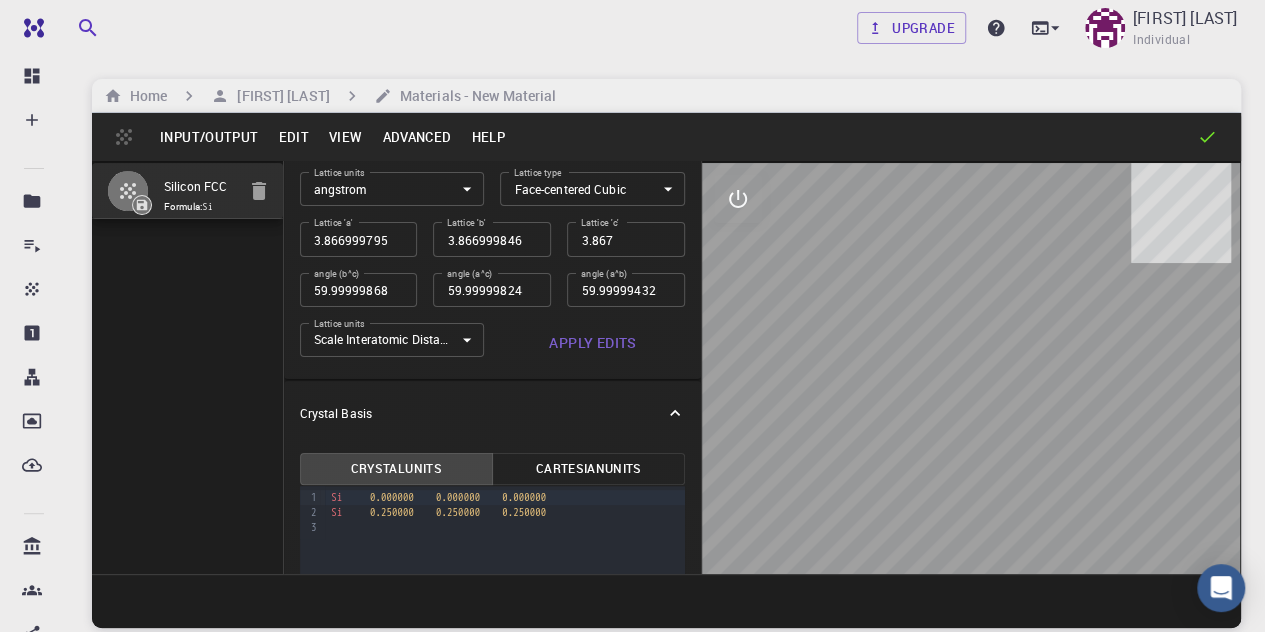 scroll, scrollTop: 0, scrollLeft: 0, axis: both 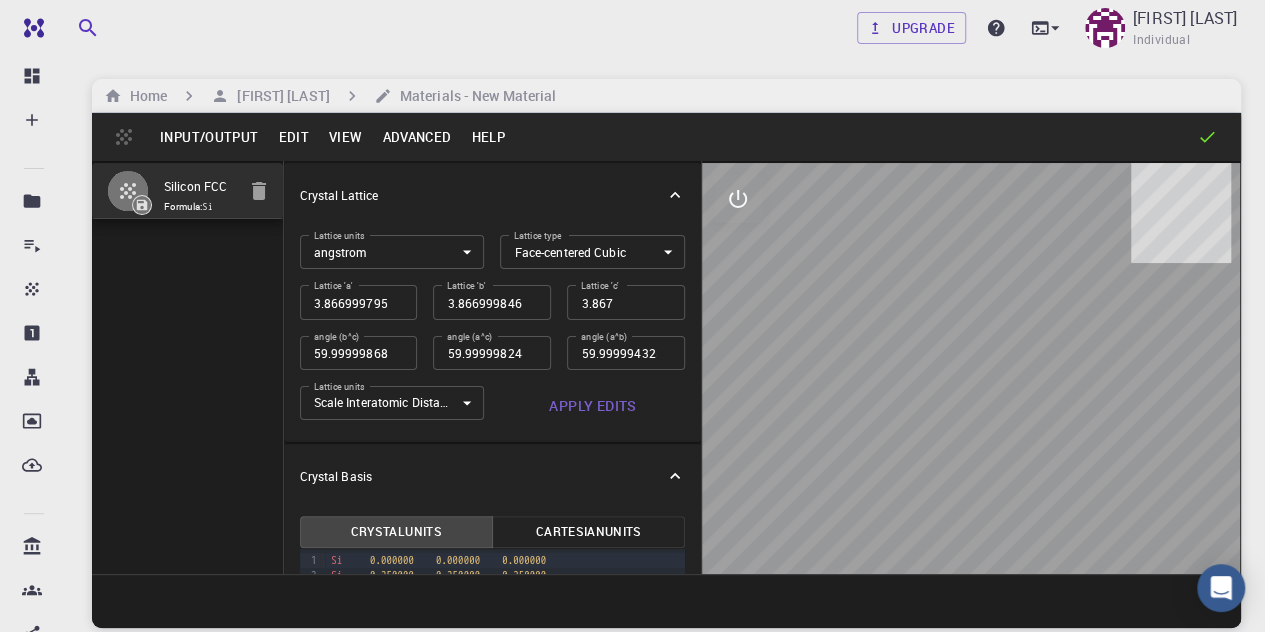 click on "Help" at bounding box center (488, 137) 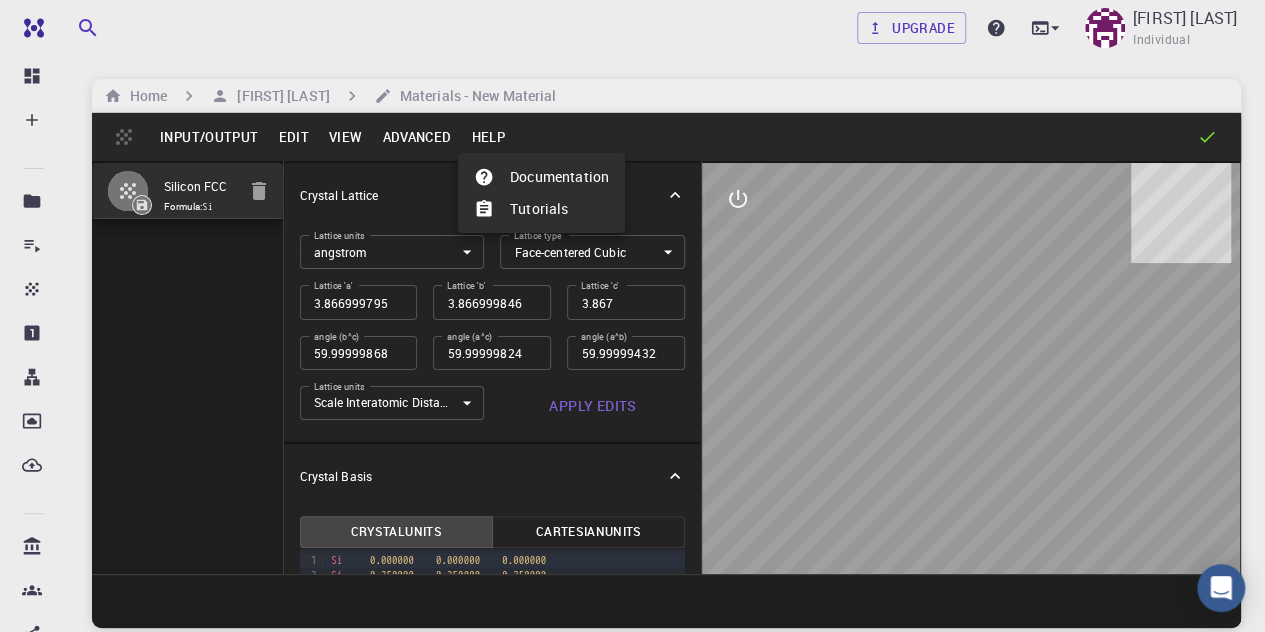 click at bounding box center (632, 316) 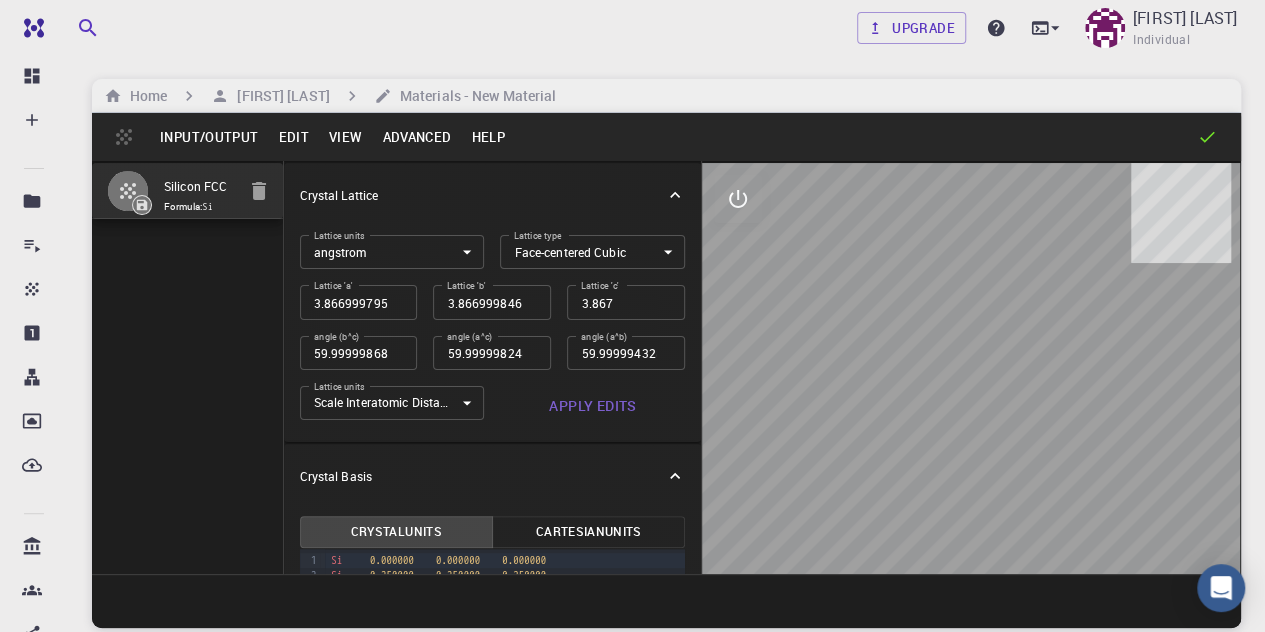 click on "Advanced" at bounding box center (416, 137) 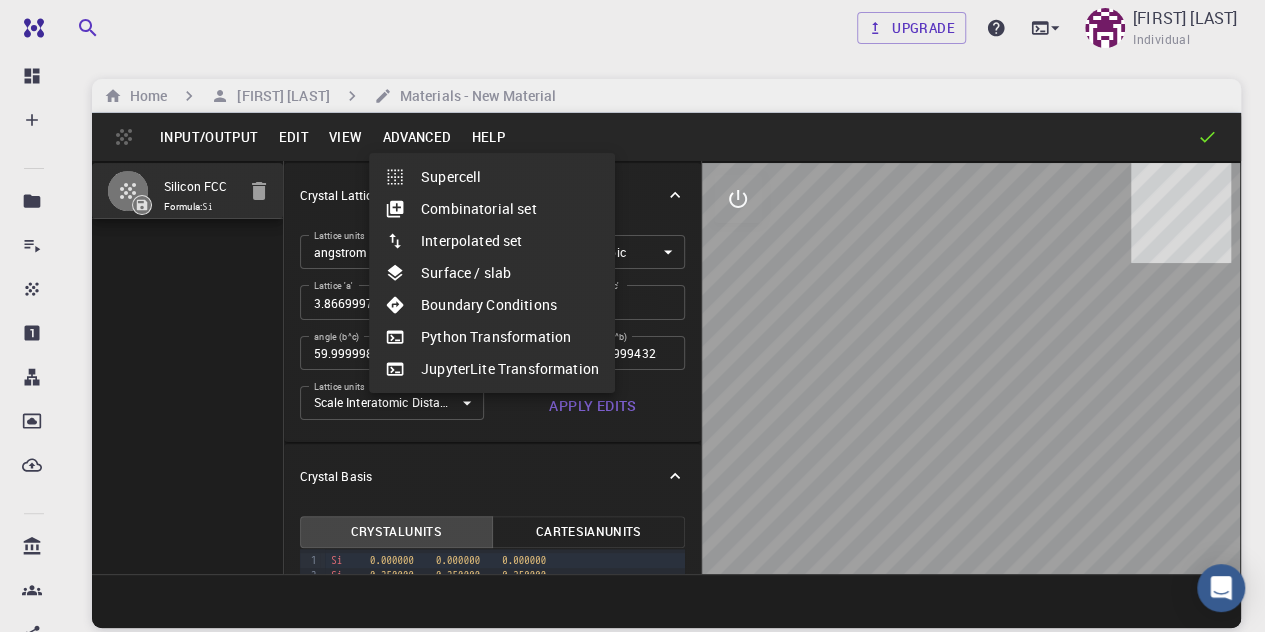 click at bounding box center (632, 316) 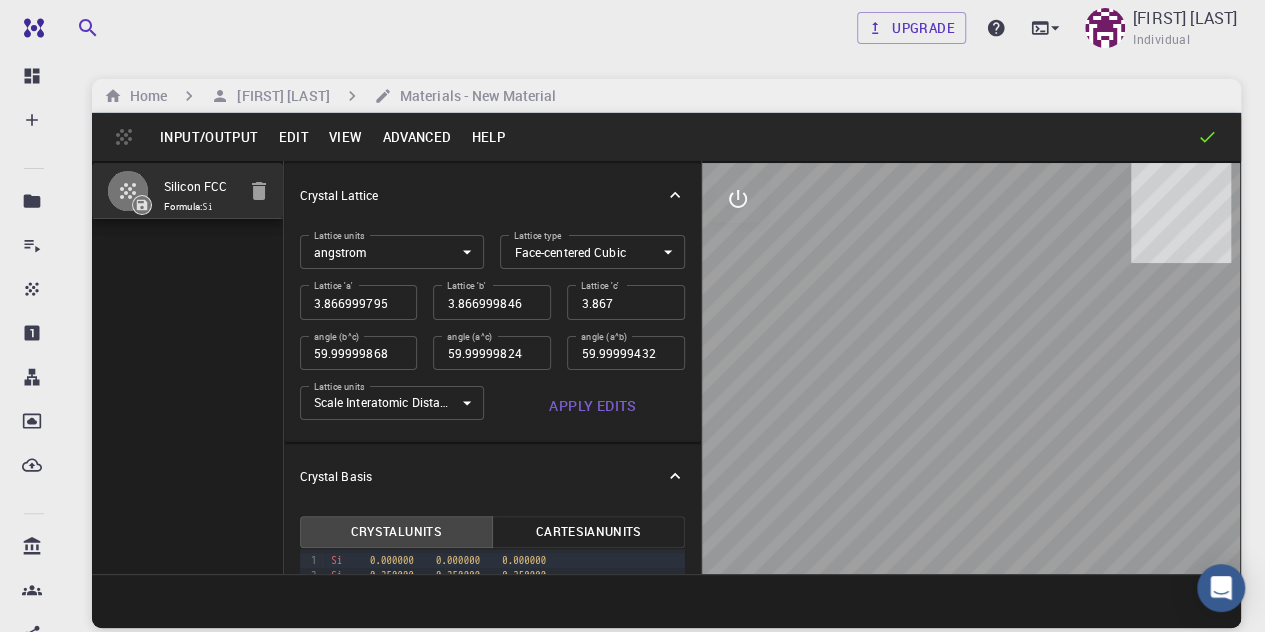click on "View" at bounding box center [346, 137] 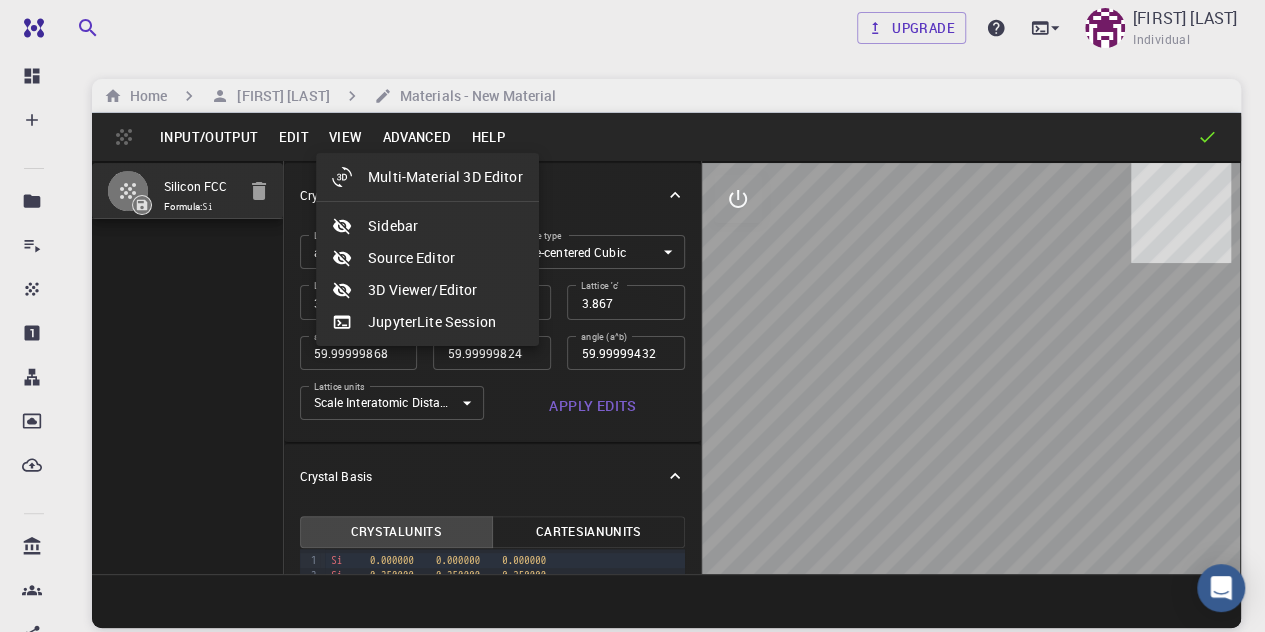 click at bounding box center (632, 316) 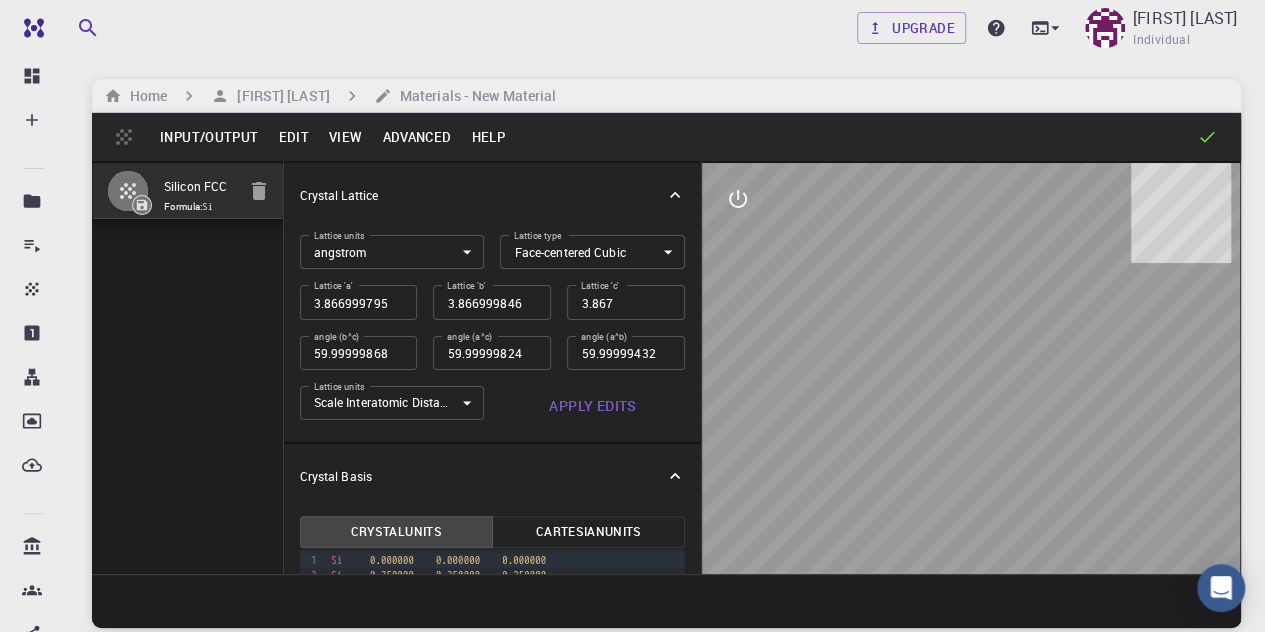 click on "Edit" at bounding box center (293, 137) 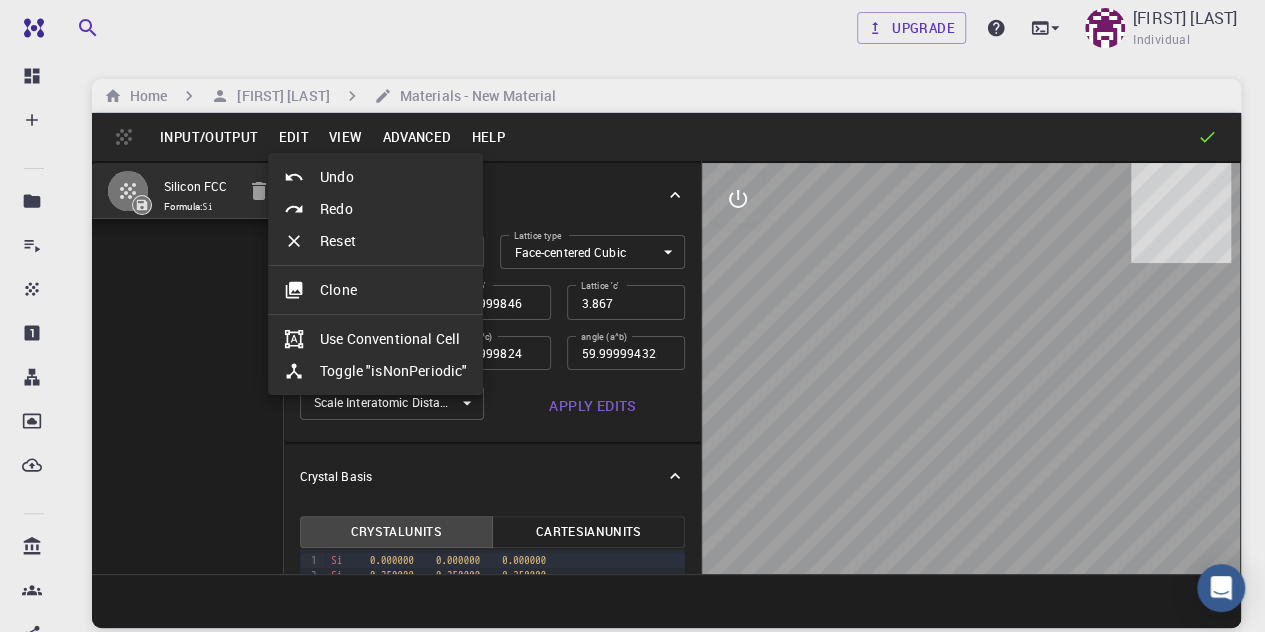 click on "Toggle "isNonPeriodic"" at bounding box center [375, 371] 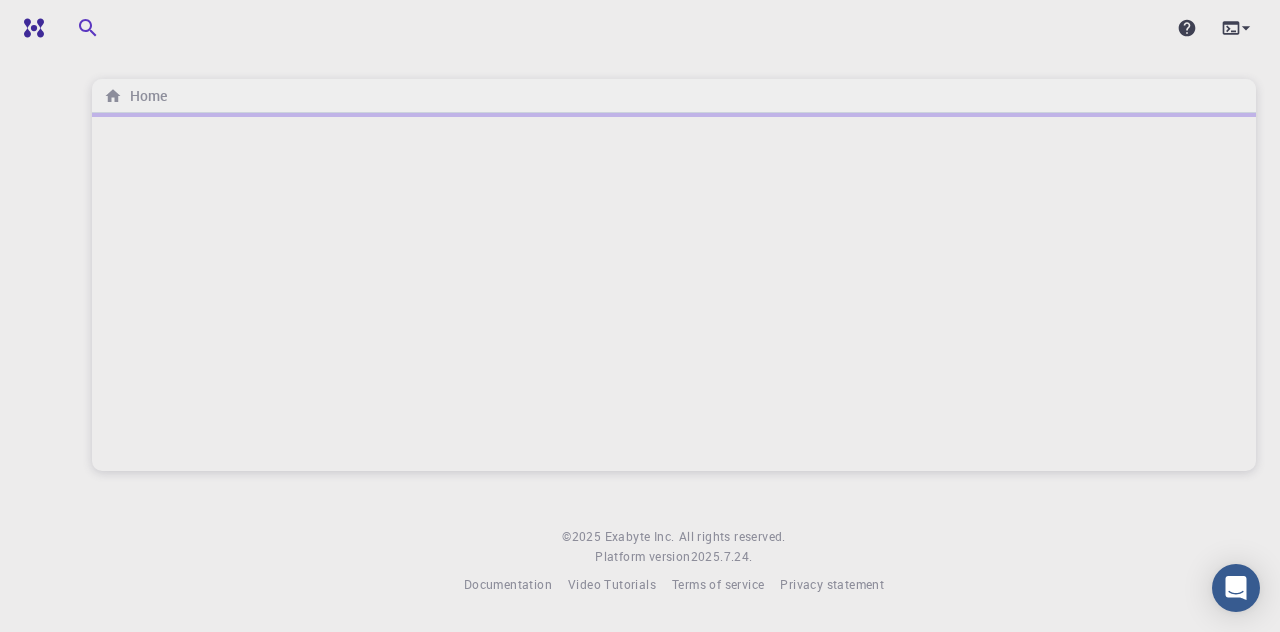 scroll, scrollTop: 0, scrollLeft: 0, axis: both 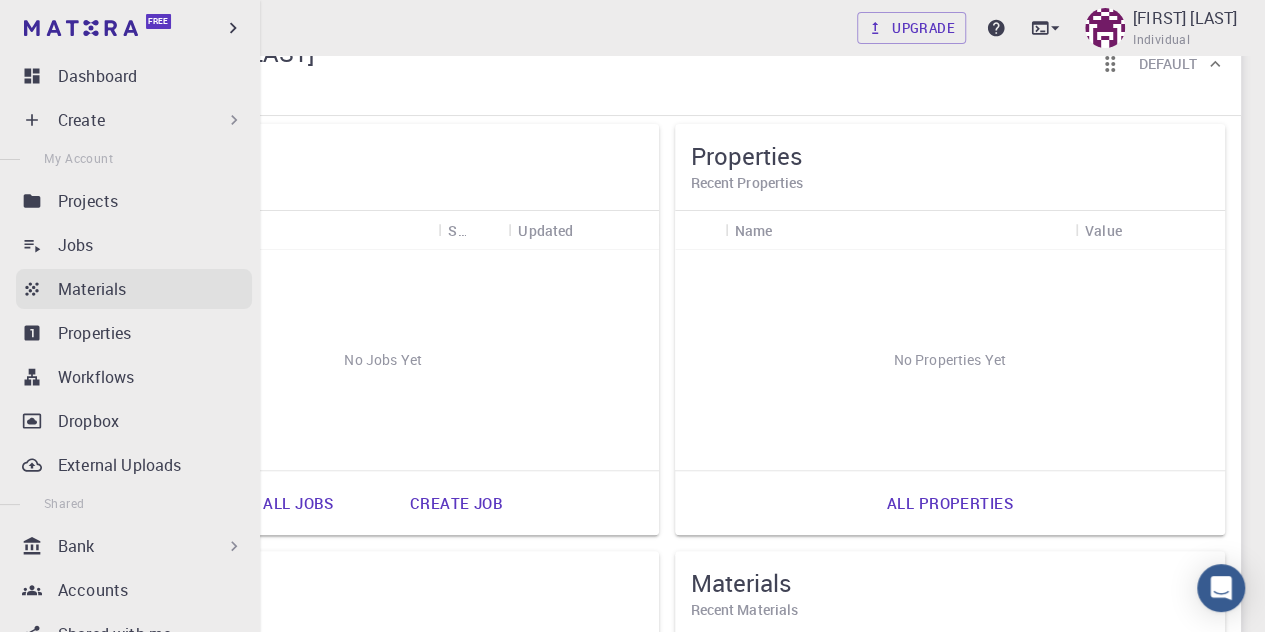 click on "Materials" at bounding box center [92, 289] 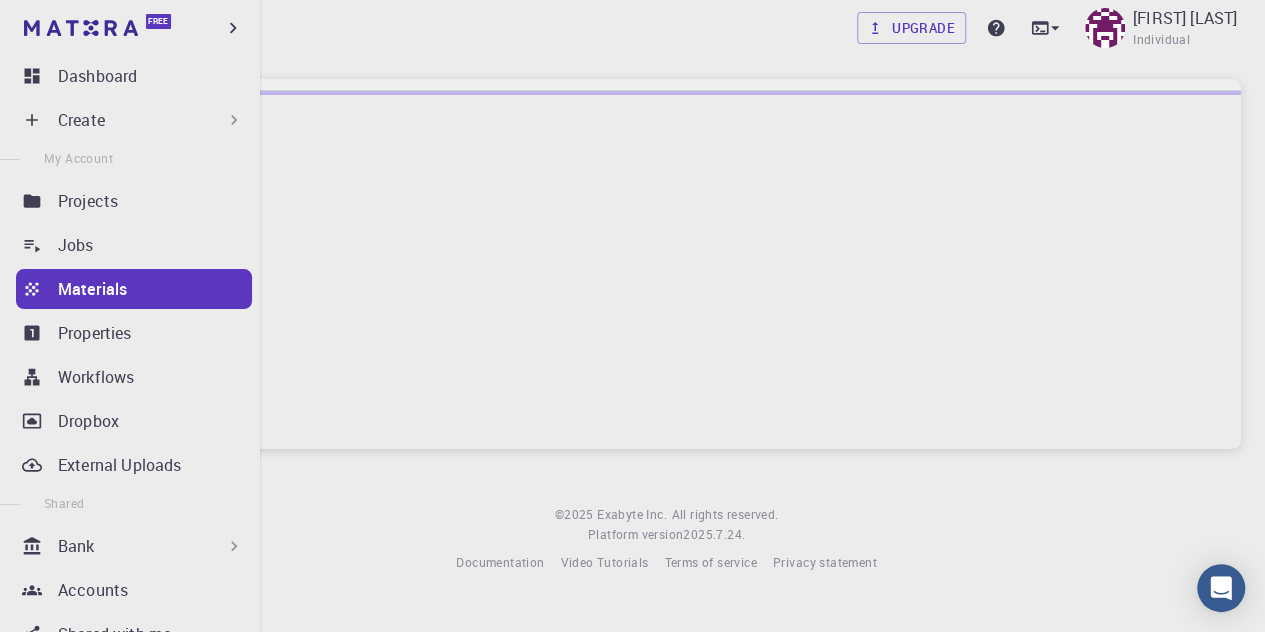 scroll, scrollTop: 0, scrollLeft: 0, axis: both 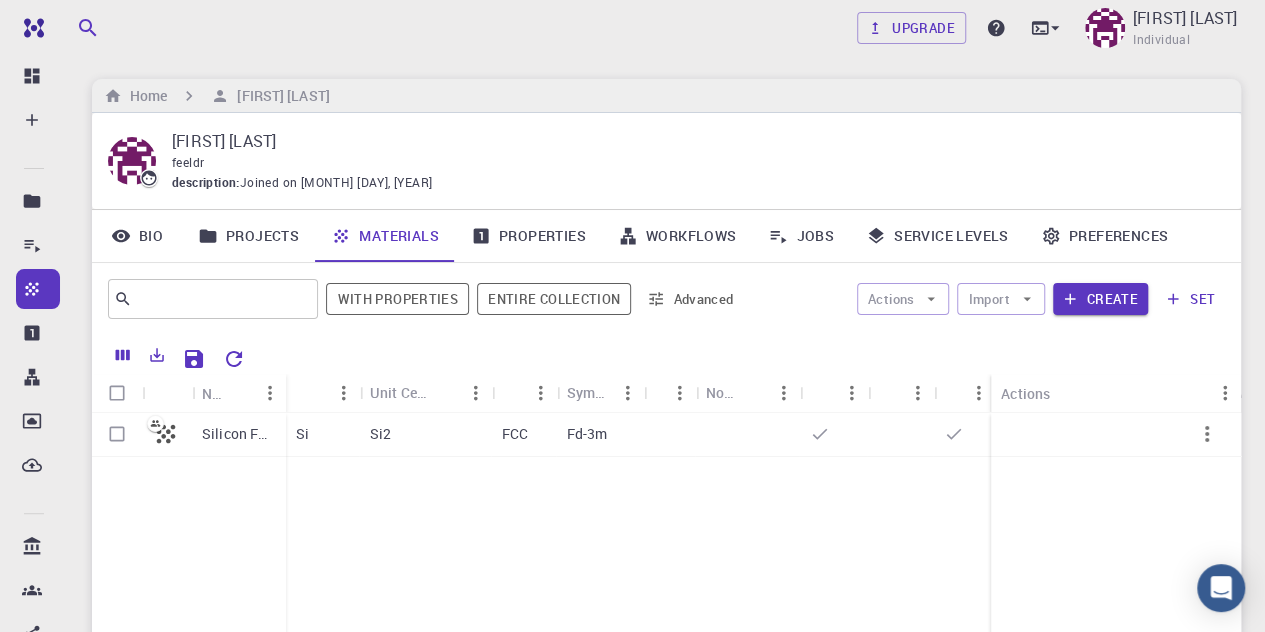click on "Materials" at bounding box center [385, 236] 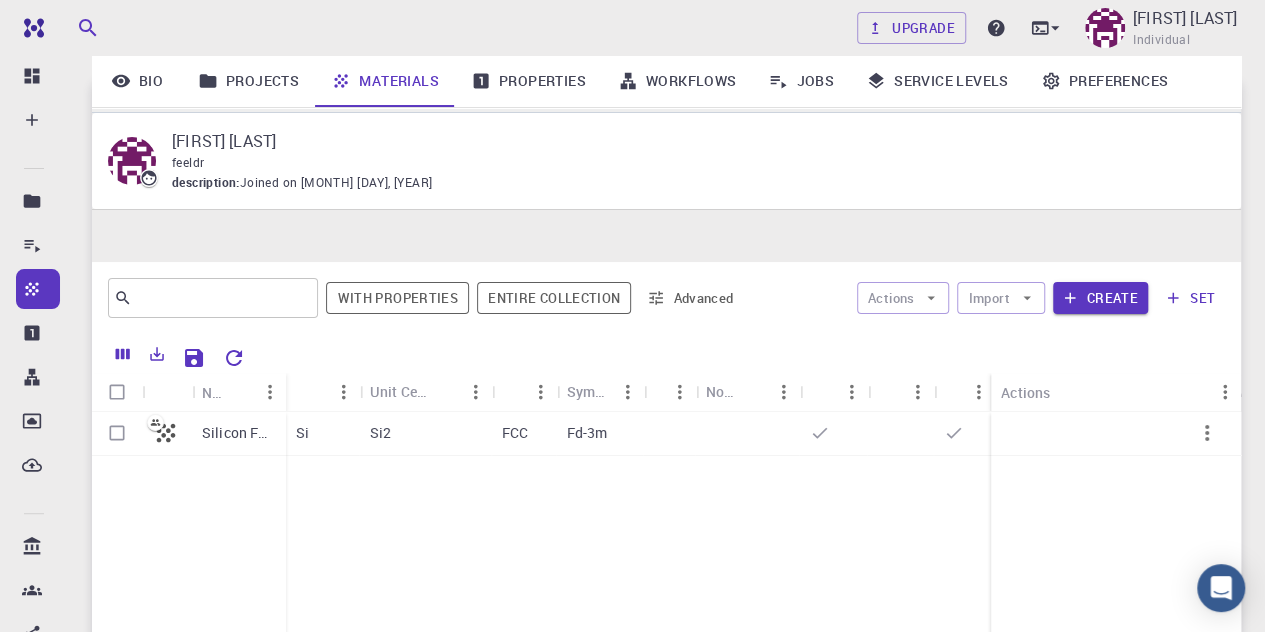 scroll, scrollTop: 262, scrollLeft: 0, axis: vertical 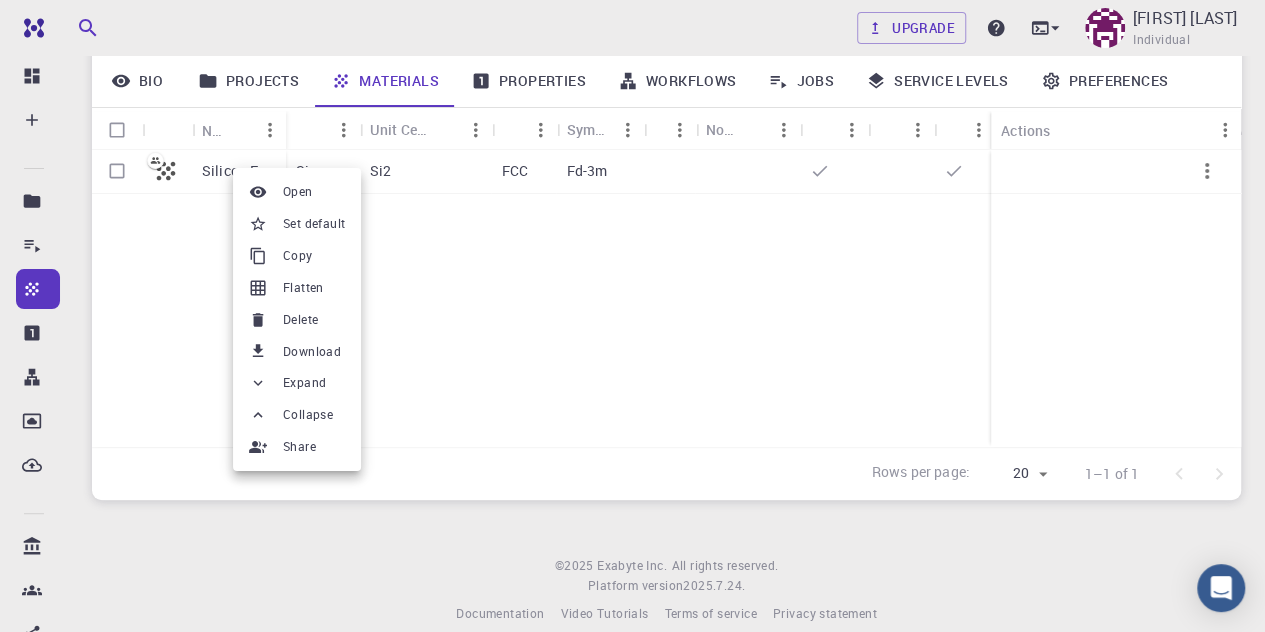 click on "Delete" at bounding box center (300, 320) 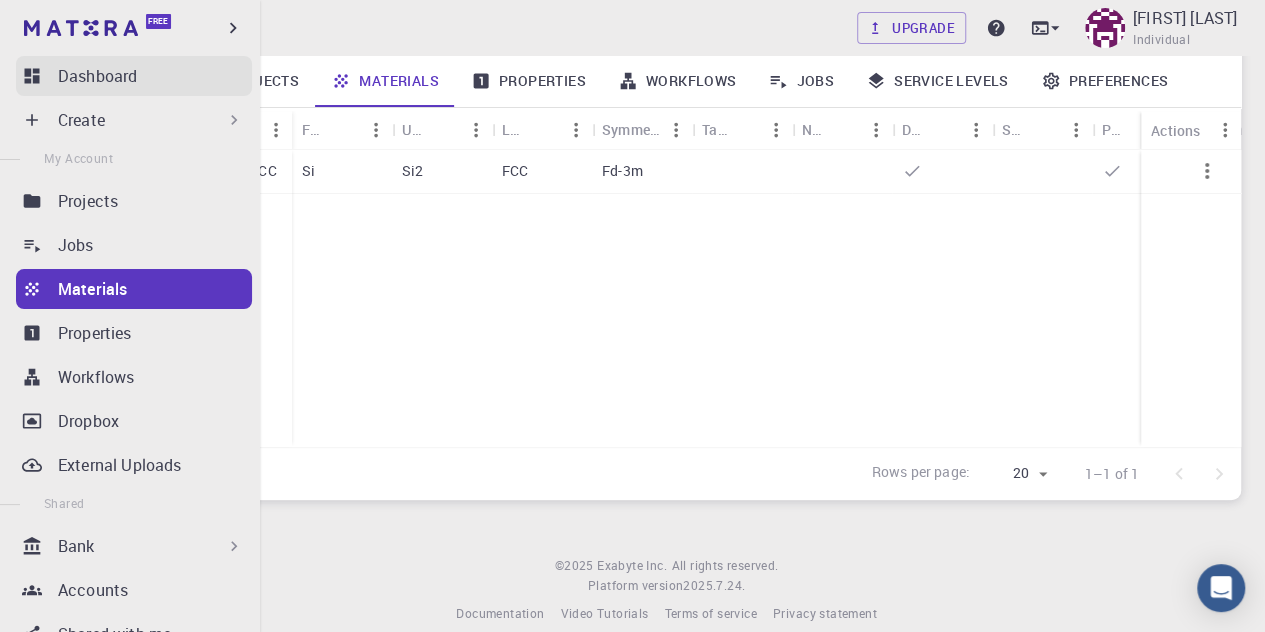 click on "Dashboard" at bounding box center [155, 76] 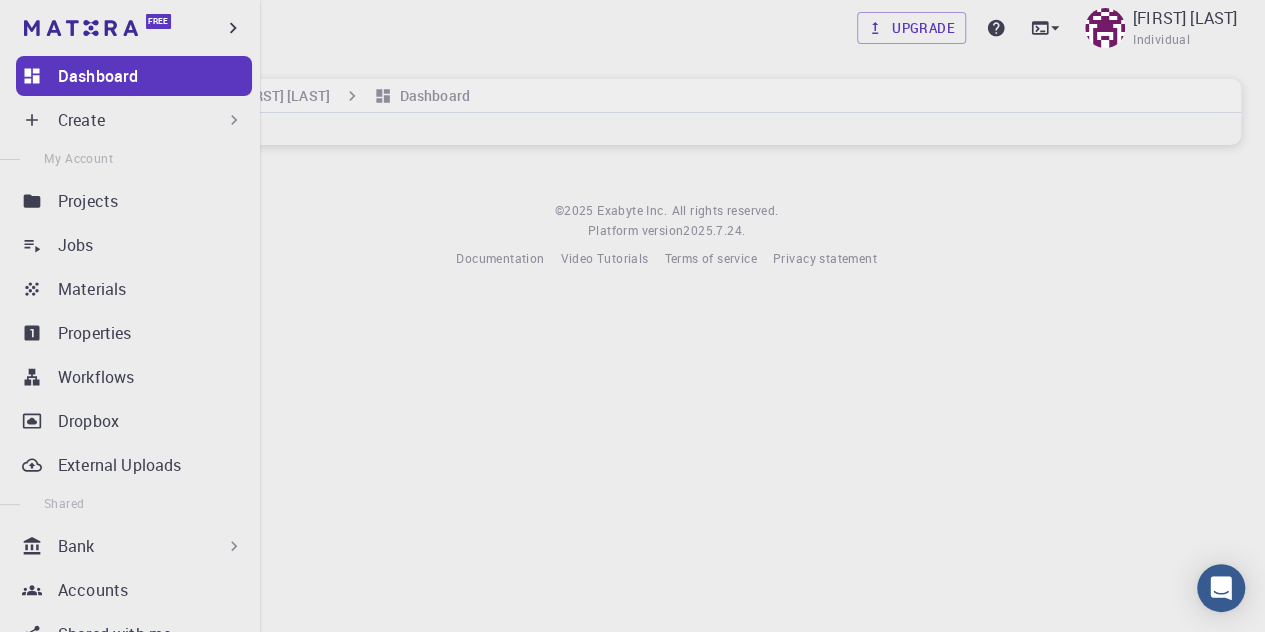 scroll, scrollTop: 0, scrollLeft: 0, axis: both 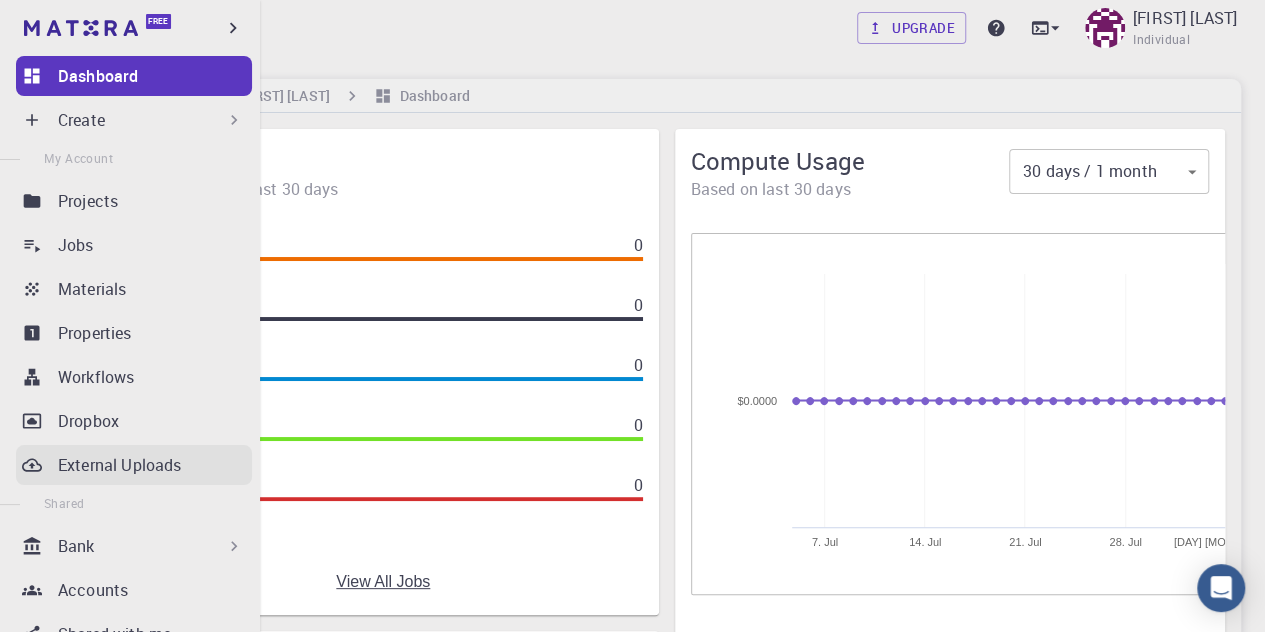 click on "External Uploads" at bounding box center (119, 465) 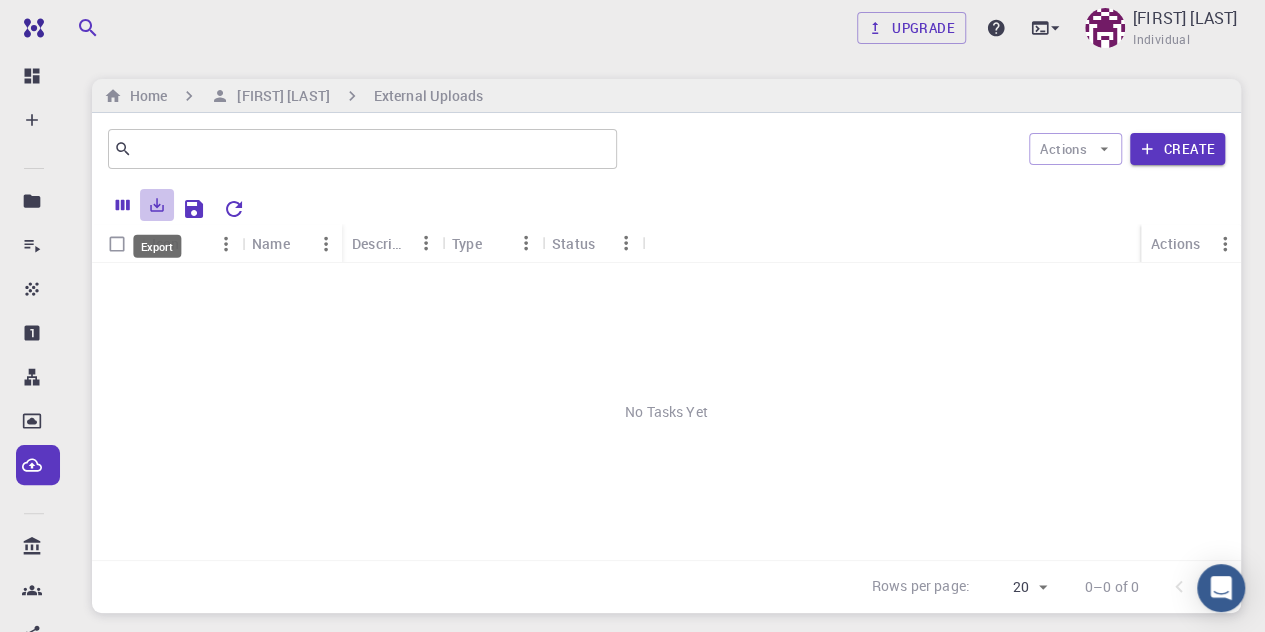 click 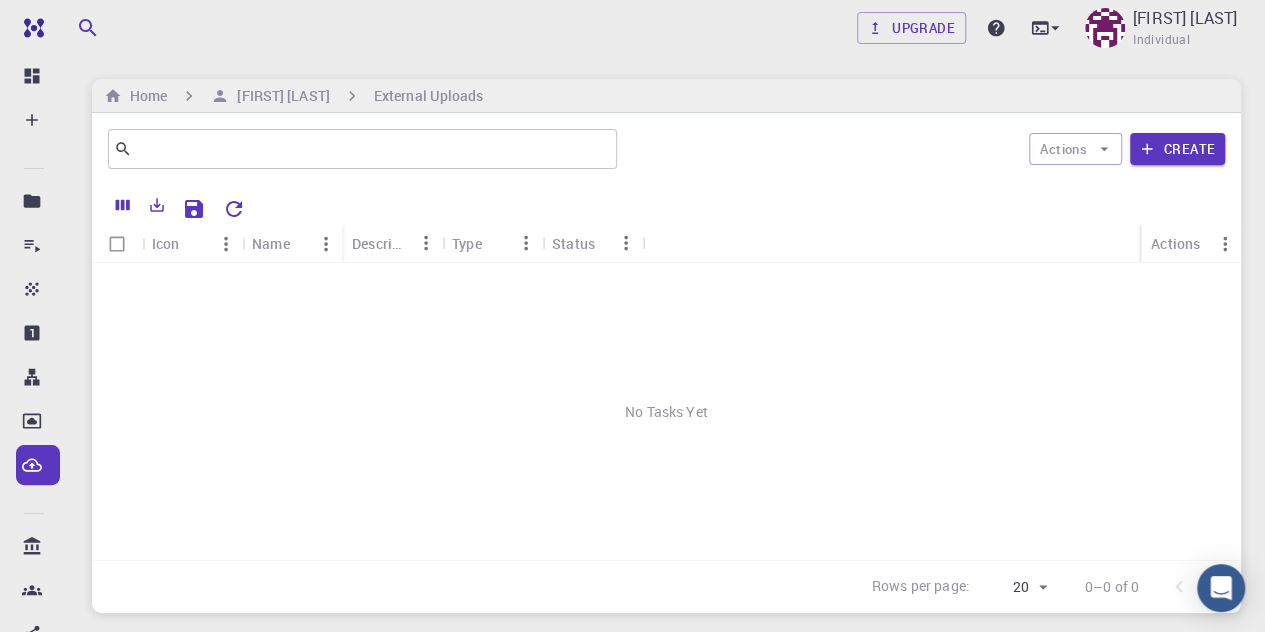click on "No Tasks Yet" at bounding box center (666, 411) 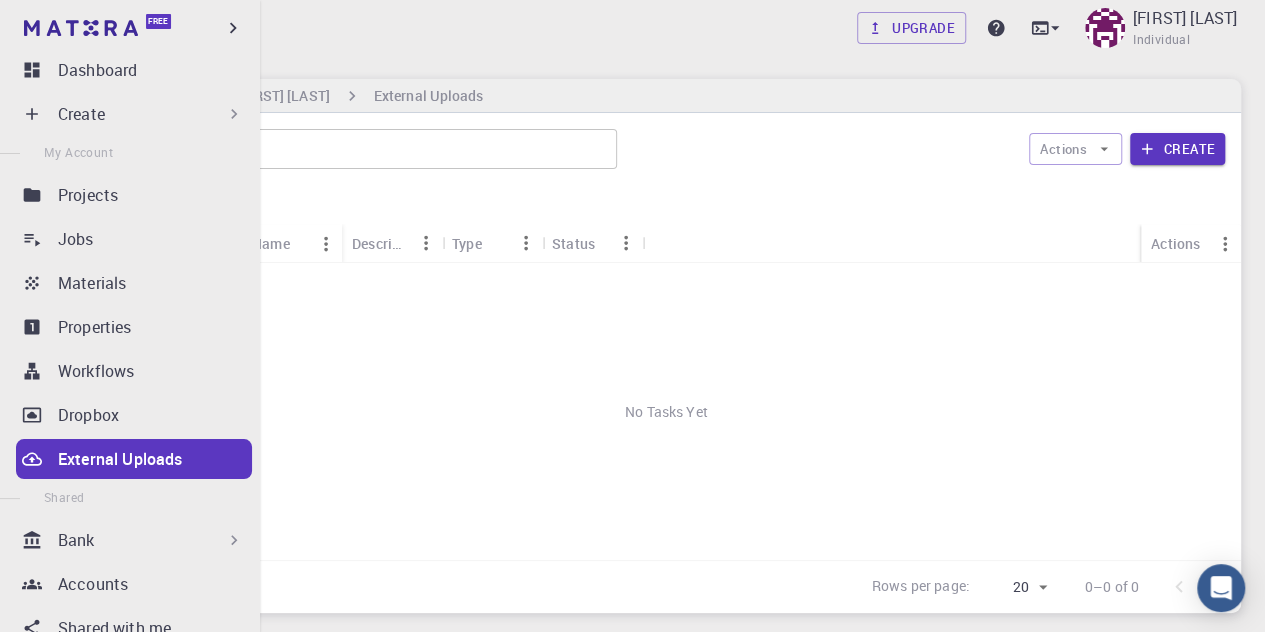scroll, scrollTop: 0, scrollLeft: 0, axis: both 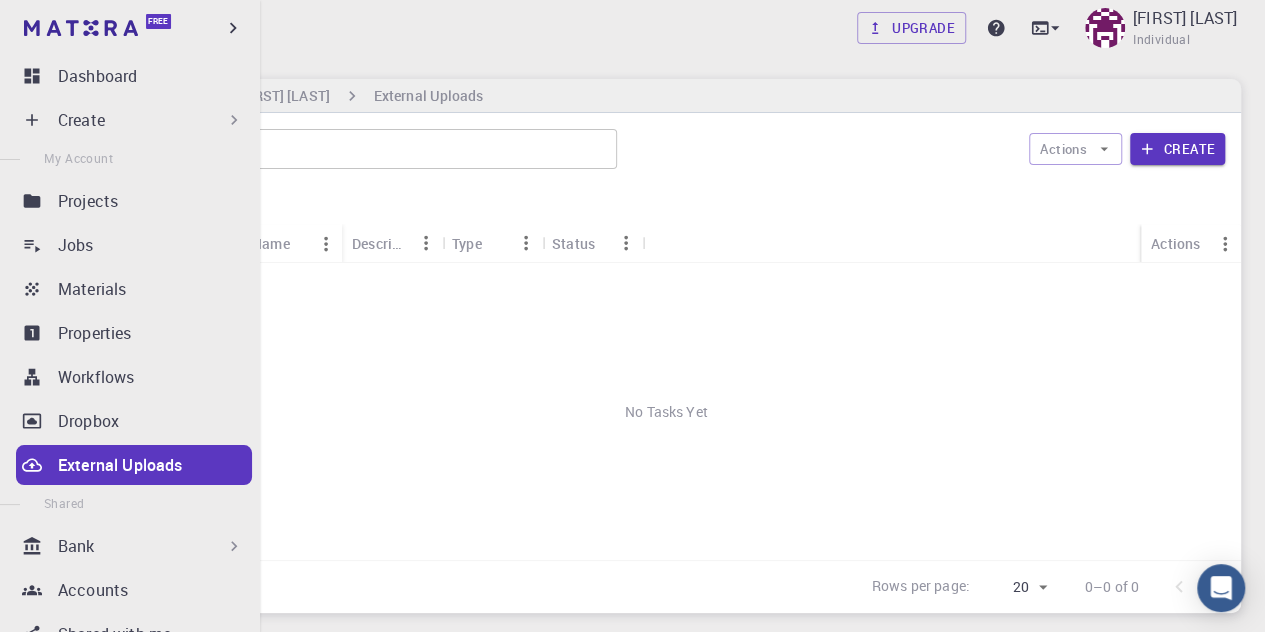 click on "Create" at bounding box center [151, 120] 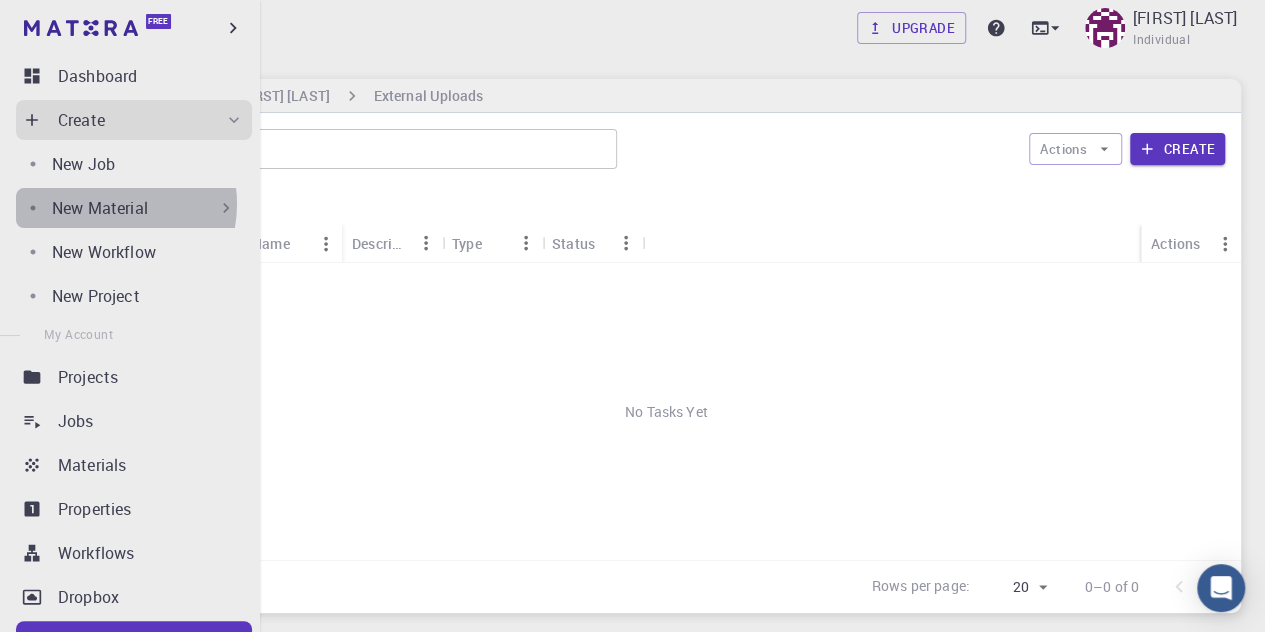 click on "New Material" at bounding box center (100, 208) 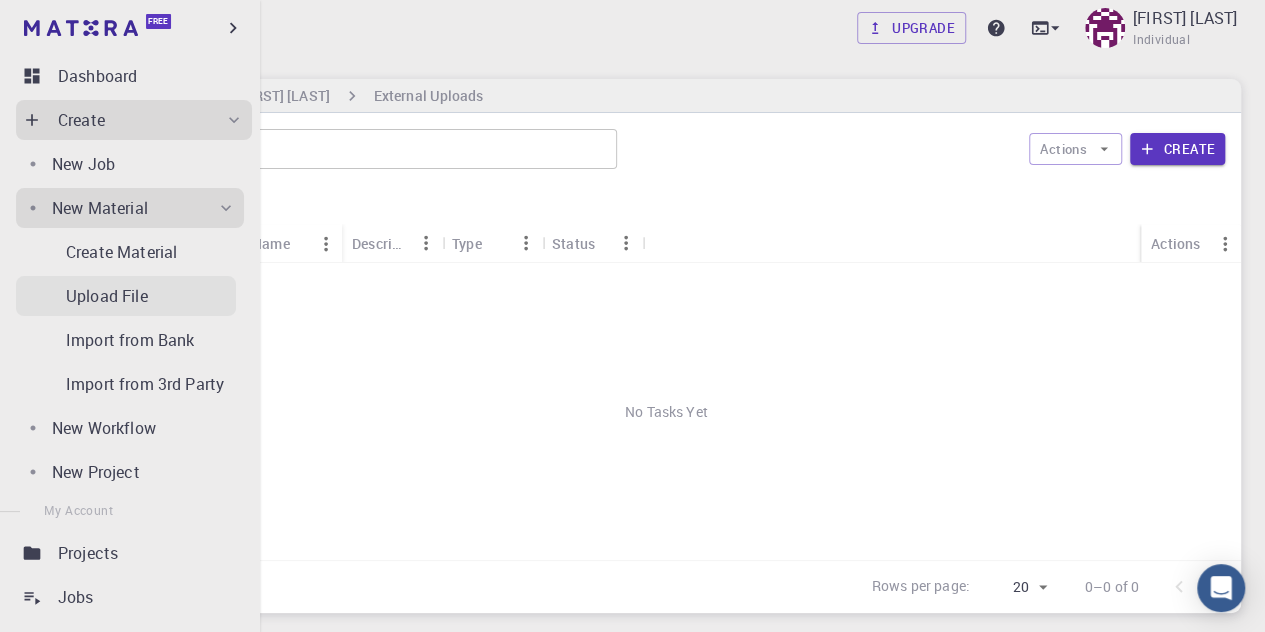 click on "Upload File" at bounding box center (107, 296) 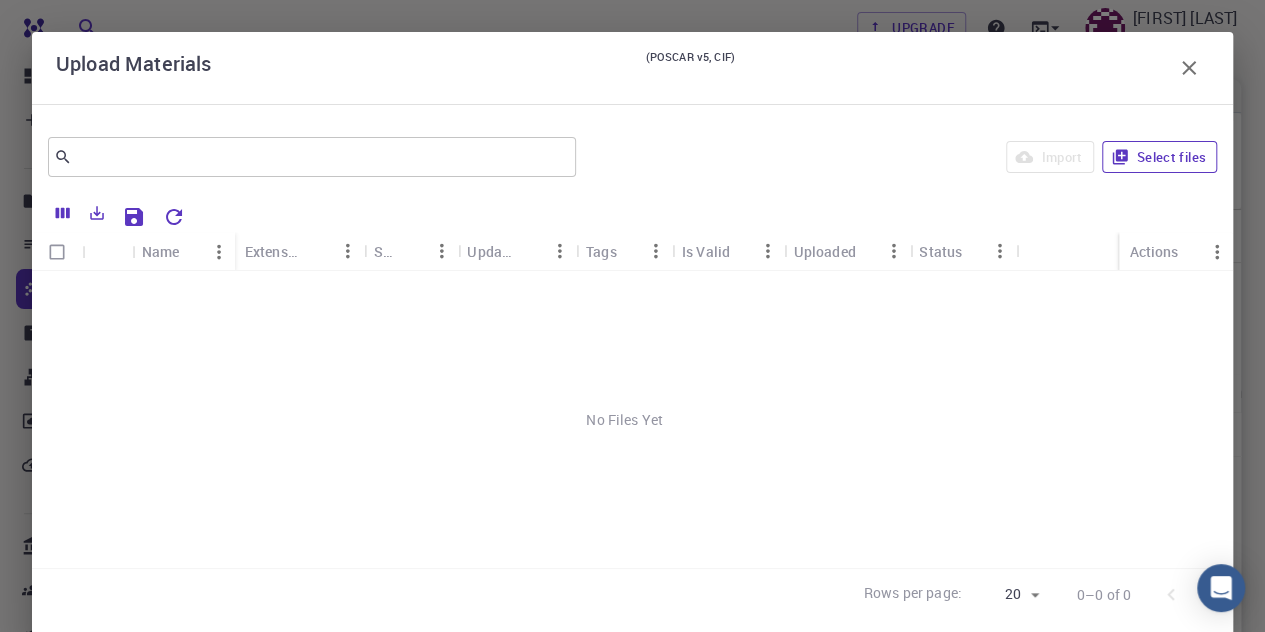 click on "Select files" at bounding box center (1159, 157) 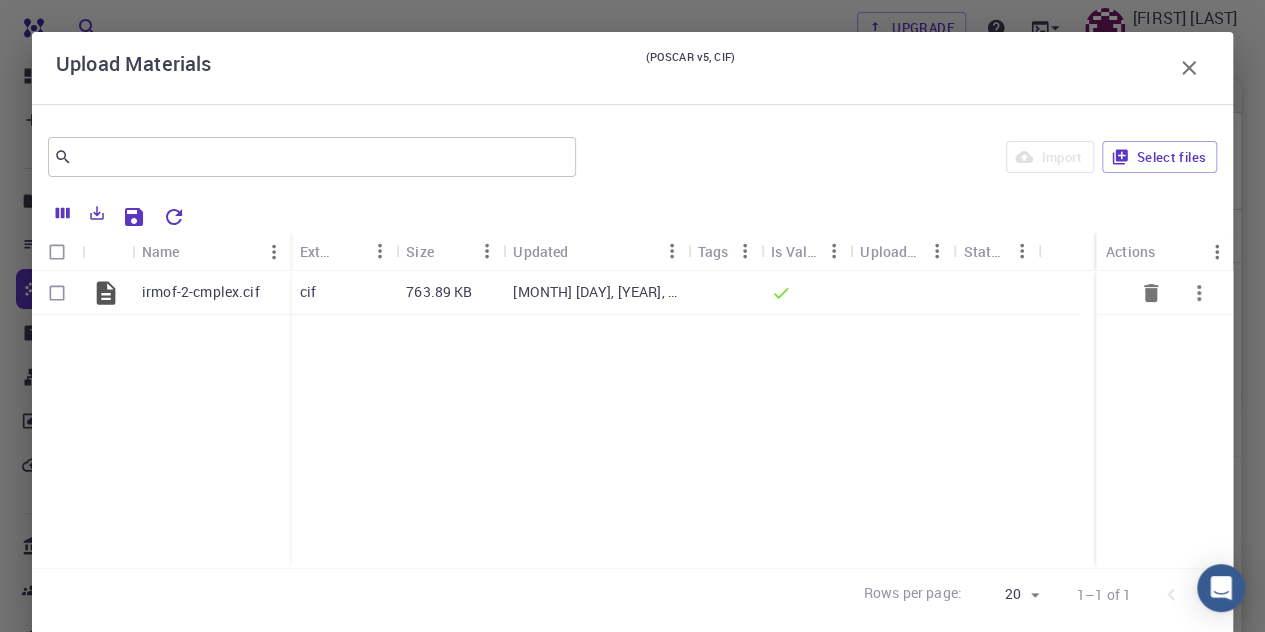 click at bounding box center (57, 293) 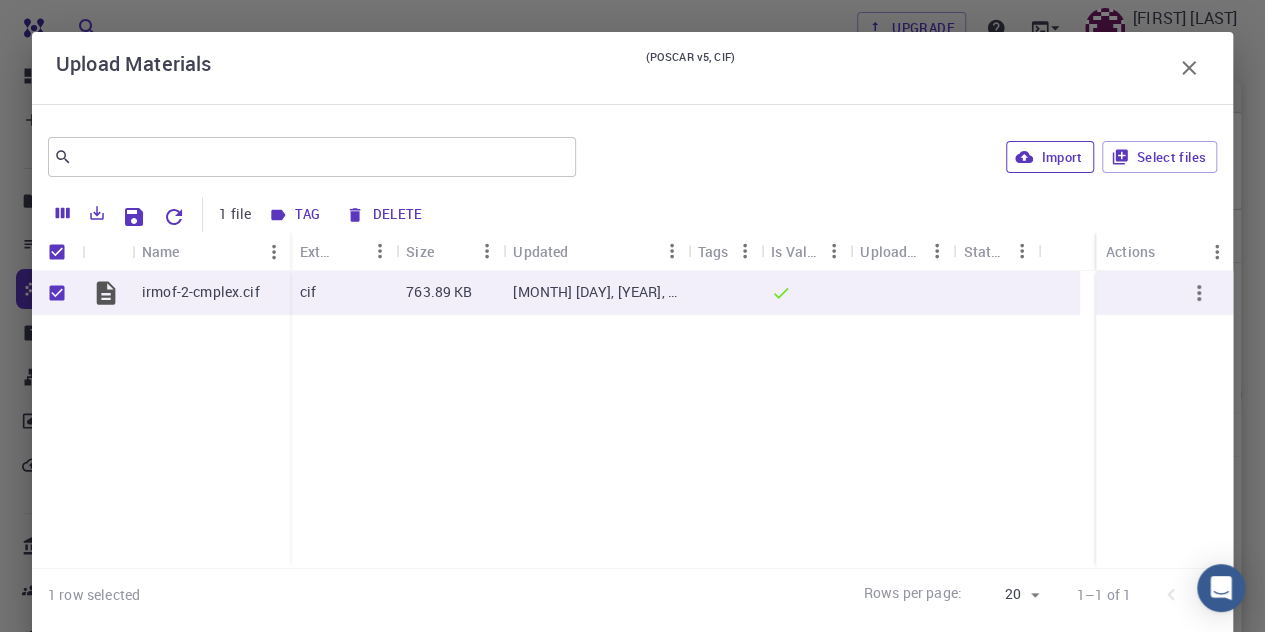 click on "Import" at bounding box center (1049, 157) 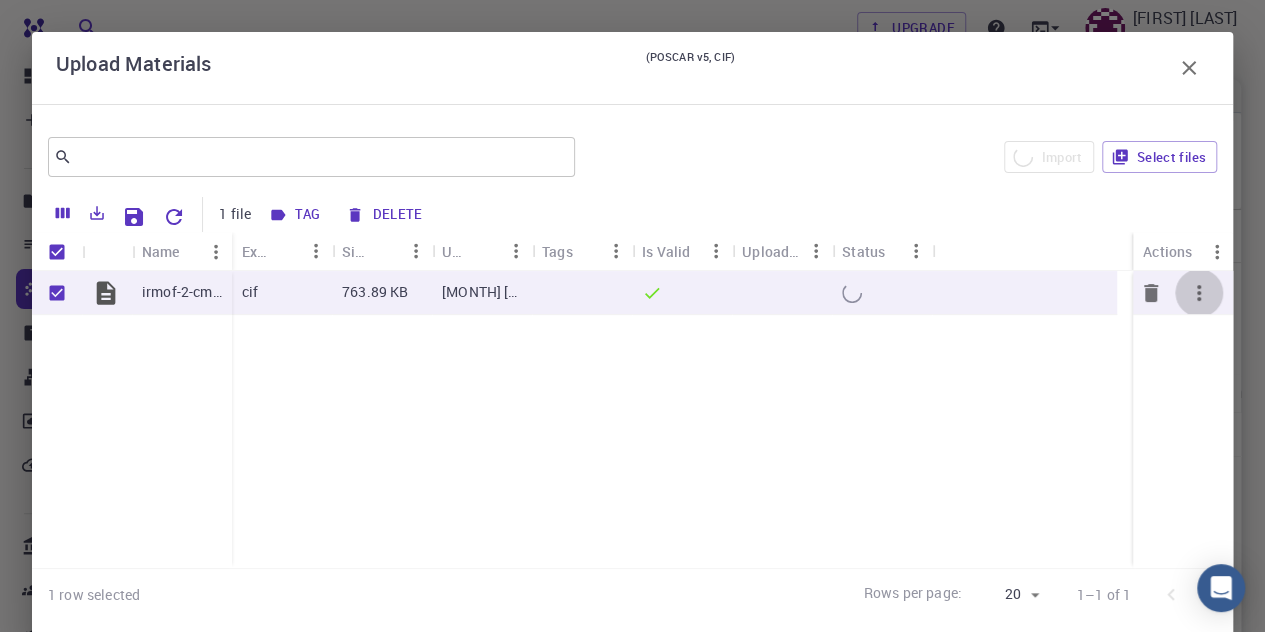 click 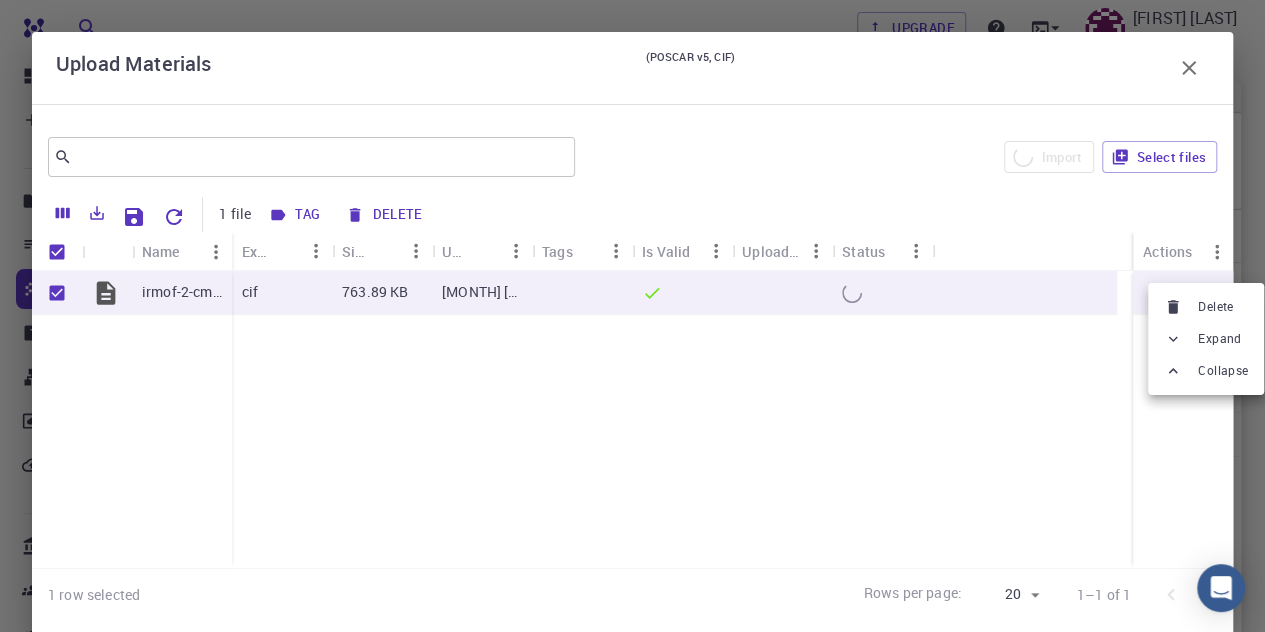 checkbox on "false" 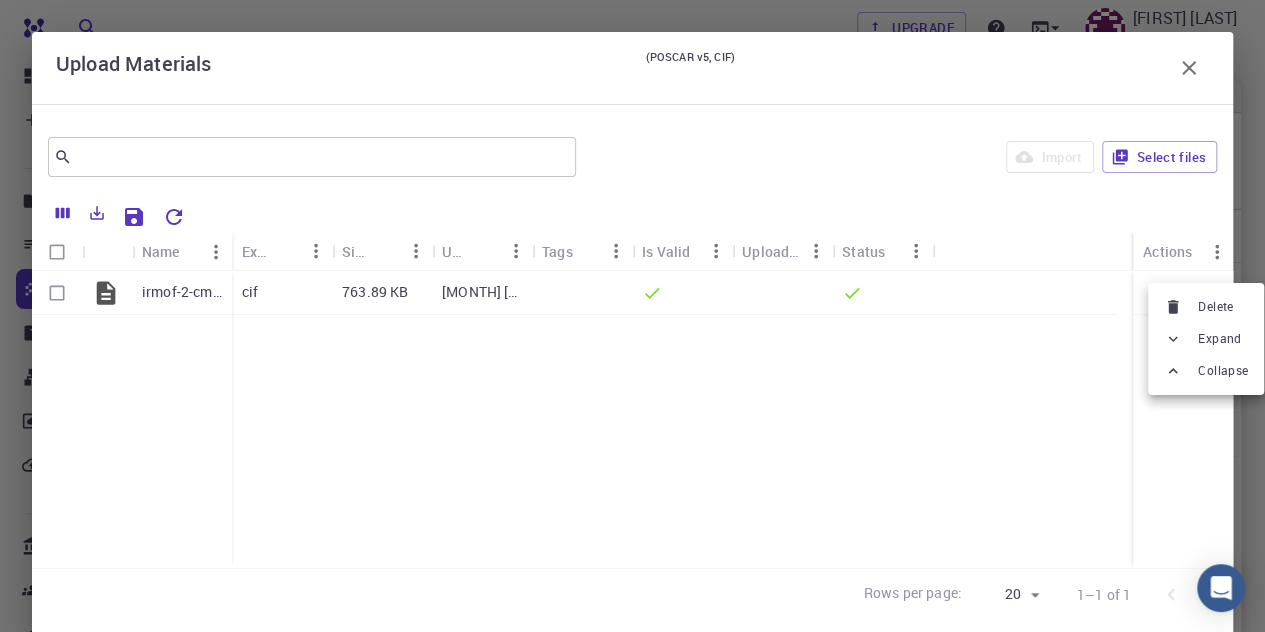 click at bounding box center [632, 316] 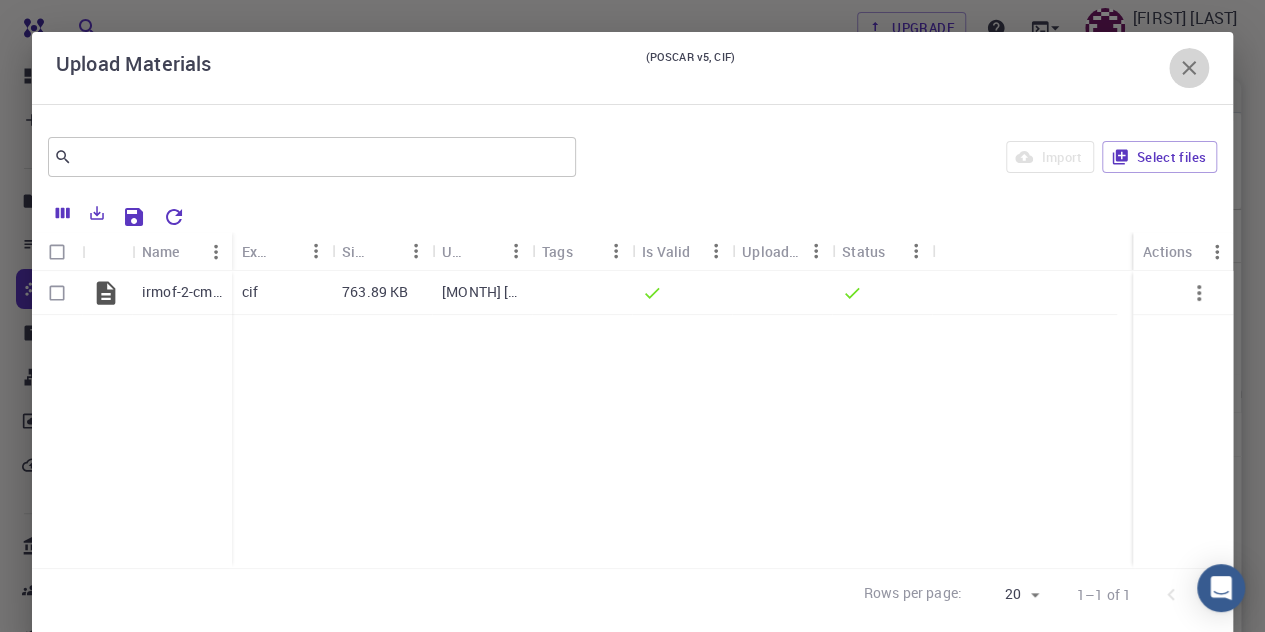 click 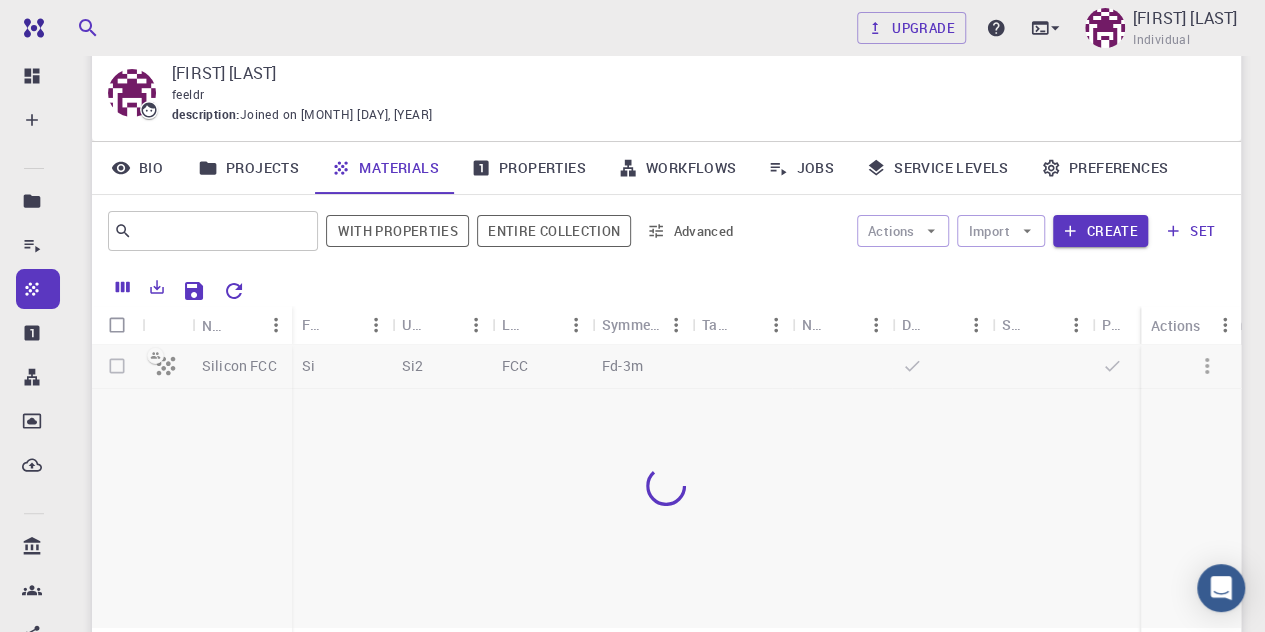 scroll, scrollTop: 100, scrollLeft: 0, axis: vertical 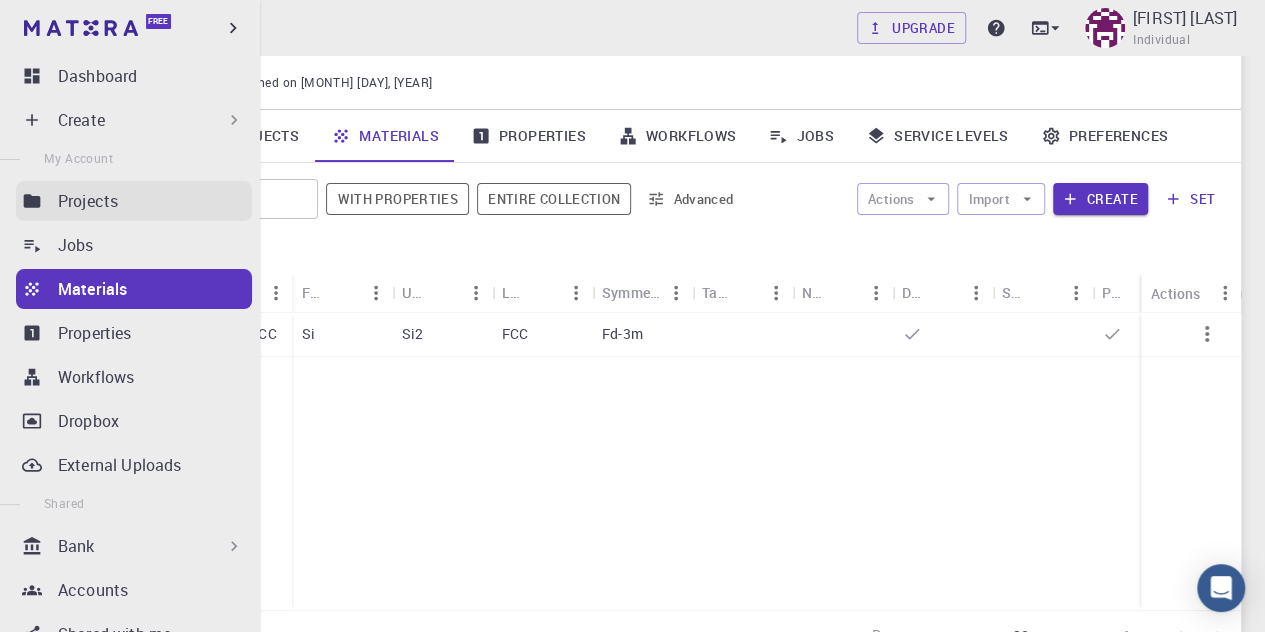 click on "Projects" at bounding box center [88, 201] 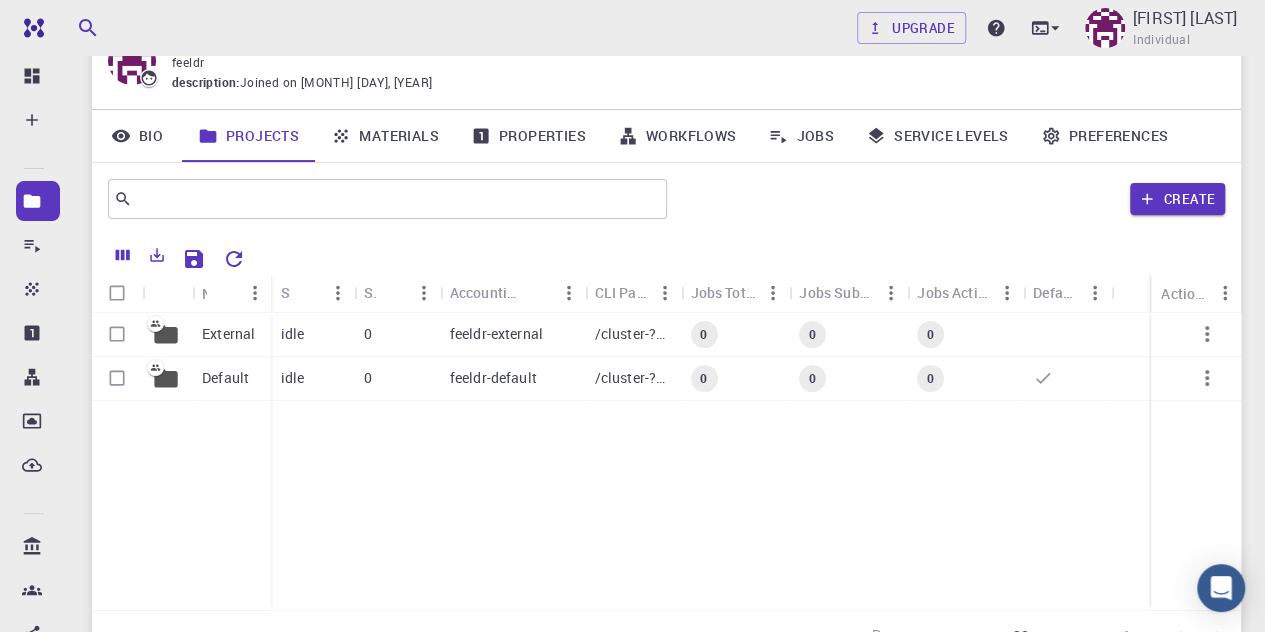 click on "External Default idle 0 feeldr-external /cluster-???-home/feeldr/feeldr-external 0 0 0 idle 0 feeldr-default /cluster-???-home/feeldr/feeldr-default 0 0 0" at bounding box center (666, 461) 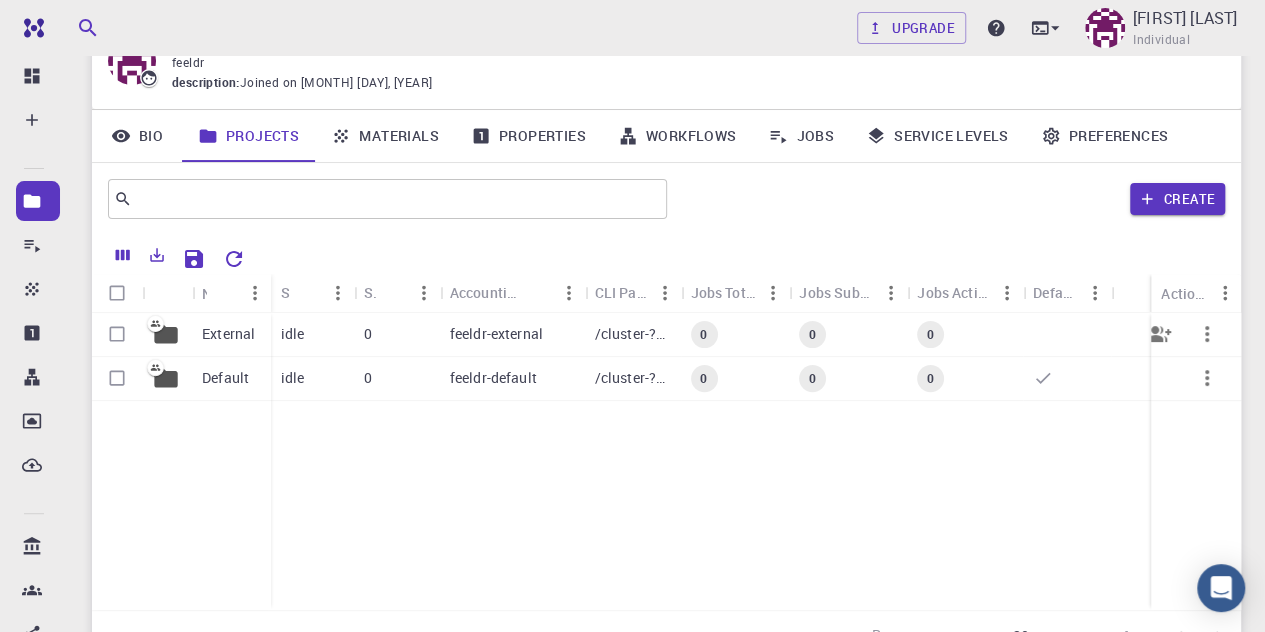 click on "0" at bounding box center [368, 334] 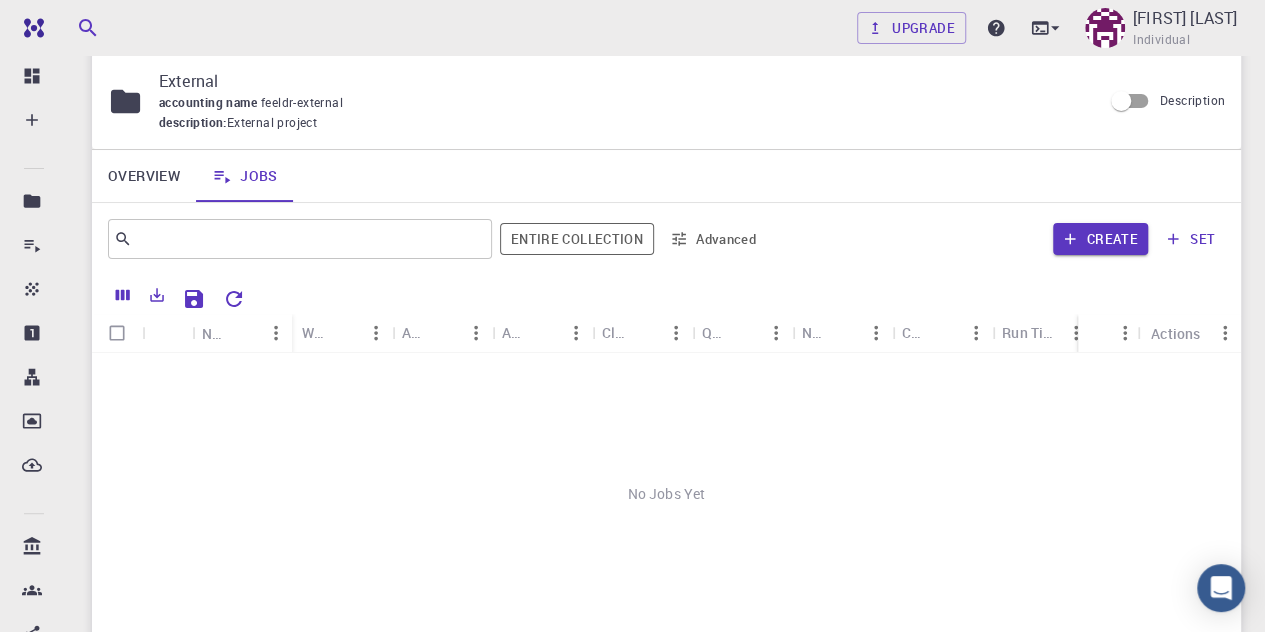 scroll, scrollTop: 0, scrollLeft: 0, axis: both 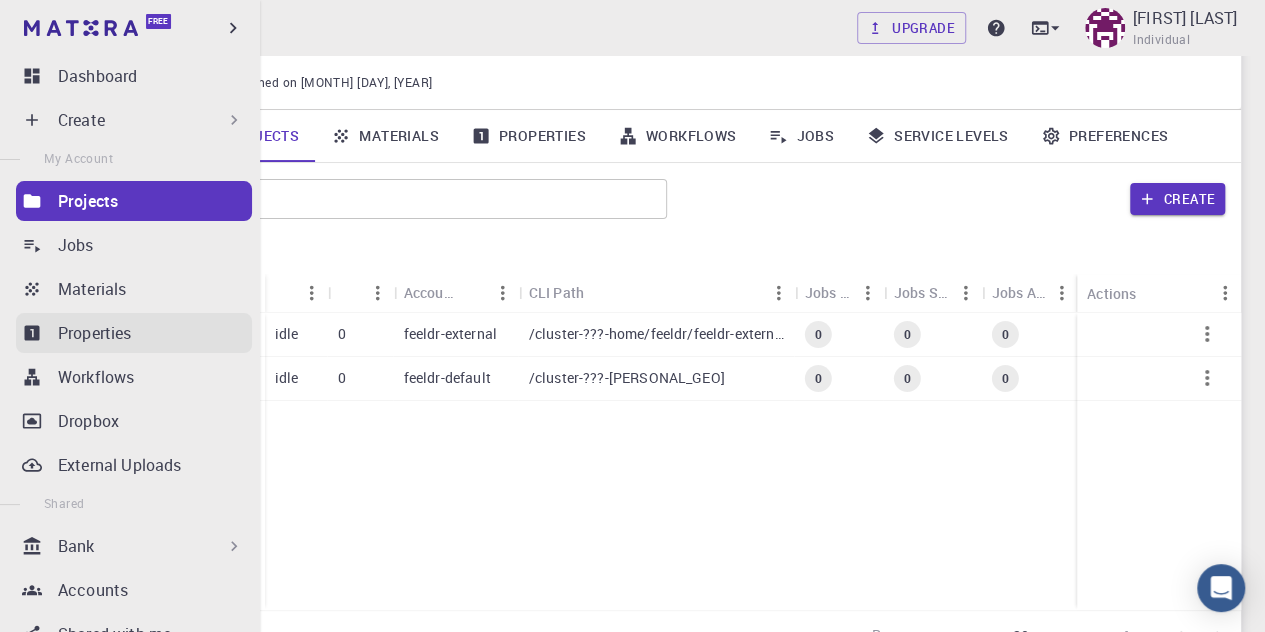 click on "Properties" at bounding box center (95, 333) 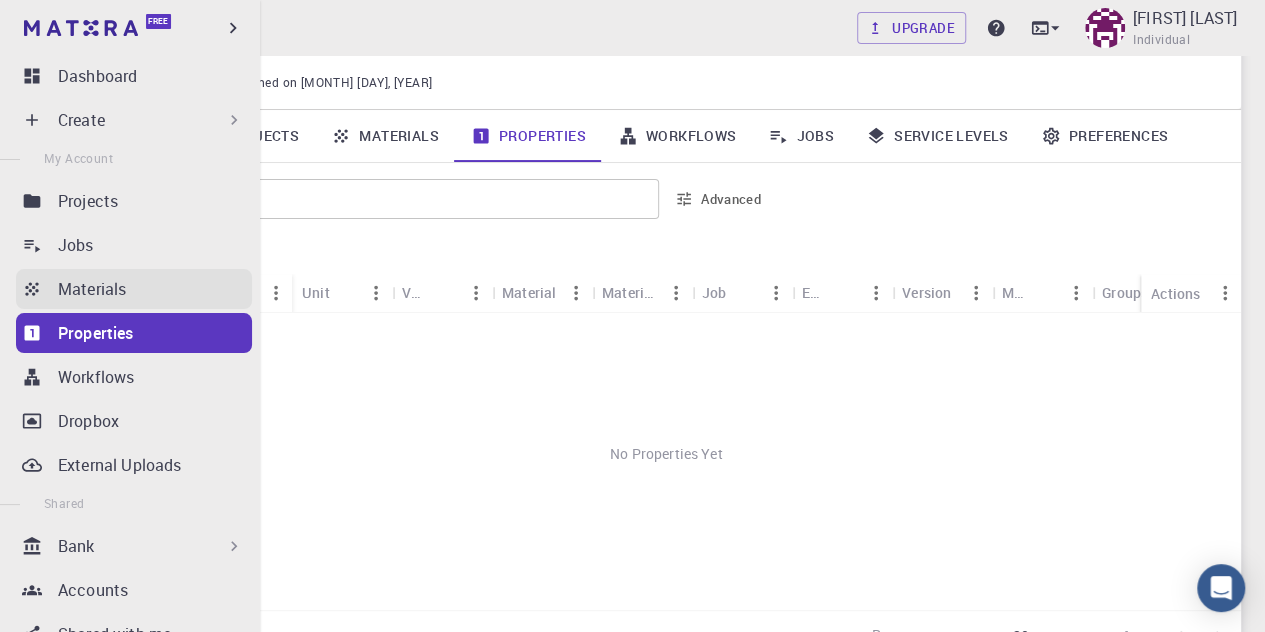 click on "Materials" at bounding box center (134, 289) 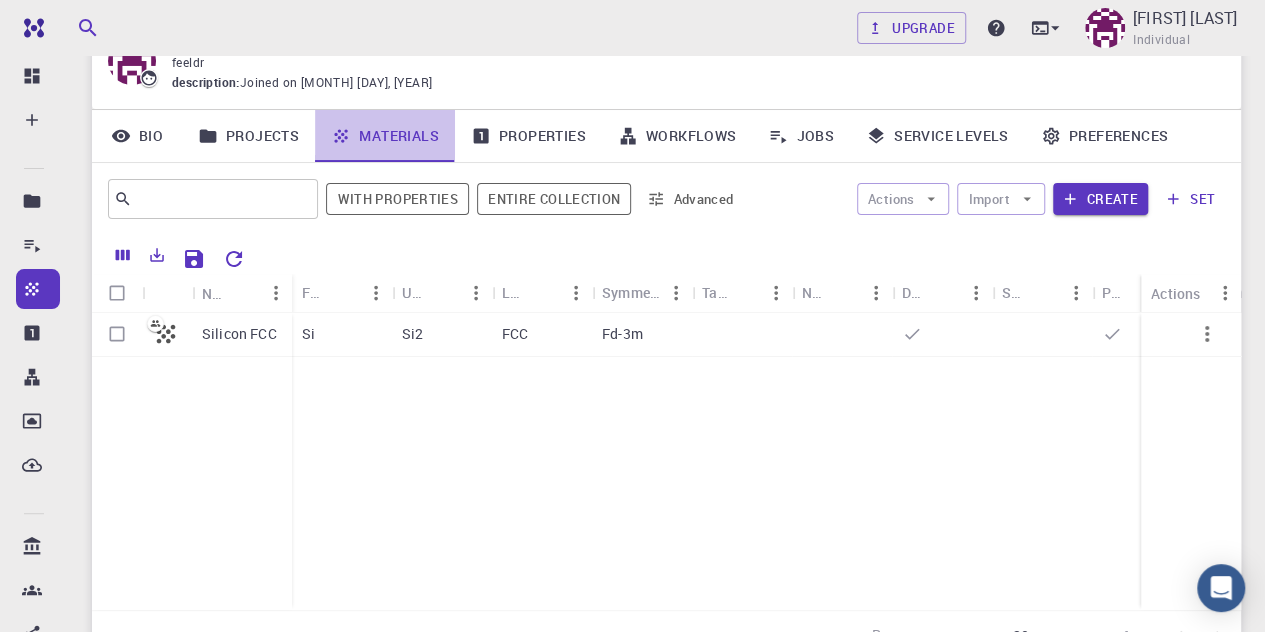 click on "Materials" at bounding box center (385, 136) 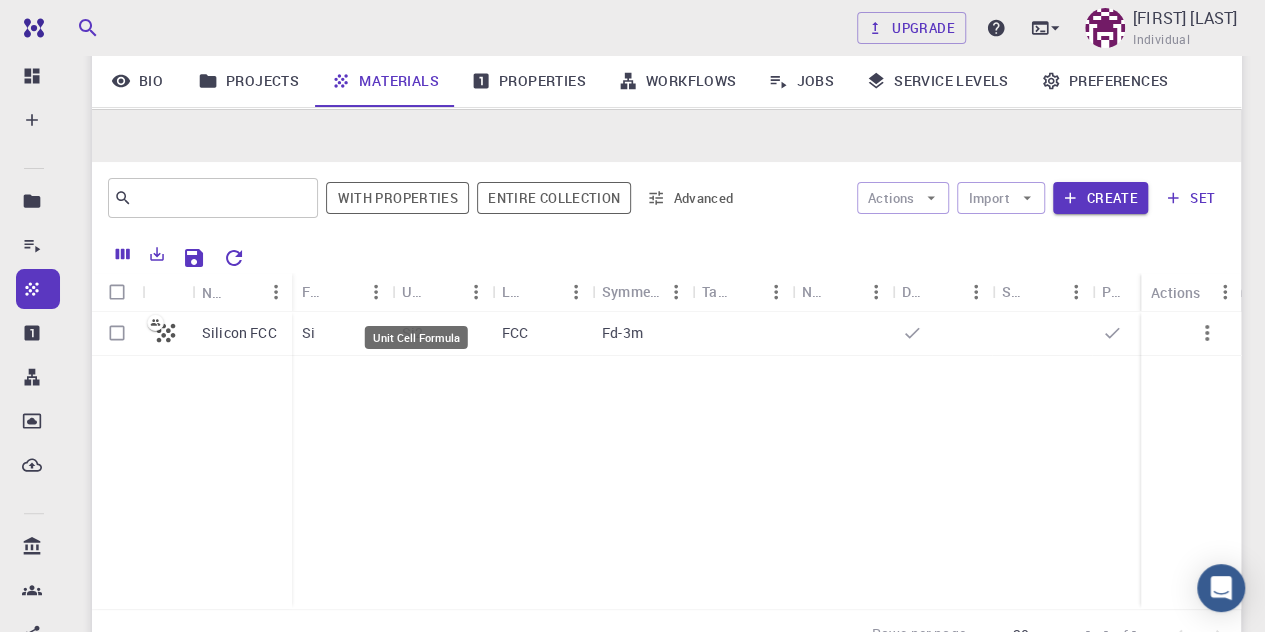scroll, scrollTop: 262, scrollLeft: 0, axis: vertical 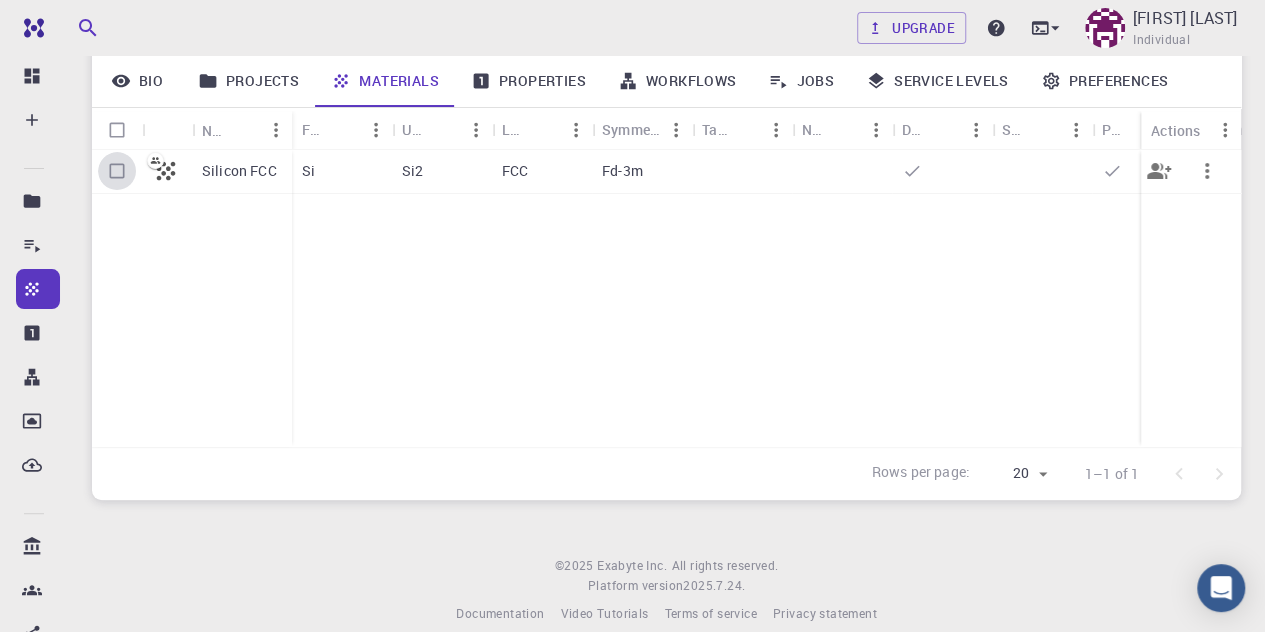 click at bounding box center [117, 171] 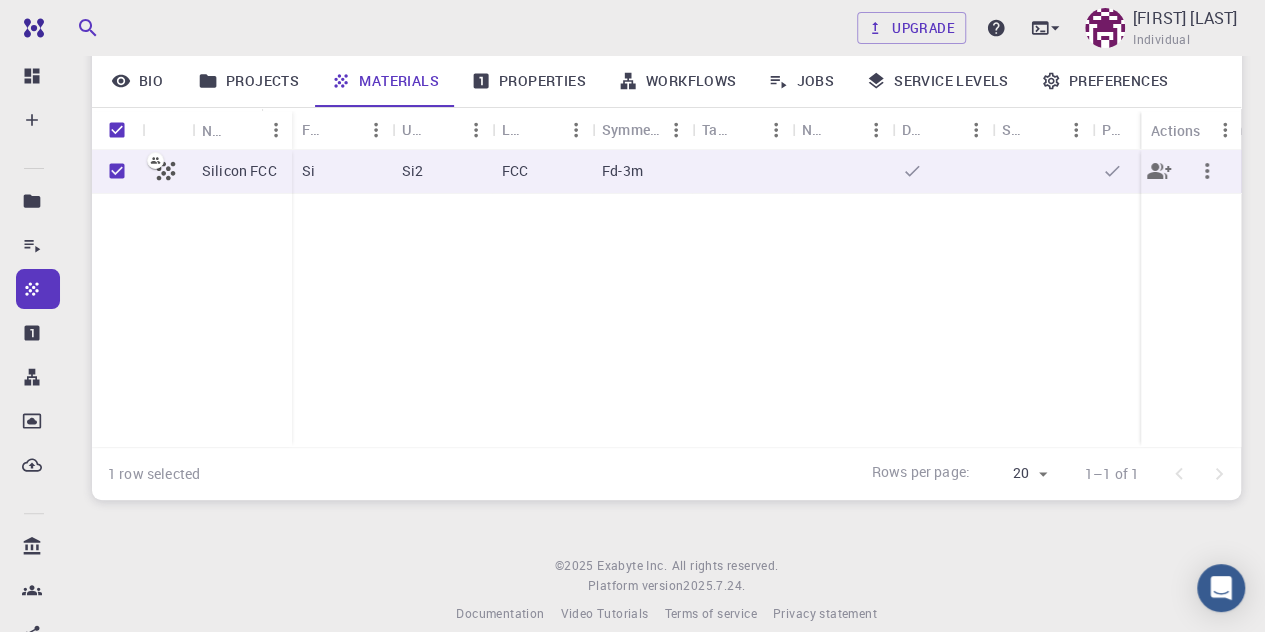 click at bounding box center [117, 171] 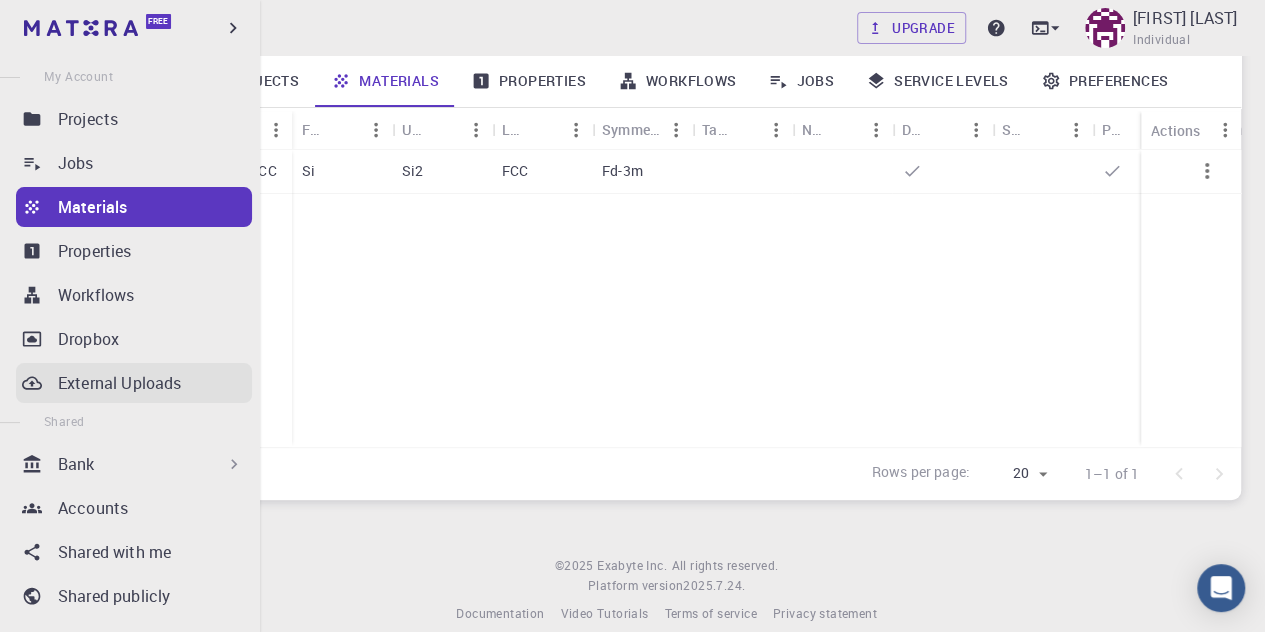scroll, scrollTop: 0, scrollLeft: 0, axis: both 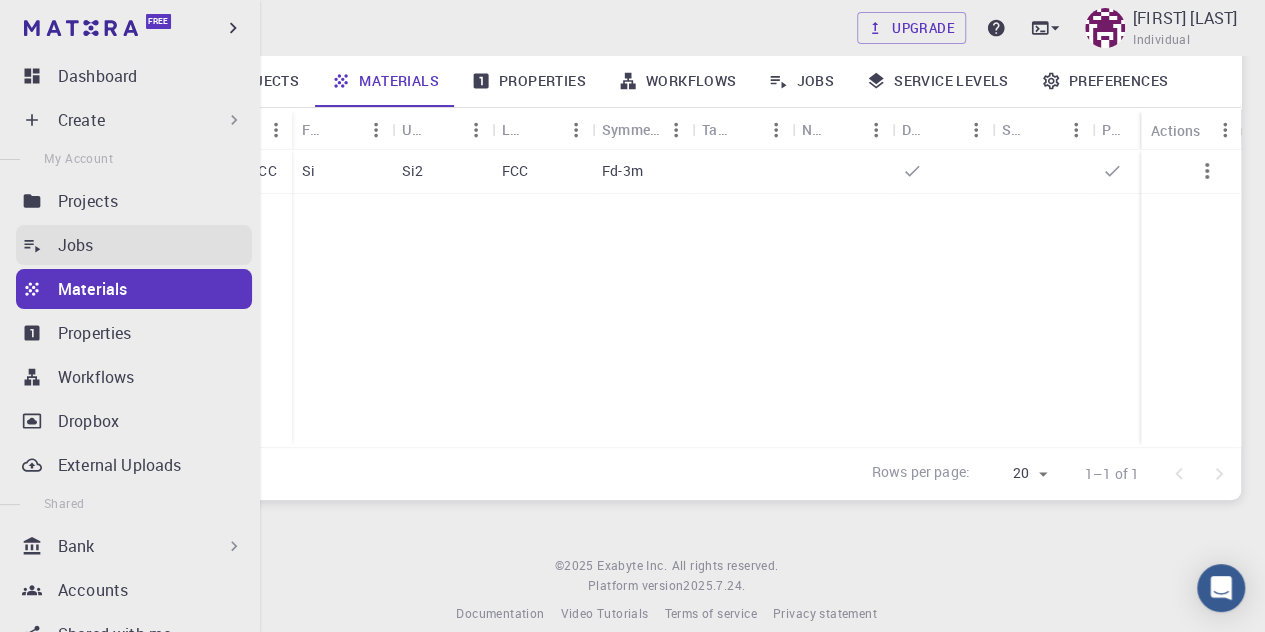 click on "Jobs" at bounding box center (76, 245) 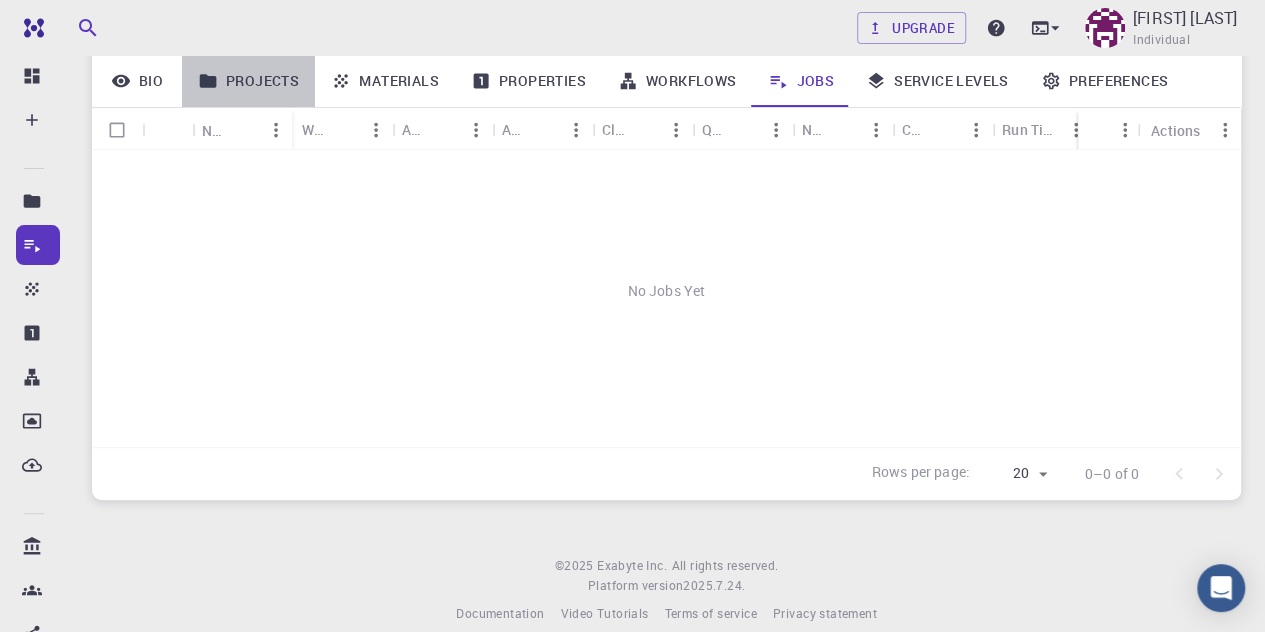 click on "Projects" at bounding box center (248, 81) 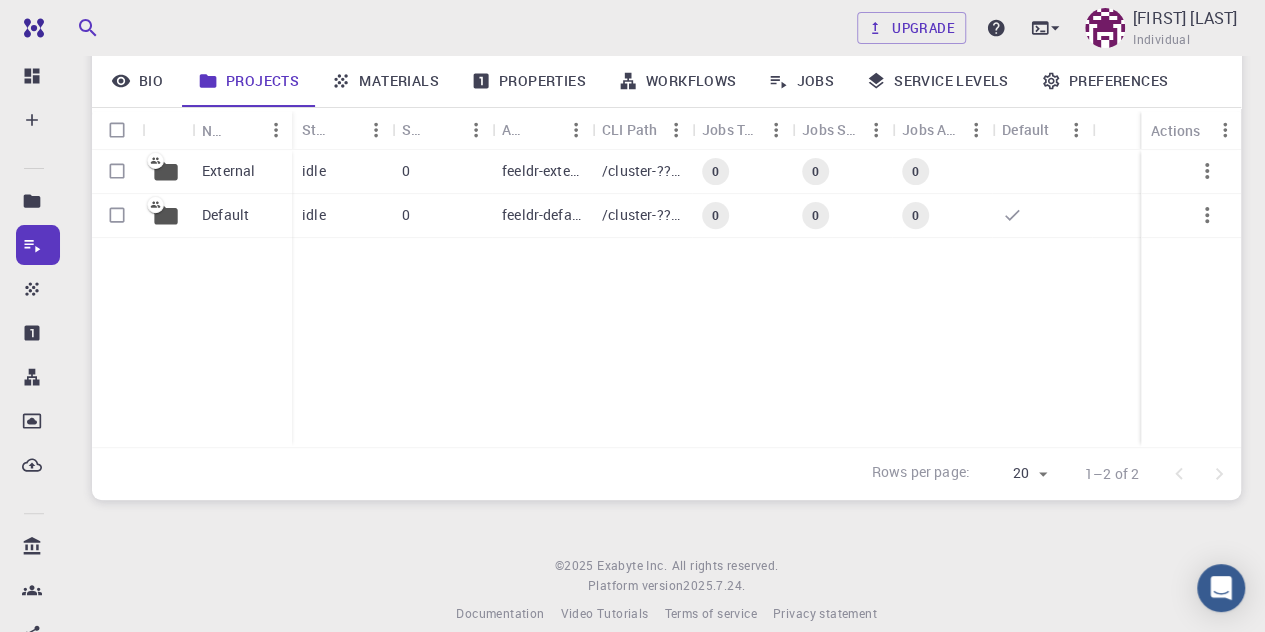 click on "Materials" at bounding box center [385, 81] 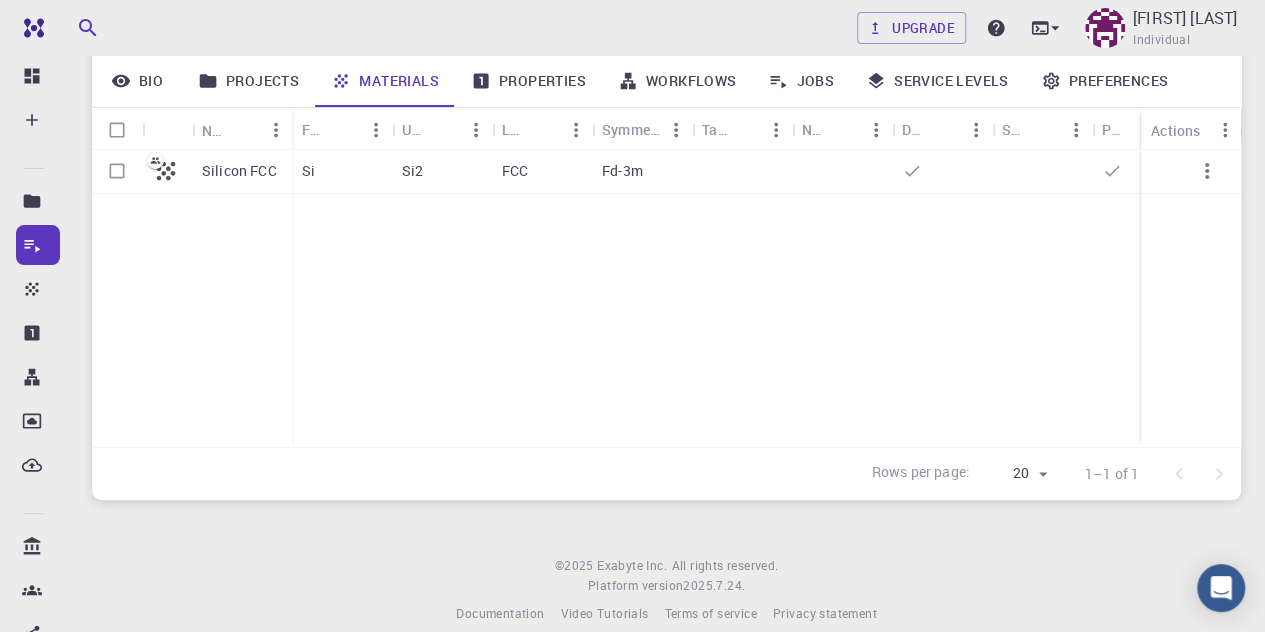 click on "Materials" at bounding box center [385, 81] 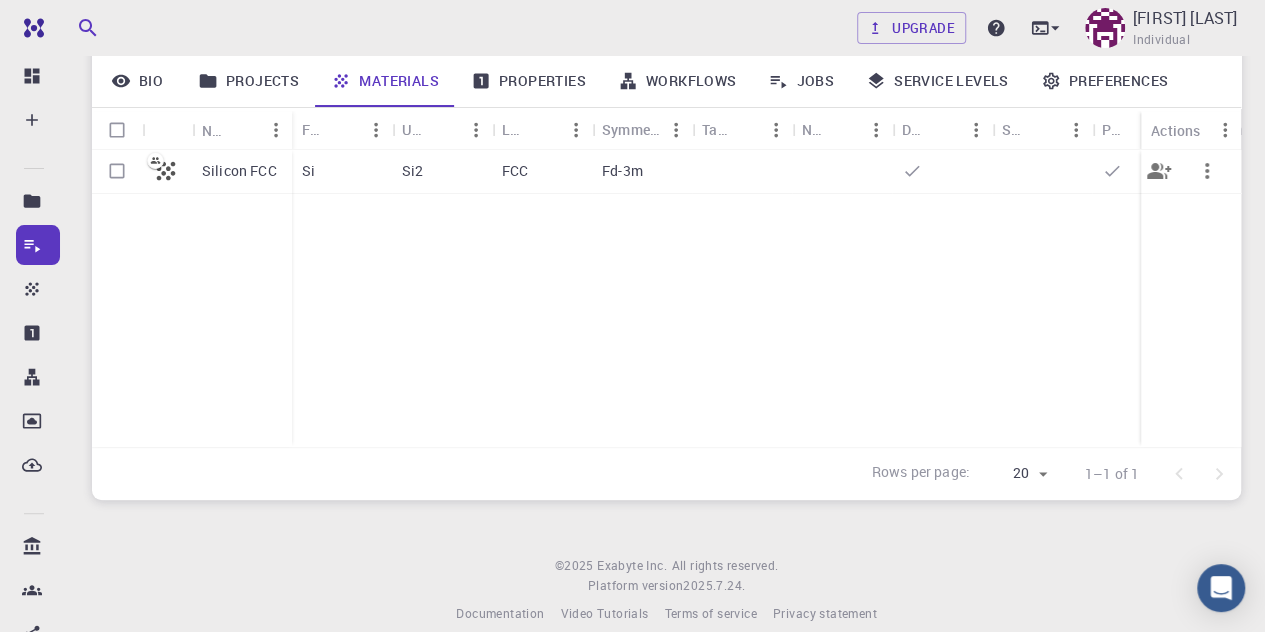 click at bounding box center (117, 171) 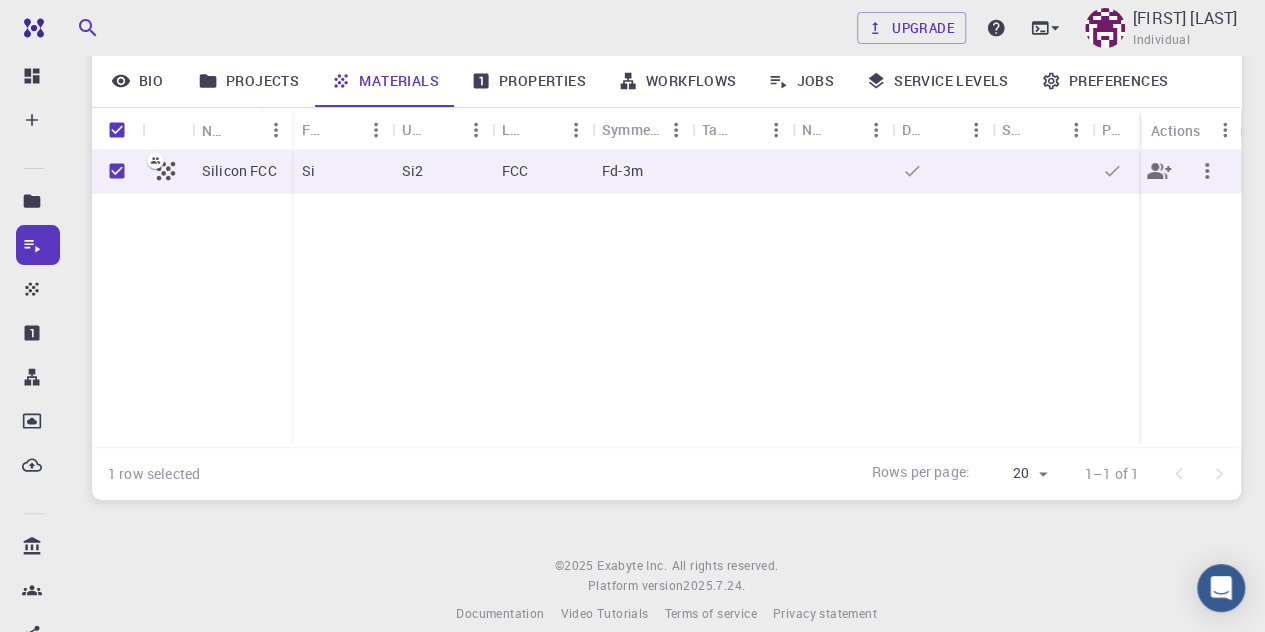 click at bounding box center (1207, 171) 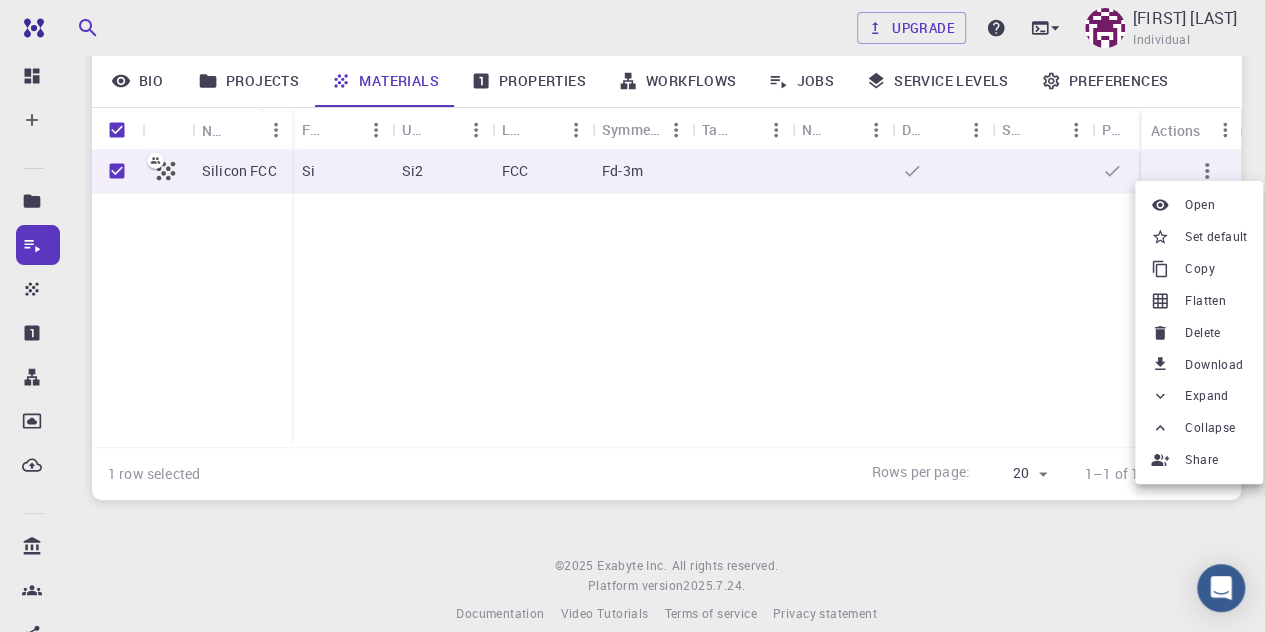click on "Delete" at bounding box center [1202, 333] 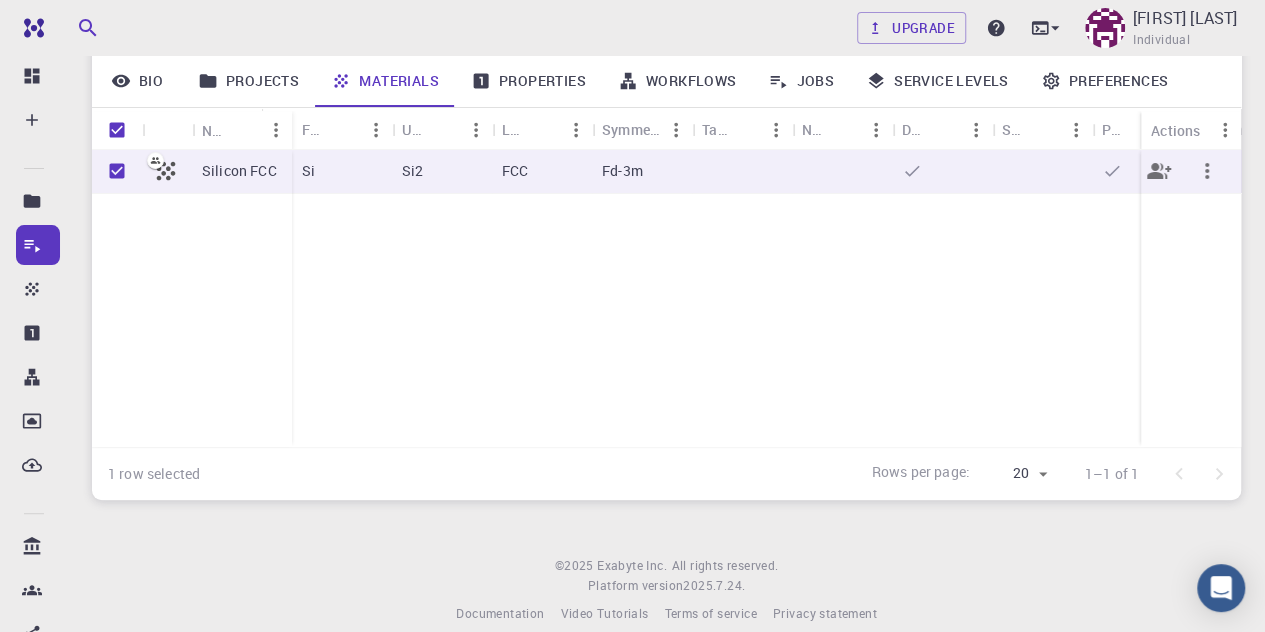 click on "Si" at bounding box center [342, 172] 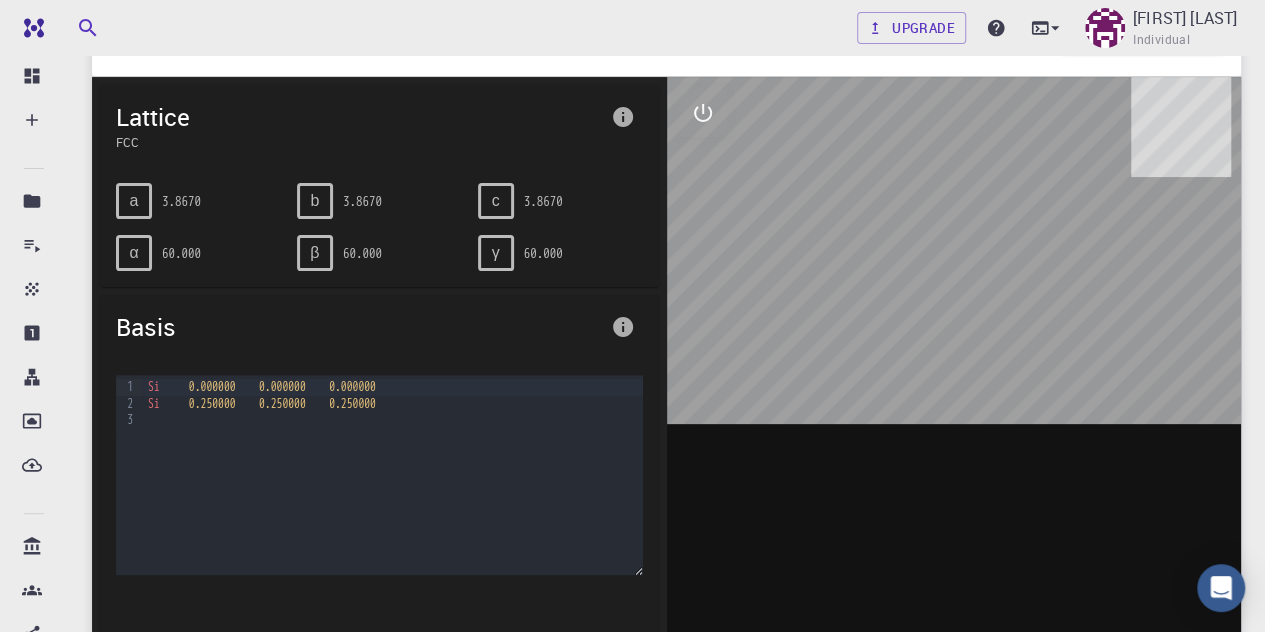 scroll, scrollTop: 0, scrollLeft: 0, axis: both 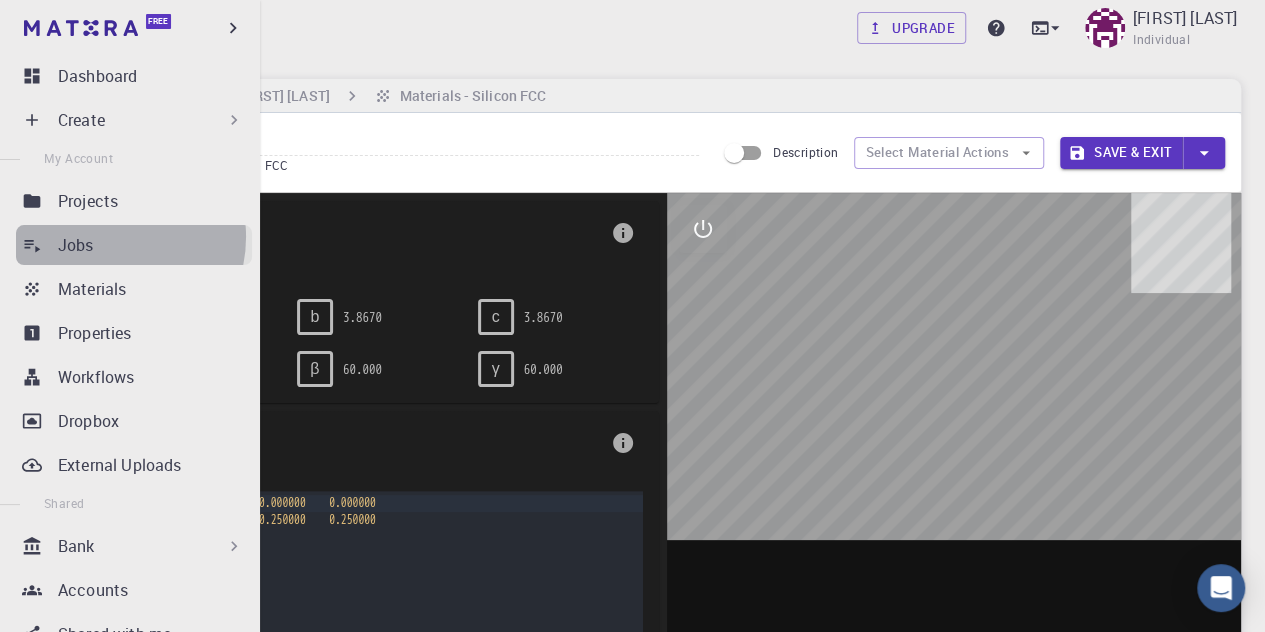 click on "Jobs" at bounding box center (155, 245) 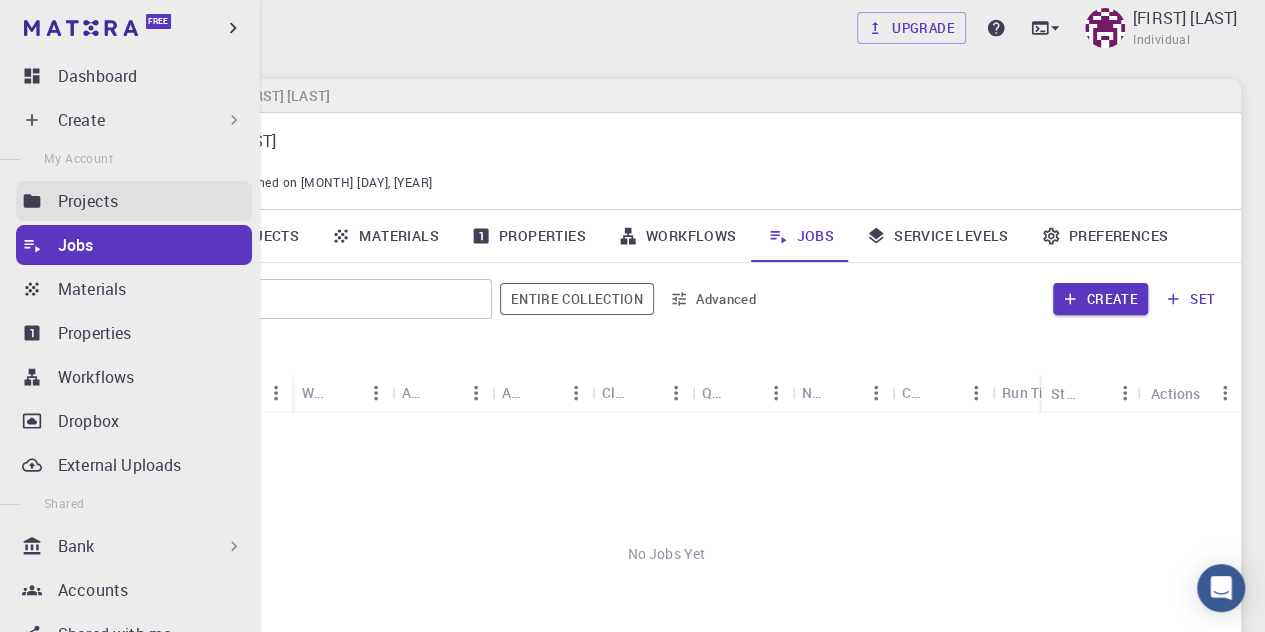 click on "Projects" at bounding box center (155, 201) 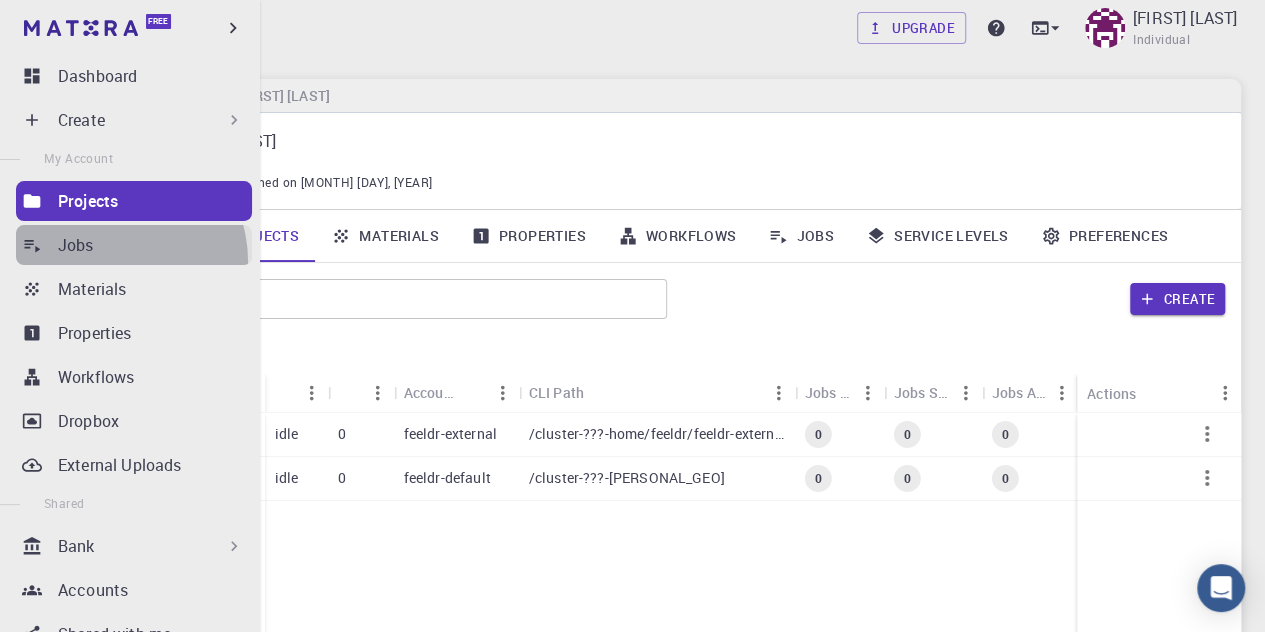 click on "Jobs" at bounding box center (134, 245) 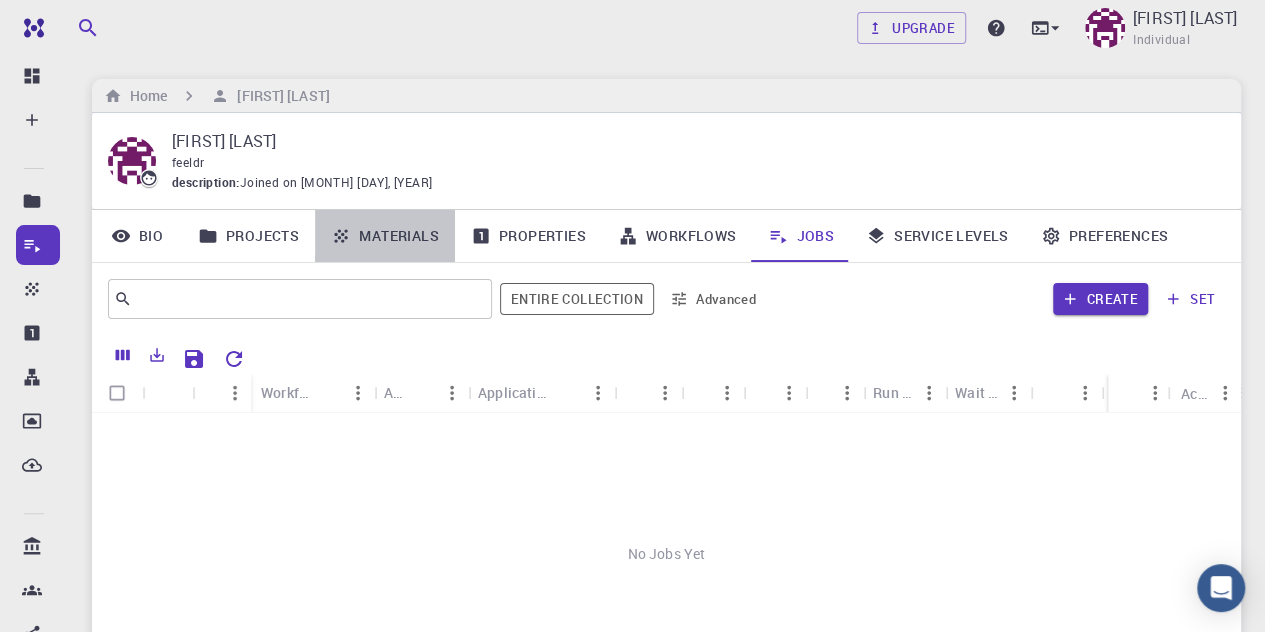 click on "Materials" at bounding box center [385, 236] 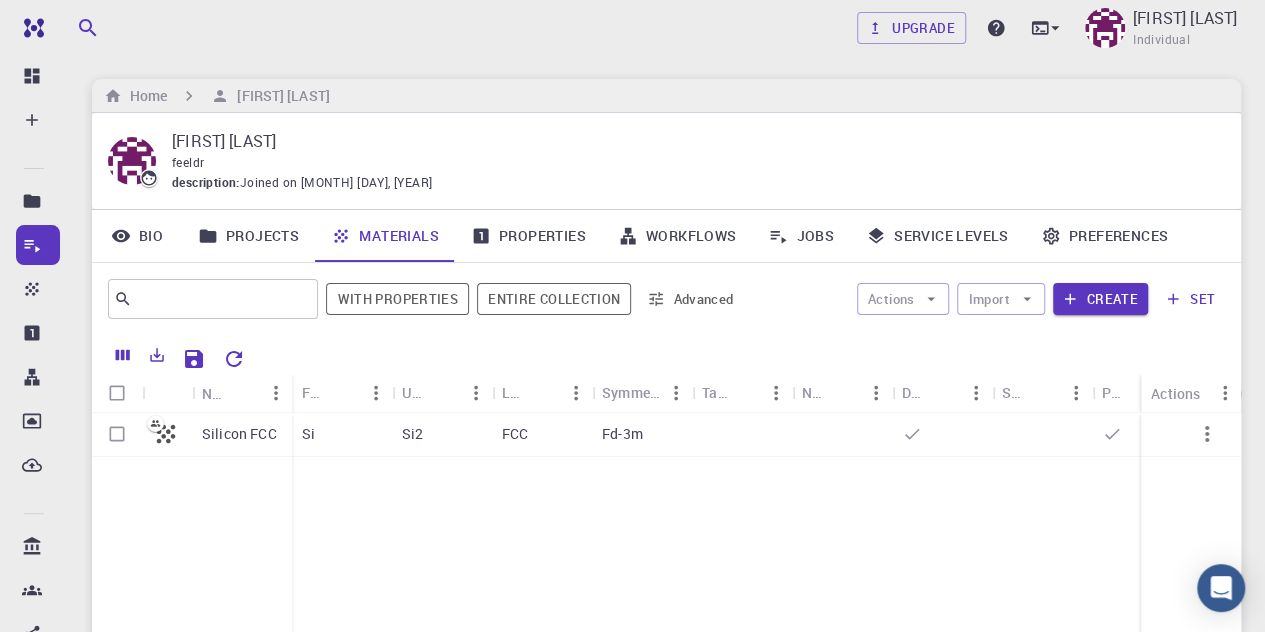 click on "Materials" at bounding box center (385, 236) 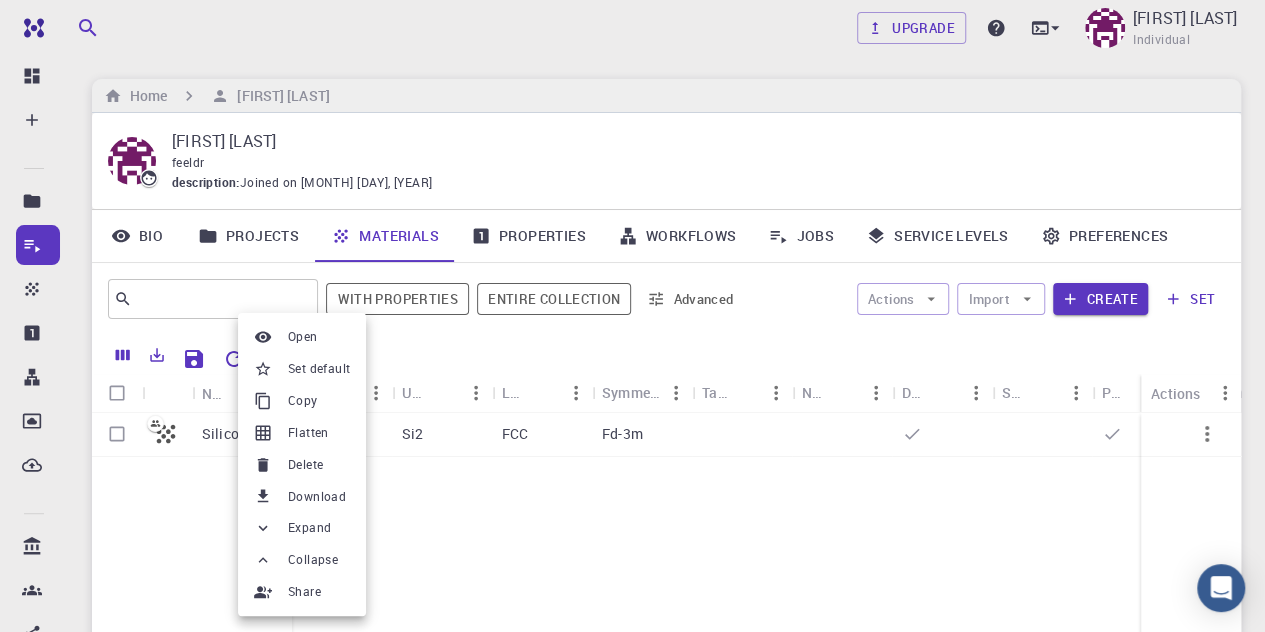 click at bounding box center (632, 316) 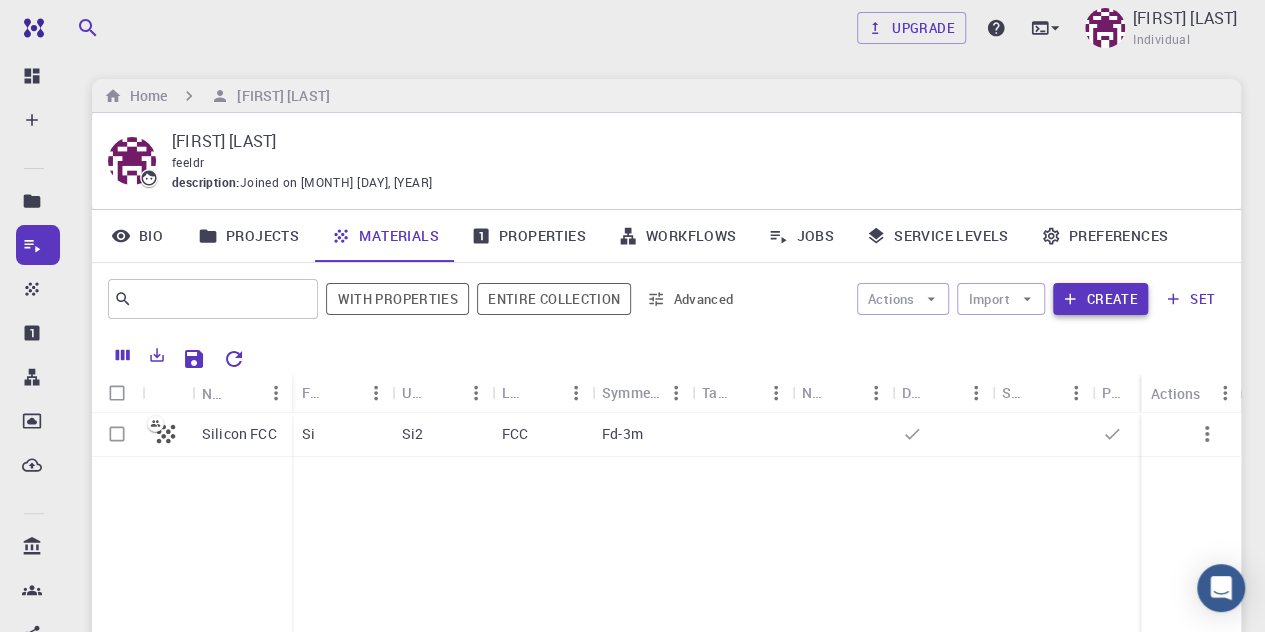 click on "Create" at bounding box center [1100, 299] 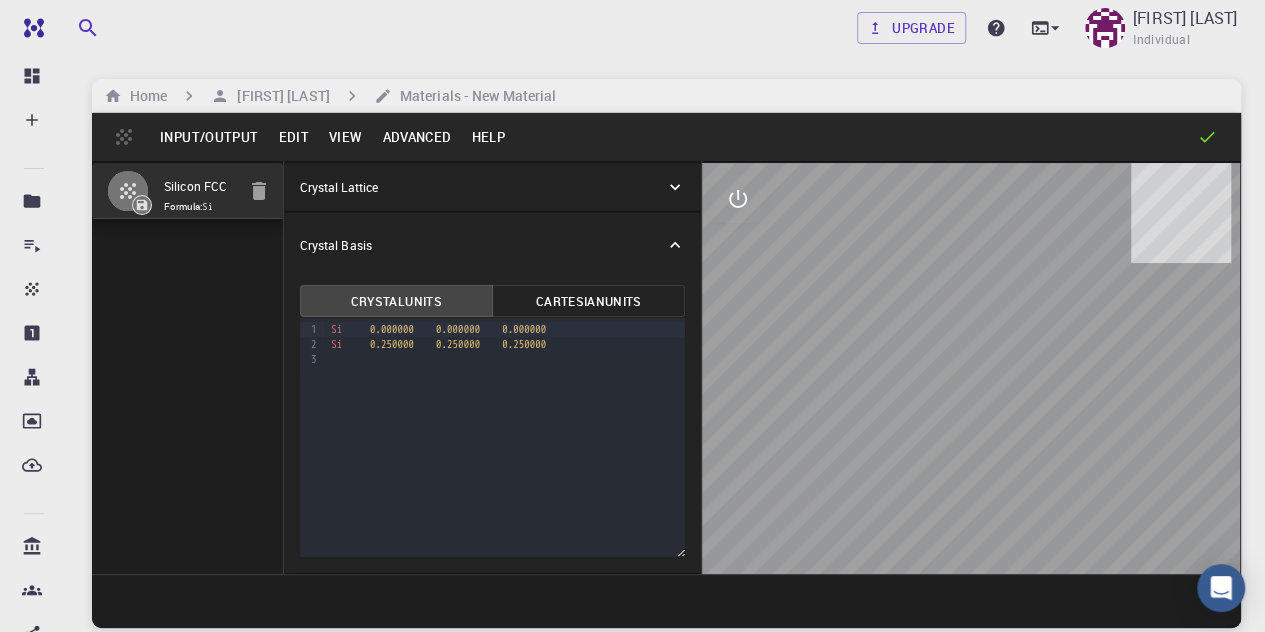 click on "Edit" at bounding box center [293, 137] 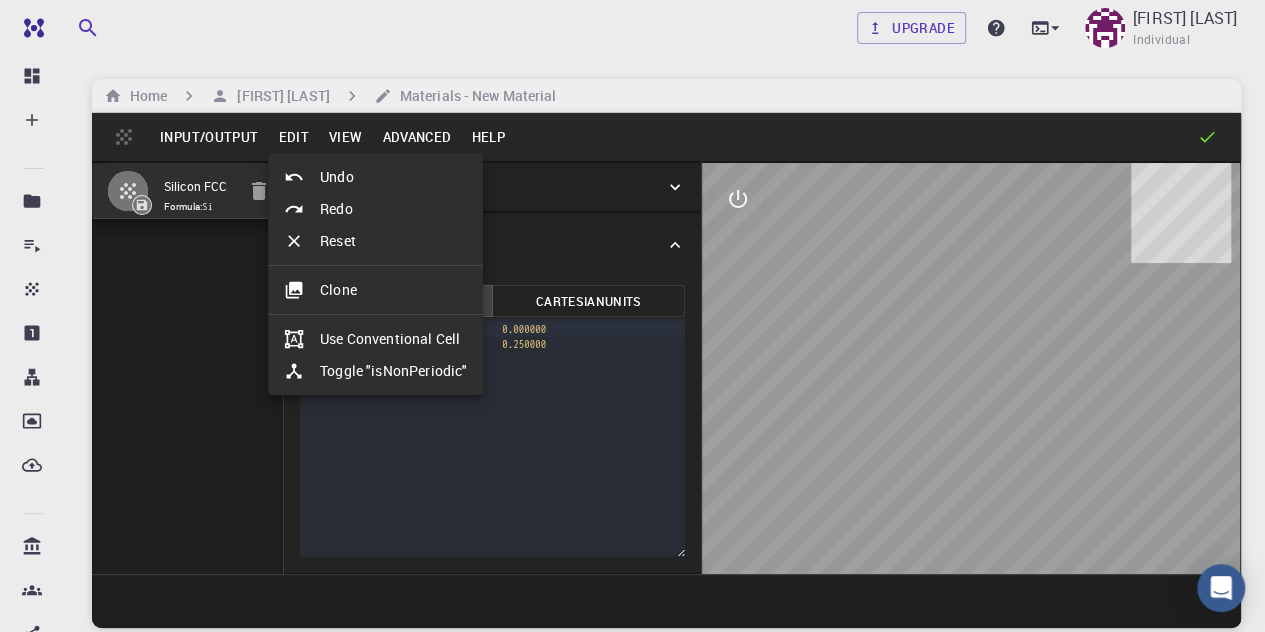 click at bounding box center (632, 316) 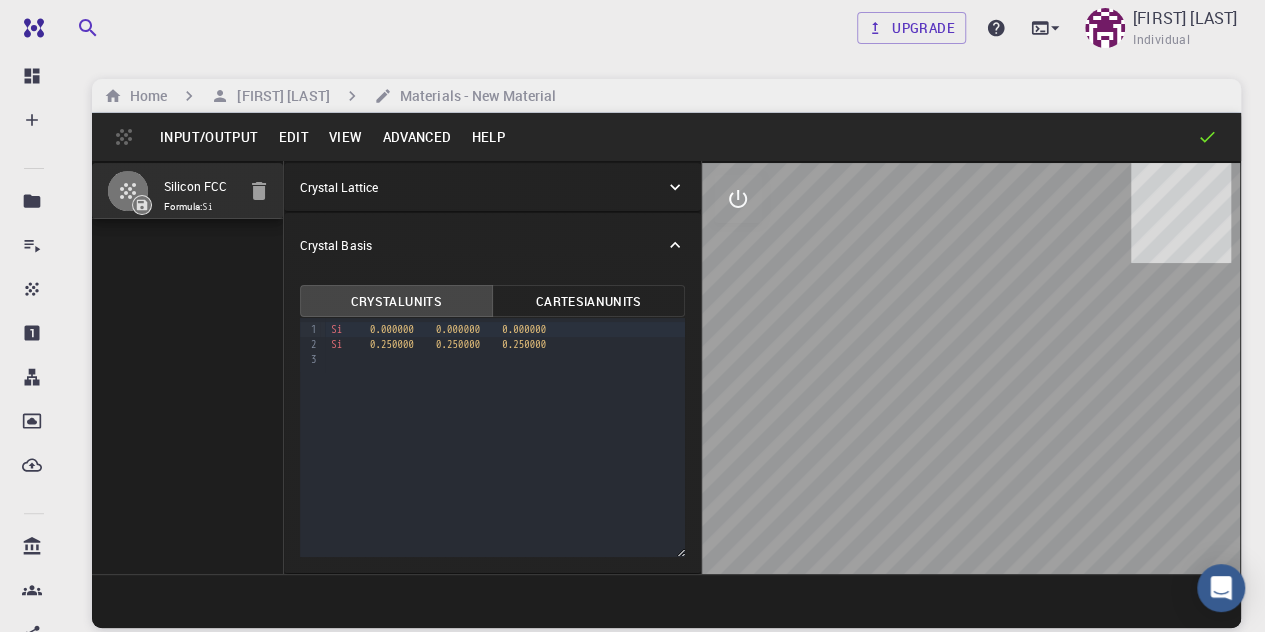 click on "Input/Output" at bounding box center [209, 137] 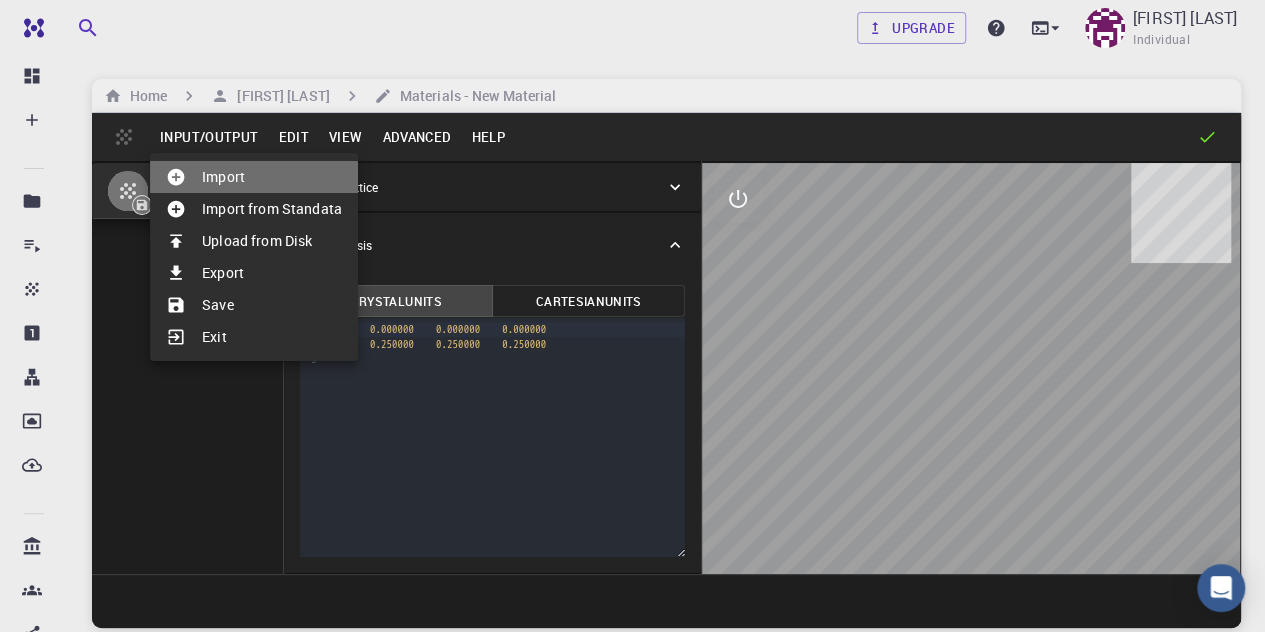 click on "Import" at bounding box center (254, 177) 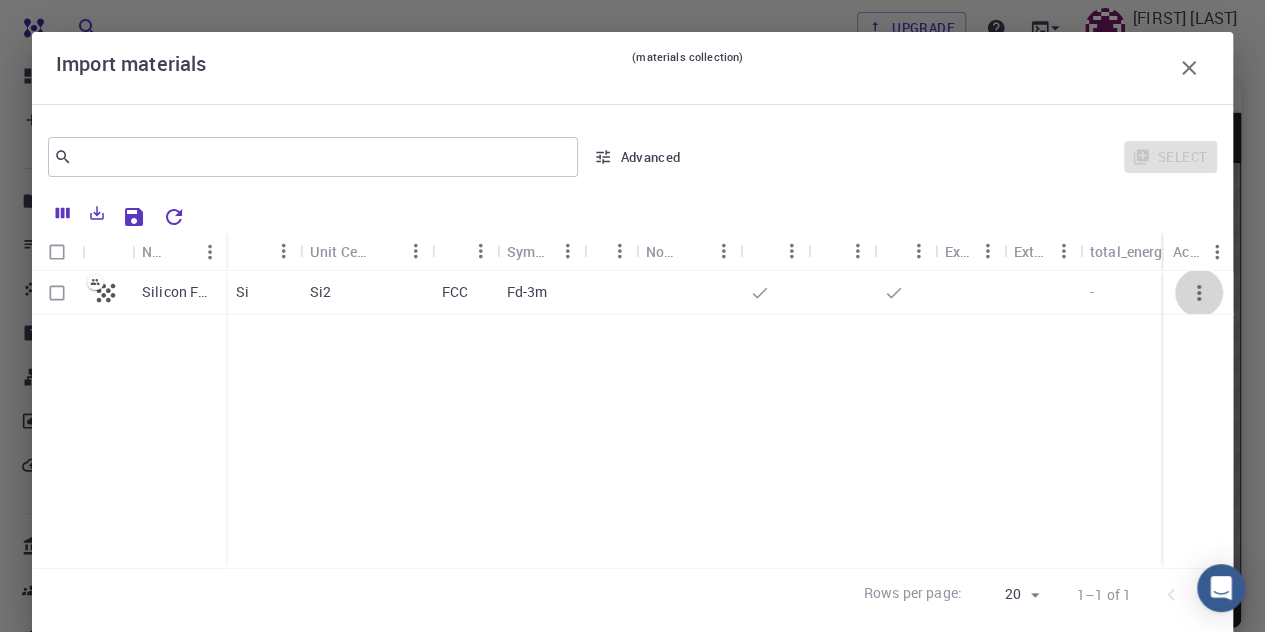 click 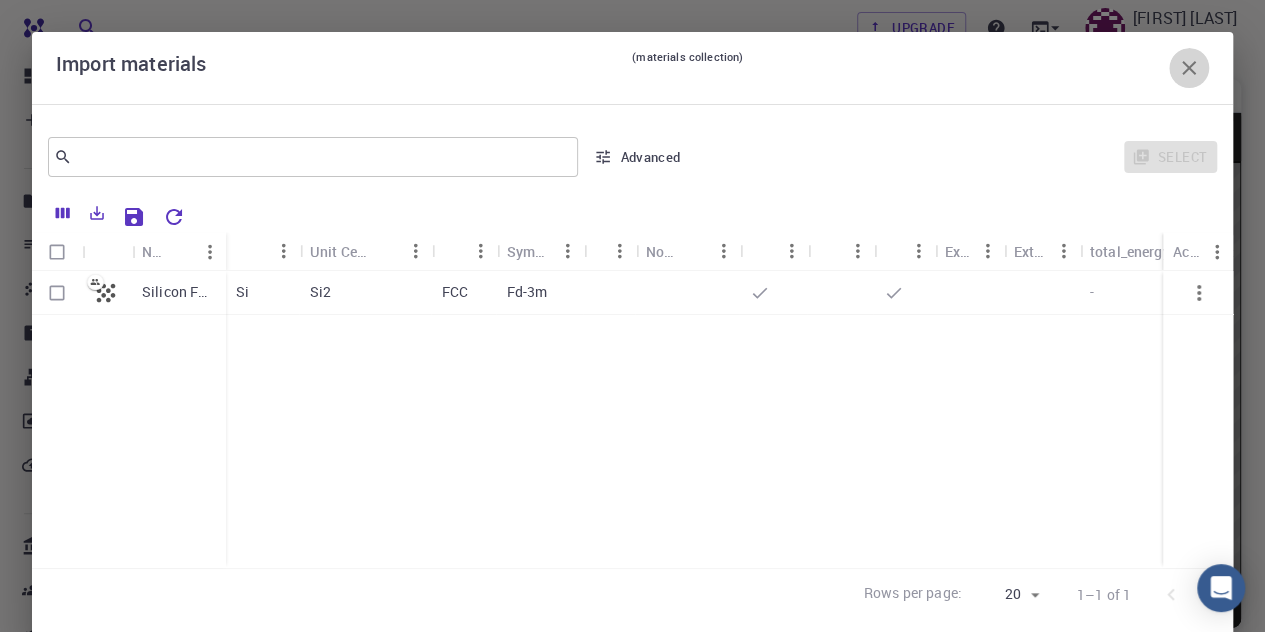 click 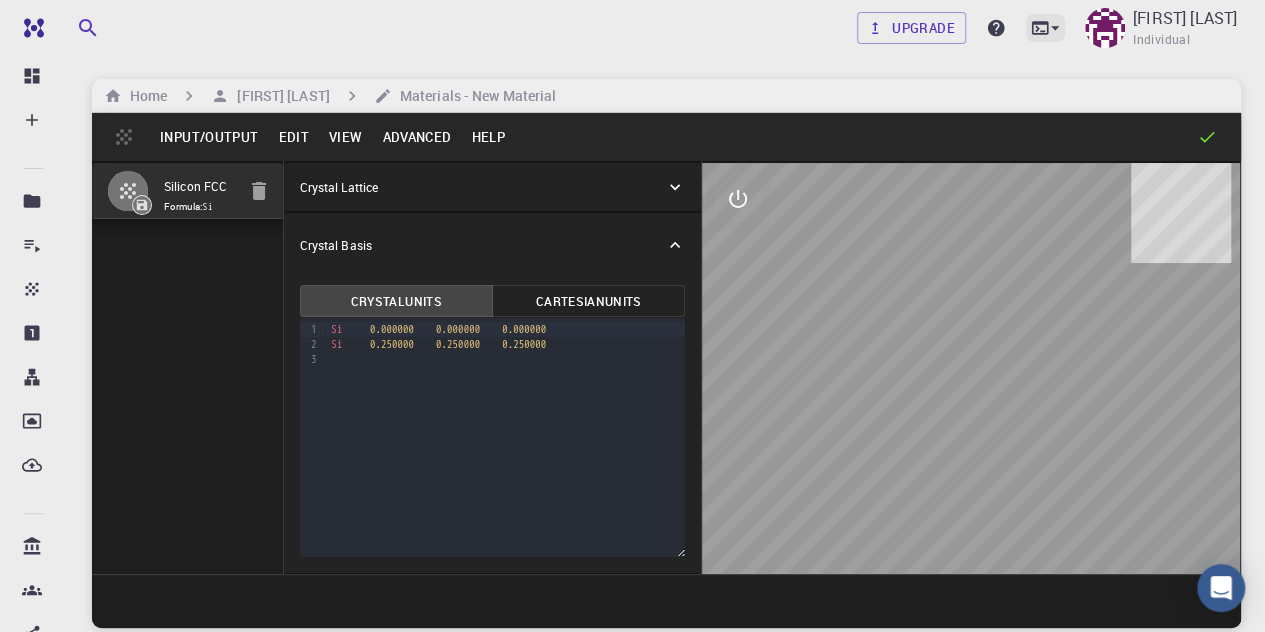 click 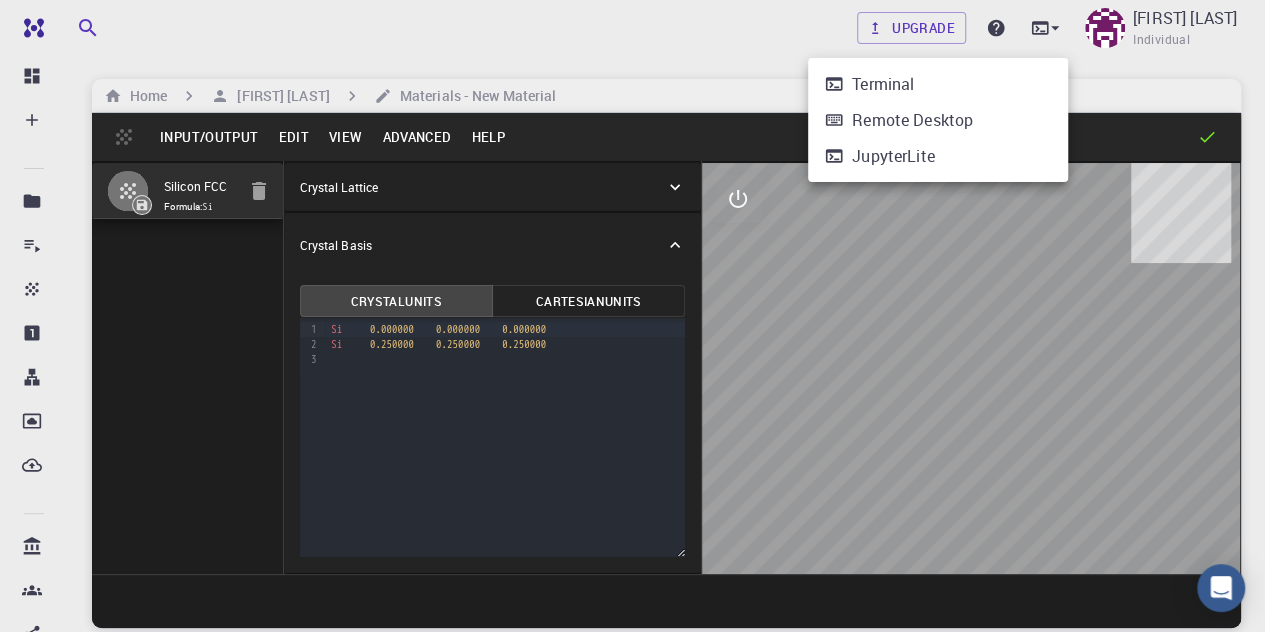 click at bounding box center (632, 316) 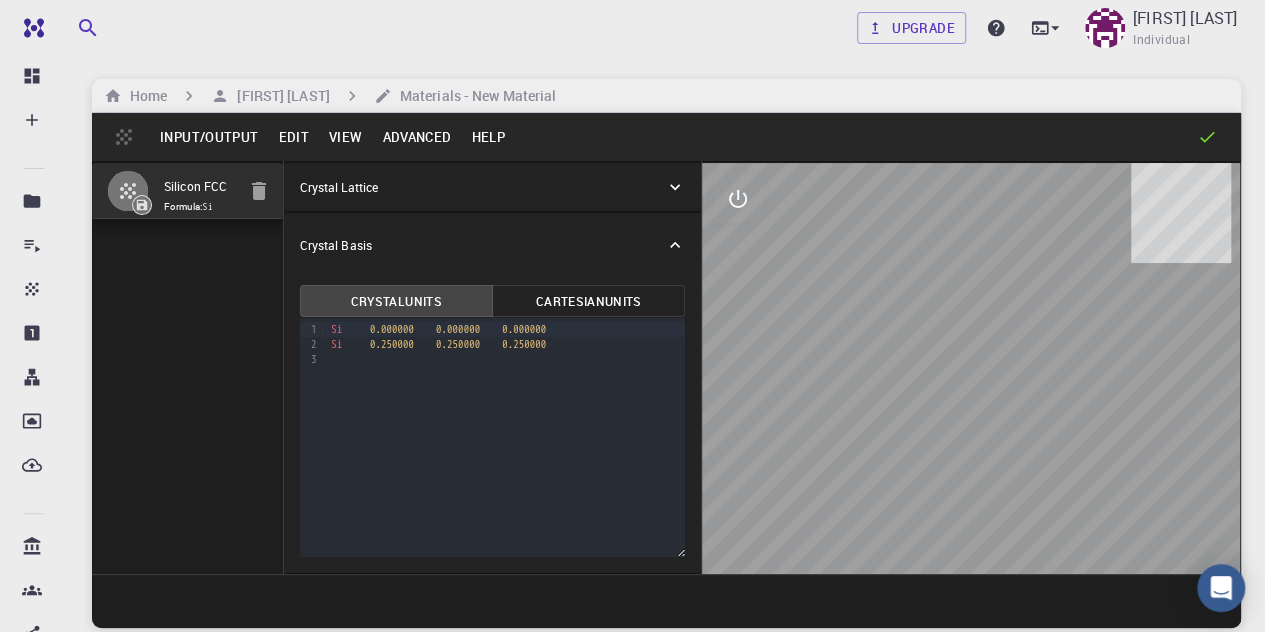 click on "Advanced" at bounding box center [416, 137] 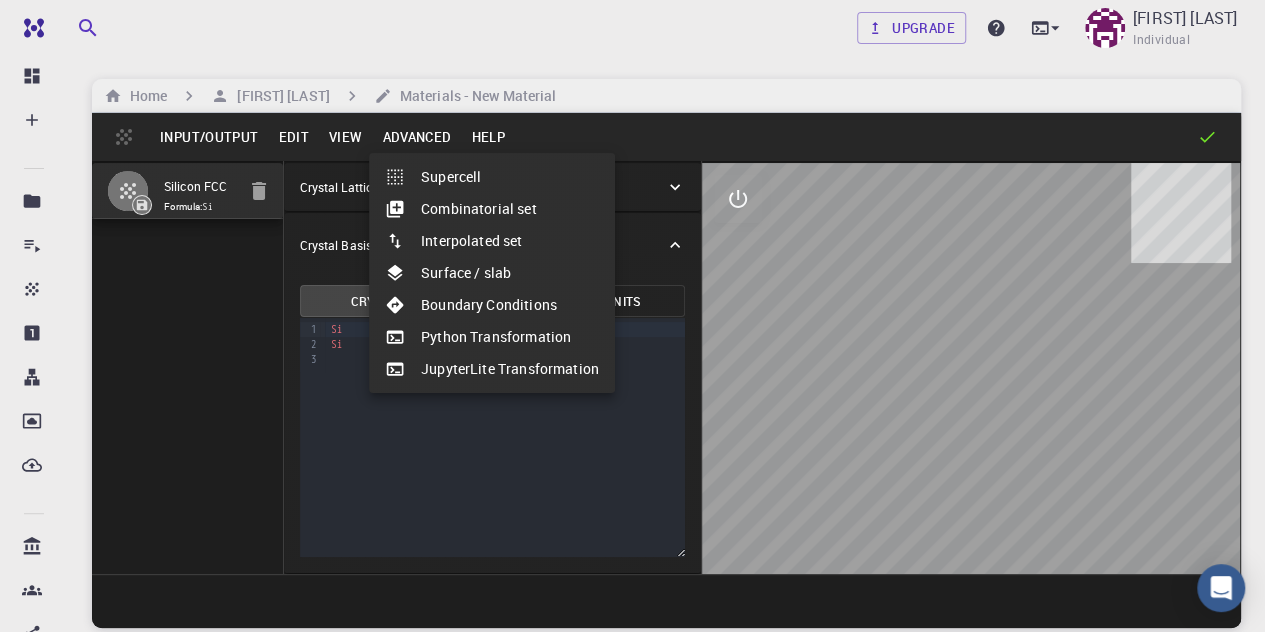 click at bounding box center (632, 316) 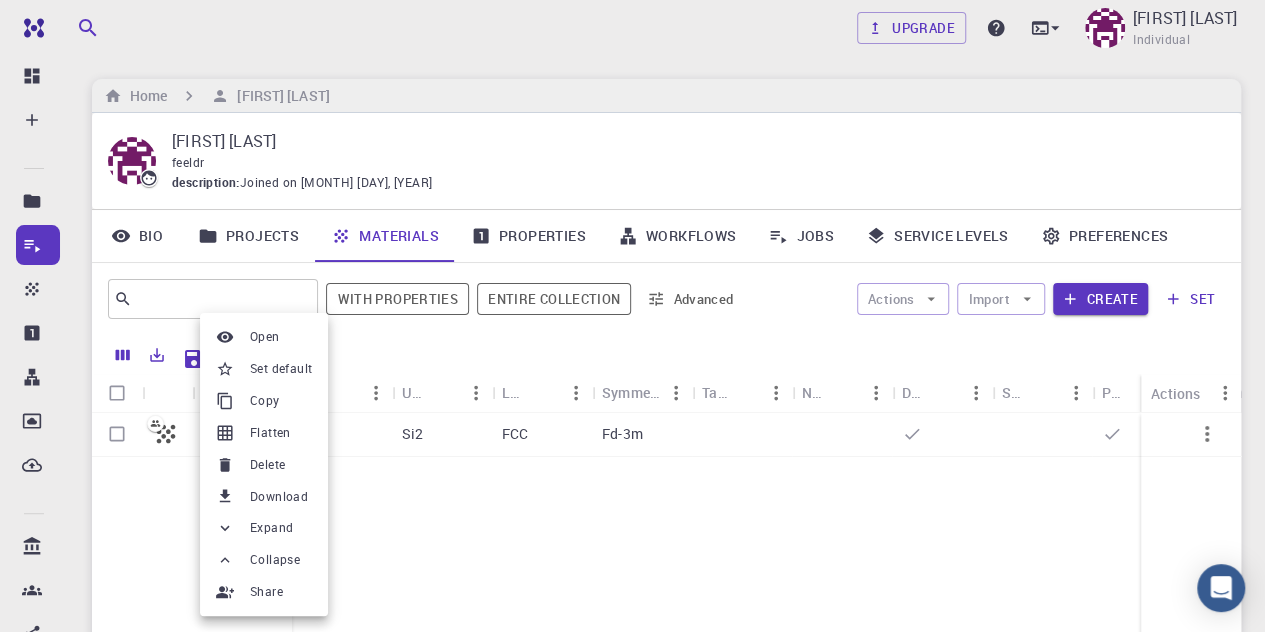 click on "Open" at bounding box center [265, 337] 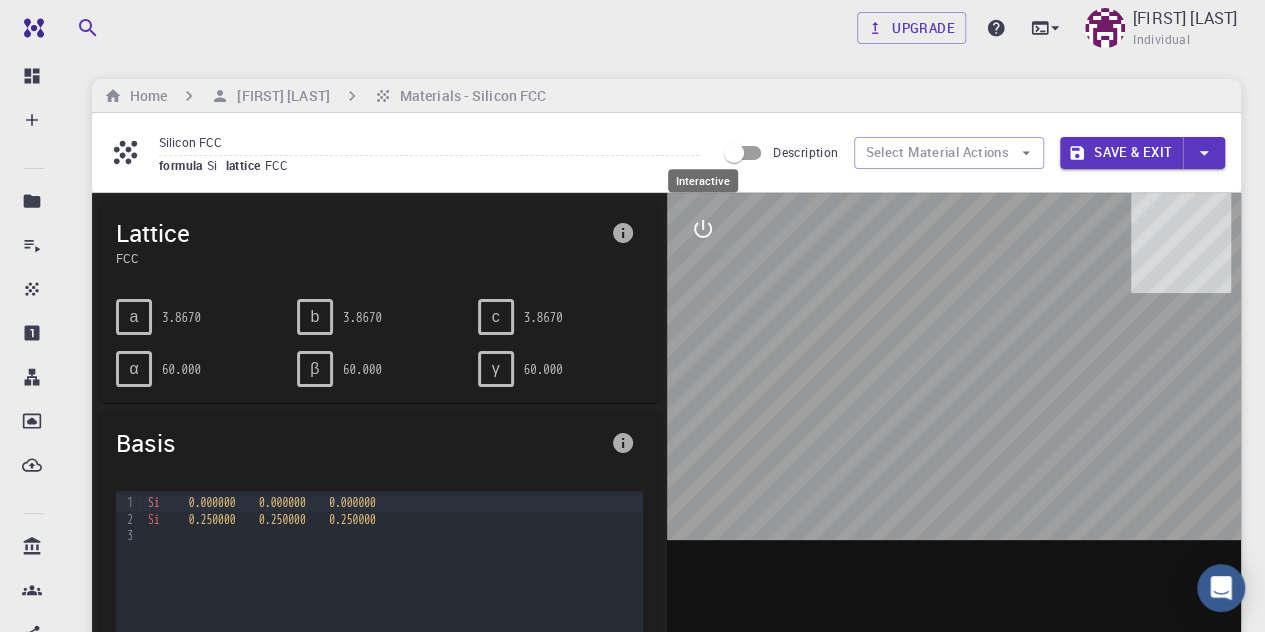 click 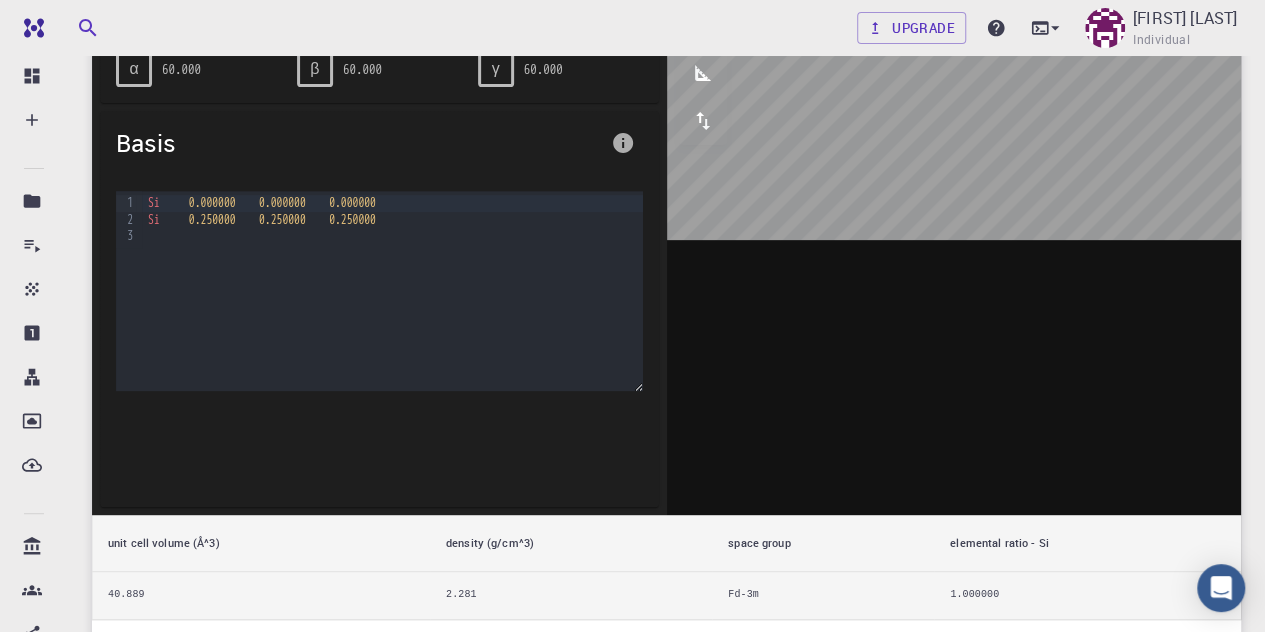 scroll, scrollTop: 0, scrollLeft: 0, axis: both 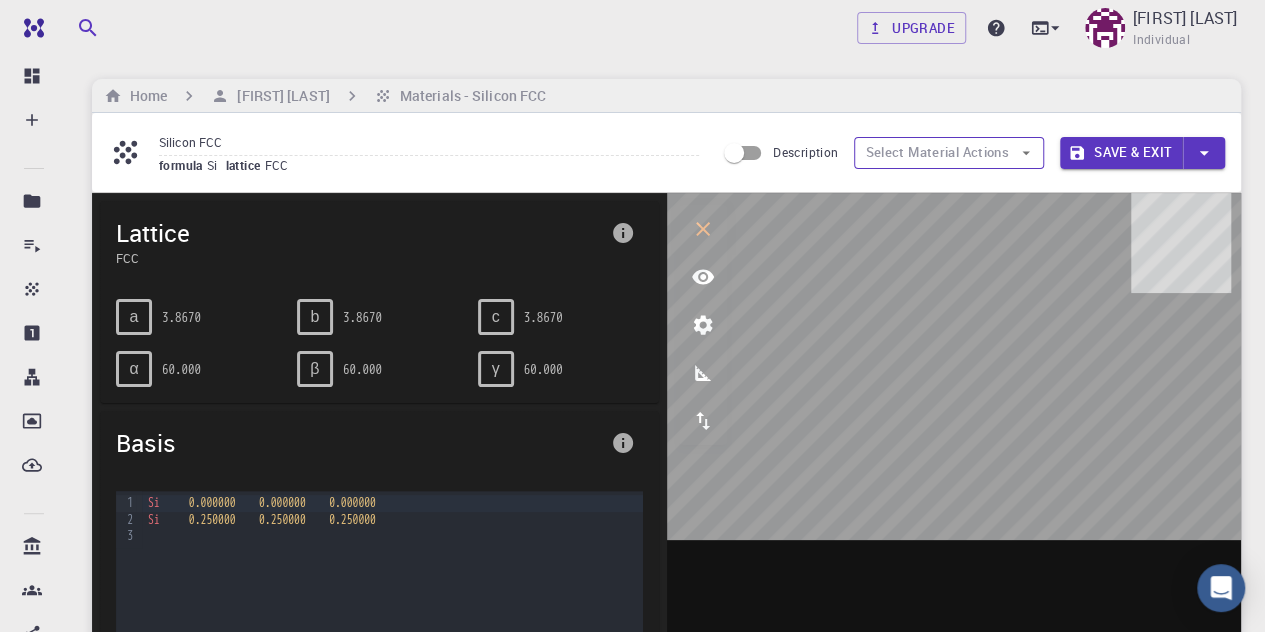 click on "Select Material Actions" at bounding box center [949, 153] 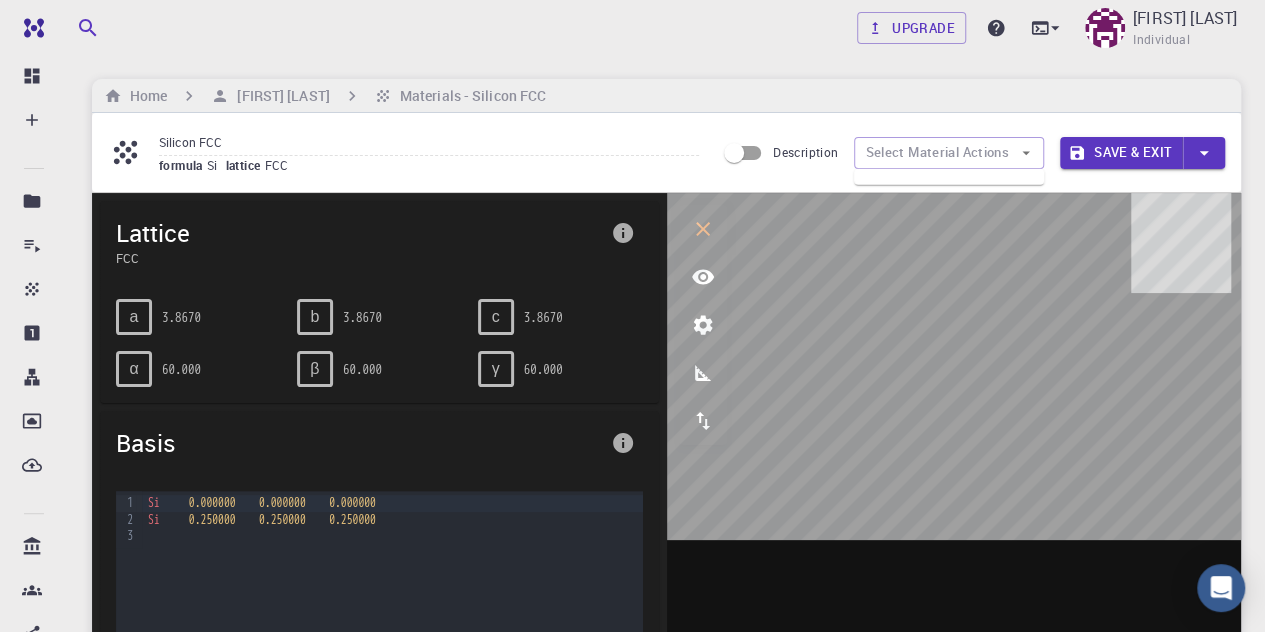 click 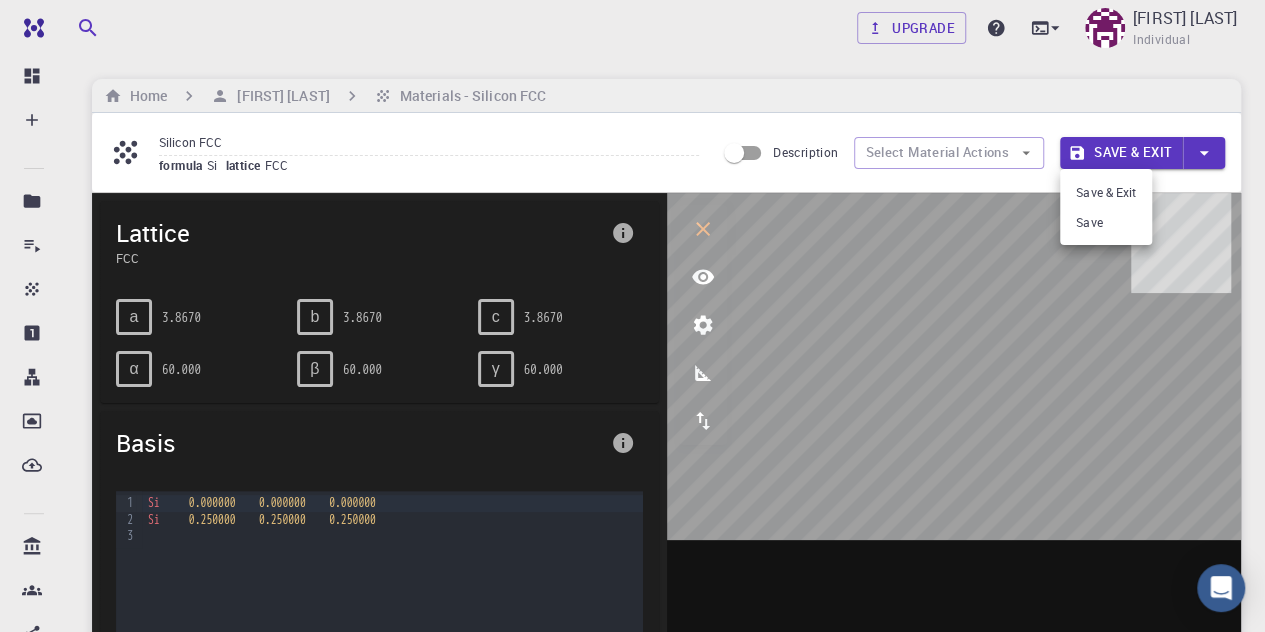 click at bounding box center [632, 316] 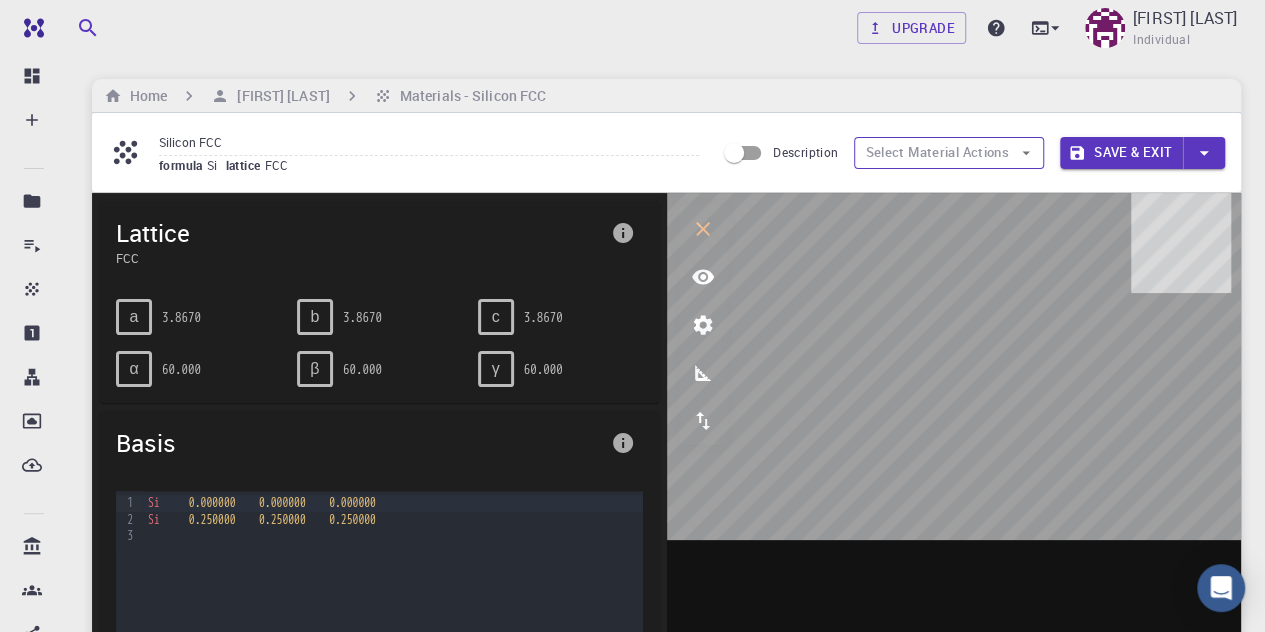 click on "Select Material Actions" at bounding box center [949, 153] 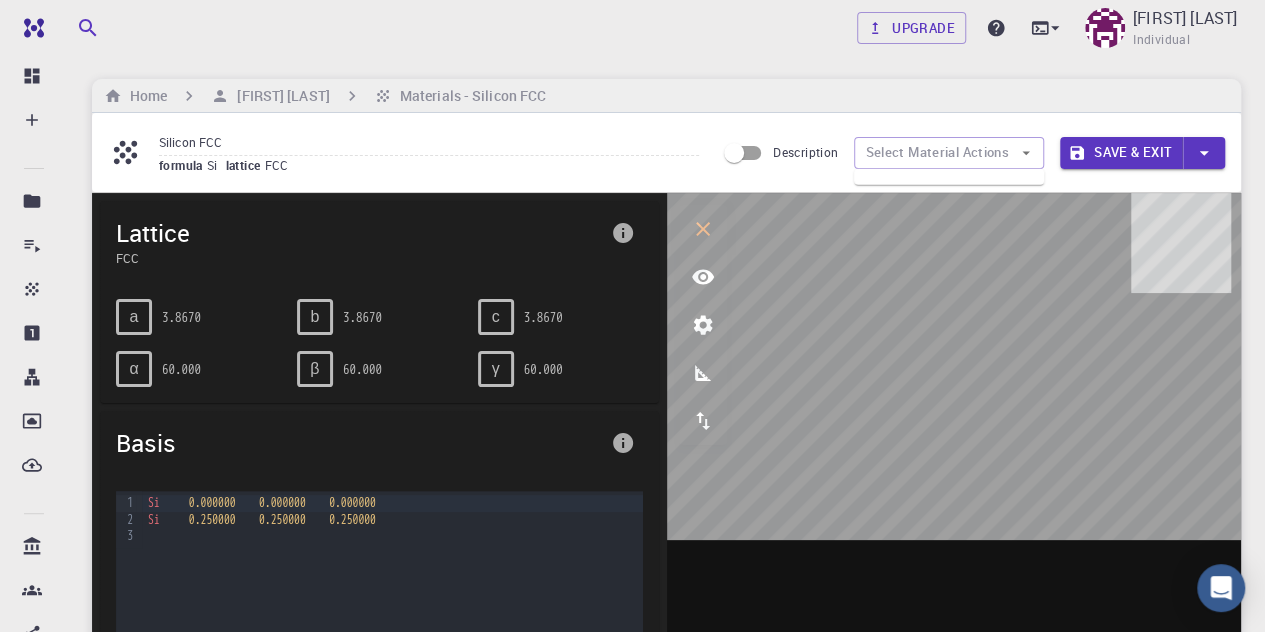 click on "Description" at bounding box center [734, 153] 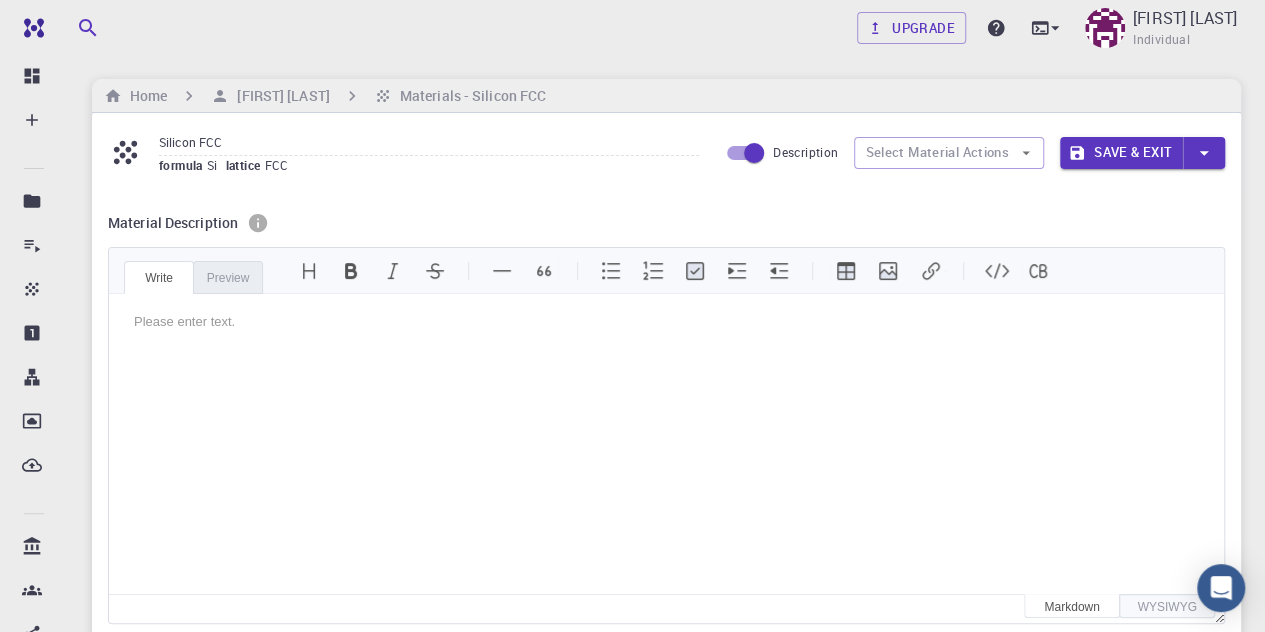 scroll, scrollTop: 0, scrollLeft: 0, axis: both 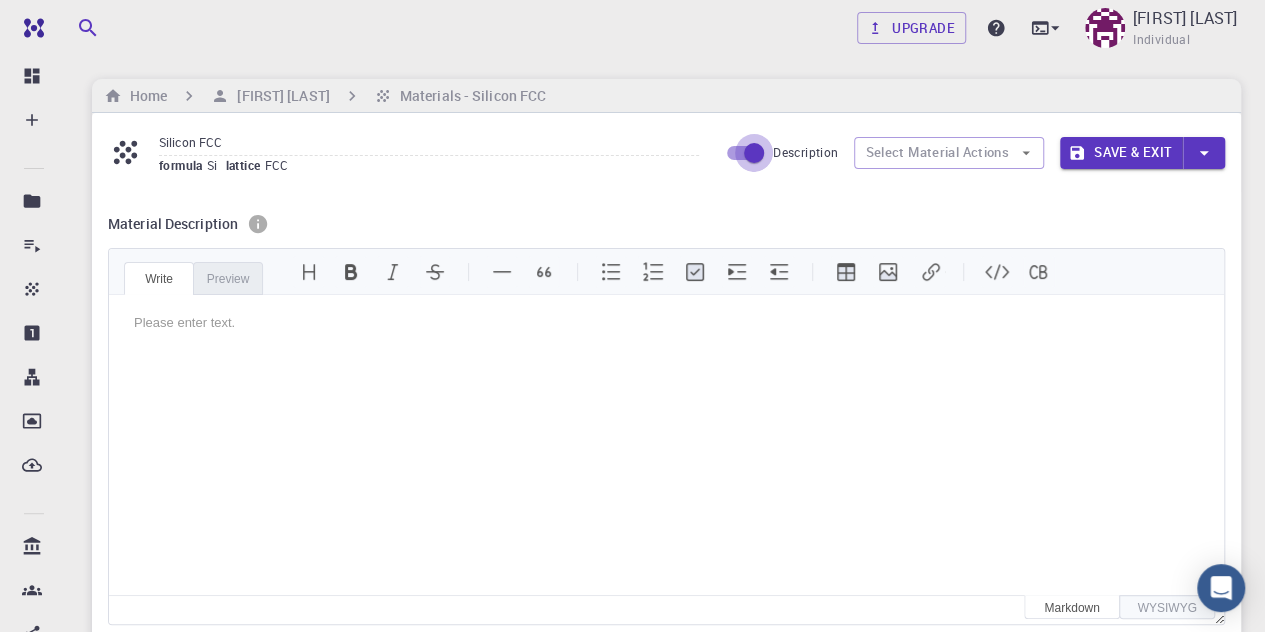 click on "Description" at bounding box center [754, 153] 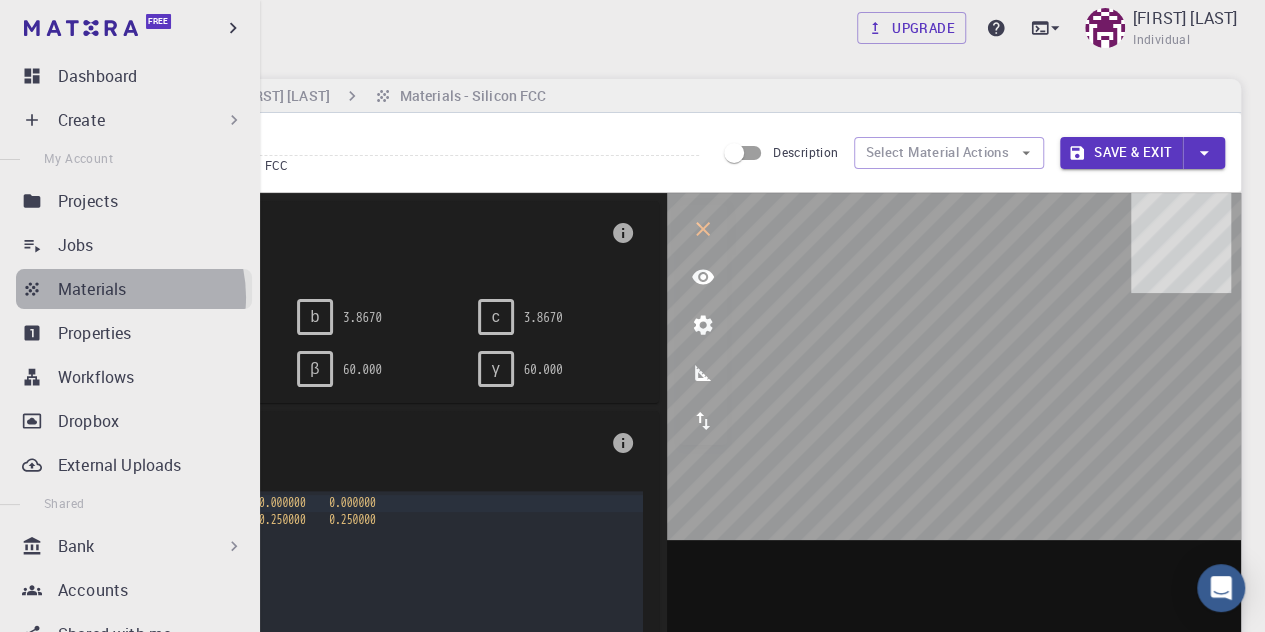 click on "Materials" at bounding box center [92, 289] 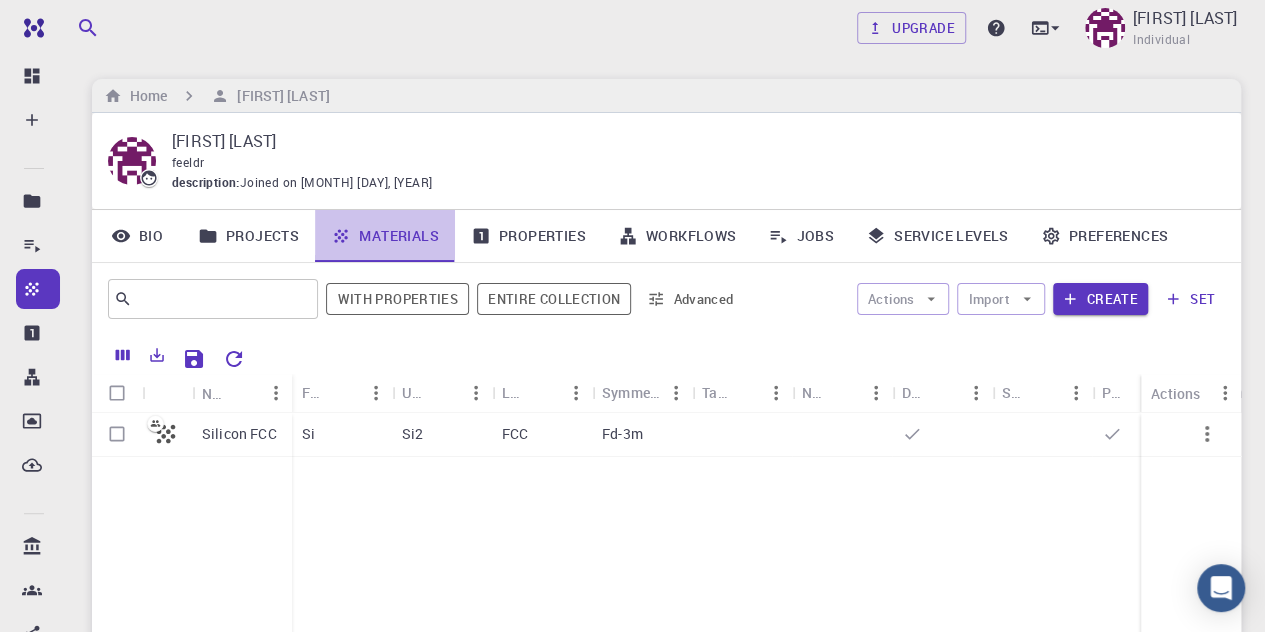 drag, startPoint x: 405, startPoint y: 245, endPoint x: 250, endPoint y: 235, distance: 155.32225 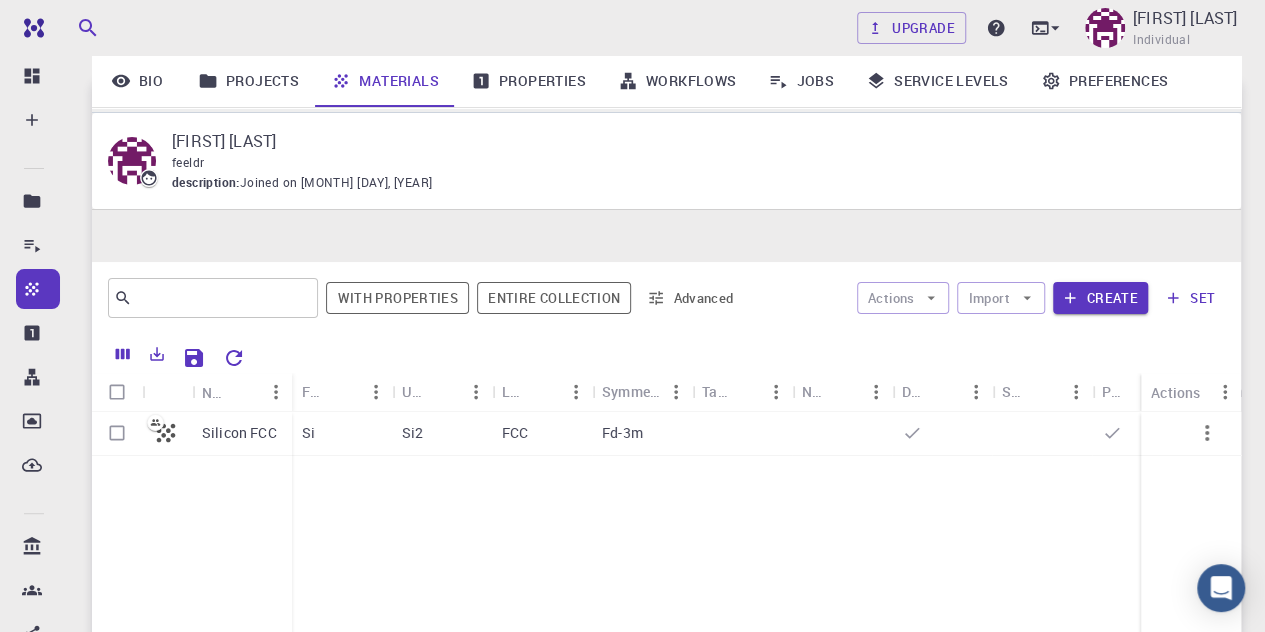 scroll, scrollTop: 262, scrollLeft: 0, axis: vertical 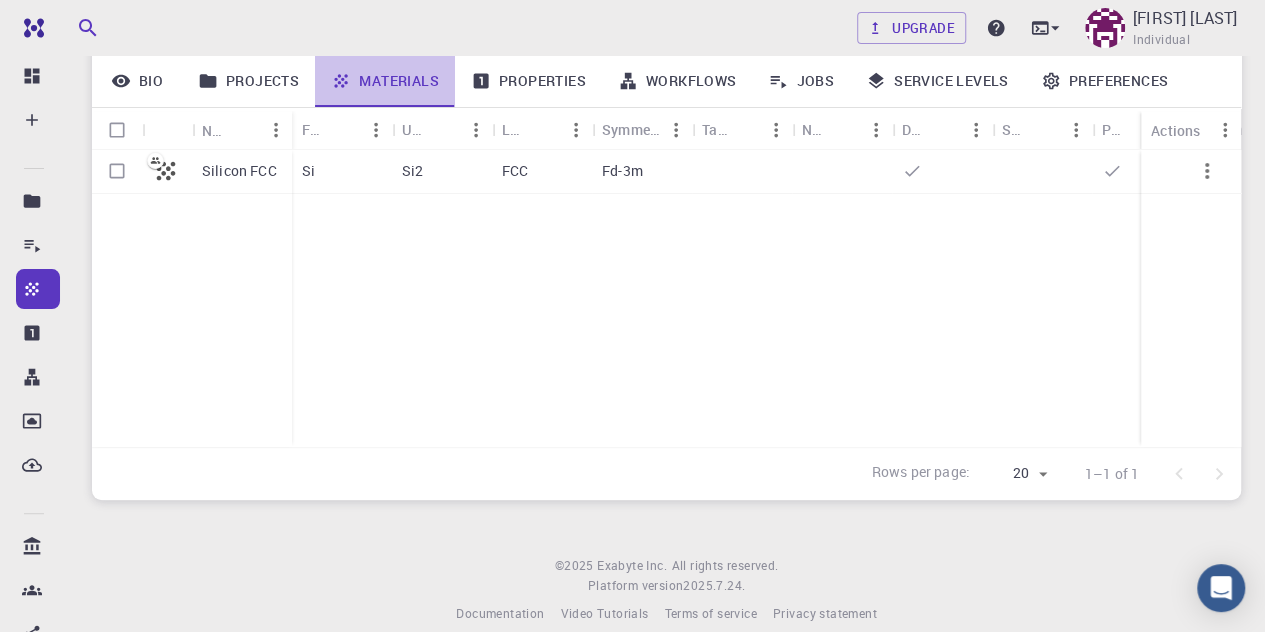 drag, startPoint x: 405, startPoint y: 74, endPoint x: 386, endPoint y: 92, distance: 26.172504 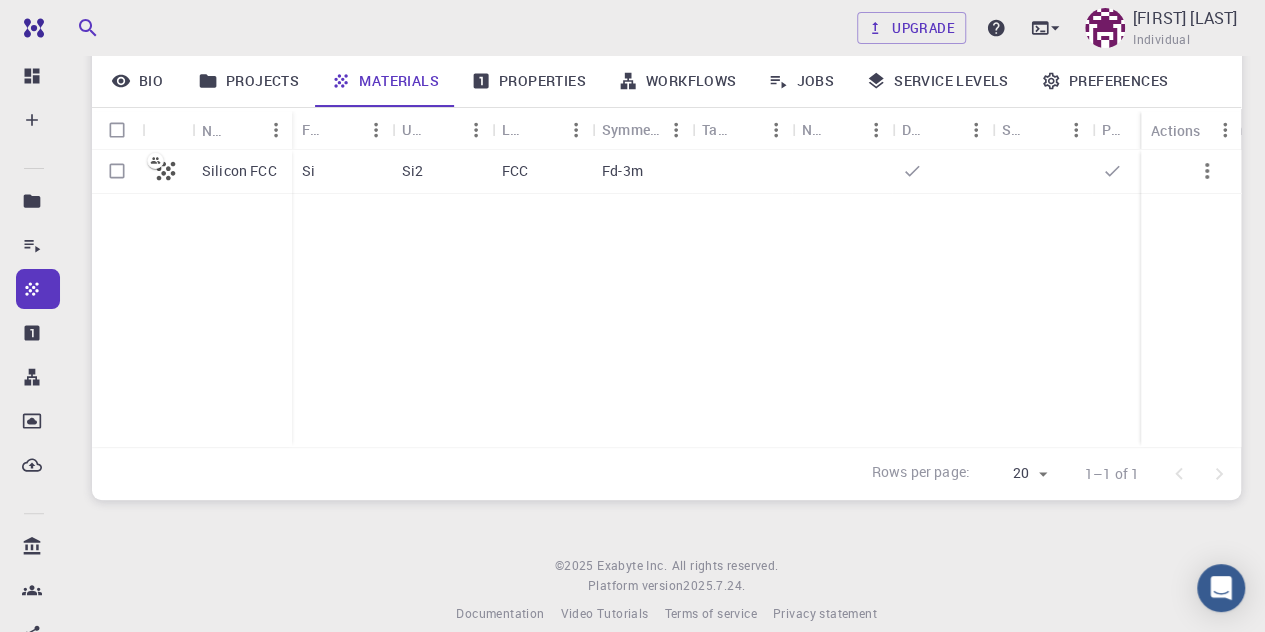click on "Materials" at bounding box center (385, 81) 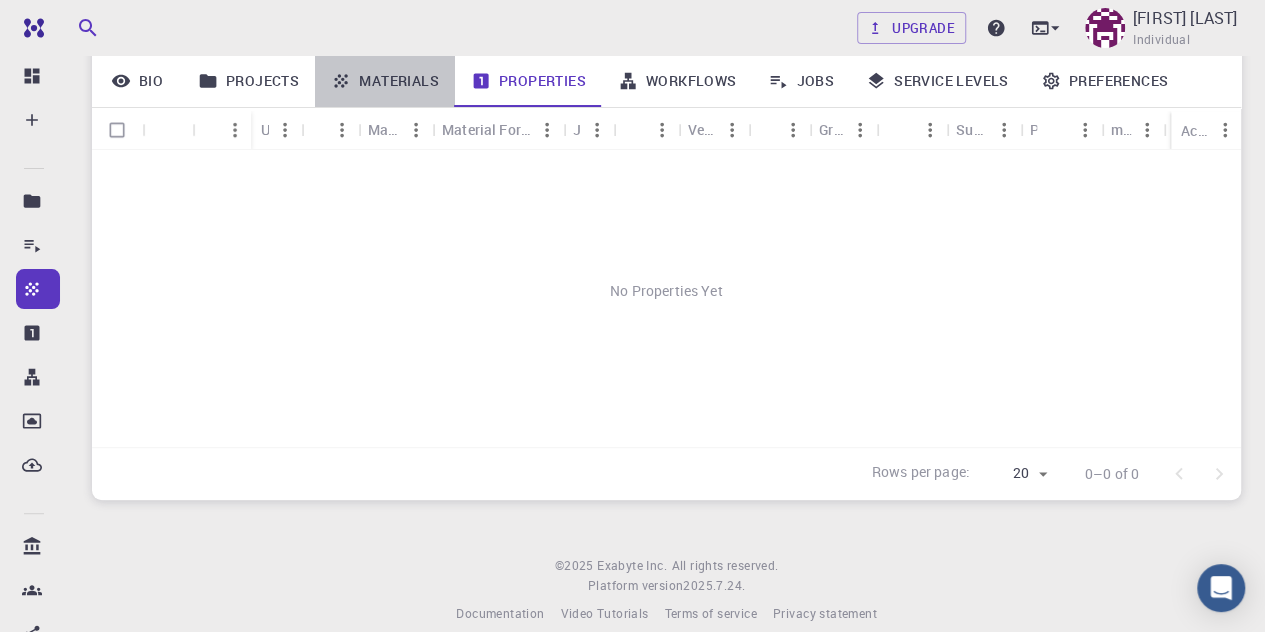 drag, startPoint x: 505, startPoint y: 74, endPoint x: 431, endPoint y: 74, distance: 74 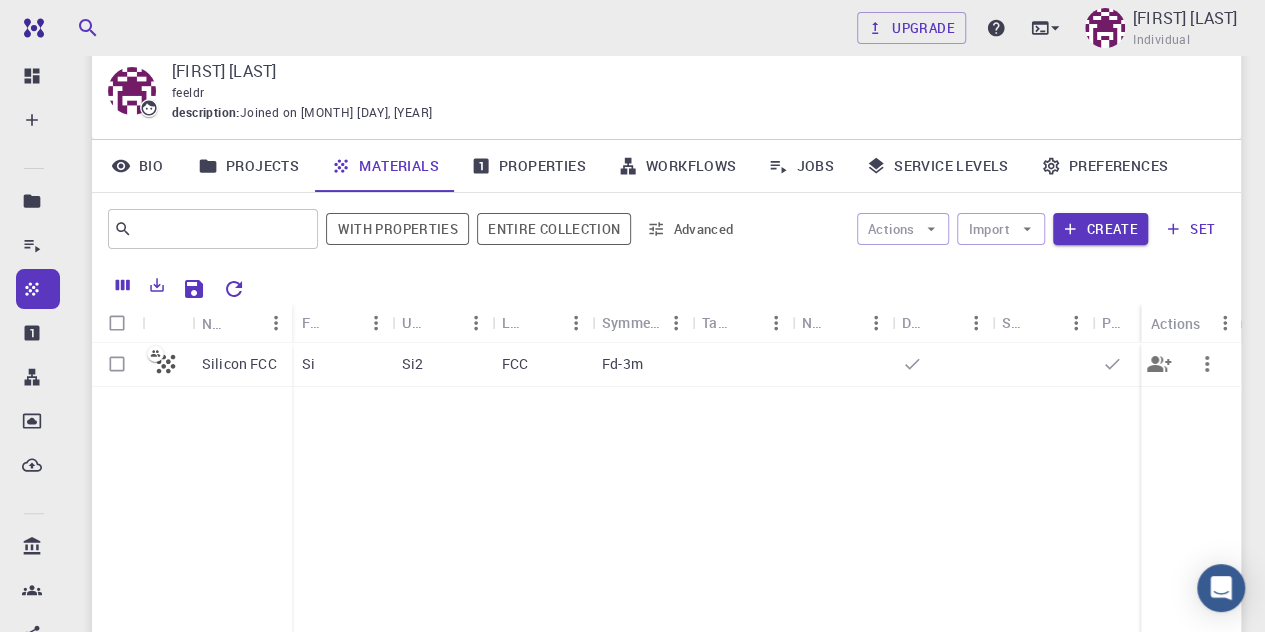 scroll, scrollTop: 62, scrollLeft: 0, axis: vertical 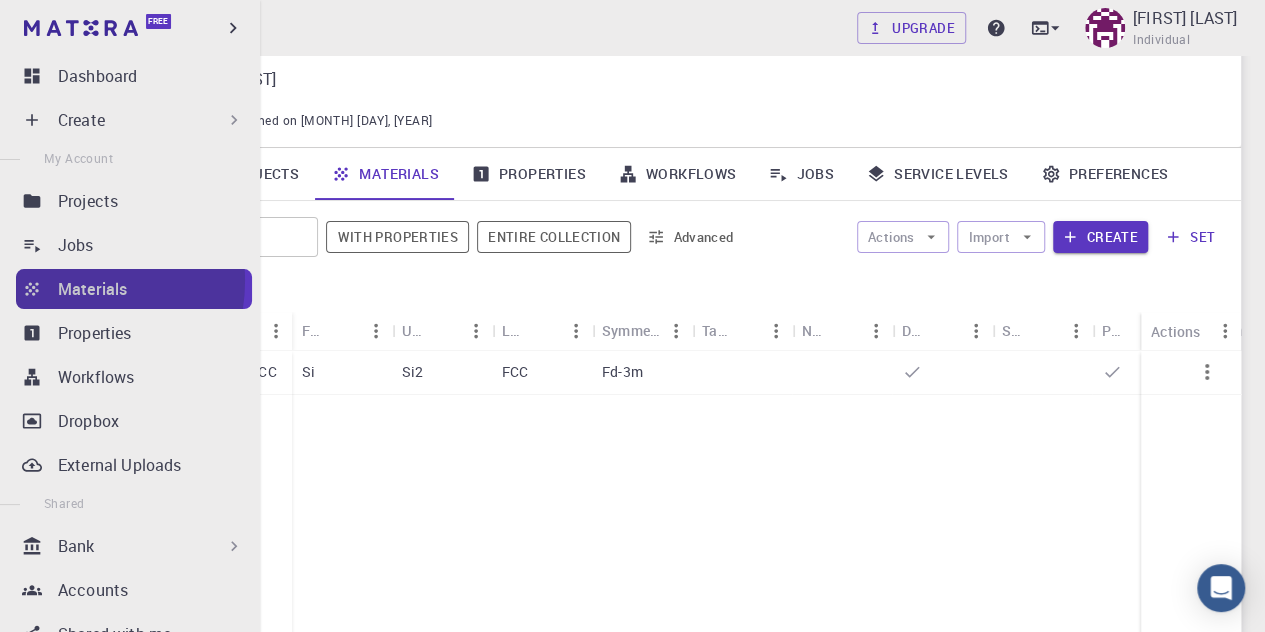 click on "Materials" at bounding box center [92, 289] 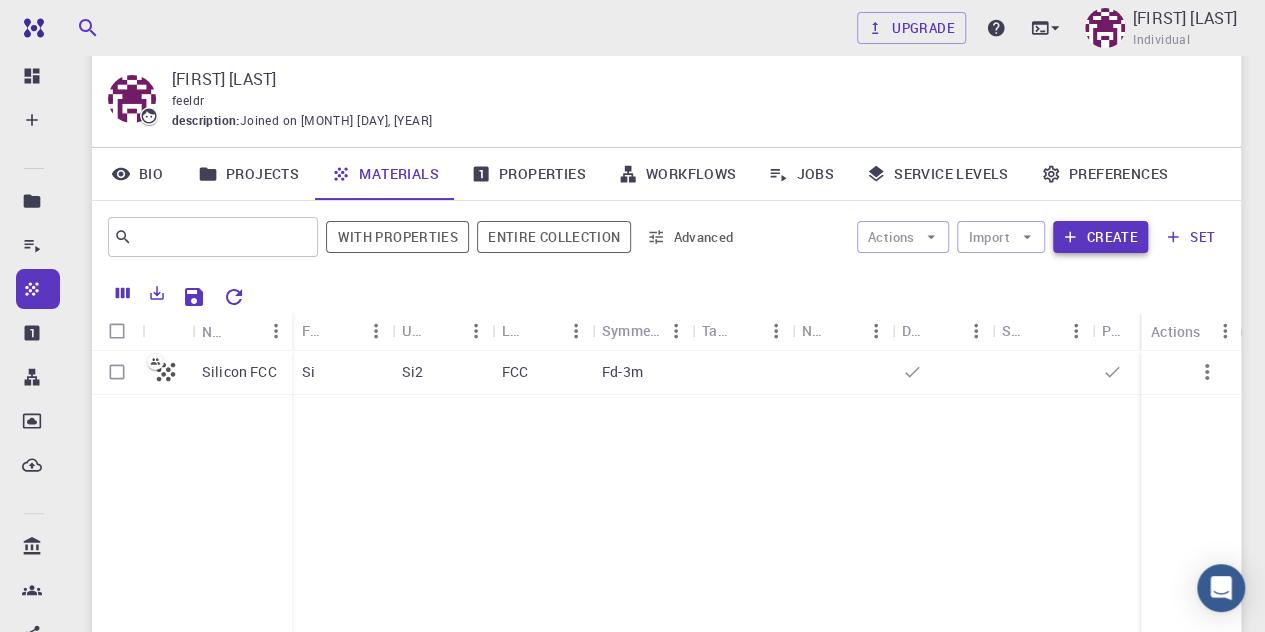 click on "Create" at bounding box center [1100, 237] 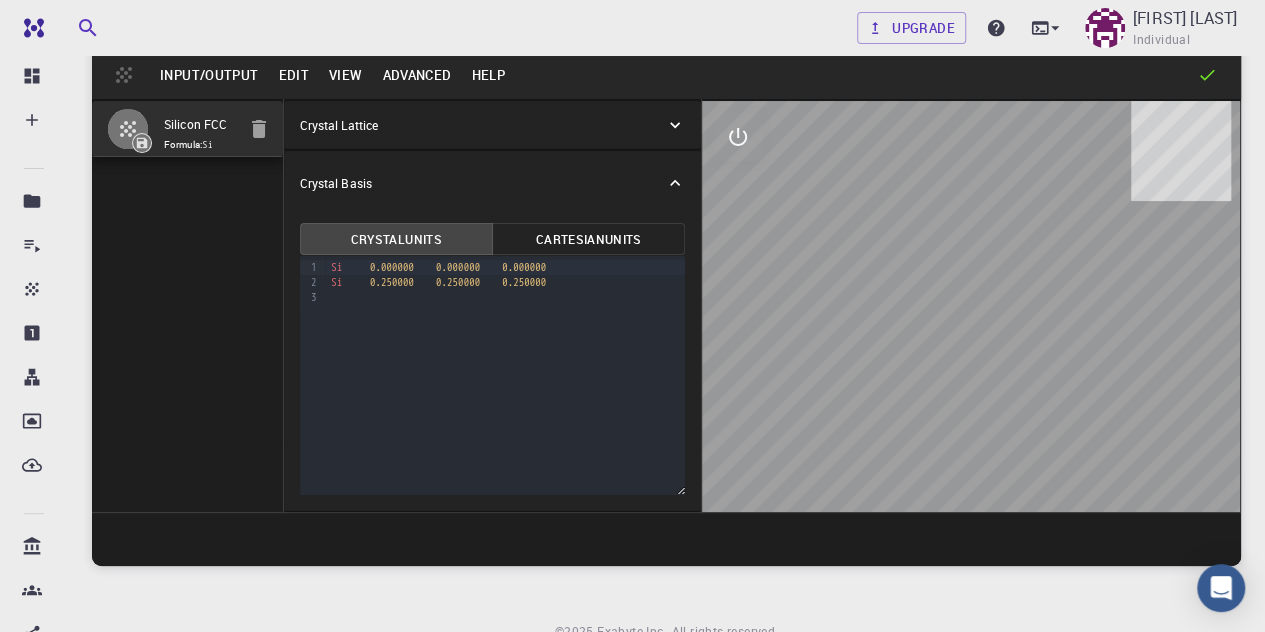 click on "Edit" at bounding box center [293, 75] 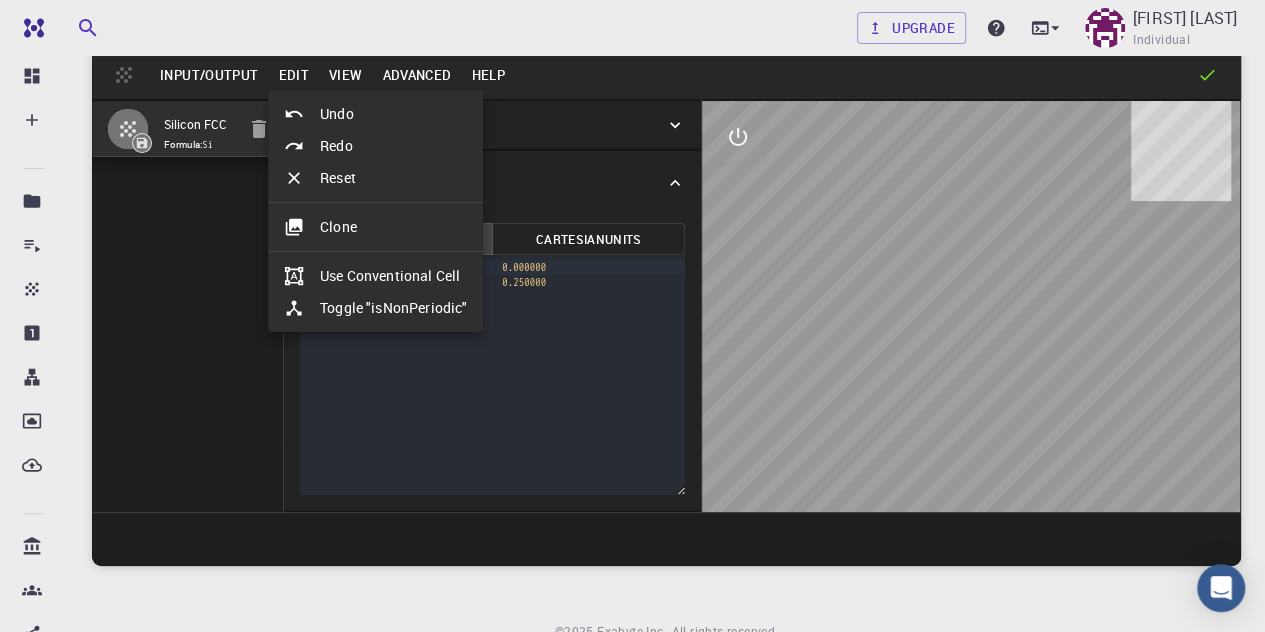 click on "Clone" at bounding box center (375, 227) 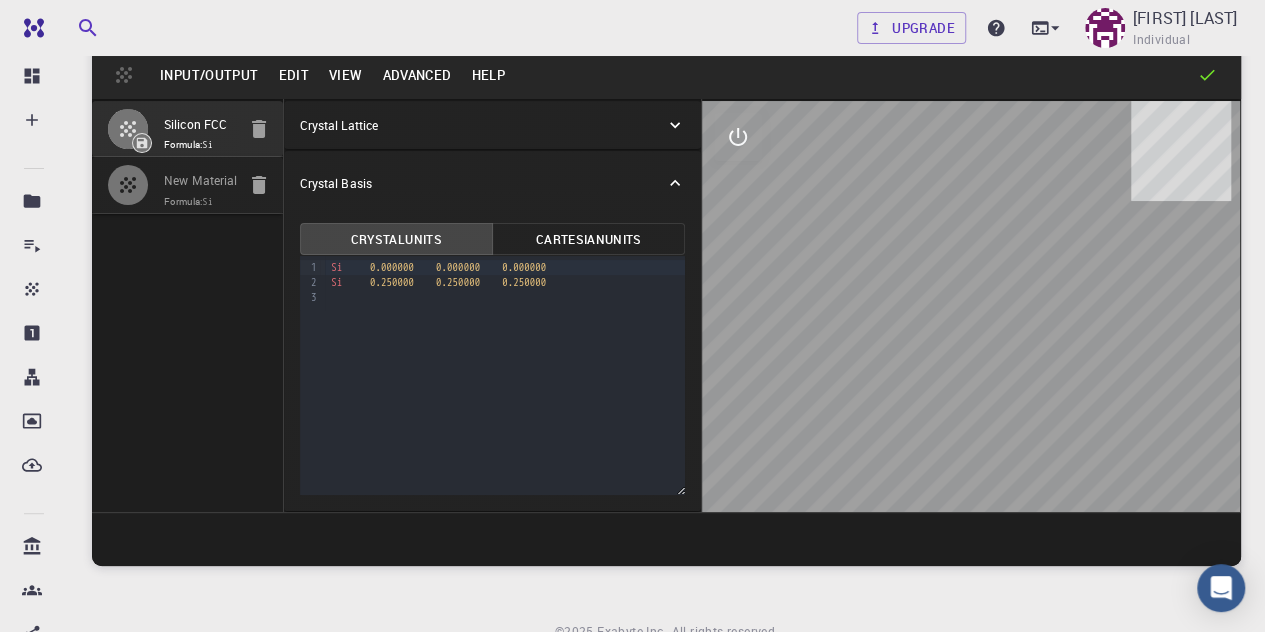 click on "New Material" at bounding box center (201, 181) 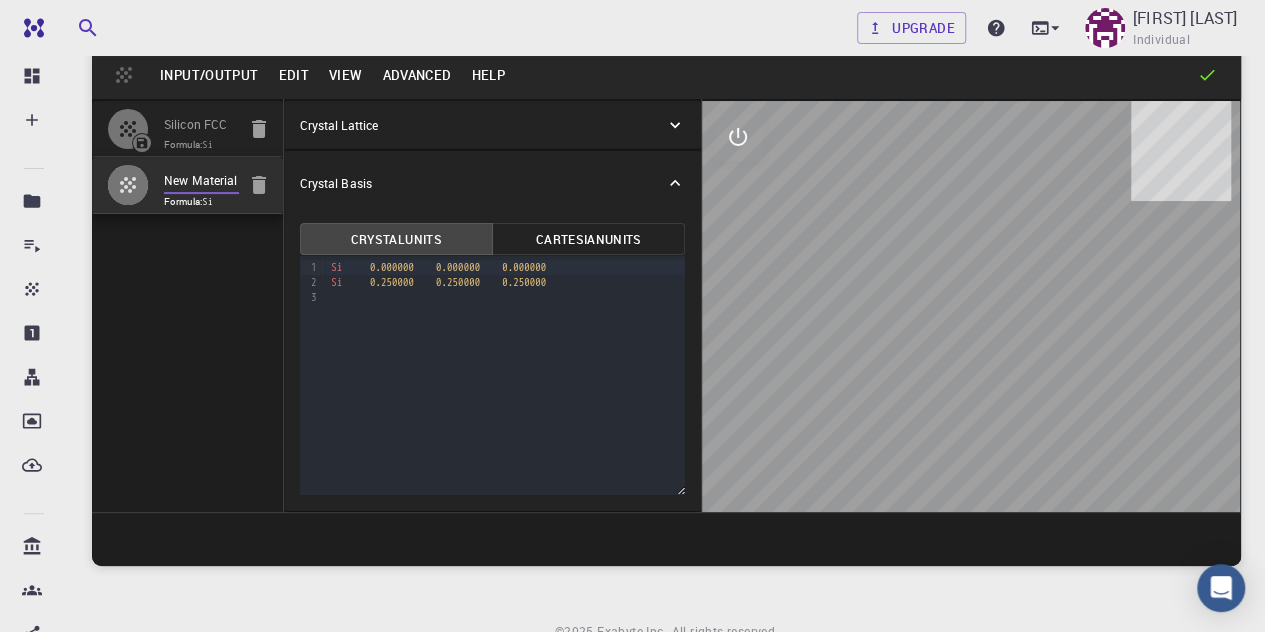 drag, startPoint x: 230, startPoint y: 179, endPoint x: 206, endPoint y: 187, distance: 25.298222 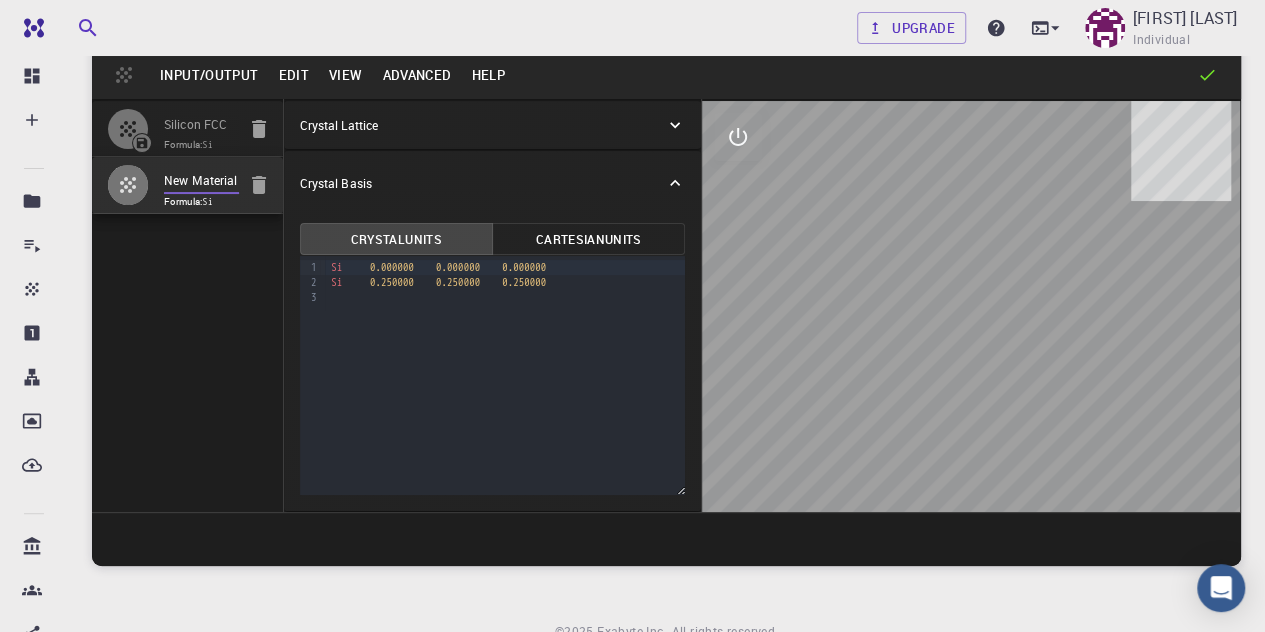 click on "New Material" at bounding box center (201, 181) 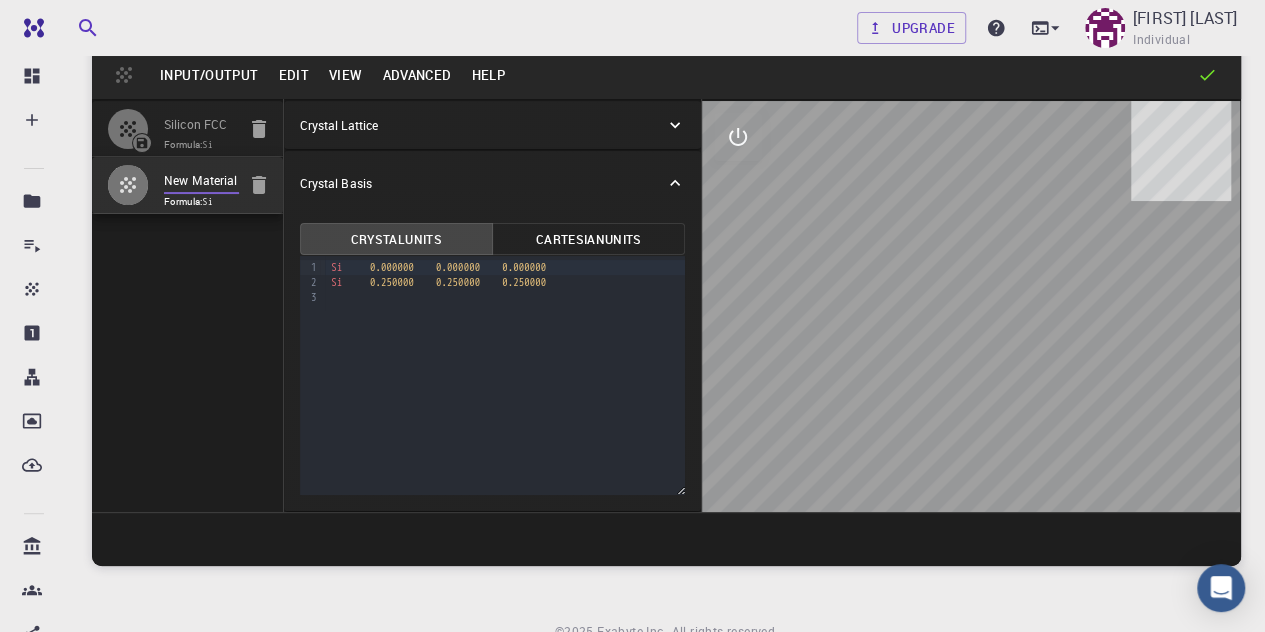 drag, startPoint x: 236, startPoint y: 177, endPoint x: 162, endPoint y: 182, distance: 74.168724 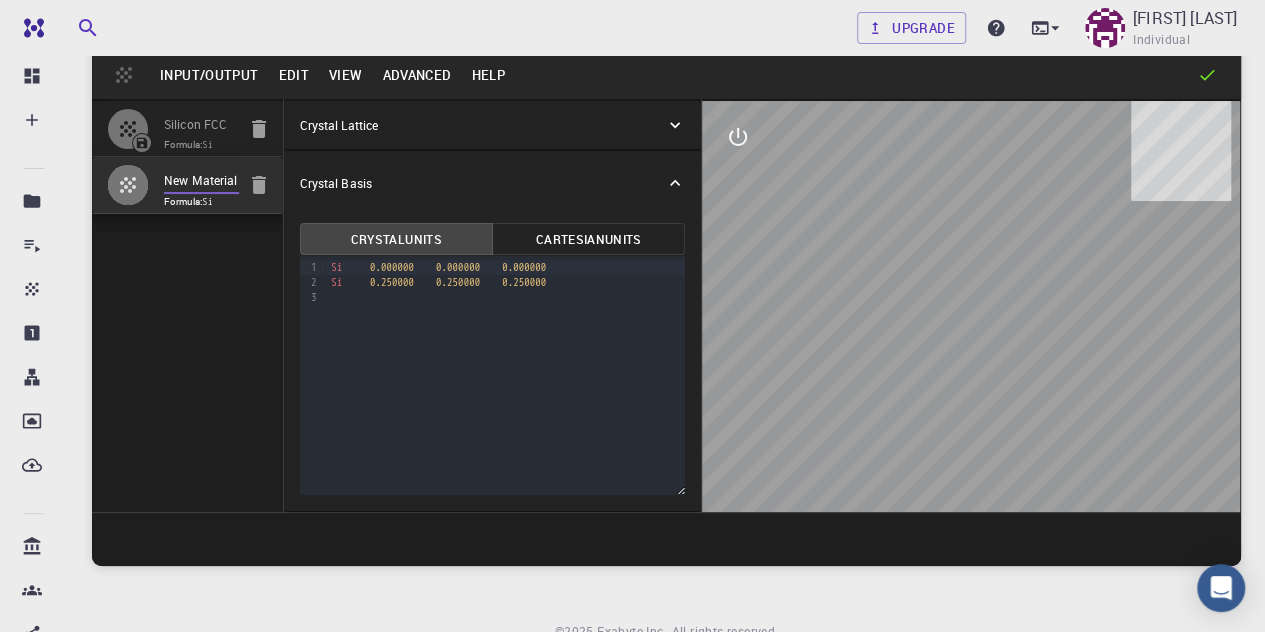 click on "New Material Formula:  Si" at bounding box center [187, 185] 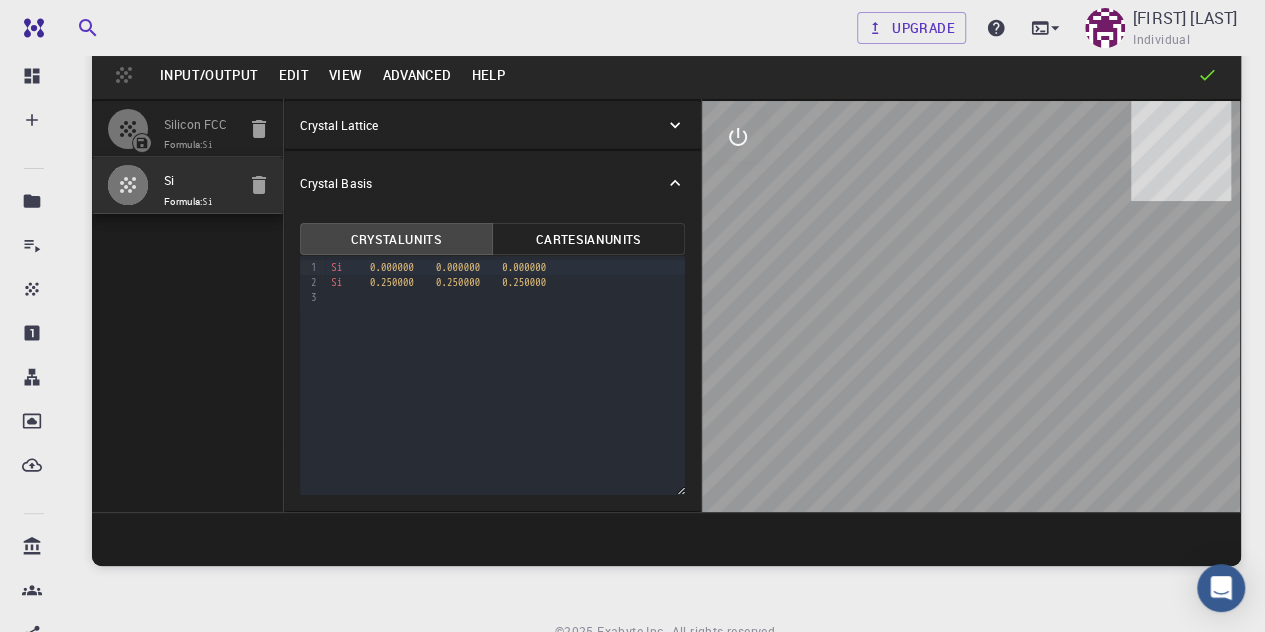 click on "Edit" at bounding box center (293, 75) 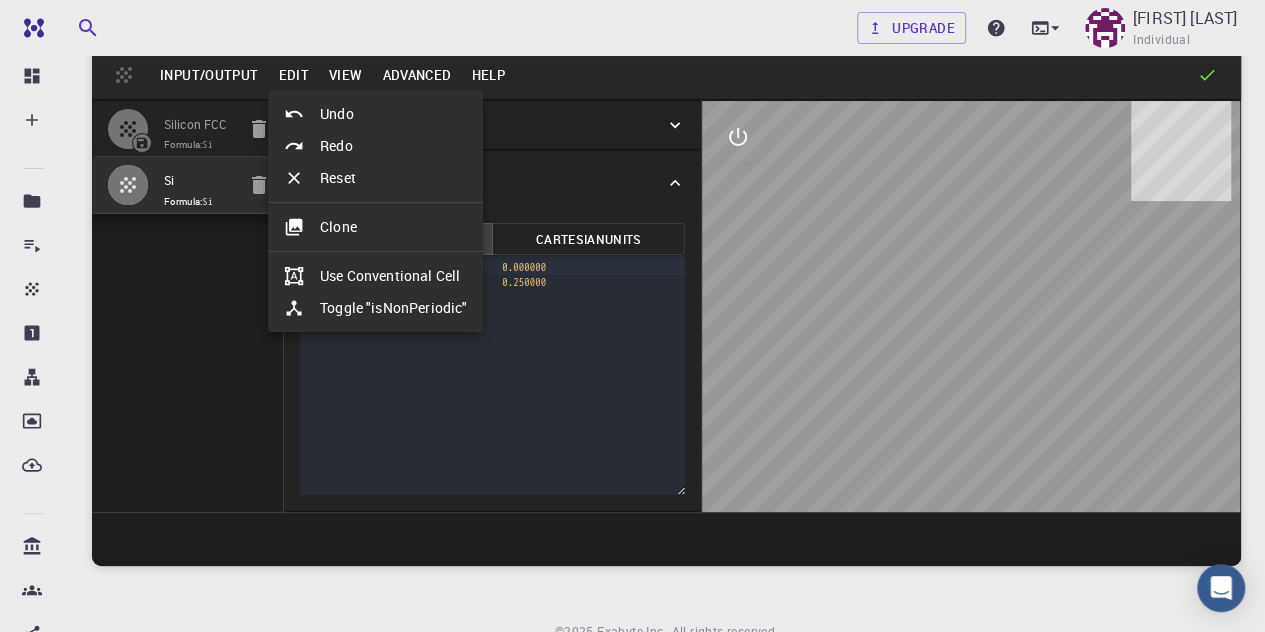 click at bounding box center (632, 316) 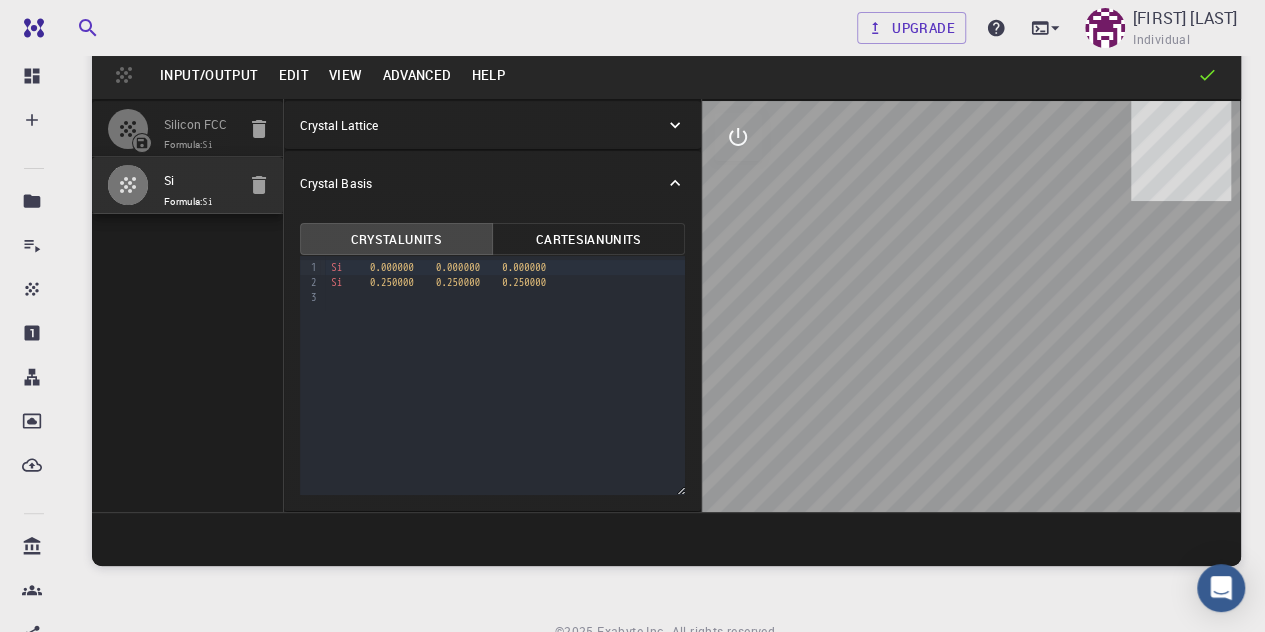 click on "Input/Output" at bounding box center [209, 75] 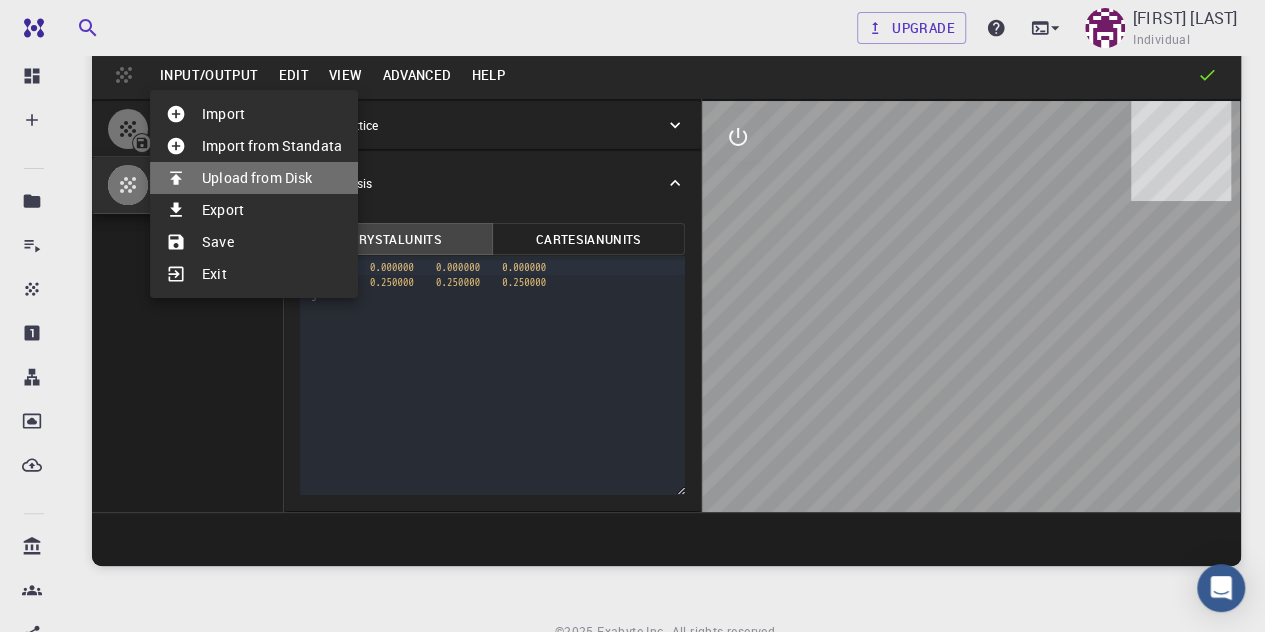 click on "Upload from Disk" at bounding box center [254, 178] 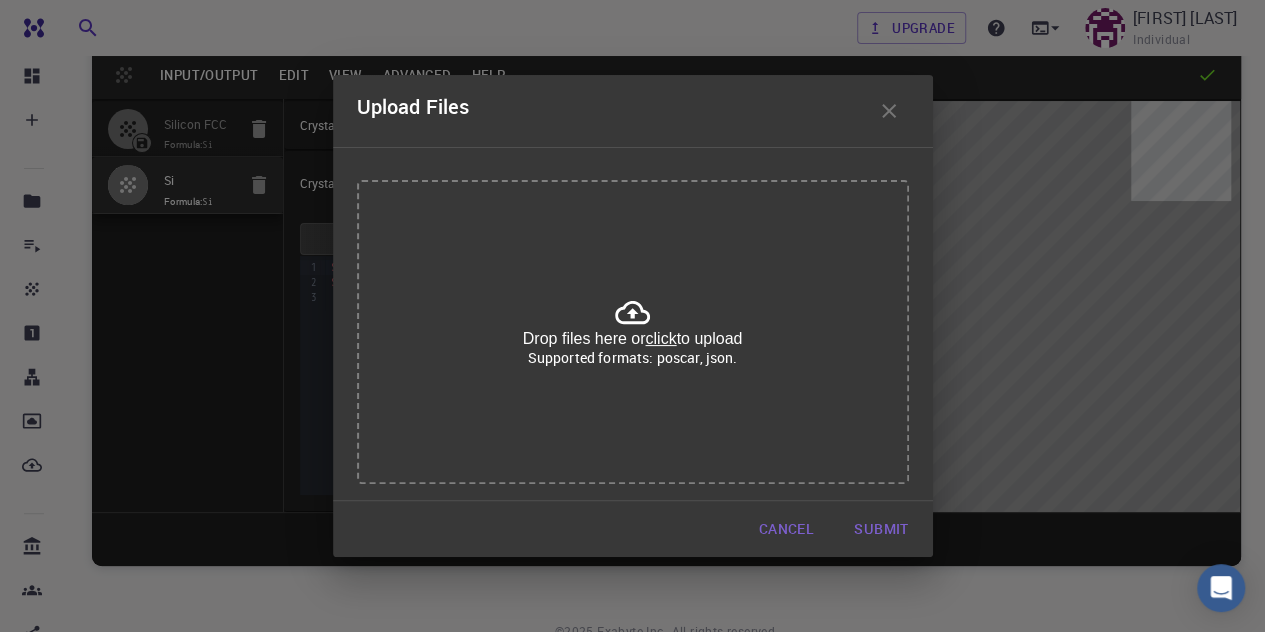 click on "click" at bounding box center [660, 338] 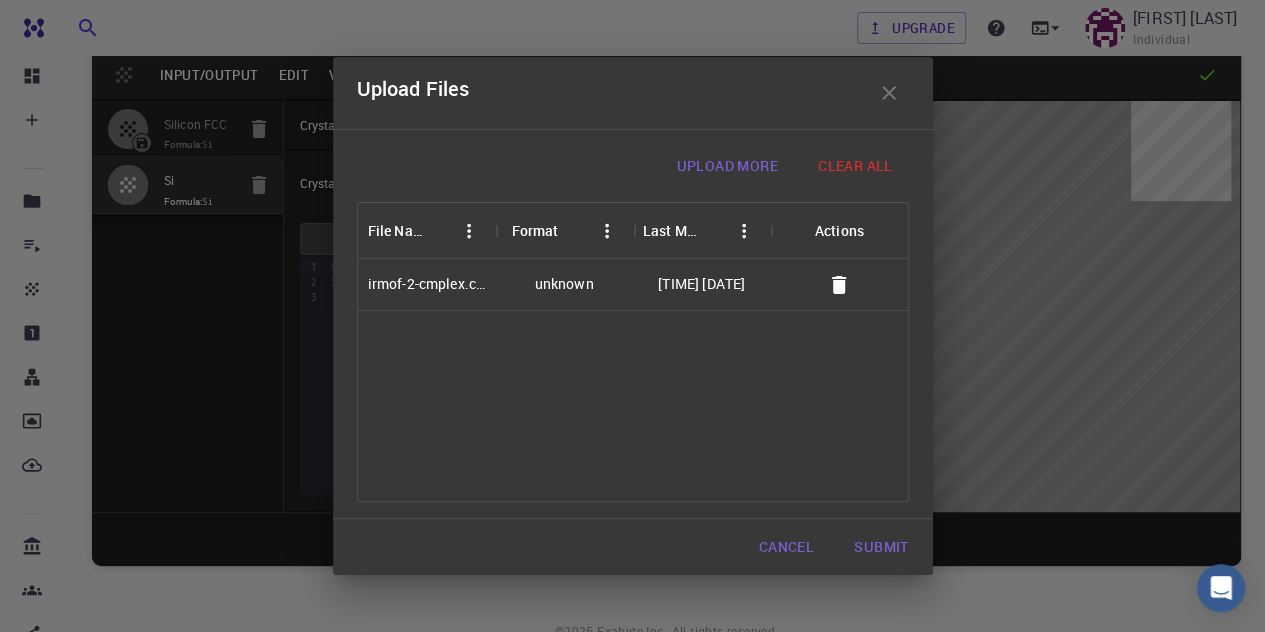 click on "Submit" at bounding box center [881, 547] 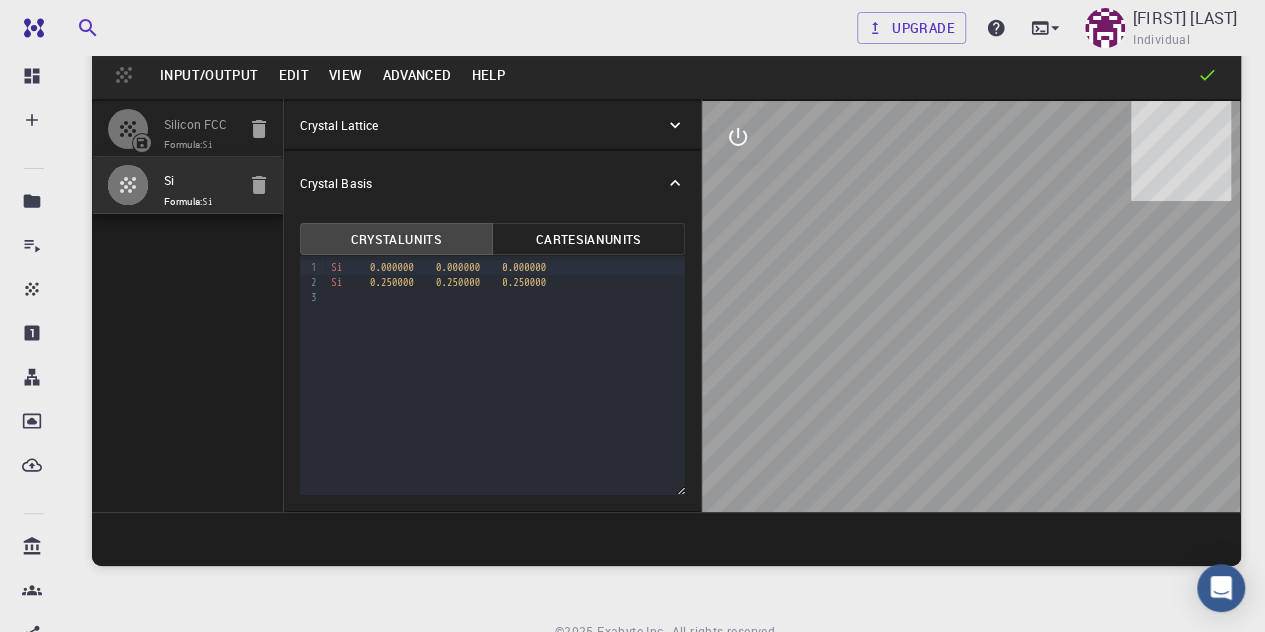 click on "Crystal Lattice" at bounding box center (483, 125) 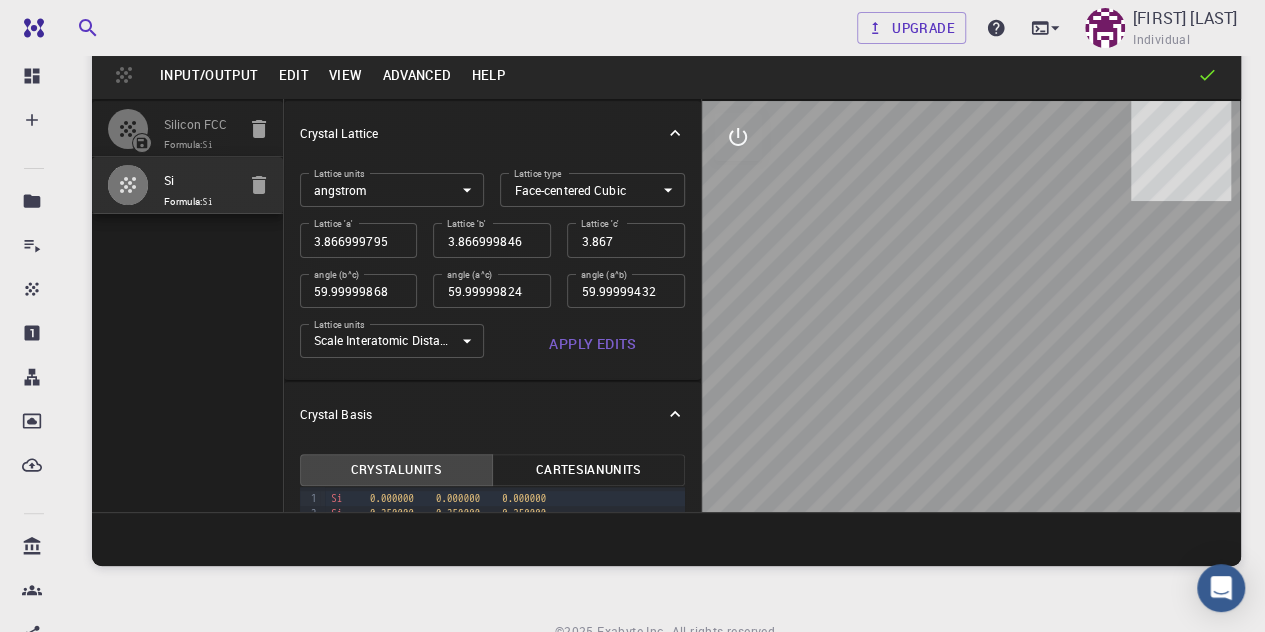 click 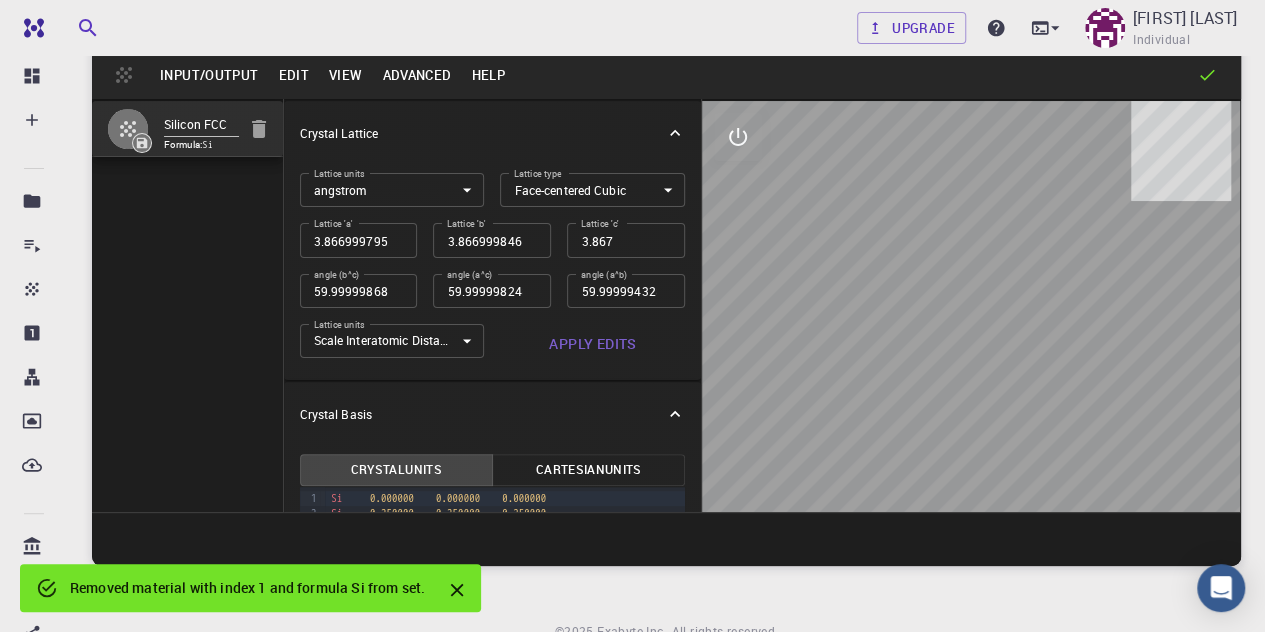 click 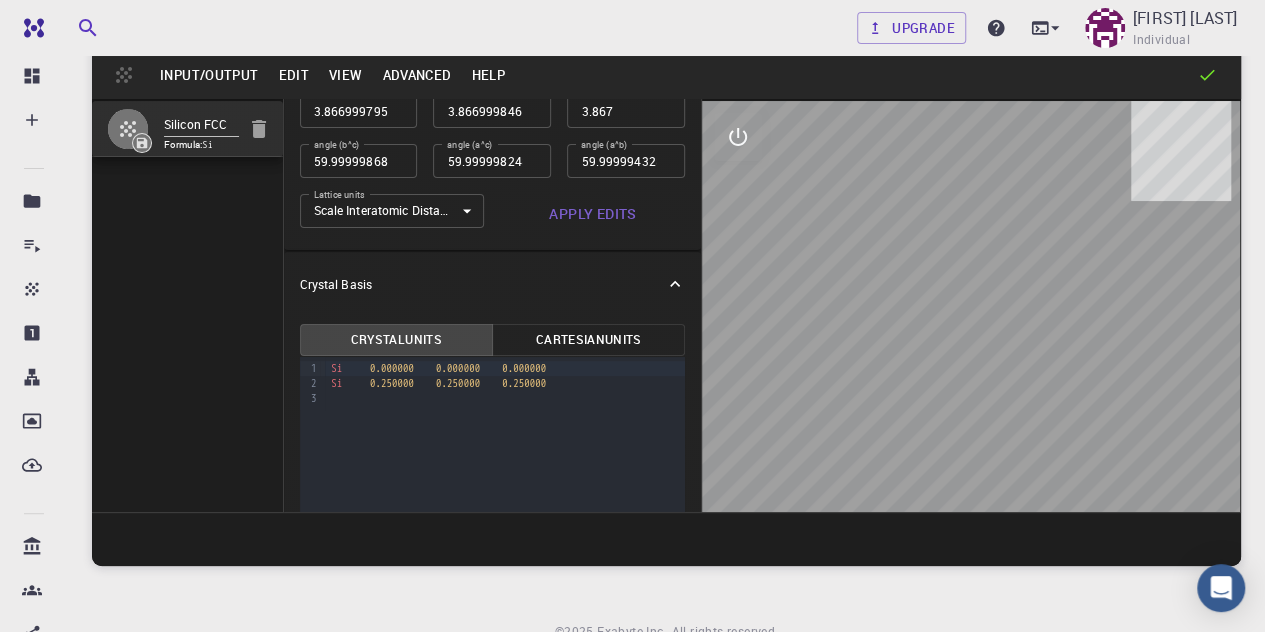 scroll, scrollTop: 100, scrollLeft: 0, axis: vertical 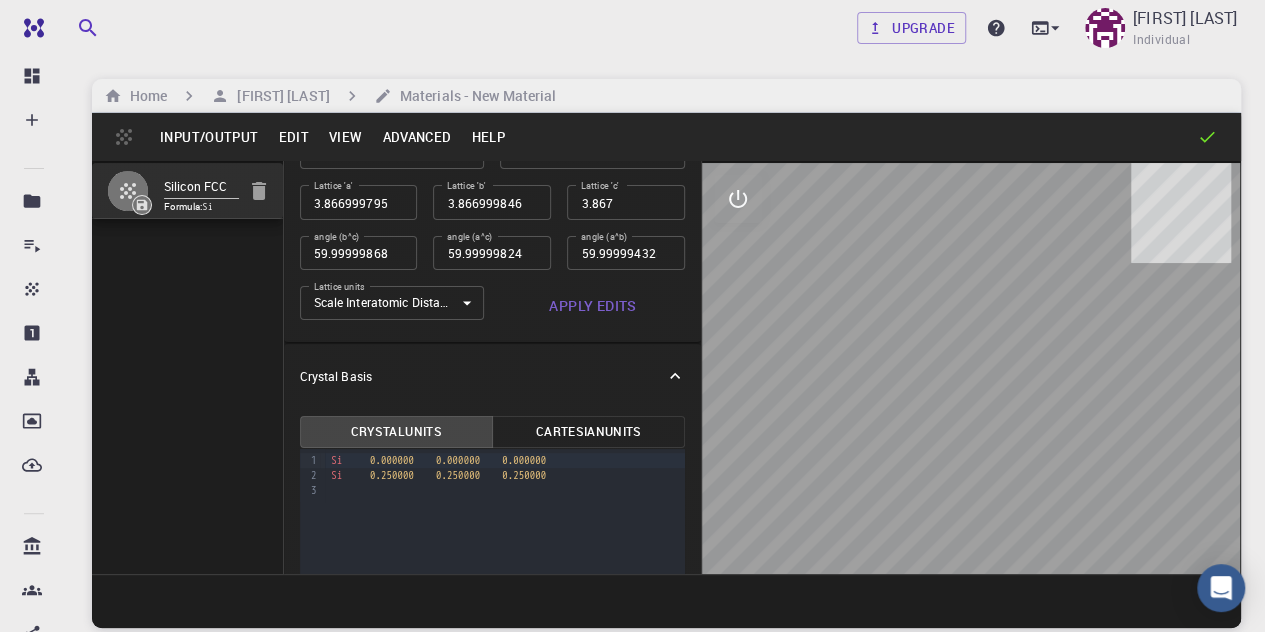 click on "Edit" at bounding box center (293, 137) 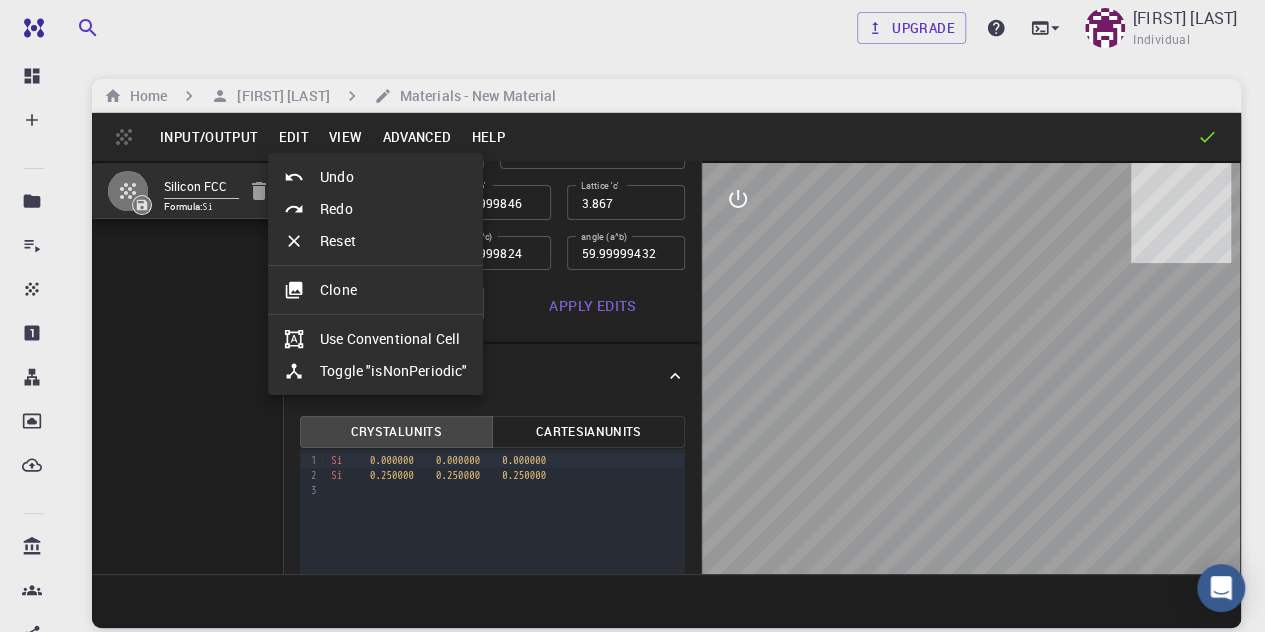 click on "Clone" at bounding box center [375, 290] 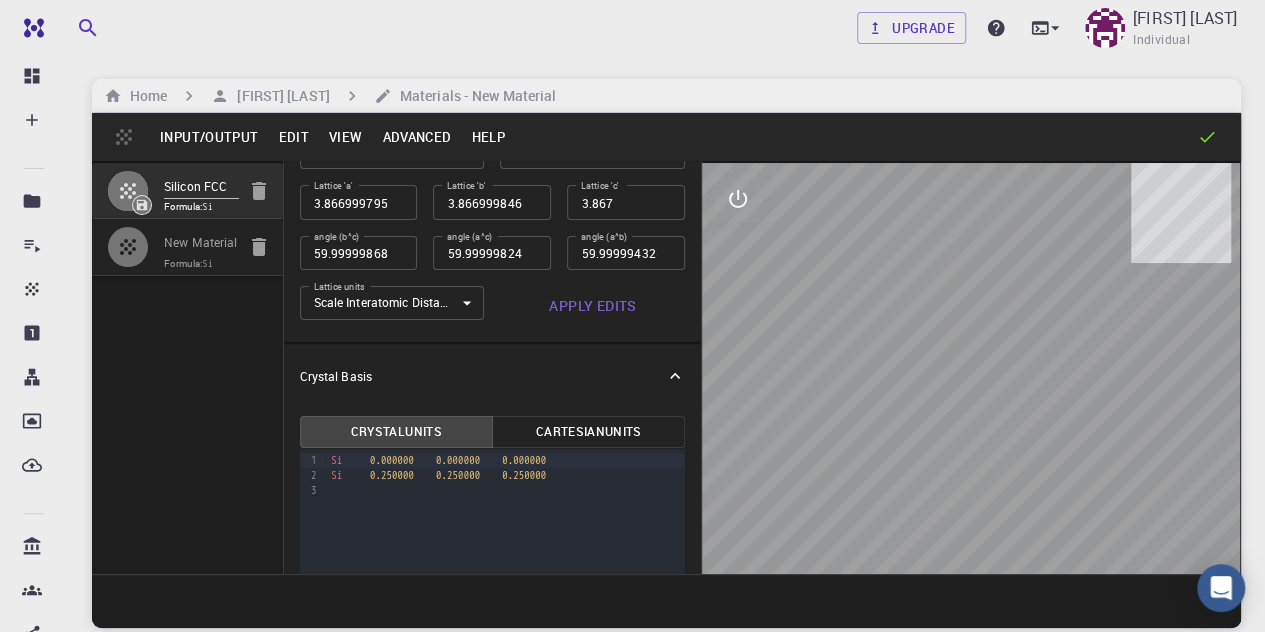 click on "New Material" at bounding box center (201, 243) 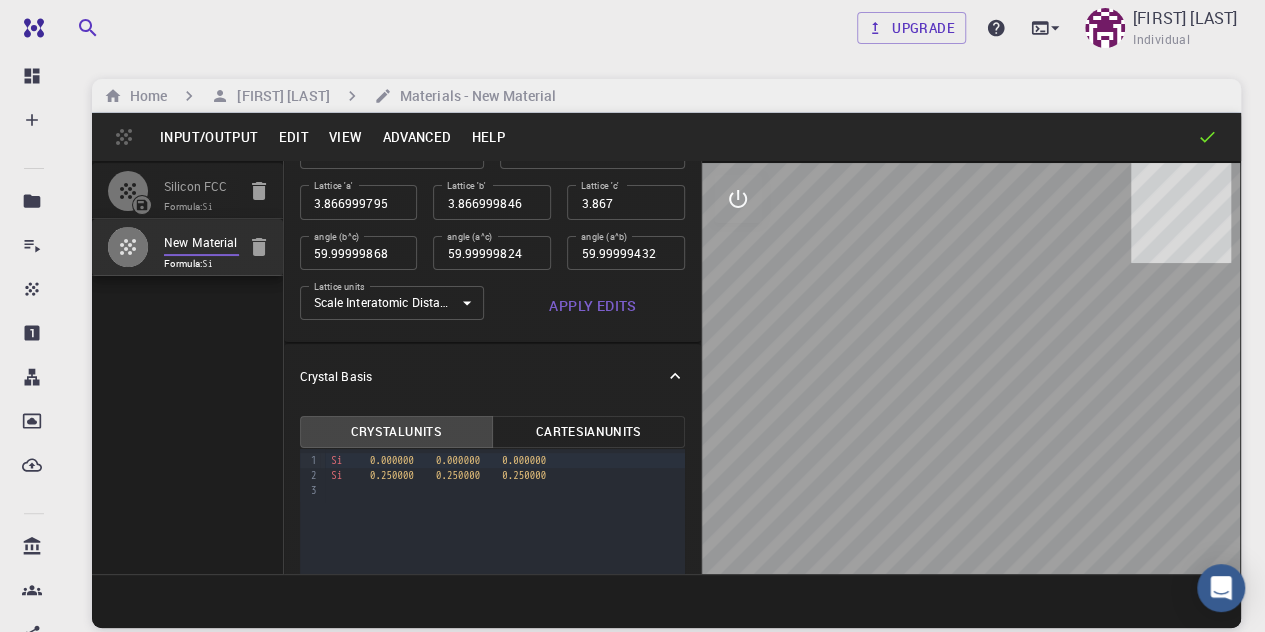 click 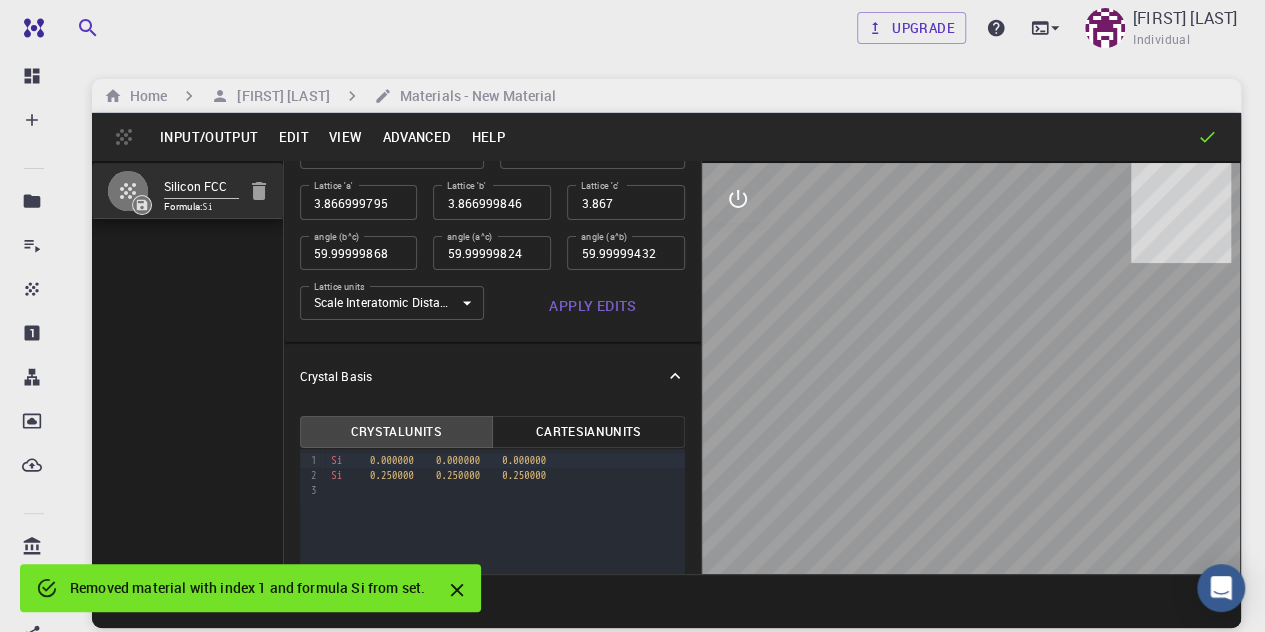 click on "Input/Output" at bounding box center (209, 137) 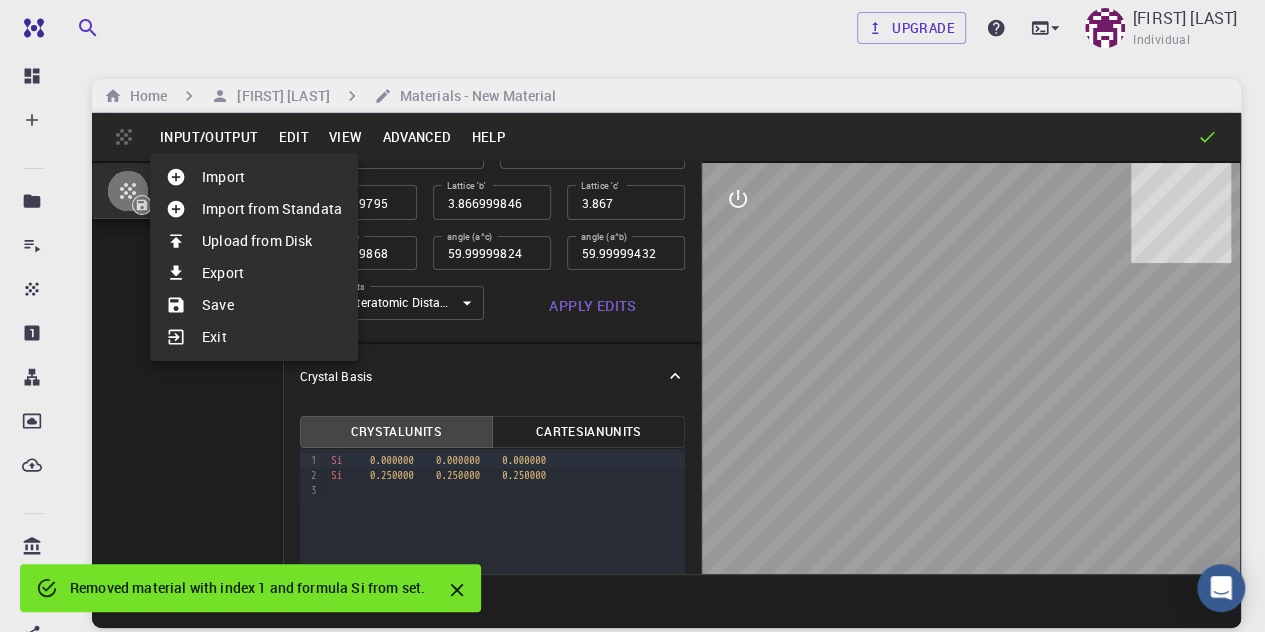 click at bounding box center (632, 316) 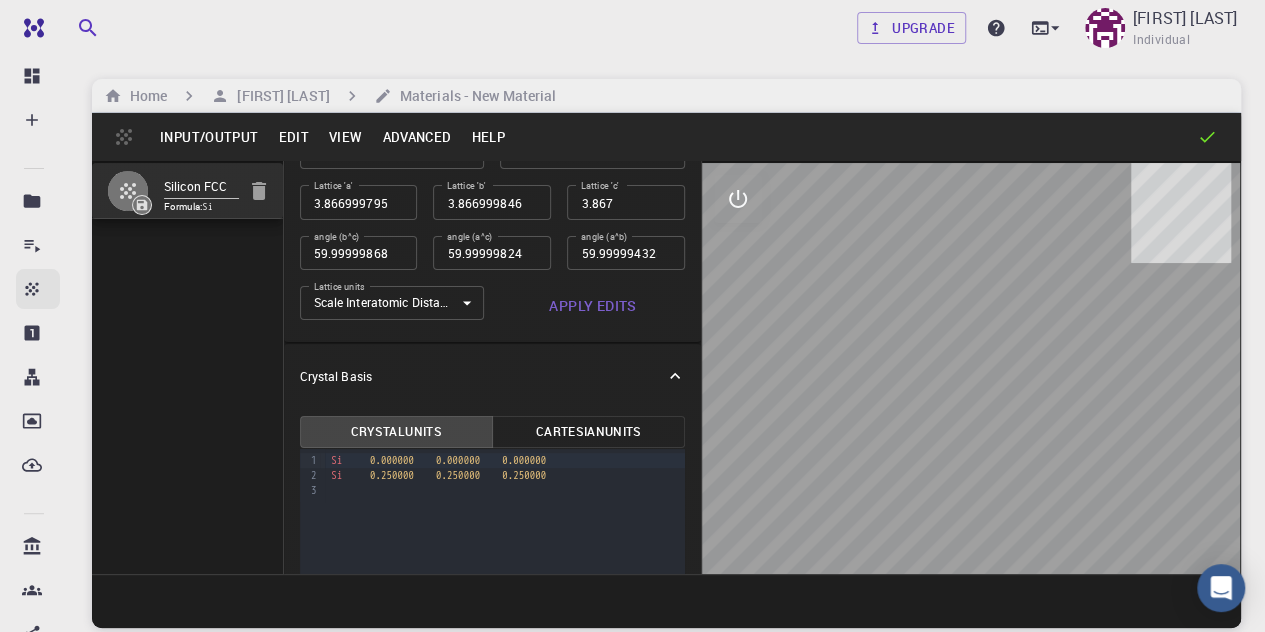 click on "Materials" at bounding box center [38, 289] 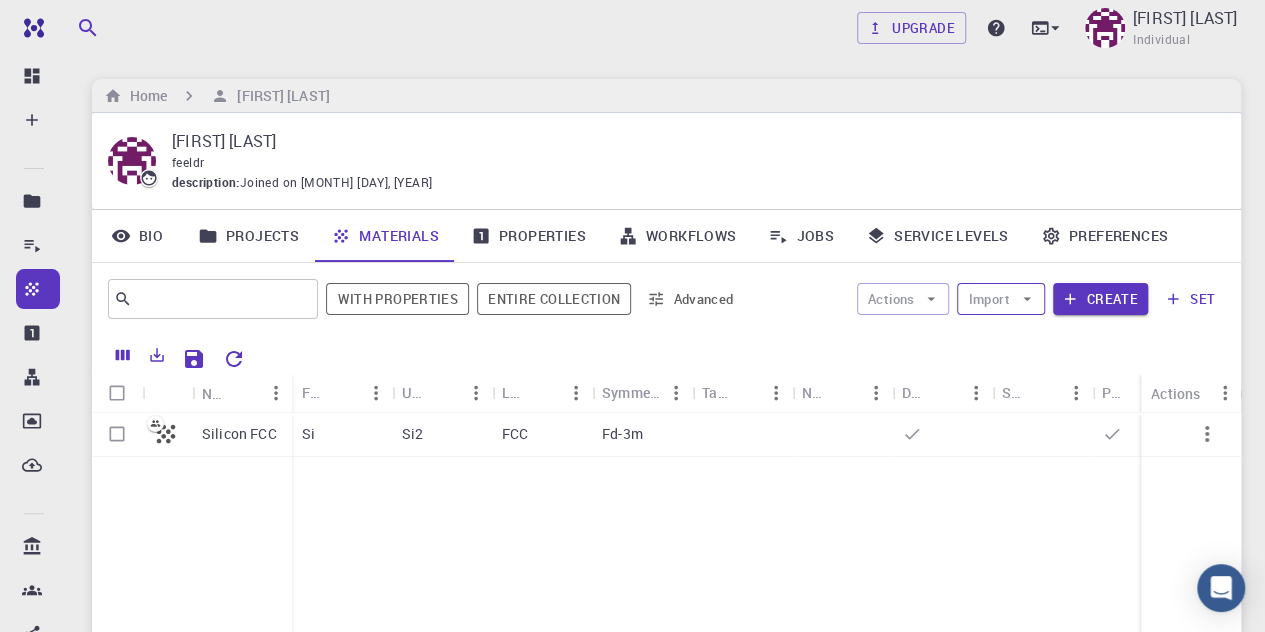 click 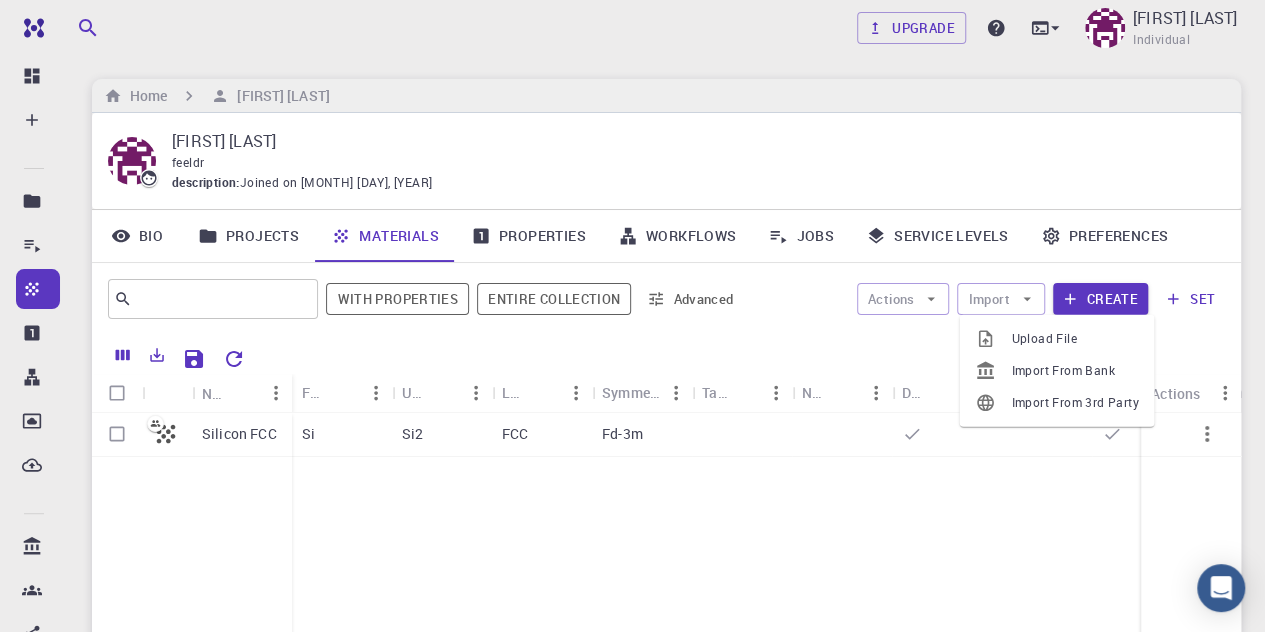 click on "Import From 3rd Party" at bounding box center [1074, 403] 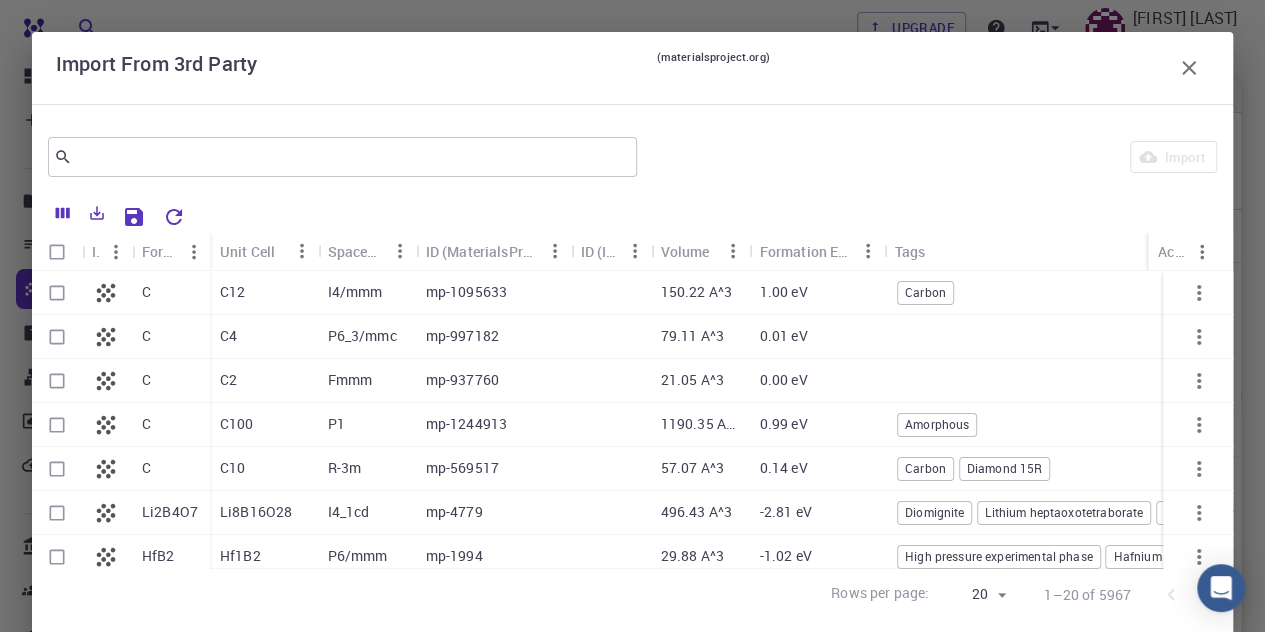click 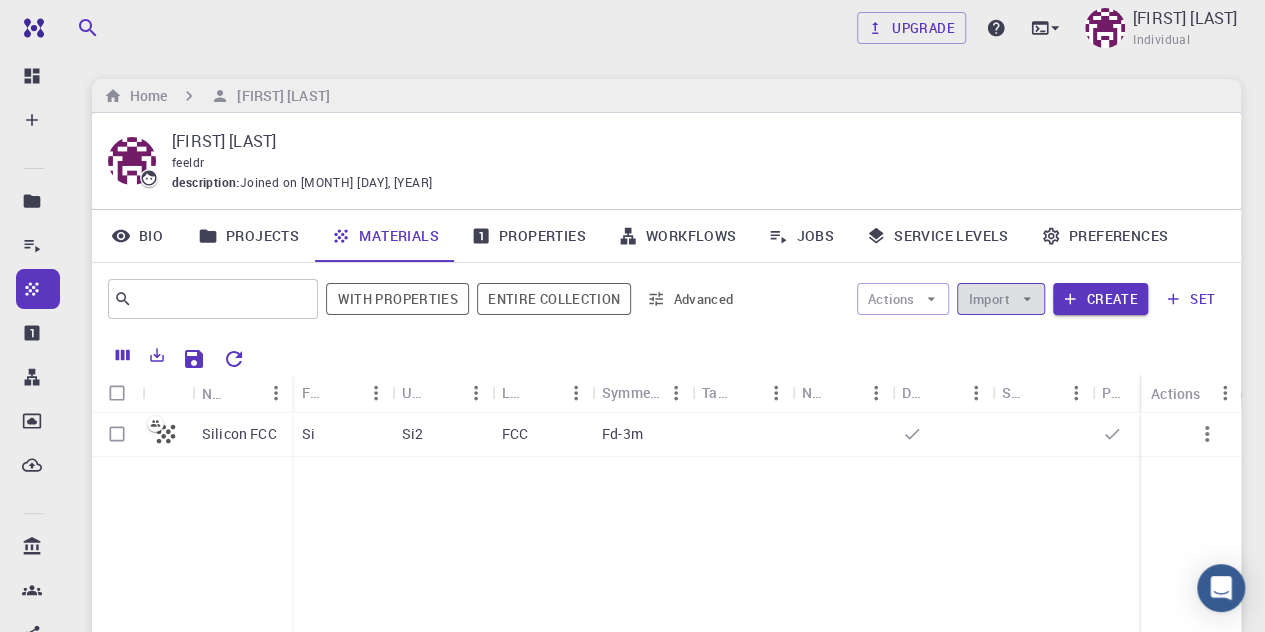 click on "Import" at bounding box center (1000, 299) 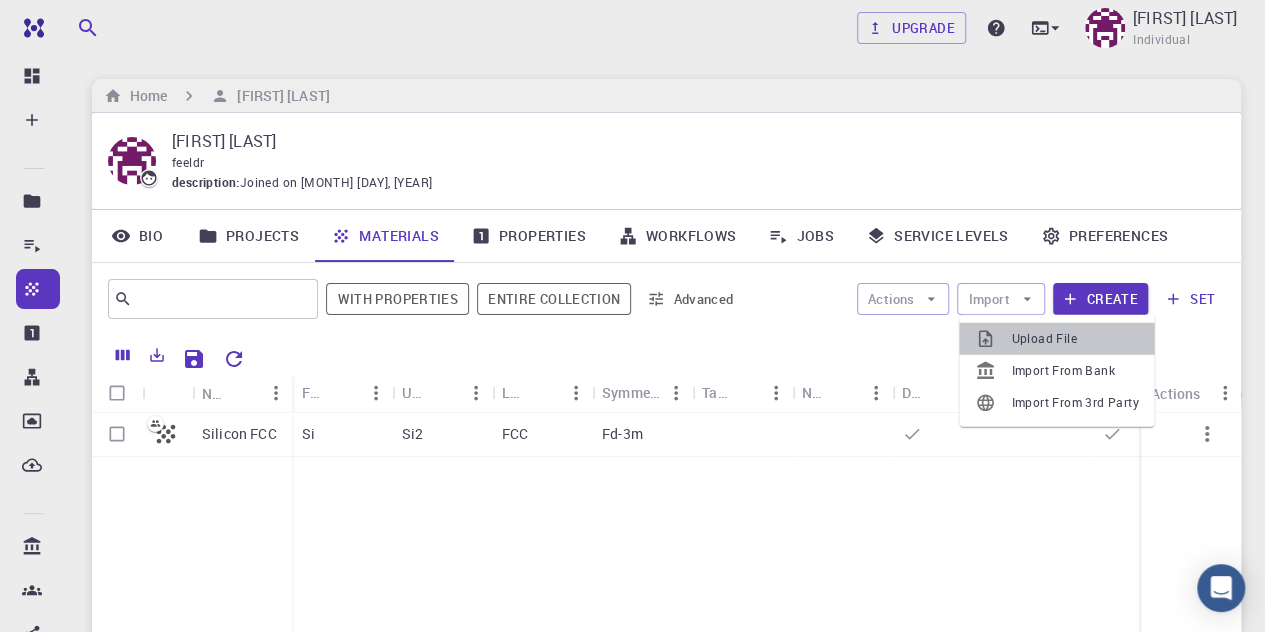 click on "Upload File" at bounding box center (1074, 339) 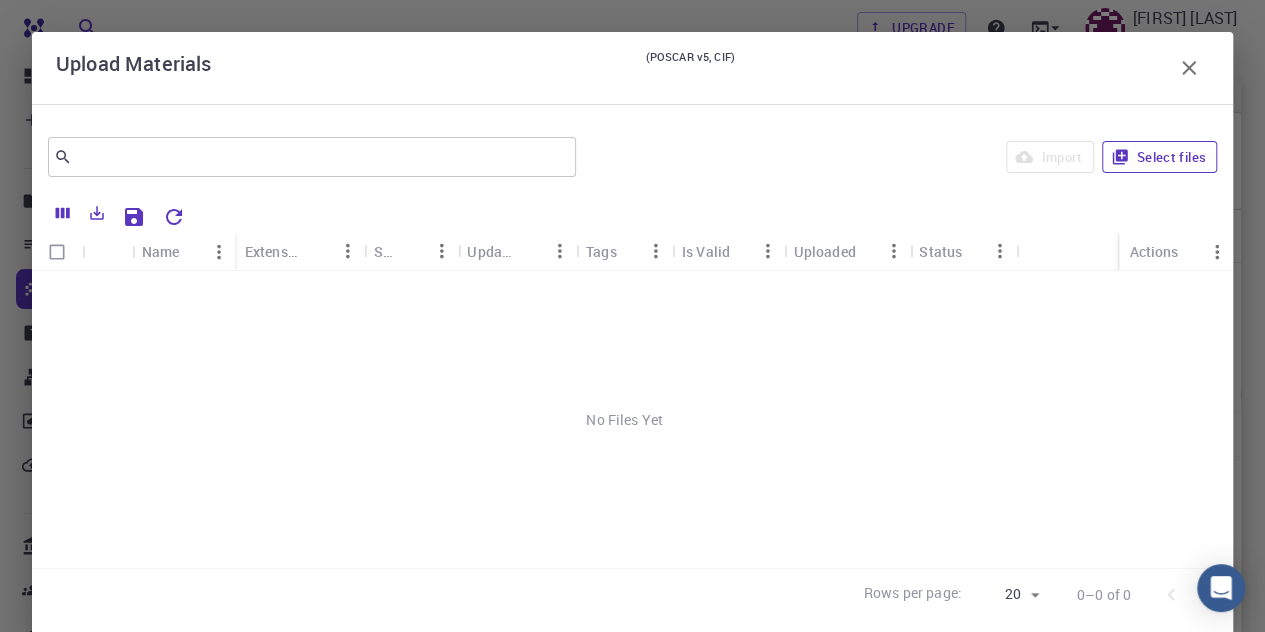 click on "Select files" at bounding box center (1159, 157) 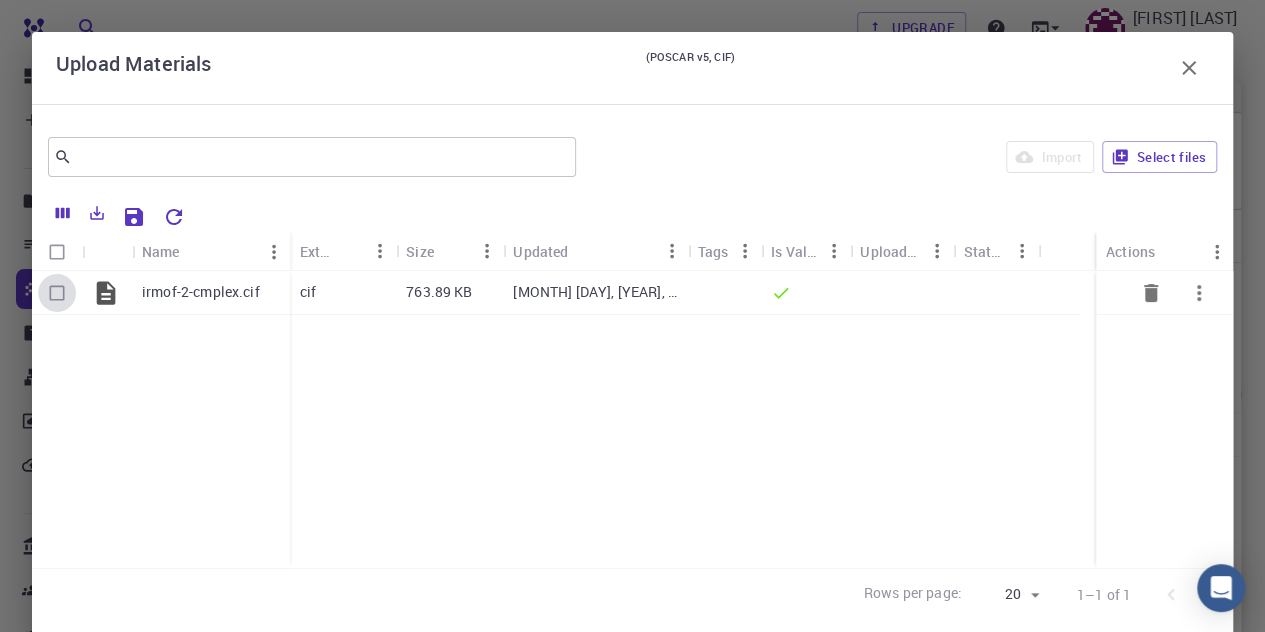 click at bounding box center (57, 293) 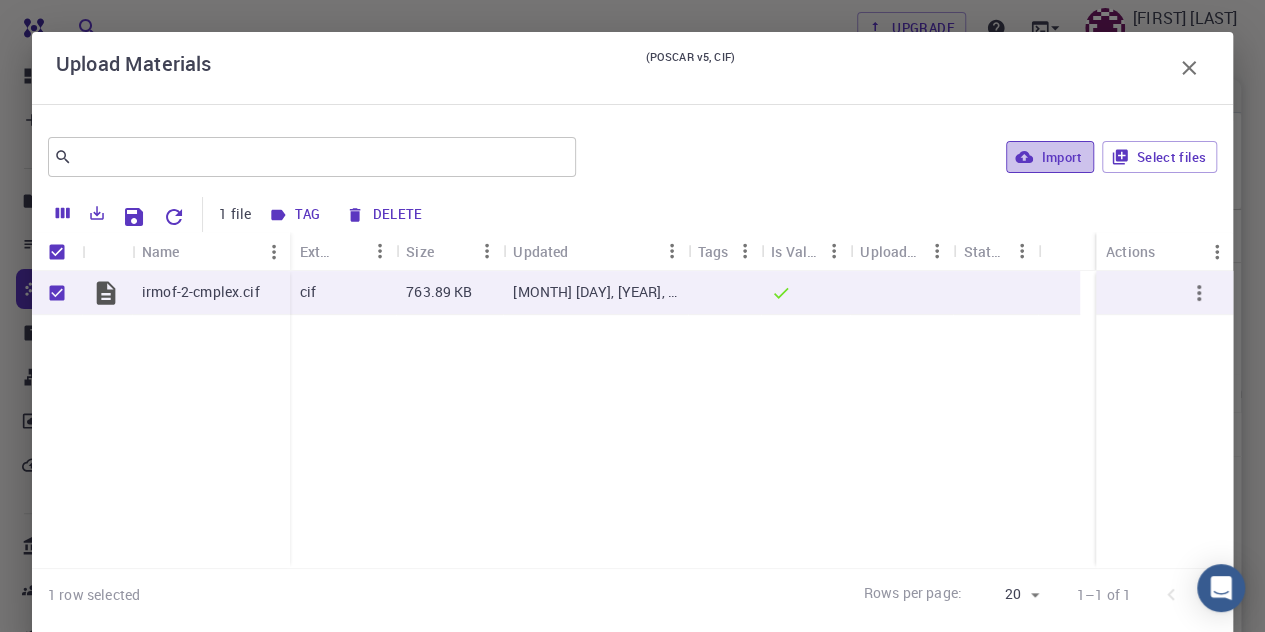 click on "Import" at bounding box center [1049, 157] 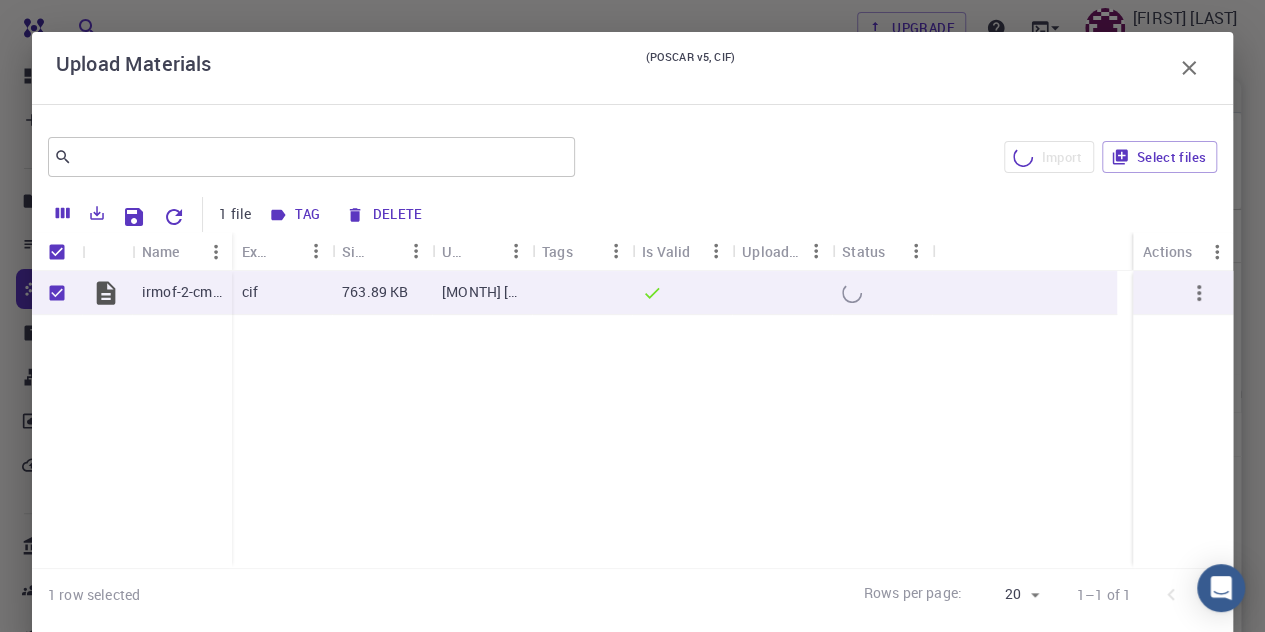 drag, startPoint x: 865, startPoint y: 56, endPoint x: 707, endPoint y: 131, distance: 174.89711 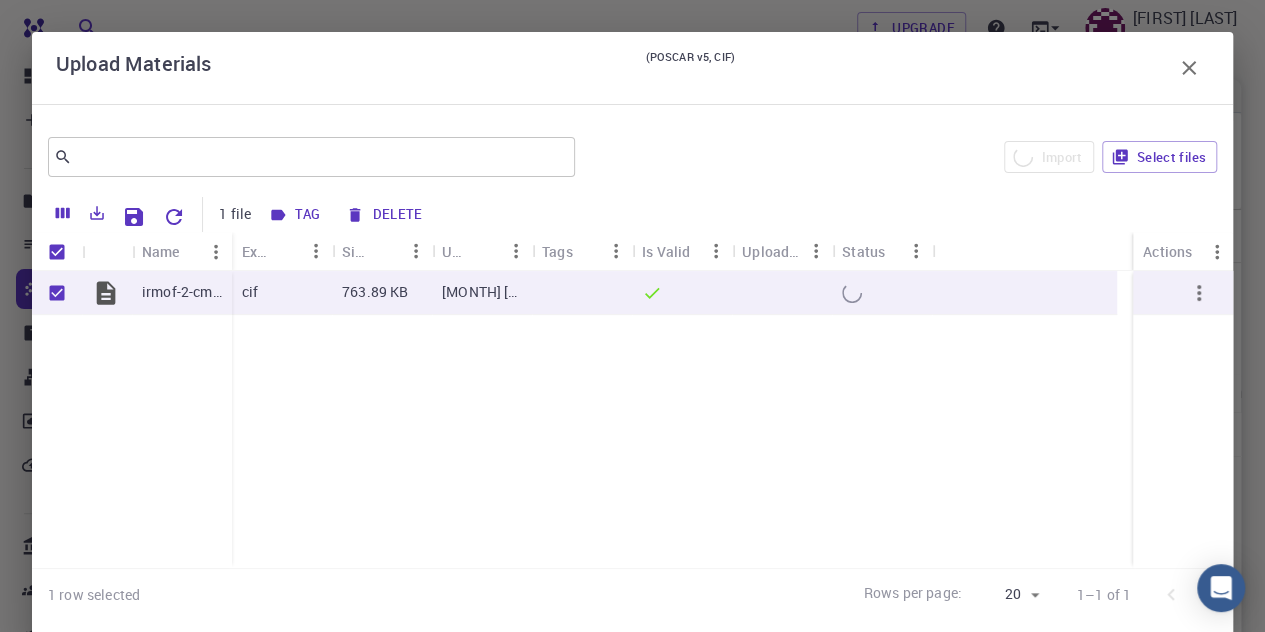 click on "Upload Materials    (POSCAR v5, CIF) ​ Import Select files 1   file Tag Delete Name Extension Size Updated Tags Is Valid Uploaded Status Actions irmof-2-cmplex.cif cif 763.89 KB Aug 2, 2025, 16:49 PM 1 row selected Rows per page: 20 20 1–1 of 1" at bounding box center (632, 335) 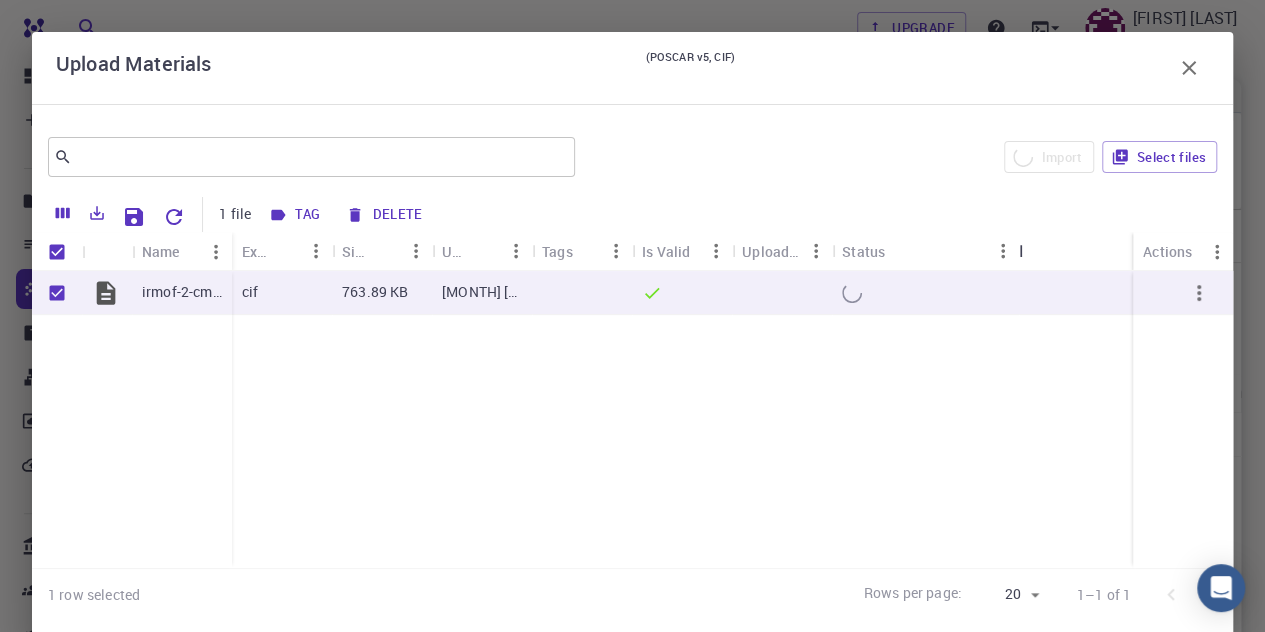 drag, startPoint x: 935, startPoint y: 249, endPoint x: 1022, endPoint y: 250, distance: 87.005745 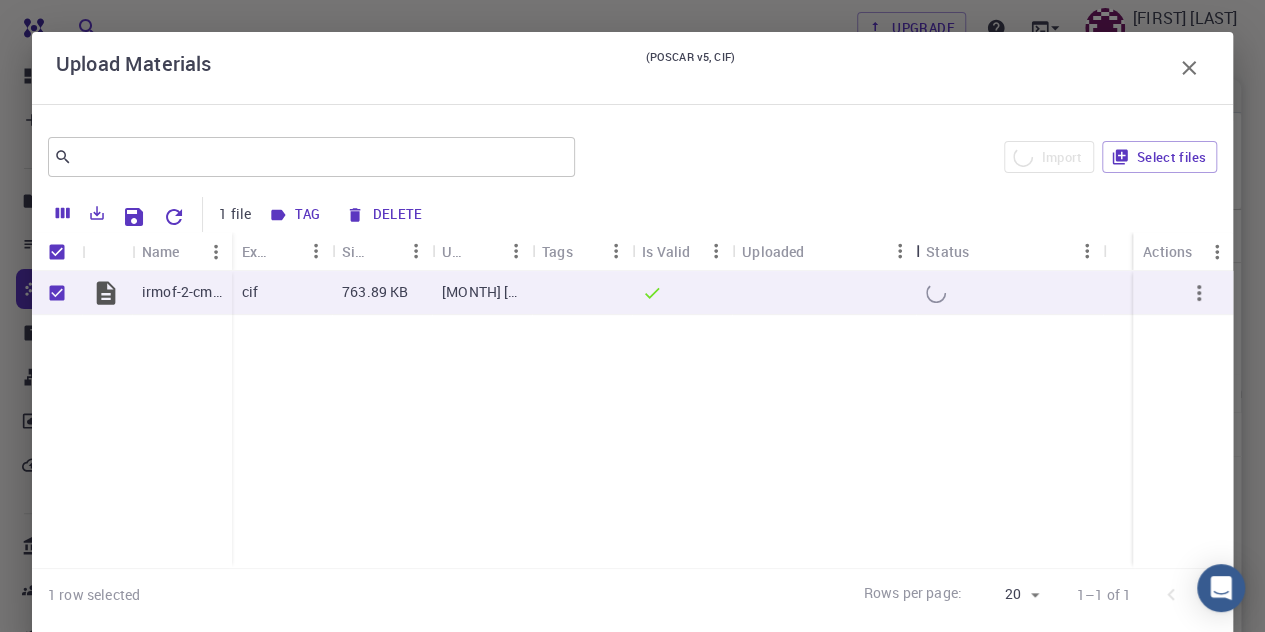 drag, startPoint x: 827, startPoint y: 245, endPoint x: 878, endPoint y: 243, distance: 51.0392 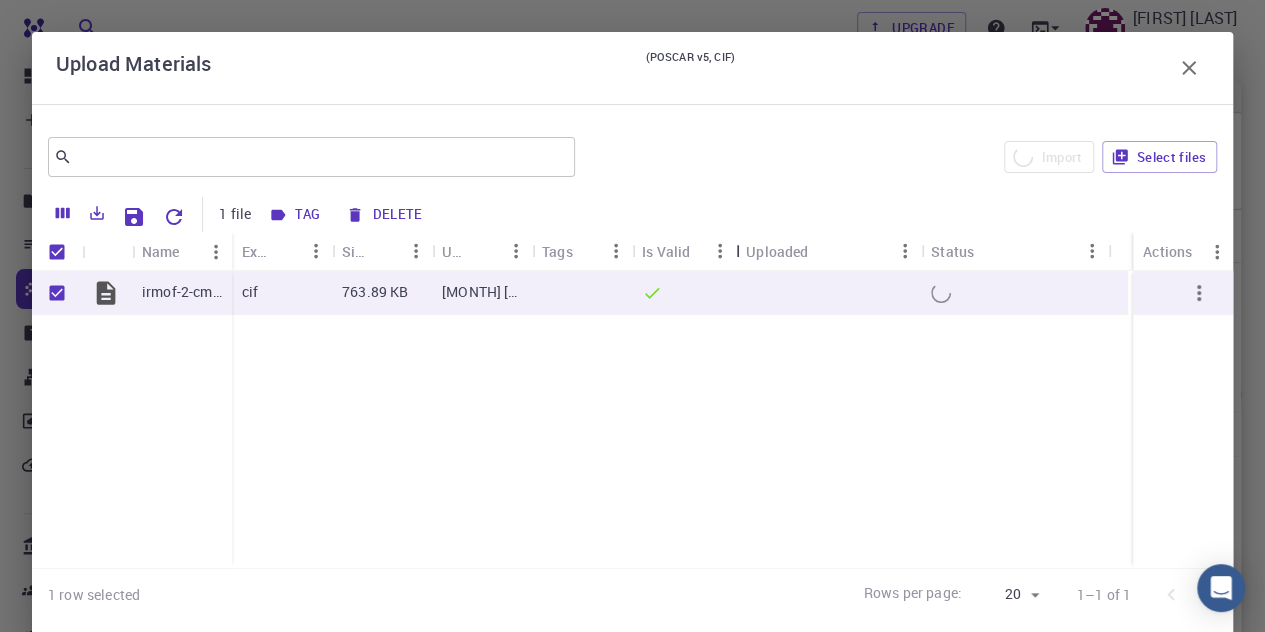 drag, startPoint x: 724, startPoint y: 243, endPoint x: 766, endPoint y: 239, distance: 42.190044 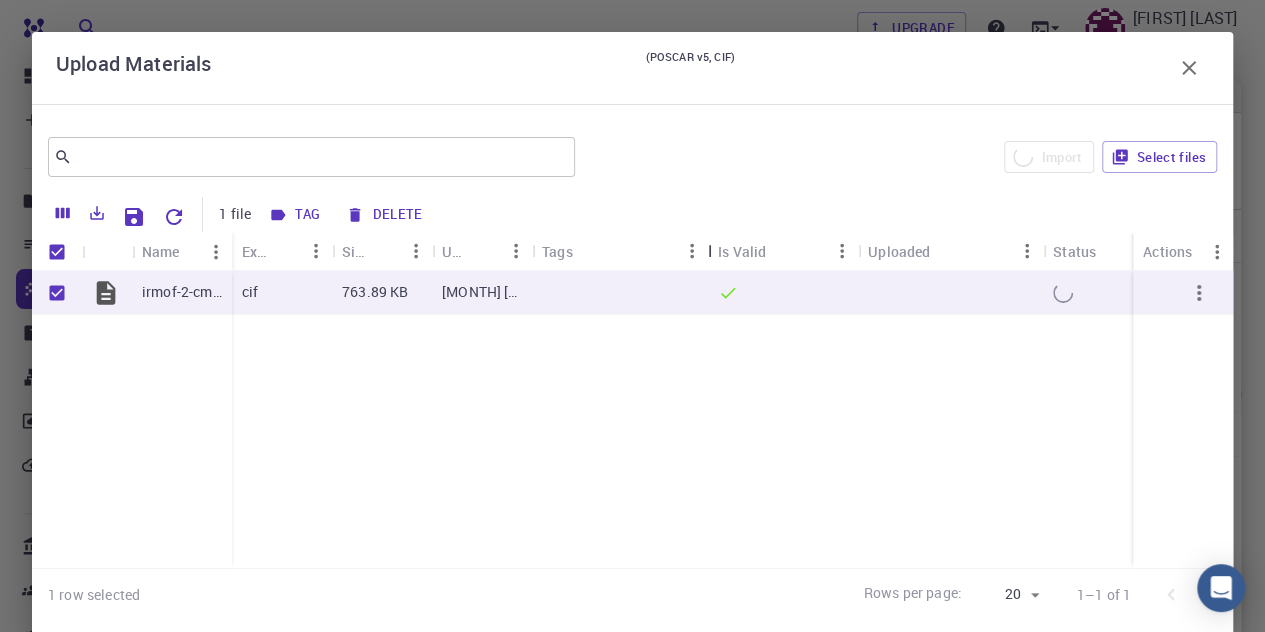 drag, startPoint x: 630, startPoint y: 241, endPoint x: 706, endPoint y: 239, distance: 76.02631 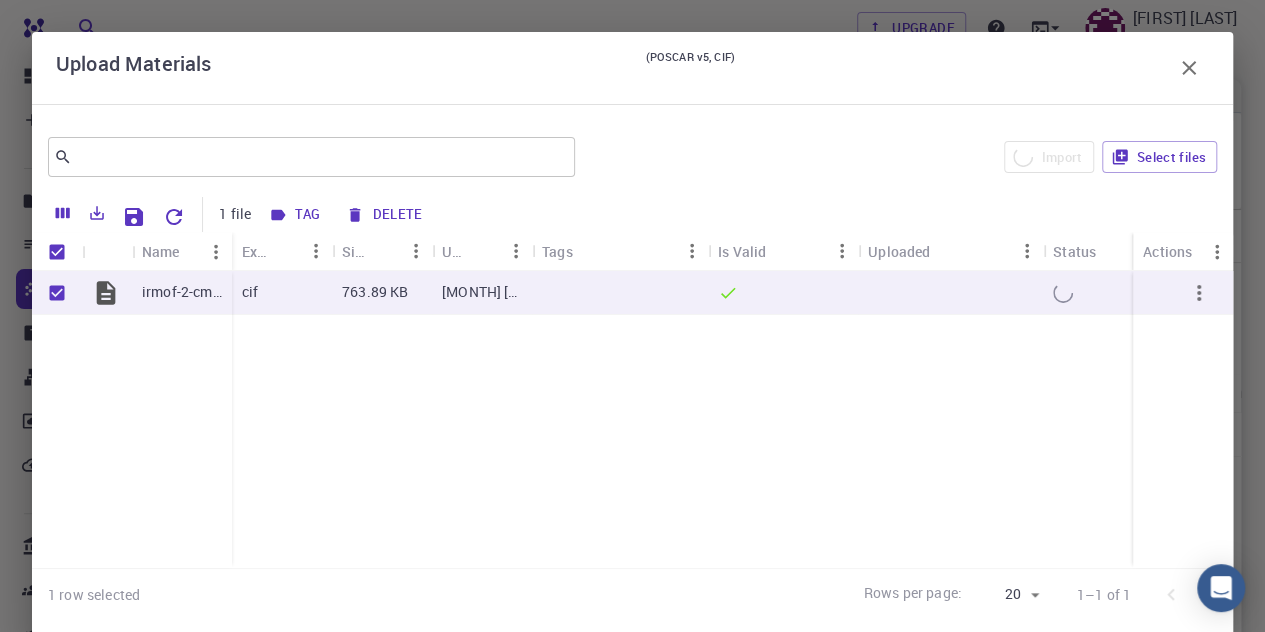 checkbox on "false" 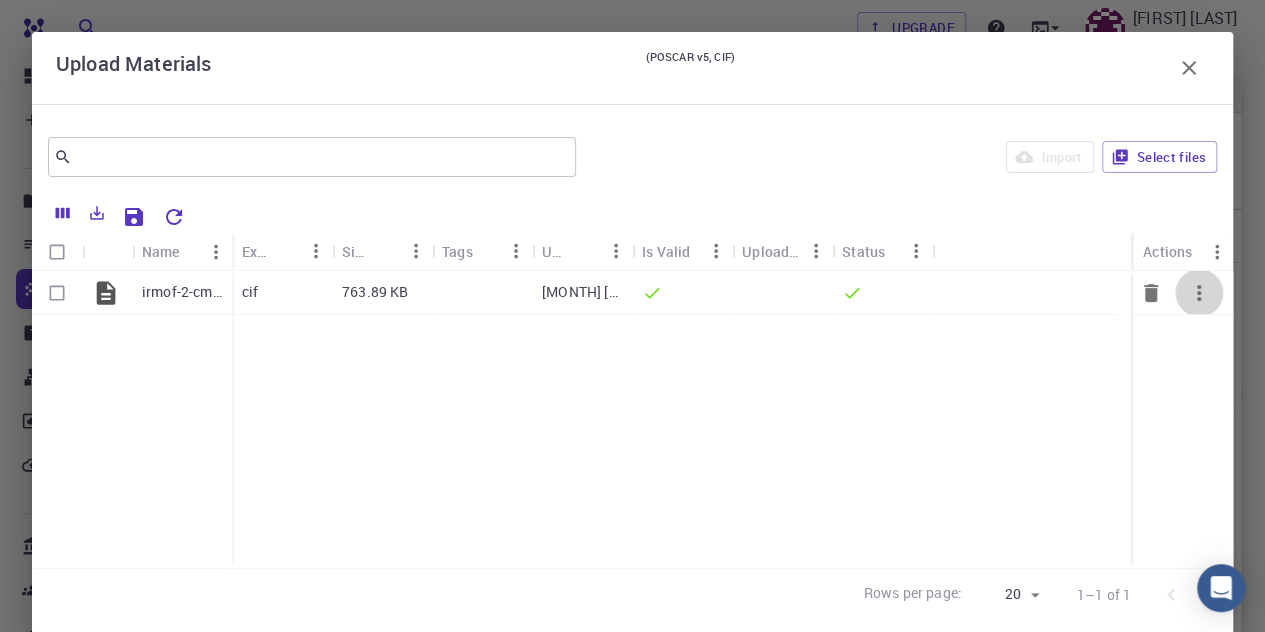 click 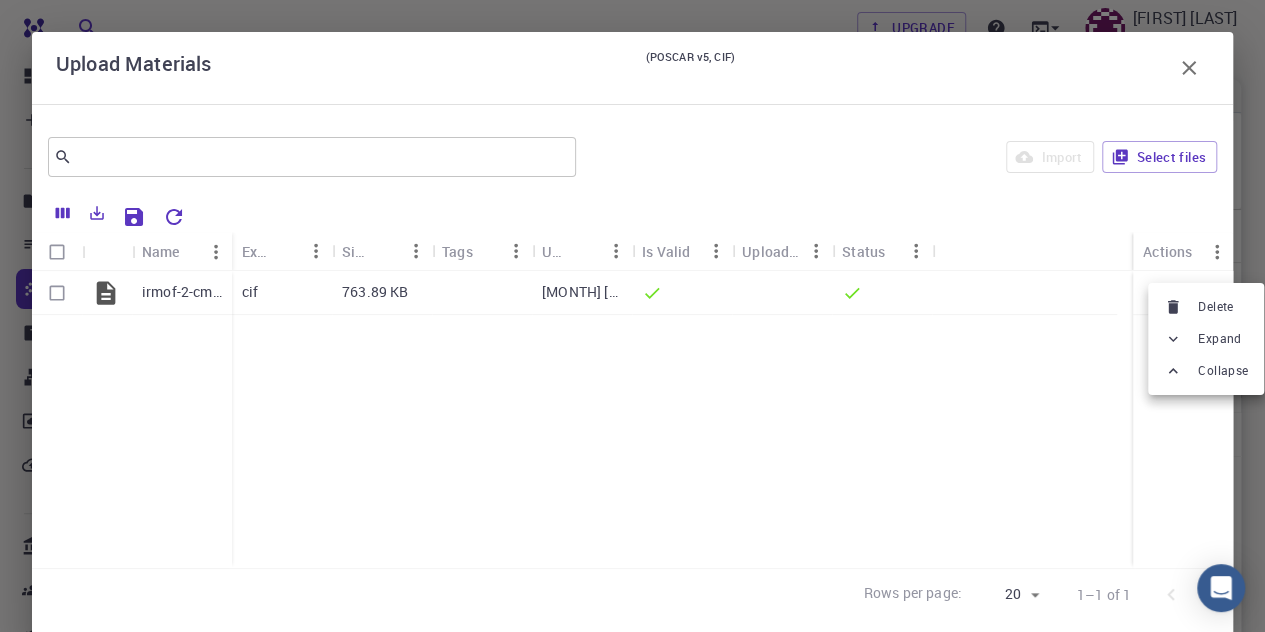 click on "Expand" at bounding box center [1219, 339] 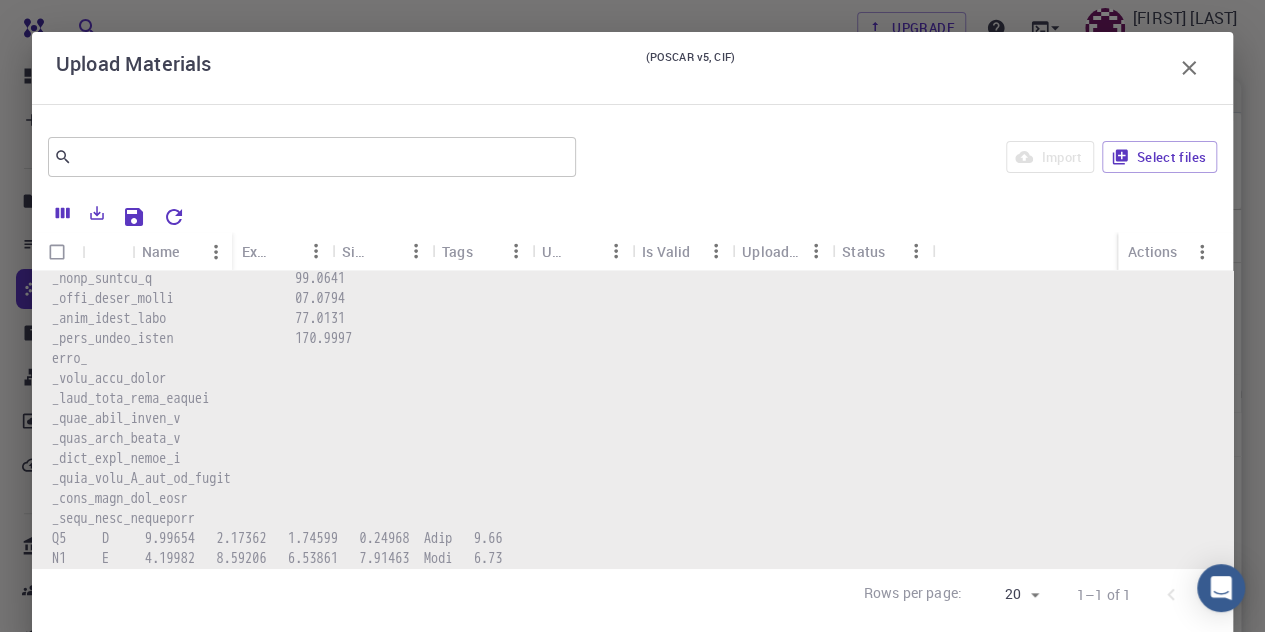 scroll, scrollTop: 0, scrollLeft: 0, axis: both 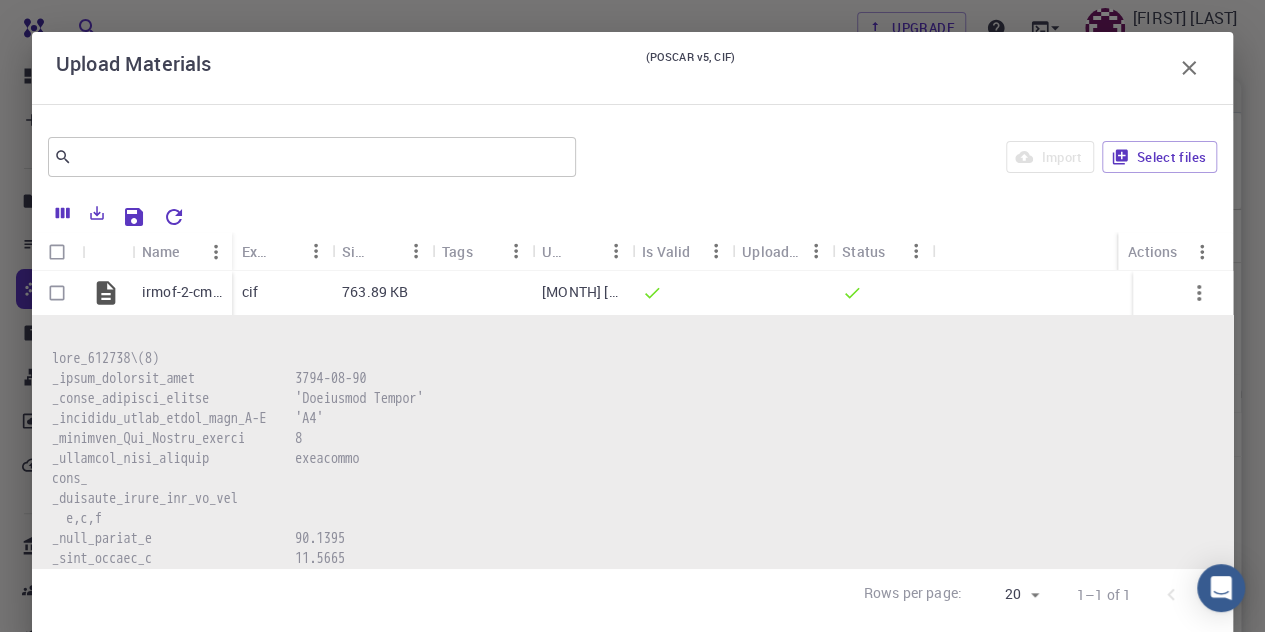 click at bounding box center [632, 162595] 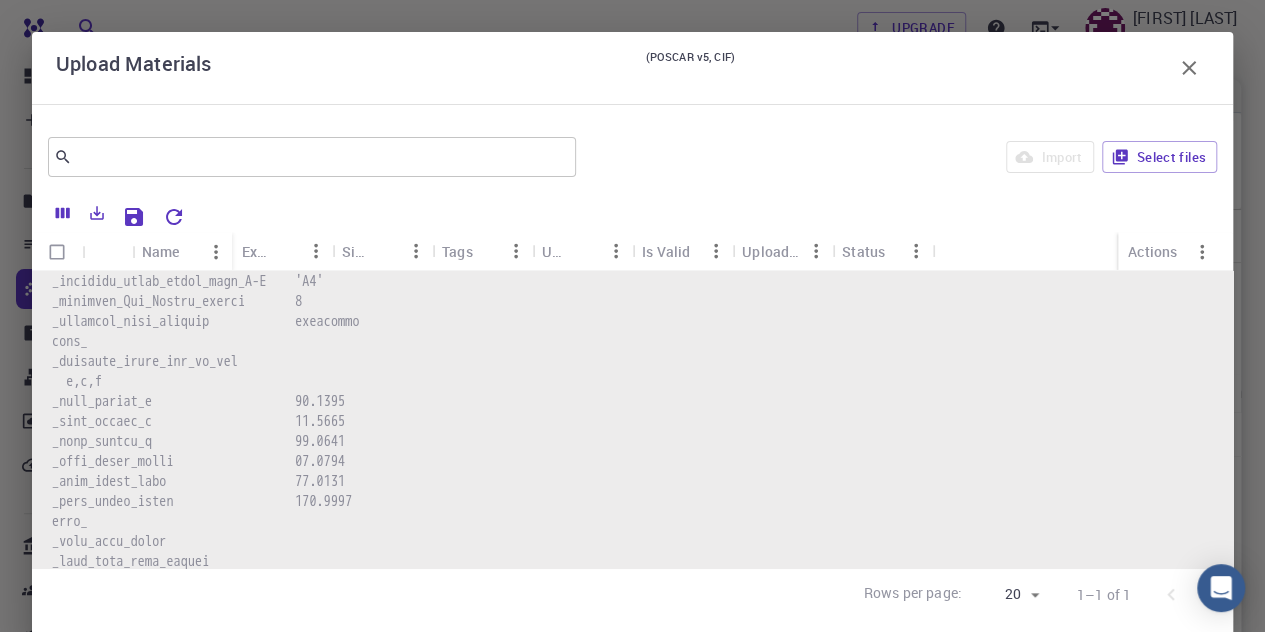 scroll, scrollTop: 0, scrollLeft: 0, axis: both 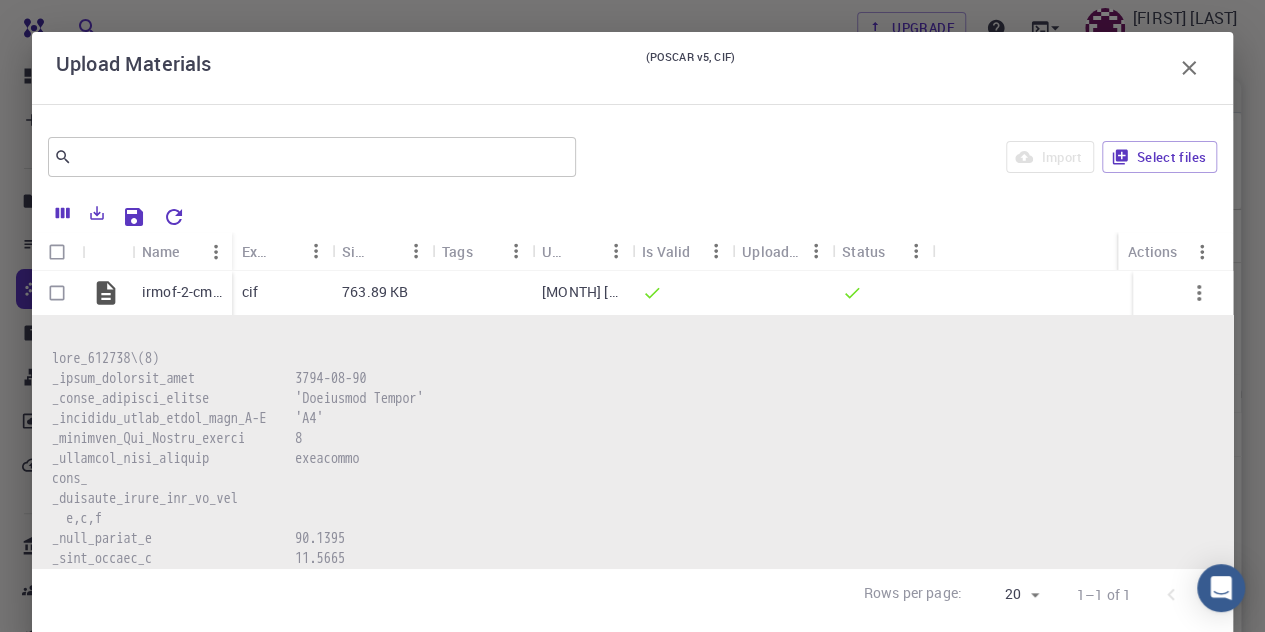 click 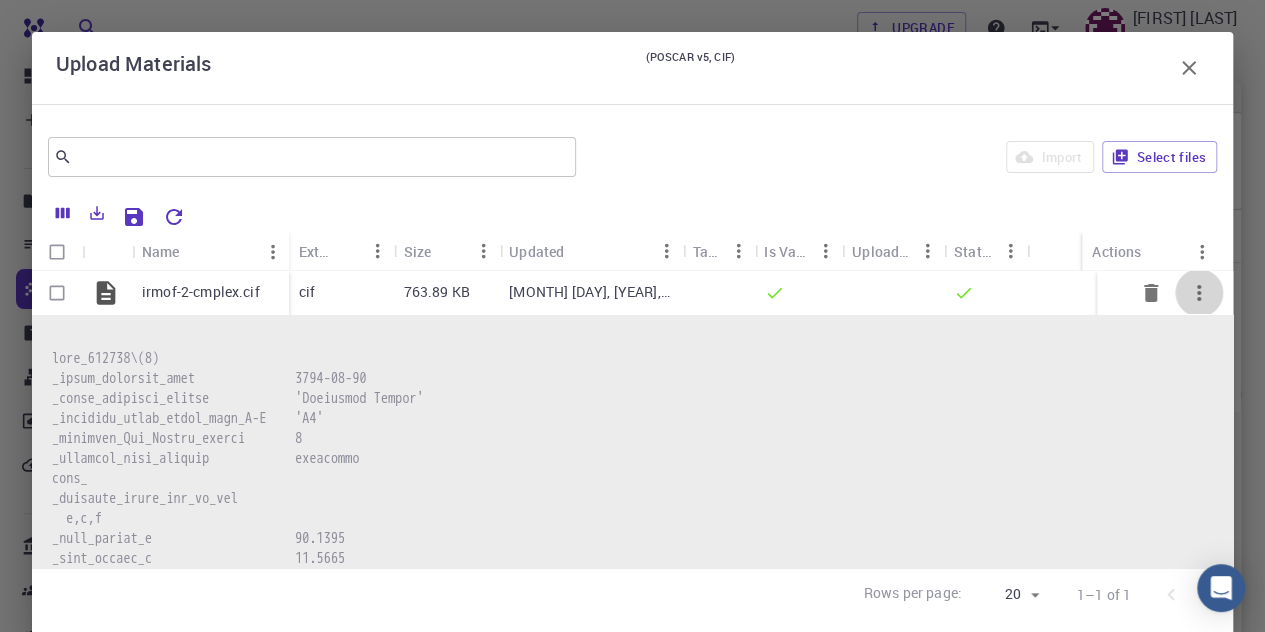click at bounding box center [1199, 293] 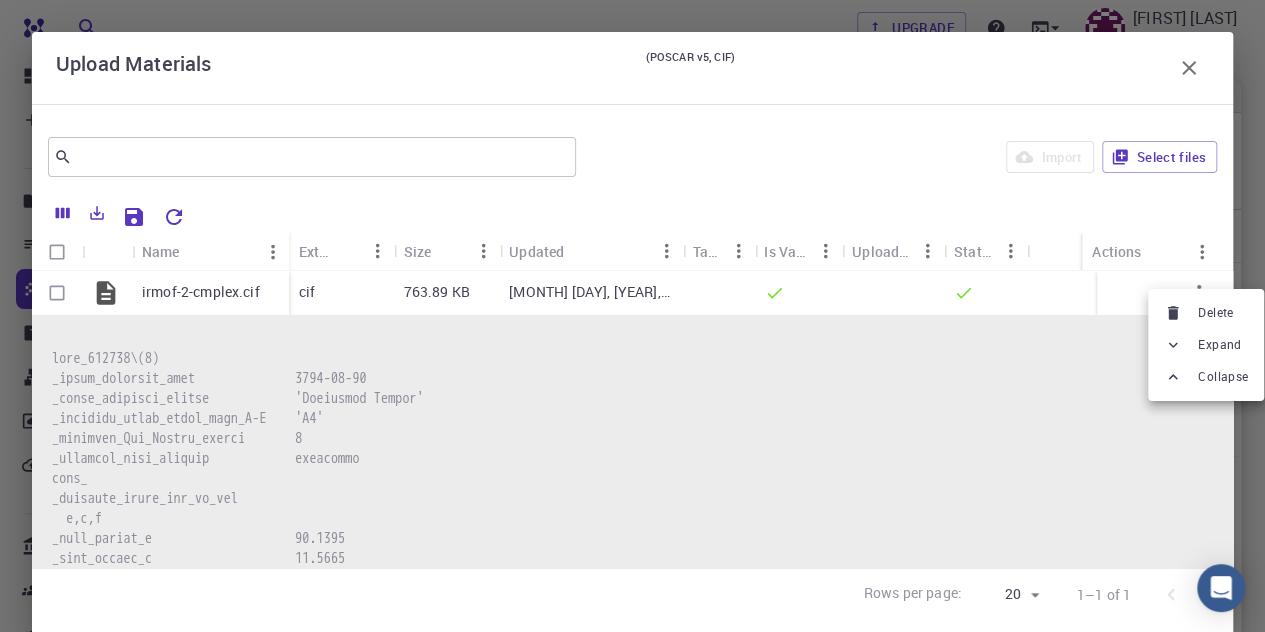 click on "Collapse" at bounding box center (1223, 377) 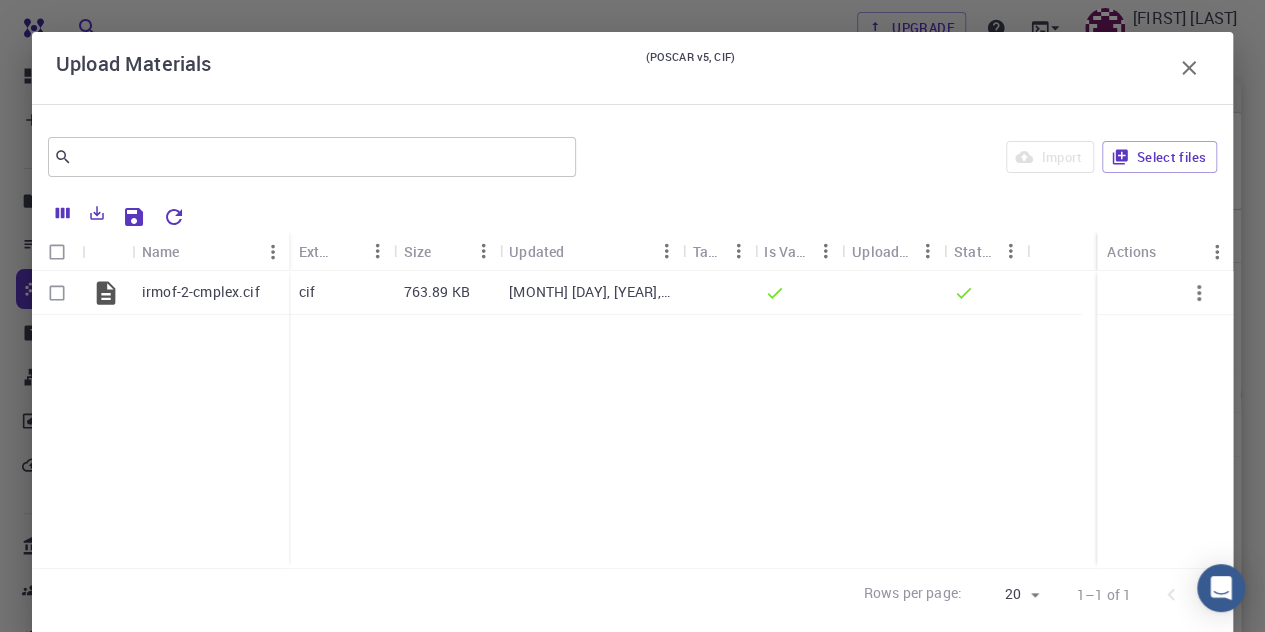 drag, startPoint x: 783, startPoint y: 58, endPoint x: 685, endPoint y: 119, distance: 115.43397 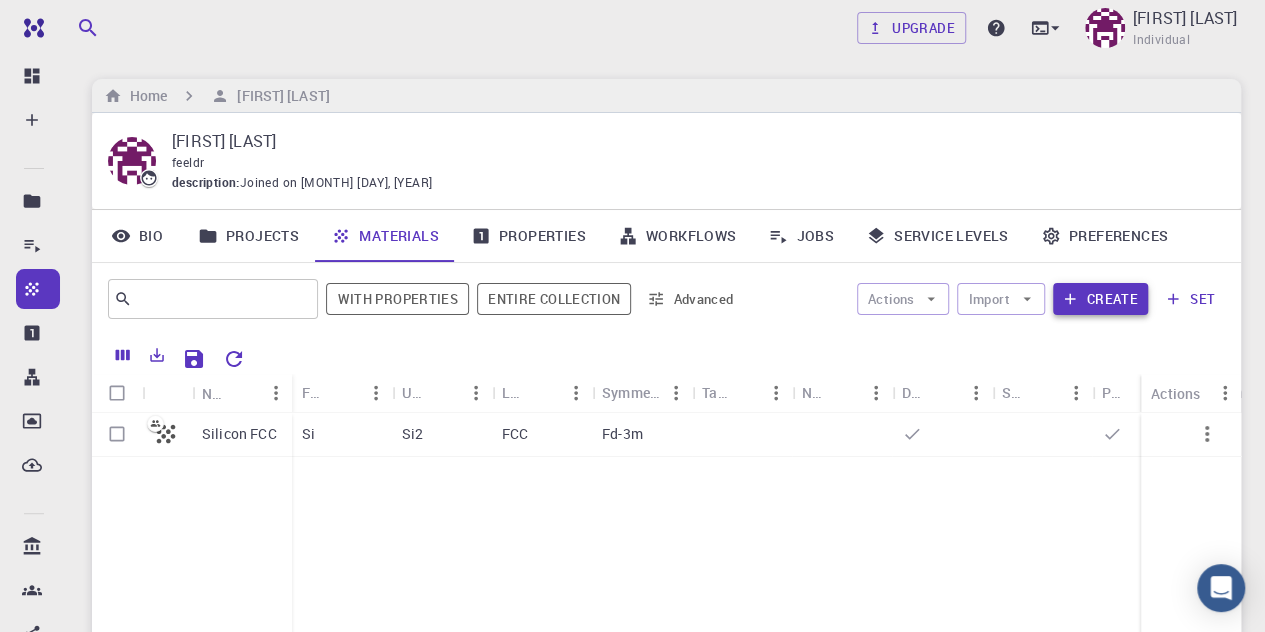 click 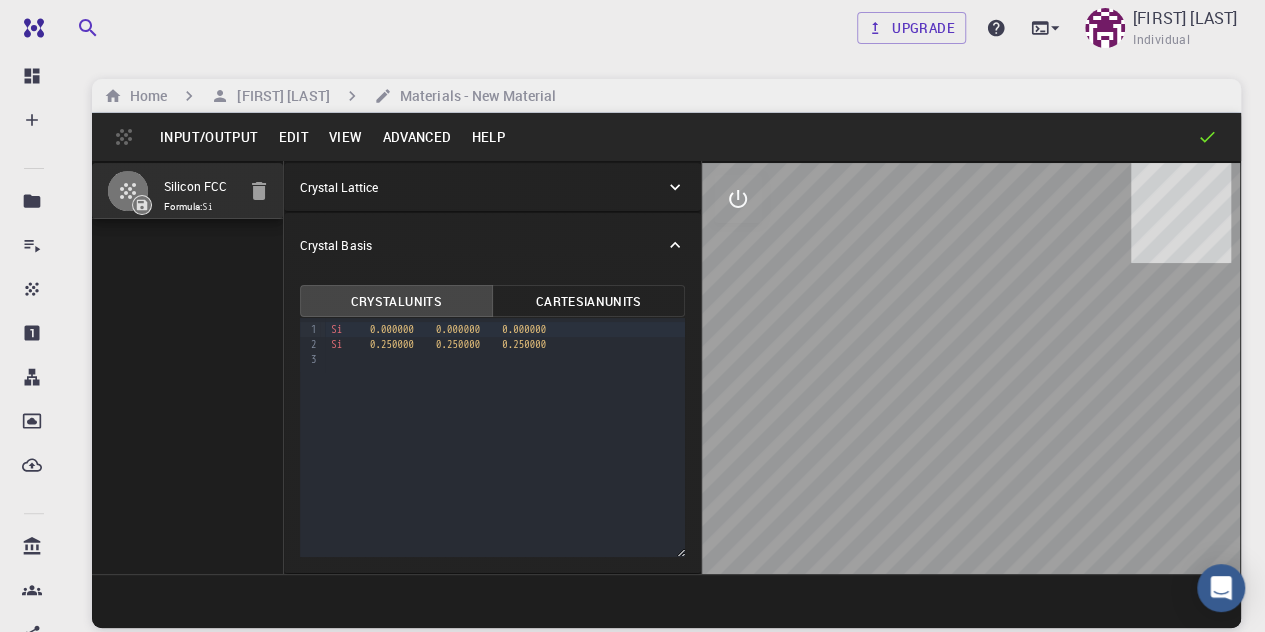 click on "Crystal Lattice" at bounding box center [493, 187] 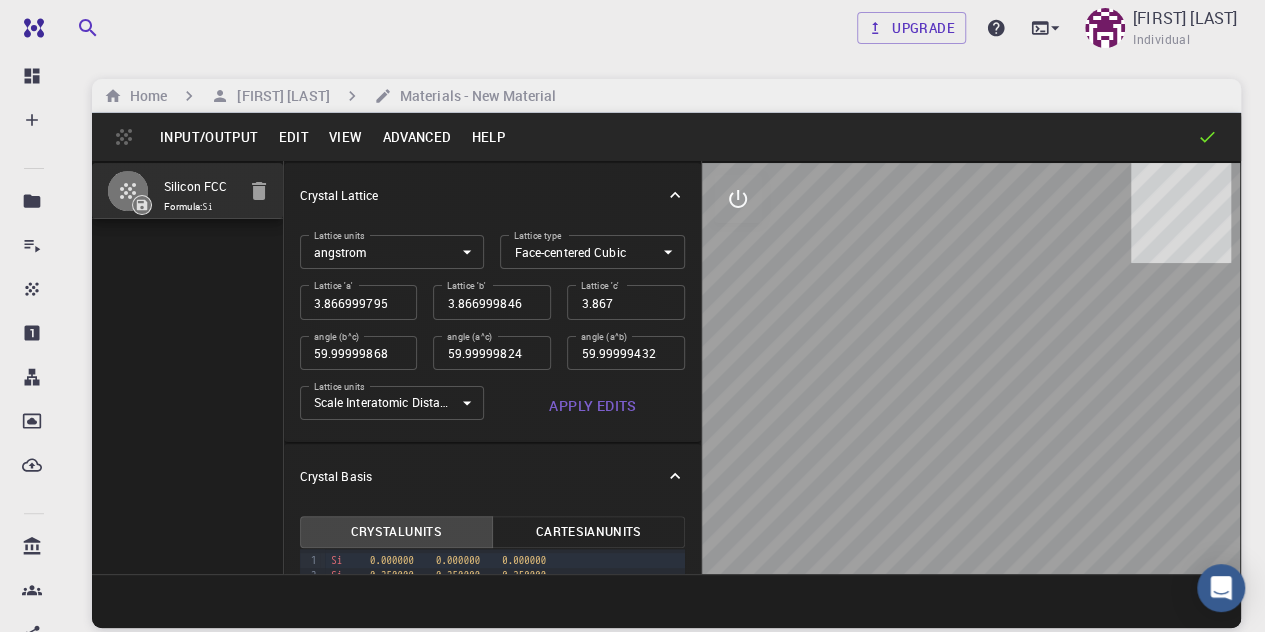 click on "Edit" at bounding box center [293, 137] 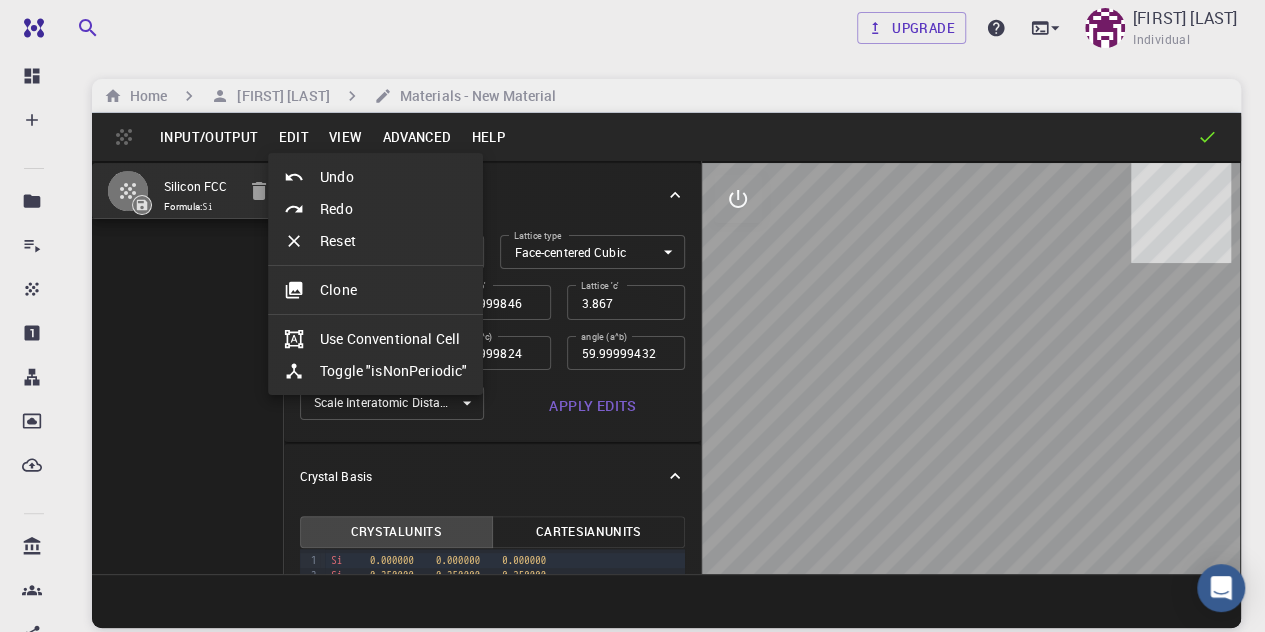 click at bounding box center (632, 316) 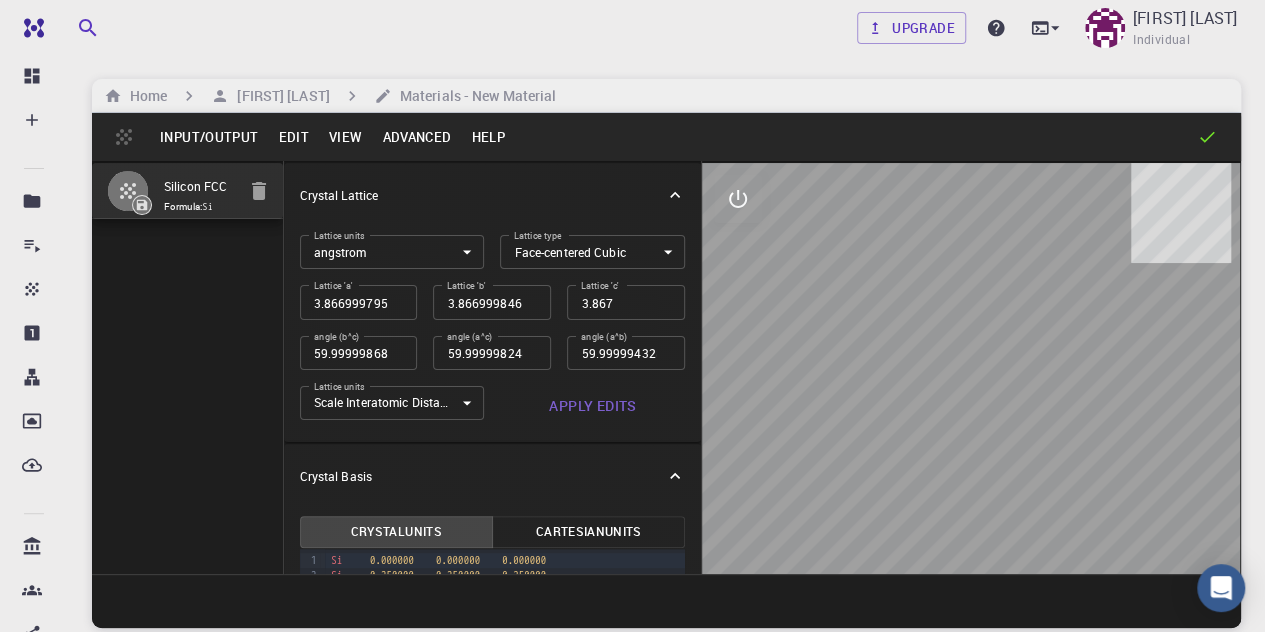 click on "Advanced" at bounding box center [416, 137] 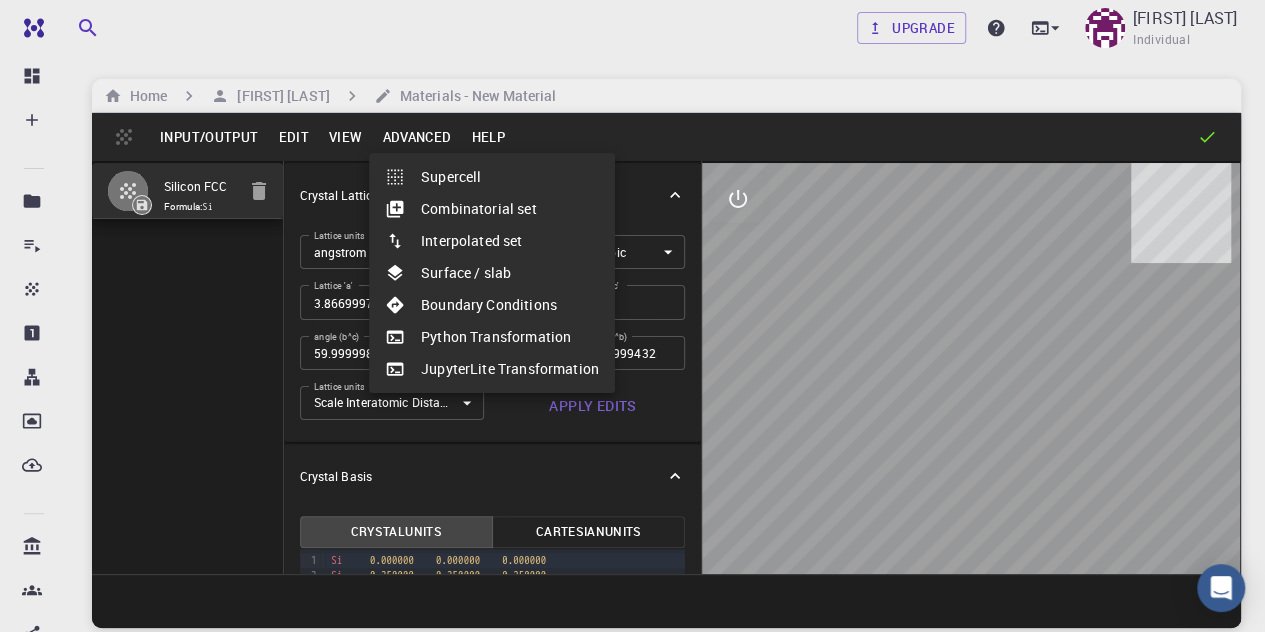 click at bounding box center [632, 316] 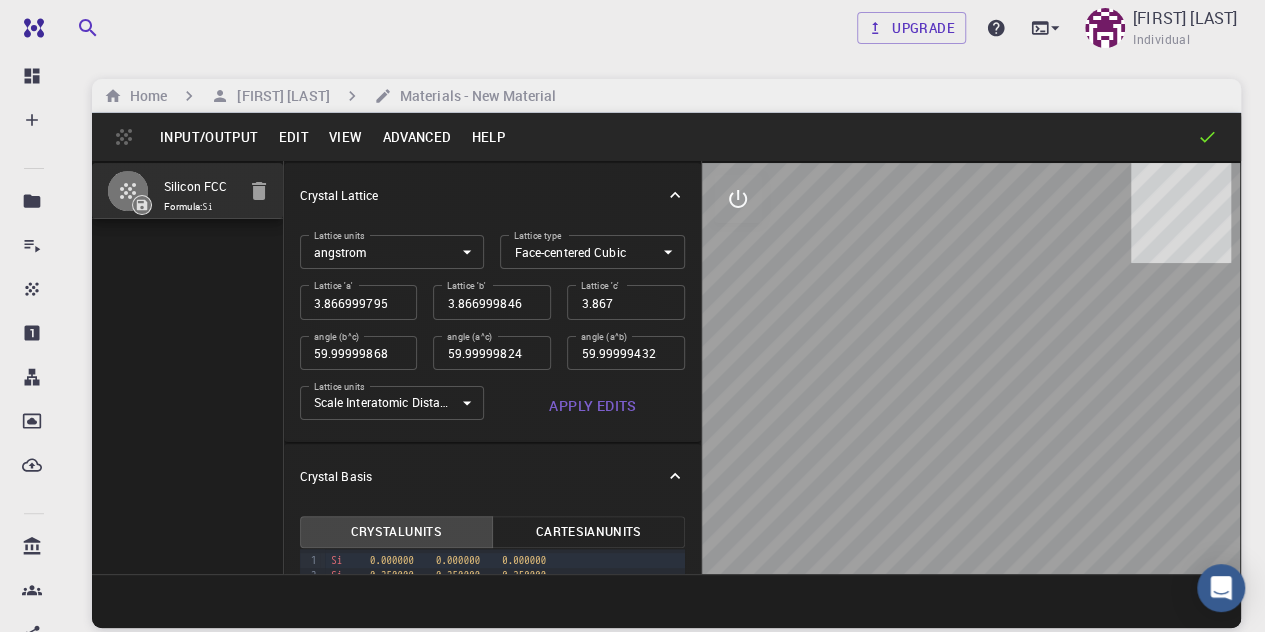 click on "Input/Output" at bounding box center [209, 137] 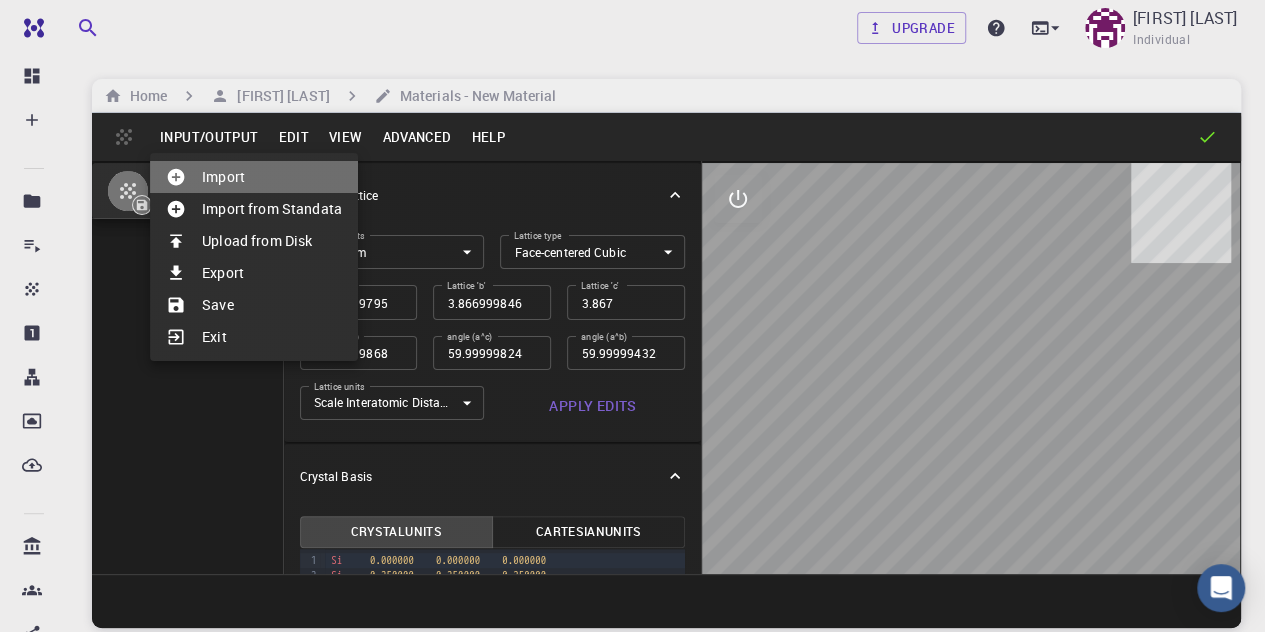 click on "Import" at bounding box center [254, 177] 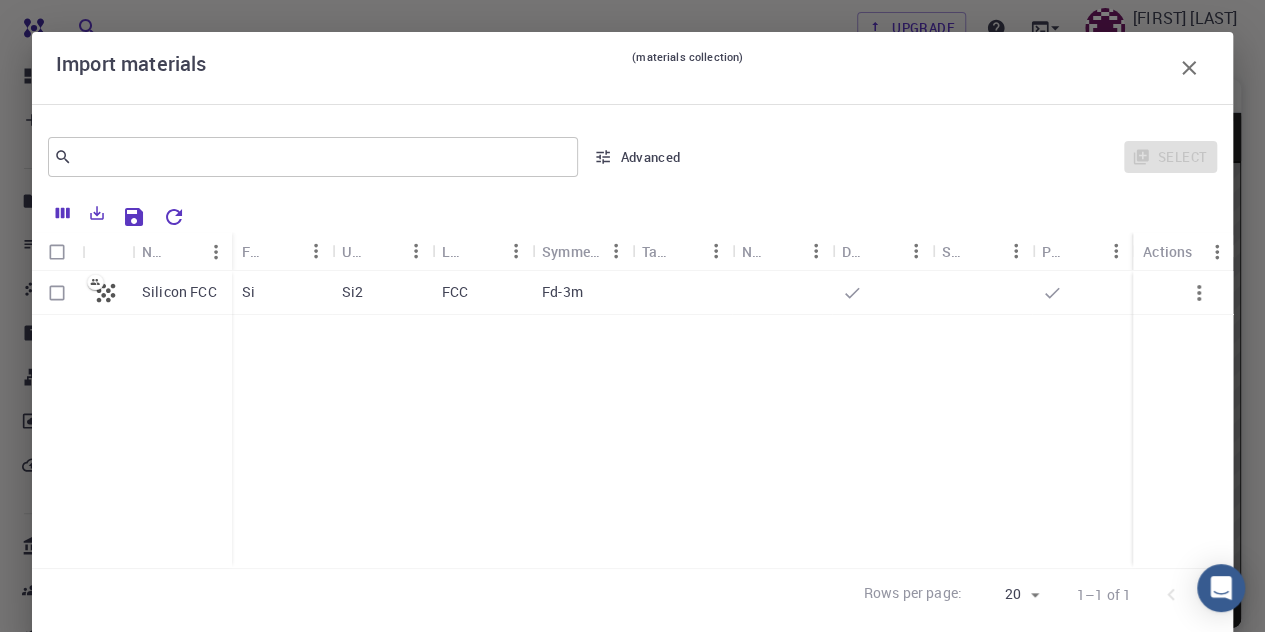 click 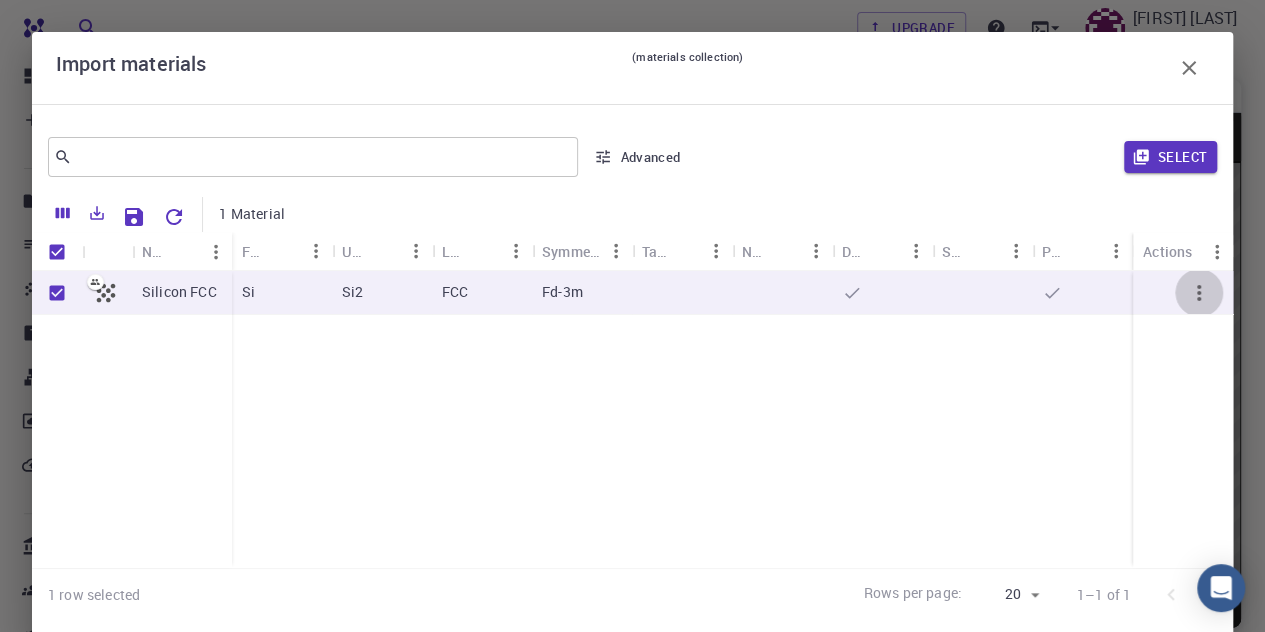 click 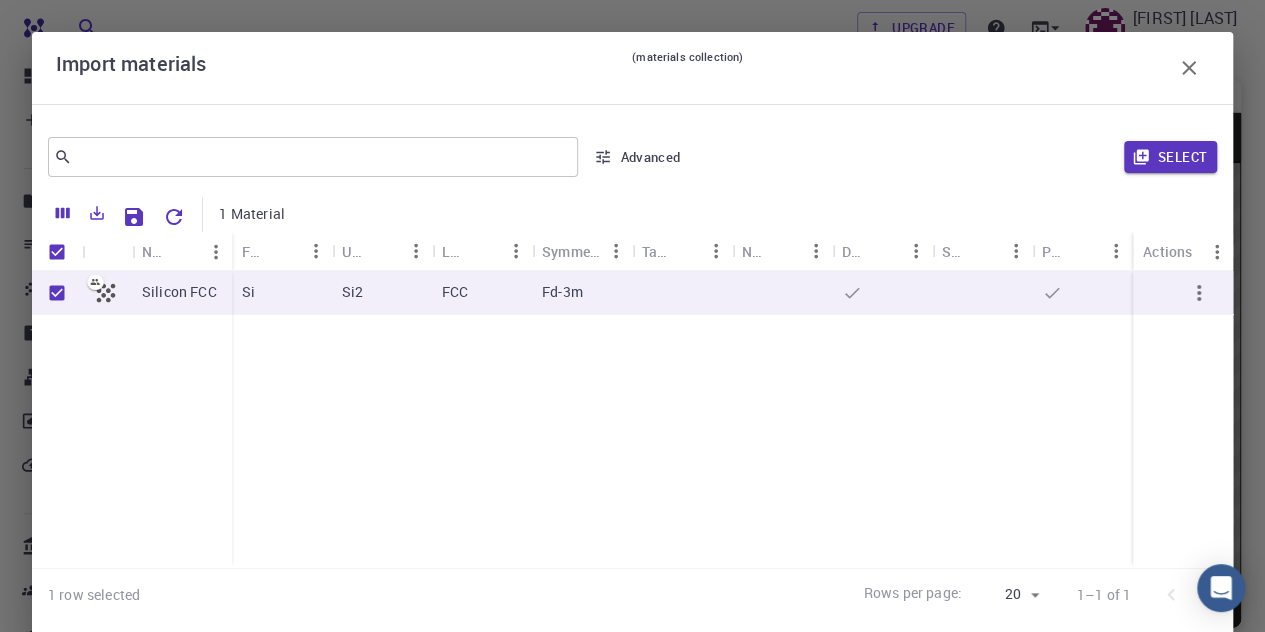 click 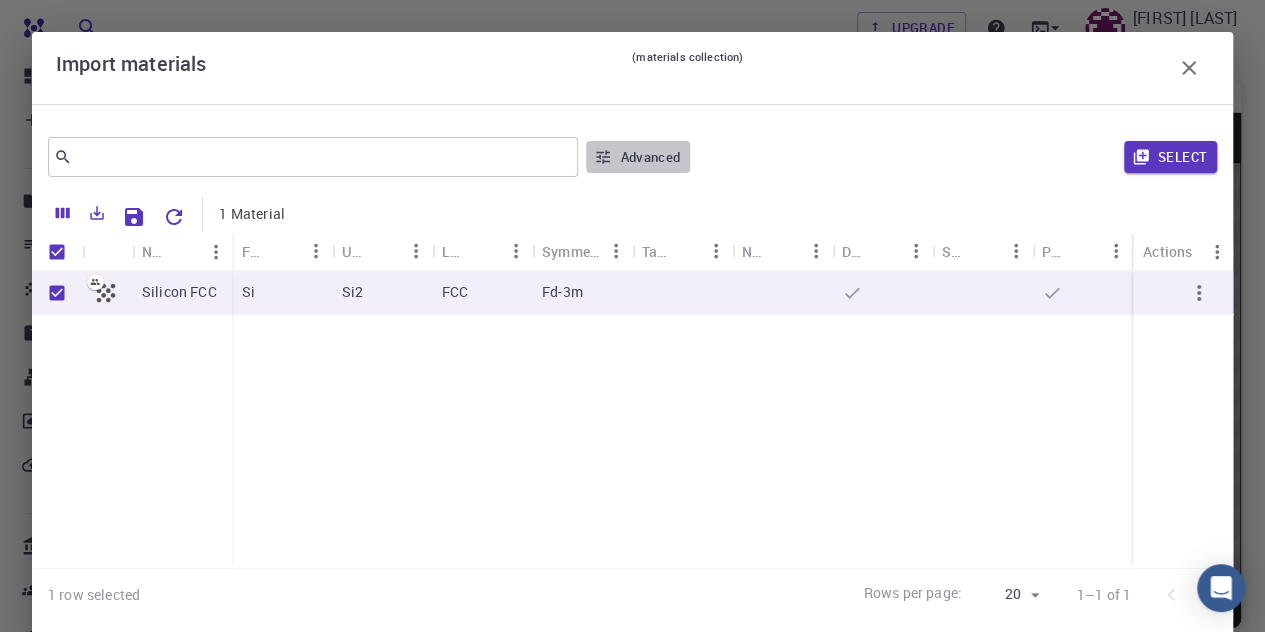 click on "Advanced" at bounding box center [638, 157] 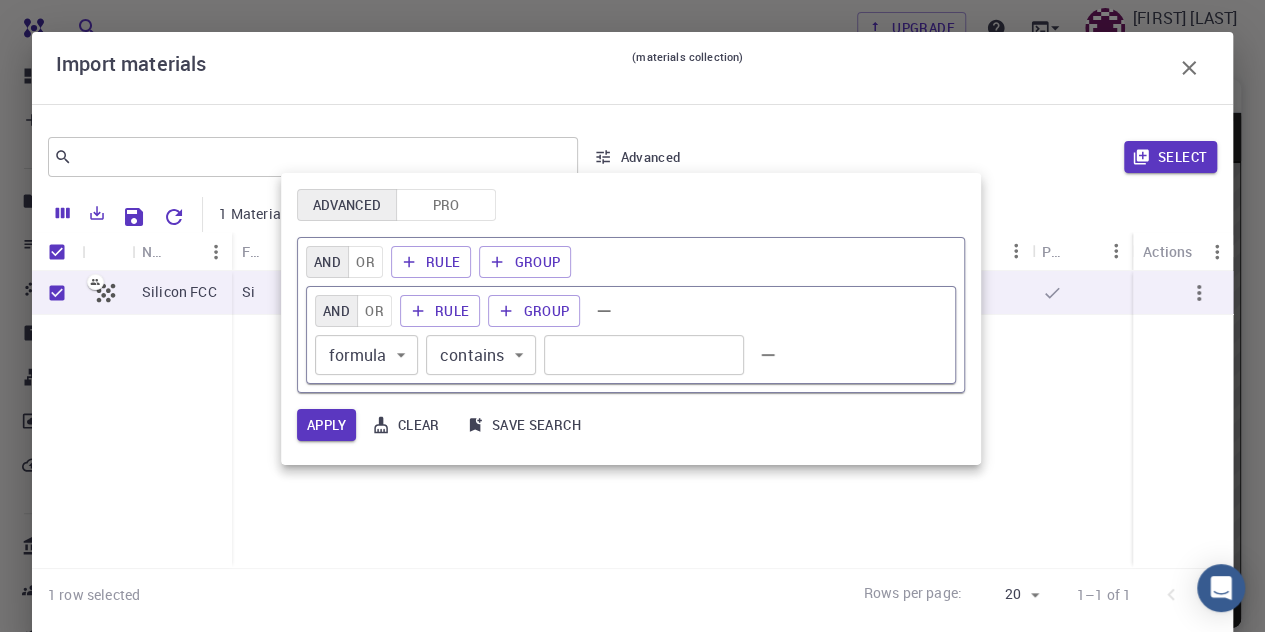 click at bounding box center (632, 316) 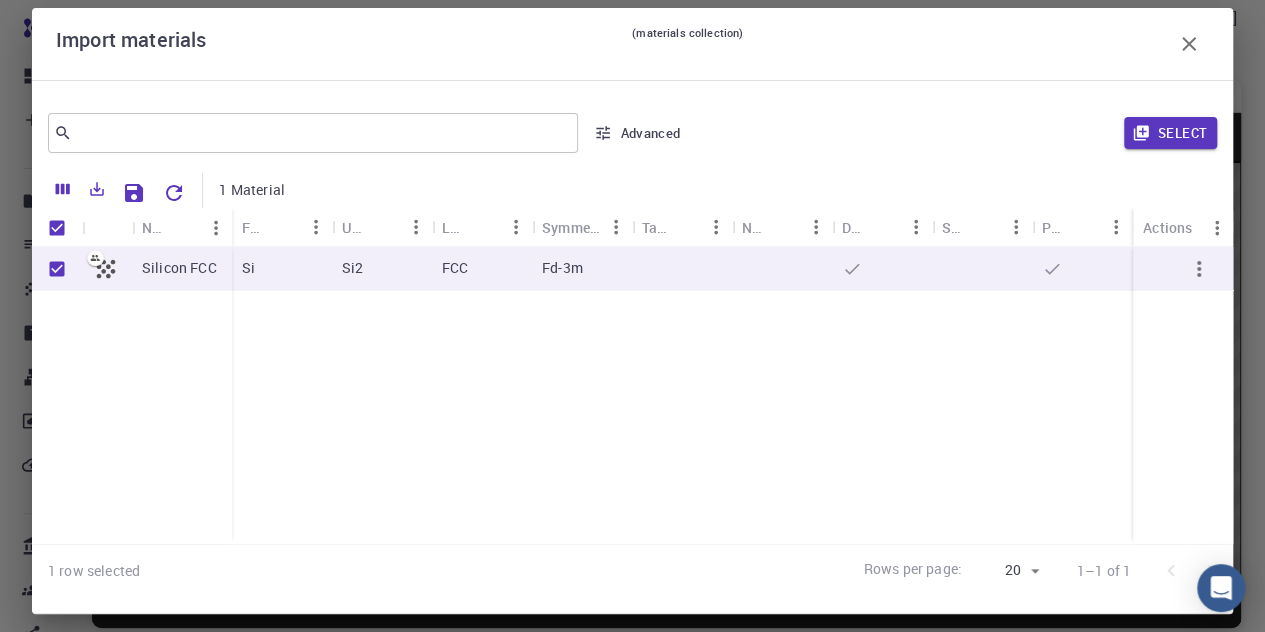 scroll, scrollTop: 37, scrollLeft: 0, axis: vertical 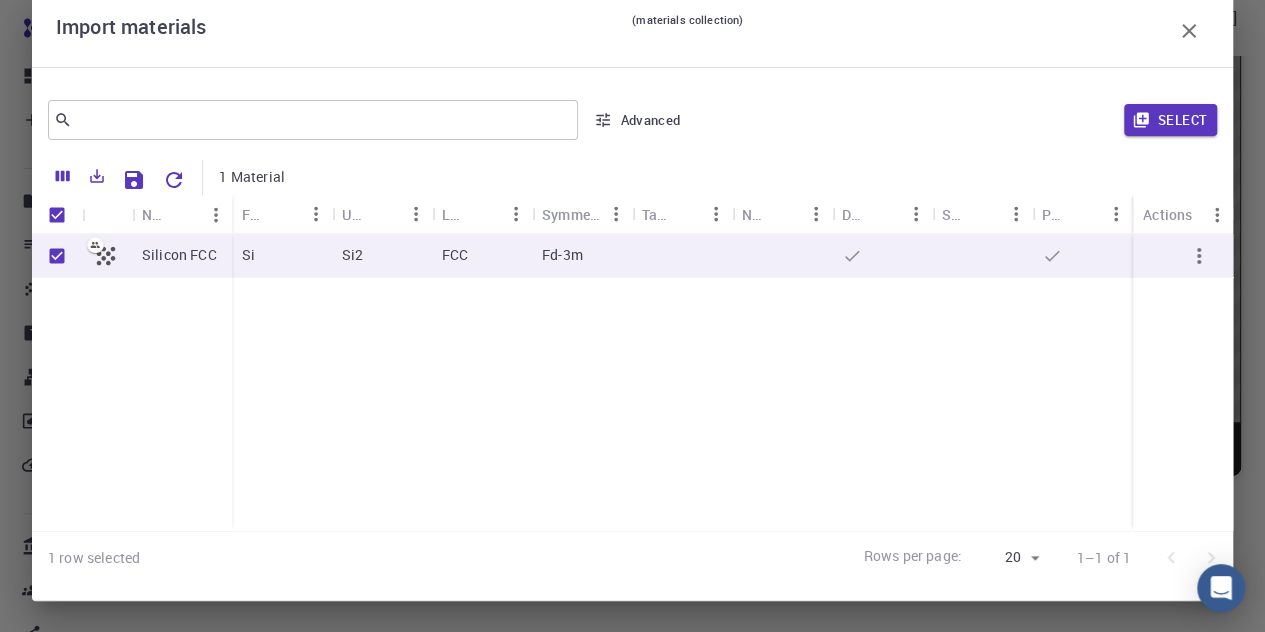 click 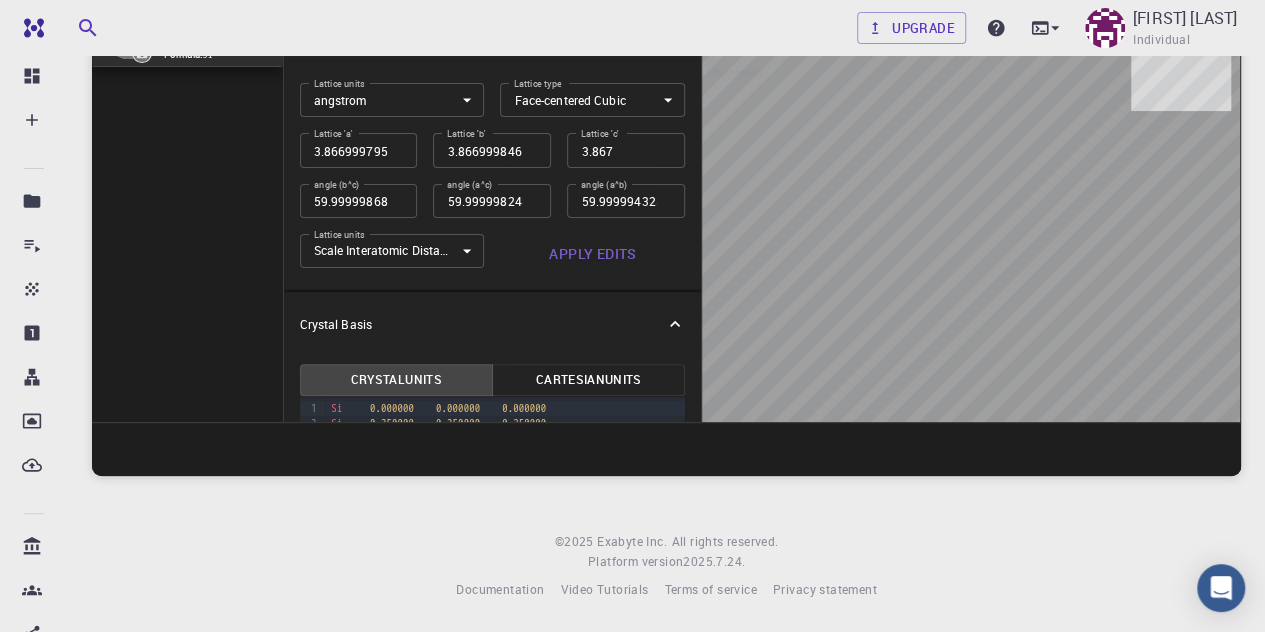 scroll, scrollTop: 0, scrollLeft: 0, axis: both 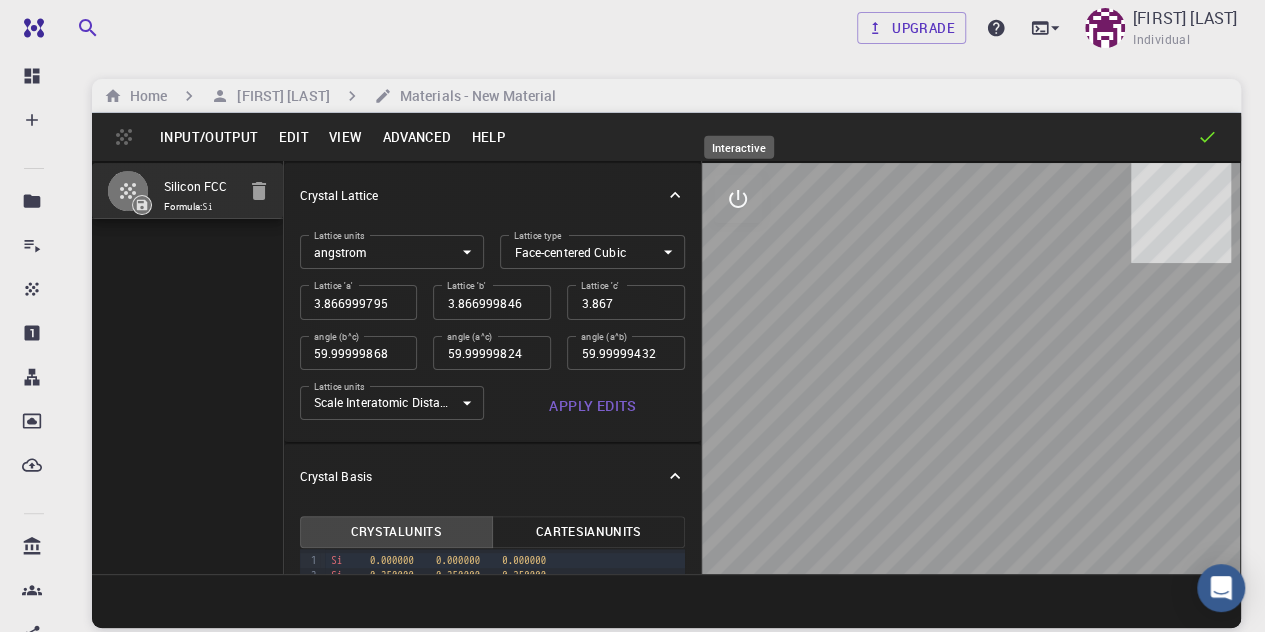 click 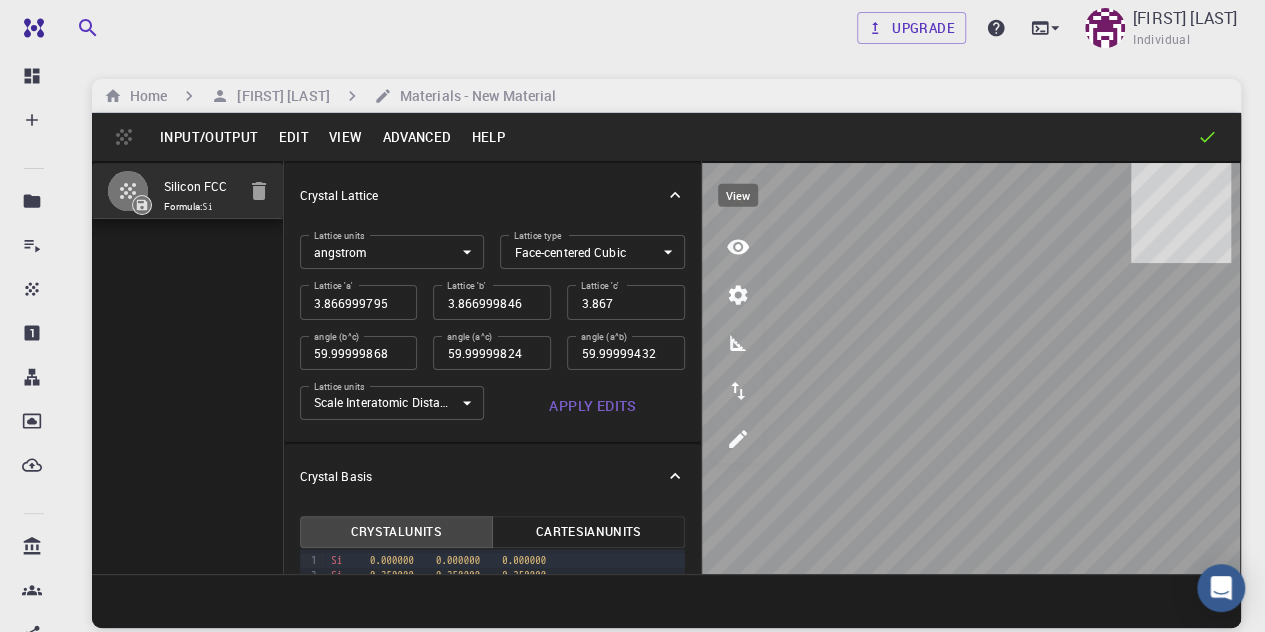 click 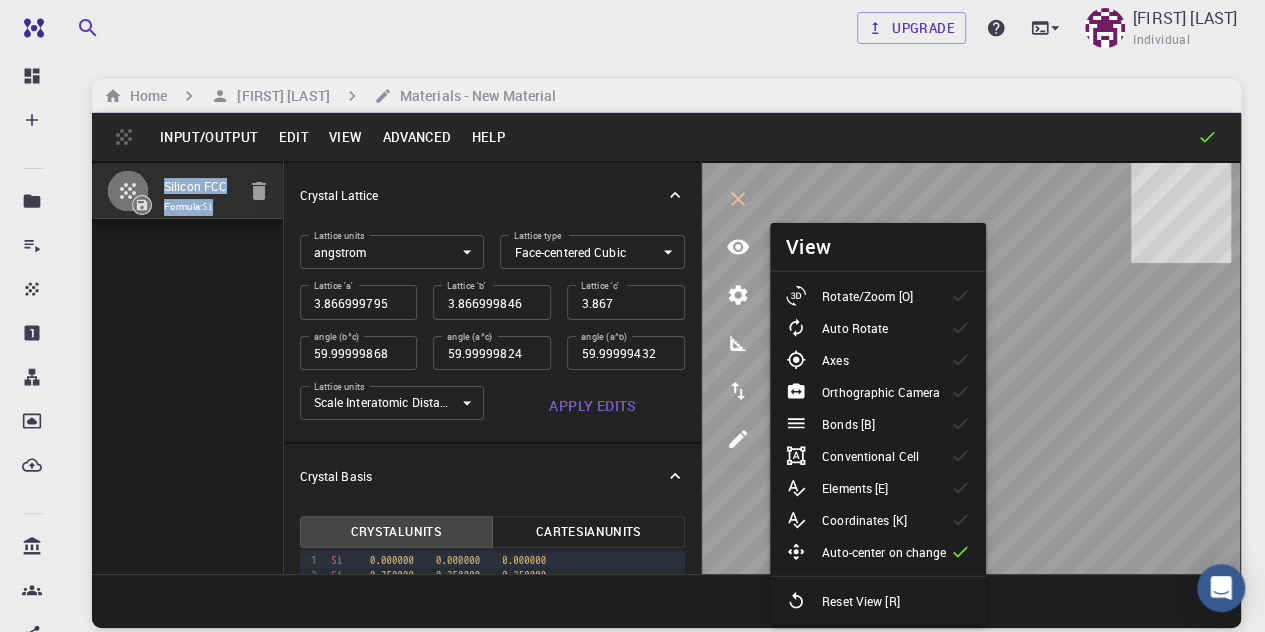 drag, startPoint x: 1038, startPoint y: 129, endPoint x: 481, endPoint y: 209, distance: 562.71576 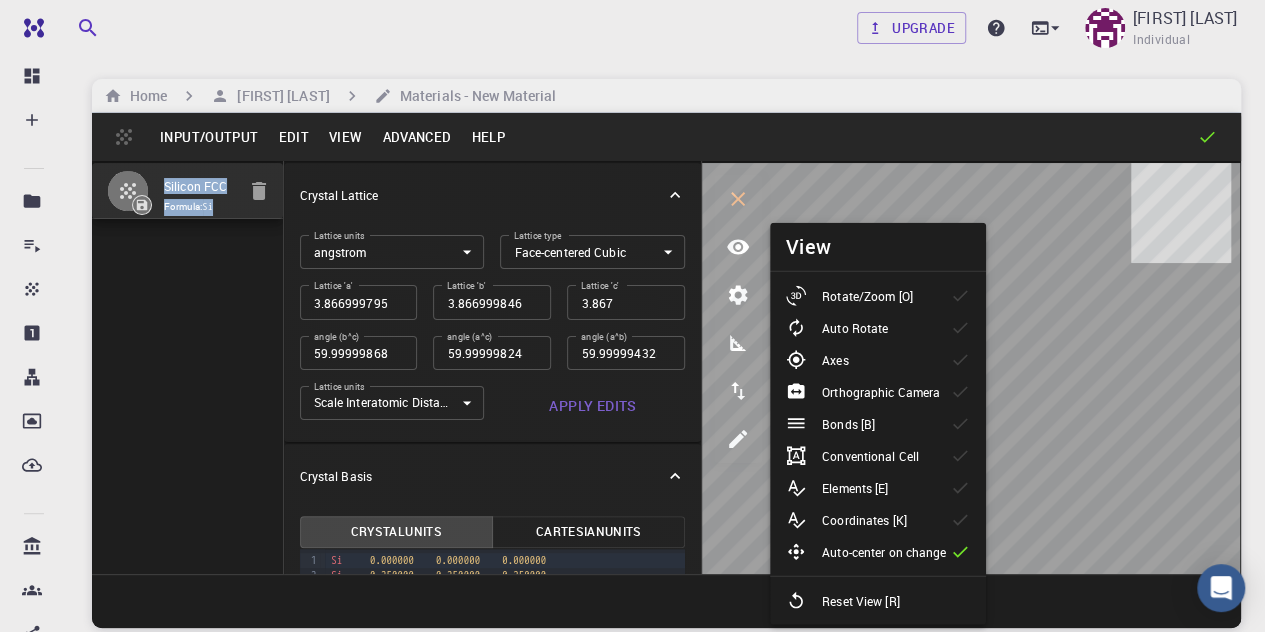 click on "Input/Output Edit View Advanced Help Silicon FCC Formula:  Si Crystal Lattice Lattice units angstrom angstrom Lattice units Lattice type Face-centered Cubic FCC Lattice type Lattice 'a' 3.8669997952417843 Lattice 'a' Lattice 'b' 3.8669998461227024 Lattice 'b' Lattice 'c' 3.867 Lattice 'c' angle (b^c) 59.9999986836772 angle (b^c) angle (a^c) 59.999998248423154 angle (a^c) angle (a^b) 59.99999432867027 angle (a^b) Lattice units Scale Interatomic Distances 0 Lattice units Apply Edits Crystal Basis Crystal  Units Cartesian  Units 9 1 2 3 › Si       0.000000      0.000000      0.000000   Si       0.250000      0.250000      0.250000" at bounding box center [666, 370] 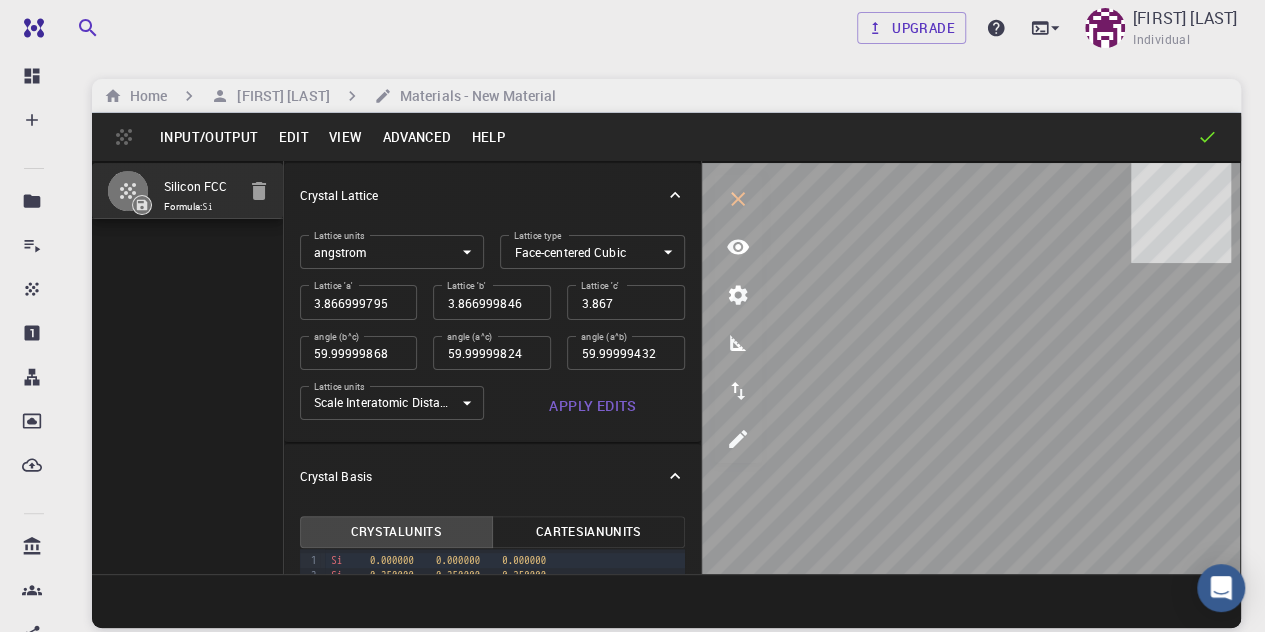 click on "Upgrade [FIRST] [LAST] Individual" at bounding box center (666, 28) 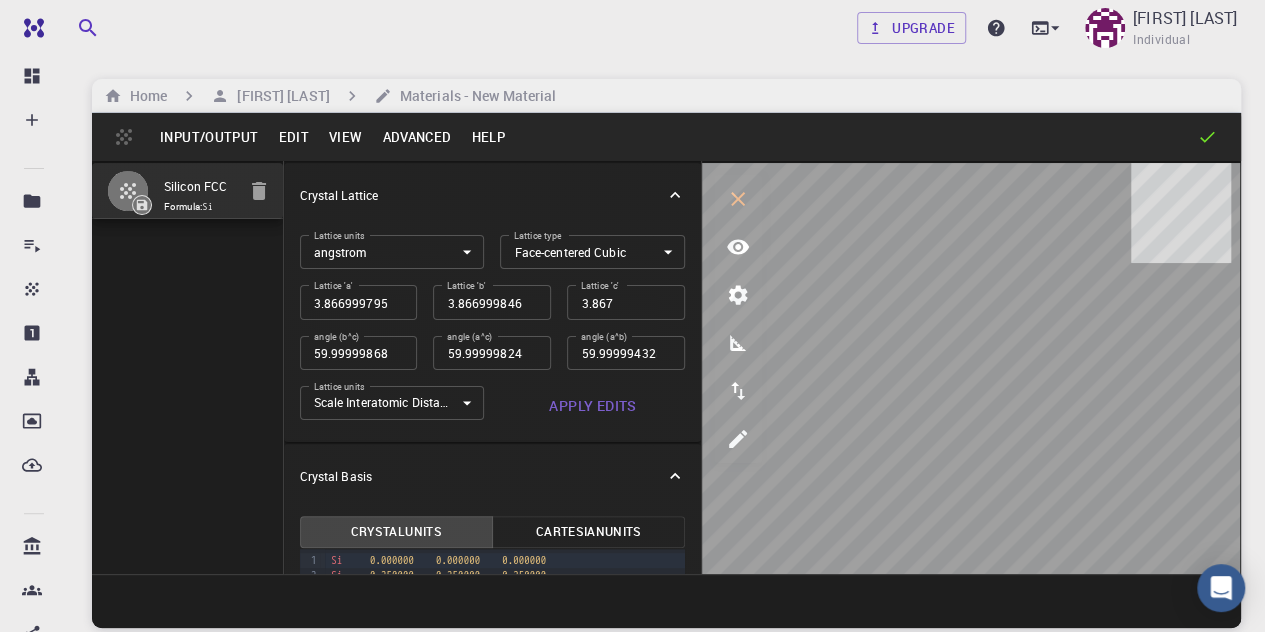 click on "Upgrade [FIRST] [LAST] Individual" at bounding box center (666, 28) 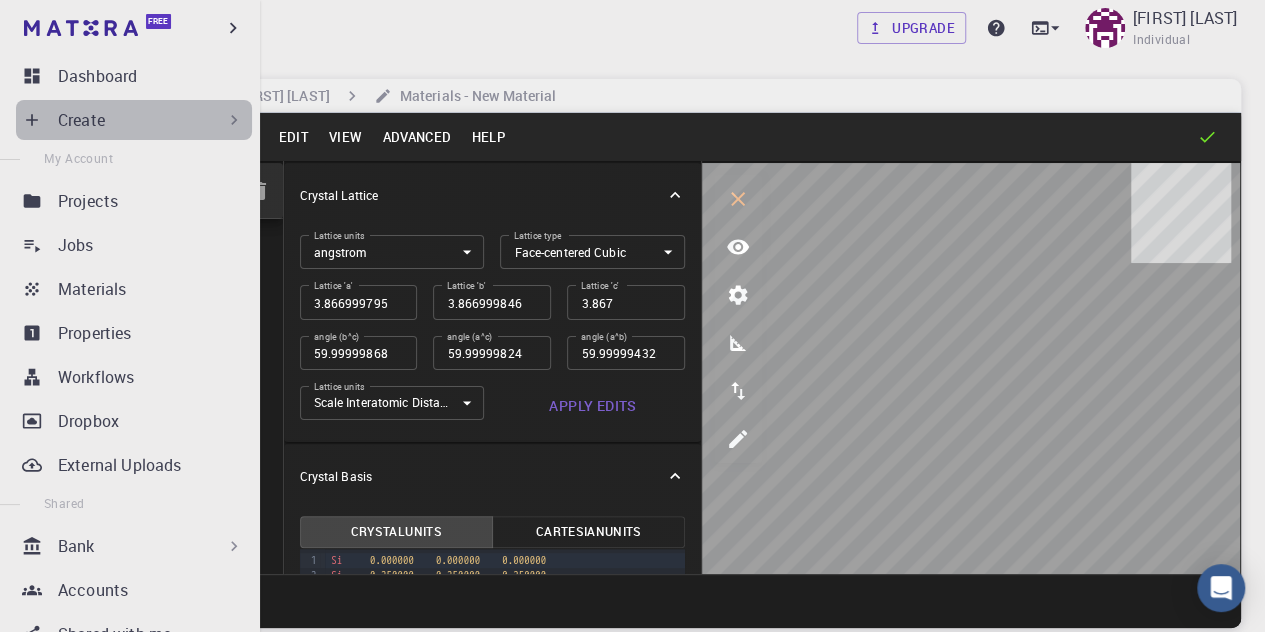 click on "Create" at bounding box center (151, 120) 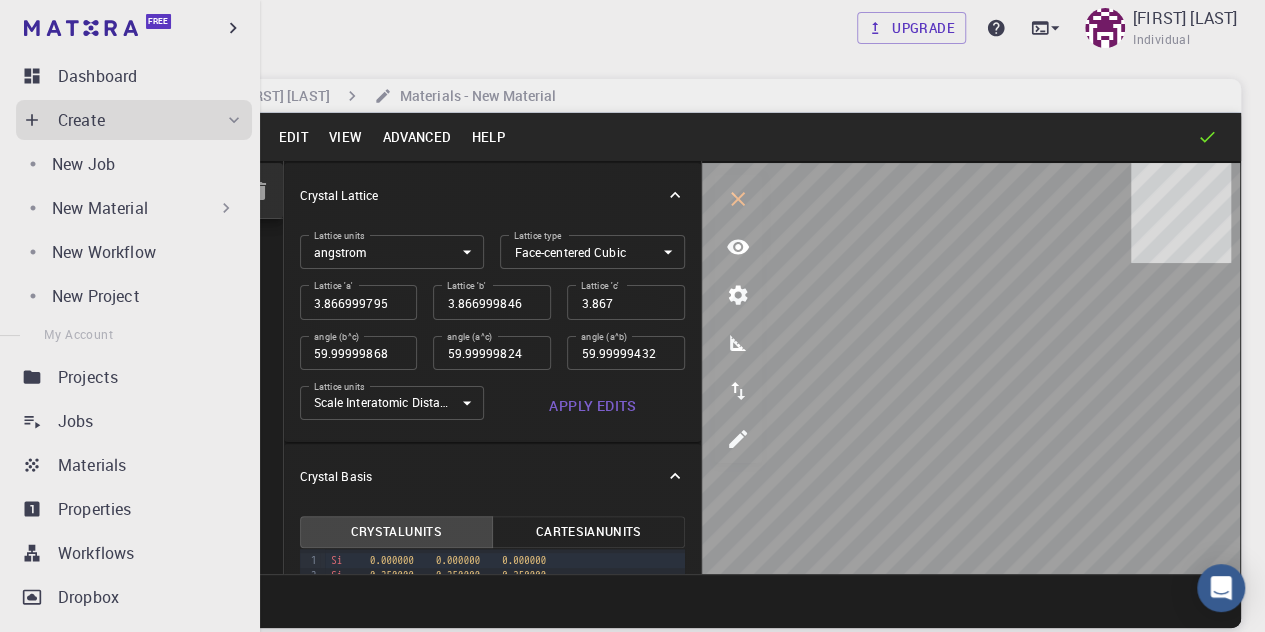 click on "New Material" at bounding box center [144, 208] 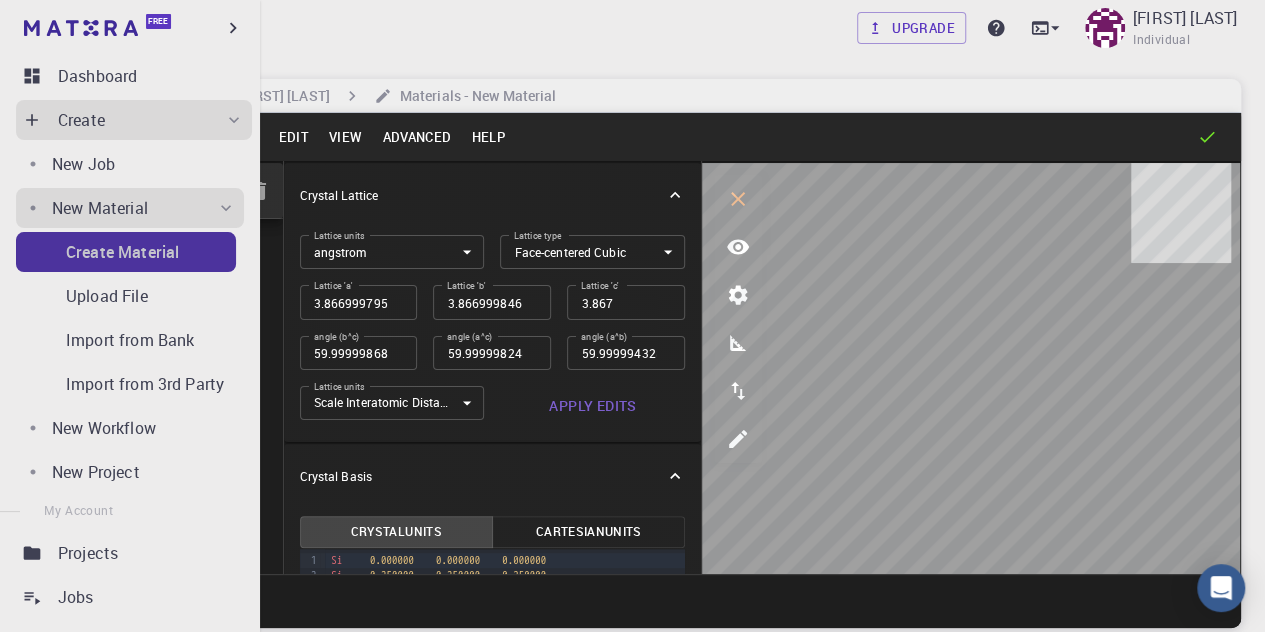 click on "Create Material" at bounding box center (122, 252) 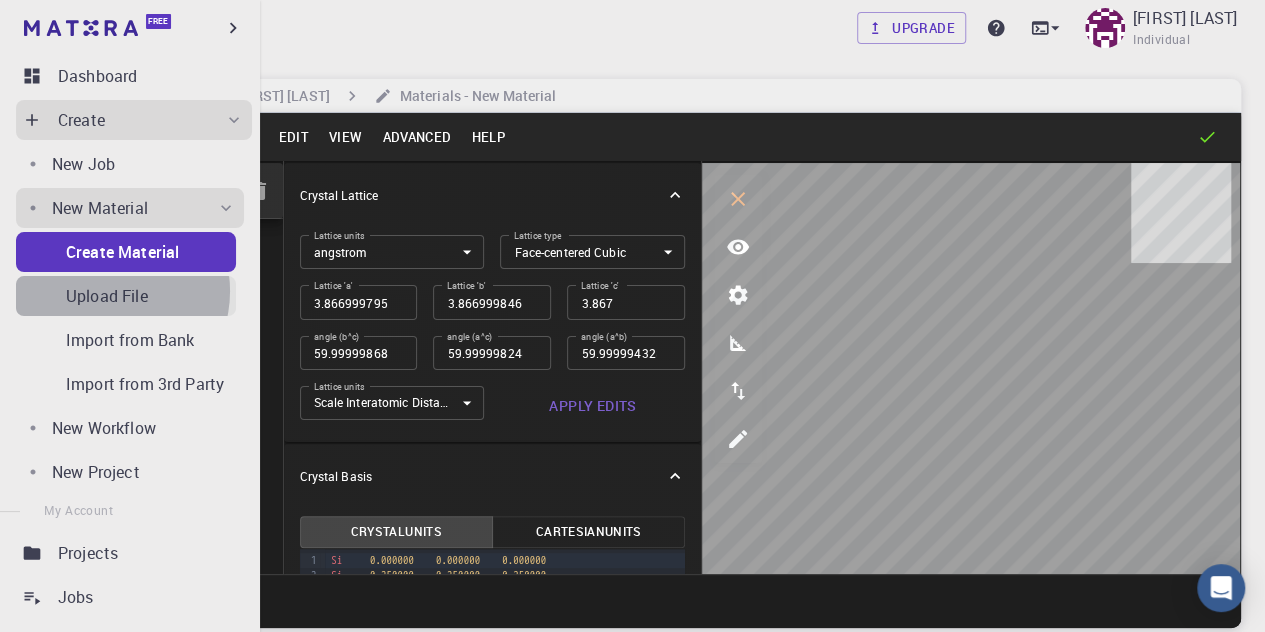click on "Upload File" at bounding box center [107, 296] 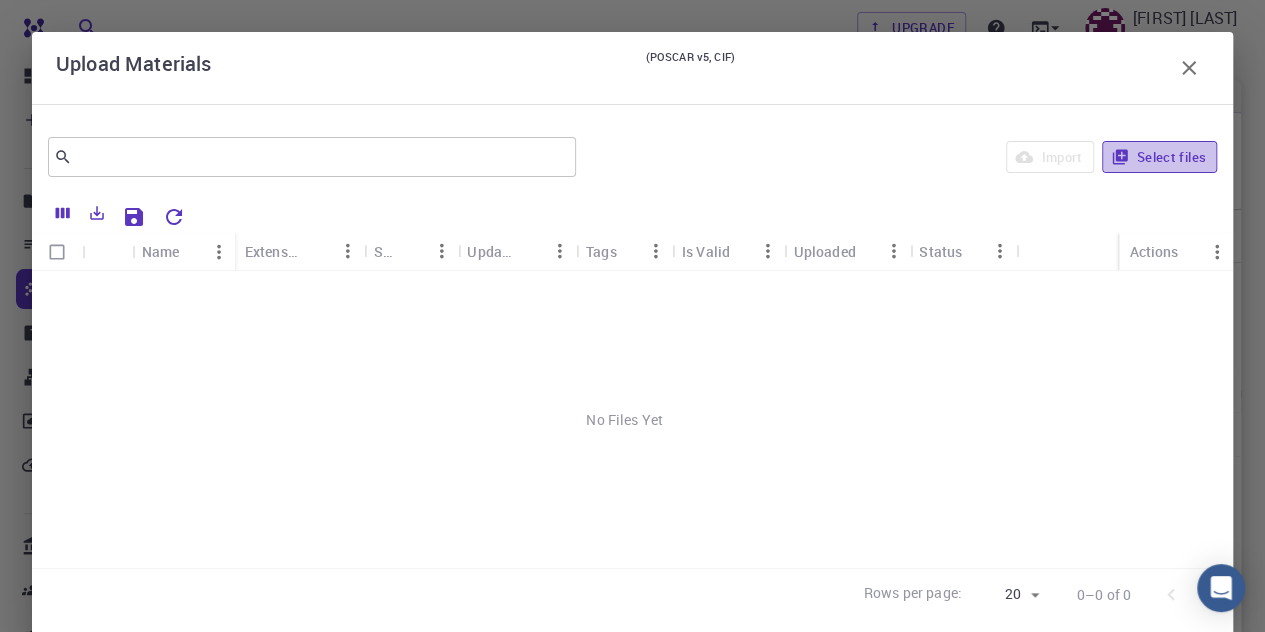 click on "Select files" at bounding box center [1159, 157] 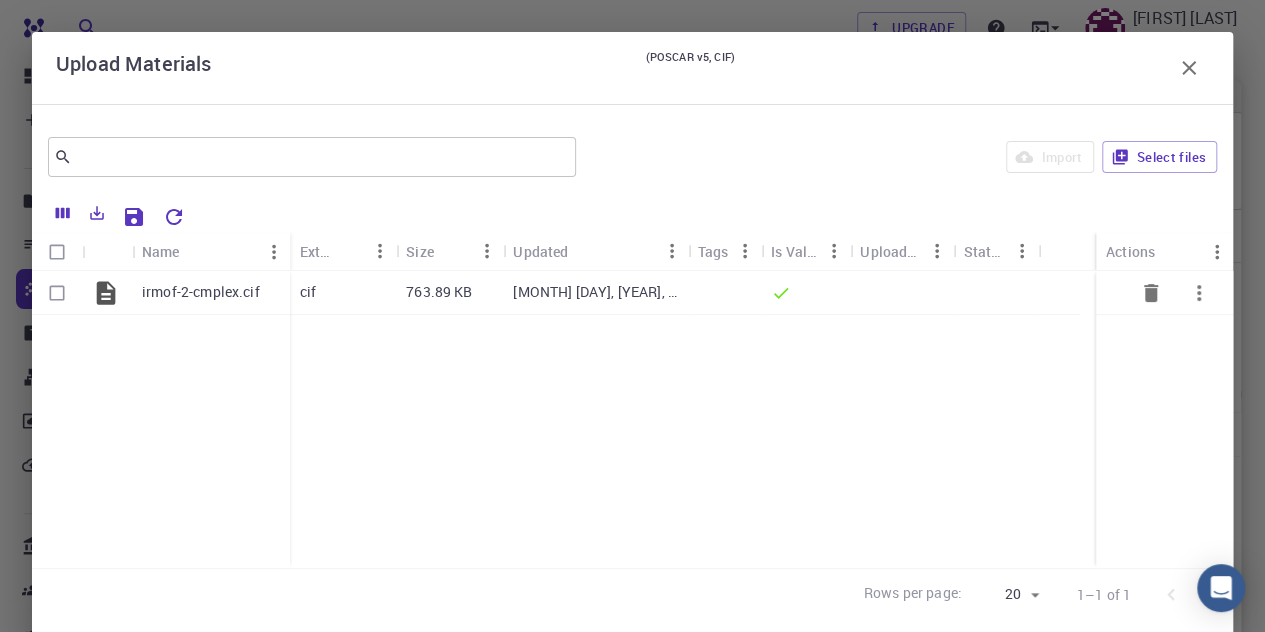 click 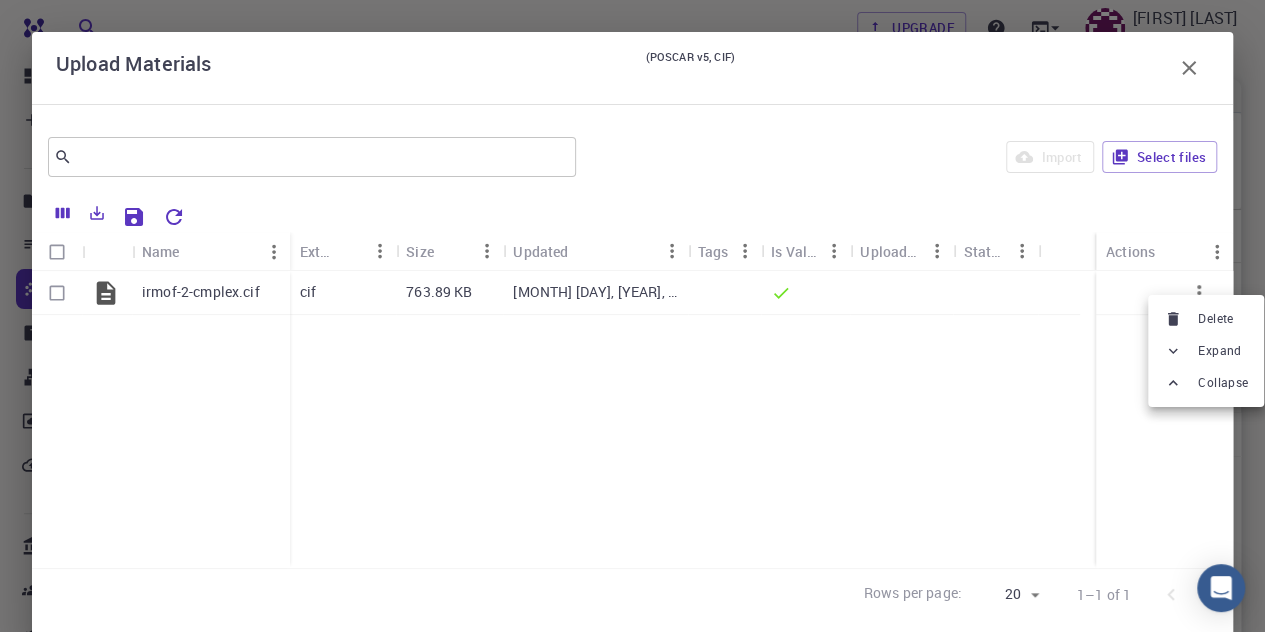 click at bounding box center [632, 316] 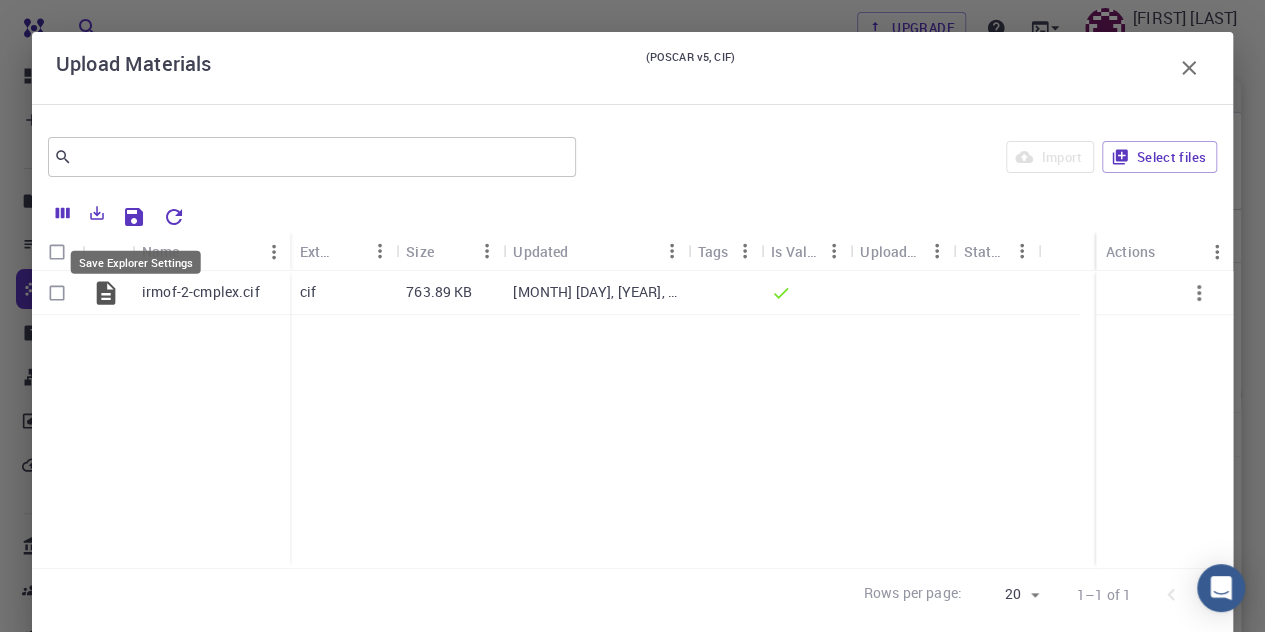 click 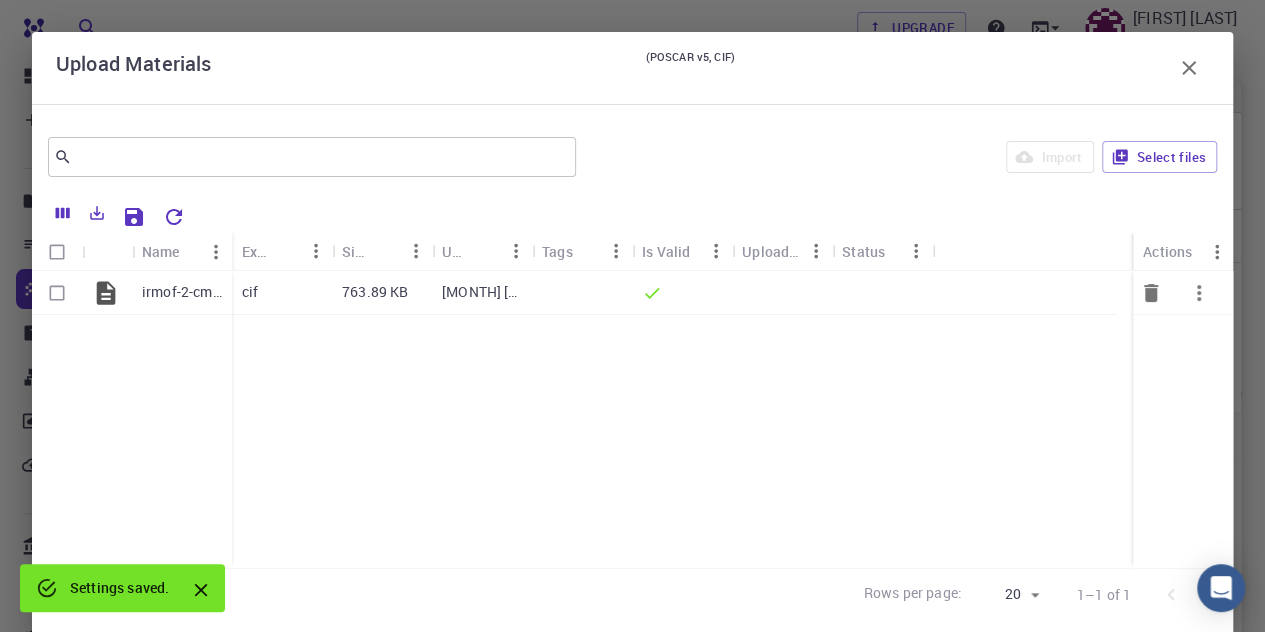 click at bounding box center (57, 293) 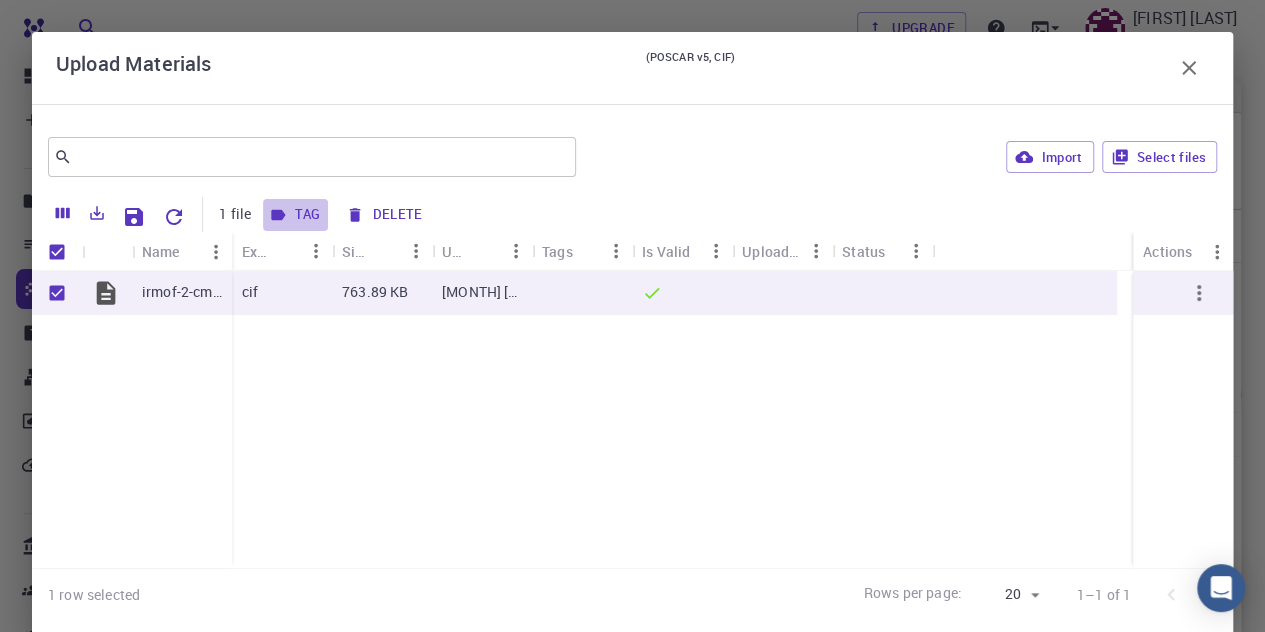click on "Tag" at bounding box center [295, 215] 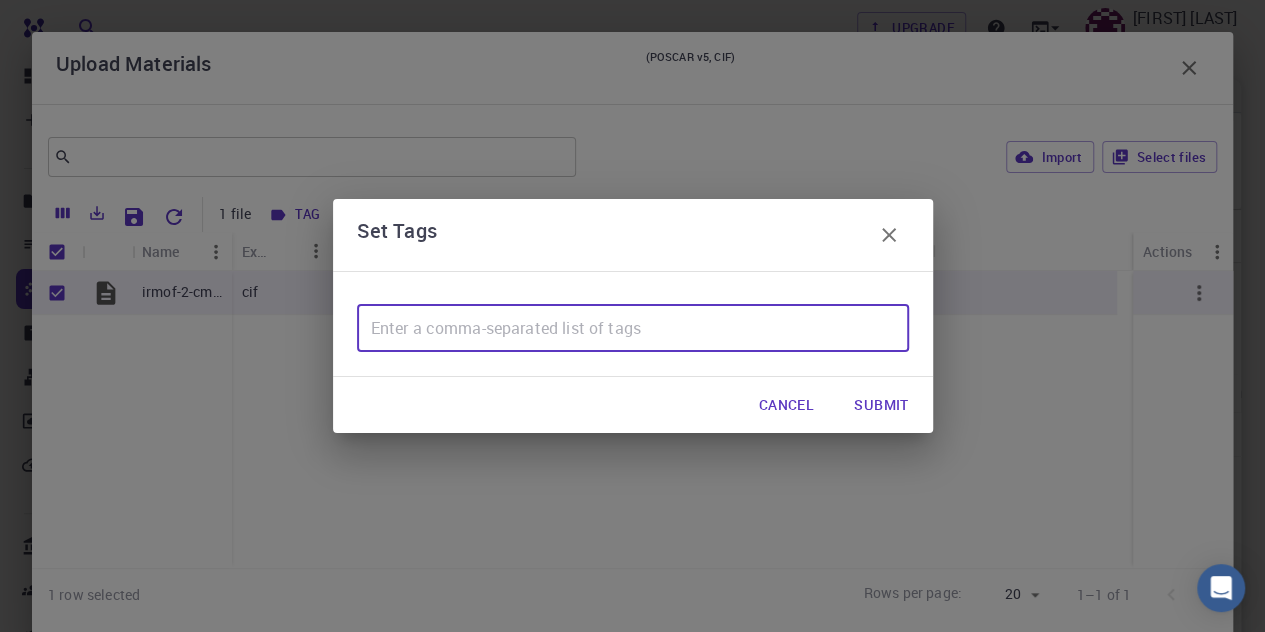 click at bounding box center (633, 328) 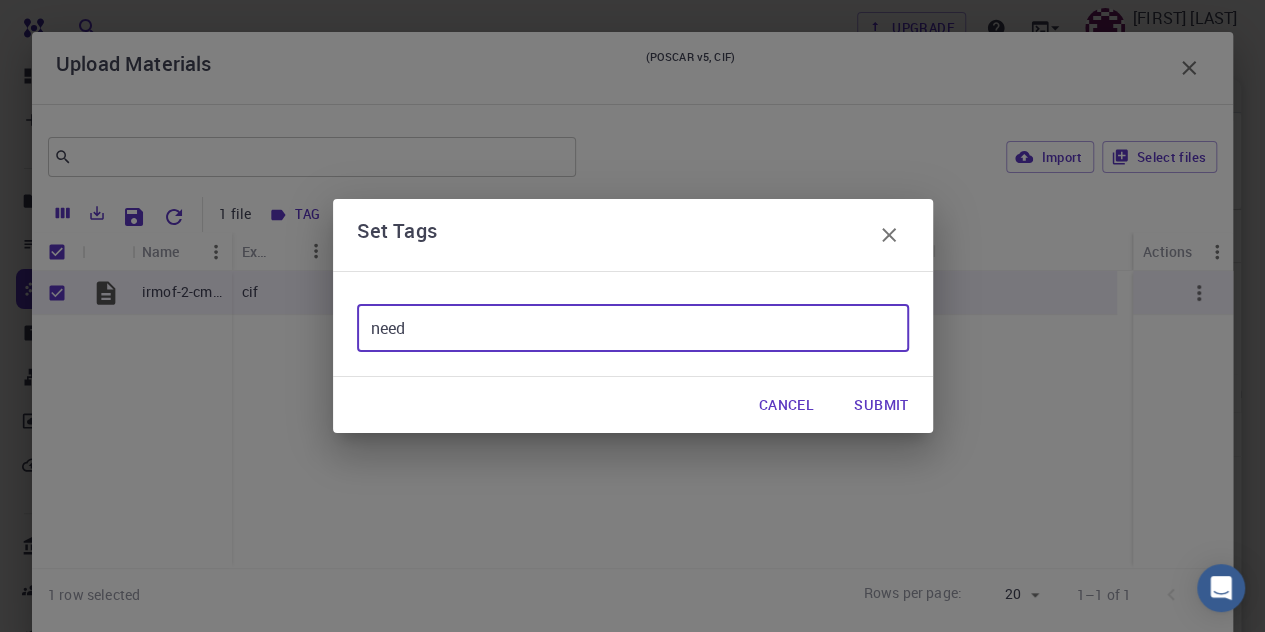 type on "need" 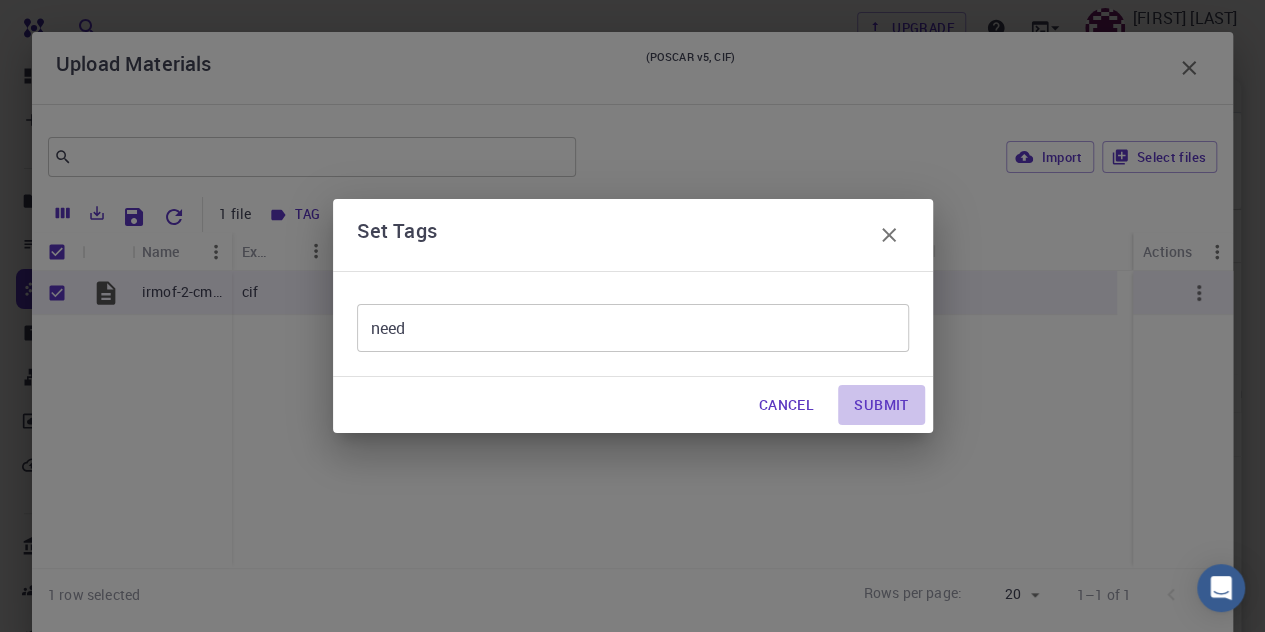 click on "Submit" at bounding box center (881, 405) 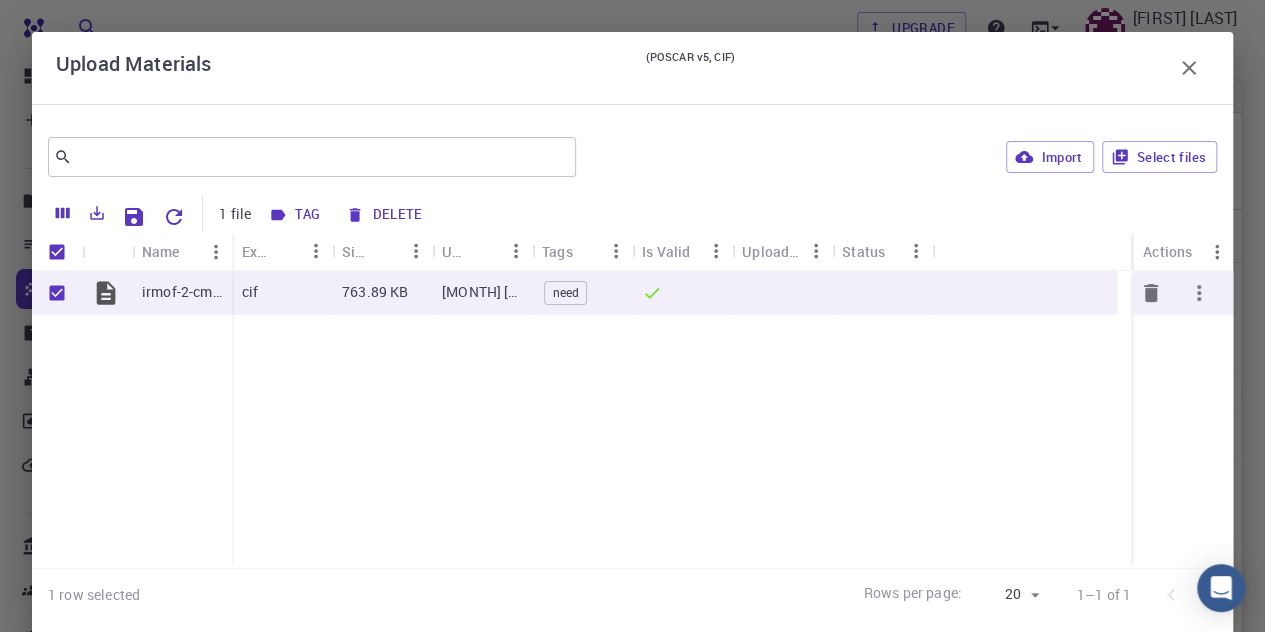 click on "need" at bounding box center (565, 292) 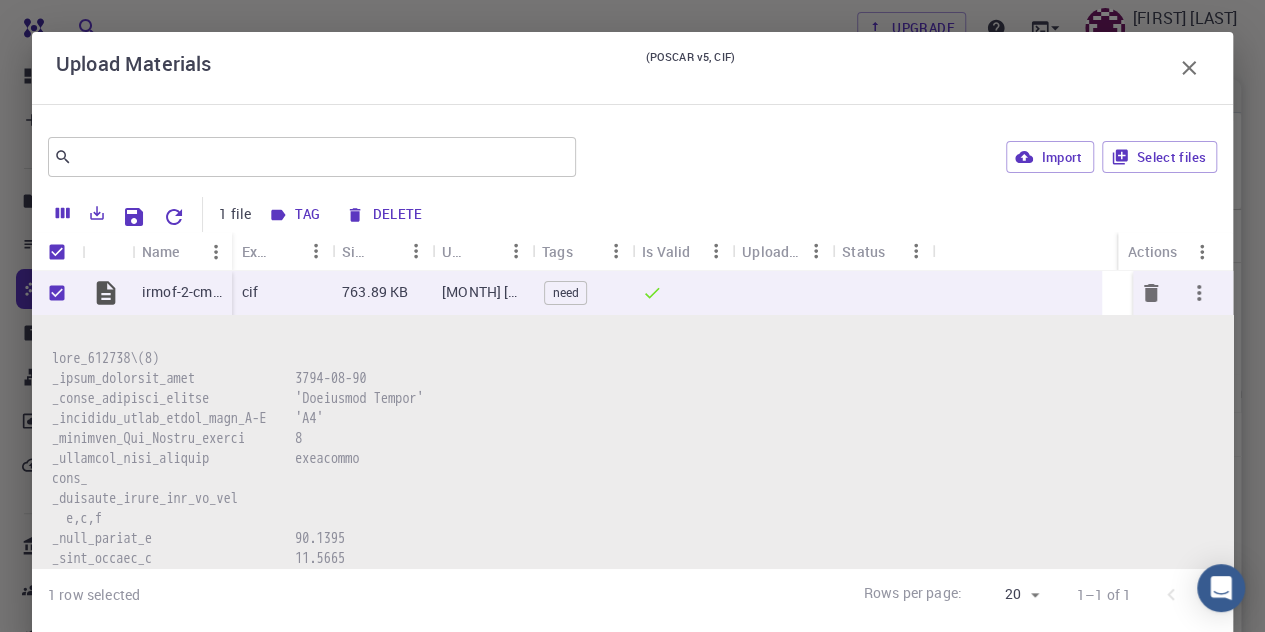 click at bounding box center [682, 293] 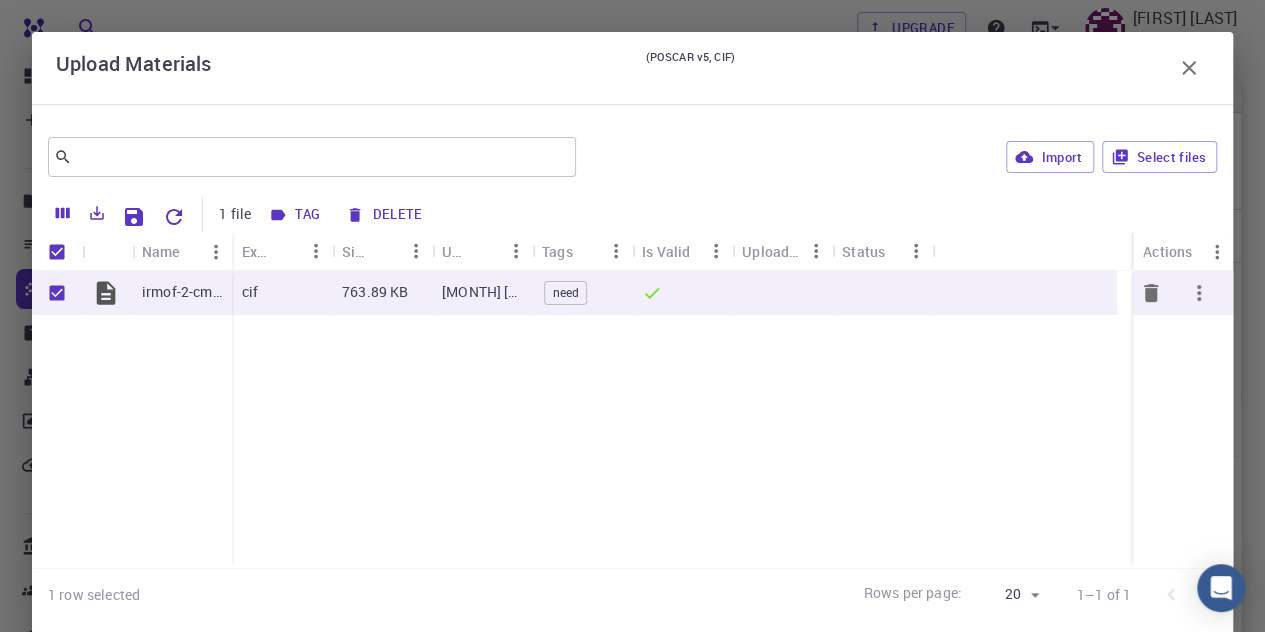 click at bounding box center [682, 293] 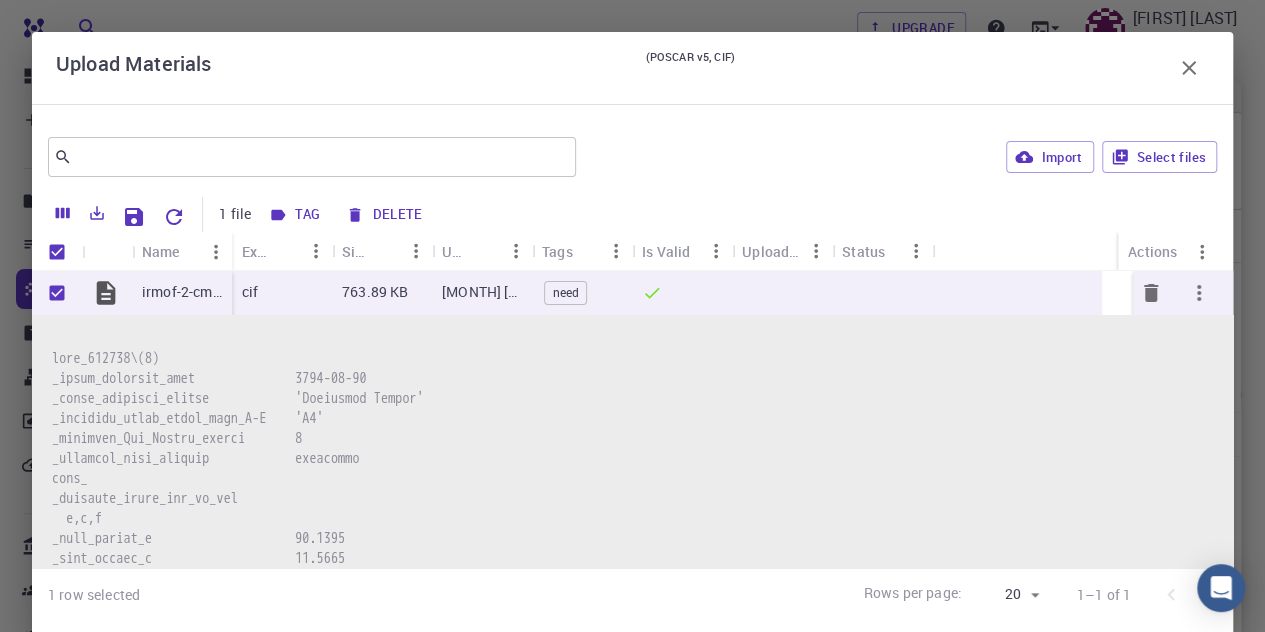 click at bounding box center (782, 293) 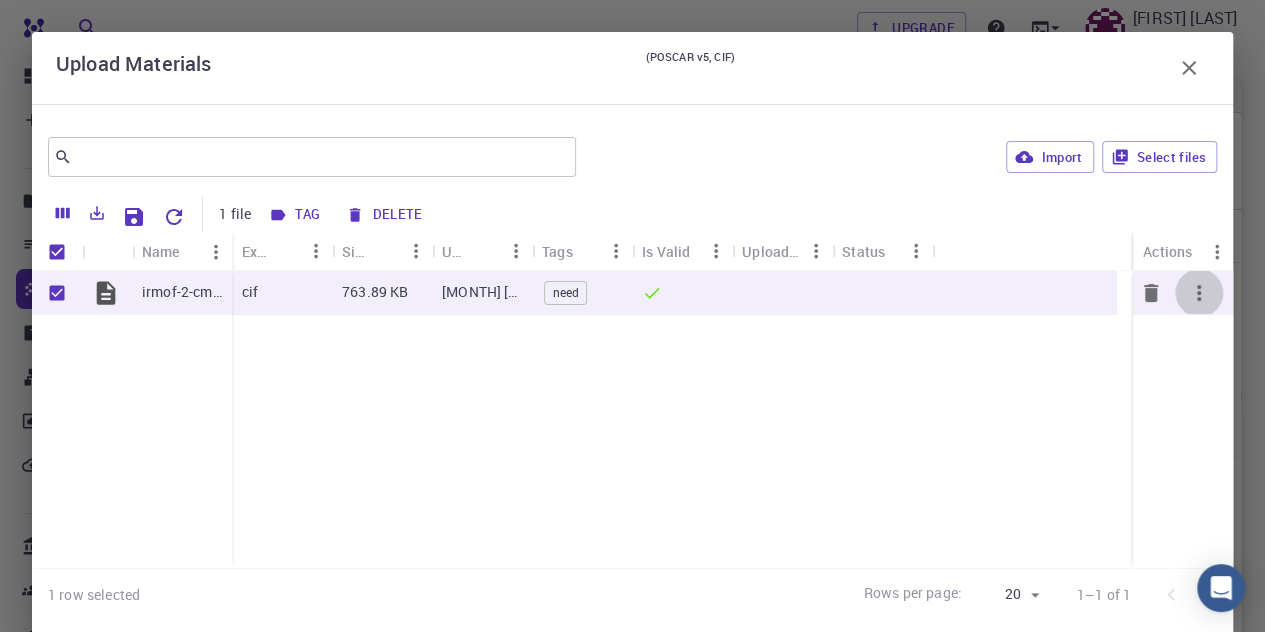 click 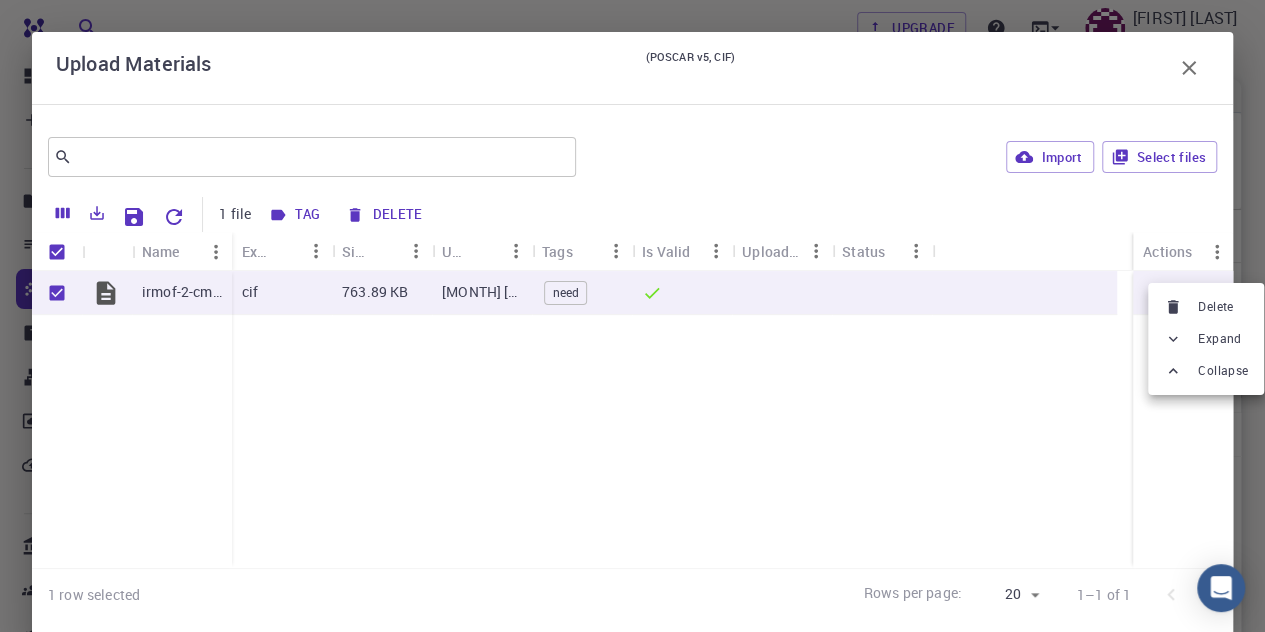 click at bounding box center (632, 316) 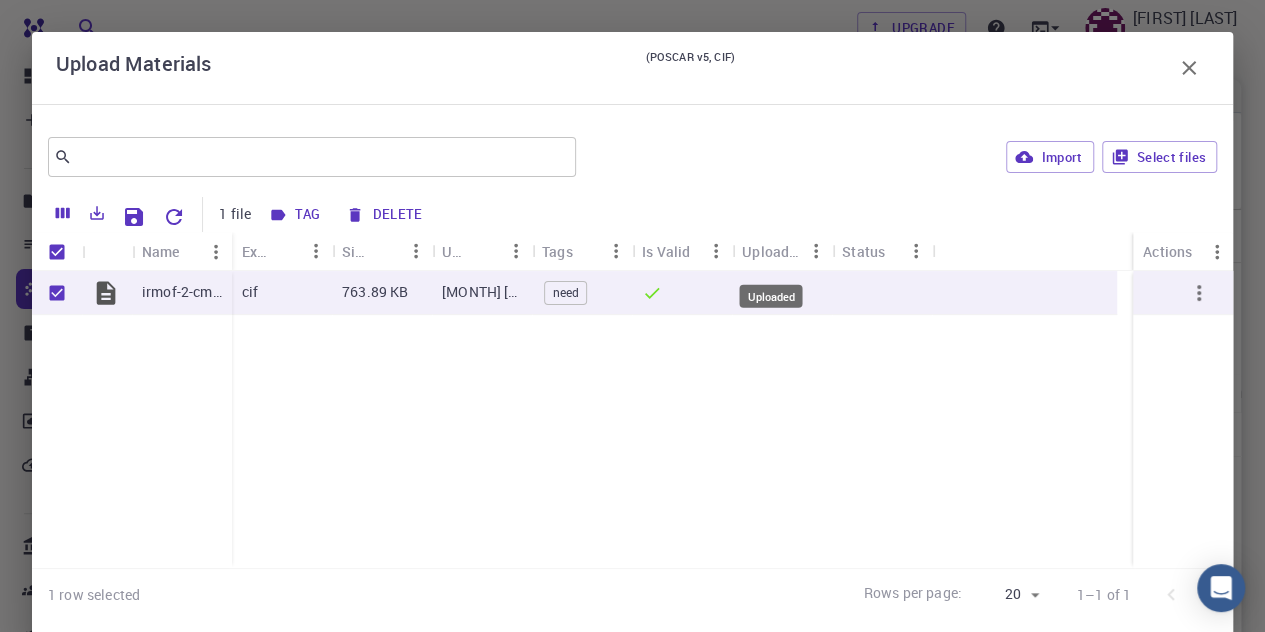 click on "Uploaded" at bounding box center [771, 251] 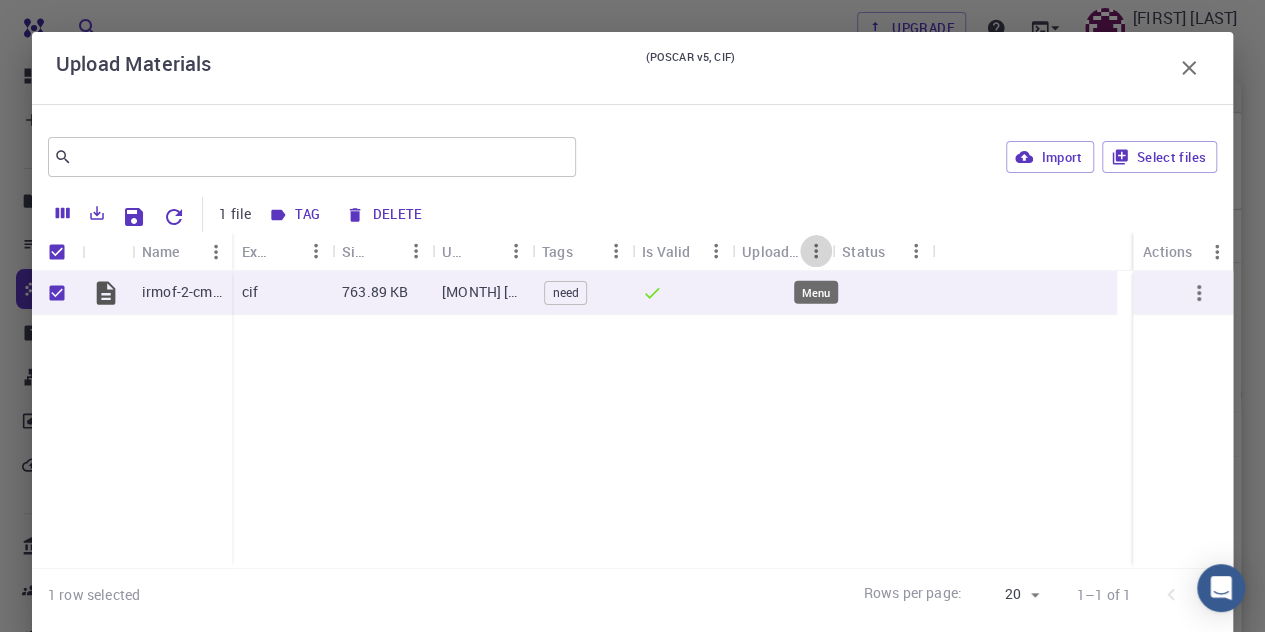 click 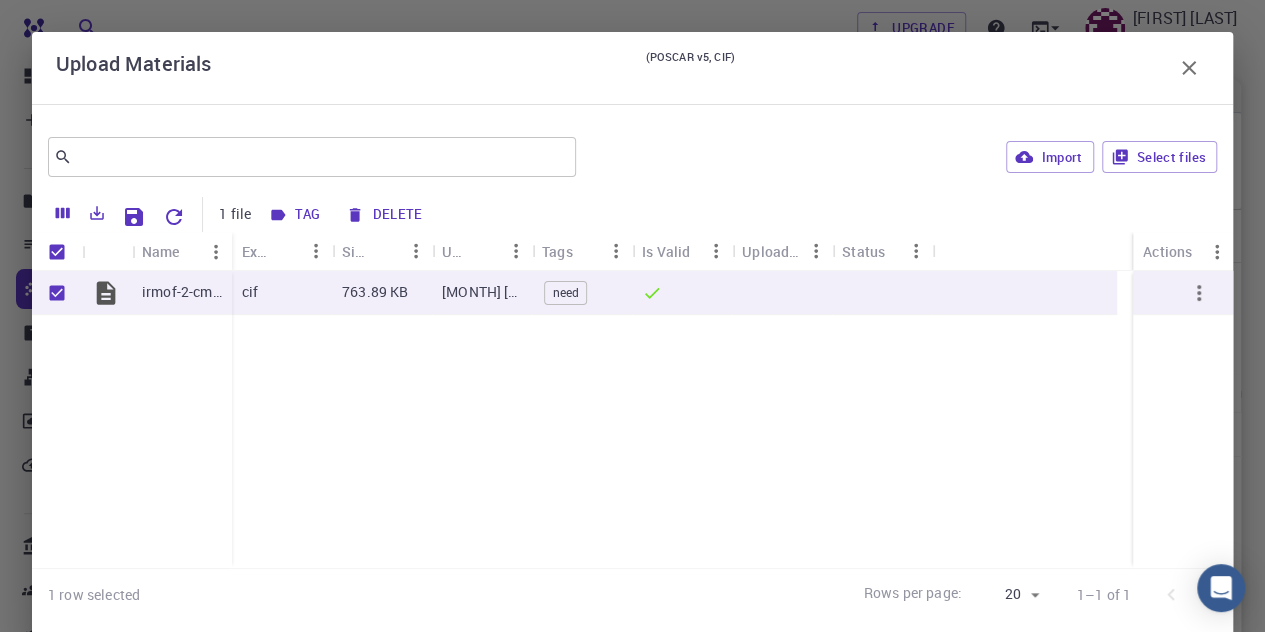 click on "irmof-2-cmplex.cif cif 763.89 KB [MONTH] [DAY], [YEAR], [TIME] need" at bounding box center (632, 419) 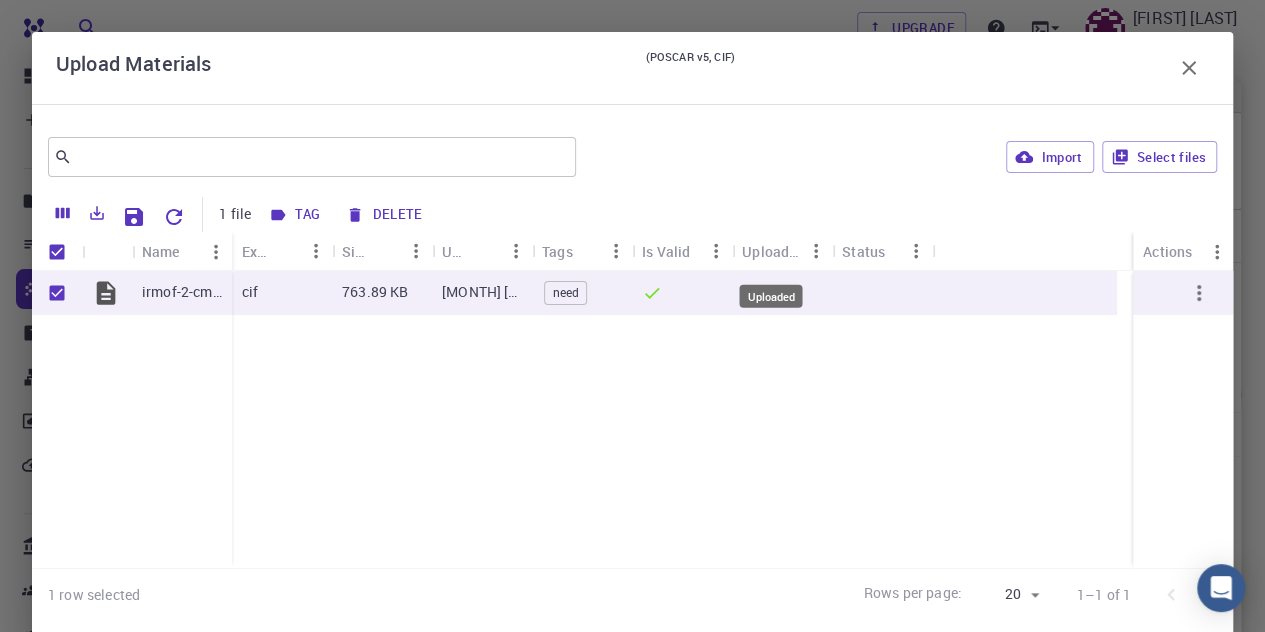 click on "Uploaded" at bounding box center [771, 251] 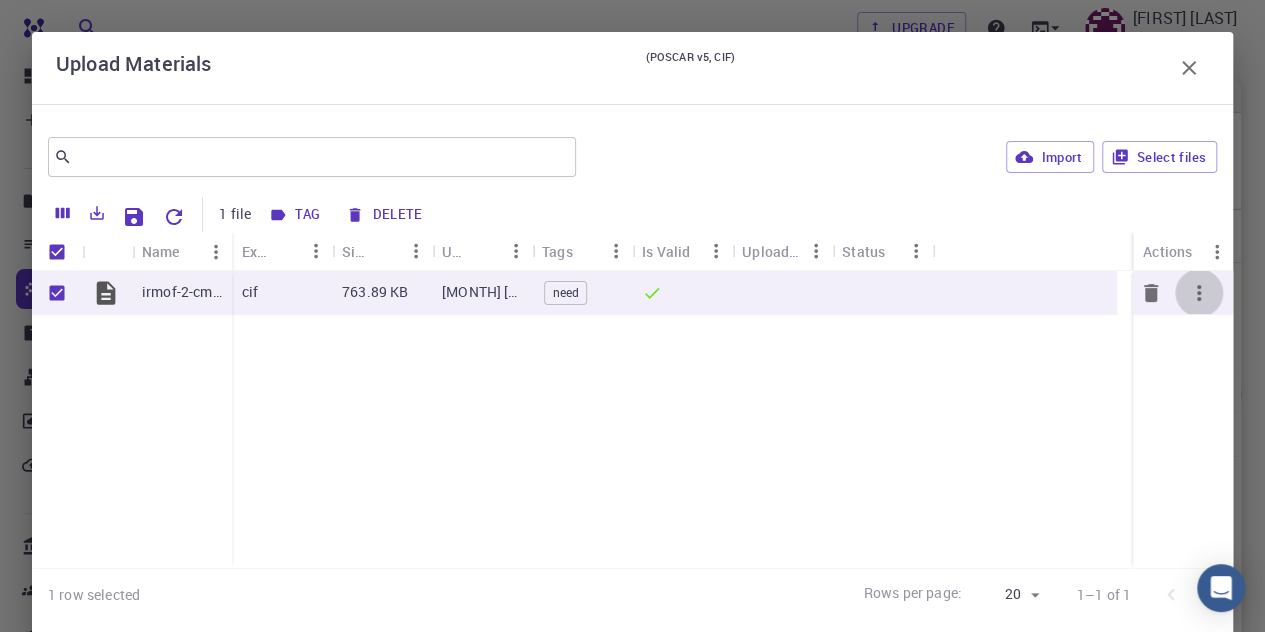 click at bounding box center [1199, 293] 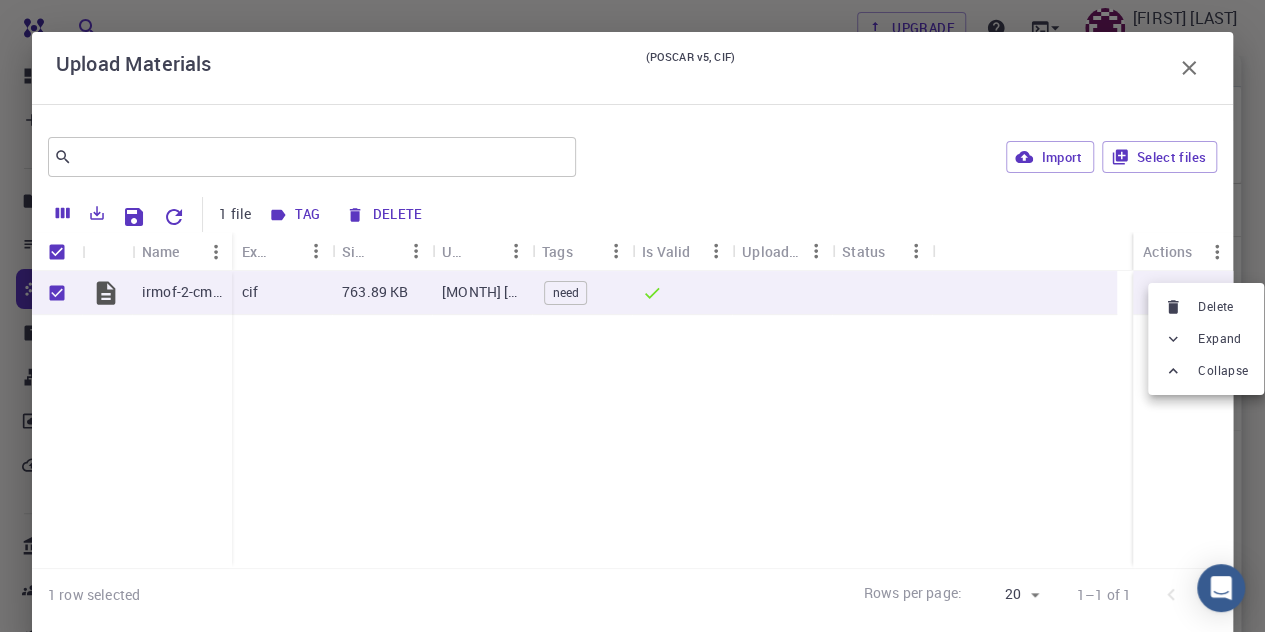 scroll, scrollTop: 0, scrollLeft: 0, axis: both 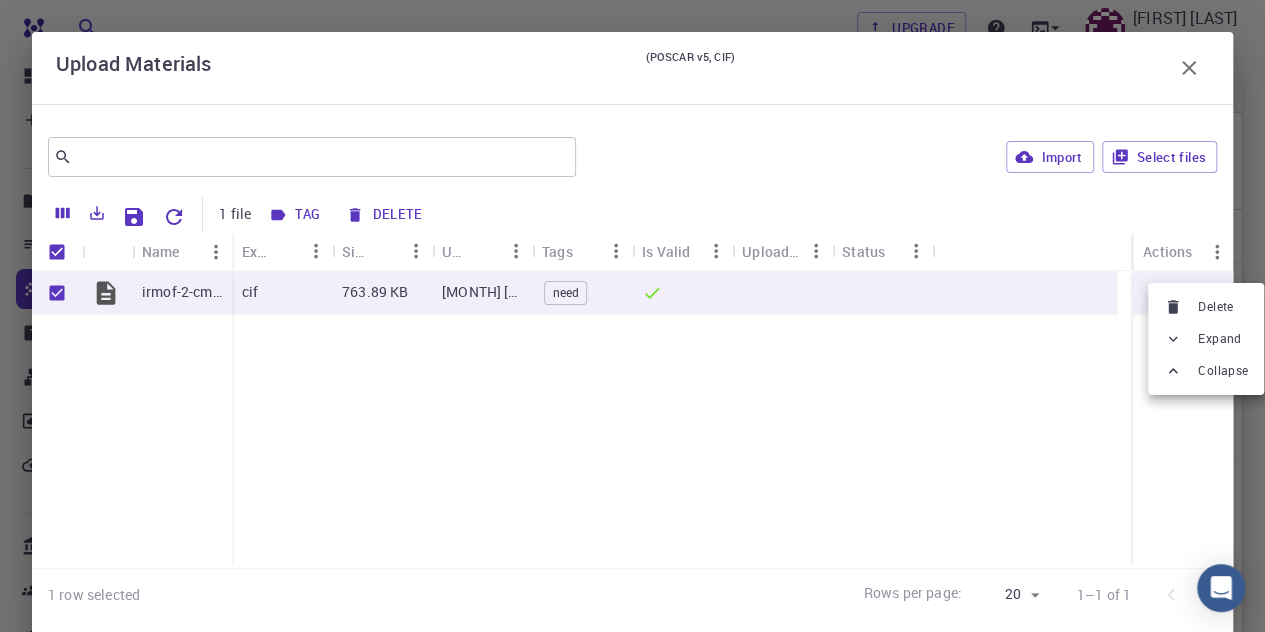 click at bounding box center (632, 316) 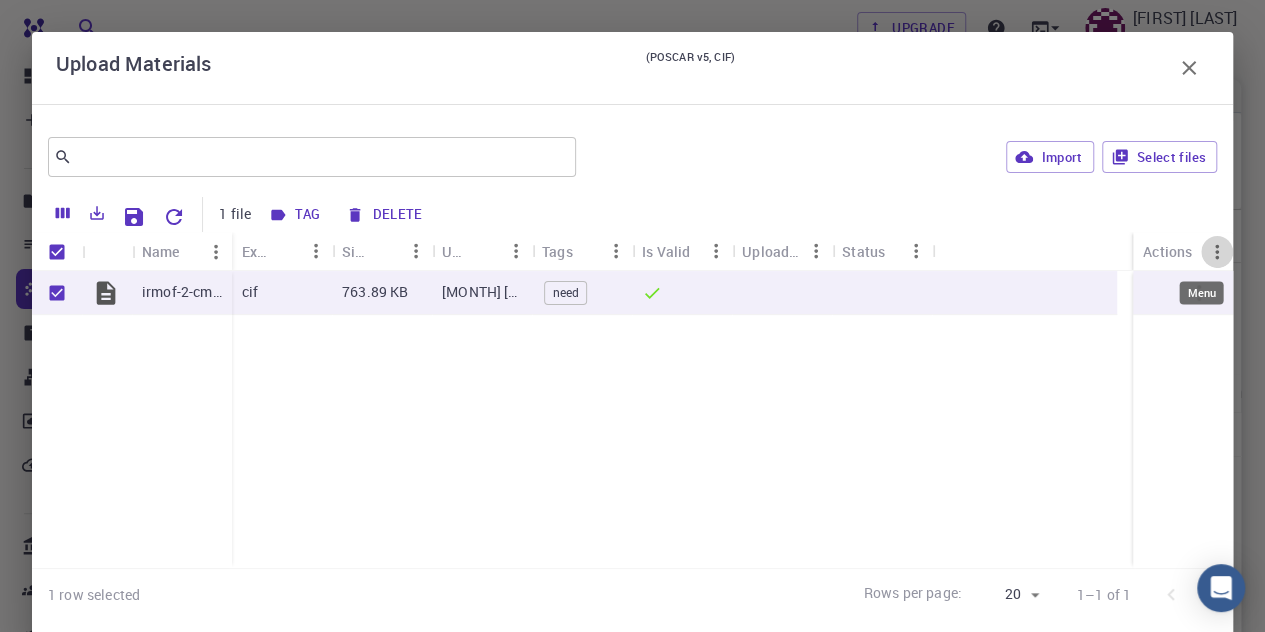 click 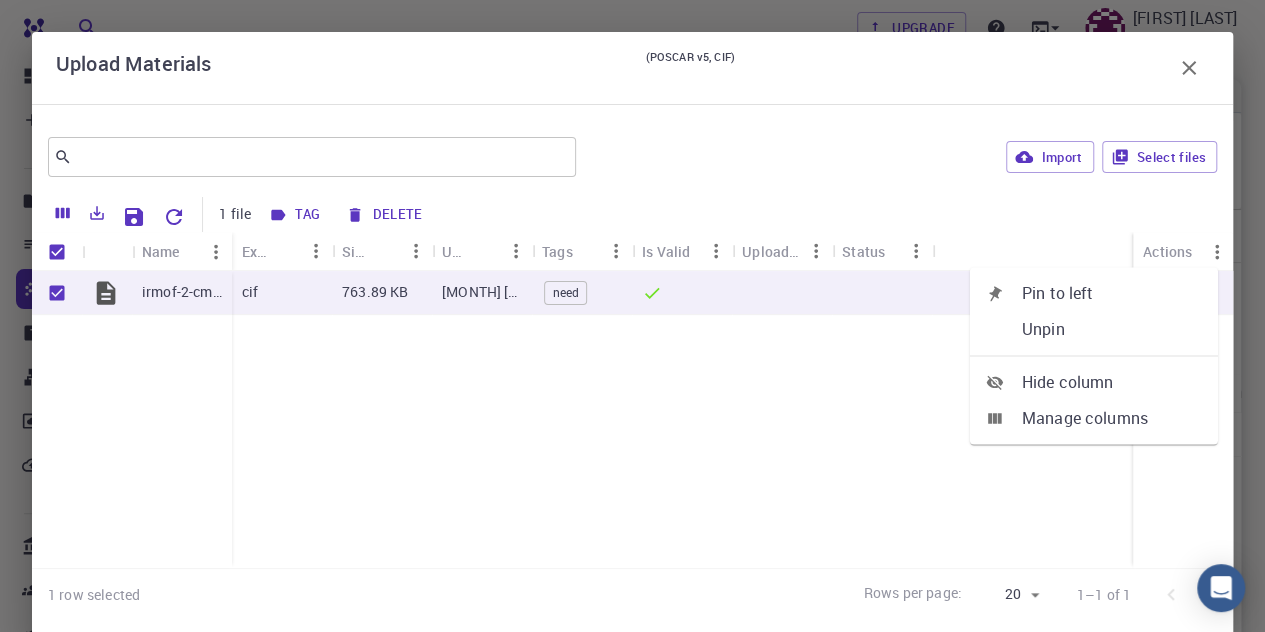 click on "irmof-2-cmplex.cif cif 763.89 KB [MONTH] [DAY], [YEAR], [TIME] need" at bounding box center (632, 419) 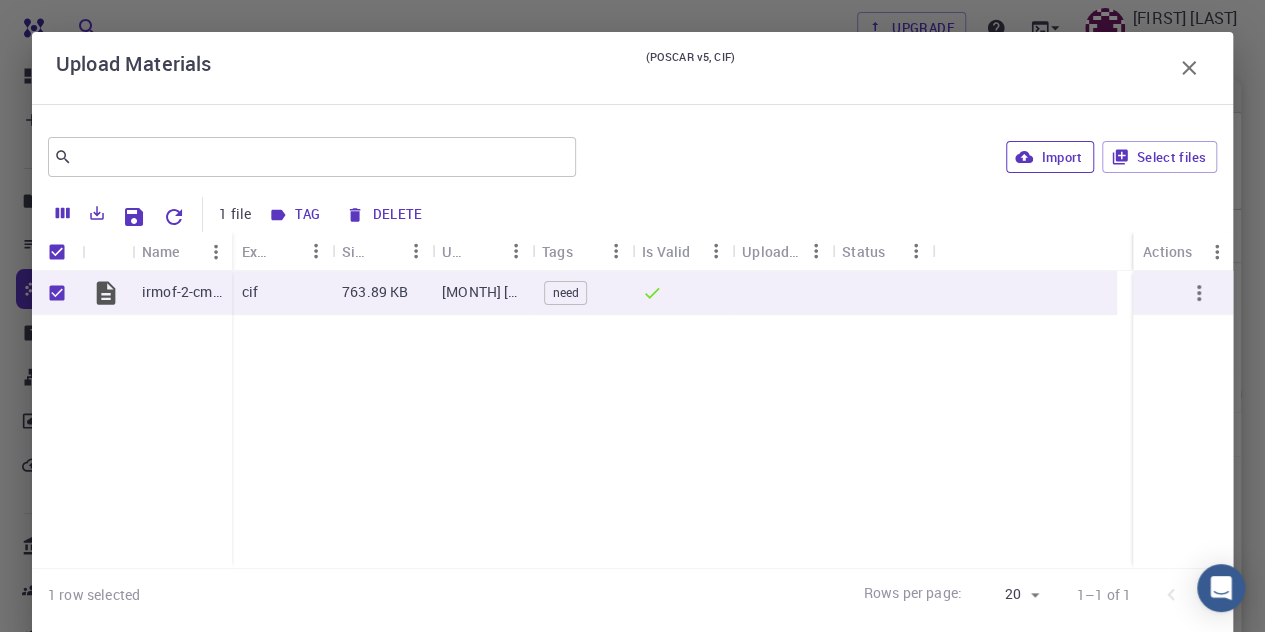 click on "Import" at bounding box center (1049, 157) 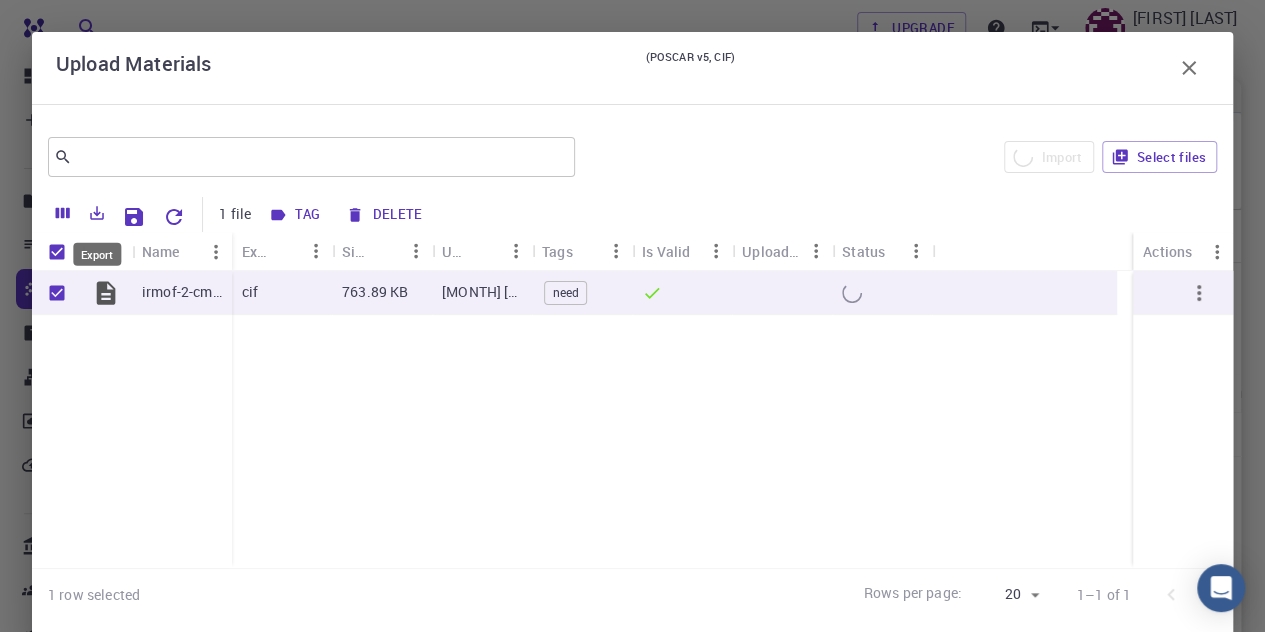 click 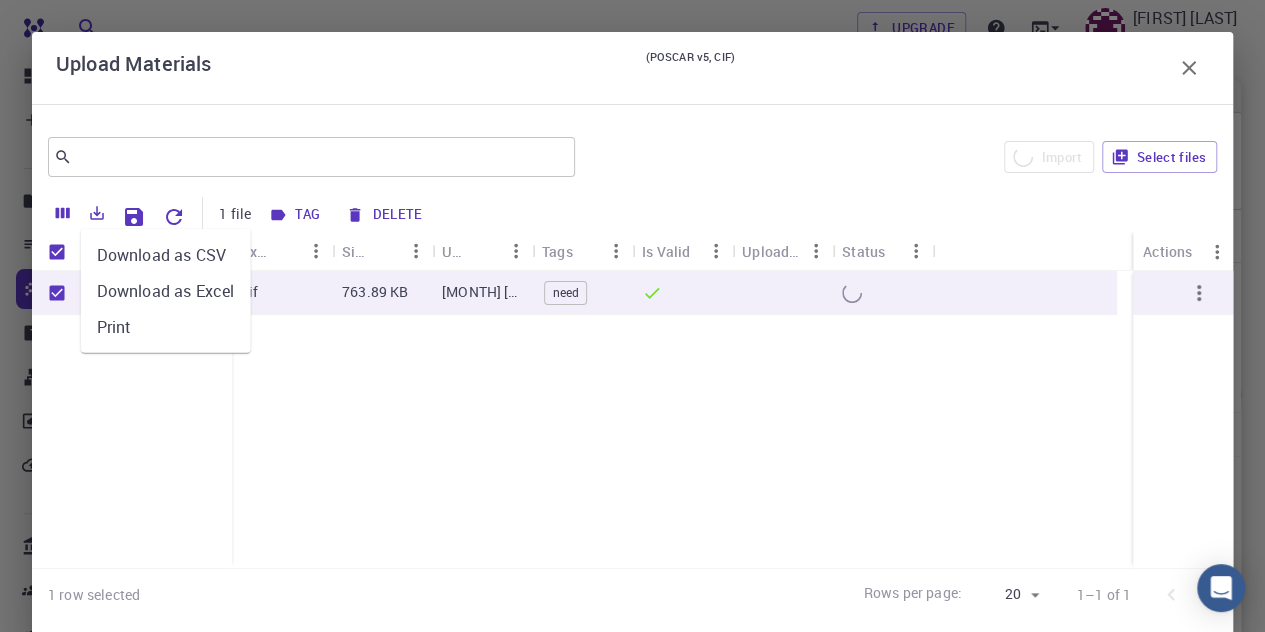 click 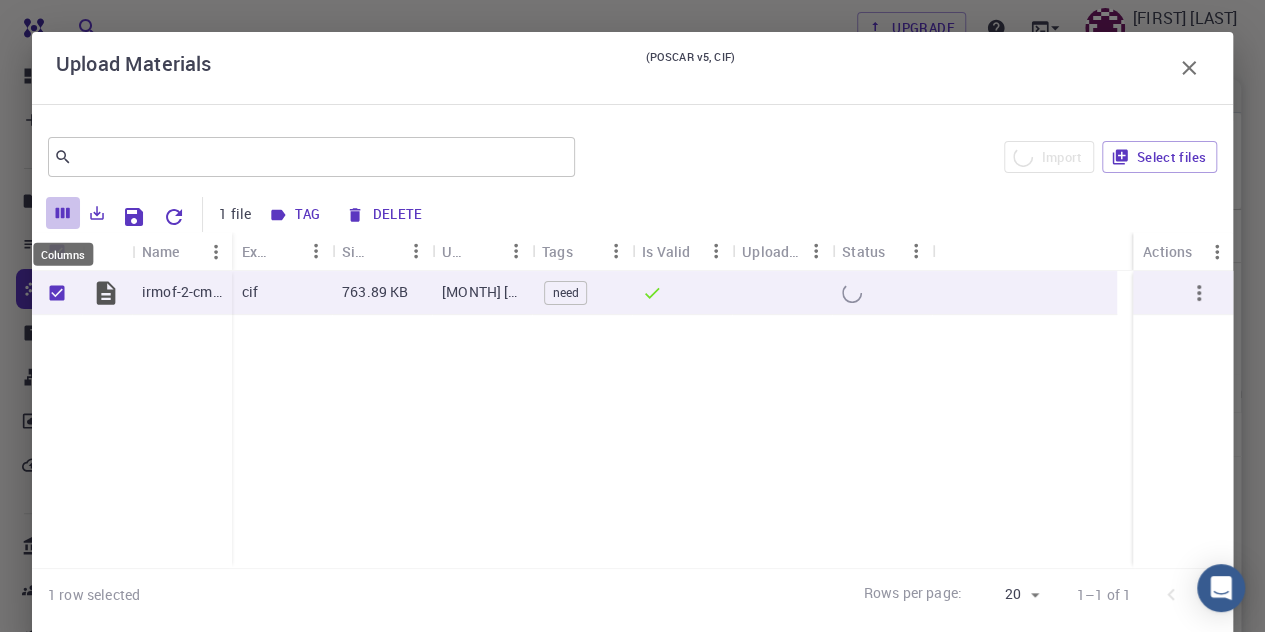 click 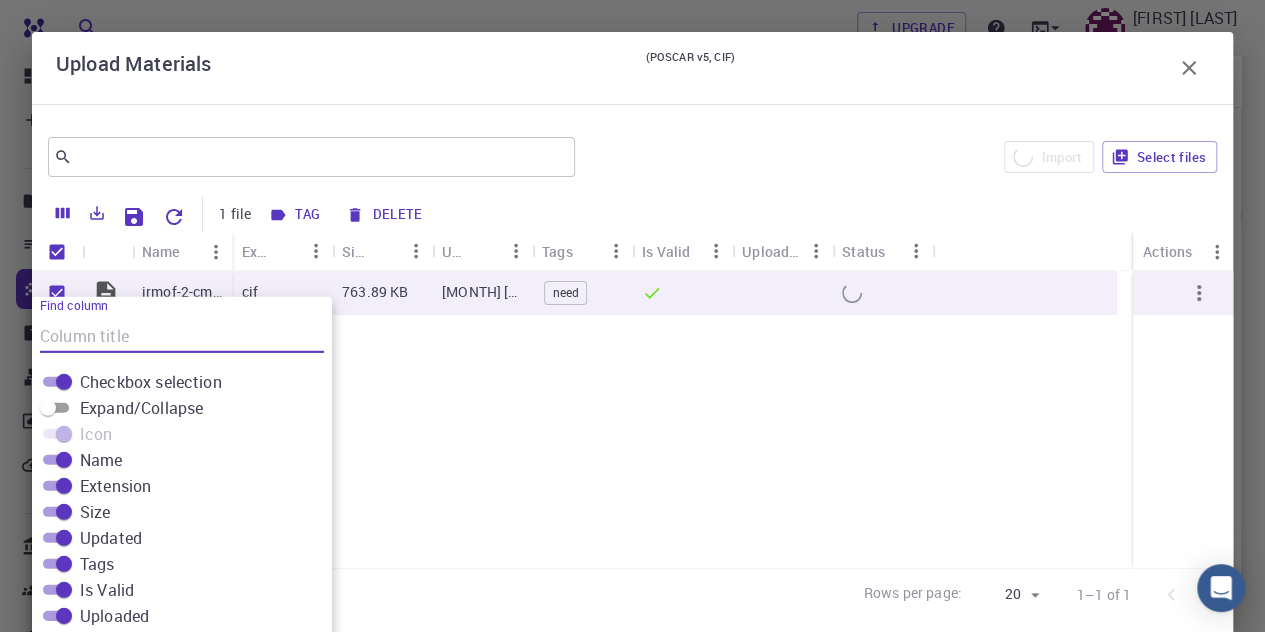 scroll, scrollTop: 278, scrollLeft: 0, axis: vertical 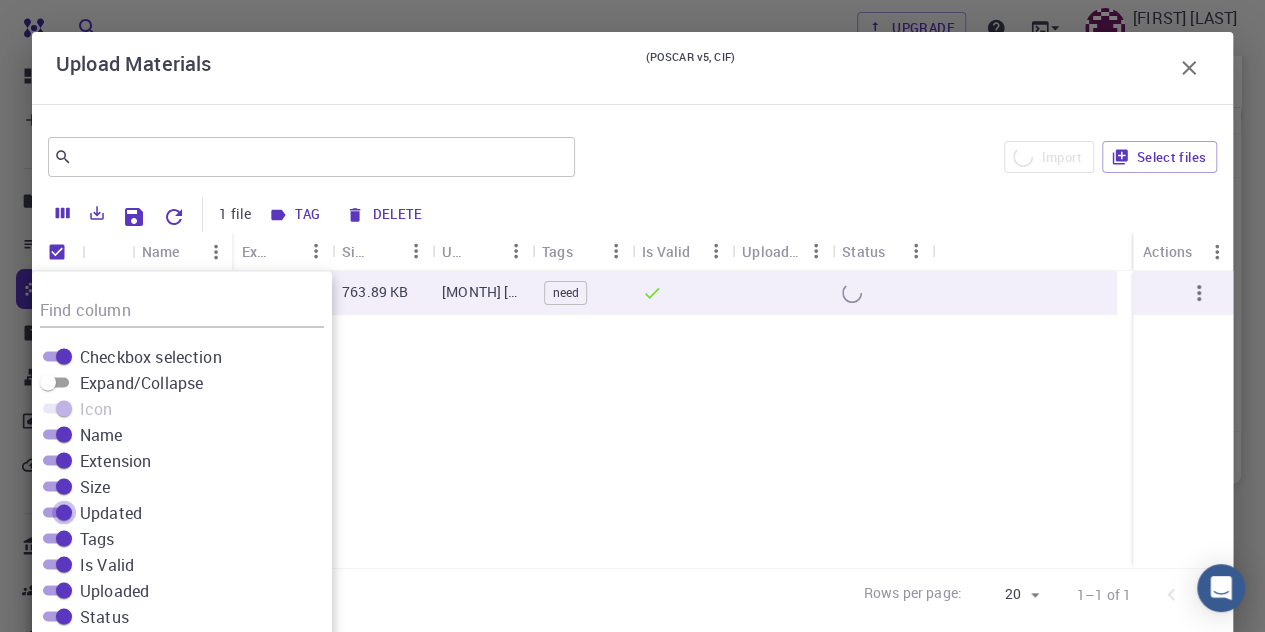 click on "Updated" at bounding box center [64, 512] 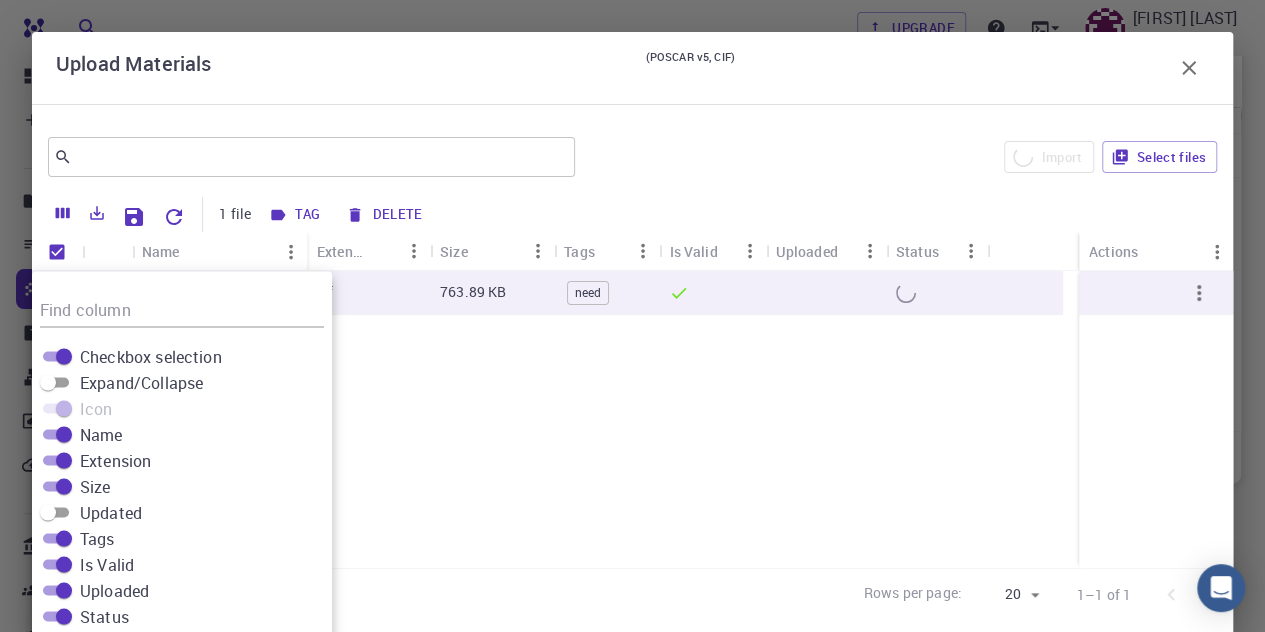 click on "Updated" at bounding box center (48, 512) 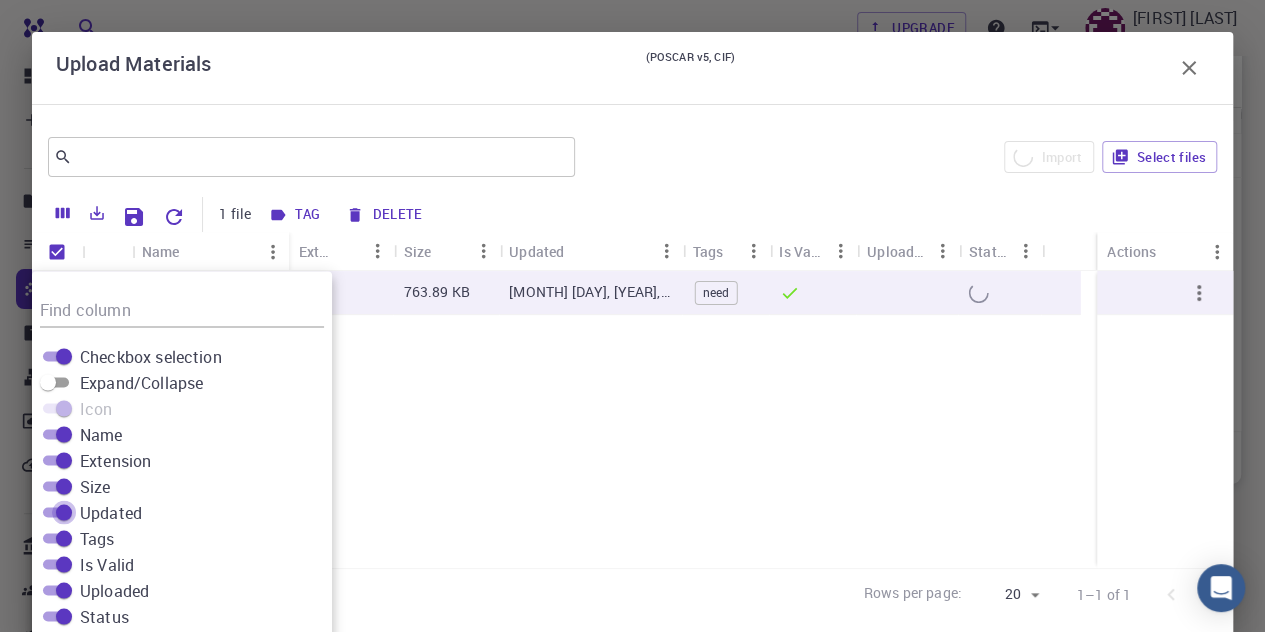 click on "Updated" at bounding box center (64, 512) 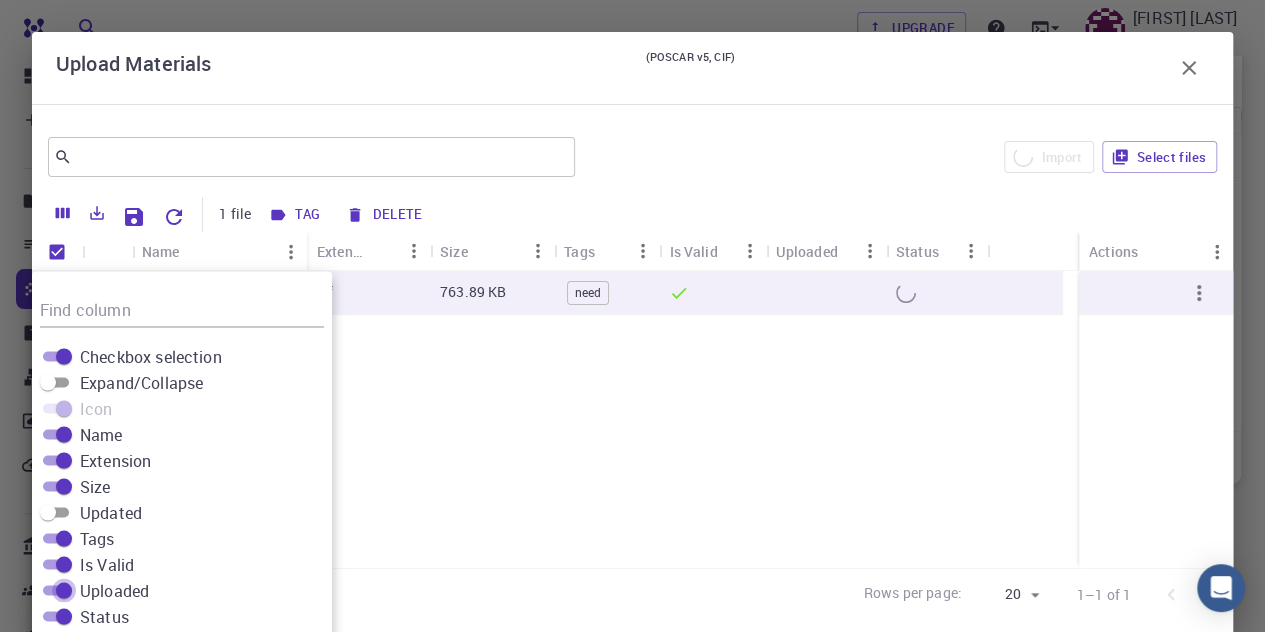 click on "Uploaded" at bounding box center (64, 590) 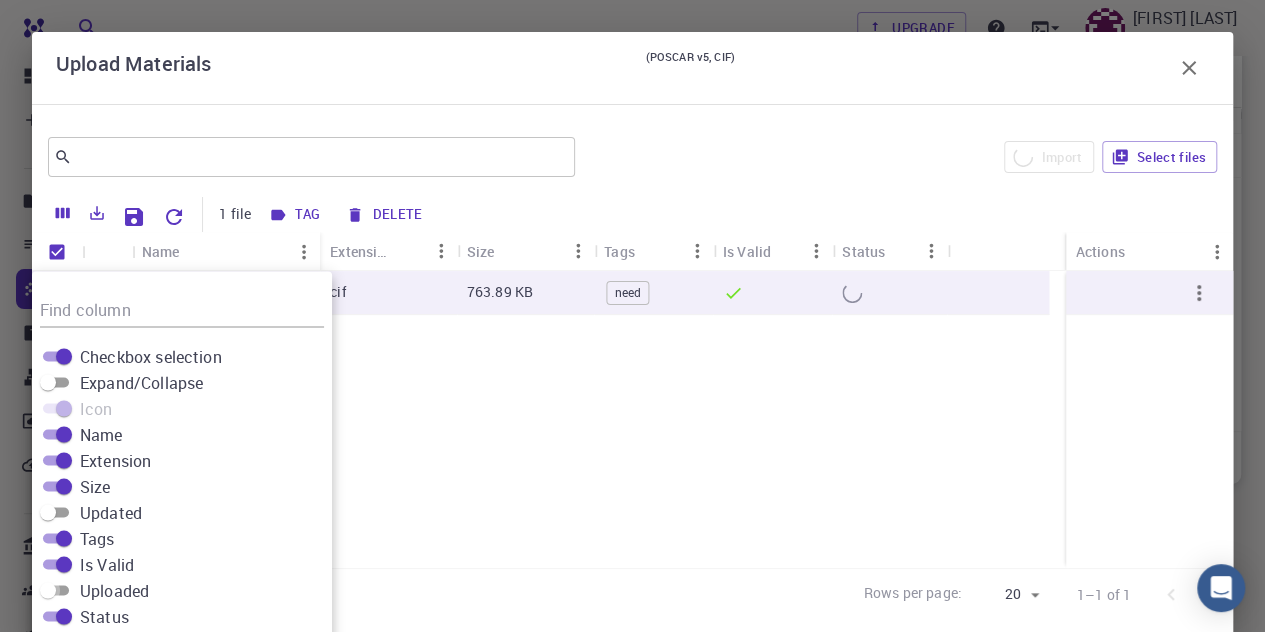 click on "Uploaded" at bounding box center [48, 590] 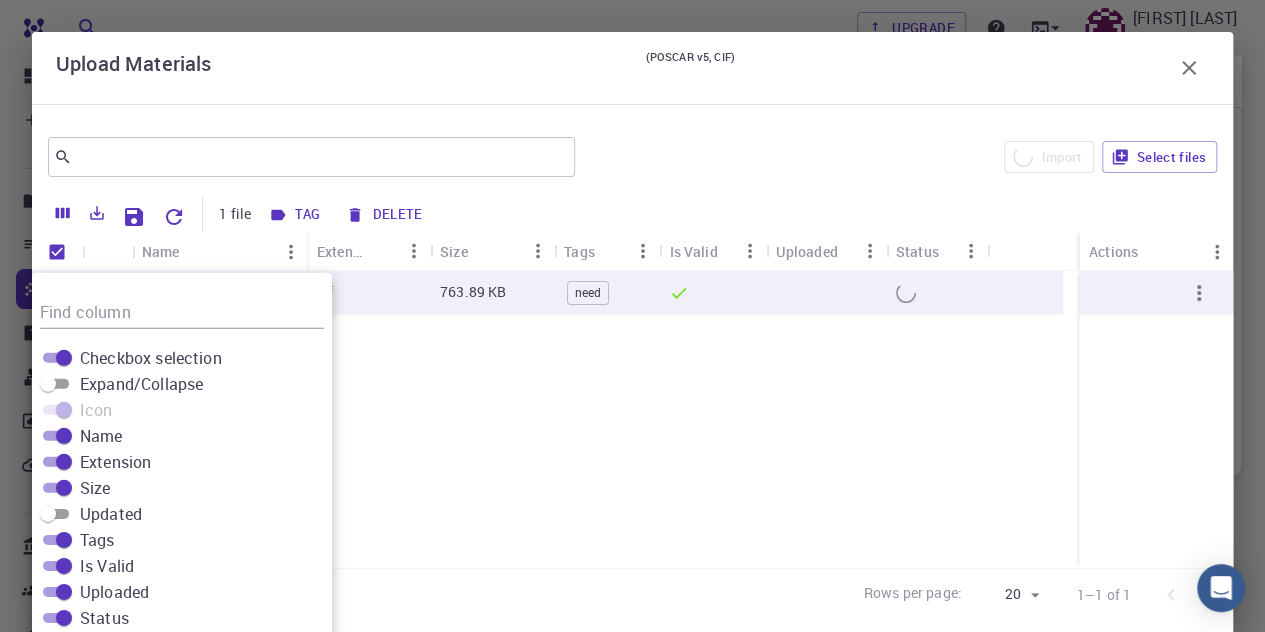 scroll, scrollTop: 288, scrollLeft: 0, axis: vertical 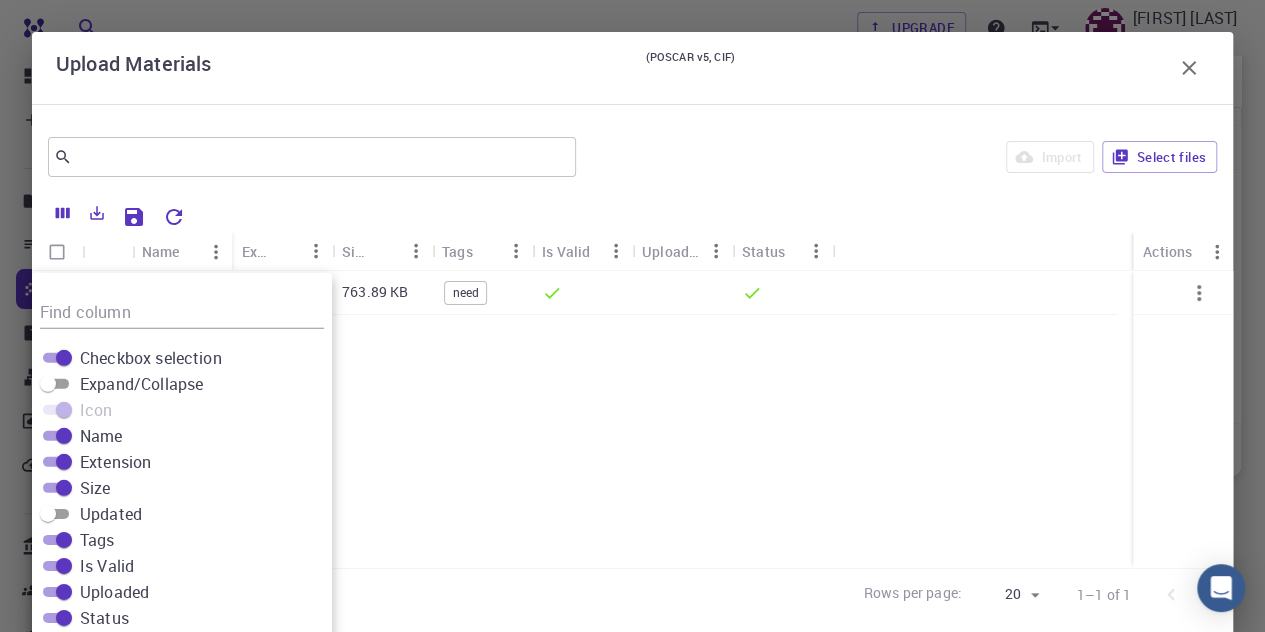 click on "irmof-2-cmplex.cif cif 763.89 KB need" at bounding box center [632, 419] 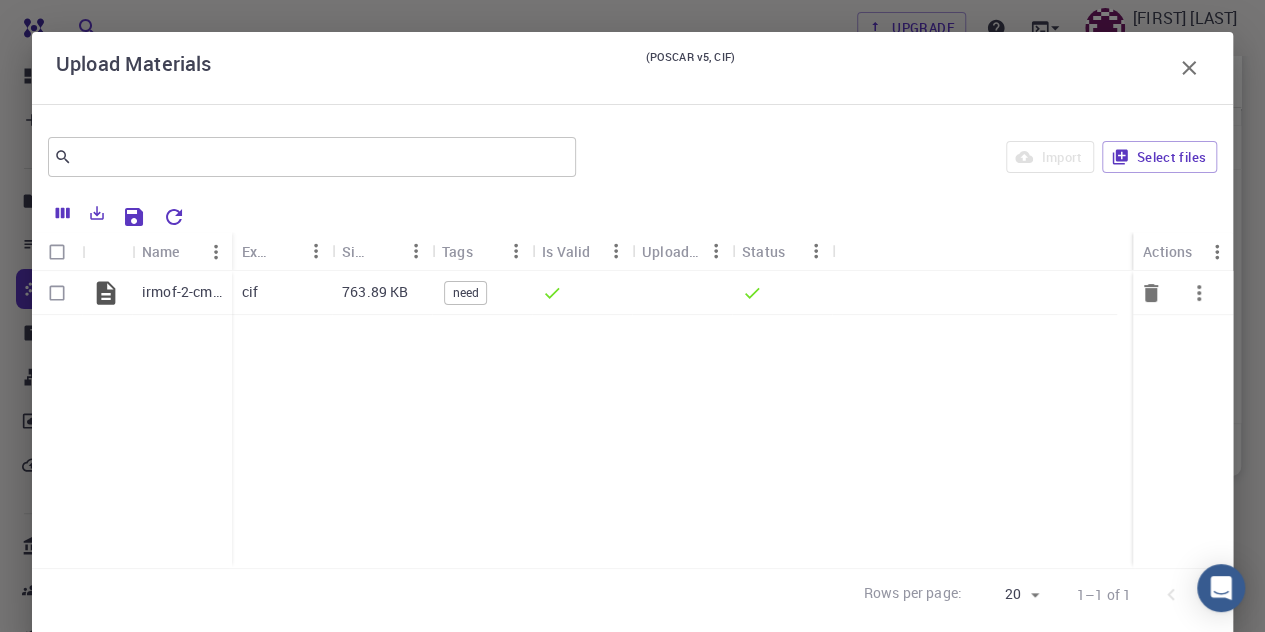 click 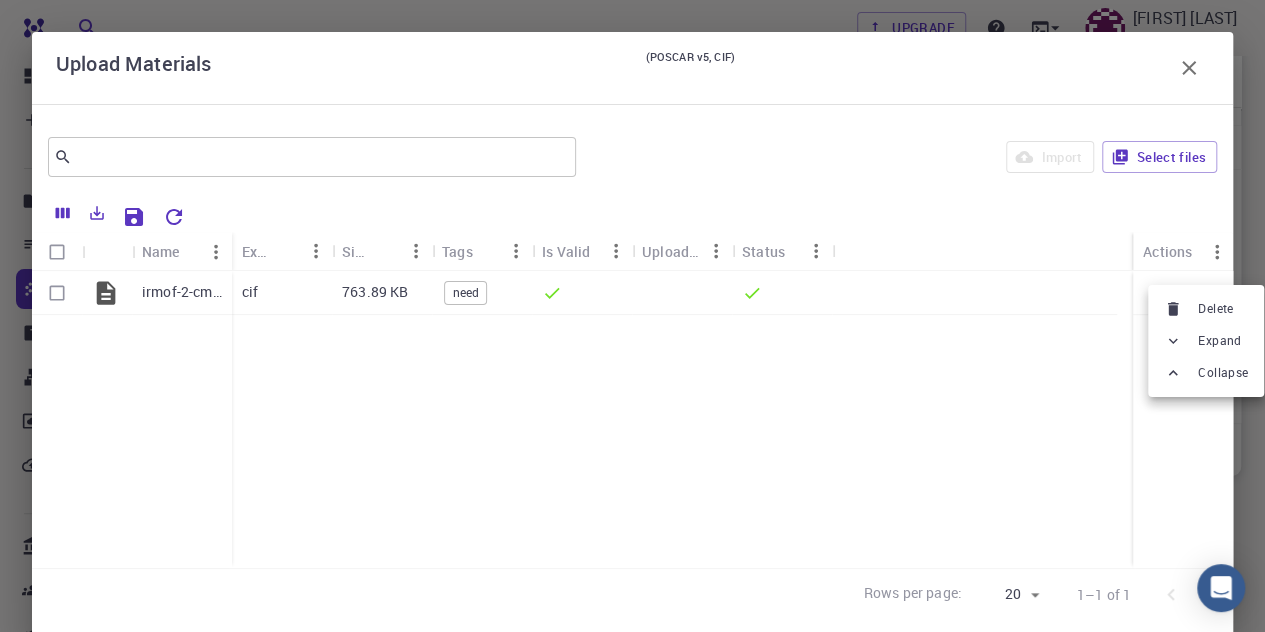 click at bounding box center [632, 316] 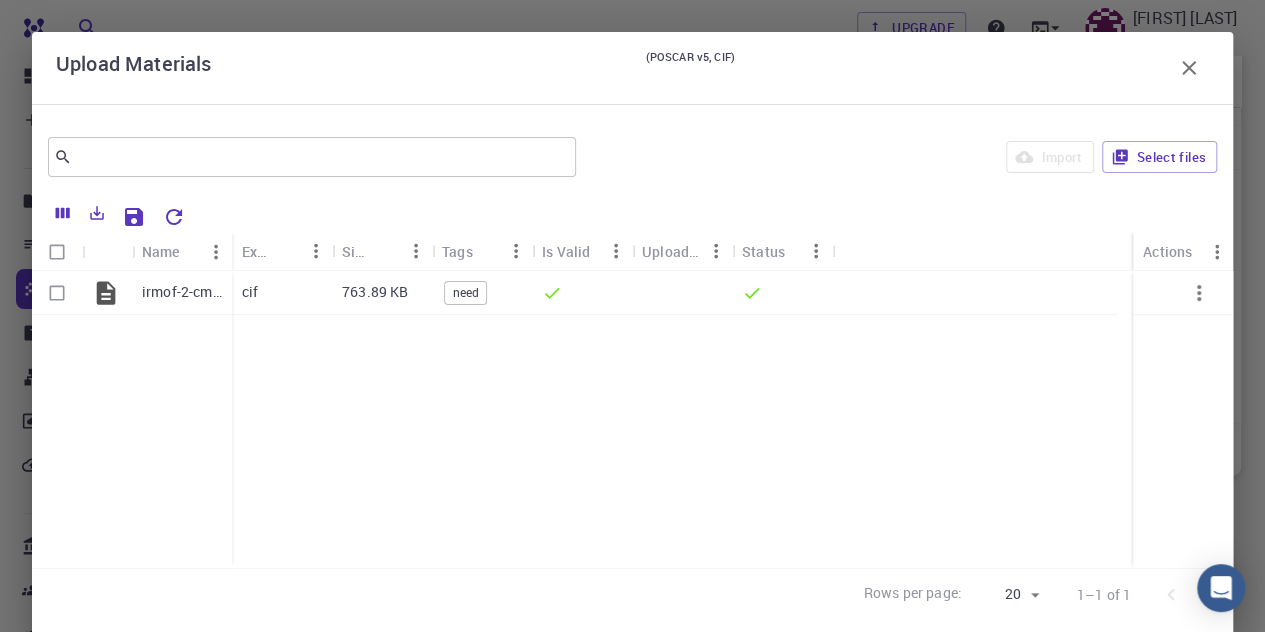 click on "​ Import Select files" at bounding box center (632, 157) 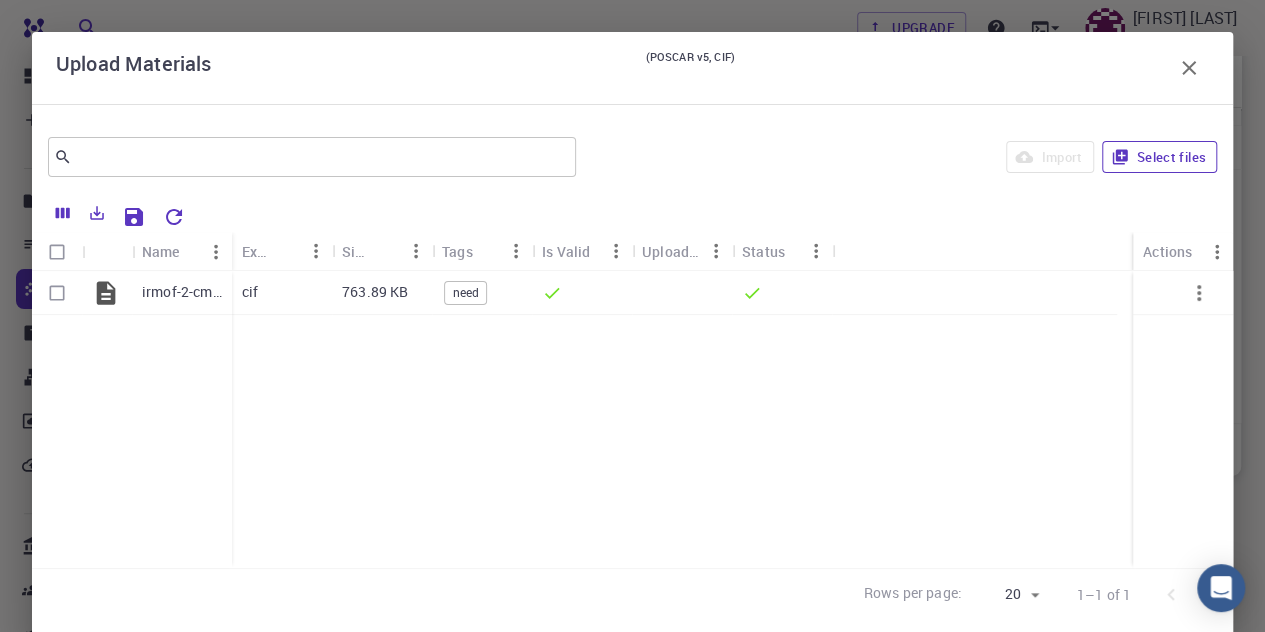 click on "Select files" at bounding box center [1159, 157] 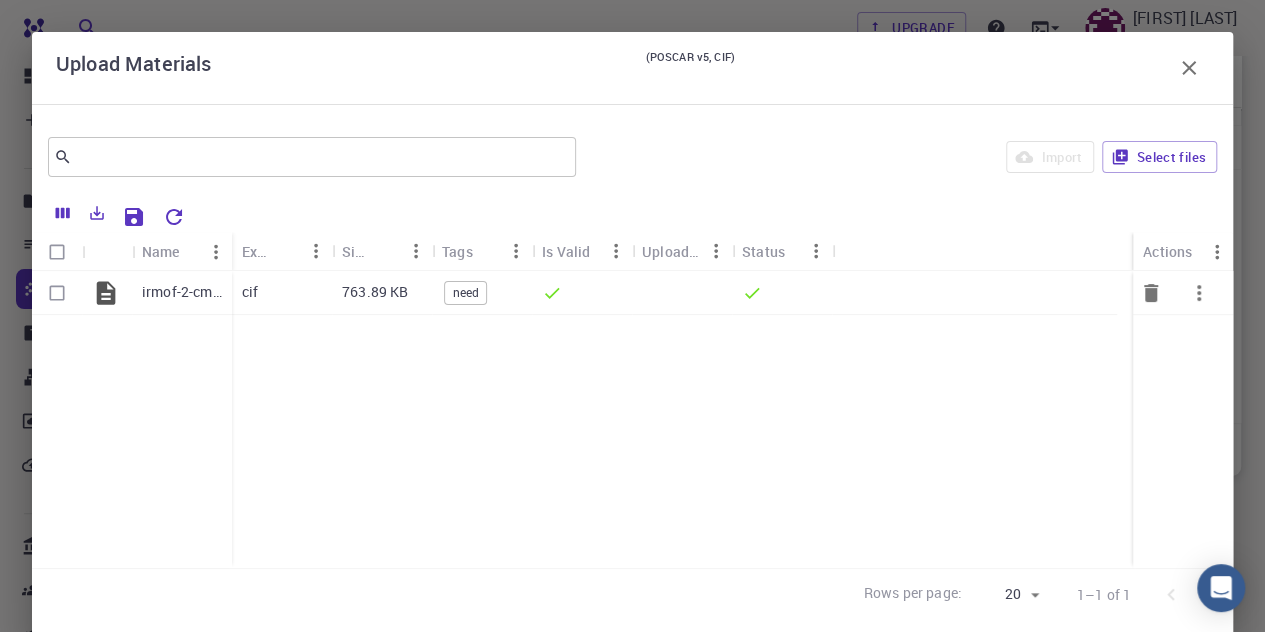 click on "need" at bounding box center (465, 292) 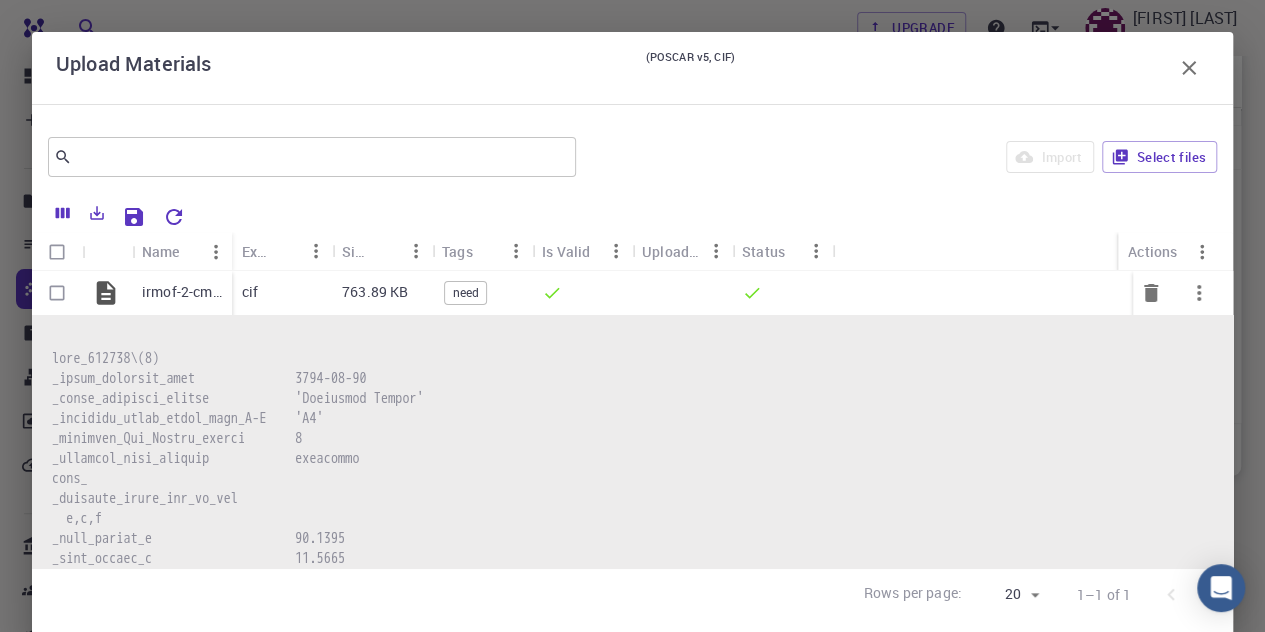 drag, startPoint x: 402, startPoint y: 293, endPoint x: 401, endPoint y: 273, distance: 20.024984 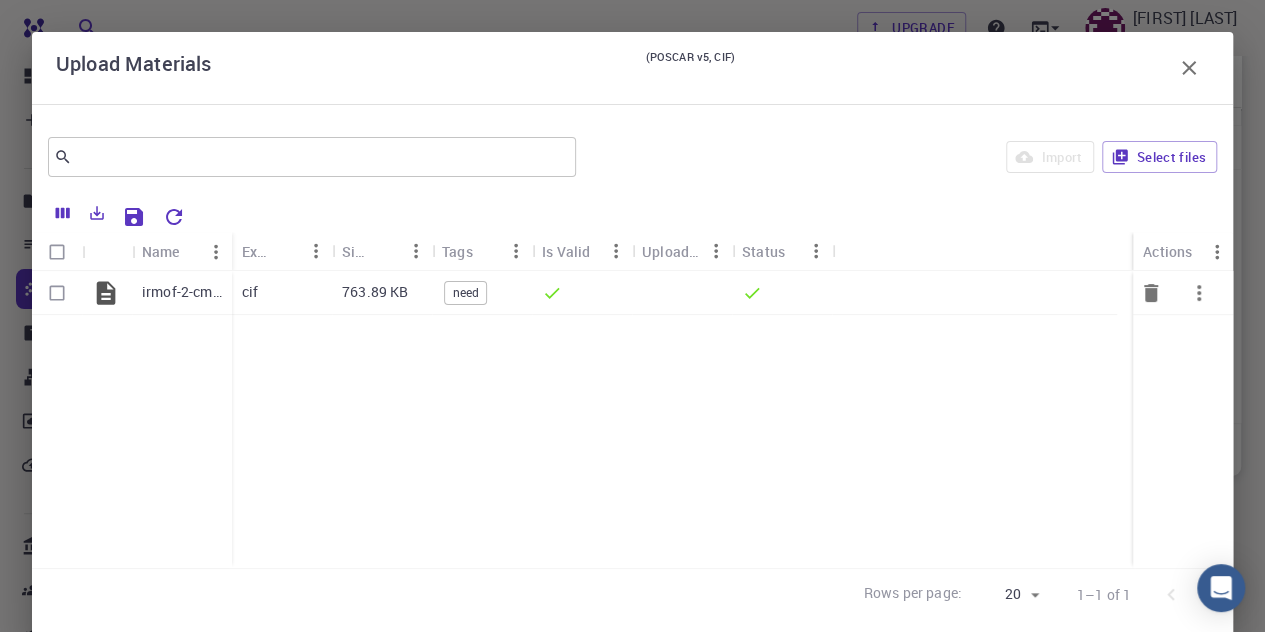 click on "763.89 KB" at bounding box center [382, 293] 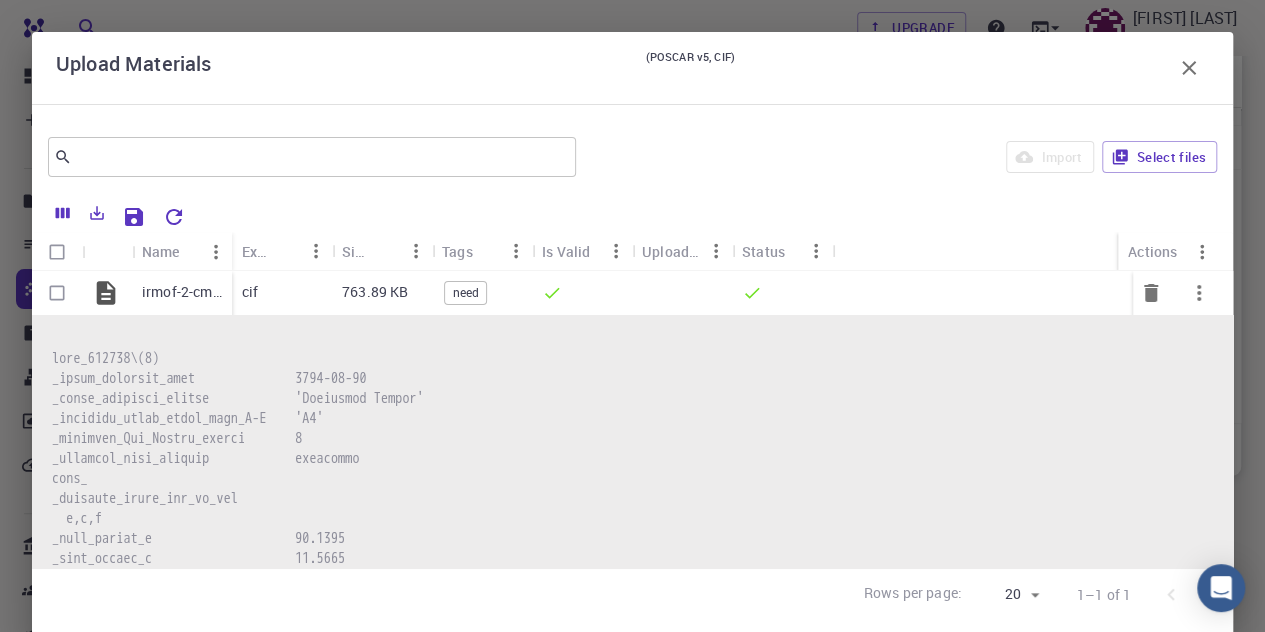 click on "763.89 KB" at bounding box center [375, 292] 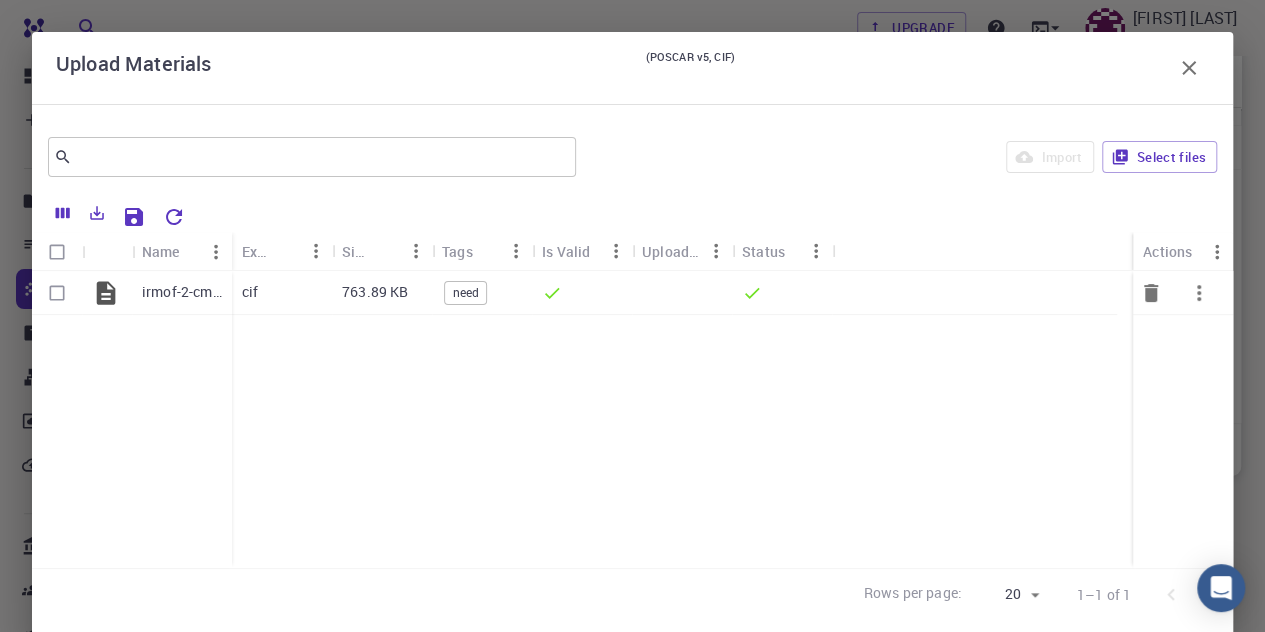 click on "763.89 KB" at bounding box center (382, 293) 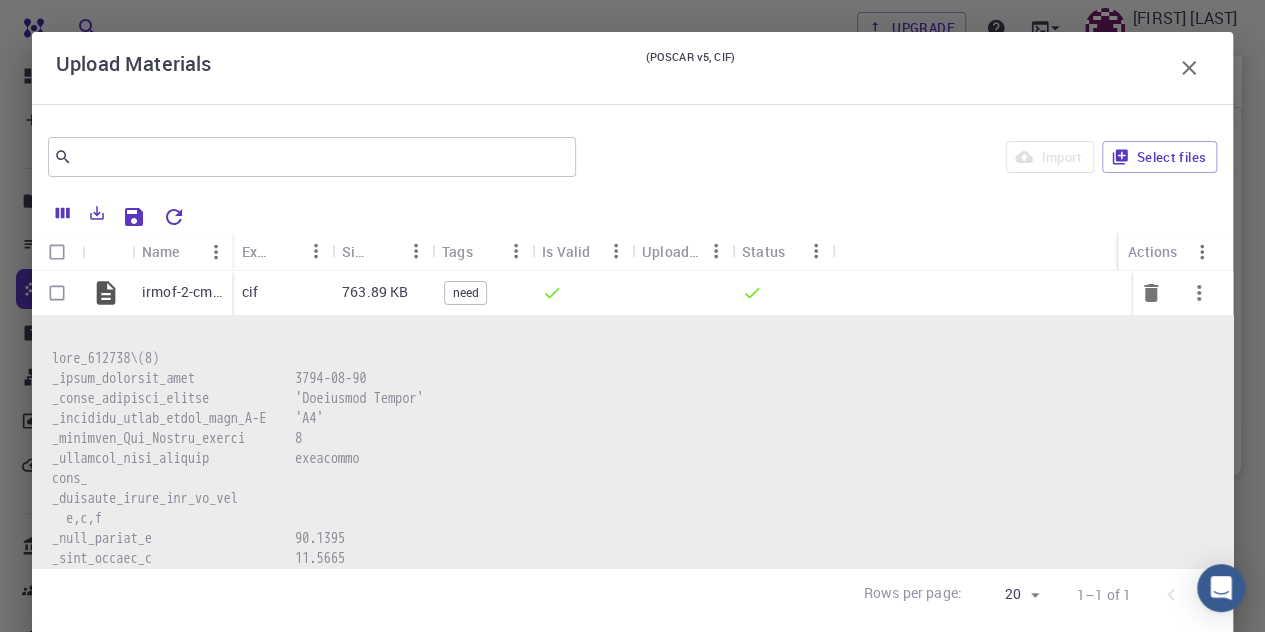 click at bounding box center (57, 293) 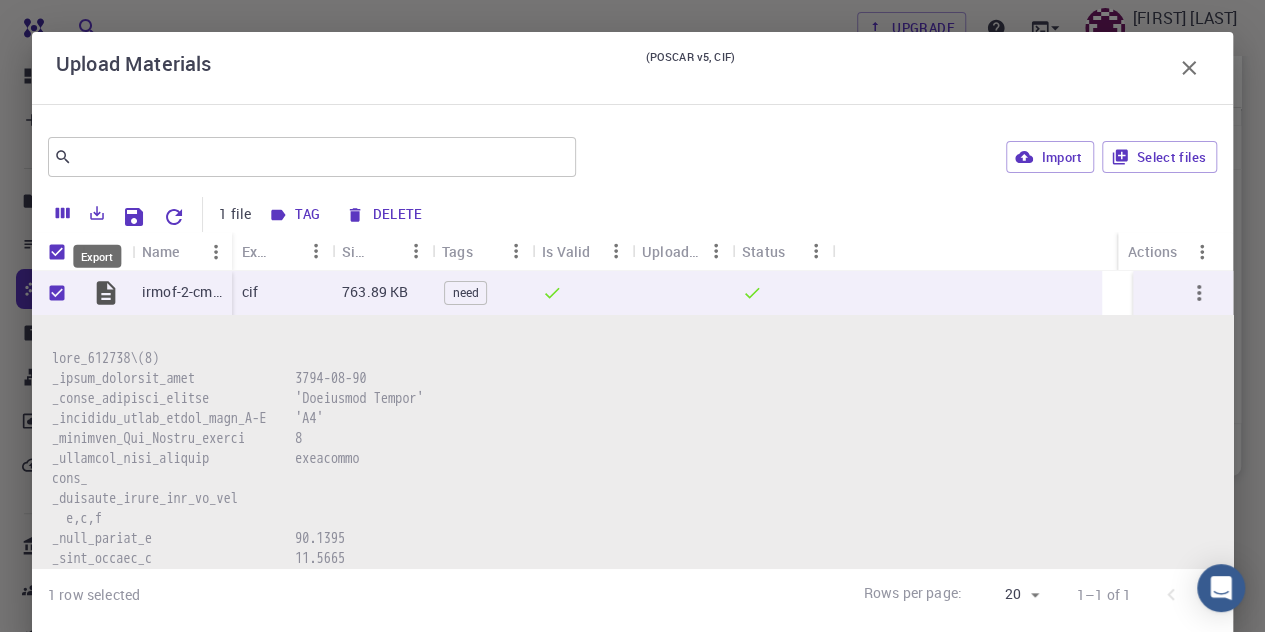 click at bounding box center [97, 213] 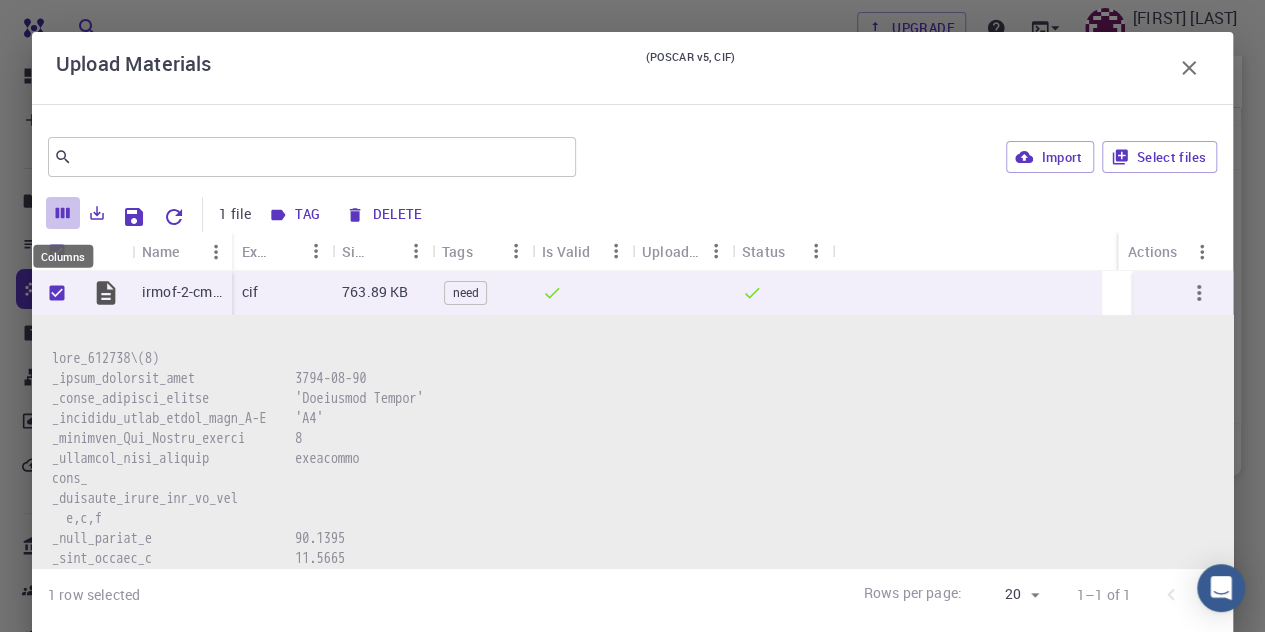 click at bounding box center (63, 213) 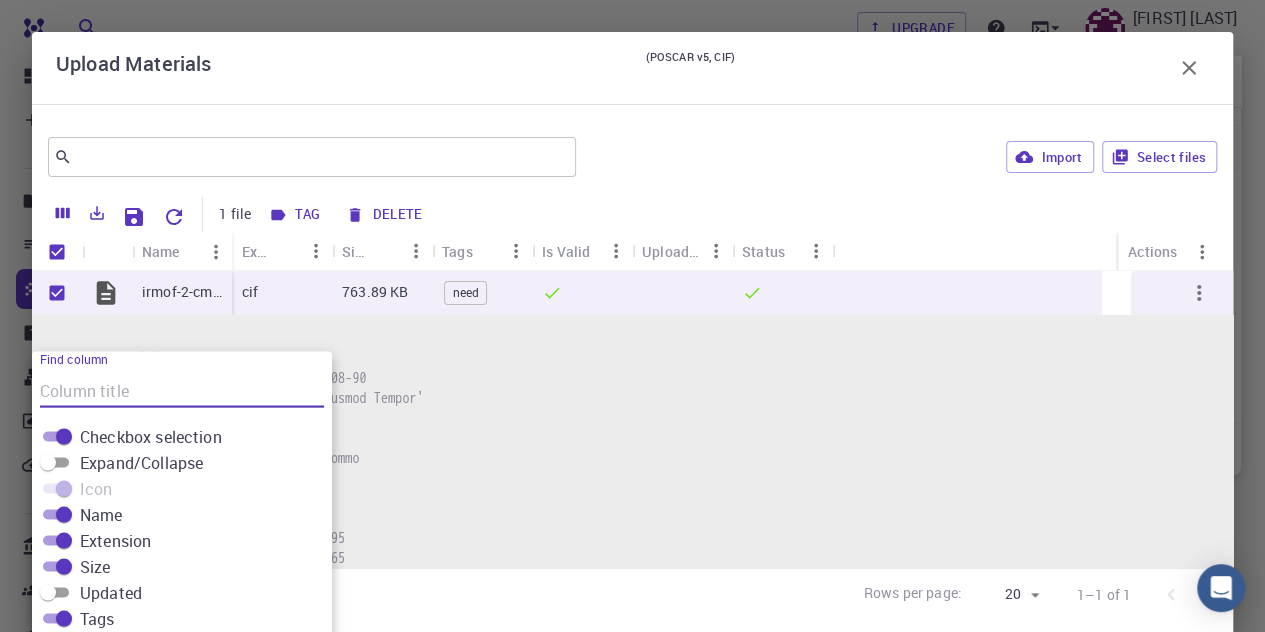 scroll, scrollTop: 78, scrollLeft: 0, axis: vertical 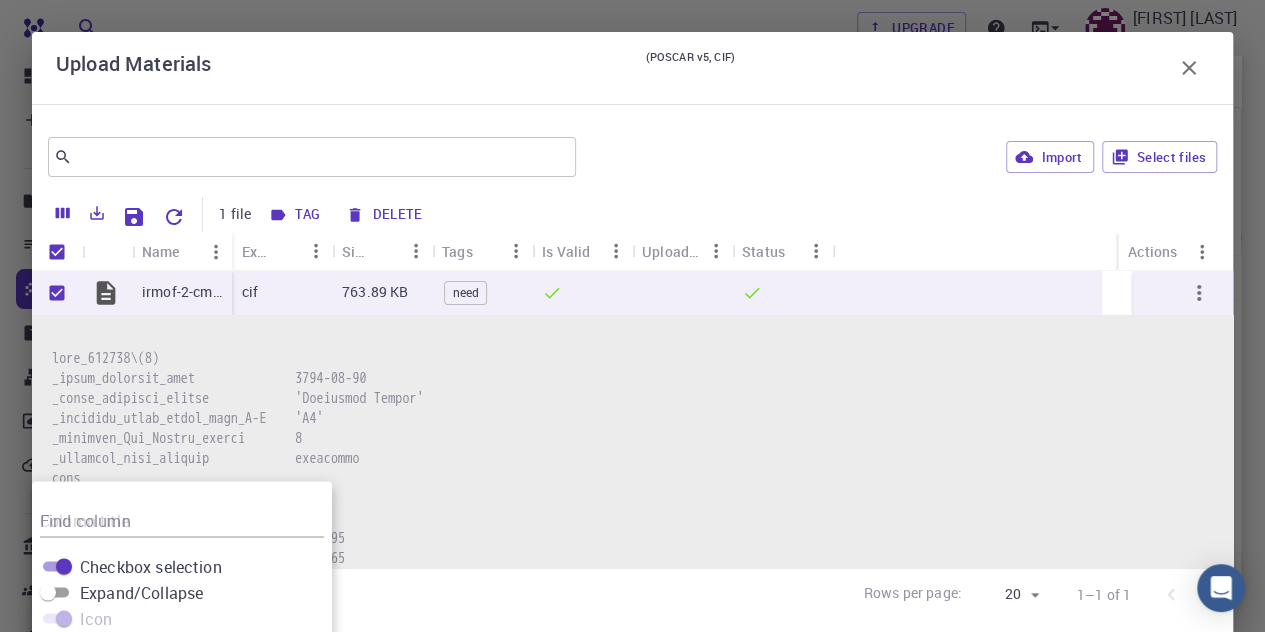 click at bounding box center (632, 162595) 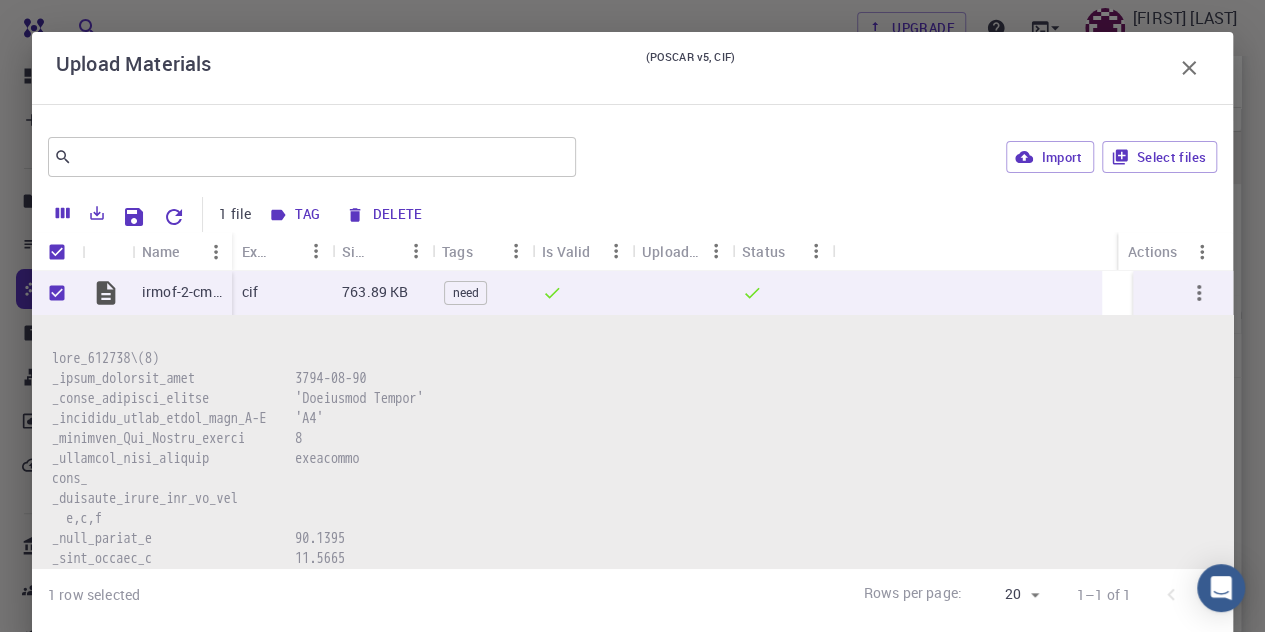 scroll, scrollTop: 0, scrollLeft: 0, axis: both 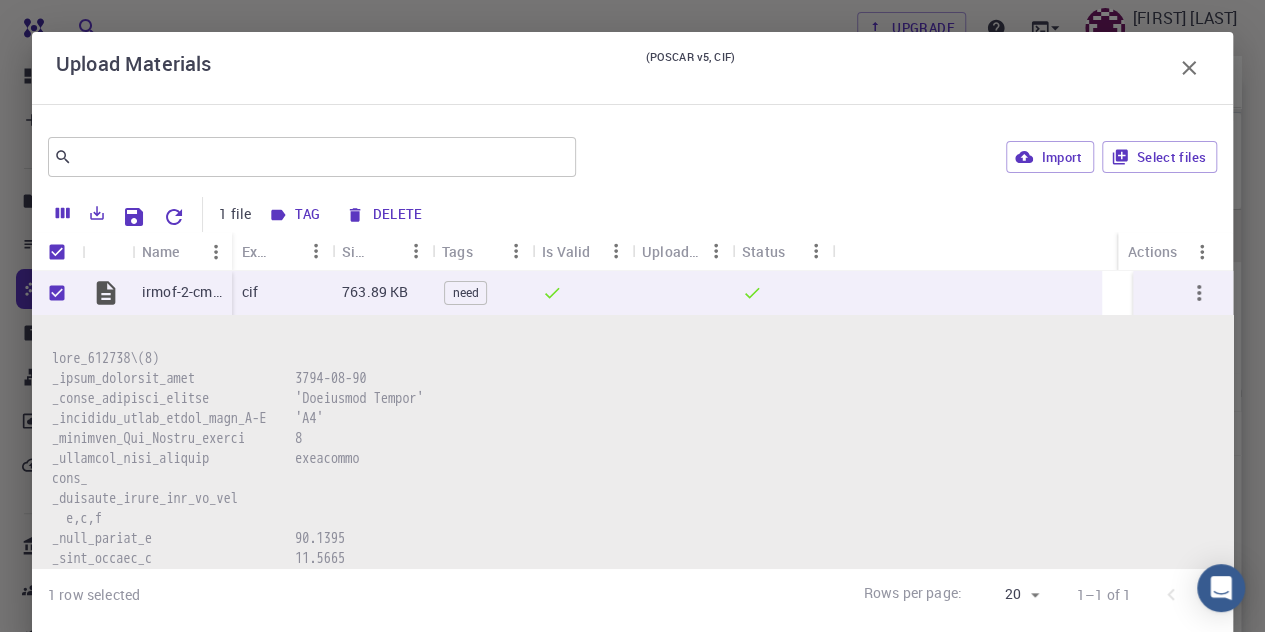 click at bounding box center [632, 162595] 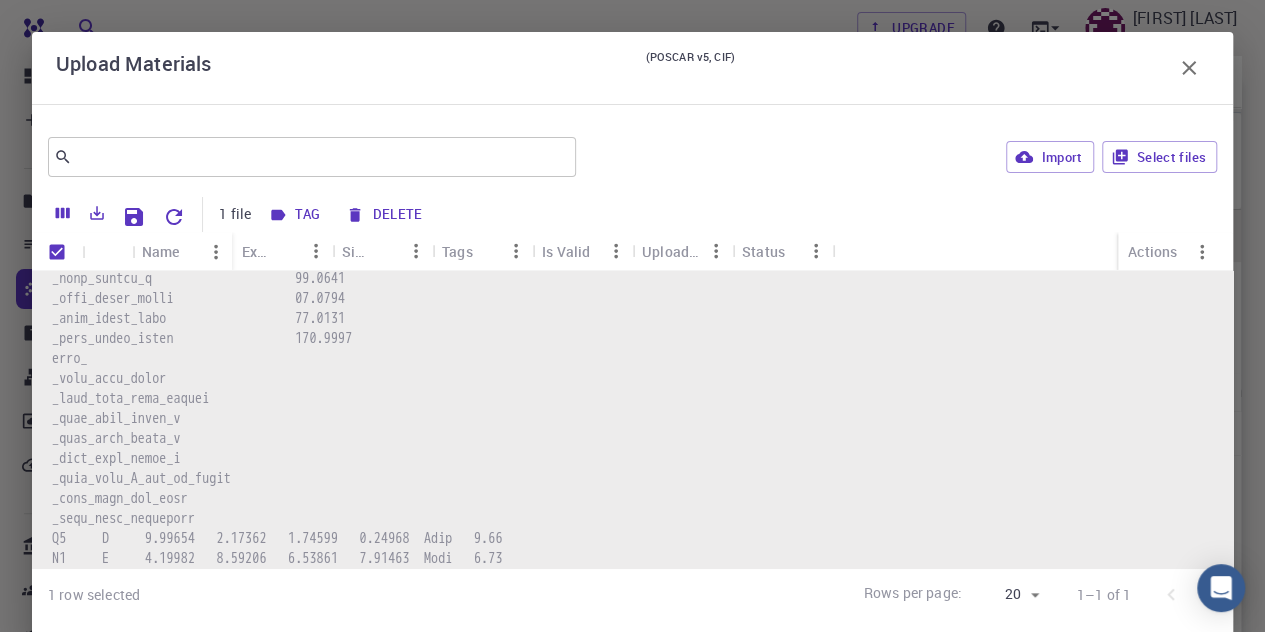 scroll, scrollTop: 0, scrollLeft: 0, axis: both 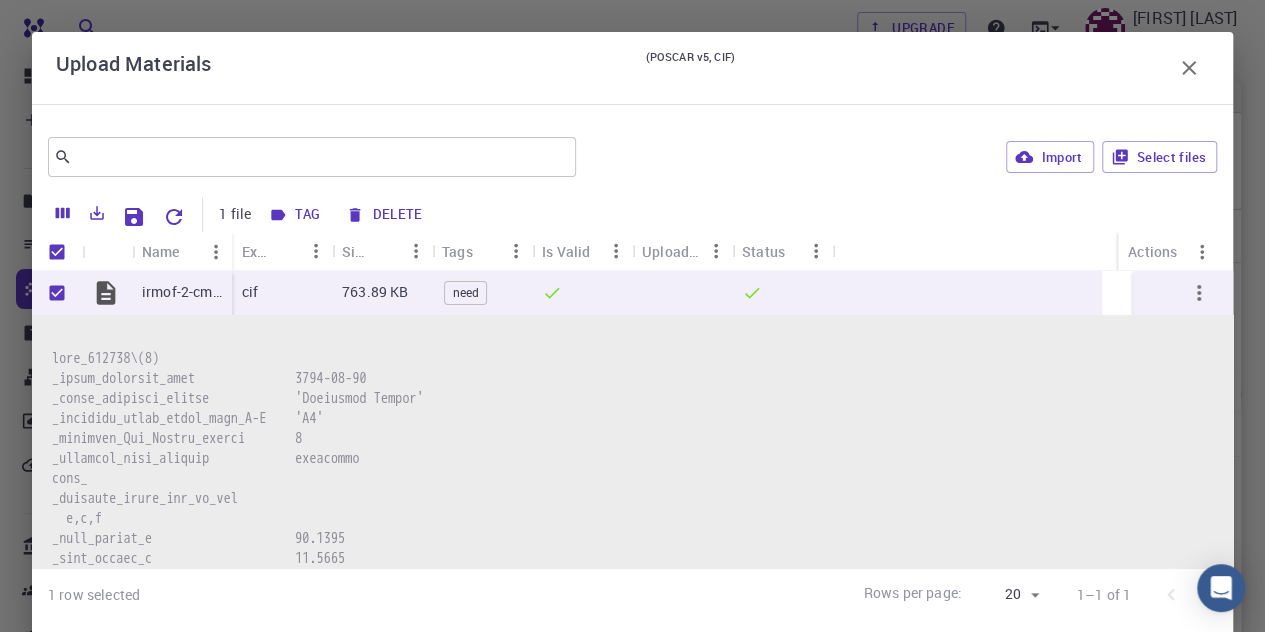 click on "Uploaded" at bounding box center [671, 251] 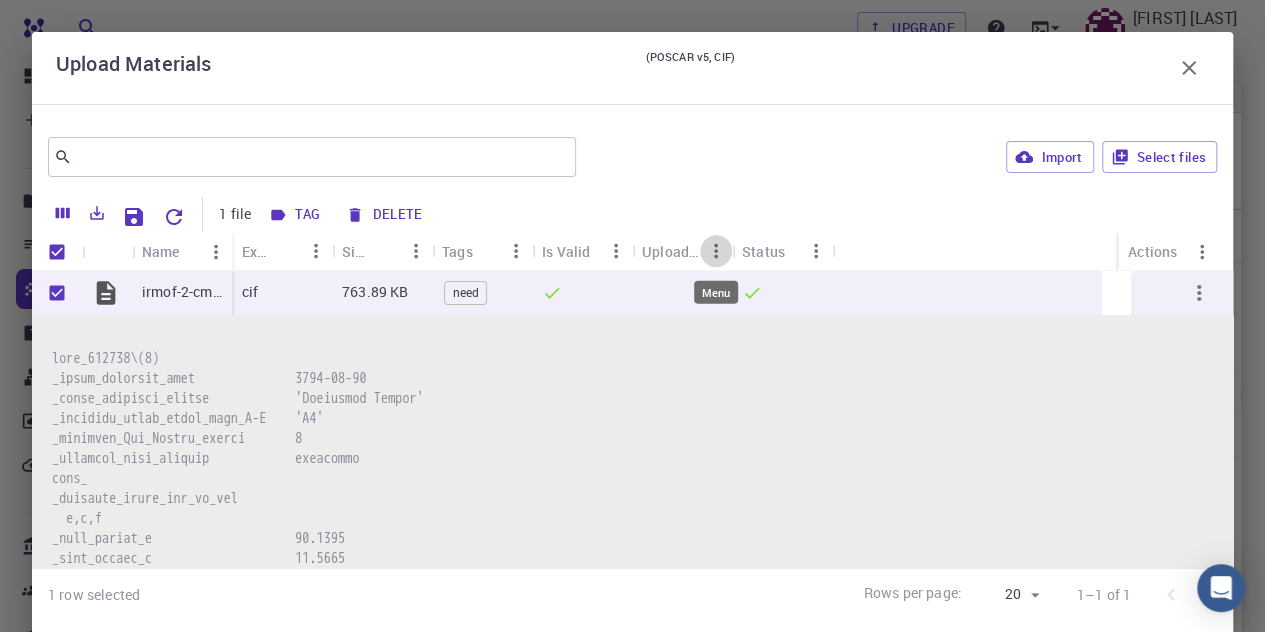 click 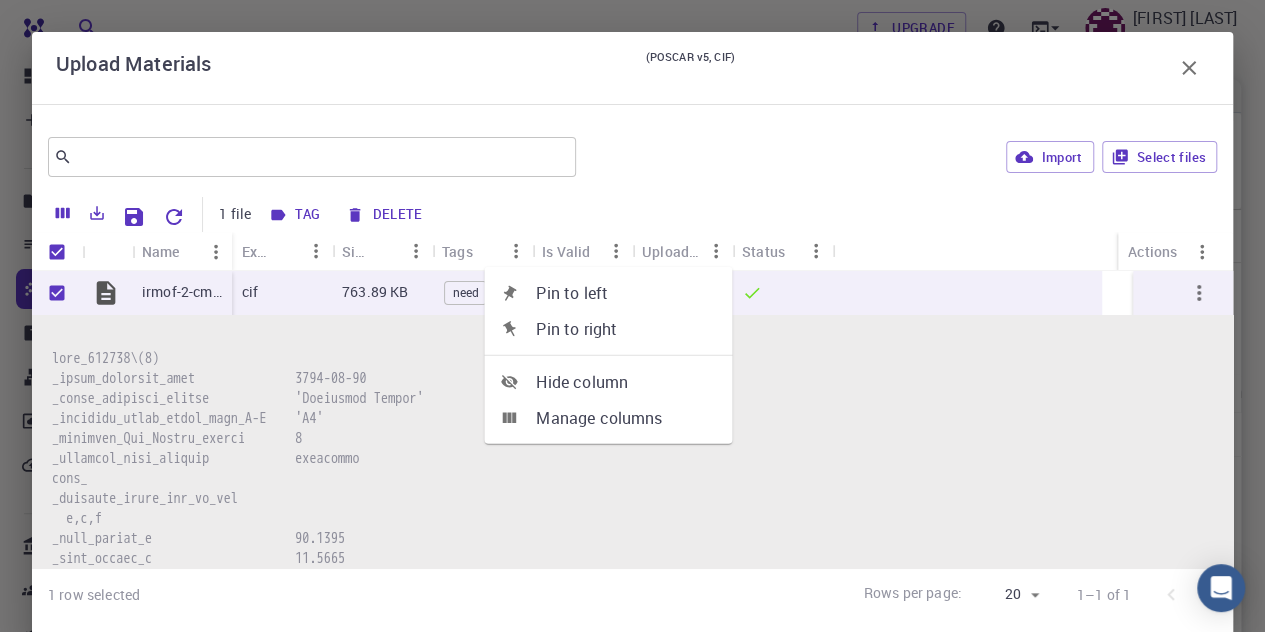 click 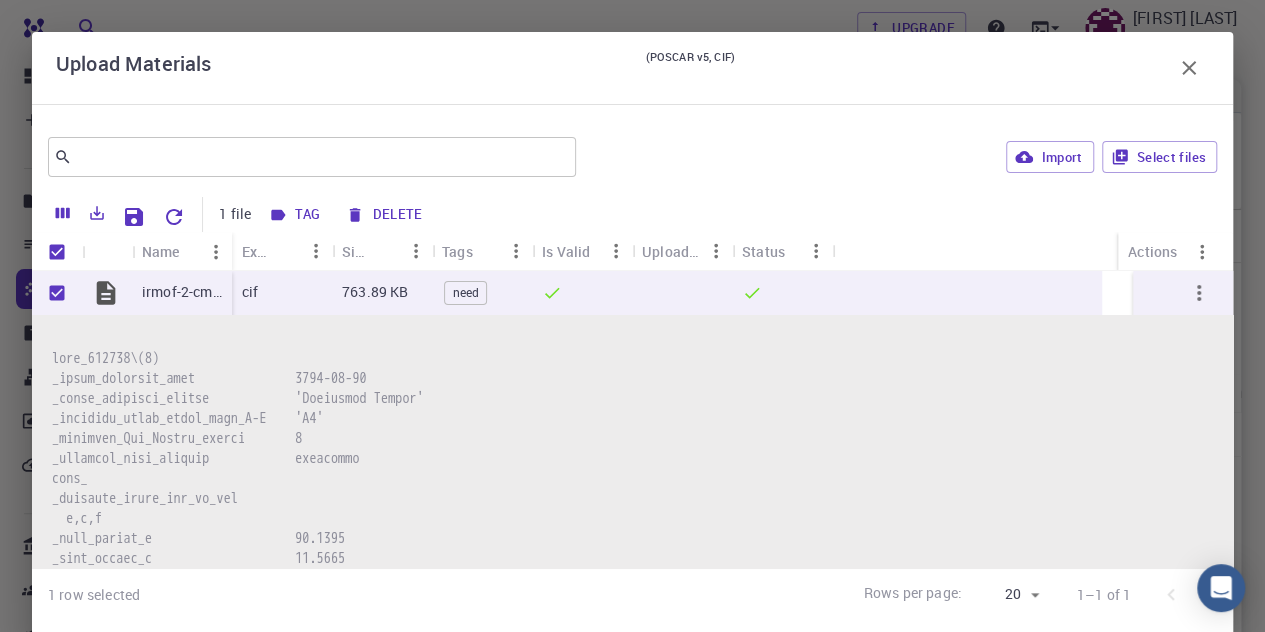 click on "Uploaded" at bounding box center (671, 251) 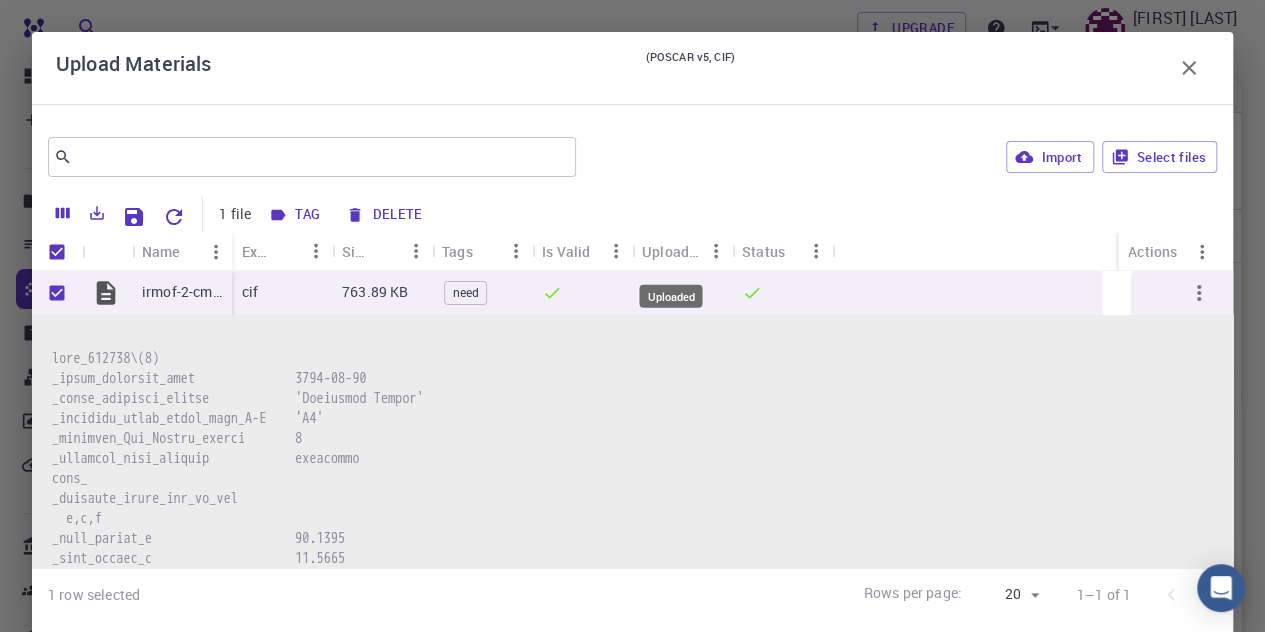 click on "Uploaded" at bounding box center [671, 251] 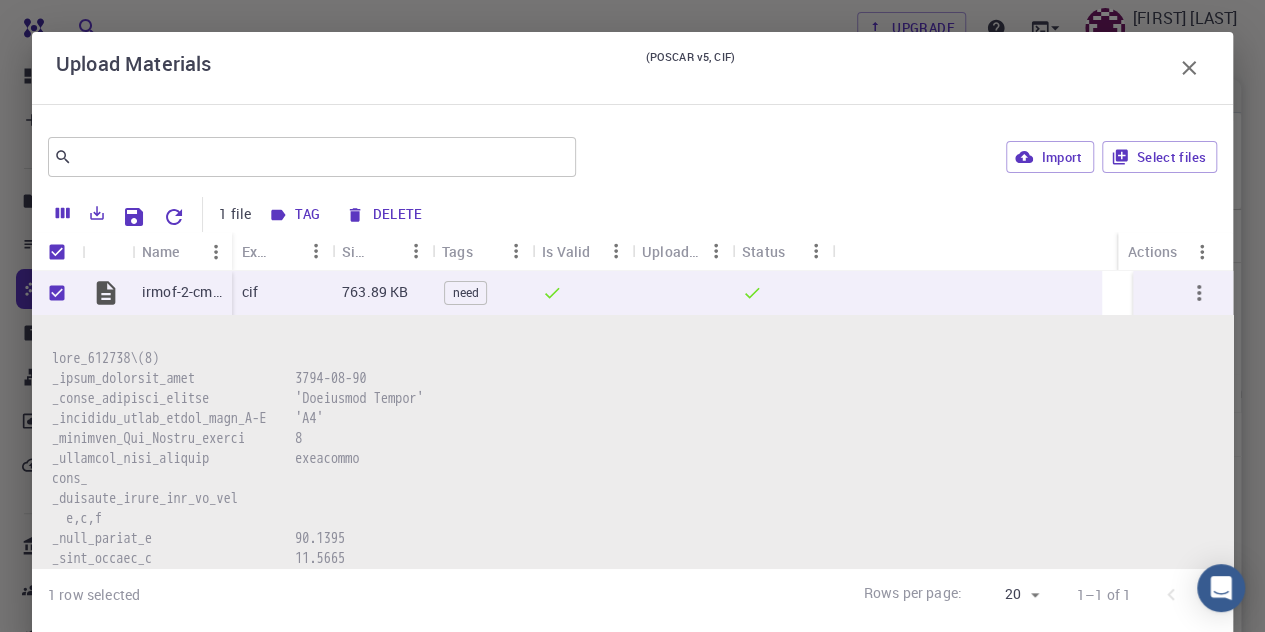 drag, startPoint x: 1008, startPoint y: 151, endPoint x: 1018, endPoint y: 147, distance: 10.770329 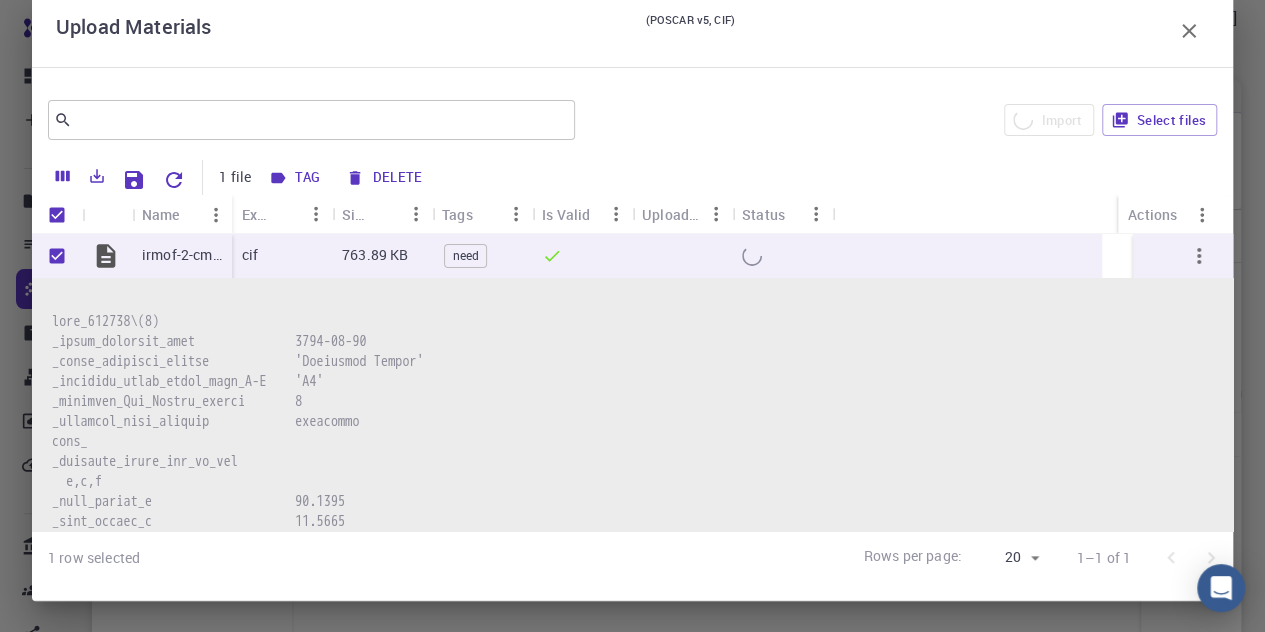 scroll, scrollTop: 0, scrollLeft: 0, axis: both 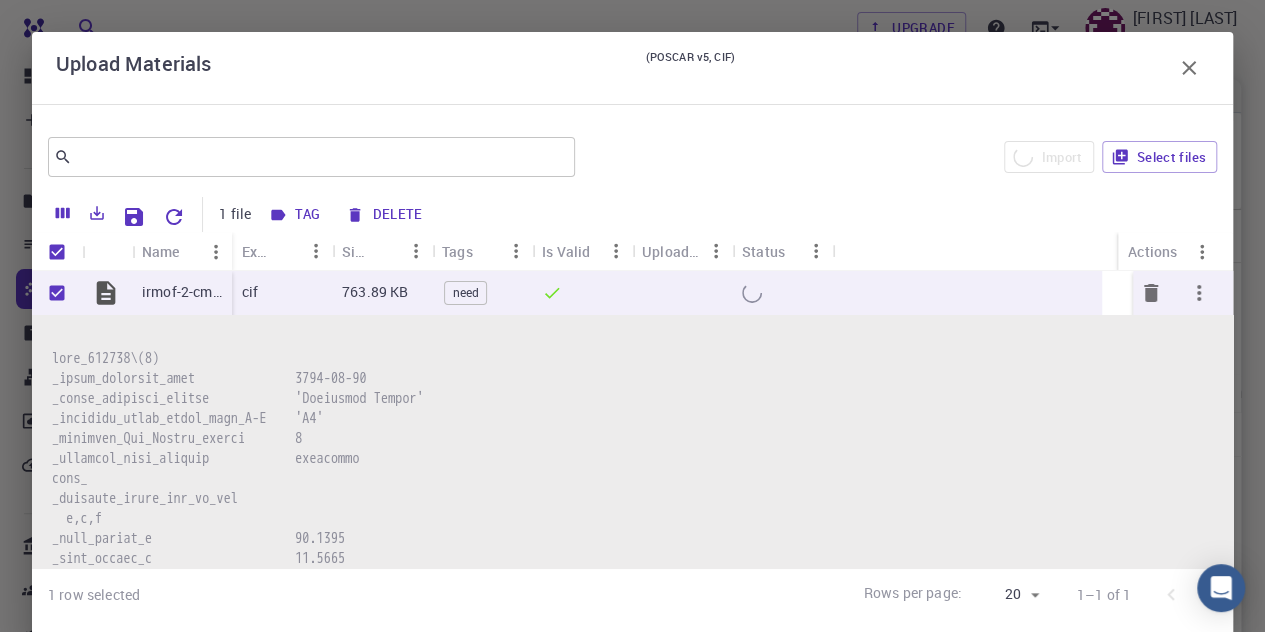 click on "need" at bounding box center [465, 292] 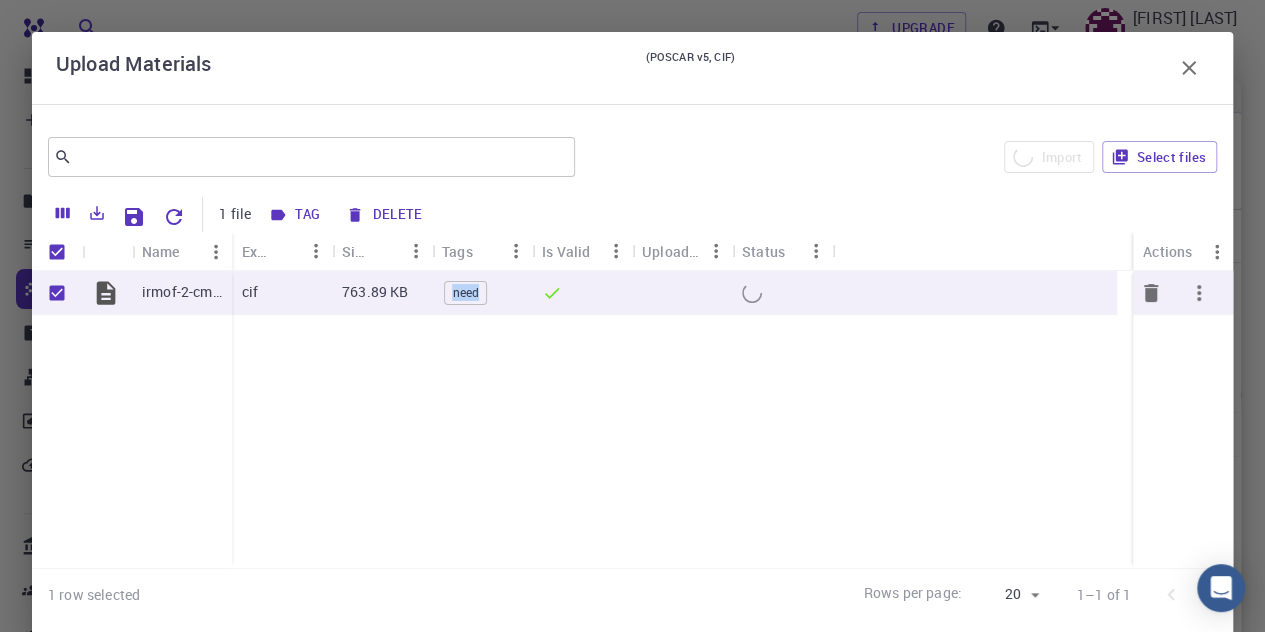 click on "need" at bounding box center (465, 292) 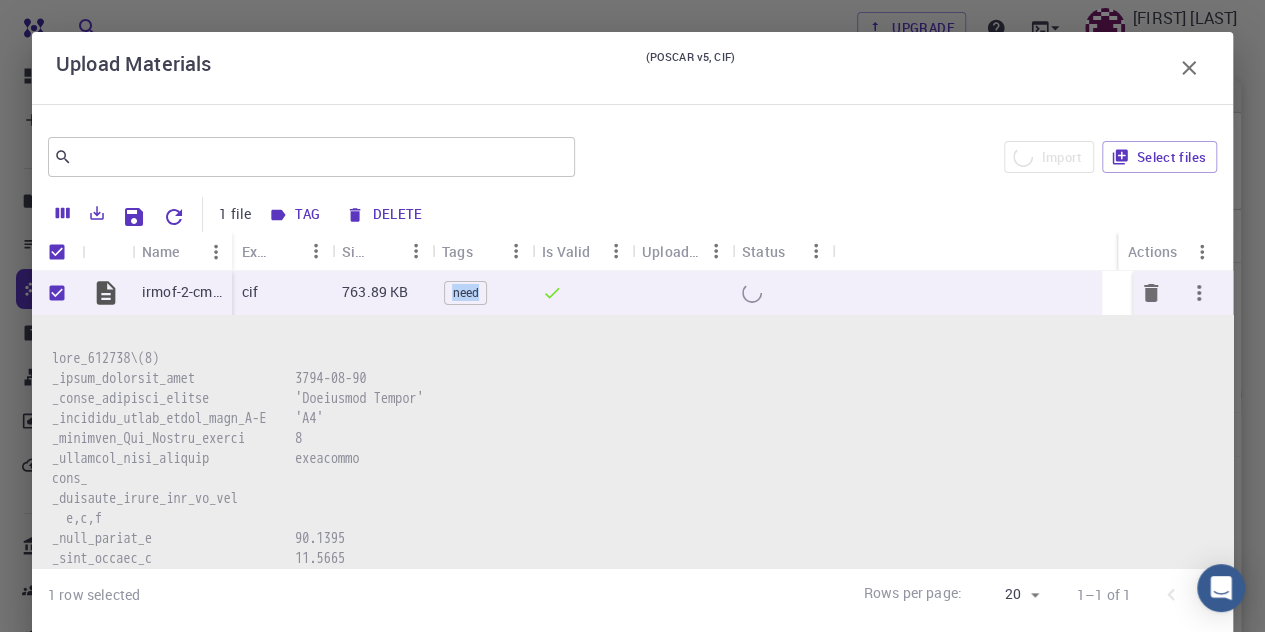click on "need" at bounding box center [465, 292] 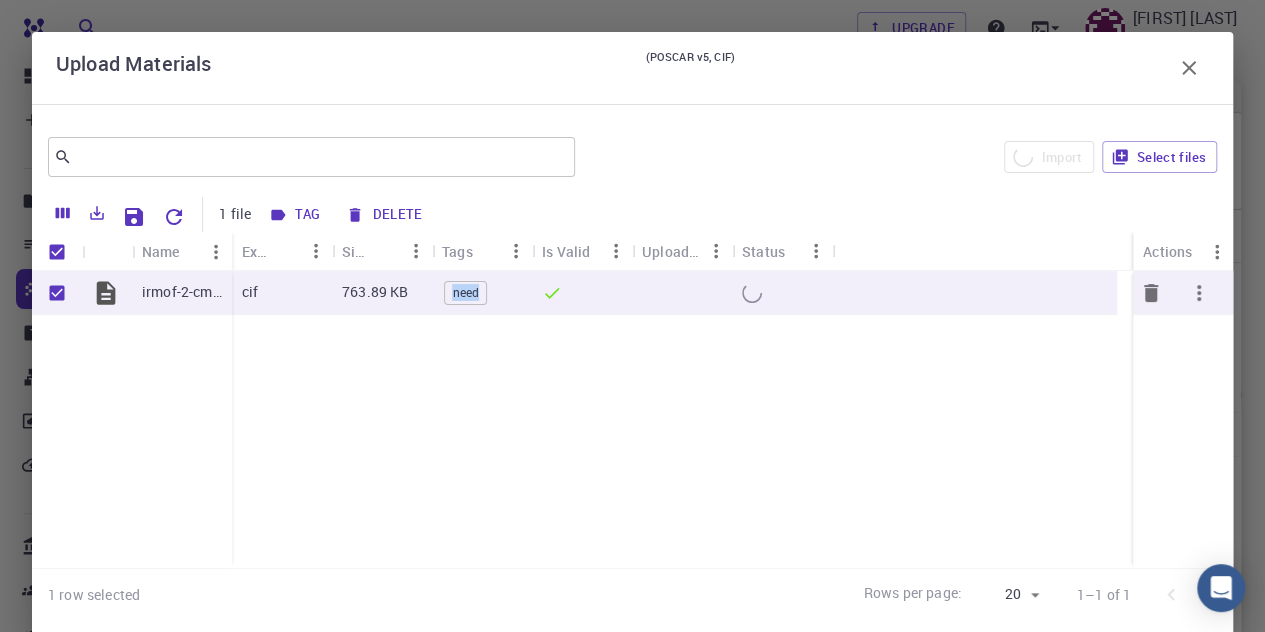 click on "need" at bounding box center [465, 292] 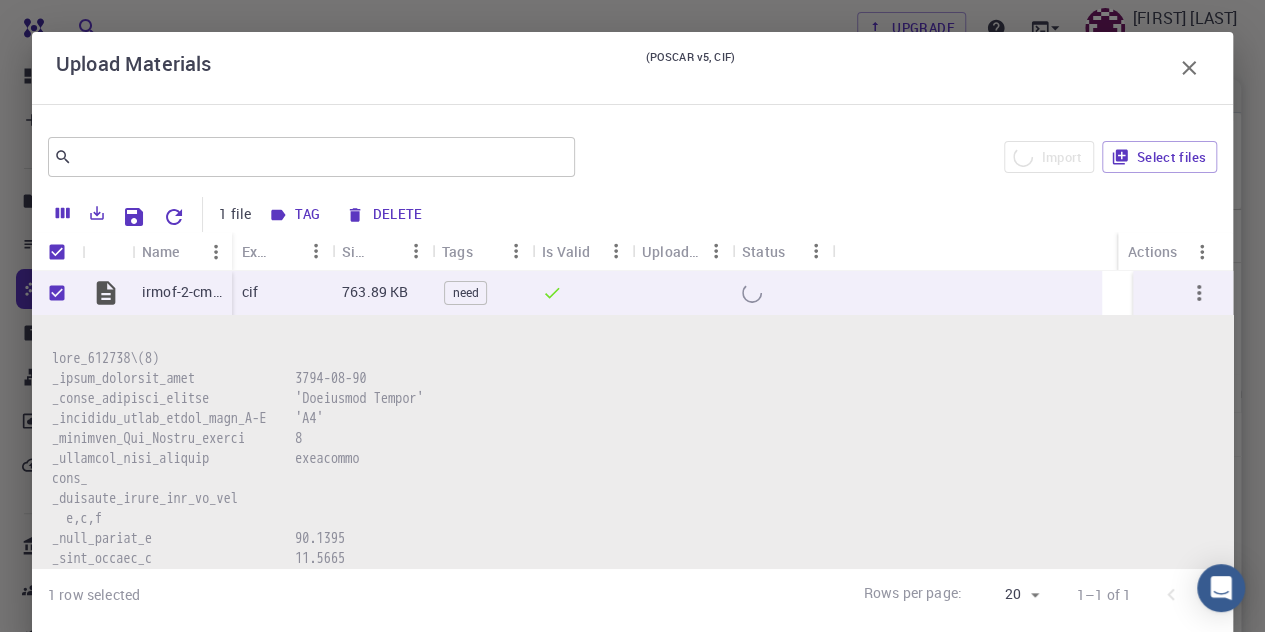 click on "1   file" at bounding box center [235, 214] 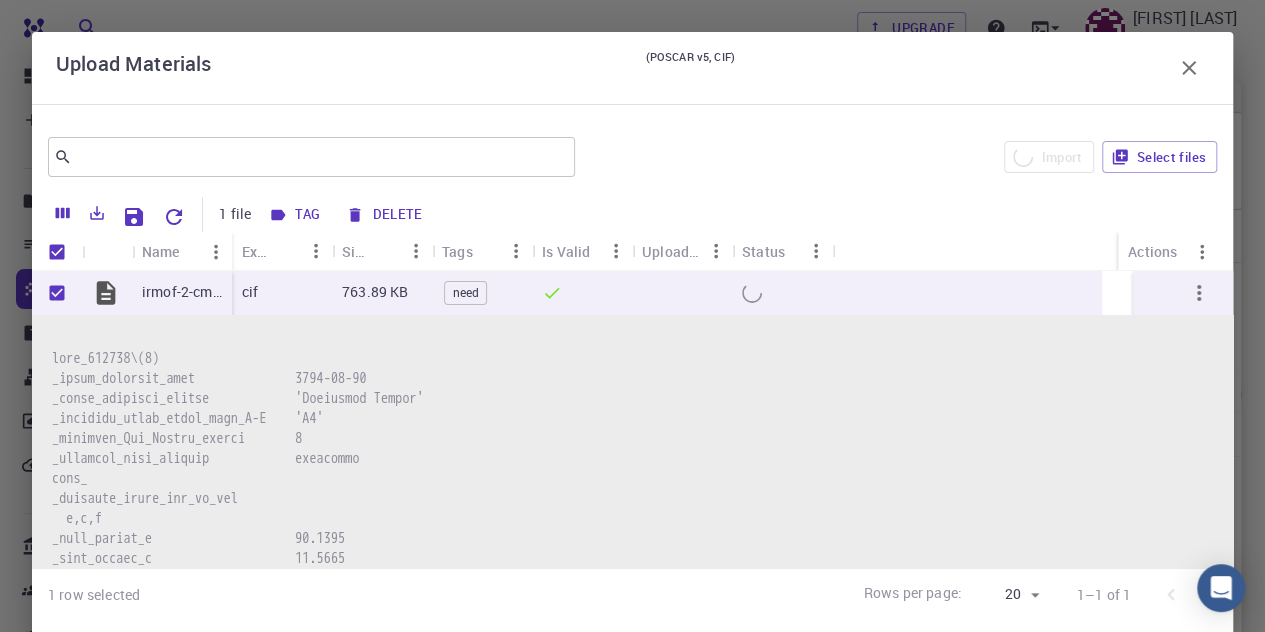 click at bounding box center (632, 162595) 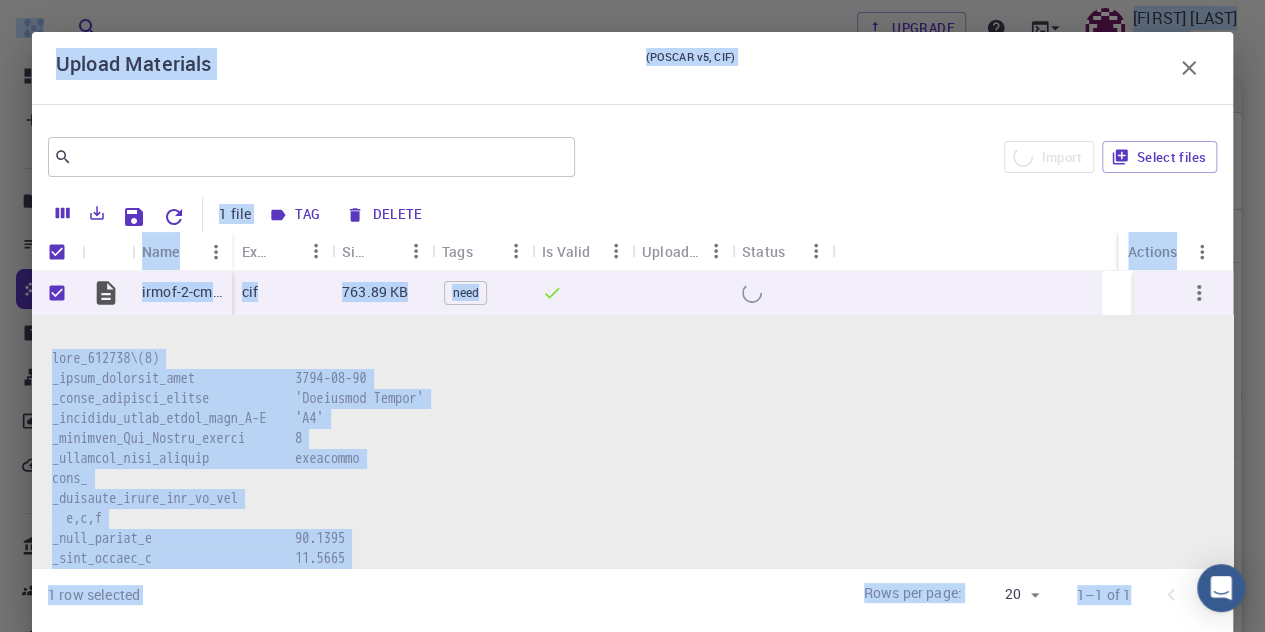 click at bounding box center [632, 162595] 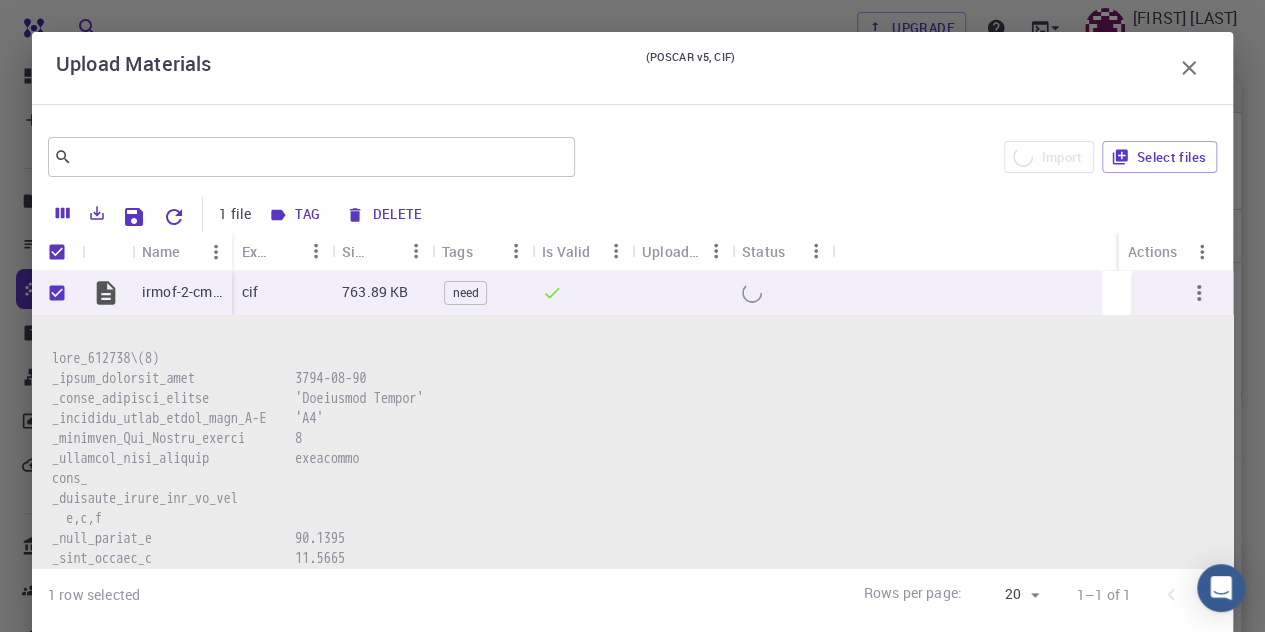 scroll, scrollTop: 4000, scrollLeft: 0, axis: vertical 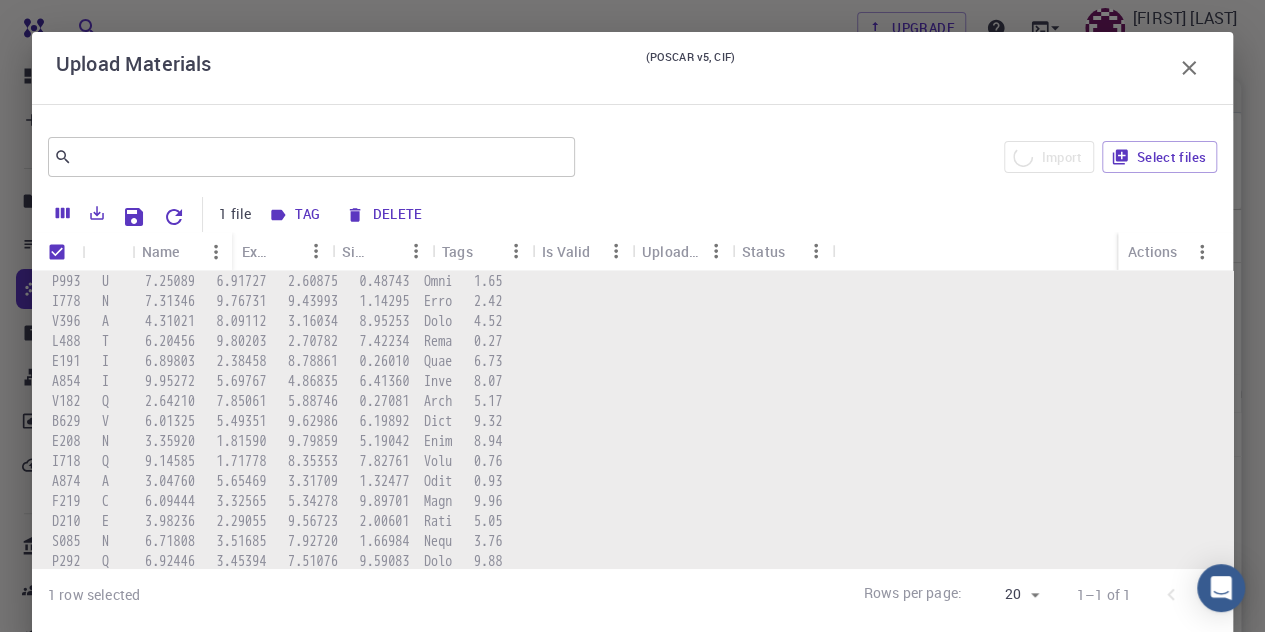 drag, startPoint x: 560, startPoint y: 51, endPoint x: 283, endPoint y: 71, distance: 277.72107 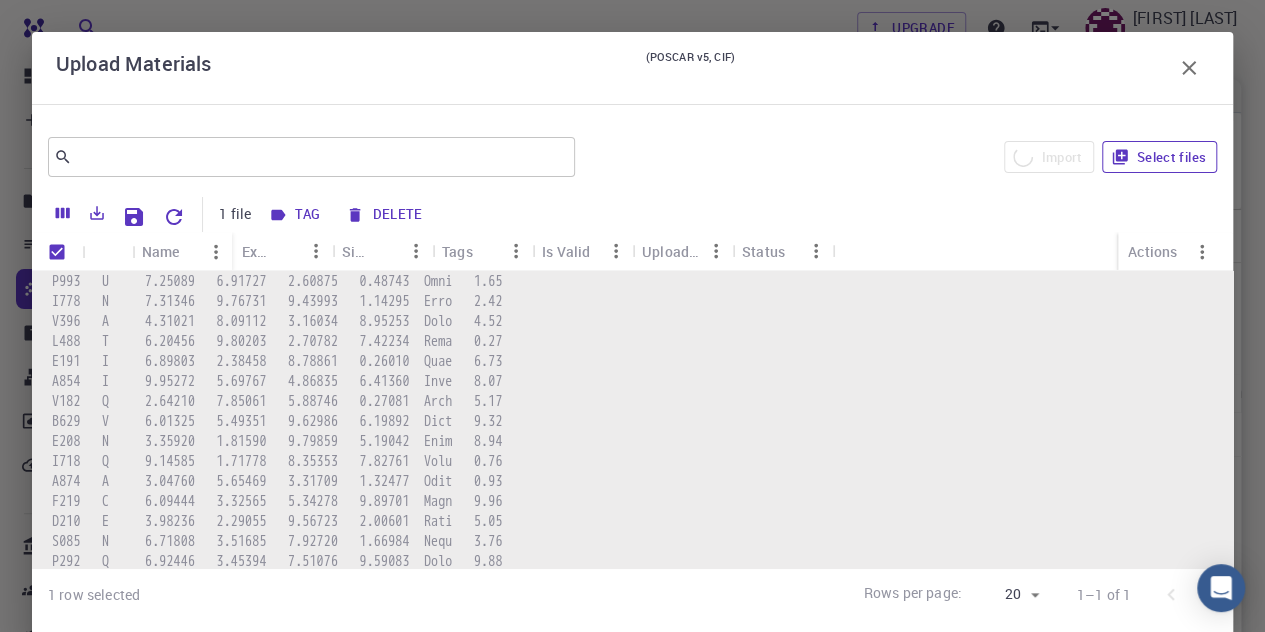 click on "Select files" at bounding box center [1159, 157] 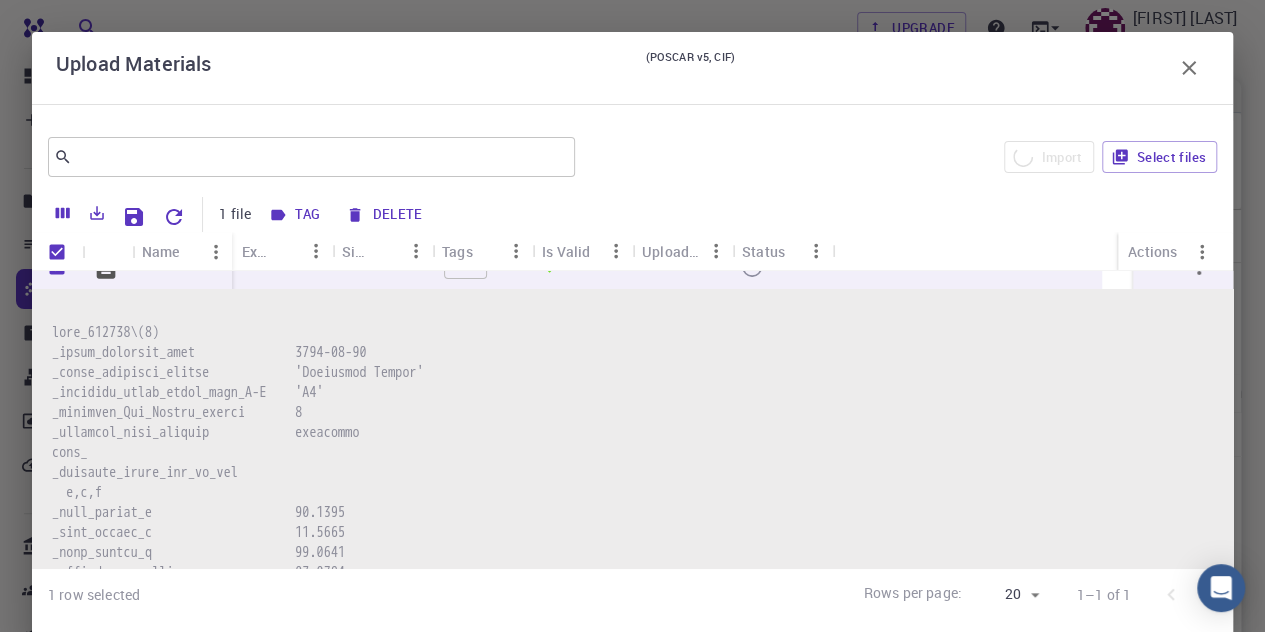 scroll, scrollTop: 0, scrollLeft: 0, axis: both 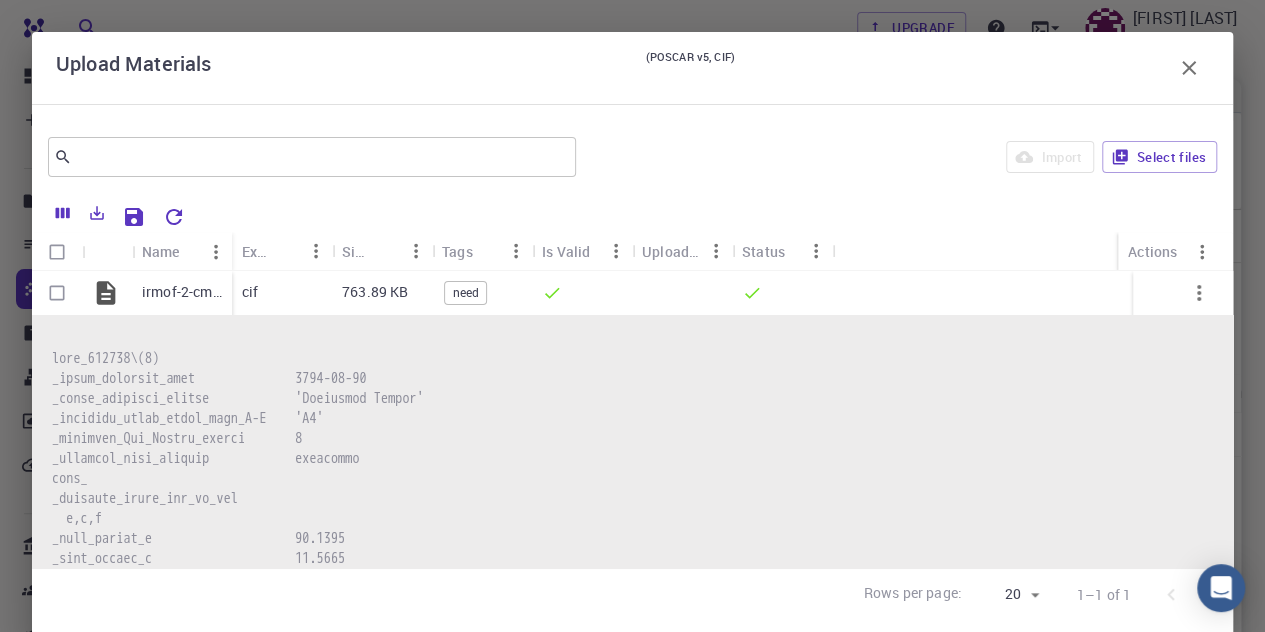 checkbox on "false" 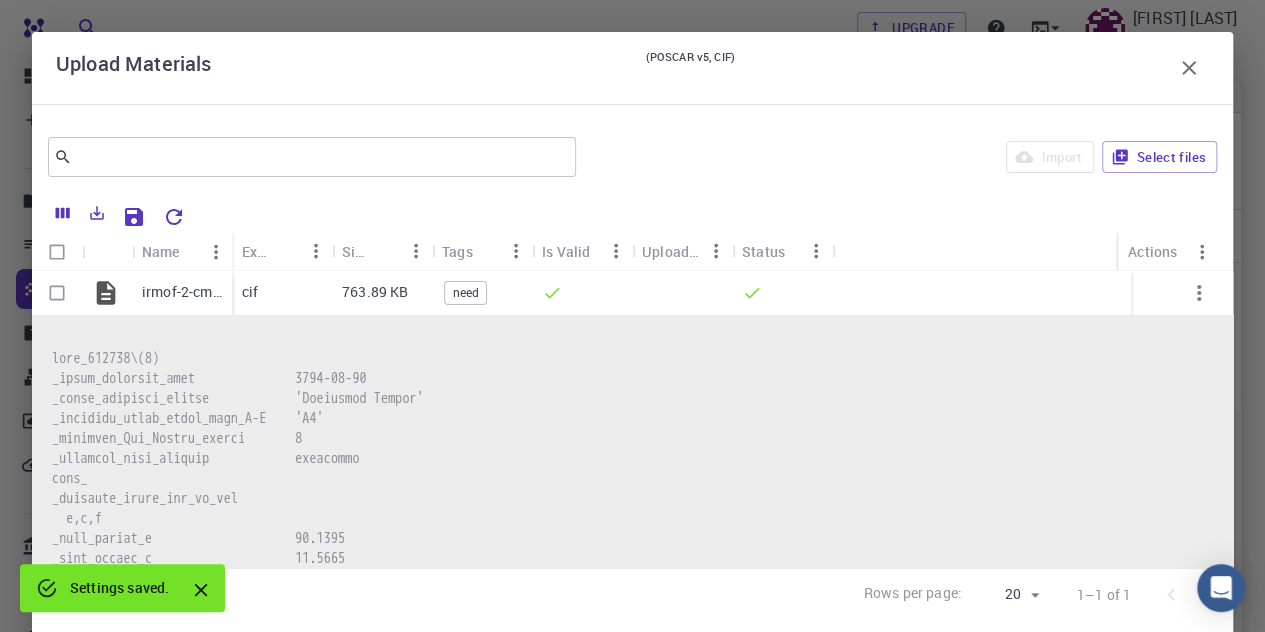 click on "Upload Materials (POSCAR v5, CIF)" at bounding box center (632, 68) 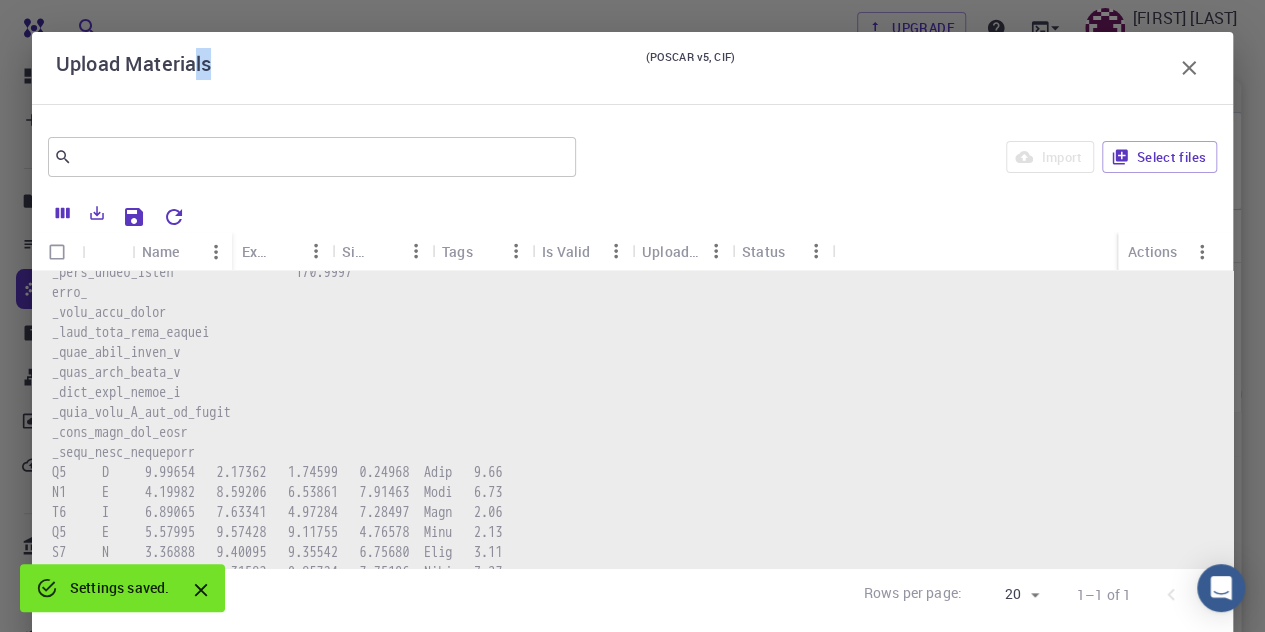 scroll, scrollTop: 400, scrollLeft: 0, axis: vertical 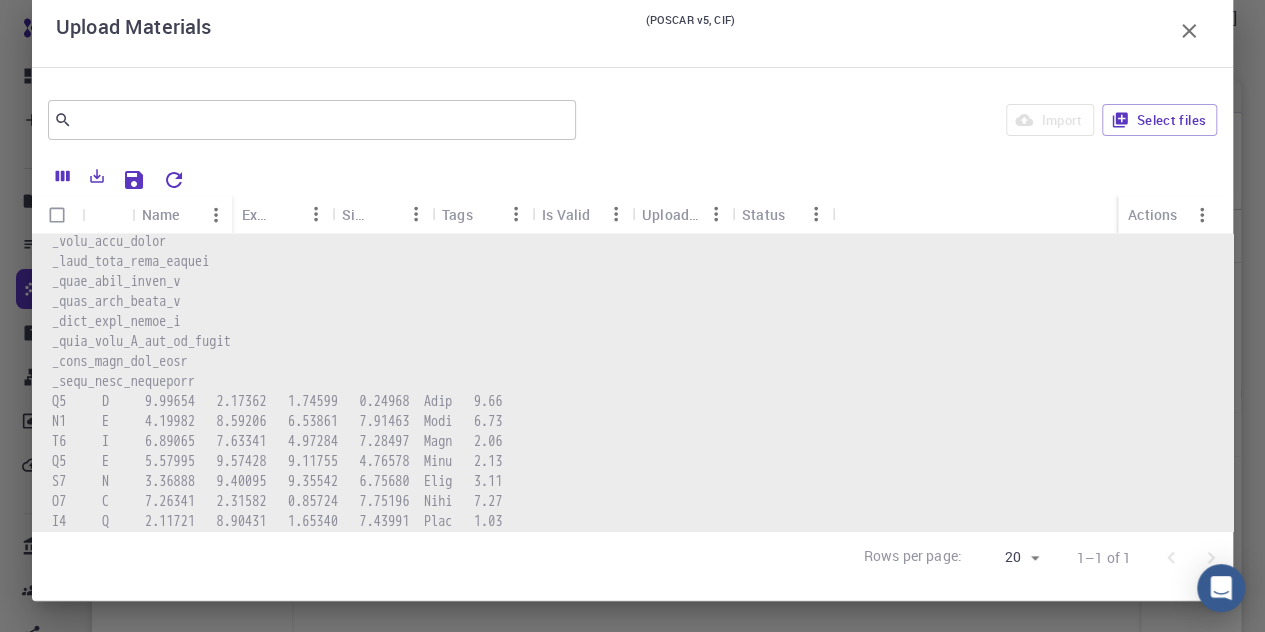 click on "Upload Materials    (POSCAR v5, CIF) ​ Import Select files Name Extension Size Tags Is Valid Uploaded Status Actions irmof-2-cmplex.cif cif 763.89 KB need Rows per page: 20 20 1–1 of 1" at bounding box center [632, 316] 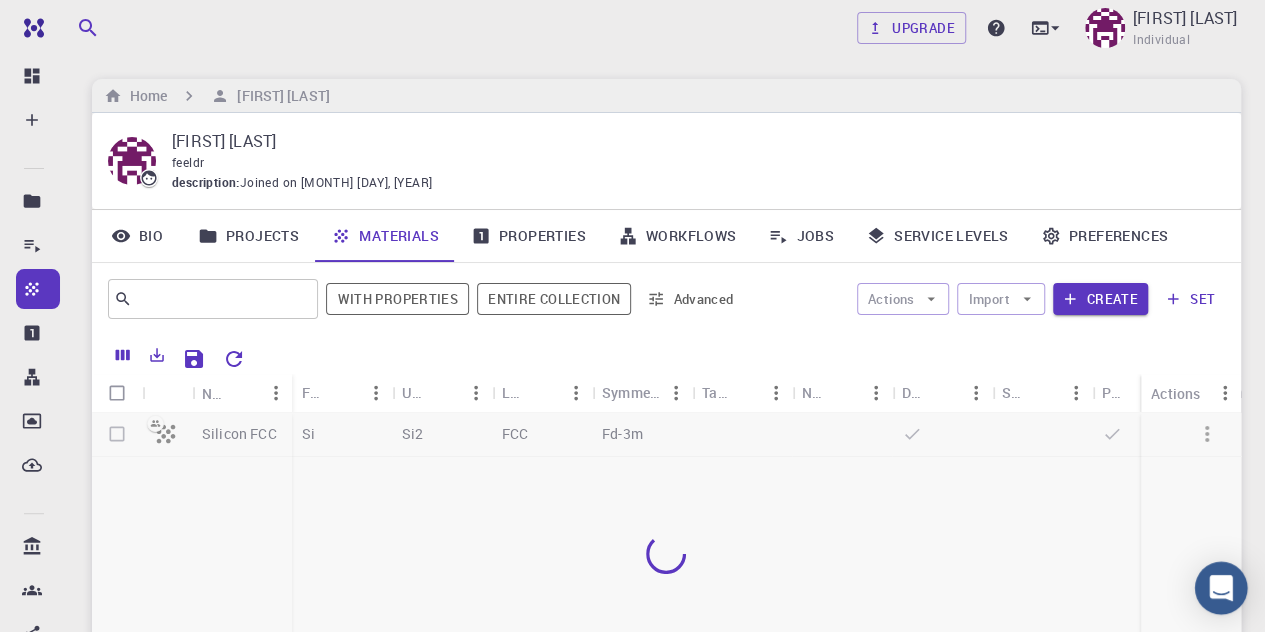 click 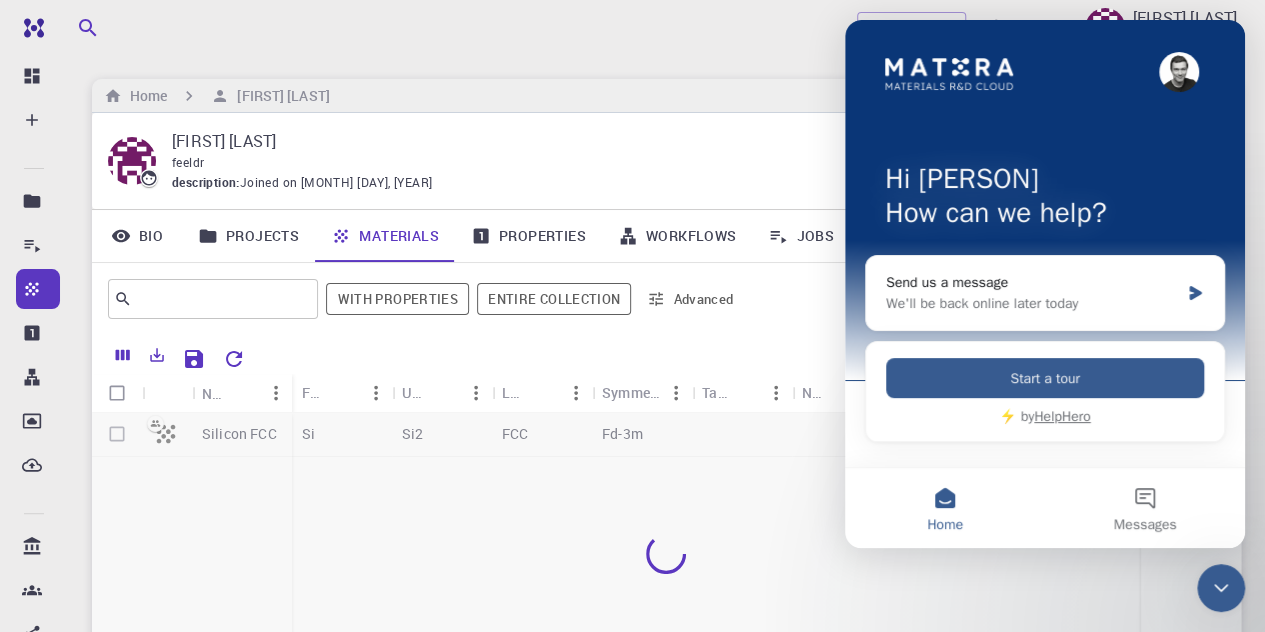 scroll, scrollTop: 0, scrollLeft: 0, axis: both 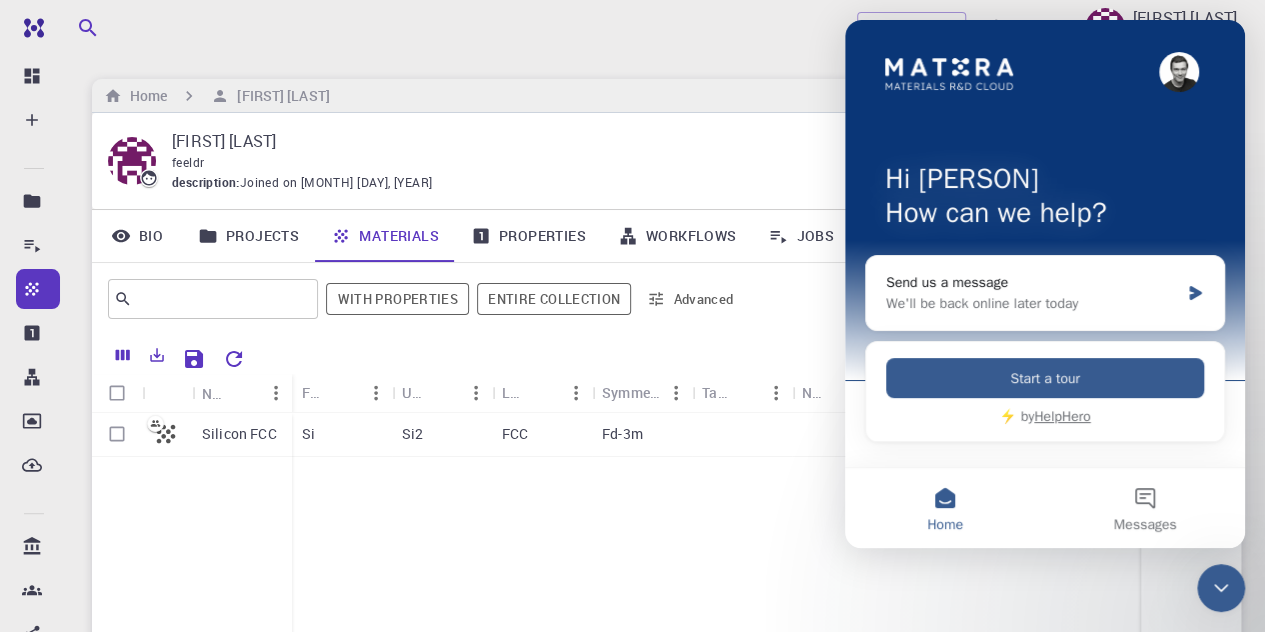 click on "Silicon FCC Si Si2 FCC Fd-3m" at bounding box center (792, 561) 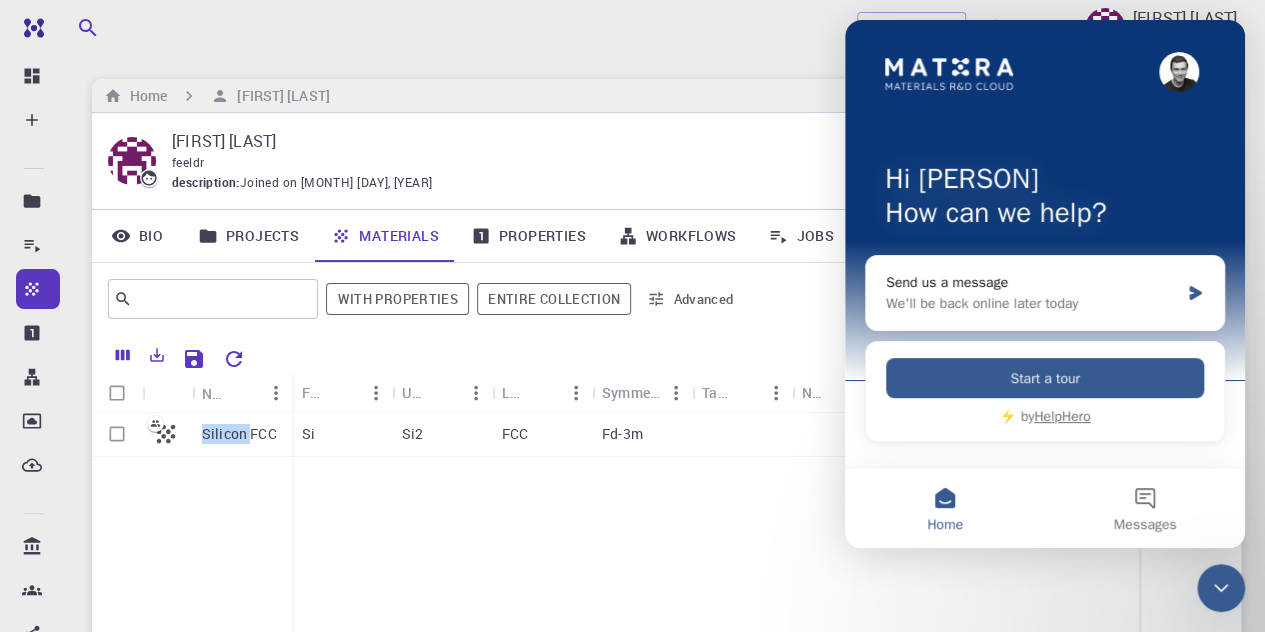 click on "Silicon FCC Si Si2 FCC Fd-3m" at bounding box center [792, 561] 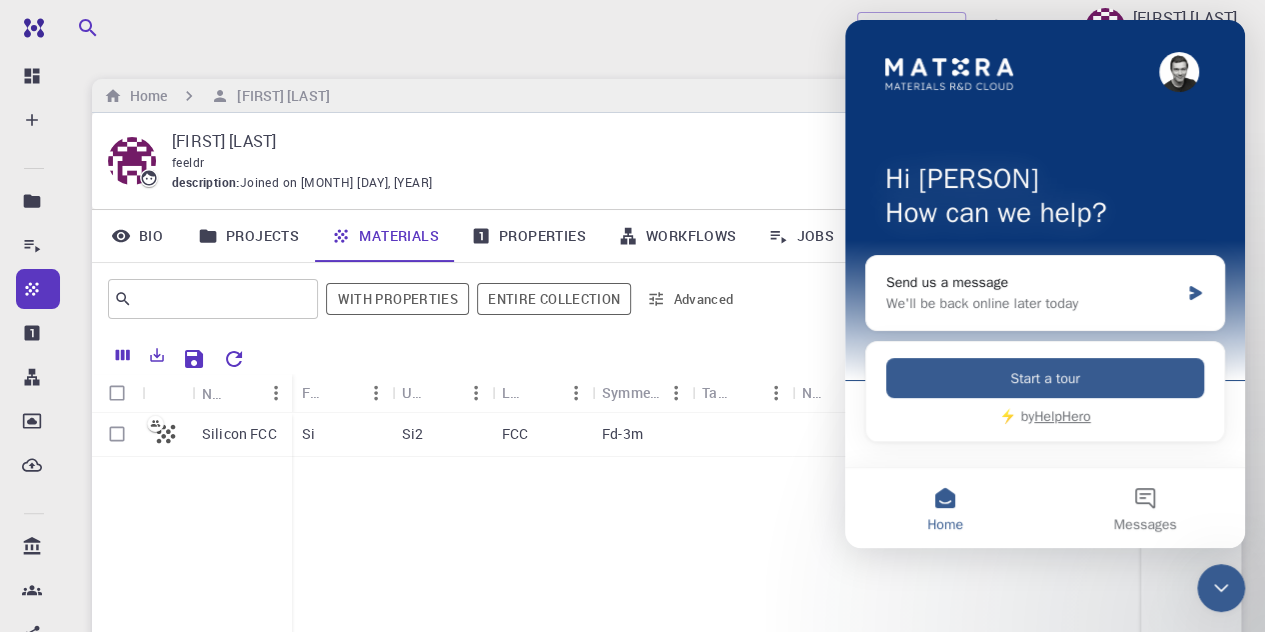 click on "Silicon FCC Si Si2 FCC Fd-3m" at bounding box center (792, 561) 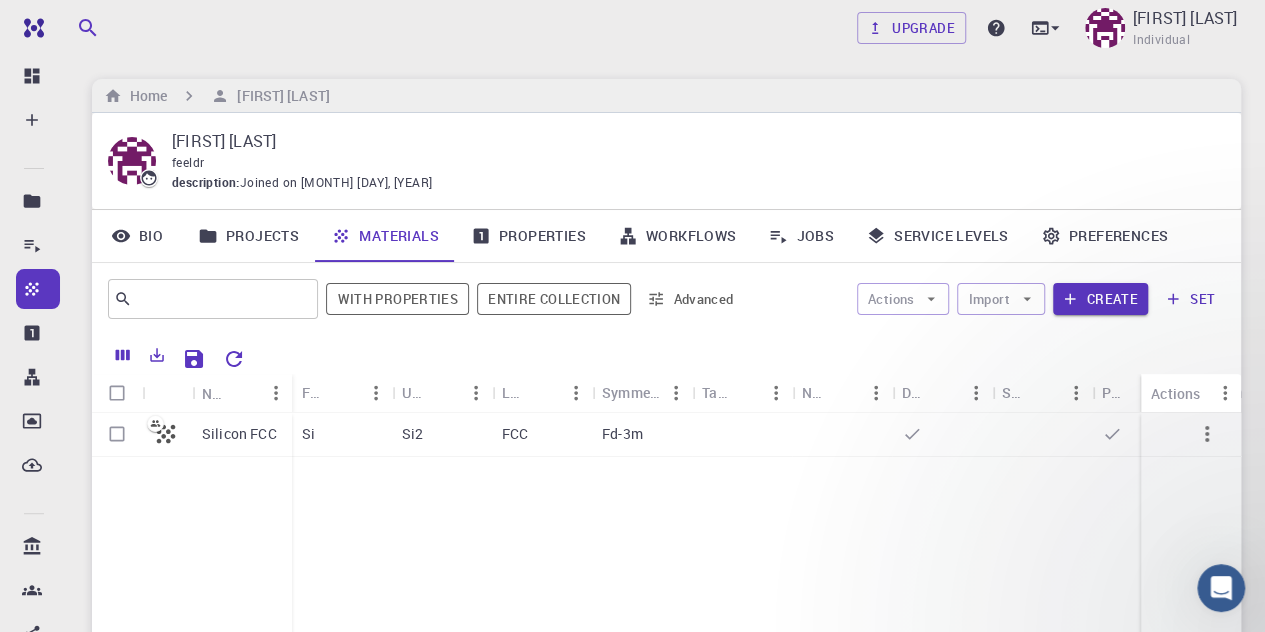 scroll, scrollTop: 0, scrollLeft: 0, axis: both 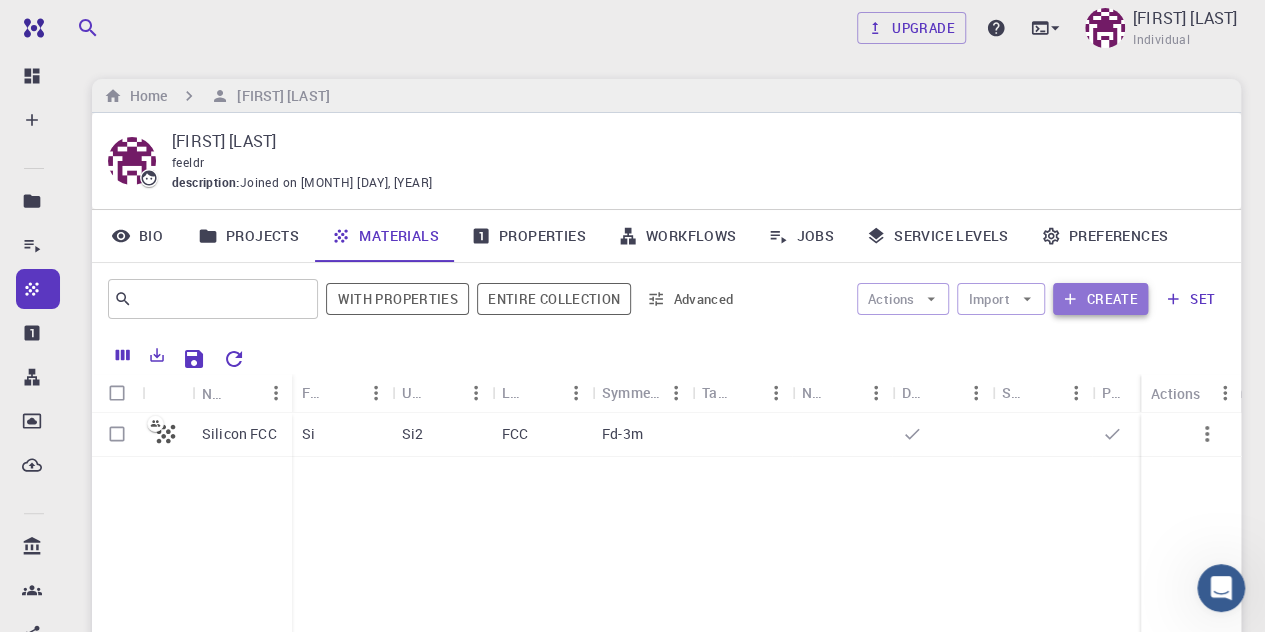 click on "Create" at bounding box center [1100, 299] 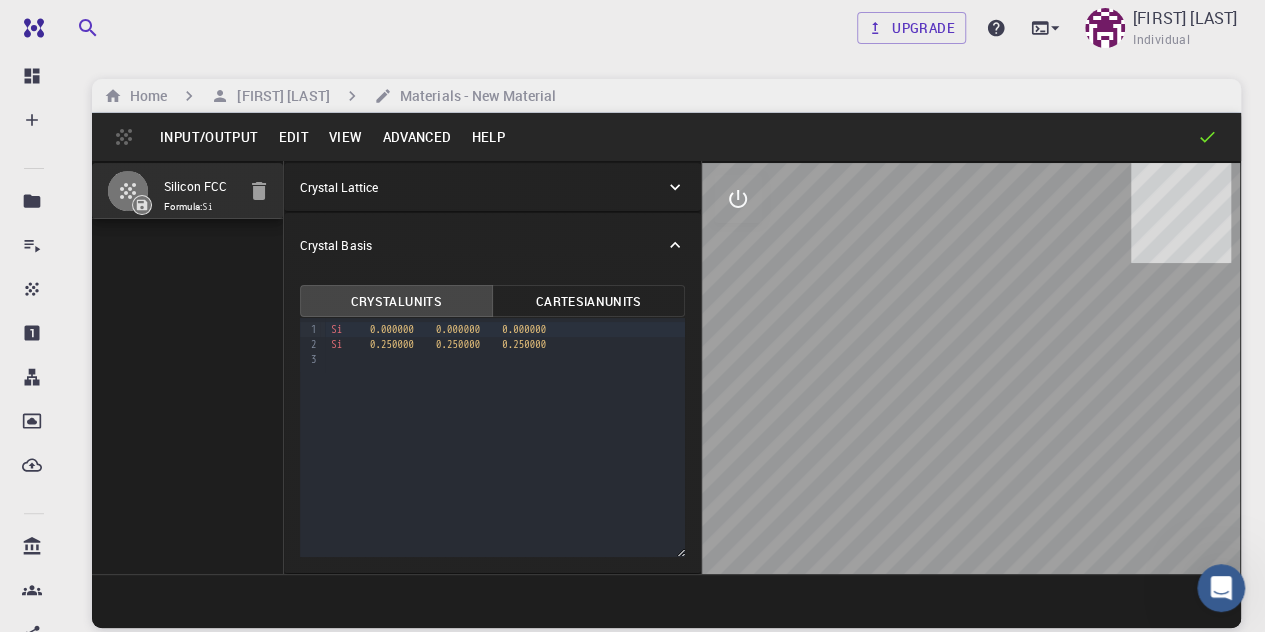 click on "Input/Output" at bounding box center (209, 137) 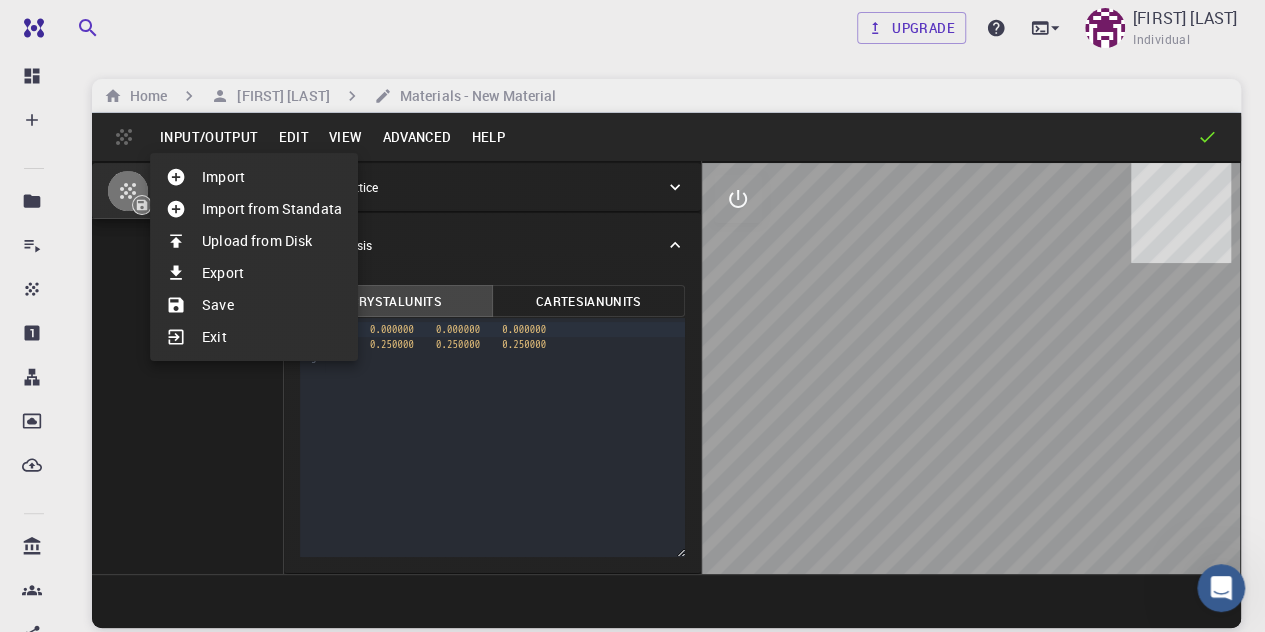 click at bounding box center [632, 316] 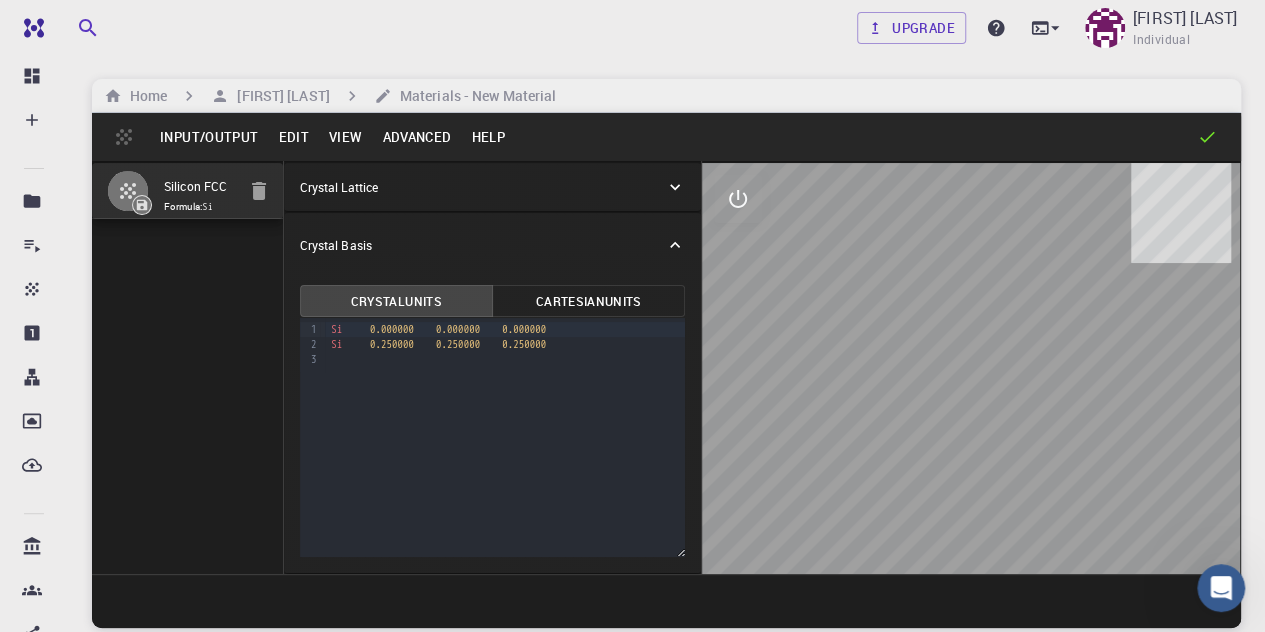 click on "Advanced" at bounding box center (416, 137) 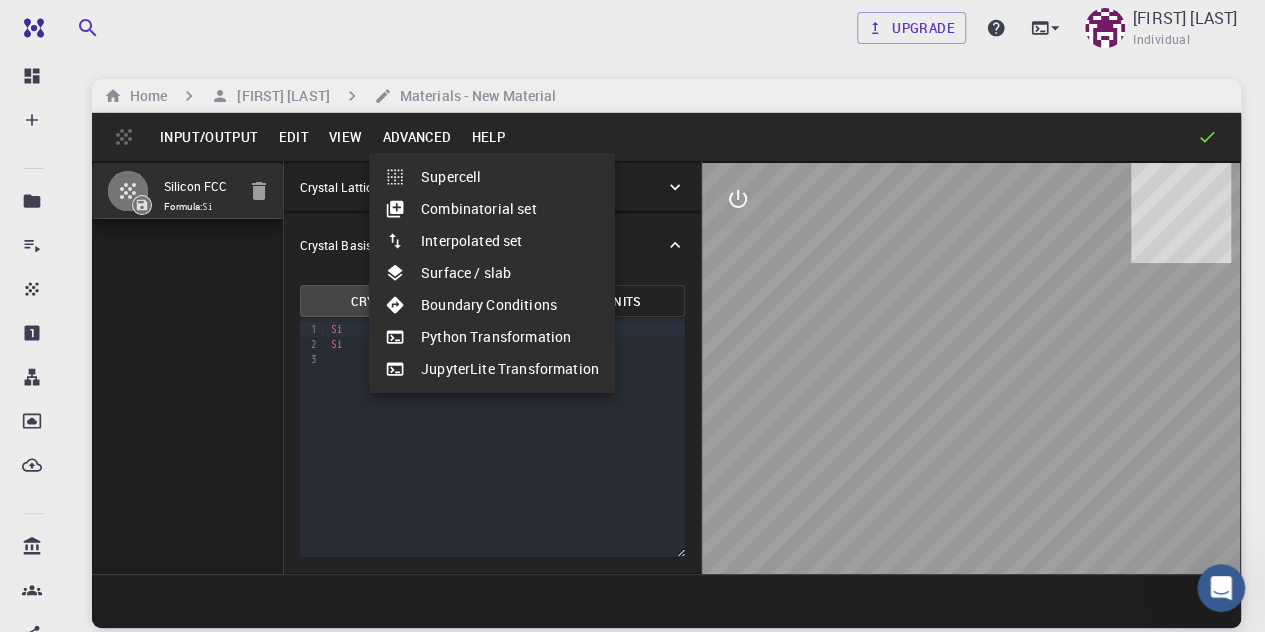 click at bounding box center [632, 316] 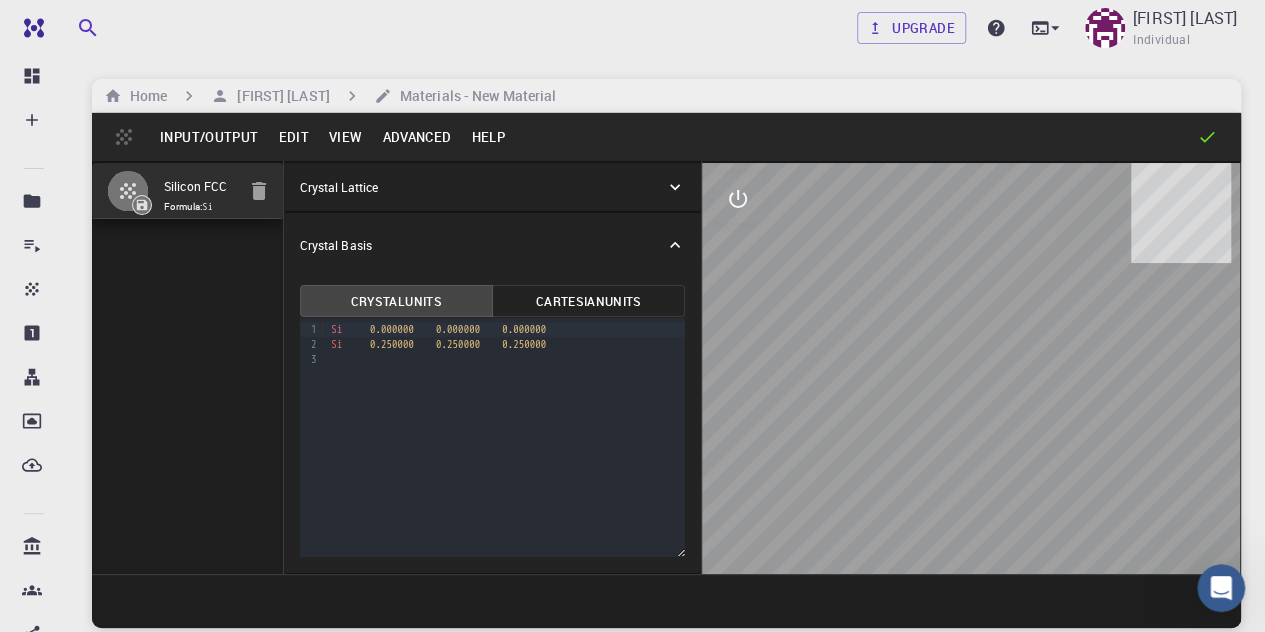 click on "Help" at bounding box center [488, 137] 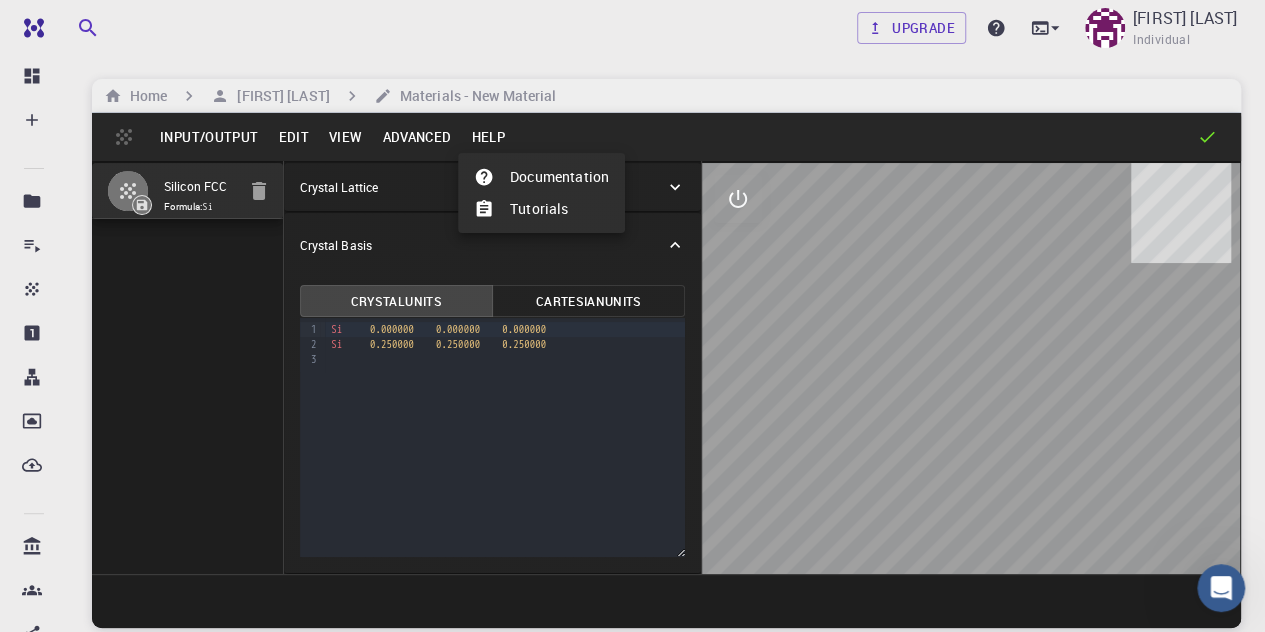 click on "Tutorials" at bounding box center [541, 209] 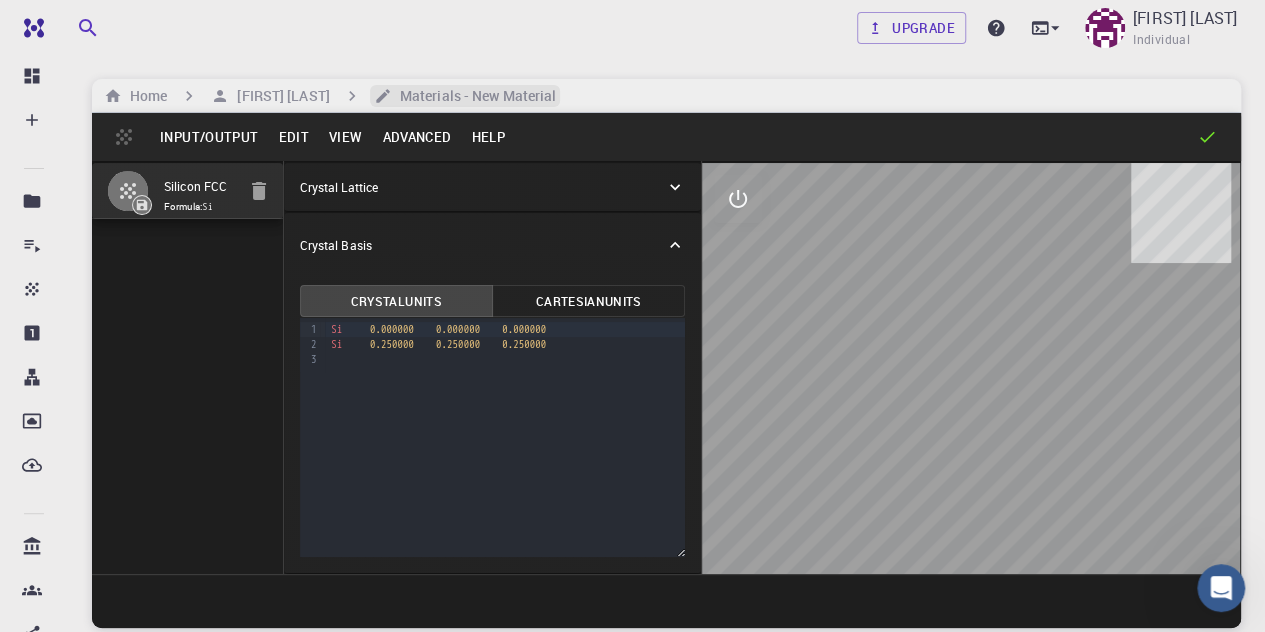 click on "Materials - New Material" at bounding box center (474, 96) 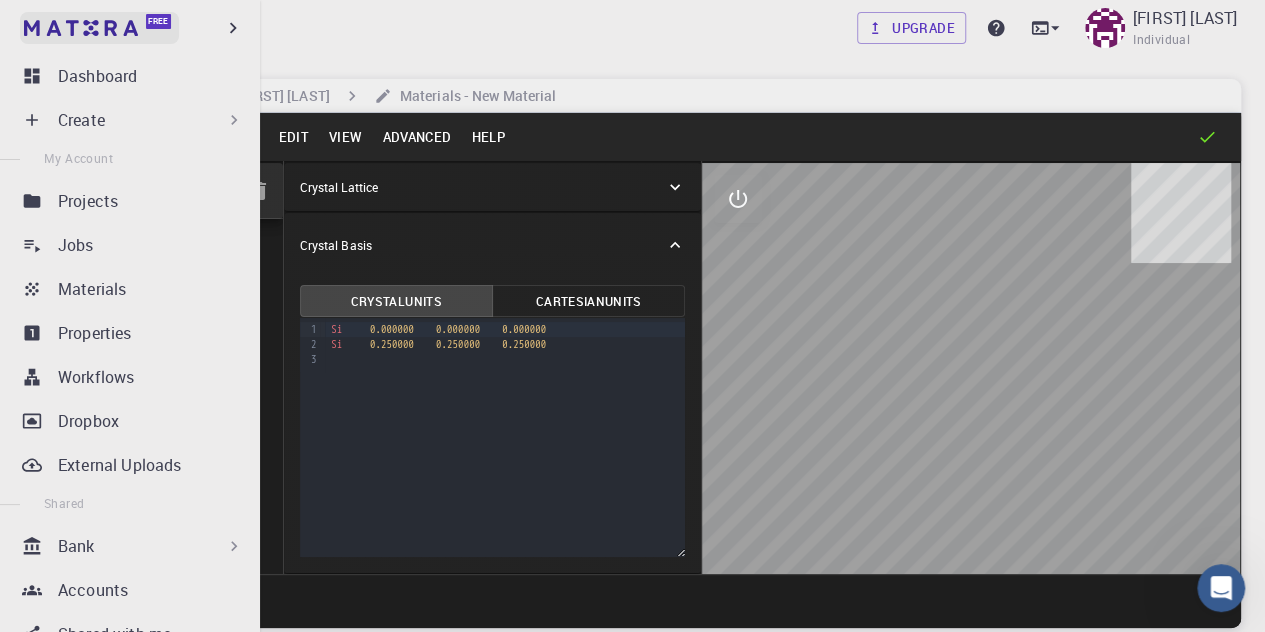 click on "Free" at bounding box center (99, 28) 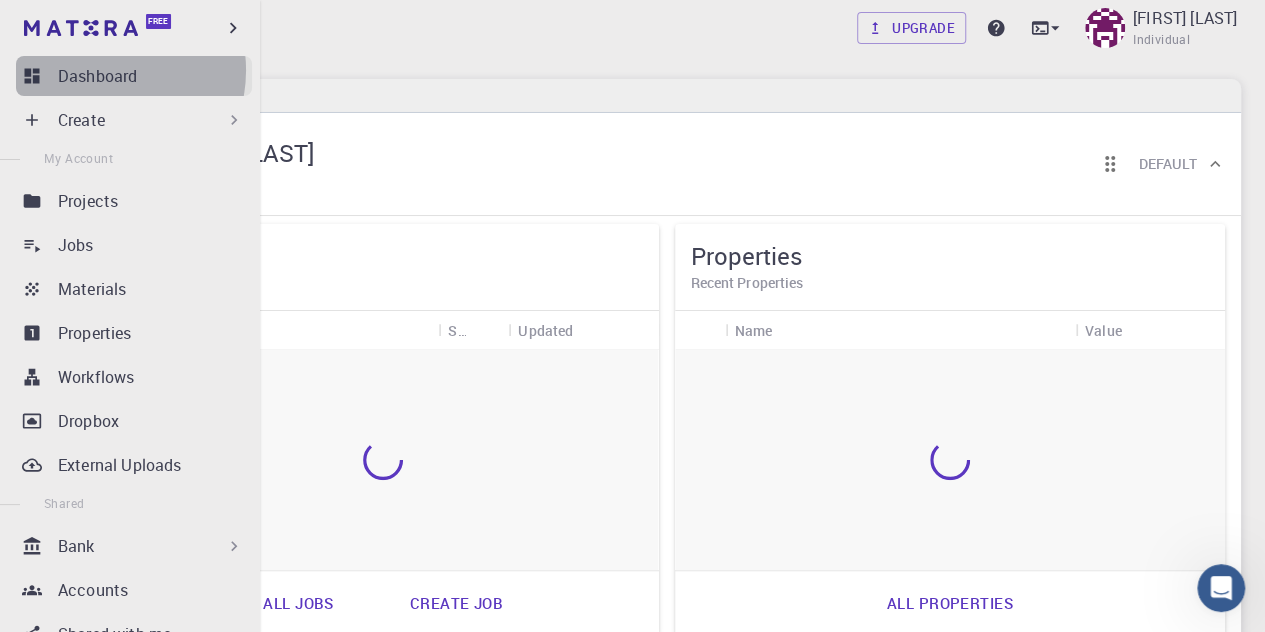 click on "Dashboard" at bounding box center [97, 76] 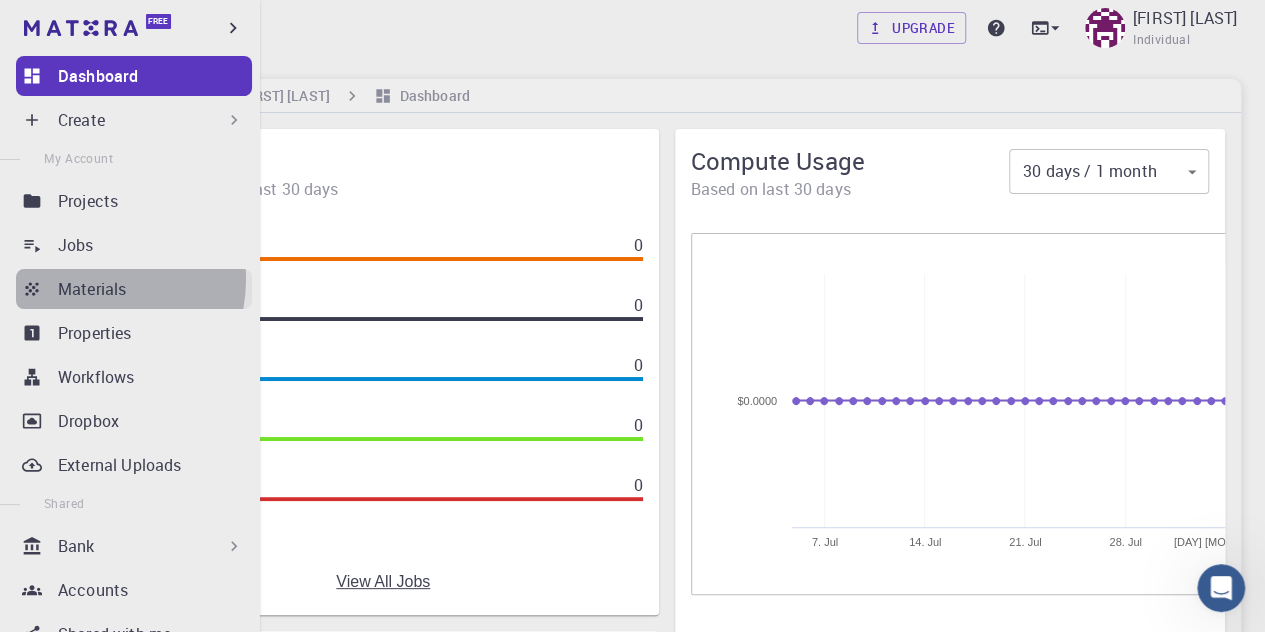 click on "Materials" at bounding box center (92, 289) 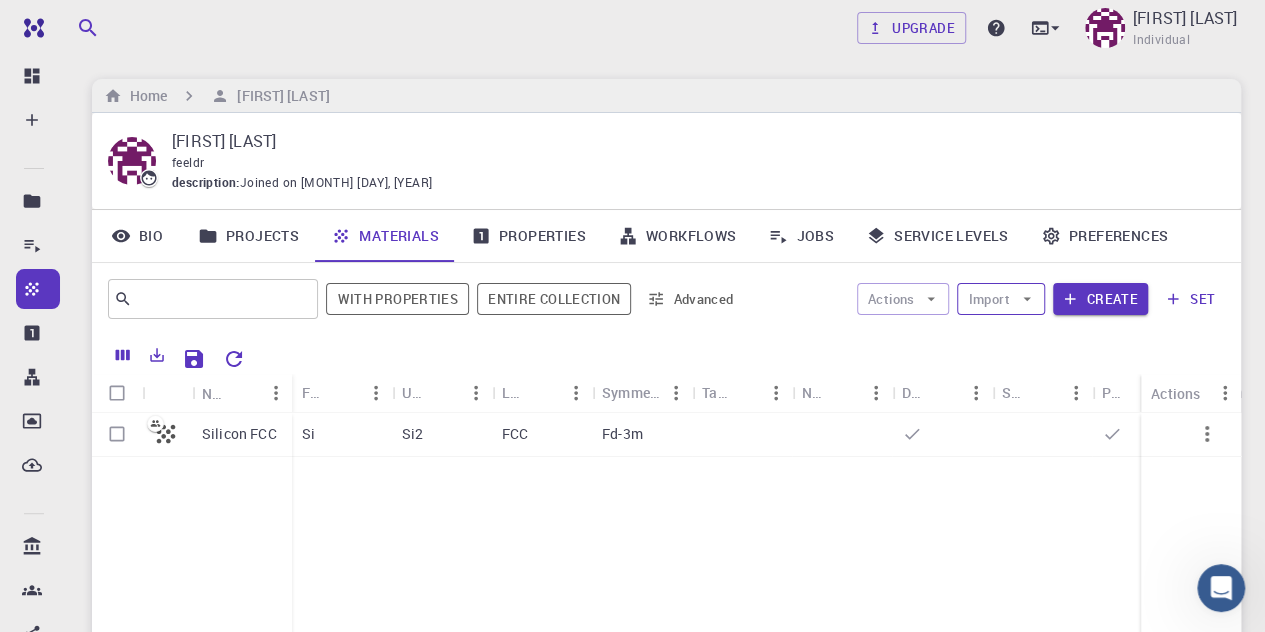 click 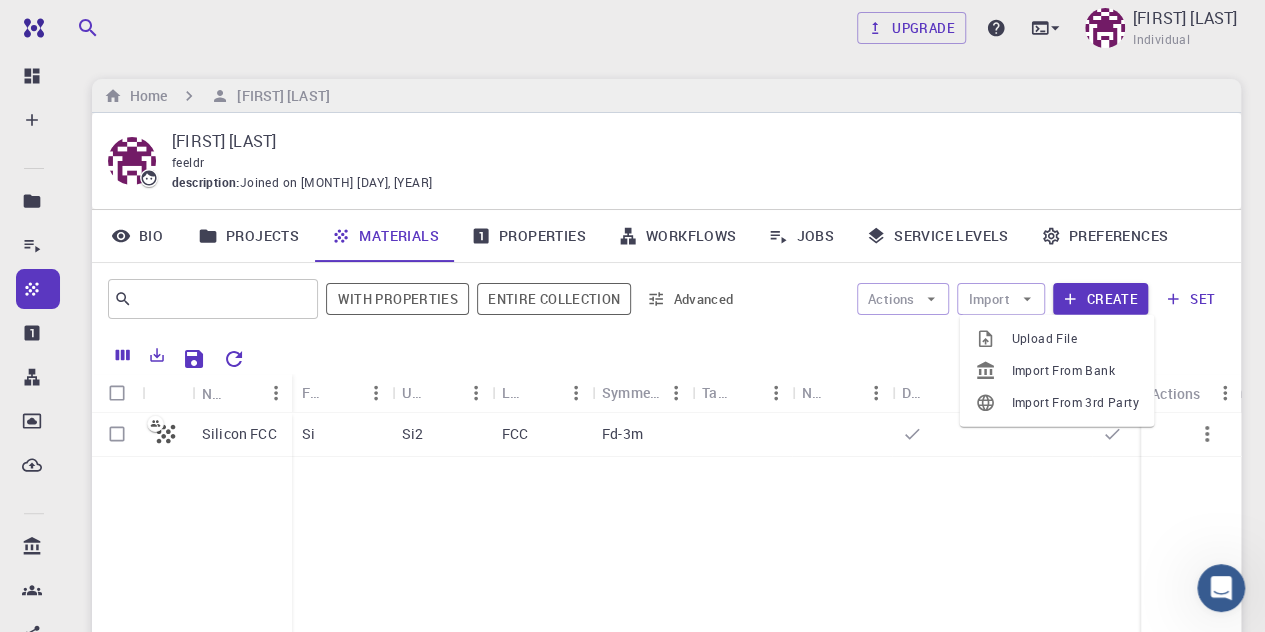 click on "Import From Bank" at bounding box center [1074, 371] 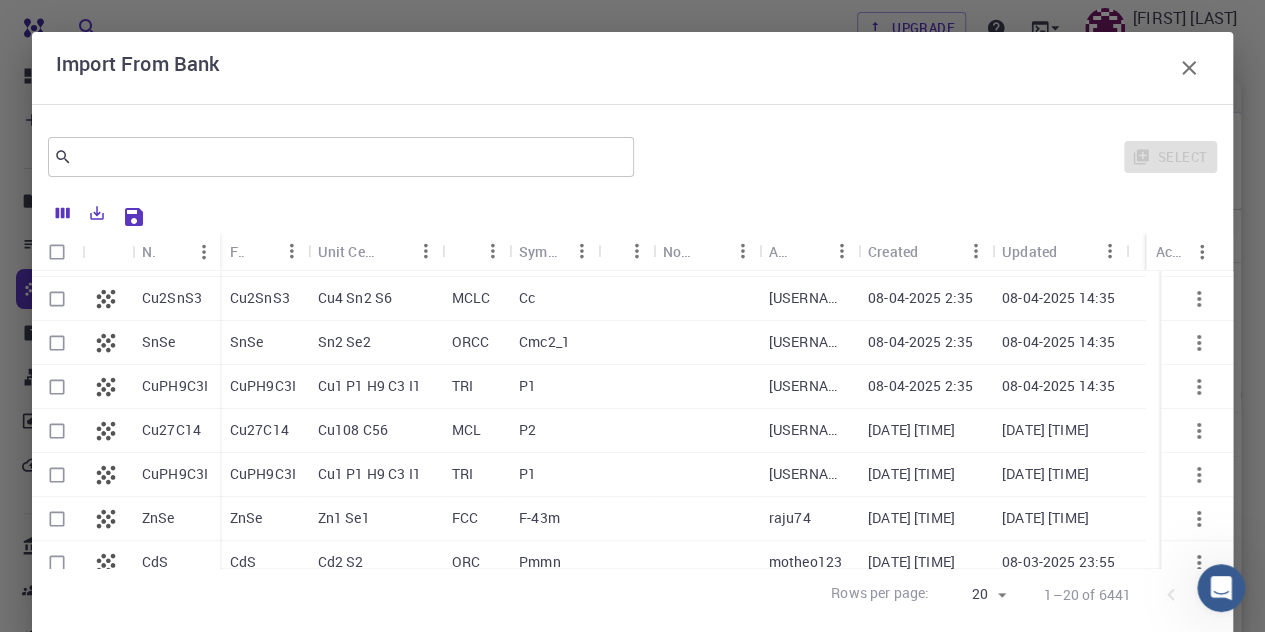 scroll, scrollTop: 0, scrollLeft: 0, axis: both 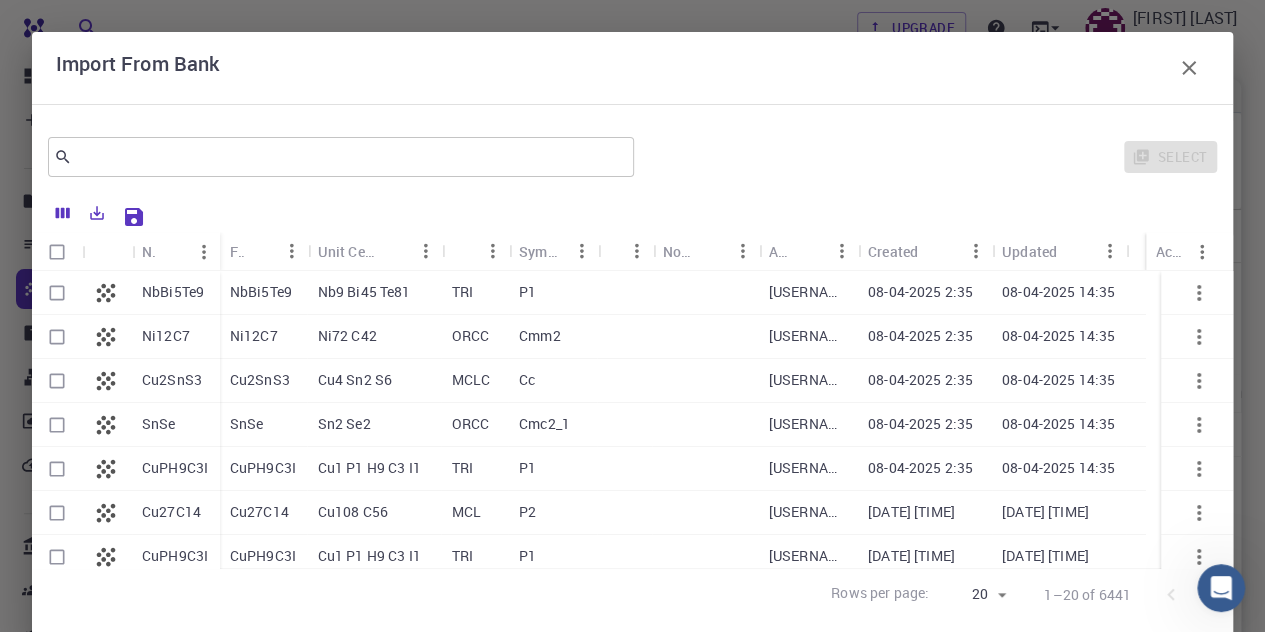 click on "[USERNAME]" at bounding box center [808, 293] 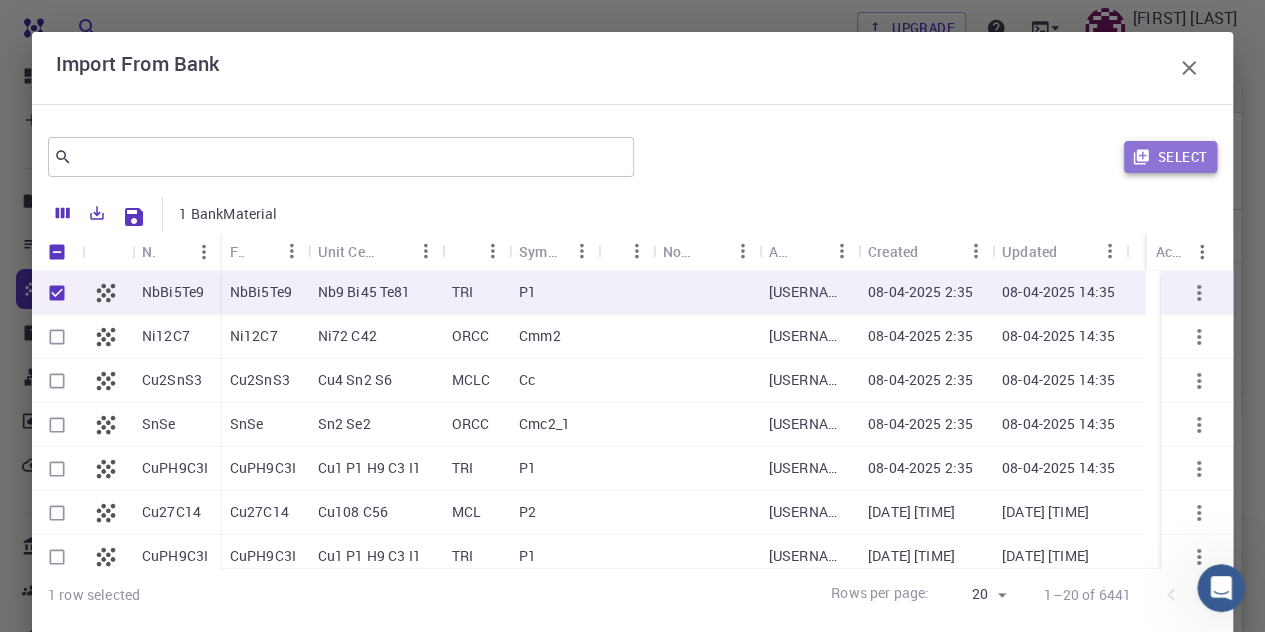 click on "Select" at bounding box center (1170, 157) 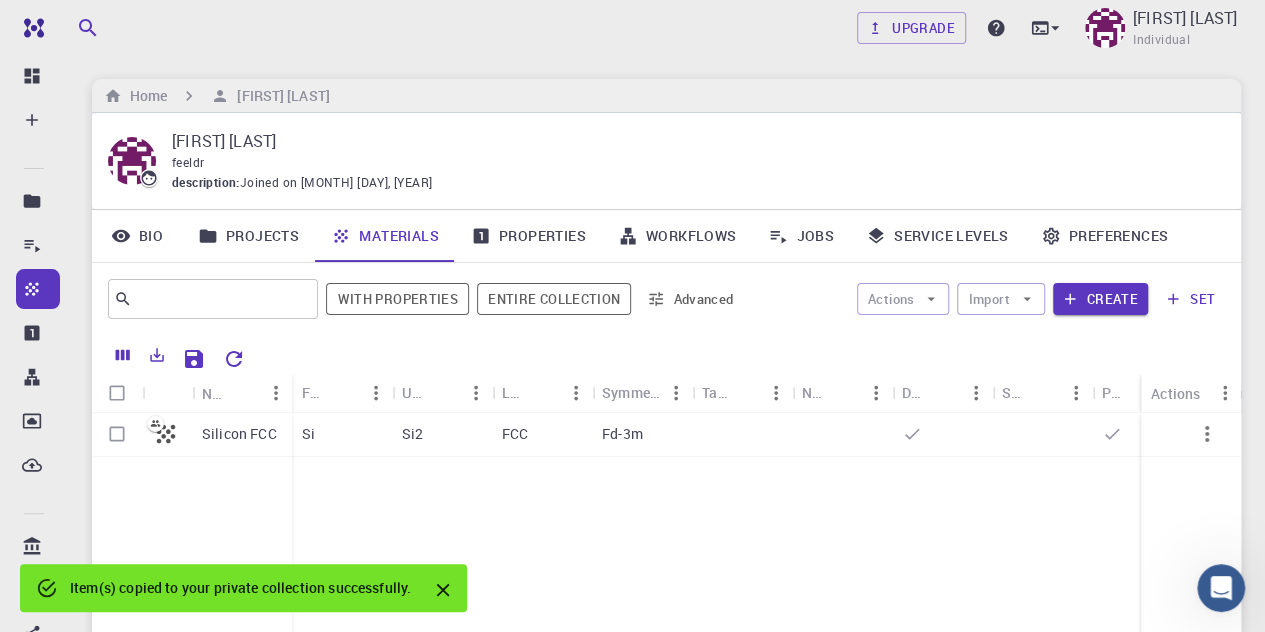 scroll, scrollTop: 88, scrollLeft: 0, axis: vertical 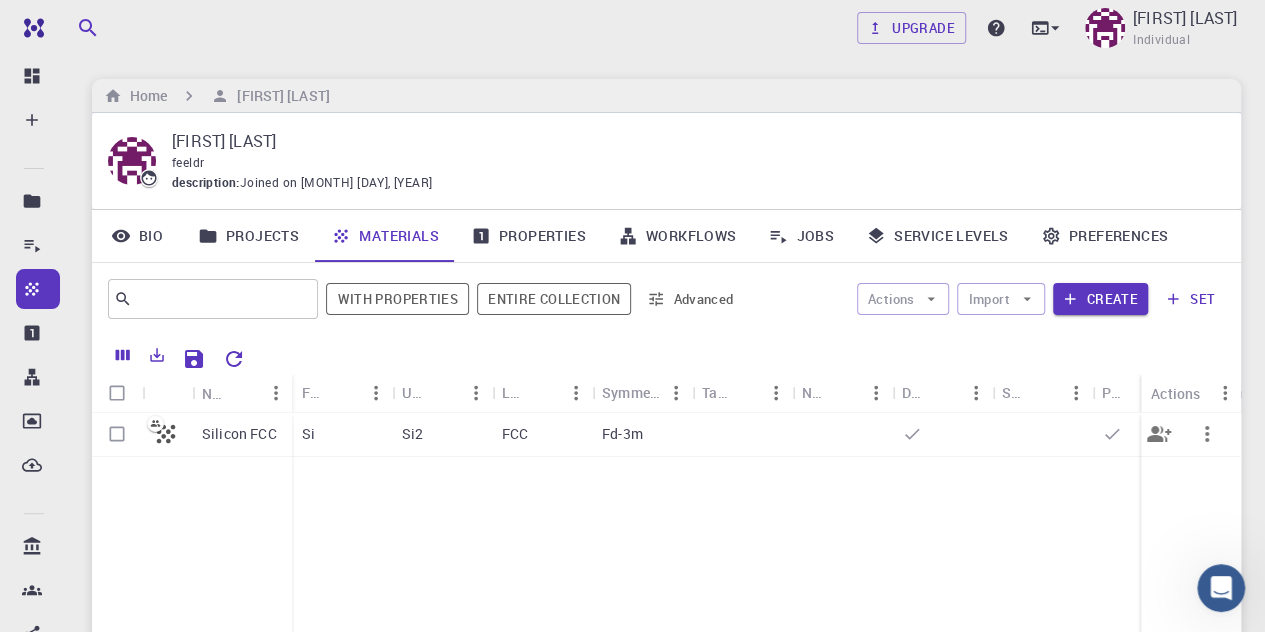 click at bounding box center (842, 435) 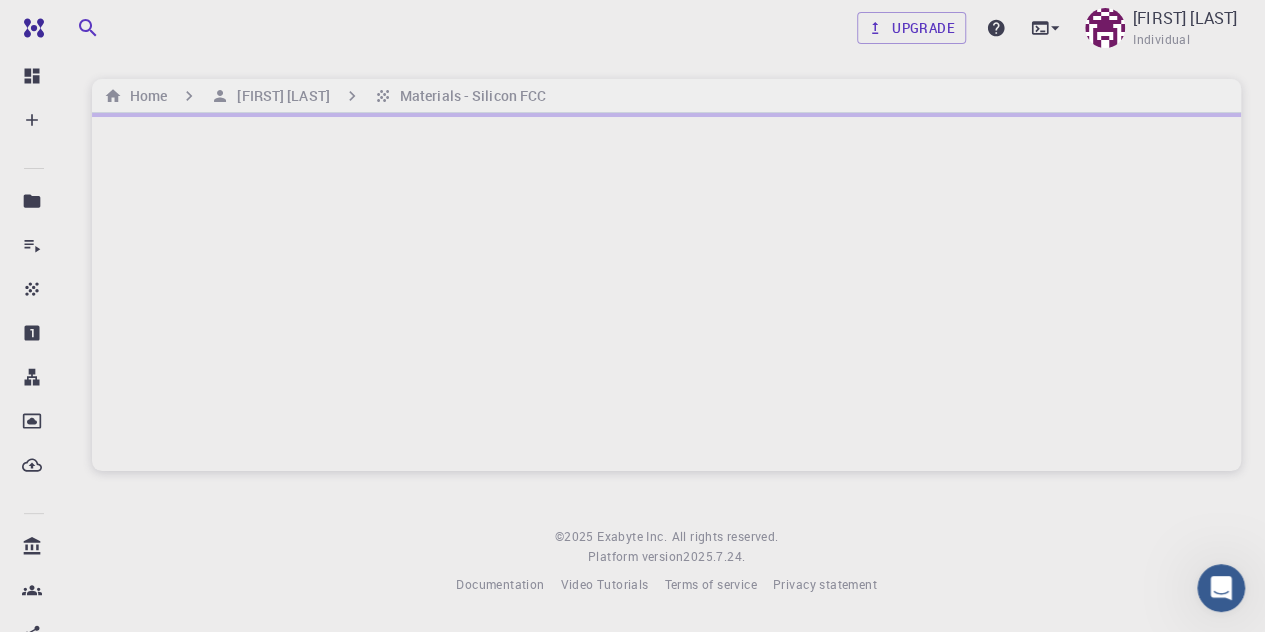 scroll, scrollTop: 0, scrollLeft: 0, axis: both 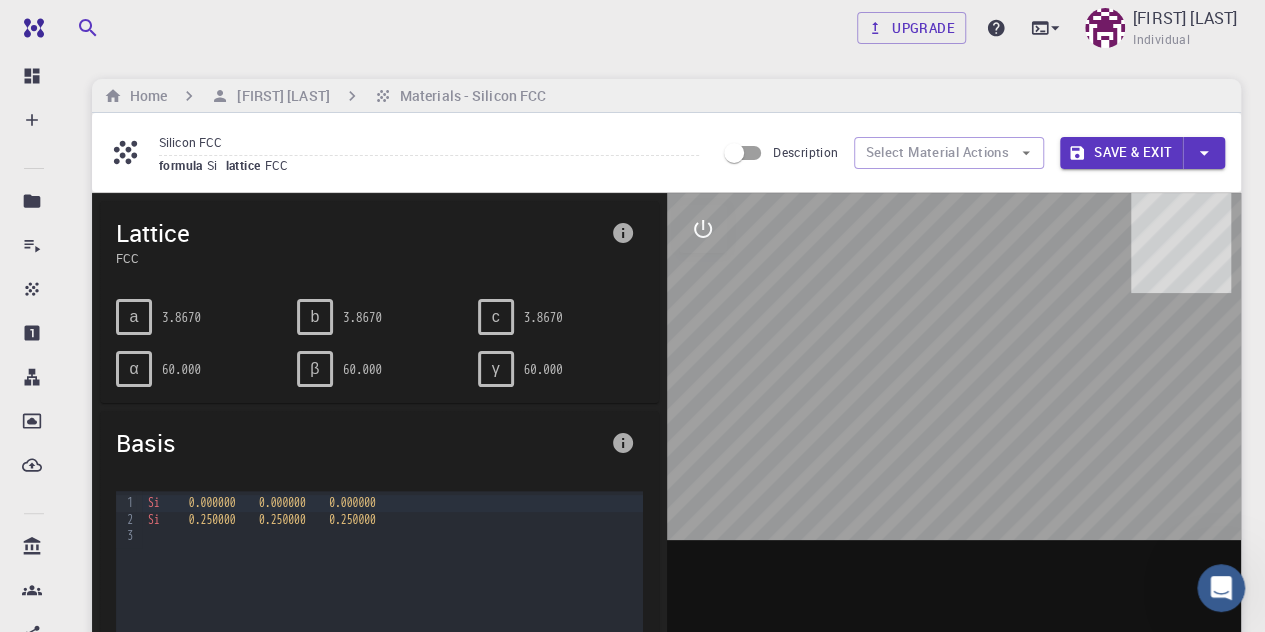 click on "Description" at bounding box center (734, 153) 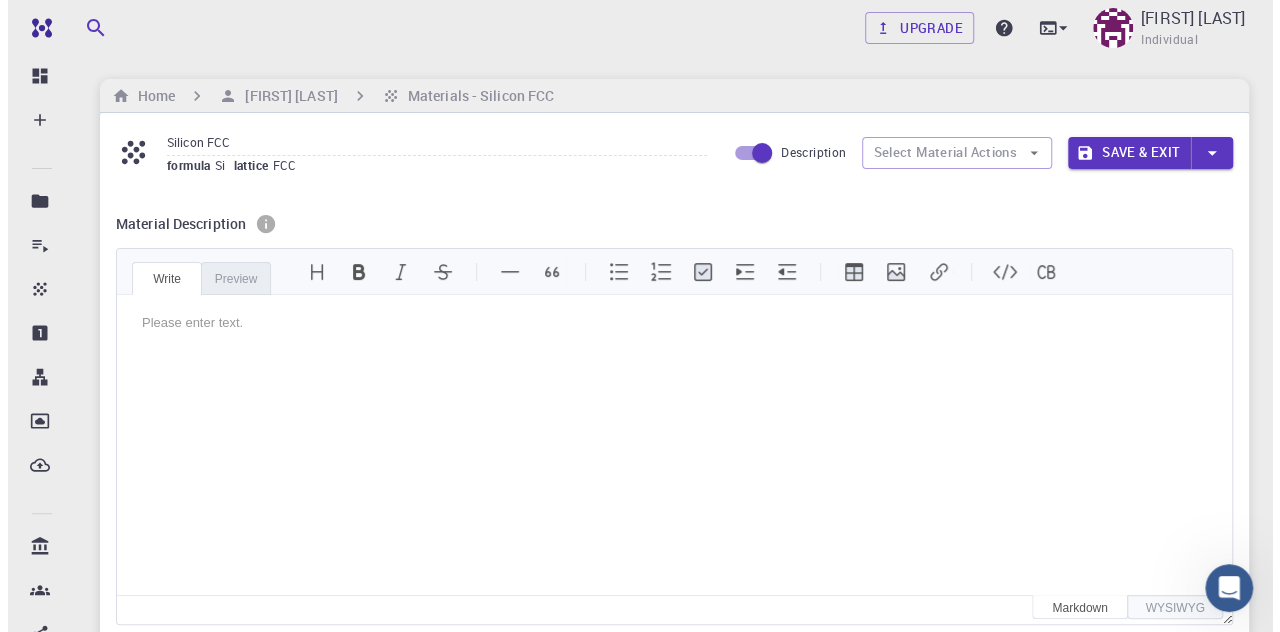 scroll, scrollTop: 0, scrollLeft: 0, axis: both 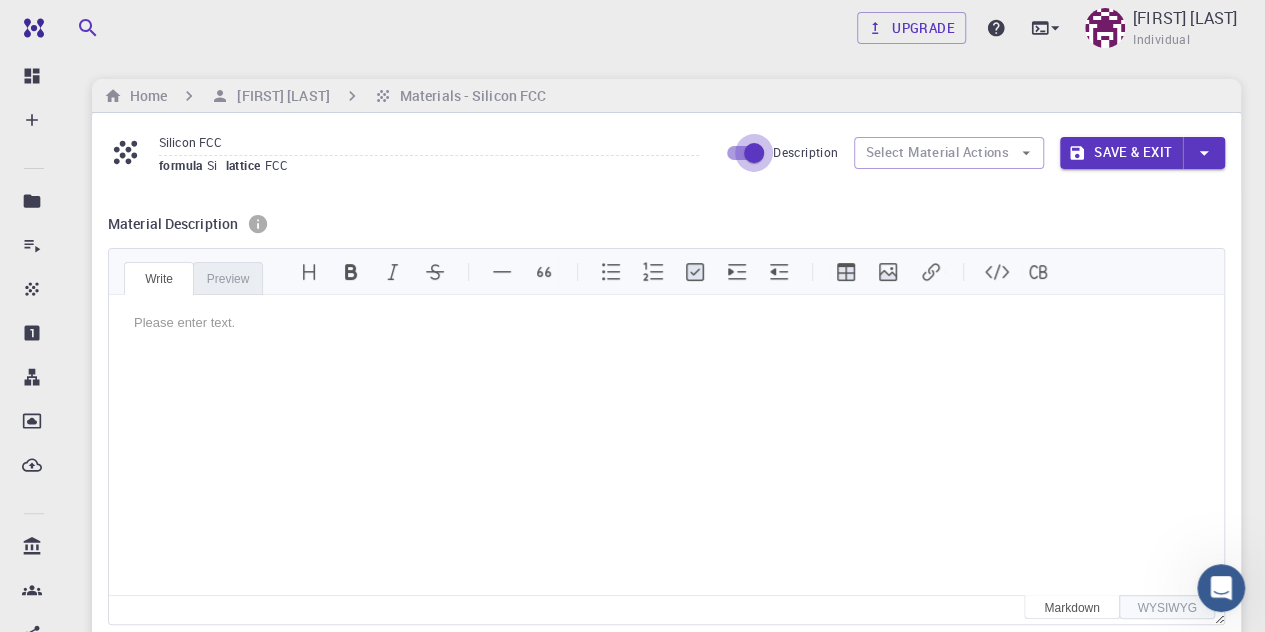 click on "Description" at bounding box center [754, 153] 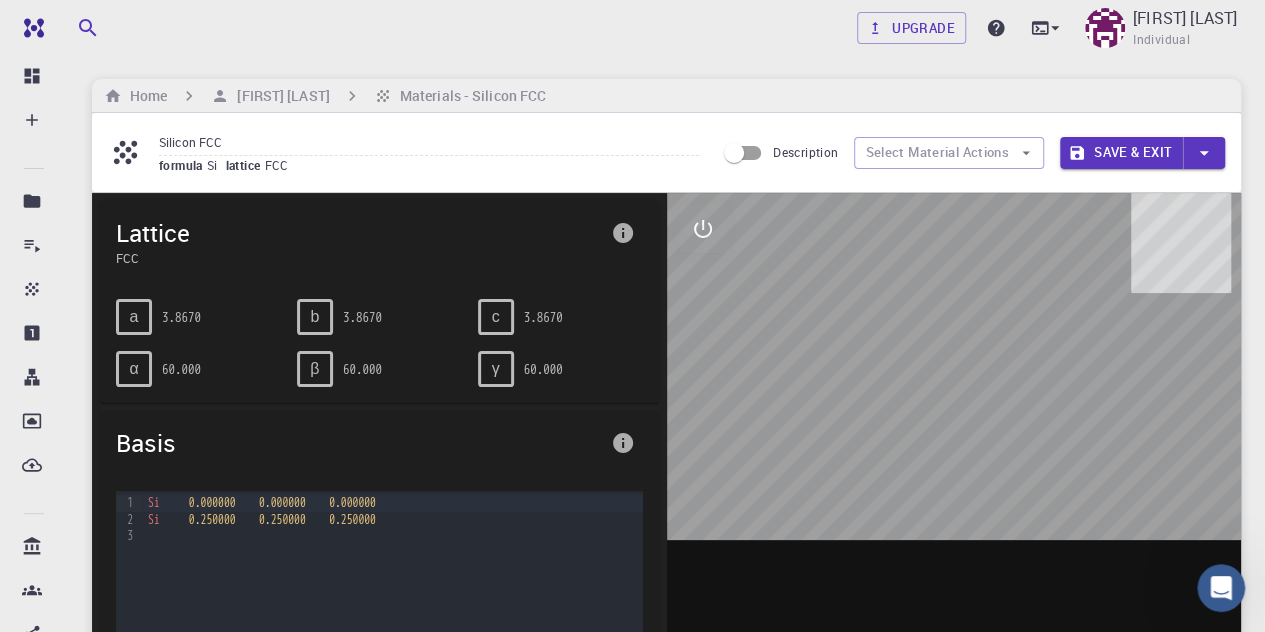 click on "Home [PERSON] Materials - Silicon FCC" at bounding box center (666, 96) 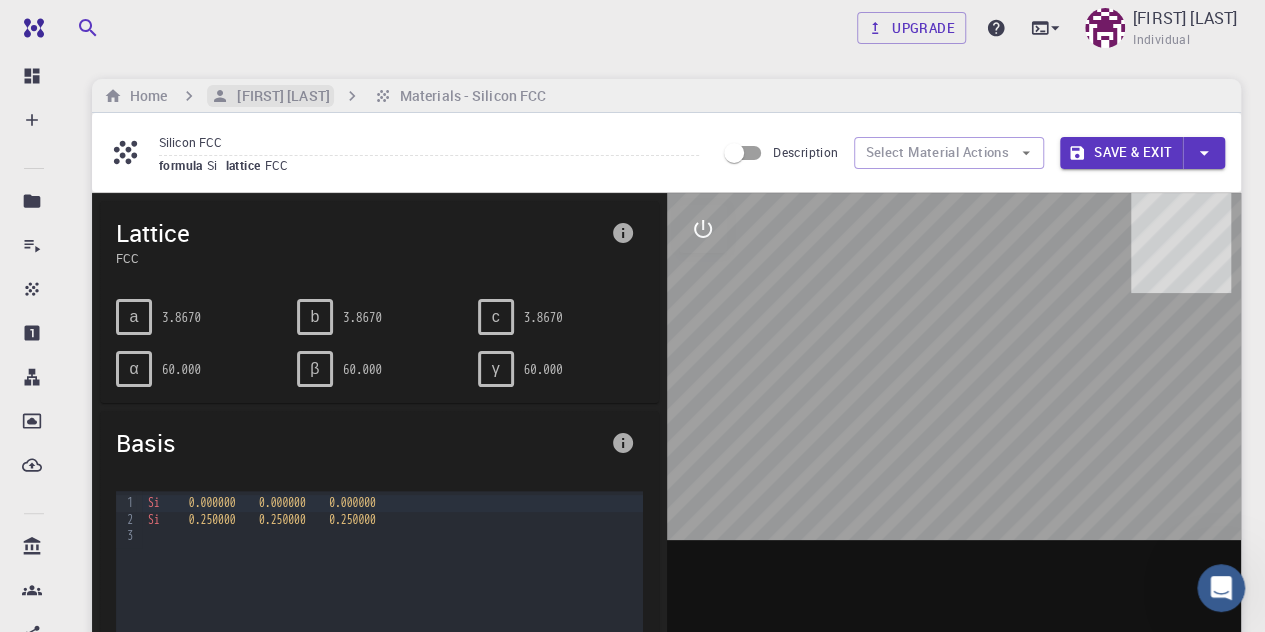 click on "[FIRST] [LAST]" at bounding box center [279, 96] 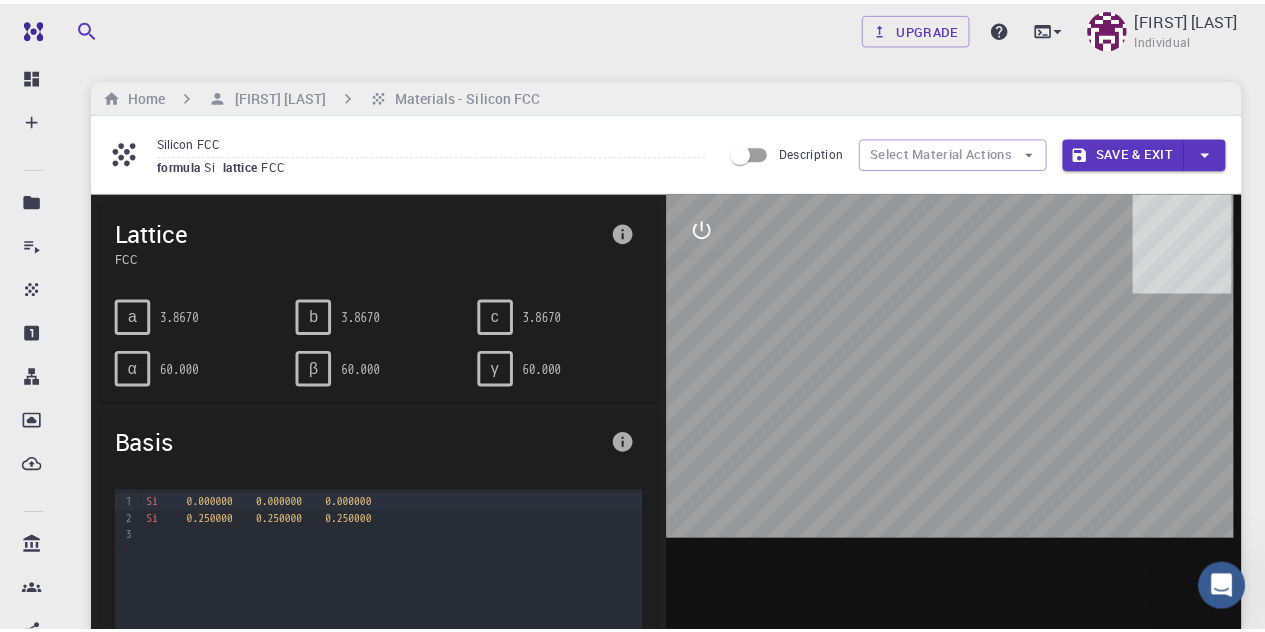 scroll, scrollTop: 88, scrollLeft: 0, axis: vertical 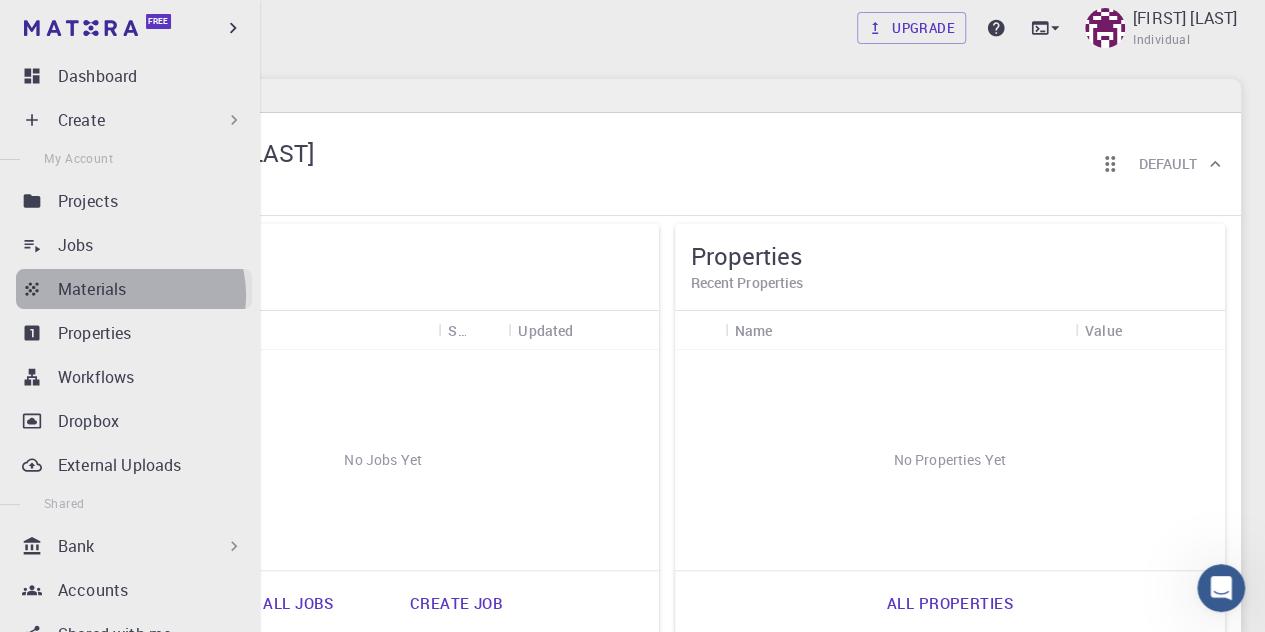 click on "Materials" at bounding box center (155, 289) 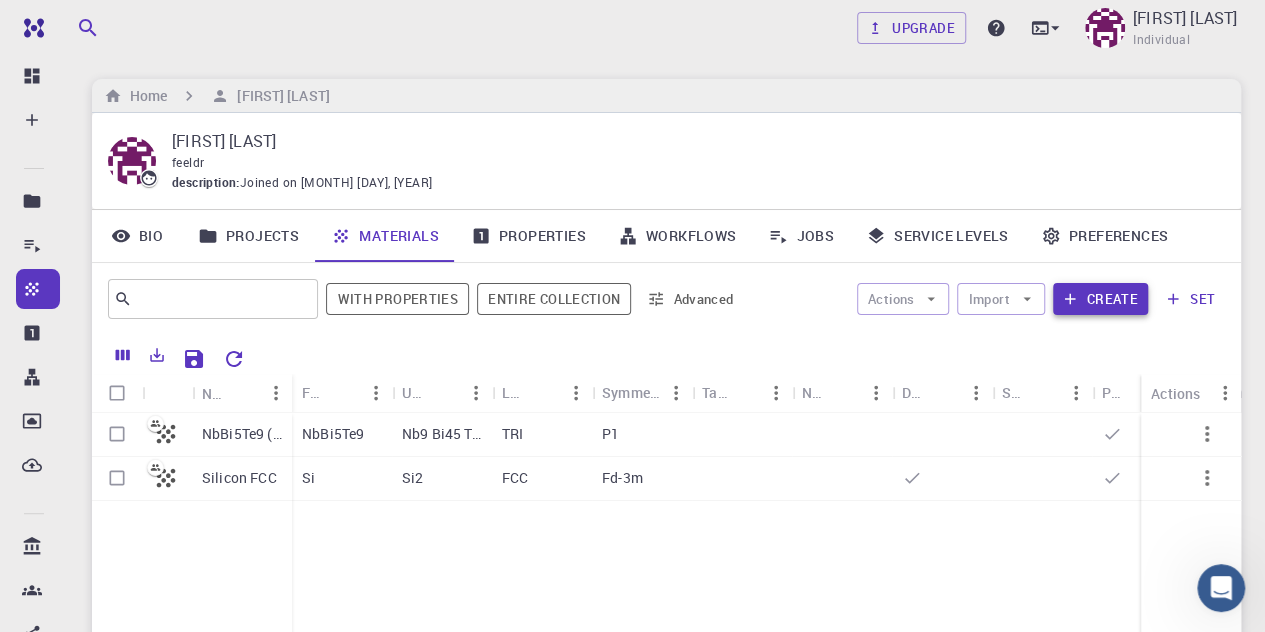 click on "Create" at bounding box center (1100, 299) 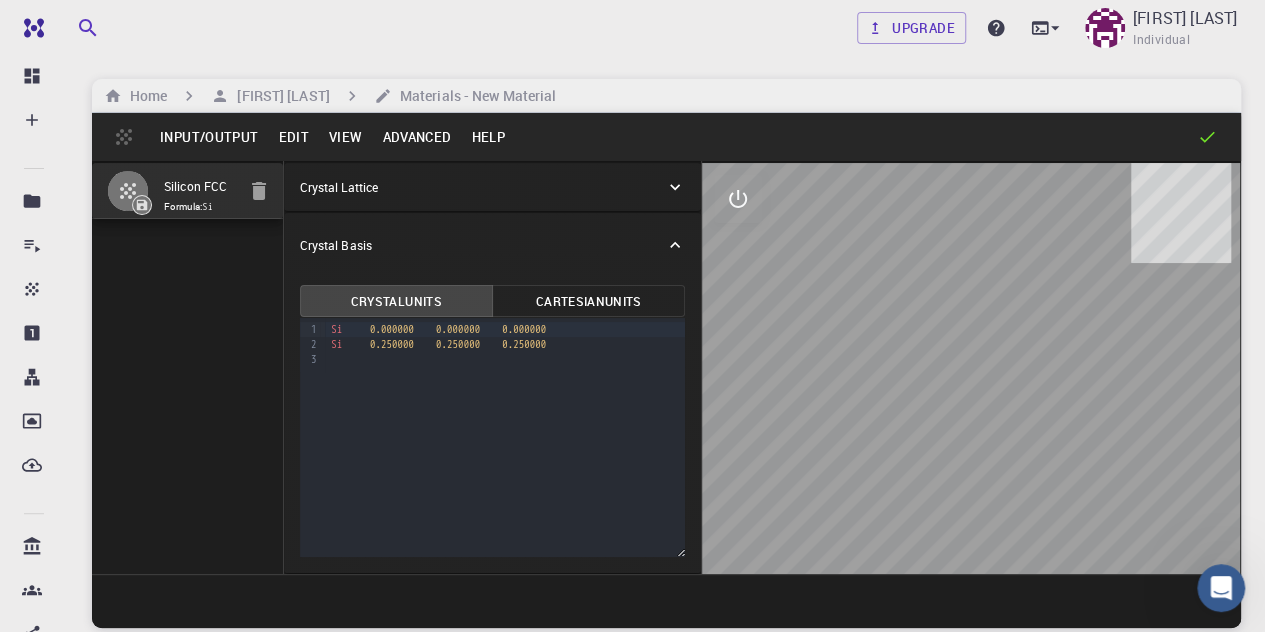 click on "Silicon FCC Formula:  Si" at bounding box center (188, 367) 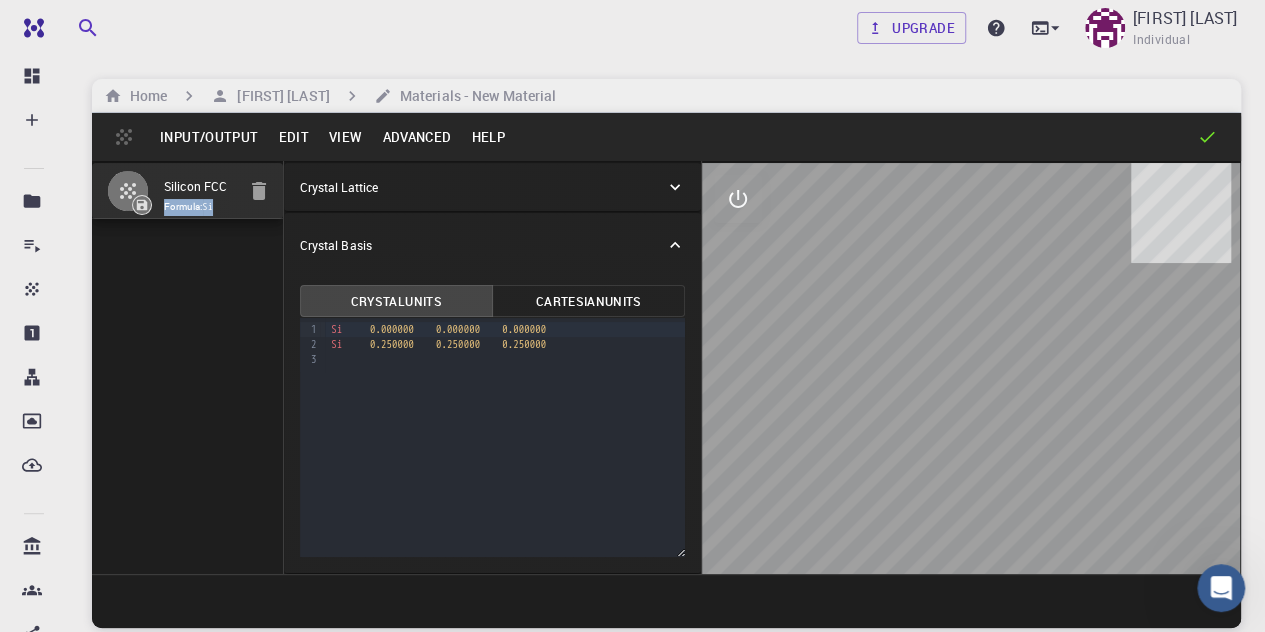 click on "Silicon FCC Formula:  Si" at bounding box center (188, 367) 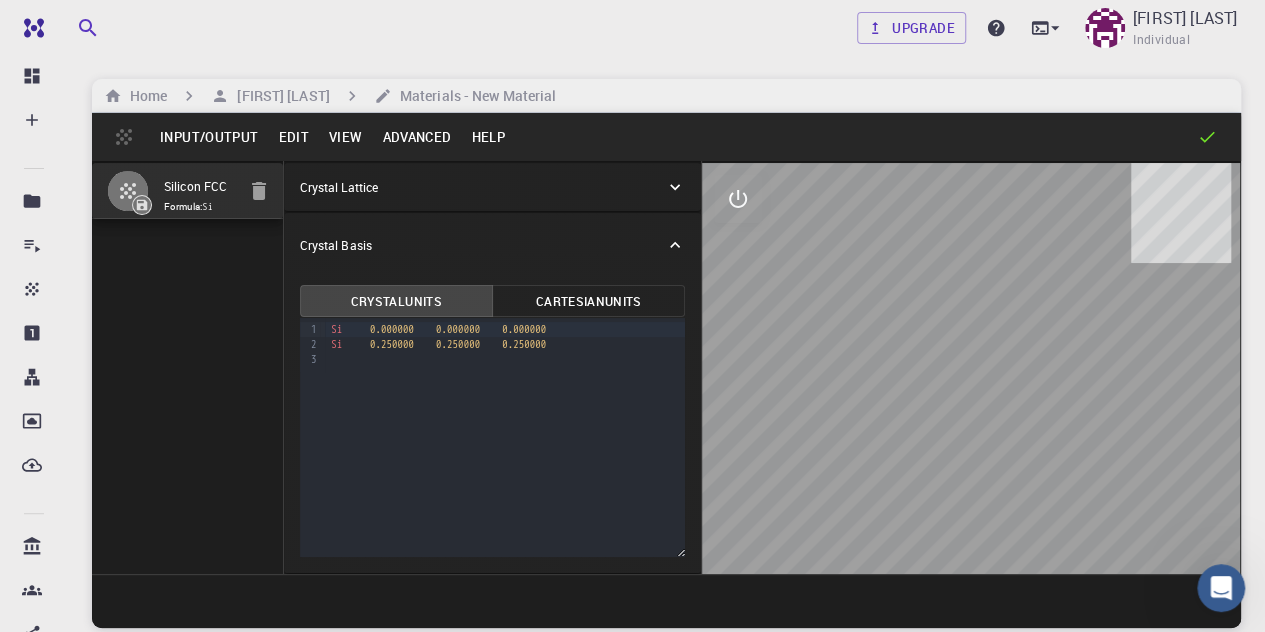 drag, startPoint x: 131, startPoint y: 132, endPoint x: 284, endPoint y: 113, distance: 154.17523 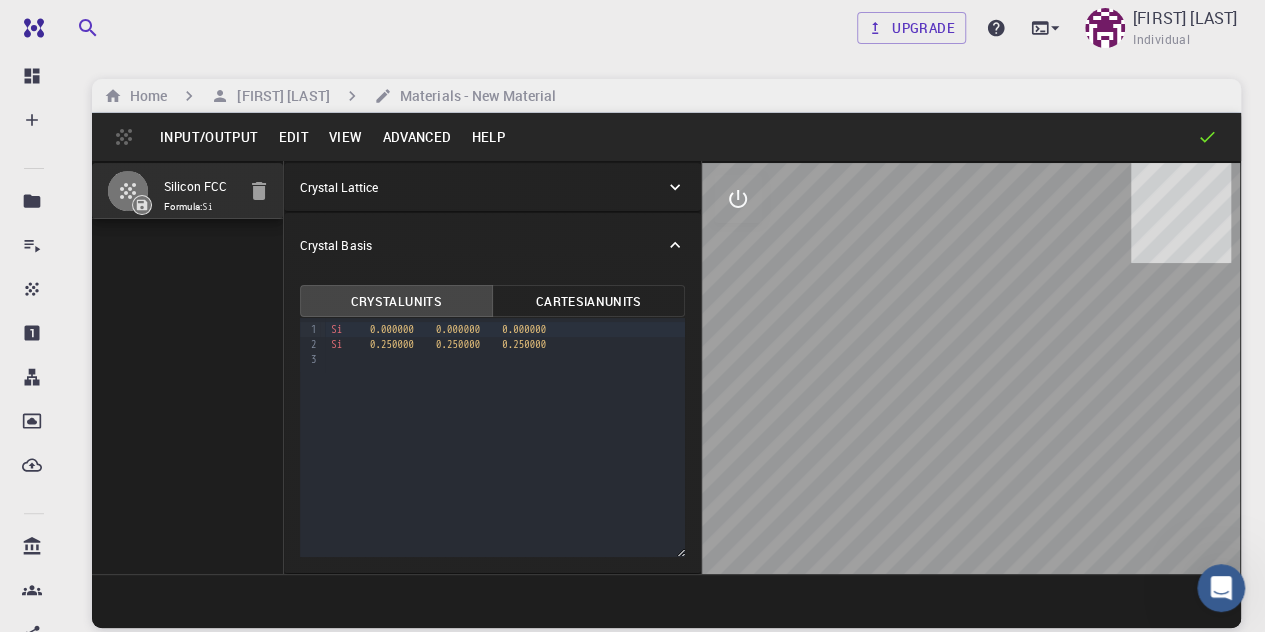 click on "Input/Output Edit View Advanced Help" at bounding box center (666, 137) 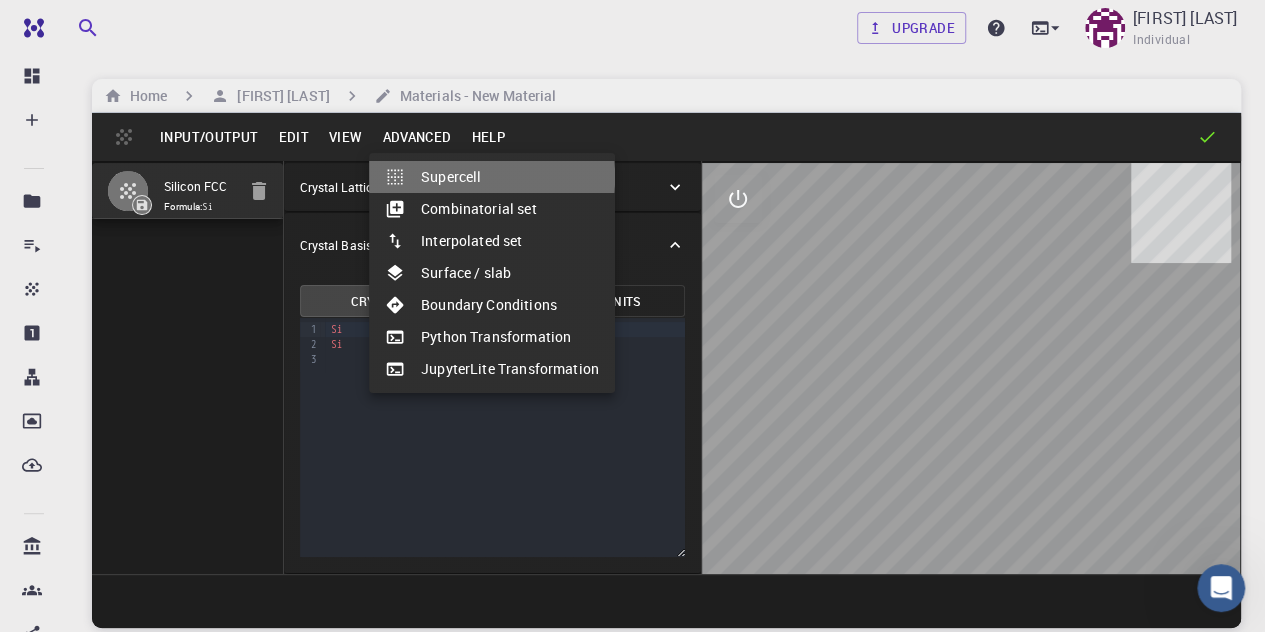 click on "Supercell" at bounding box center [492, 177] 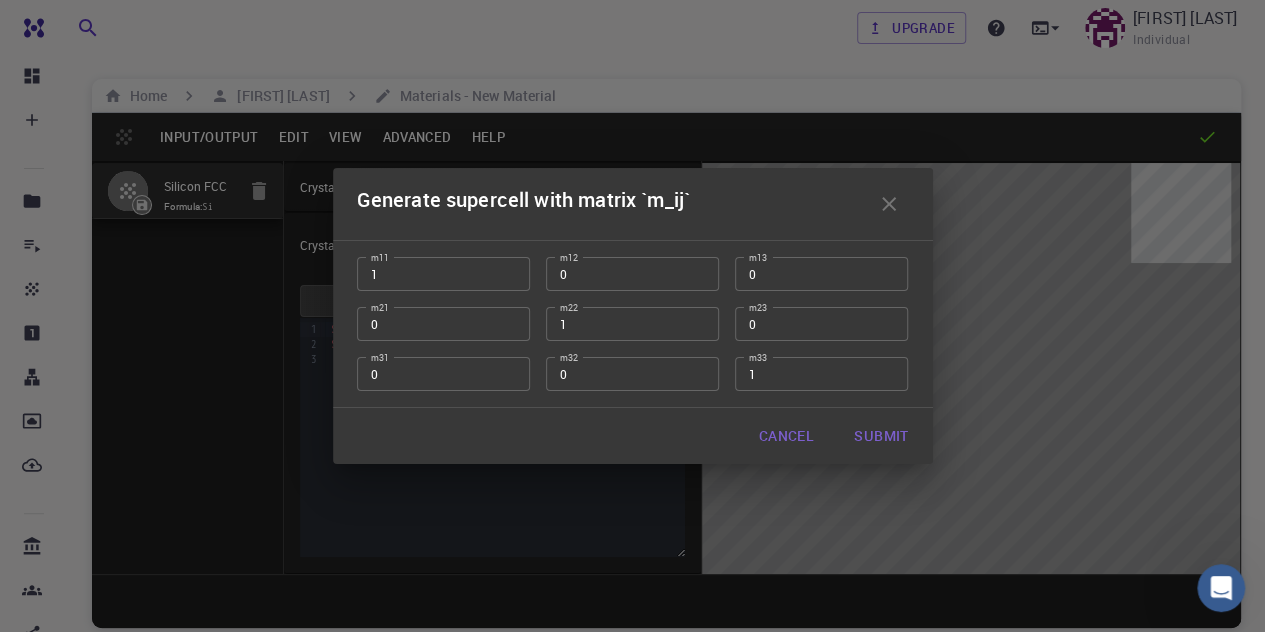click on "Generate supercell with matrix `m_ij` m11 1 m11 m12 0 m12 m13 0 m13 m21 0 m21 m22 1 m22 m23 0 m23 m31 0 m31 m32 0 m32 m33 1 m33 Cancel Submit" at bounding box center [632, 316] 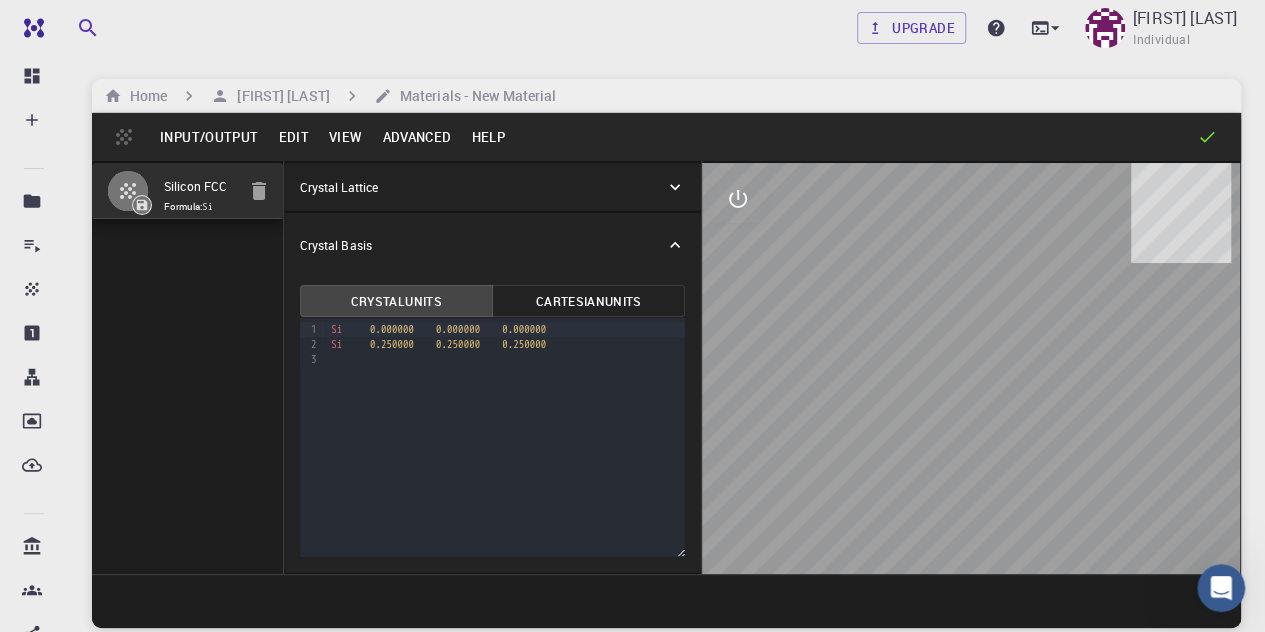 click on "Advanced" at bounding box center (416, 137) 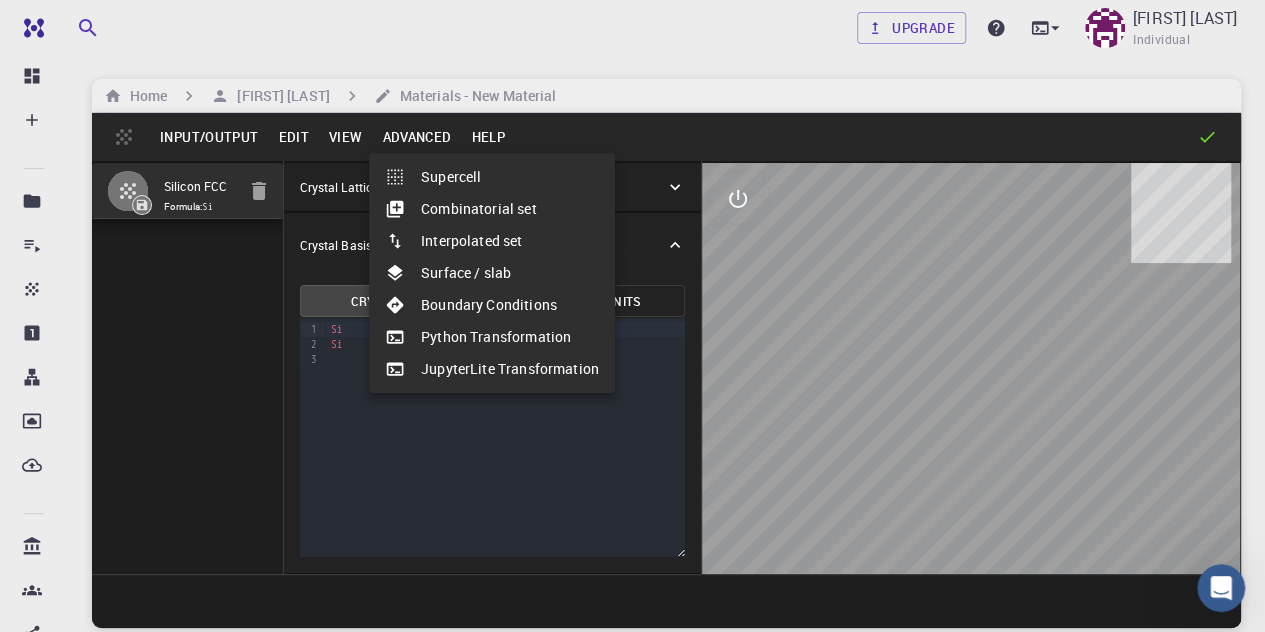 click at bounding box center (632, 316) 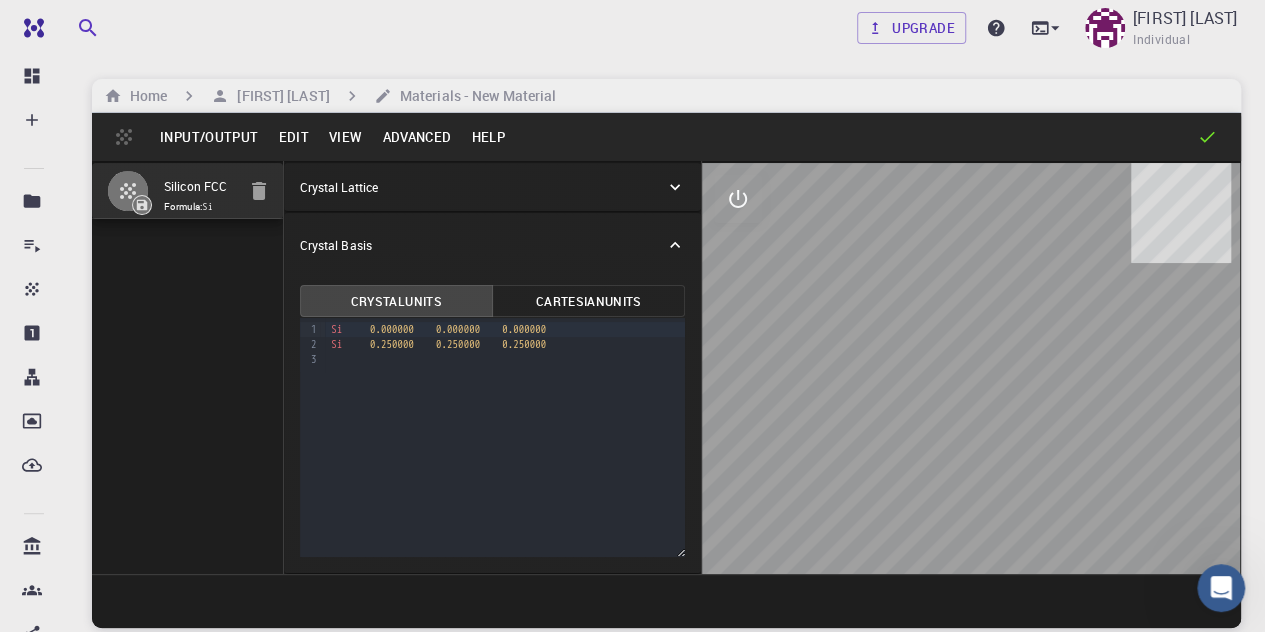 click on "View" at bounding box center [346, 137] 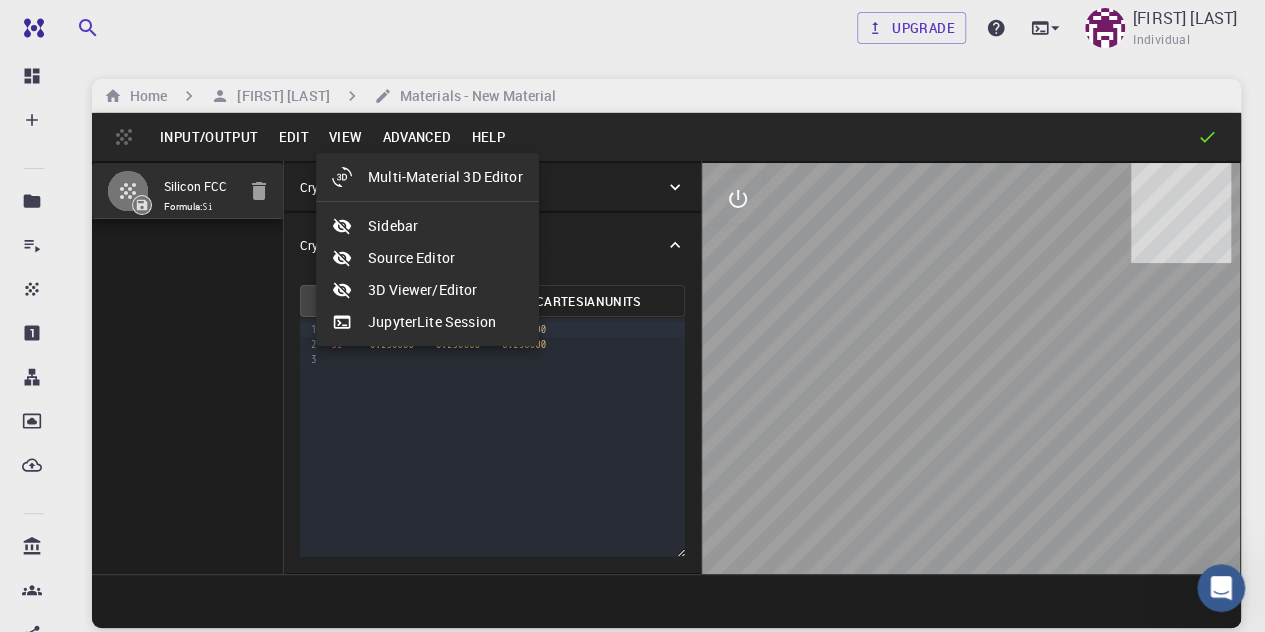 click at bounding box center (632, 316) 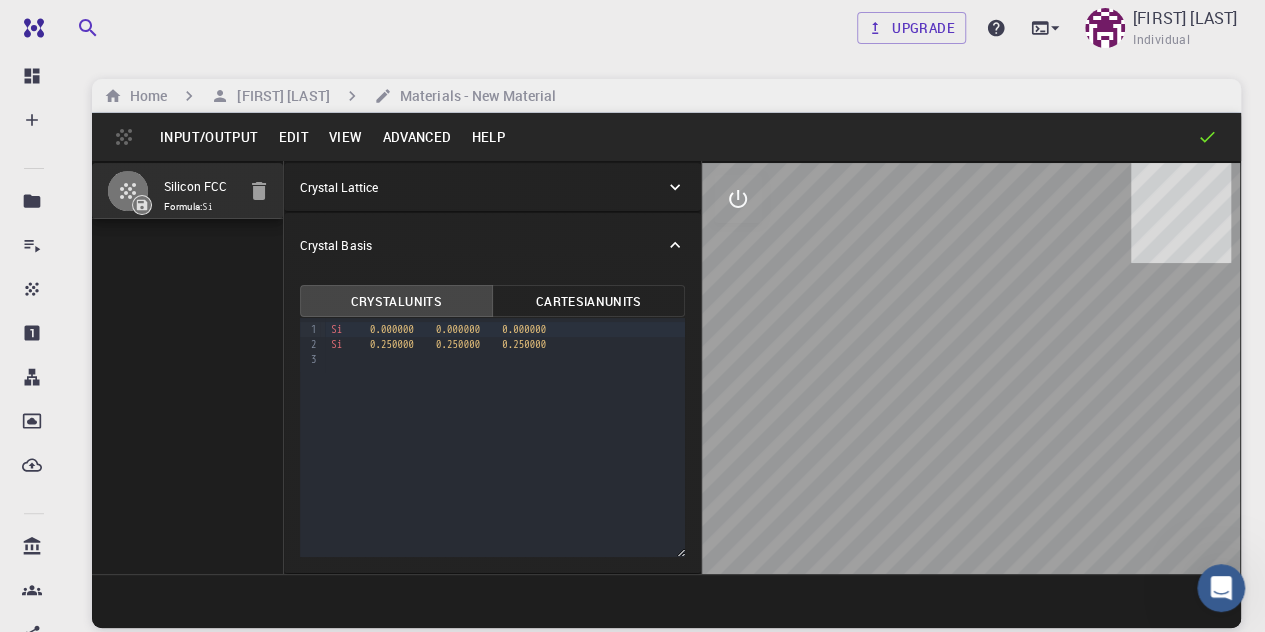 click on "Edit" at bounding box center (293, 137) 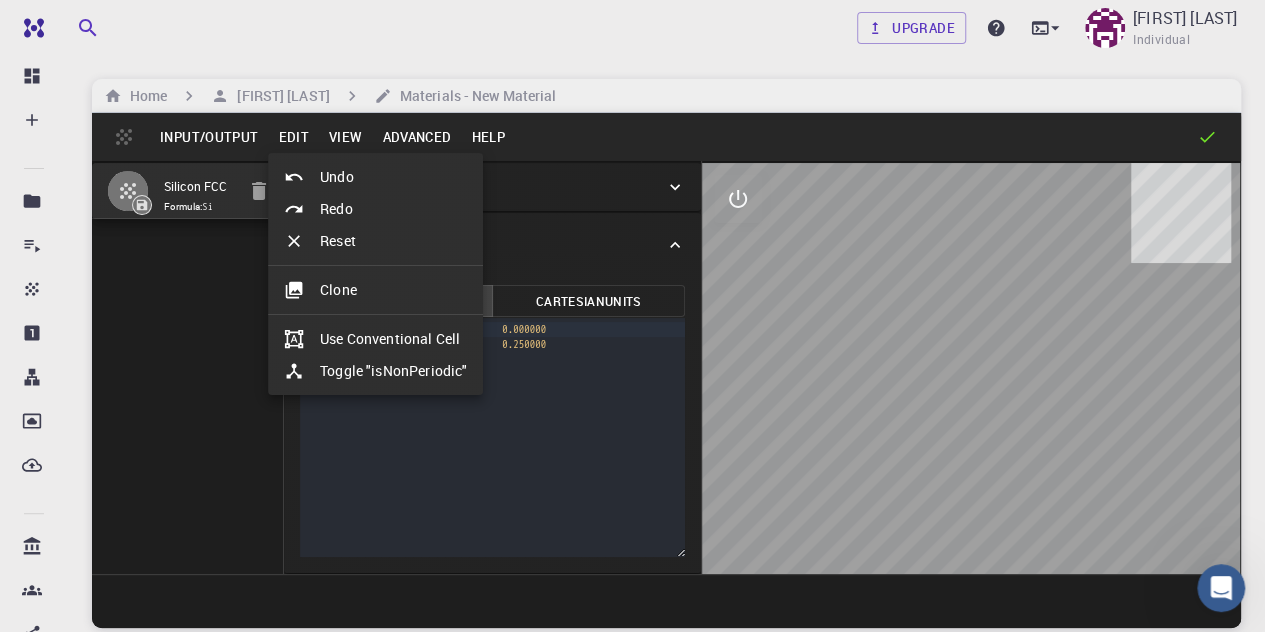 click at bounding box center (632, 316) 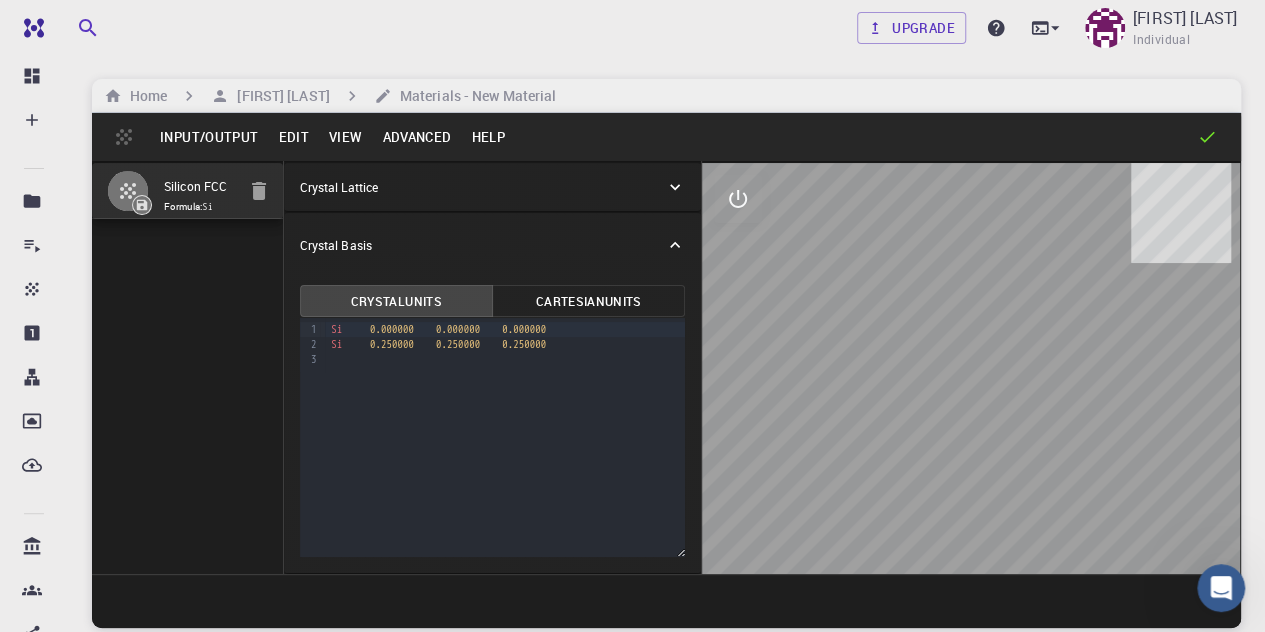click on "Input/Output" at bounding box center (209, 137) 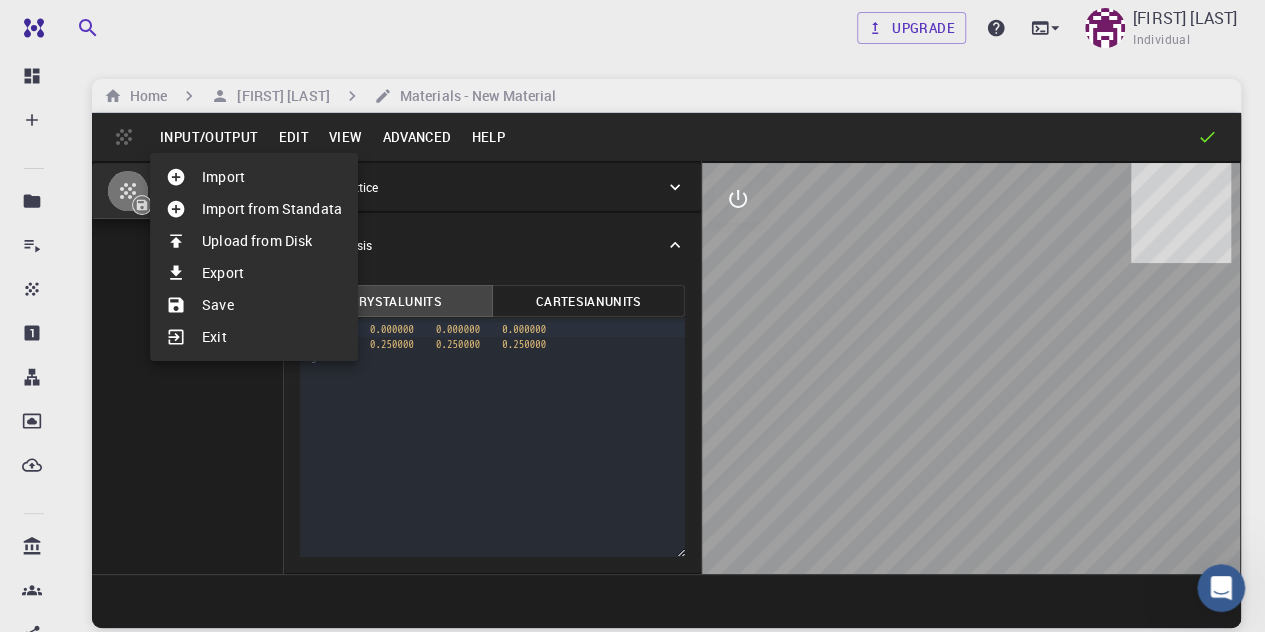 click on "Save" at bounding box center (254, 305) 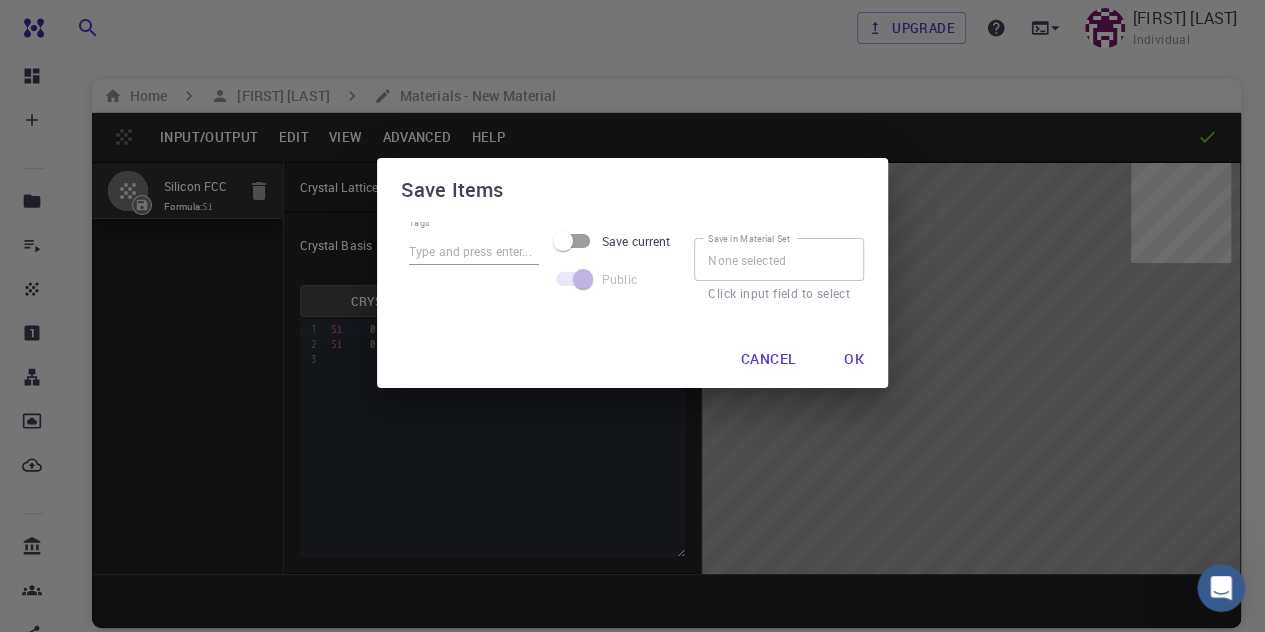 click on "Save Items Tags Save current Public Save in Material Set Save in Material Set Click input field to select Cancel Ok" at bounding box center (632, 316) 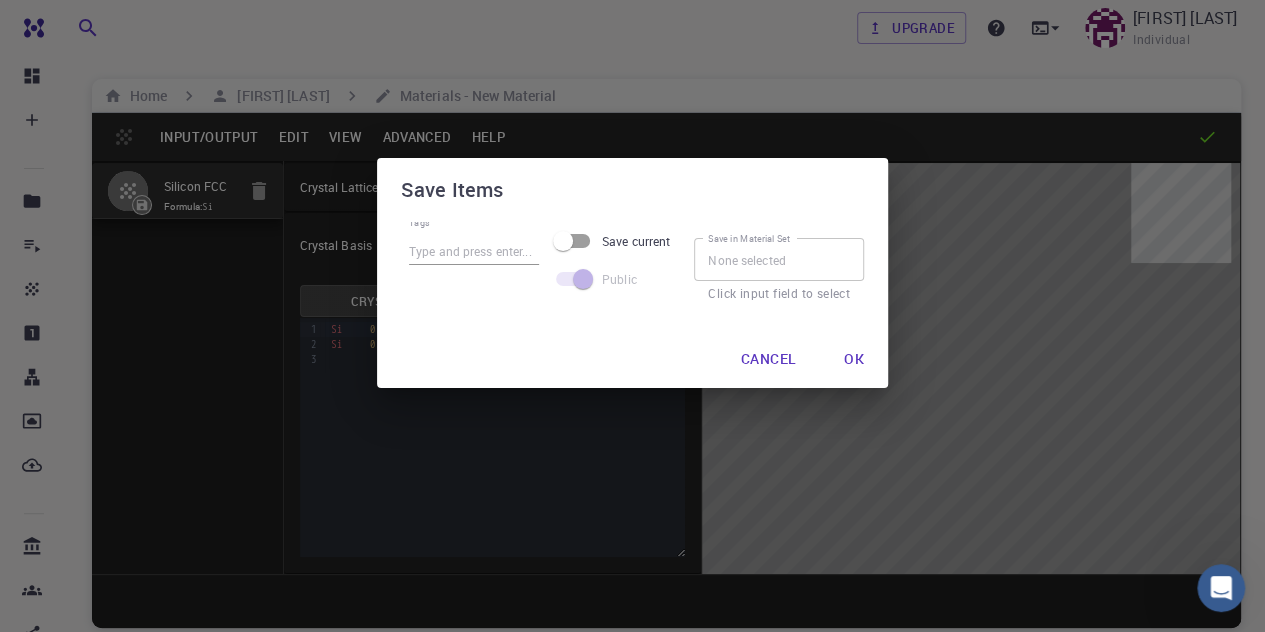 click on "Cancel" at bounding box center (768, 360) 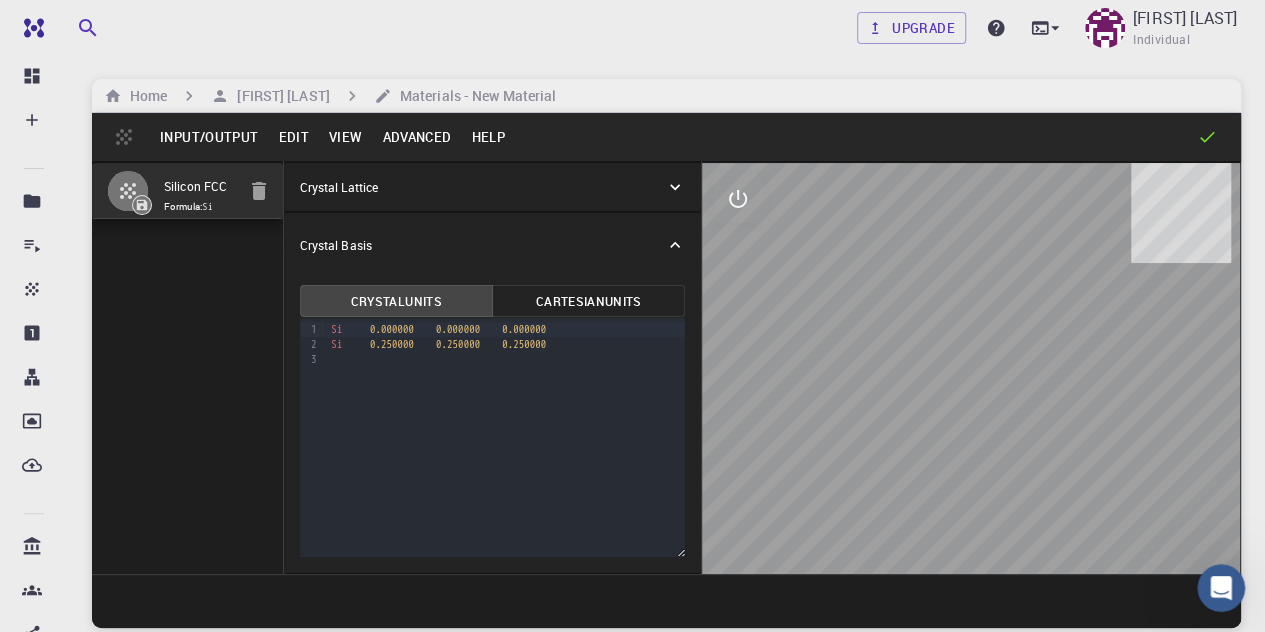 click on "Input/Output" at bounding box center [209, 137] 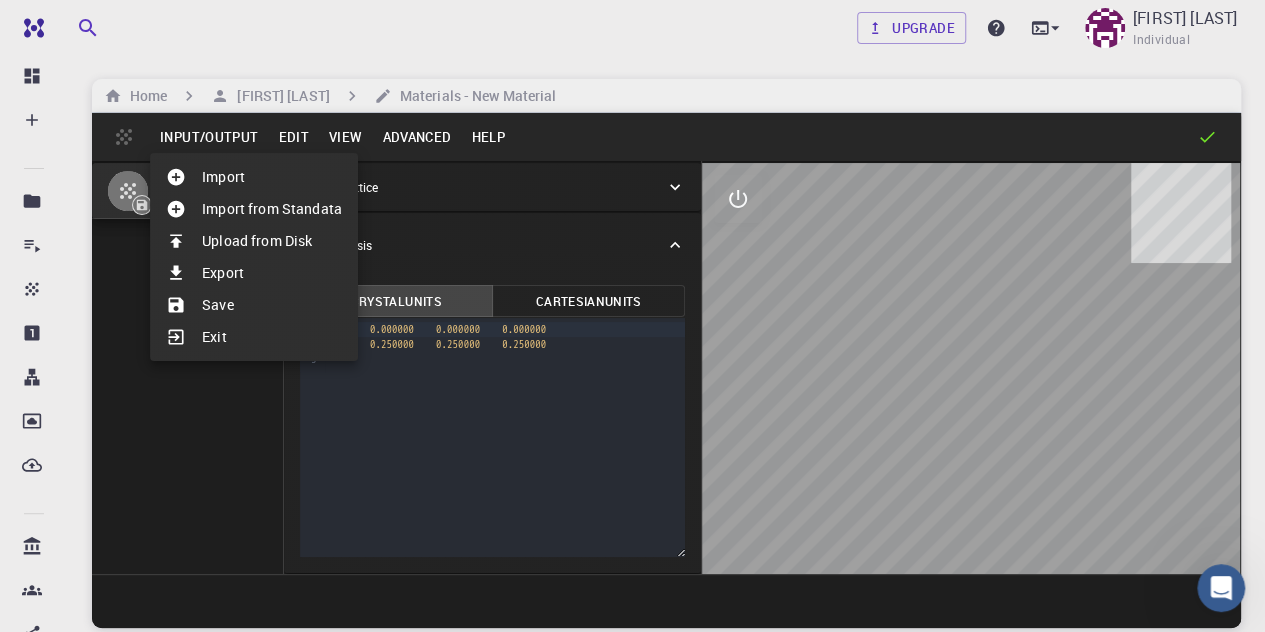 click at bounding box center (632, 316) 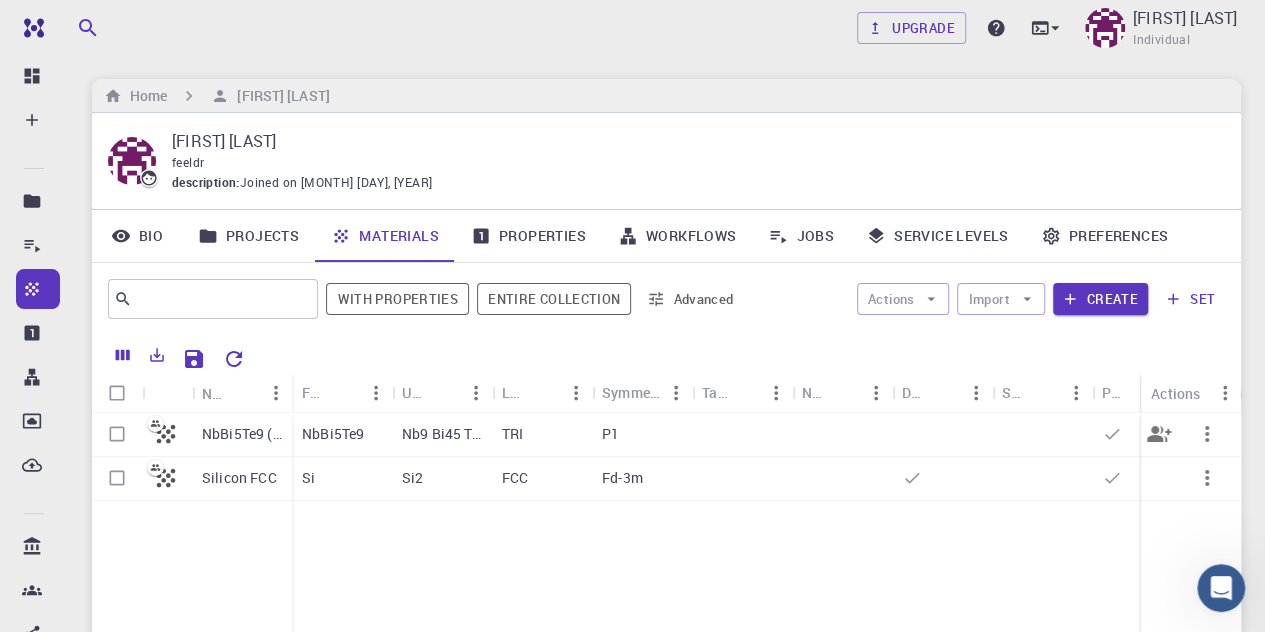 click on "NbBi5Te9 (clone)" at bounding box center (242, 434) 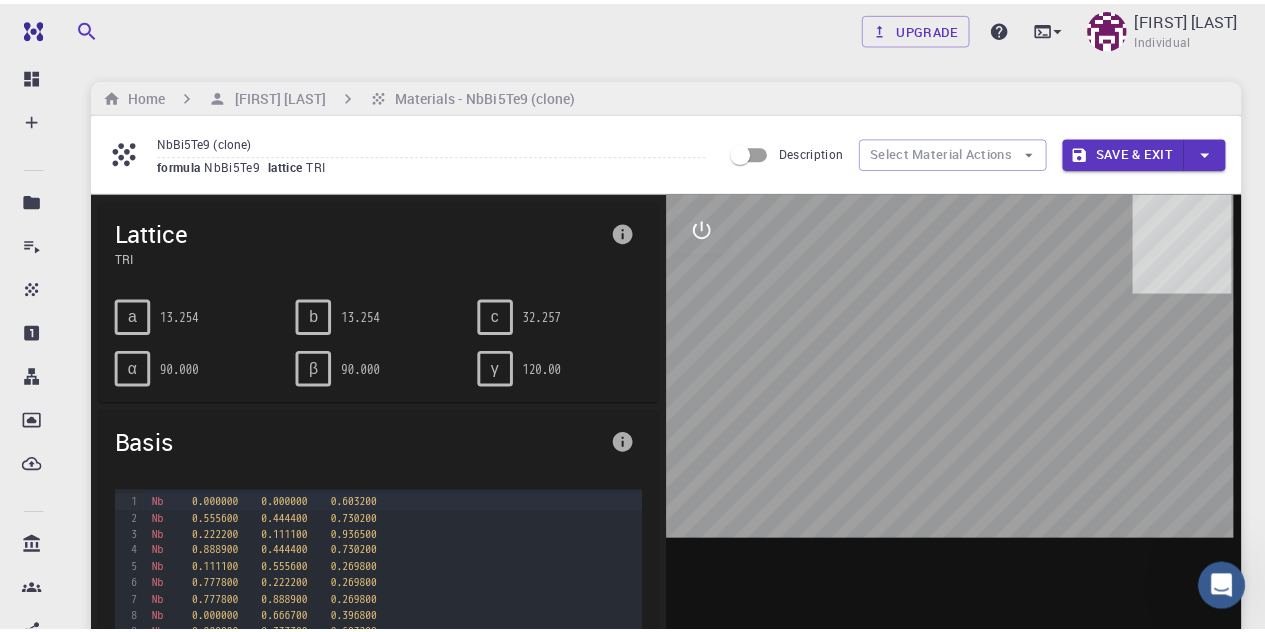 scroll, scrollTop: 844, scrollLeft: 0, axis: vertical 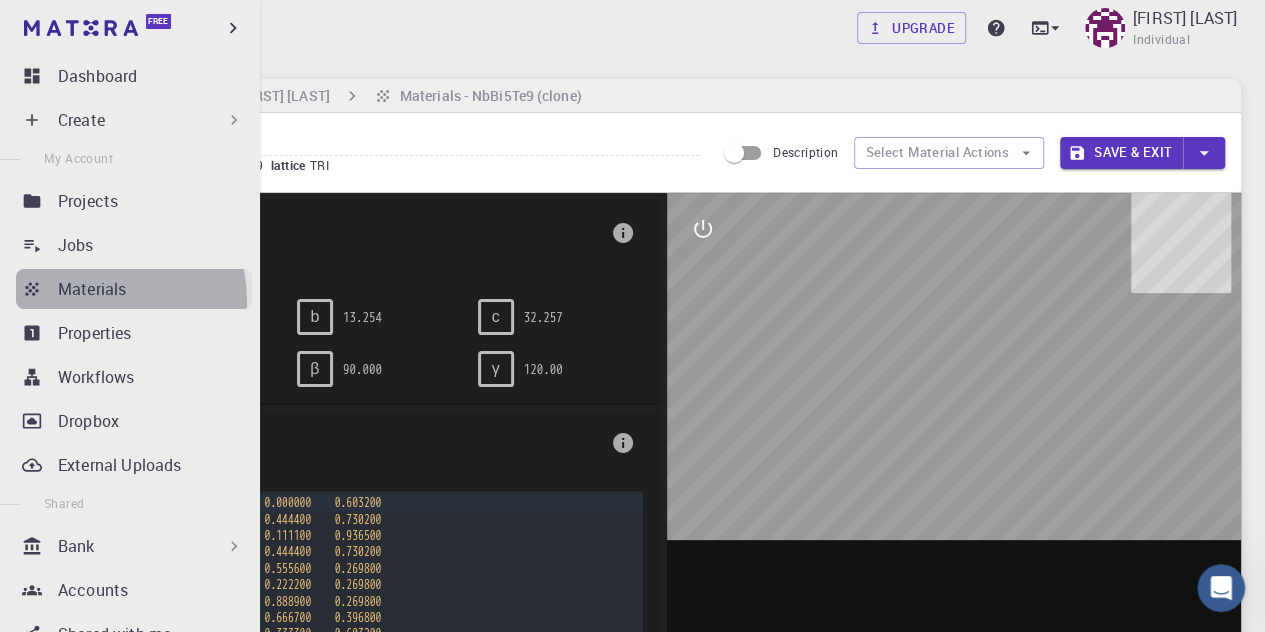 click on "Materials" at bounding box center [134, 289] 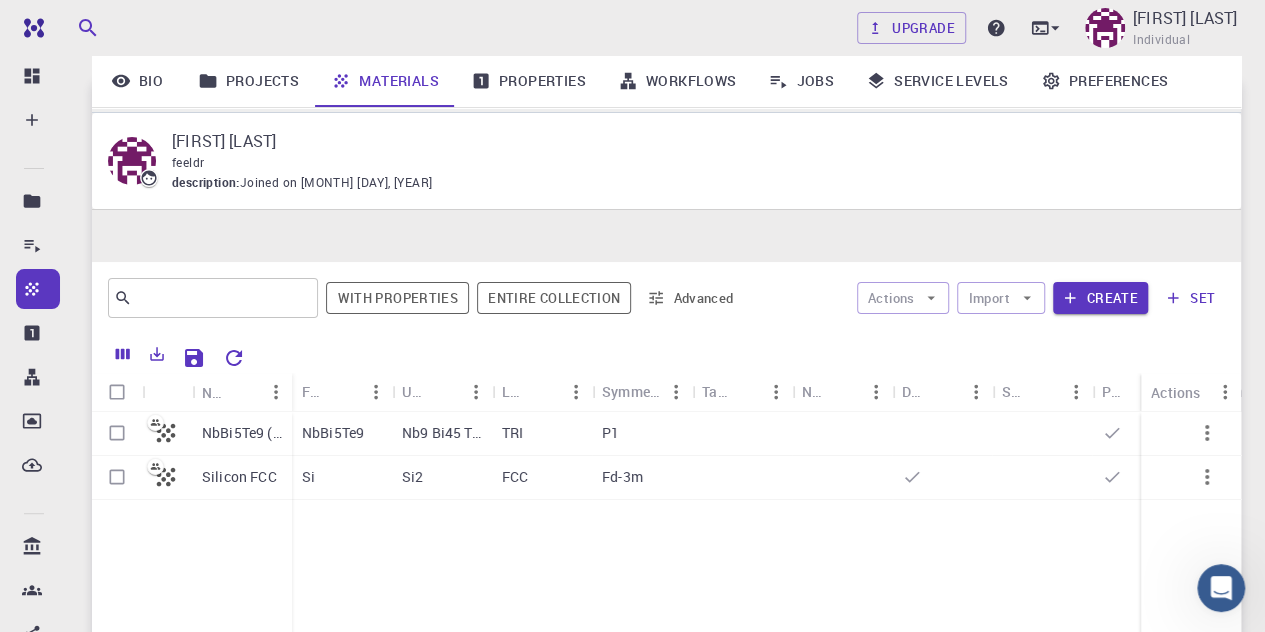 scroll, scrollTop: 188, scrollLeft: 0, axis: vertical 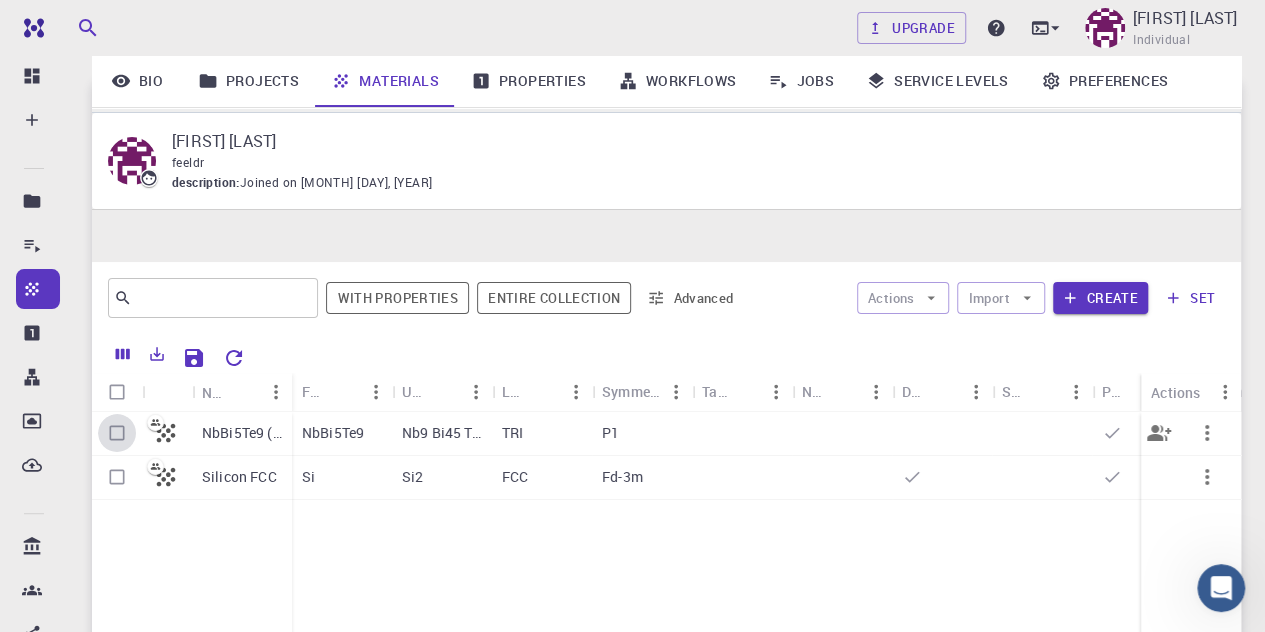 click at bounding box center (117, 433) 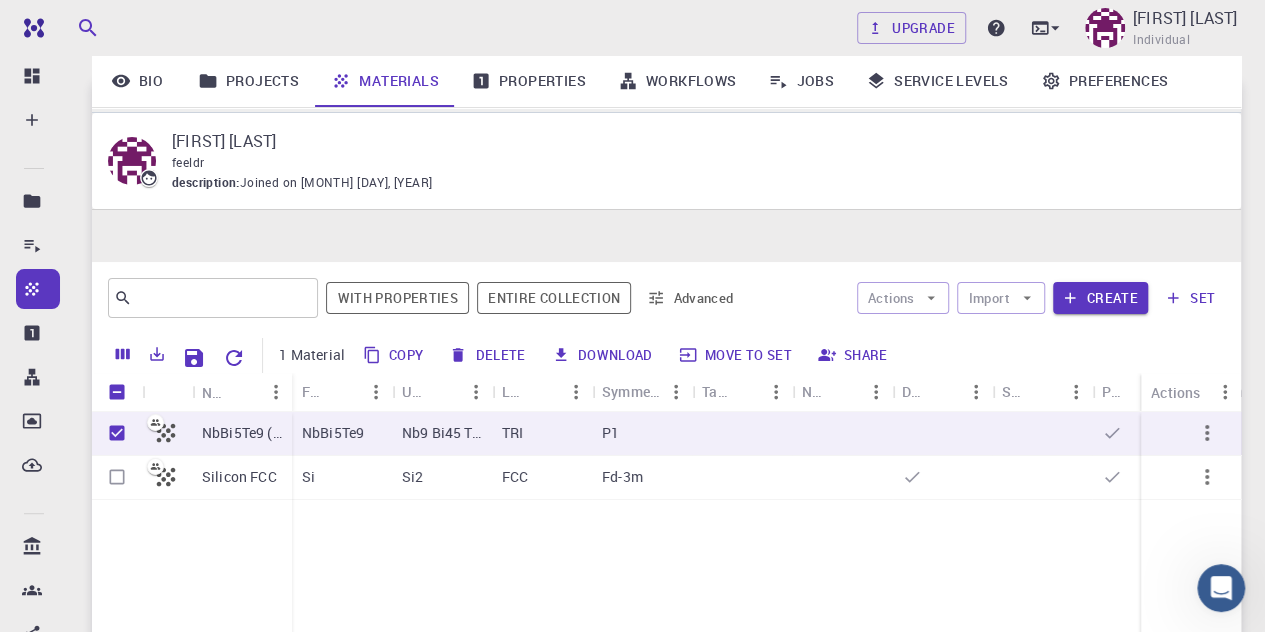 click on "Delete" at bounding box center (488, 355) 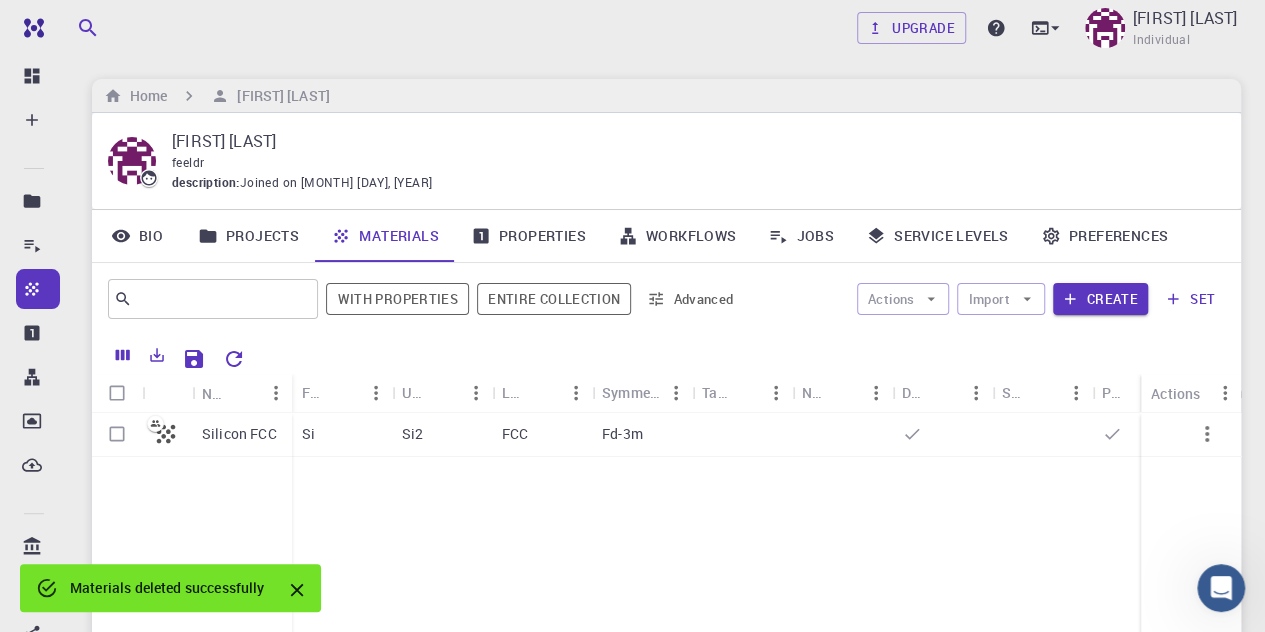 scroll, scrollTop: 0, scrollLeft: 0, axis: both 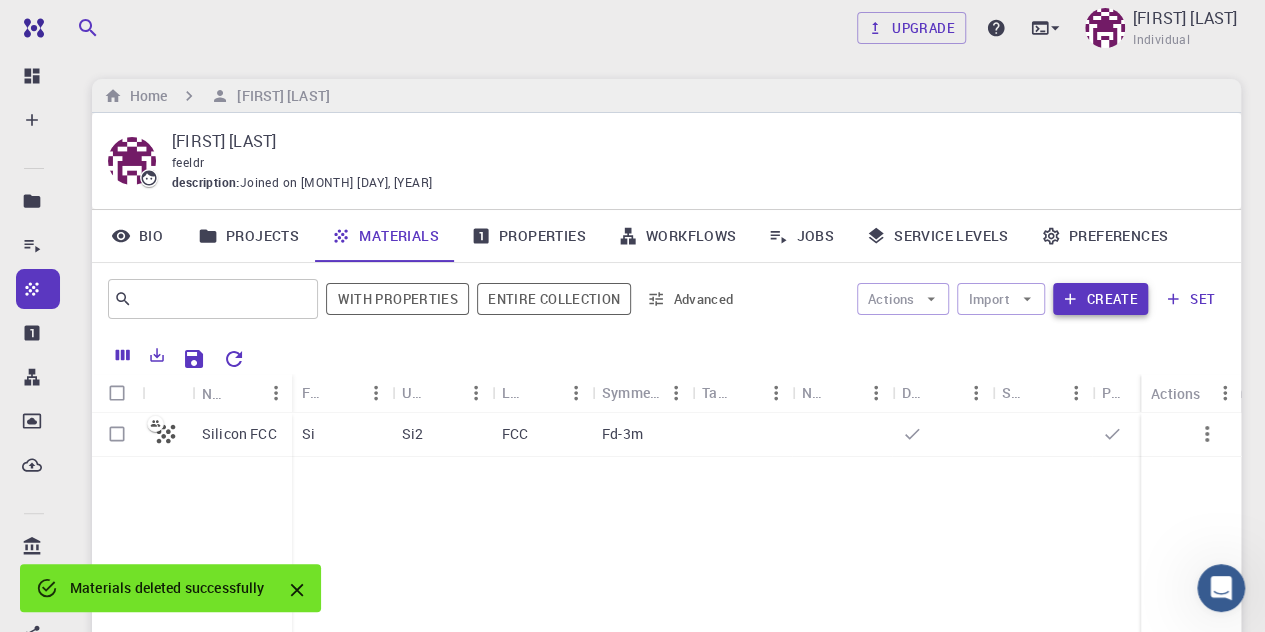 click on "Create" at bounding box center [1100, 299] 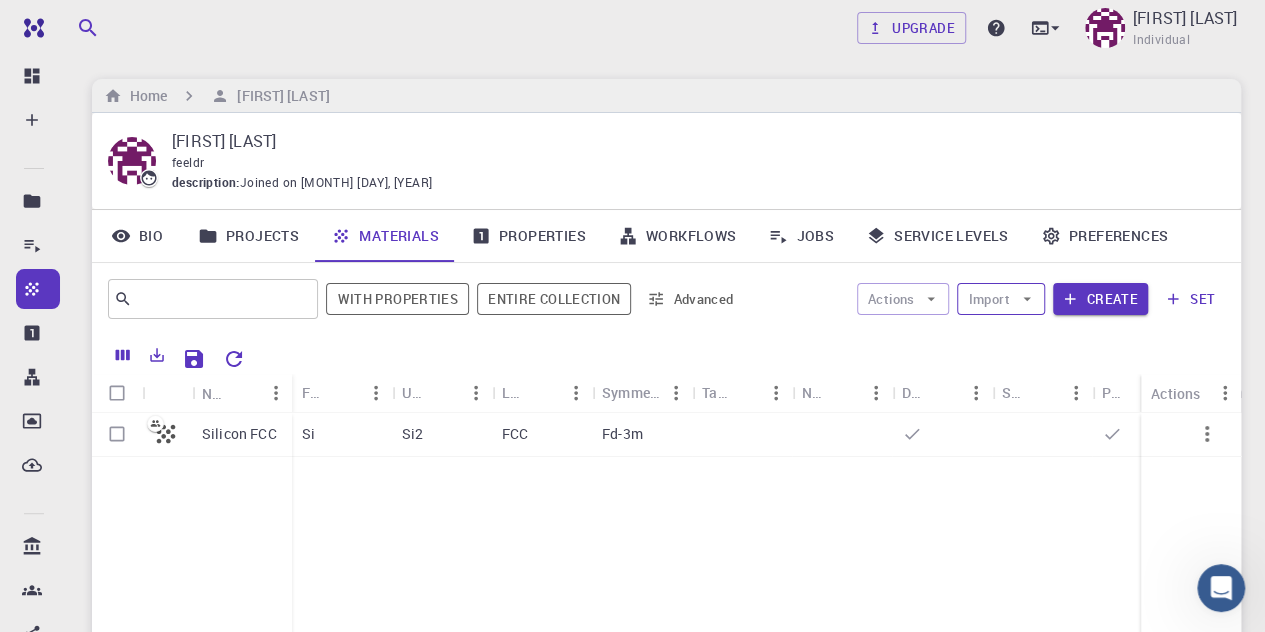 click on "Import" at bounding box center (1000, 299) 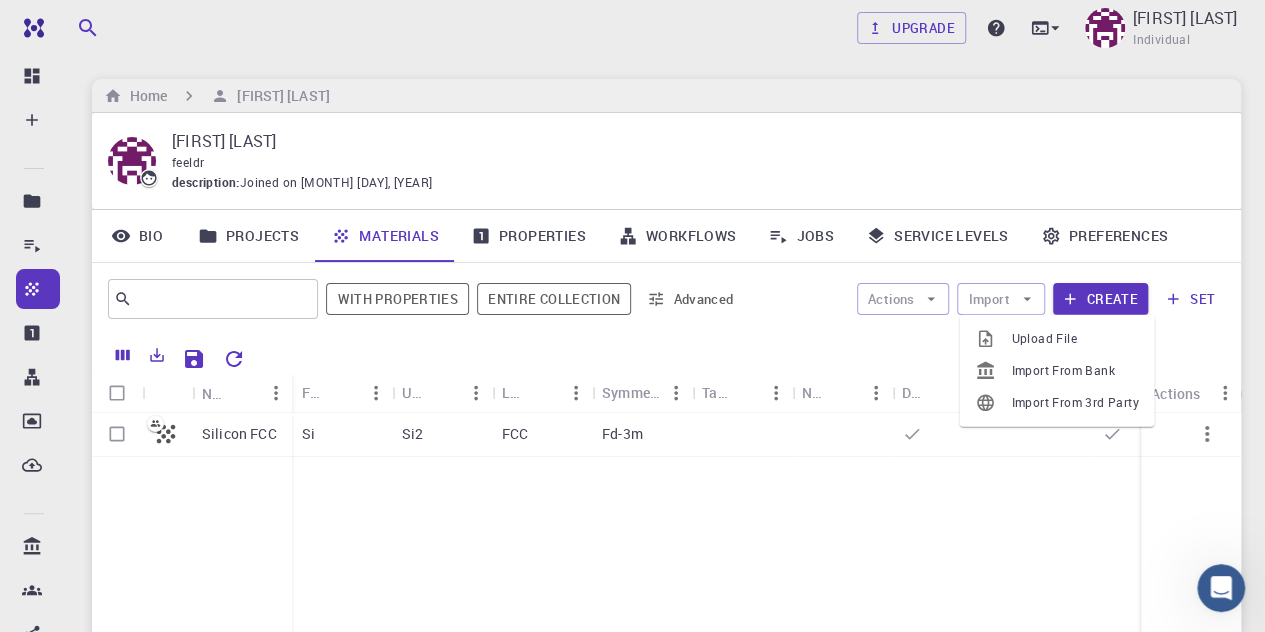 click on "Upload File" at bounding box center [1056, 339] 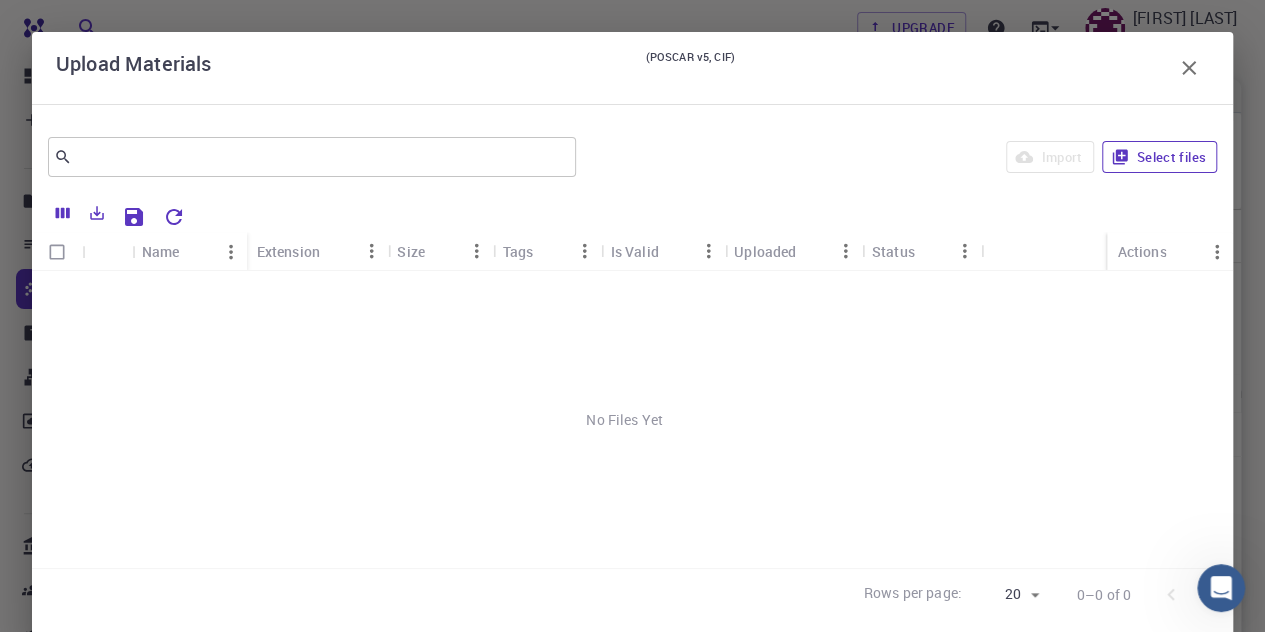 click 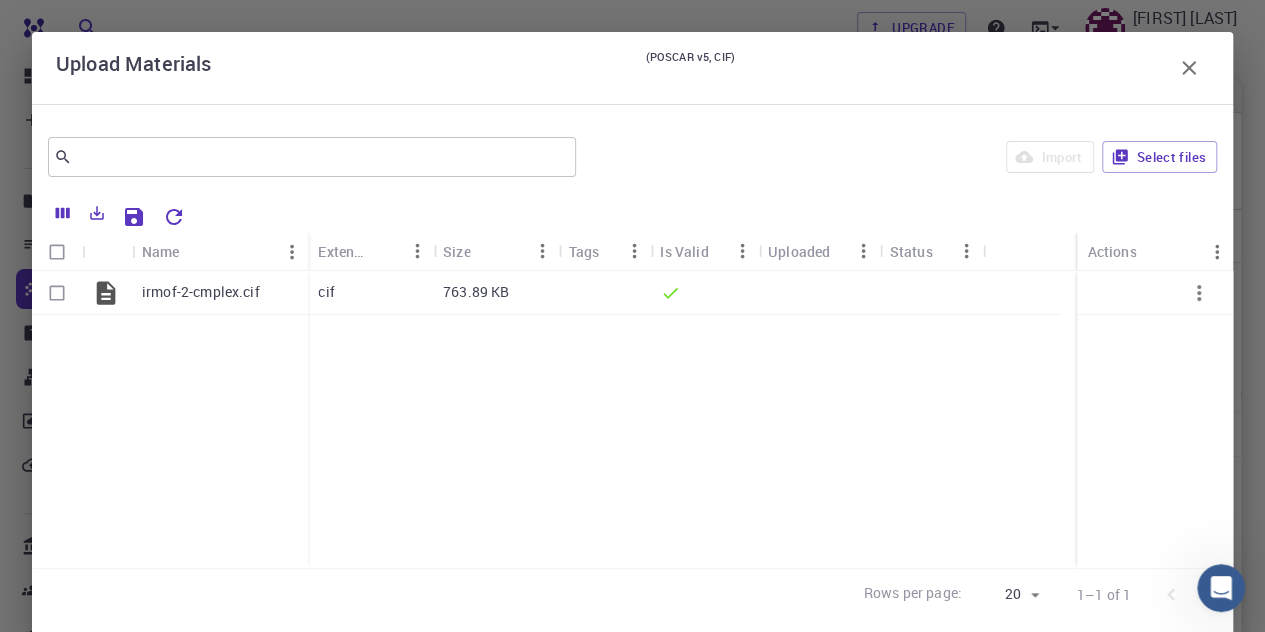 type 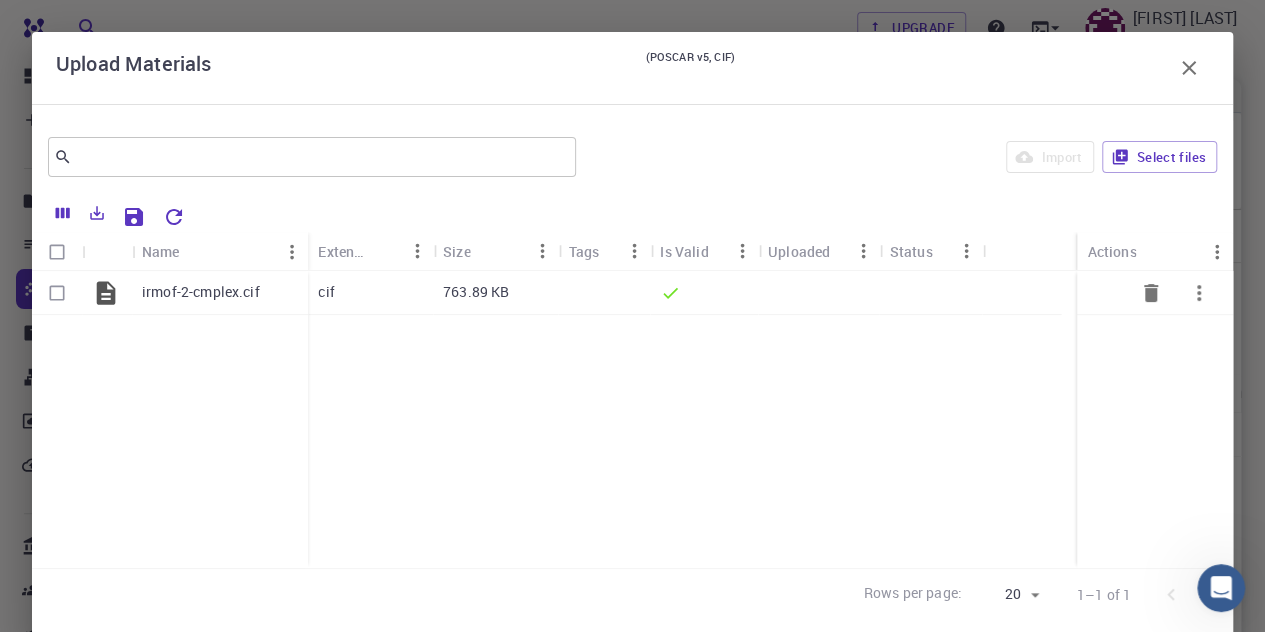 click at bounding box center (57, 293) 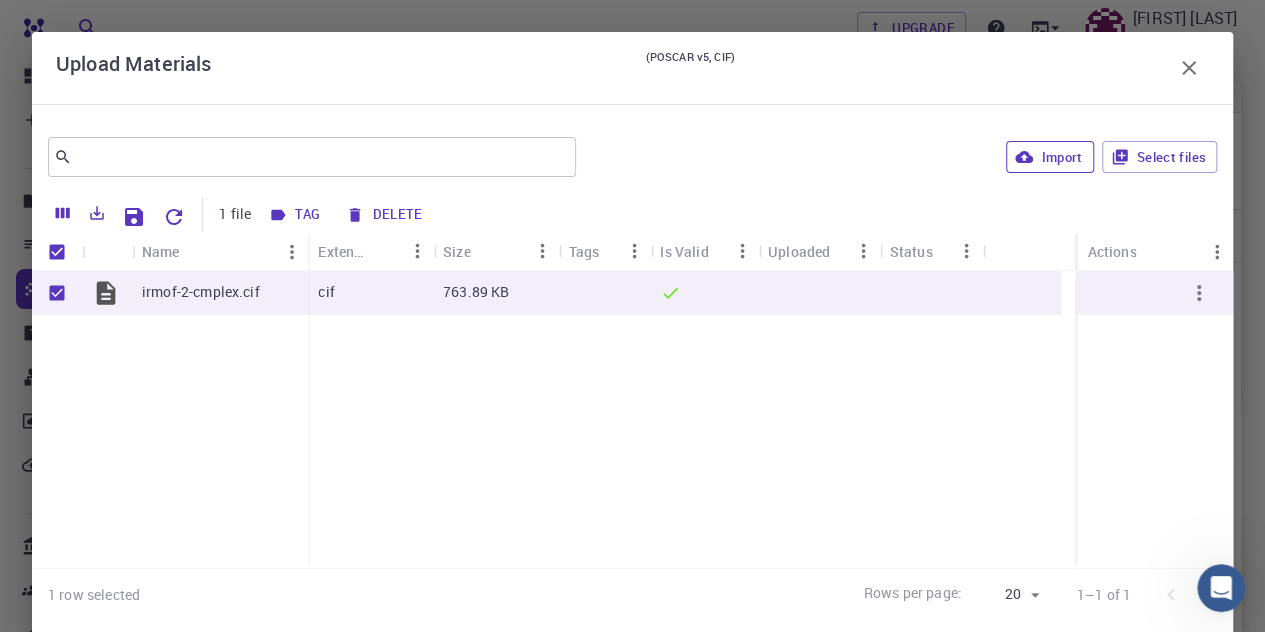 click on "Import" at bounding box center [1049, 157] 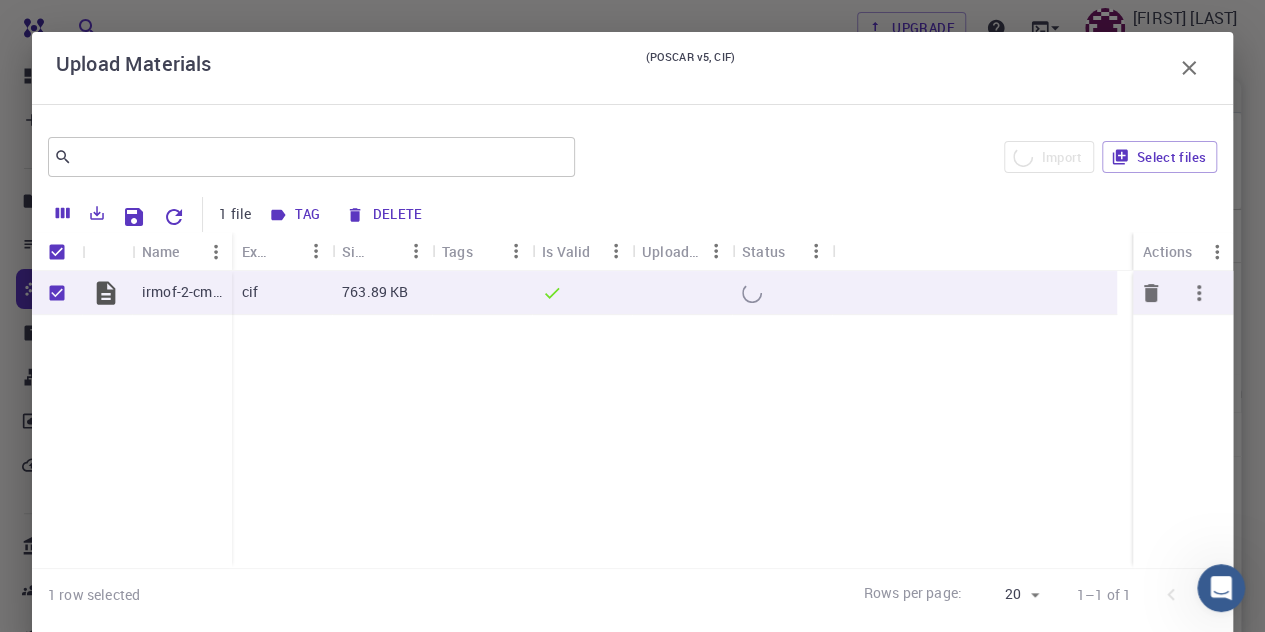 click 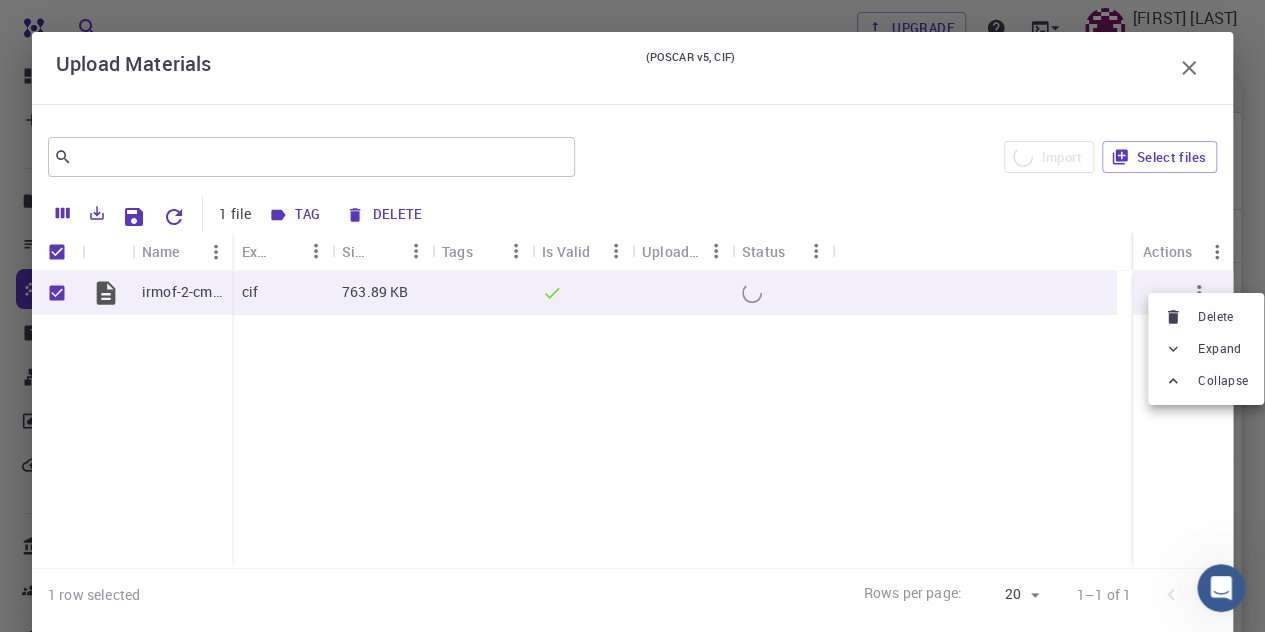 scroll, scrollTop: 100, scrollLeft: 0, axis: vertical 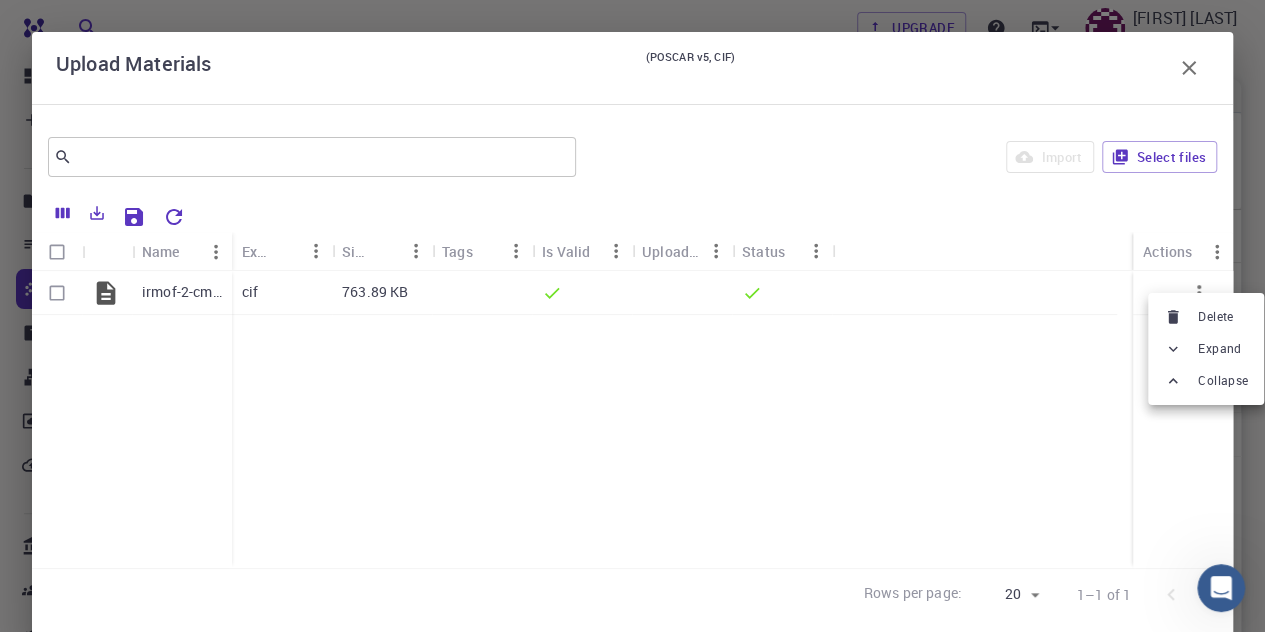 type 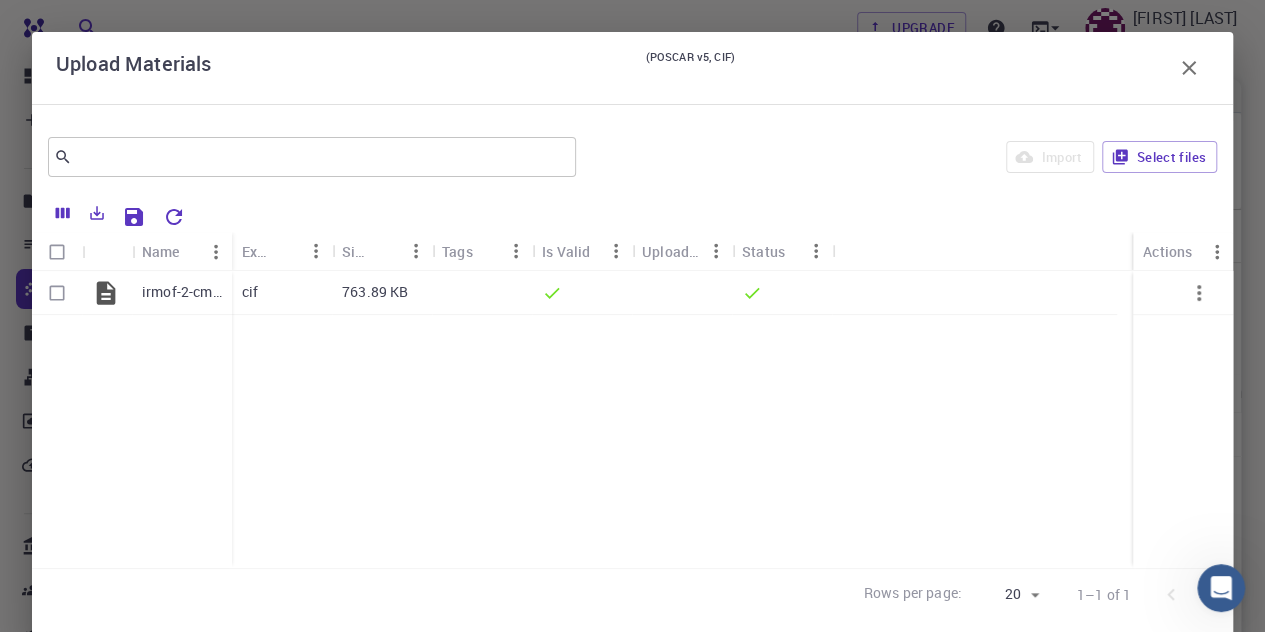 click at bounding box center [57, 293] 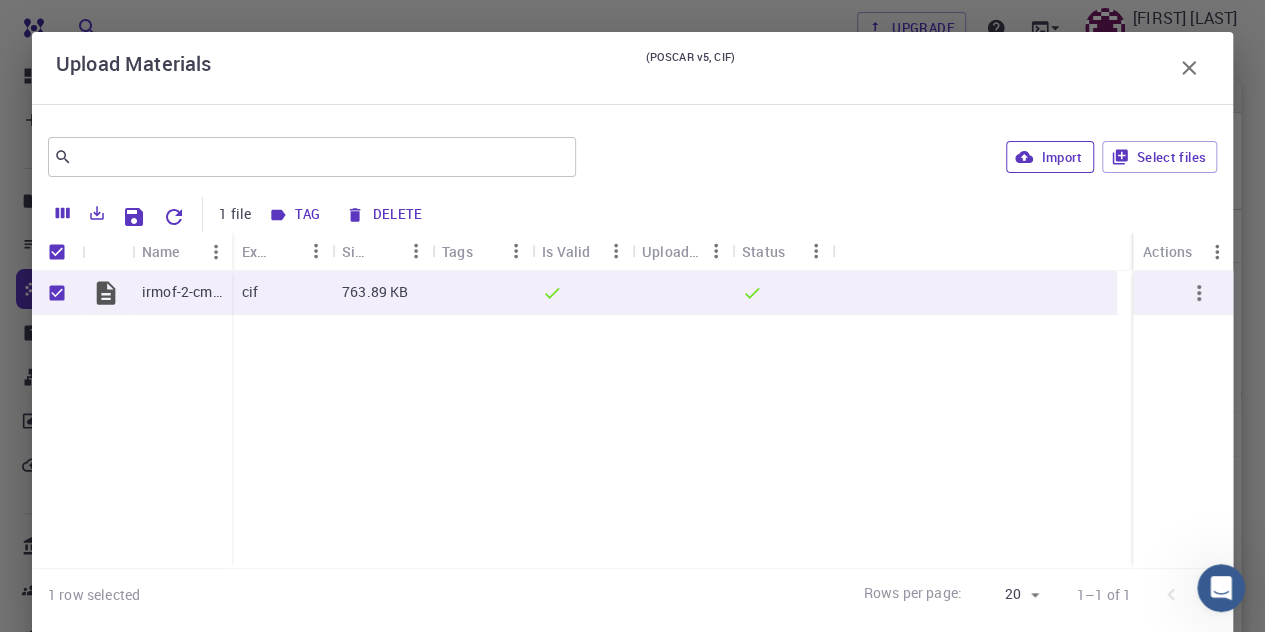 click on "Import" at bounding box center [1049, 157] 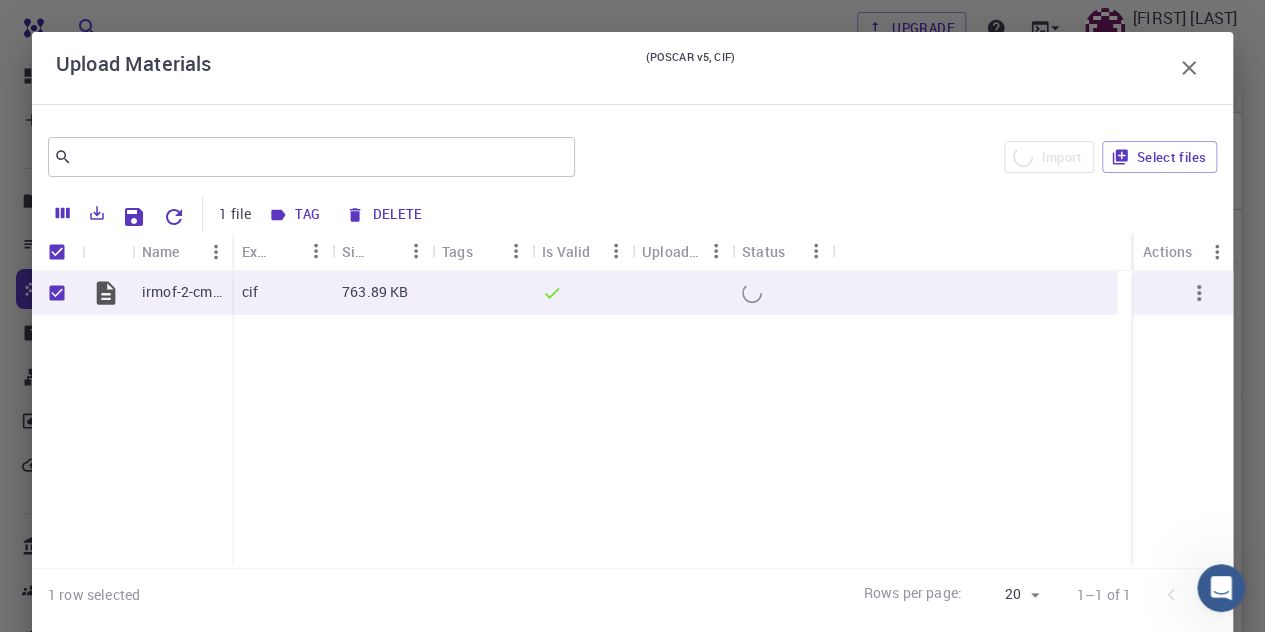 checkbox on "false" 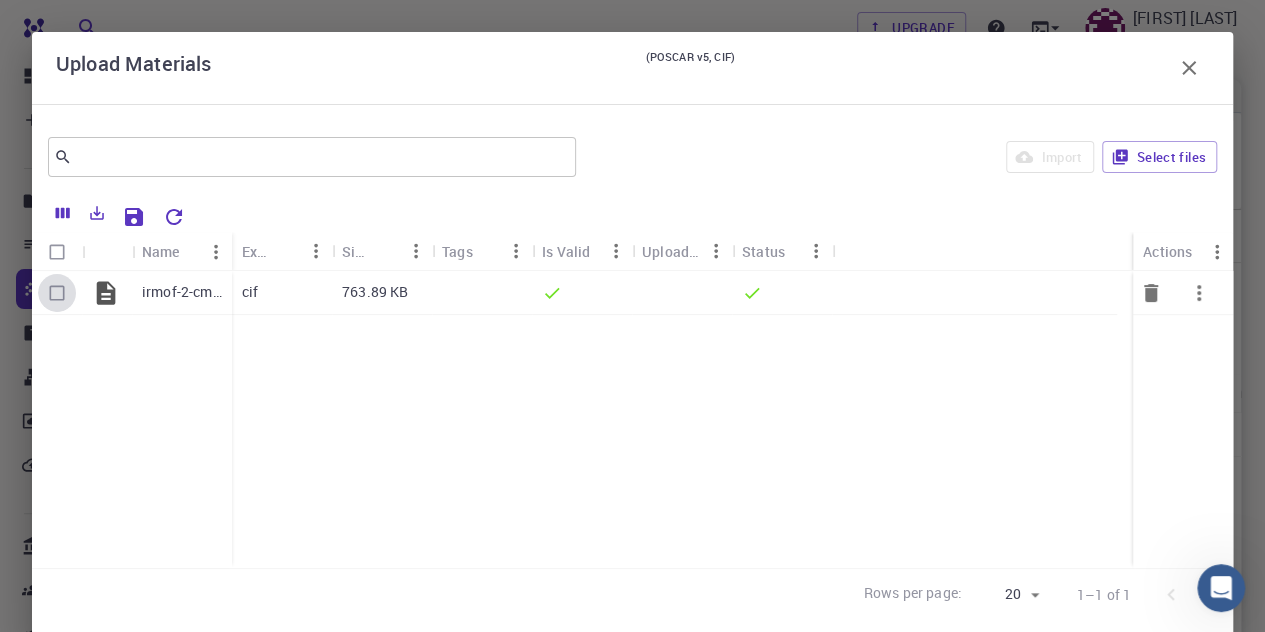 click at bounding box center [57, 293] 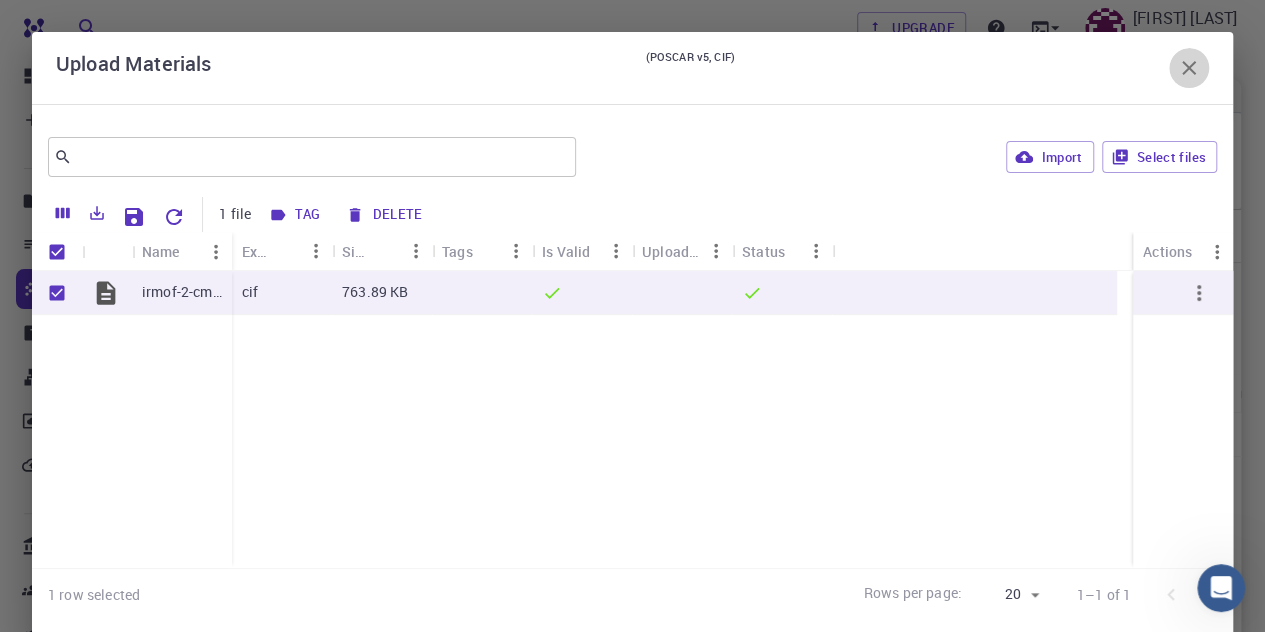 click 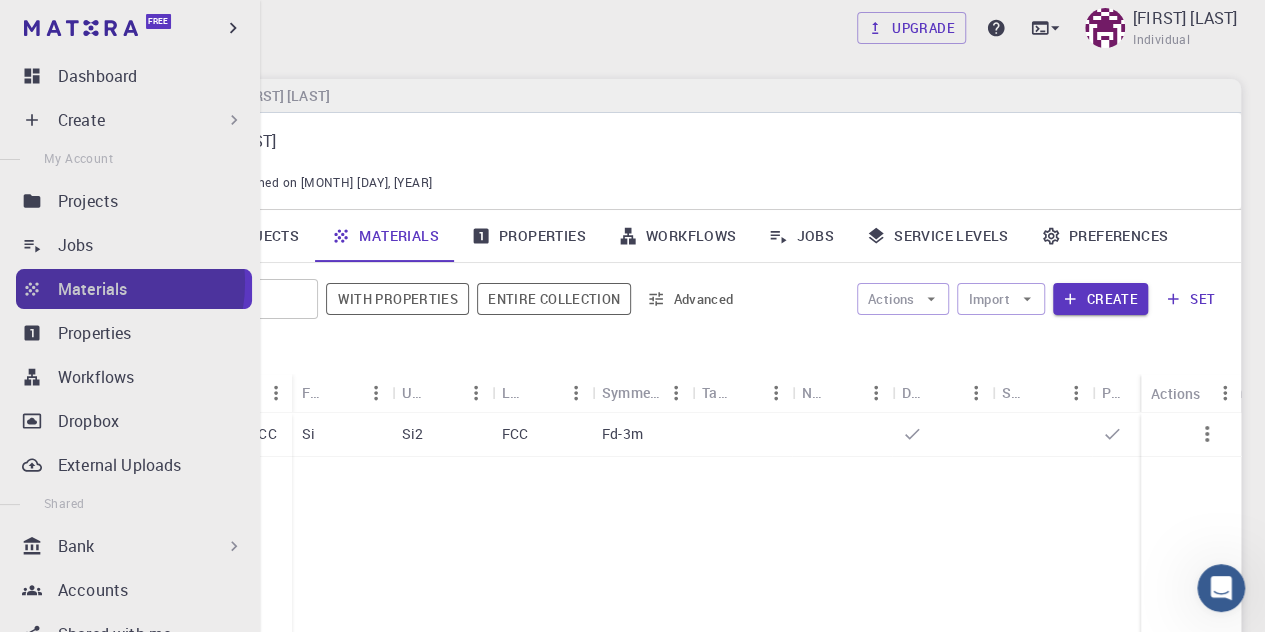 click on "Materials" at bounding box center [92, 289] 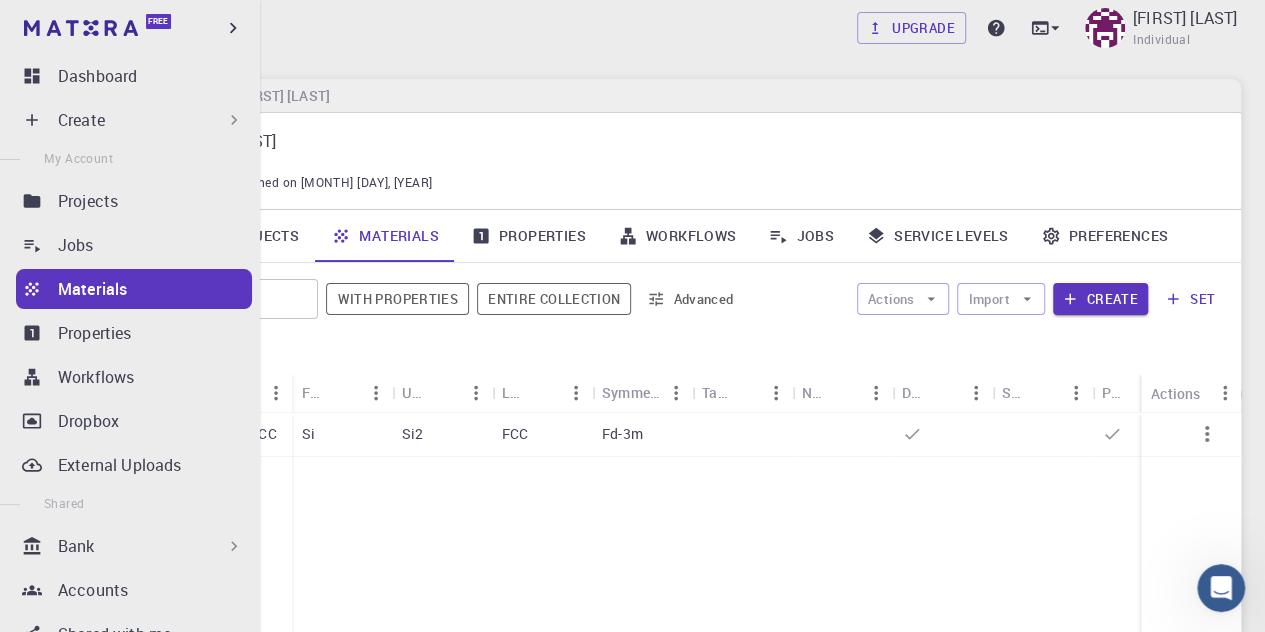 click on "Materials" at bounding box center (92, 289) 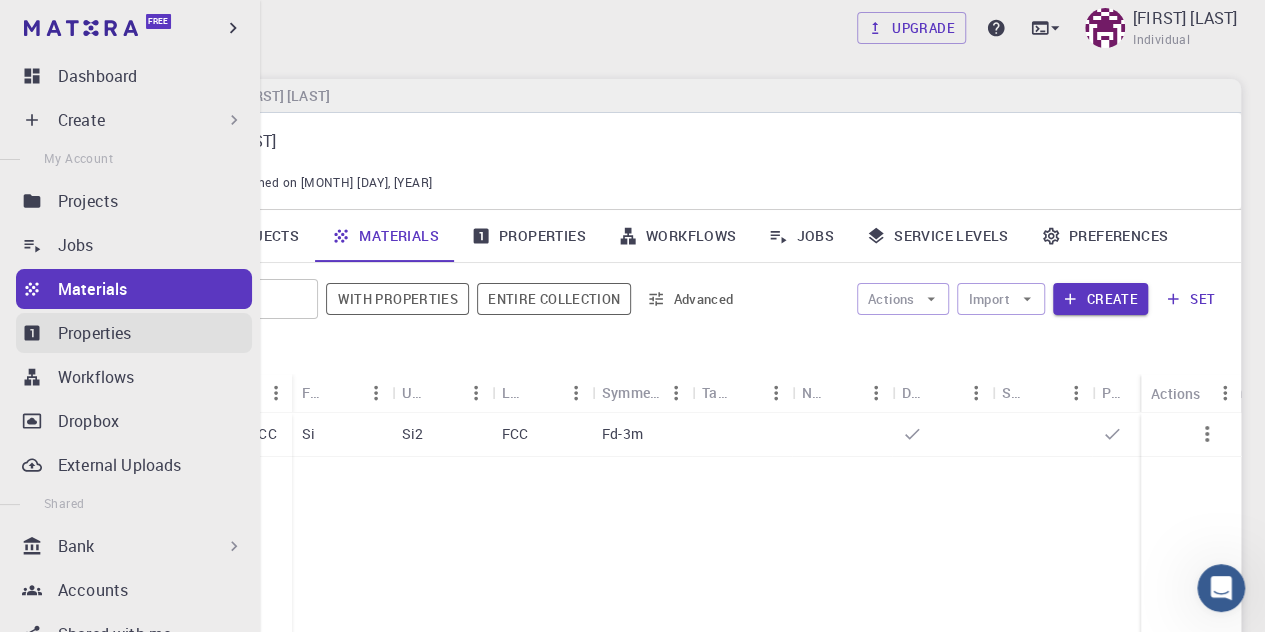 click on "Properties" at bounding box center (134, 333) 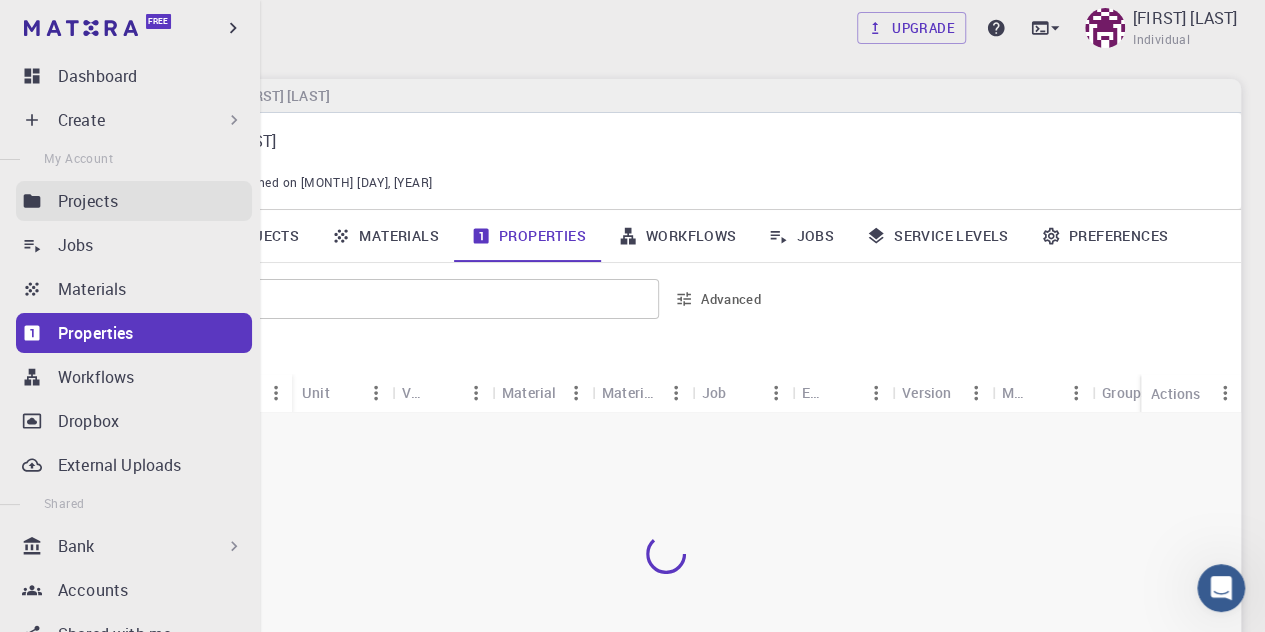 click on "Projects" at bounding box center [88, 201] 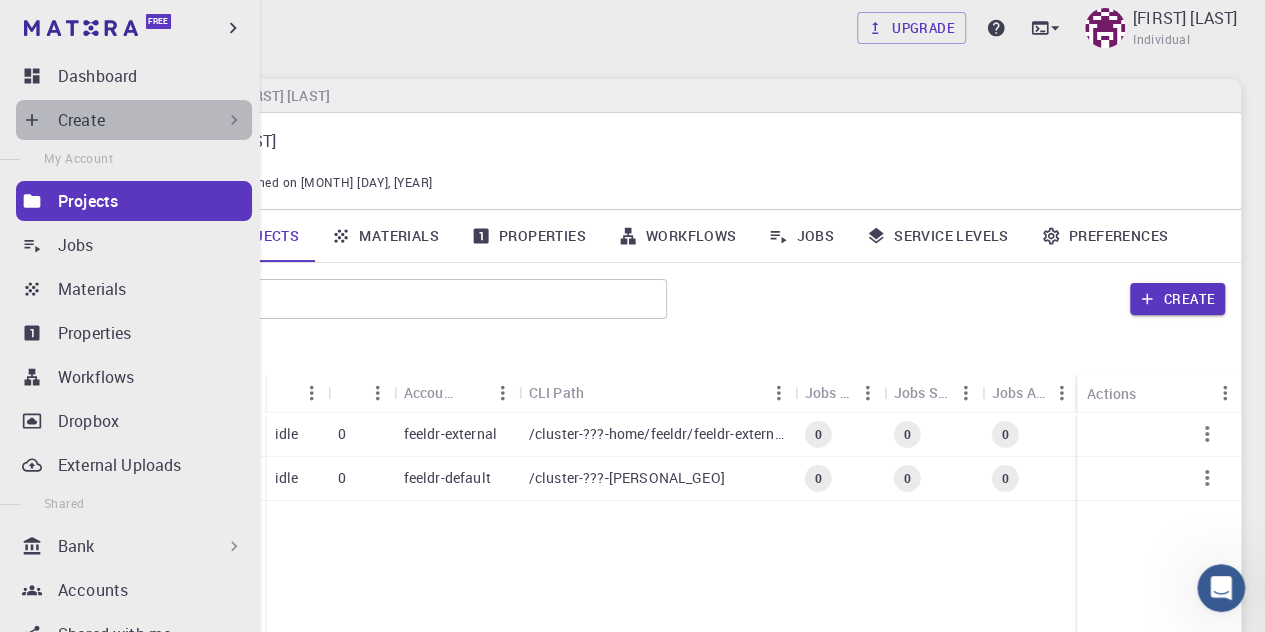 click on "Create" at bounding box center (151, 120) 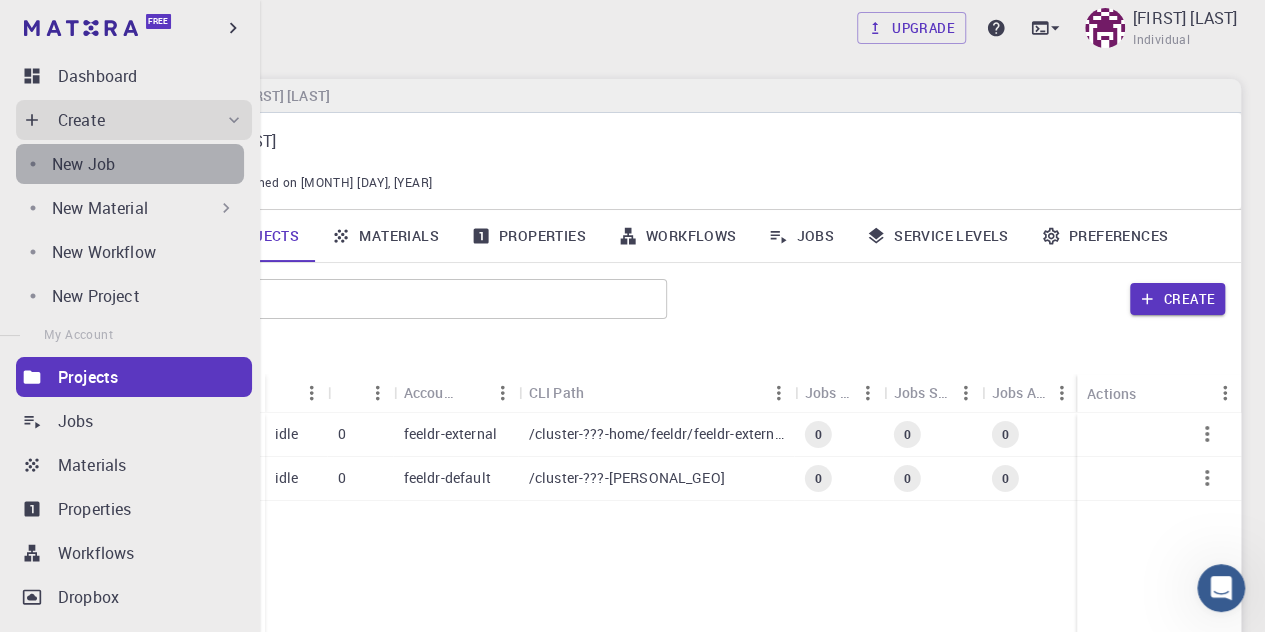 click on "New Job" at bounding box center (148, 164) 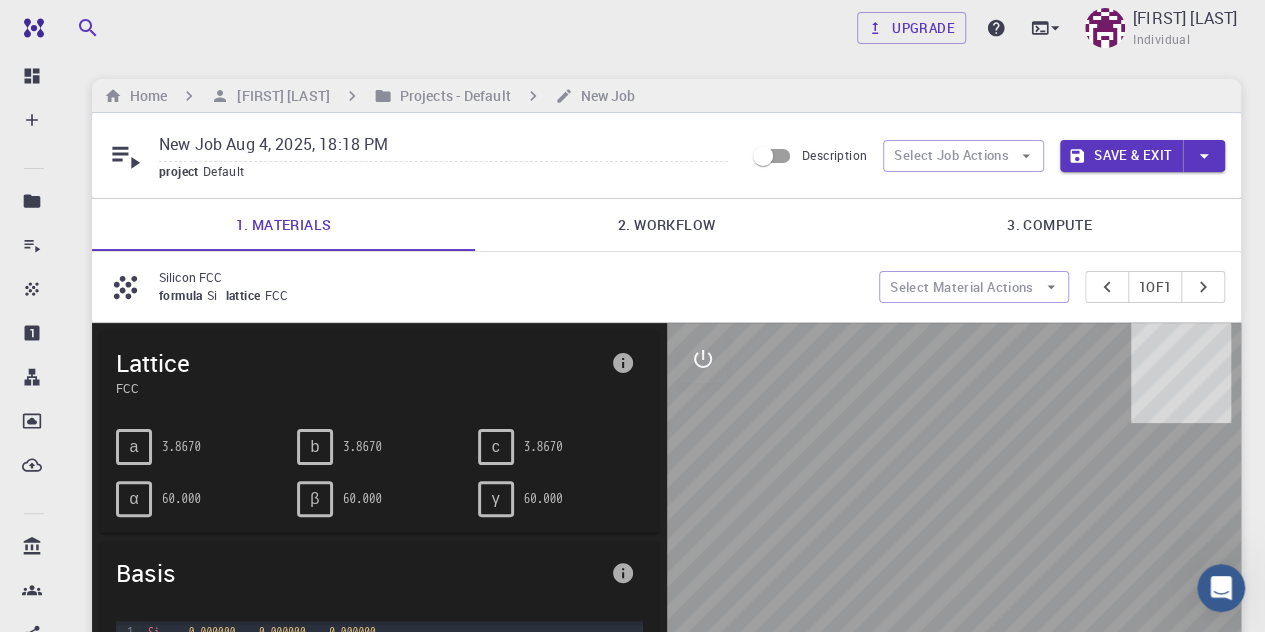 scroll, scrollTop: 0, scrollLeft: 0, axis: both 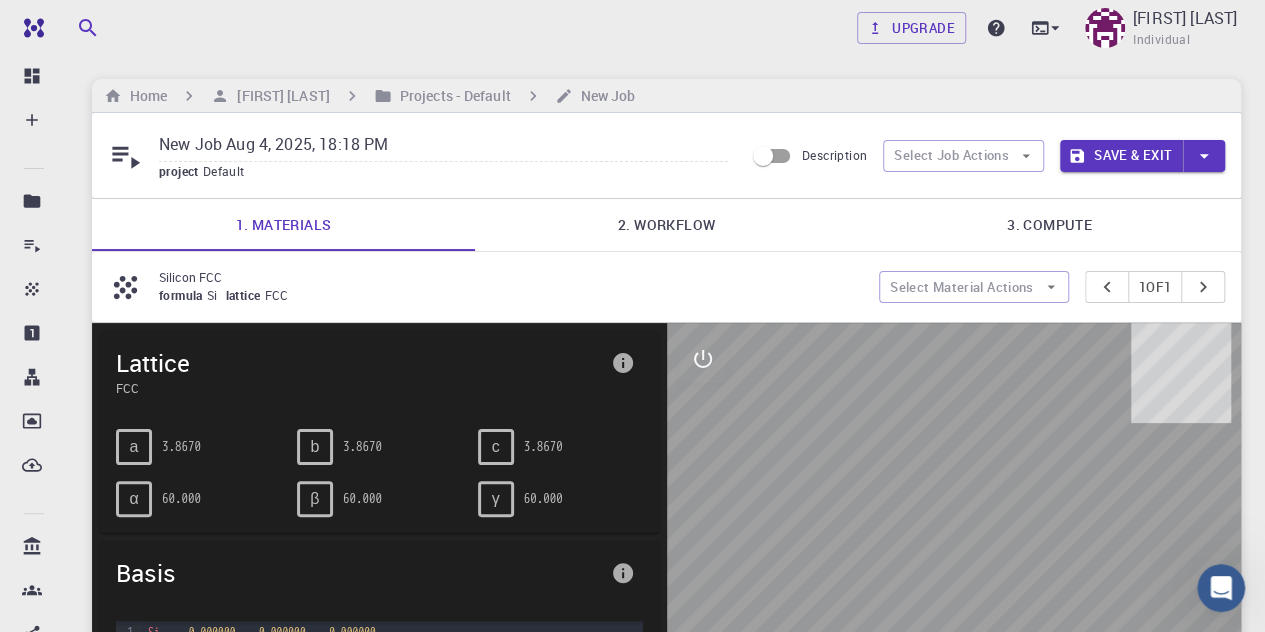 click on "Description" at bounding box center (763, 156) 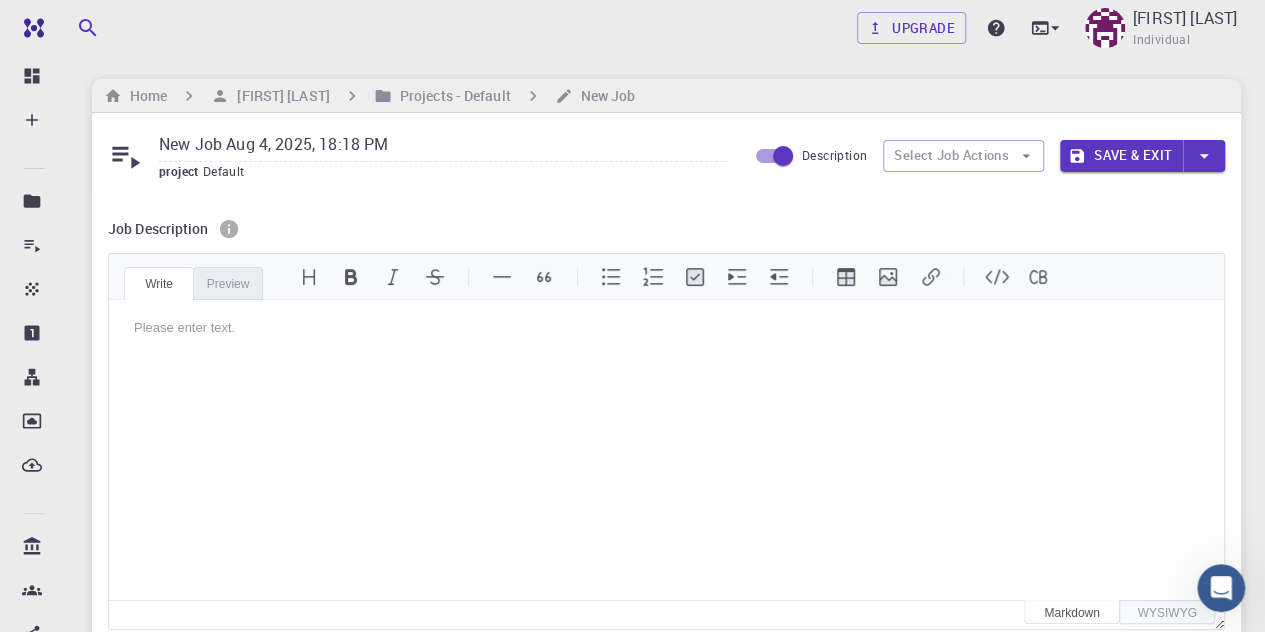 scroll, scrollTop: 0, scrollLeft: 0, axis: both 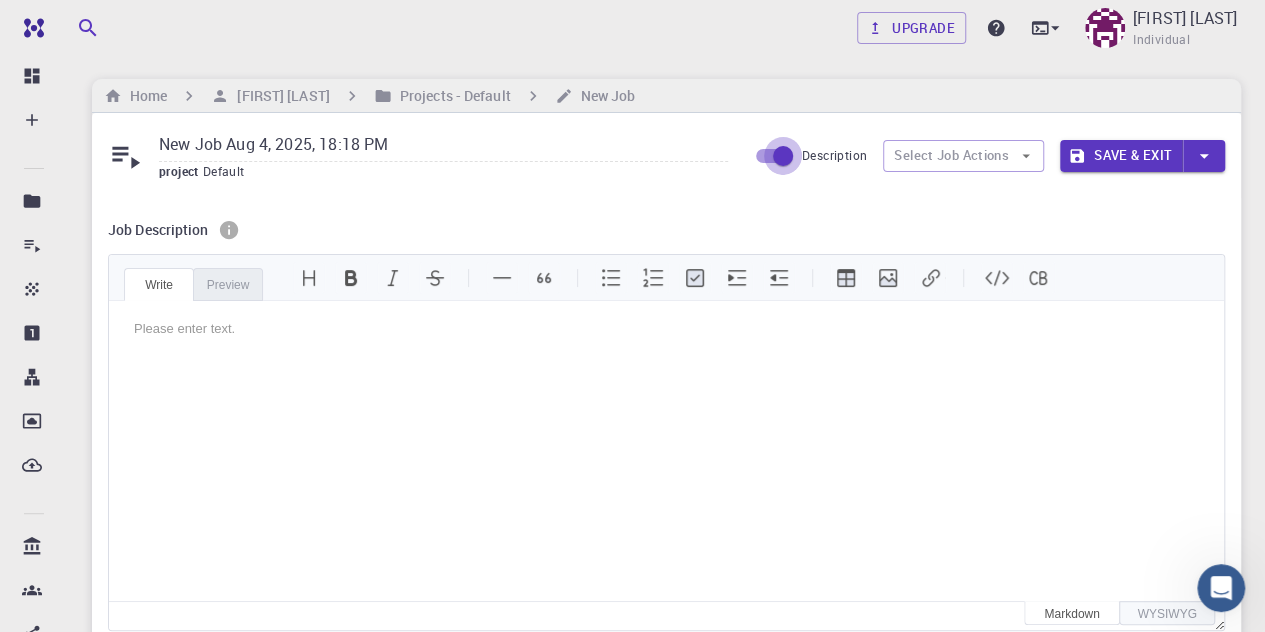 click on "Description" at bounding box center (783, 156) 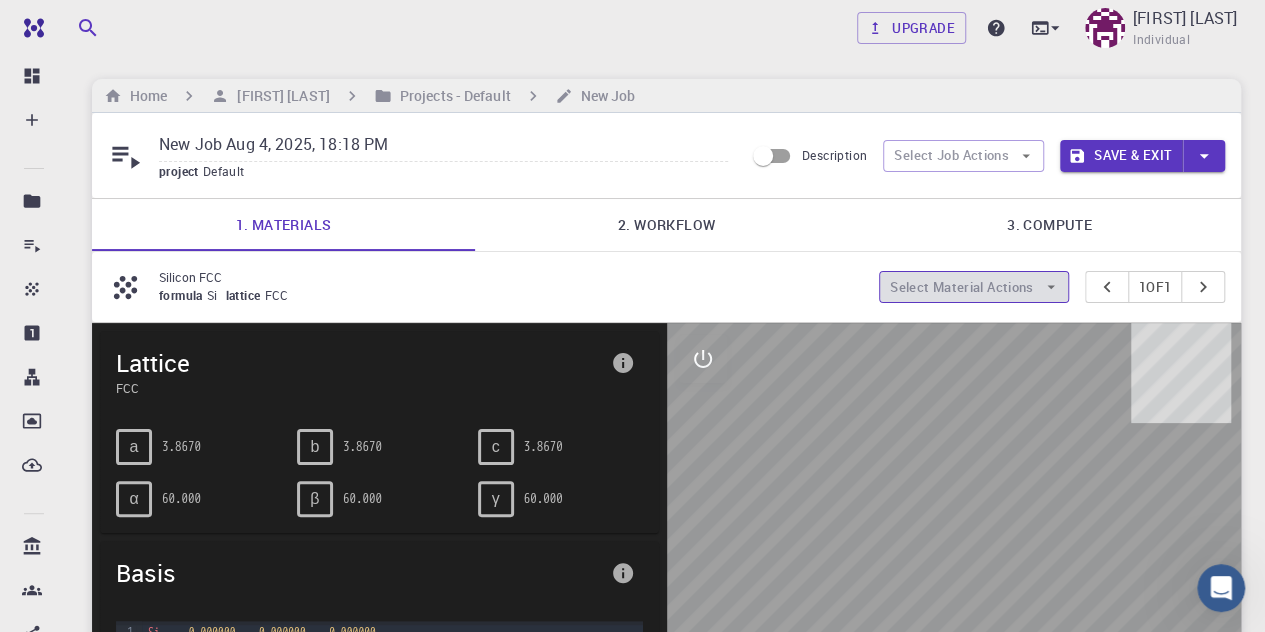 click on "Select Material Actions" at bounding box center (974, 287) 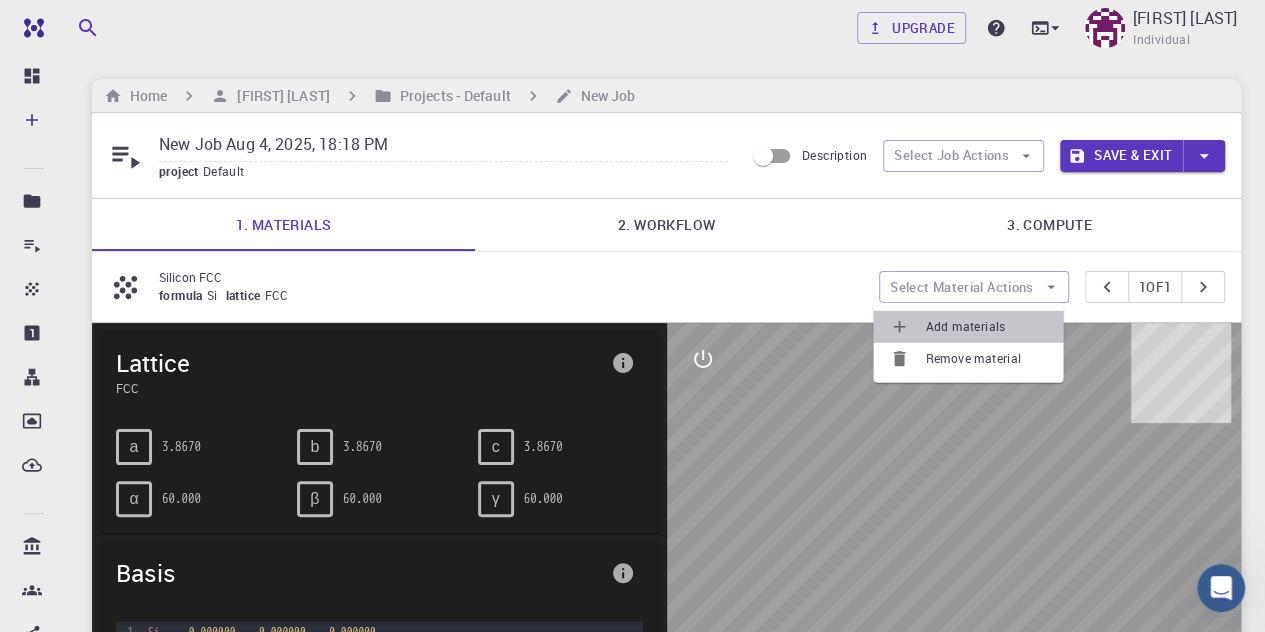 click on "Add materials" at bounding box center (986, 327) 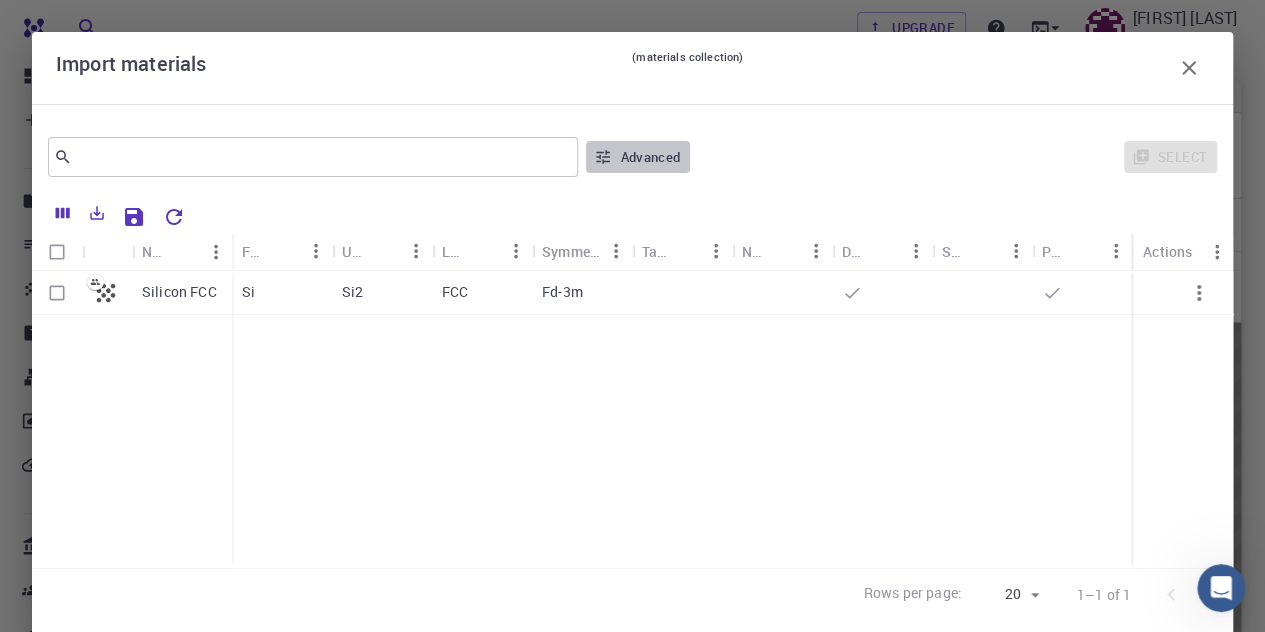 click on "Advanced" at bounding box center [638, 157] 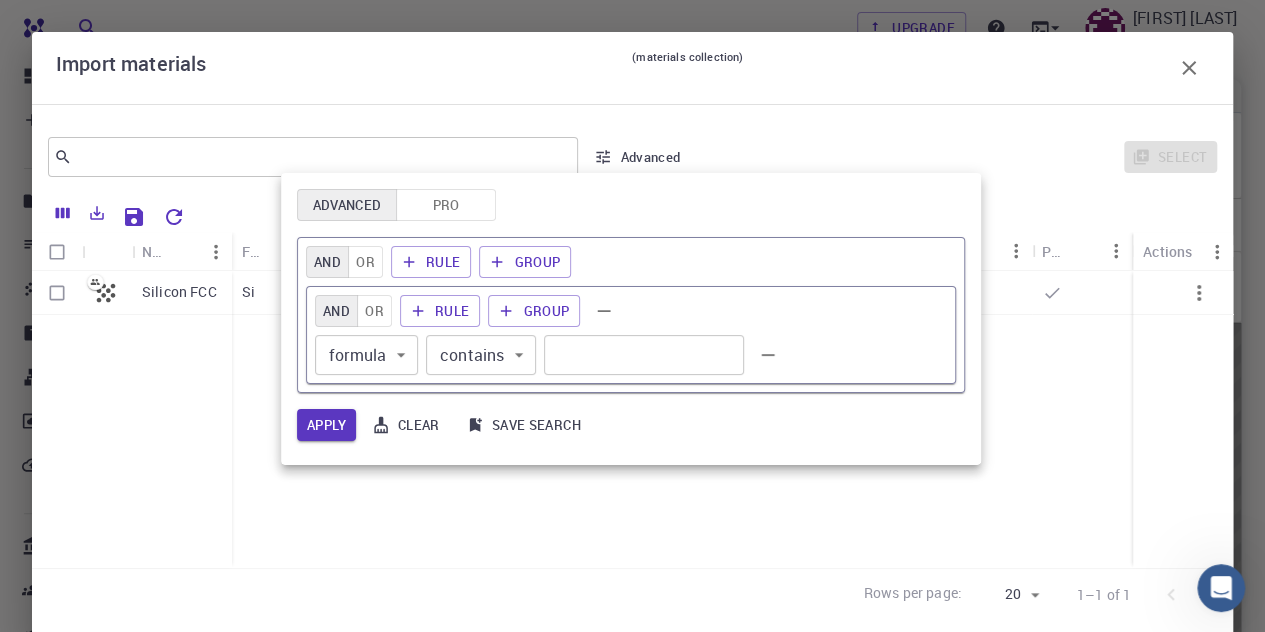 click at bounding box center [632, 316] 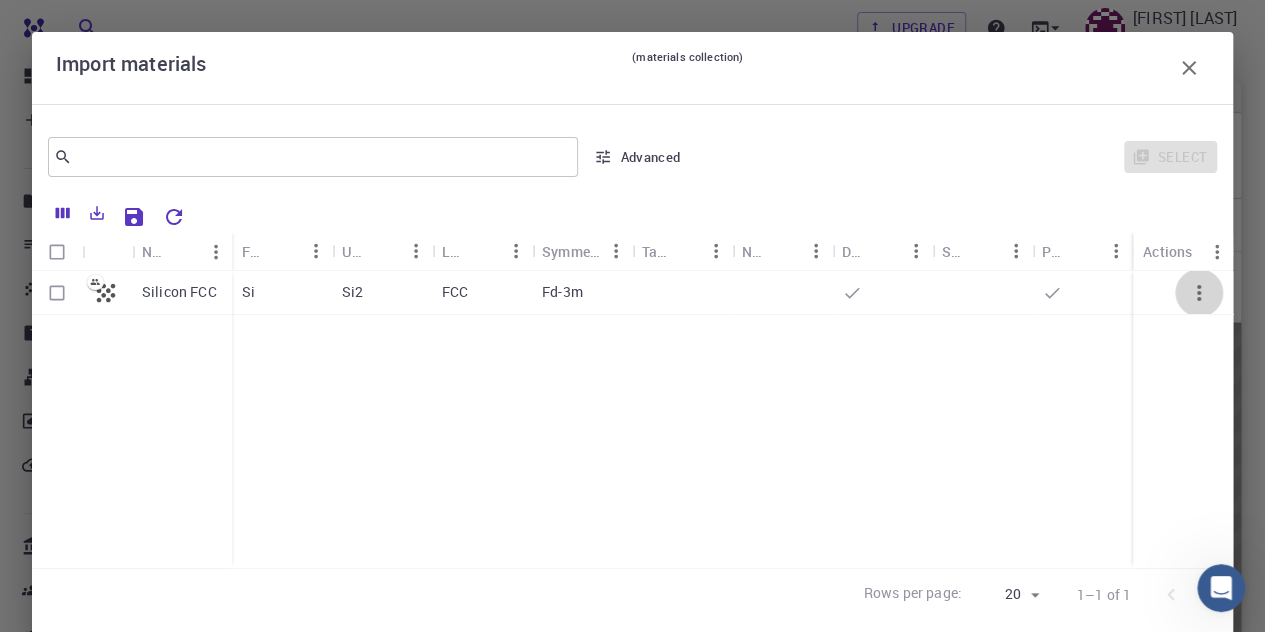 click at bounding box center (1199, 293) 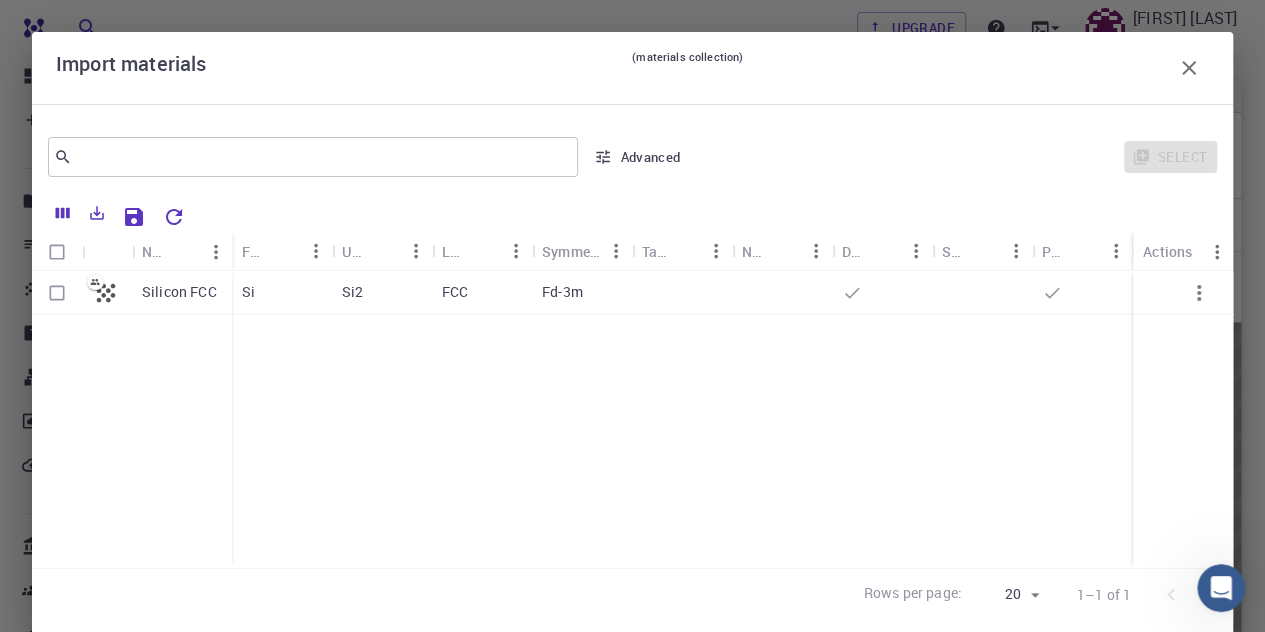 click 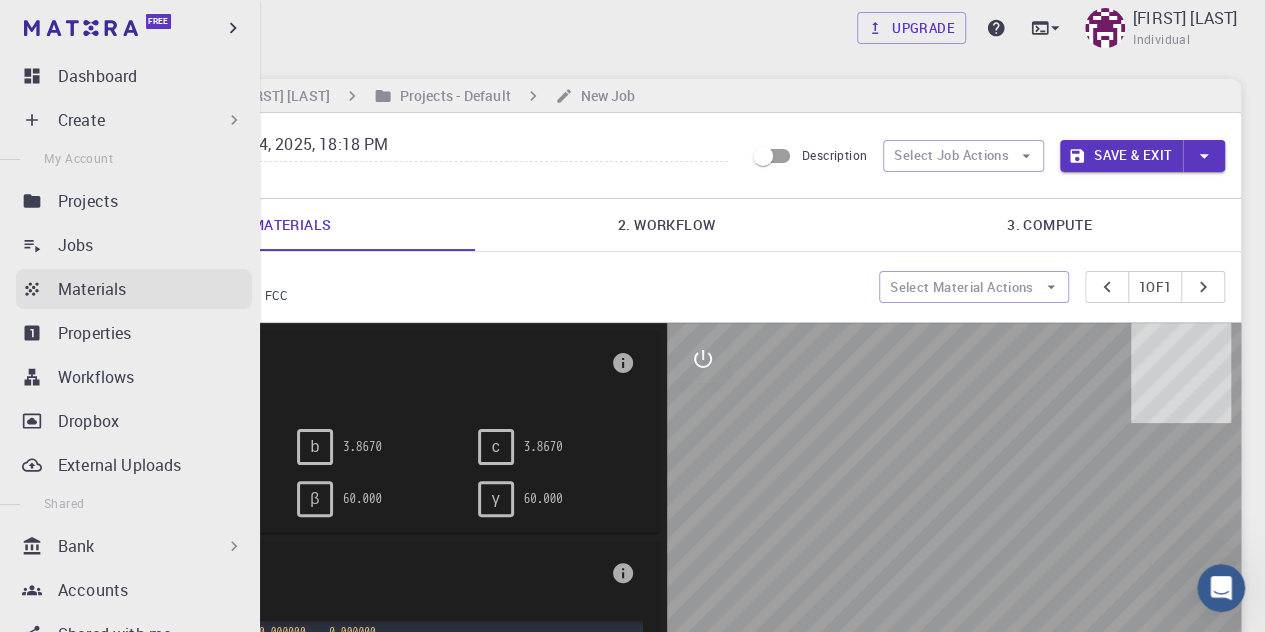 click on "Materials" at bounding box center (134, 289) 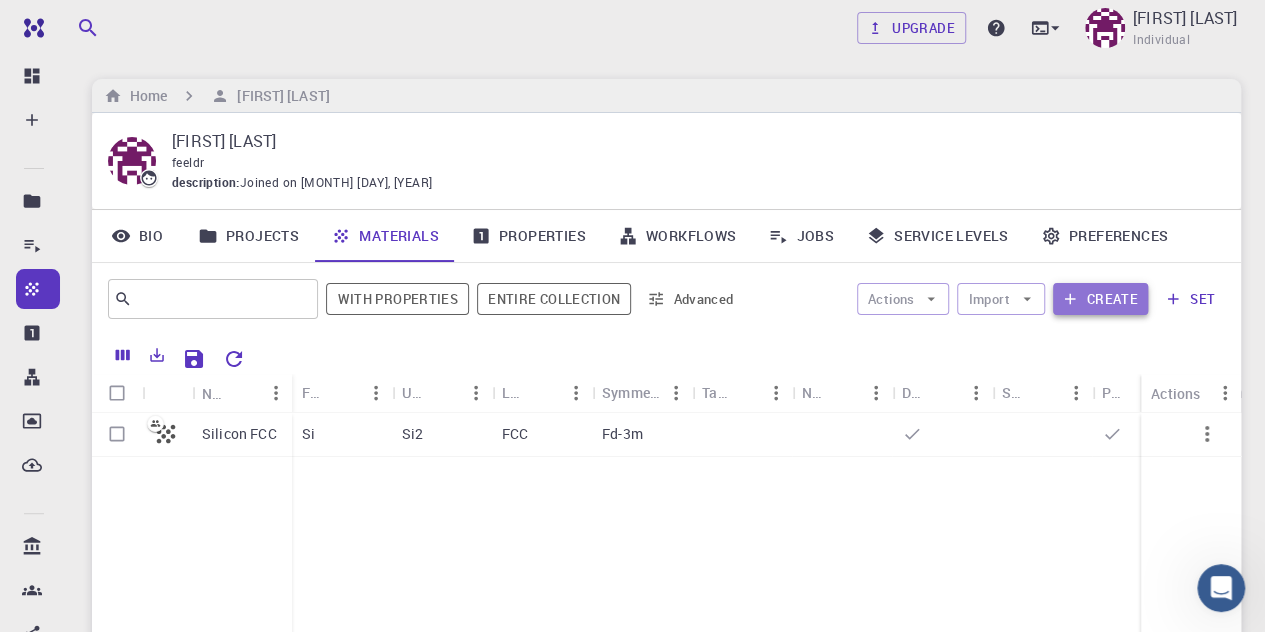 click on "Create" at bounding box center (1100, 299) 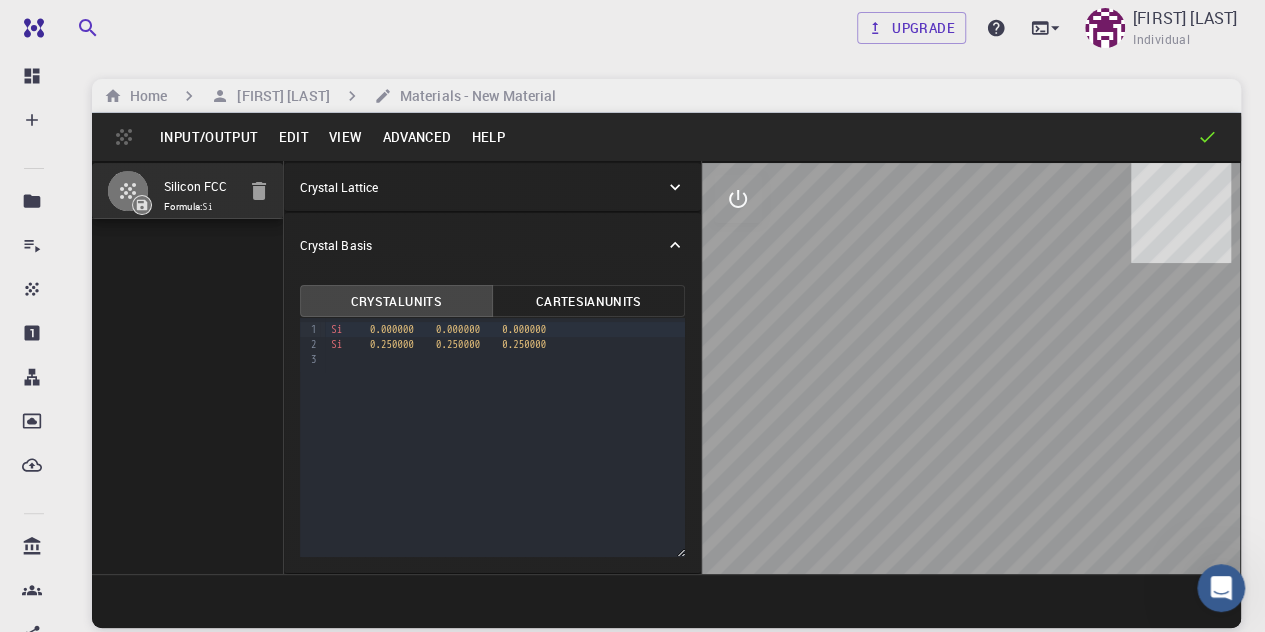 click on "9 1 2 3 › Si       0.000000      0.000000      0.000000   Si       0.250000      0.250000      0.250000" at bounding box center (493, 437) 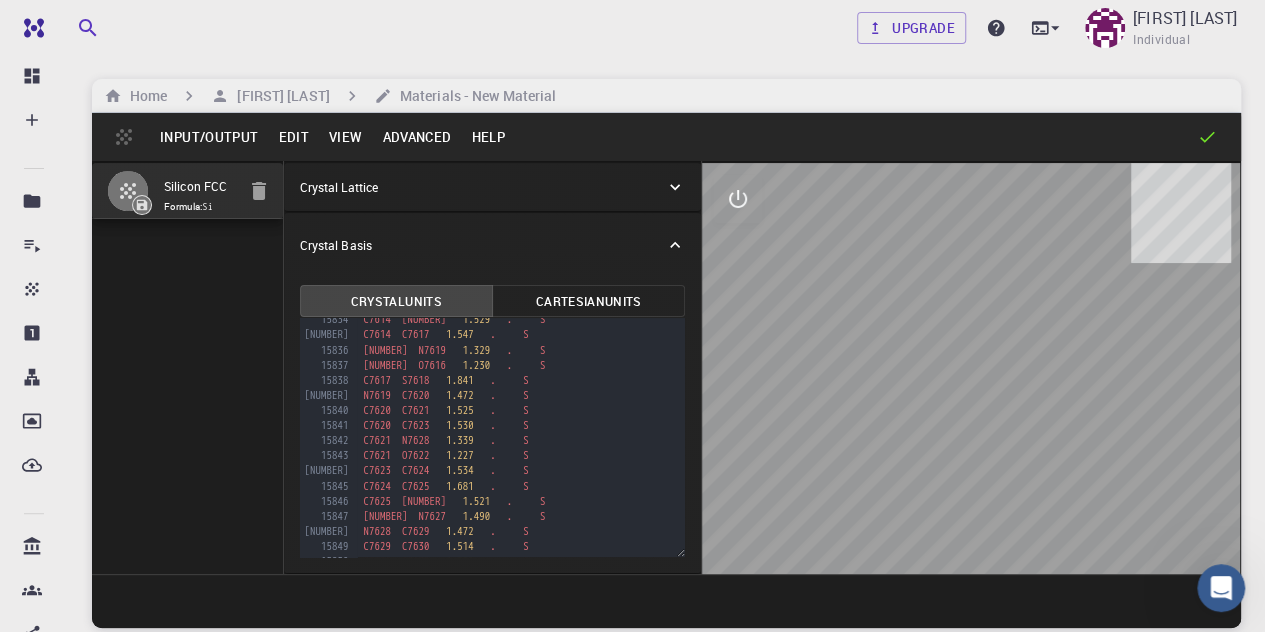 scroll, scrollTop: 238820, scrollLeft: 0, axis: vertical 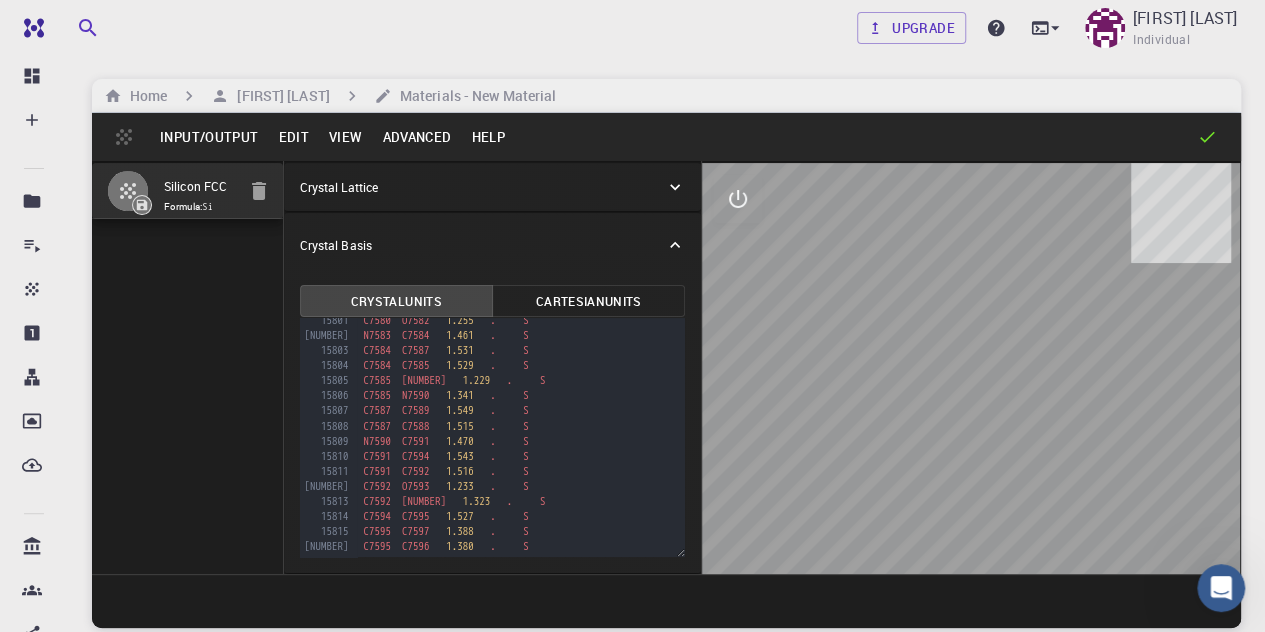 click 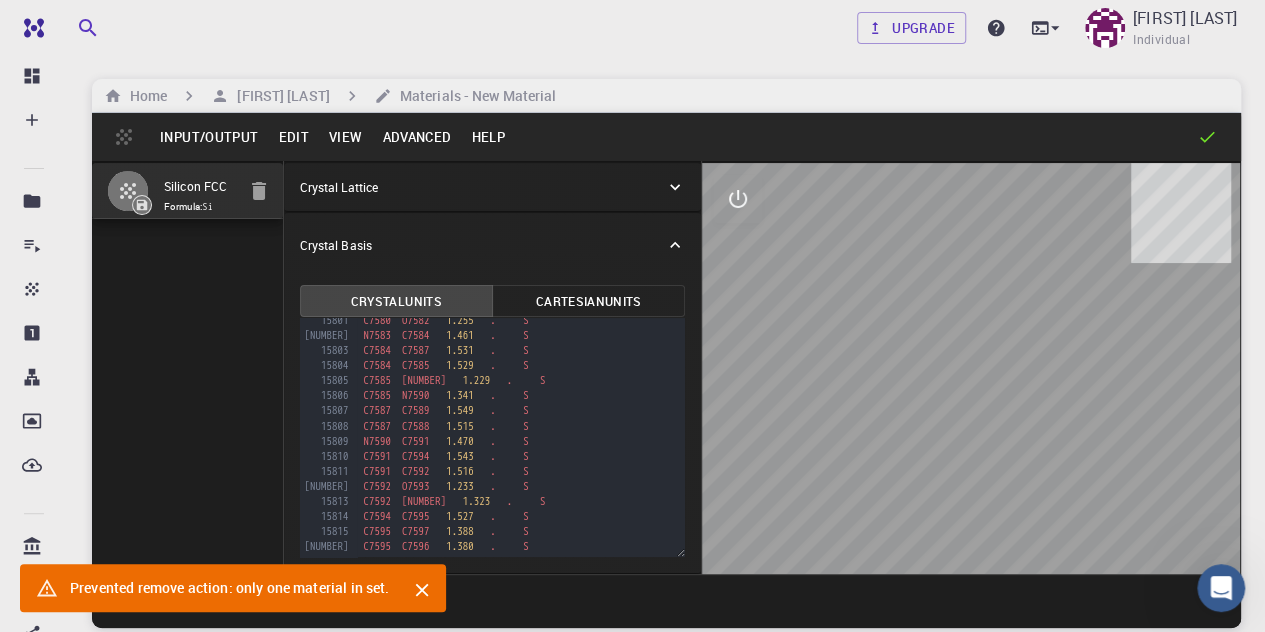 click on "View" at bounding box center (346, 137) 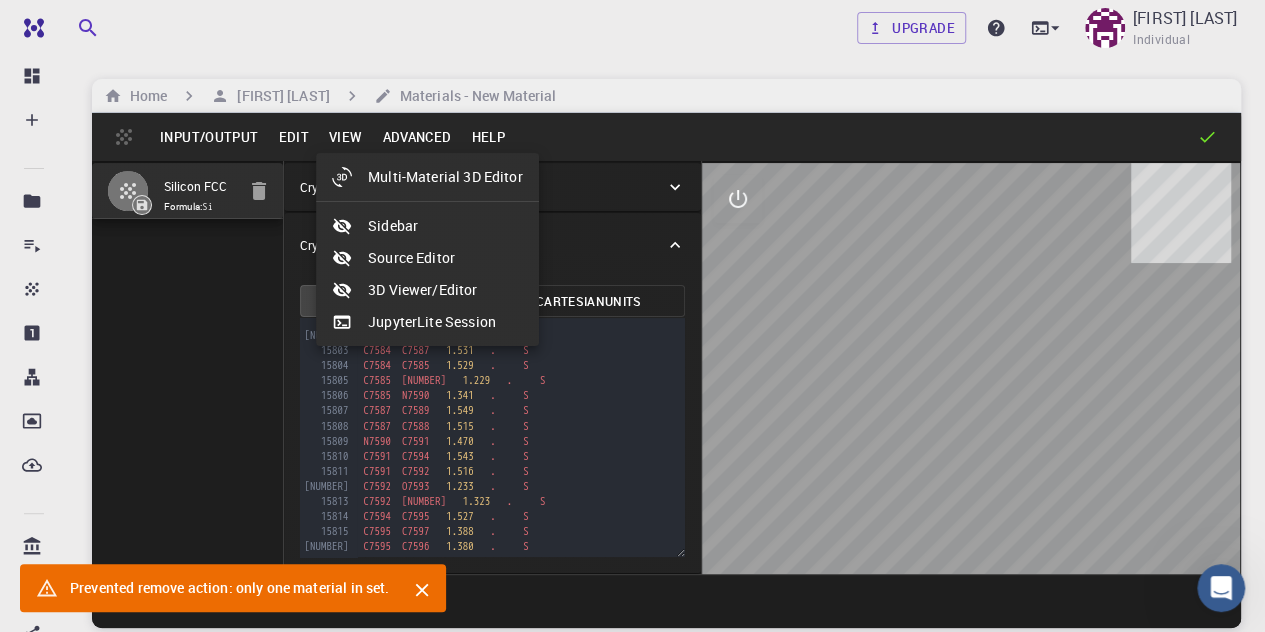 click at bounding box center [632, 316] 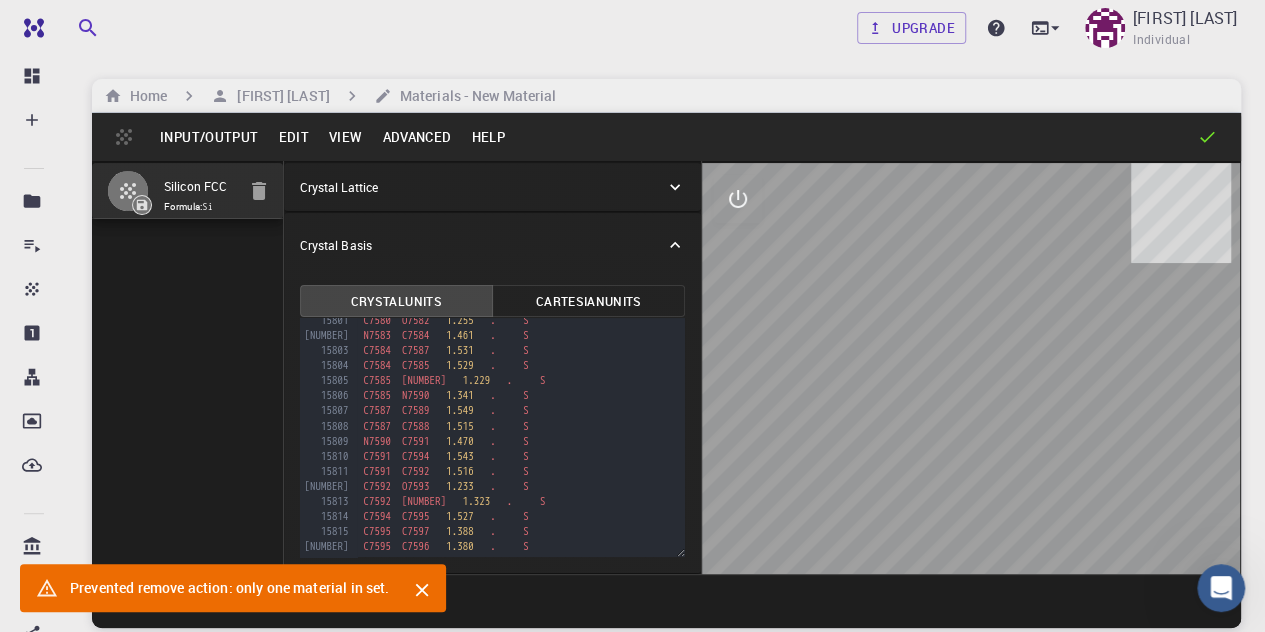 click on "Advanced" at bounding box center [416, 137] 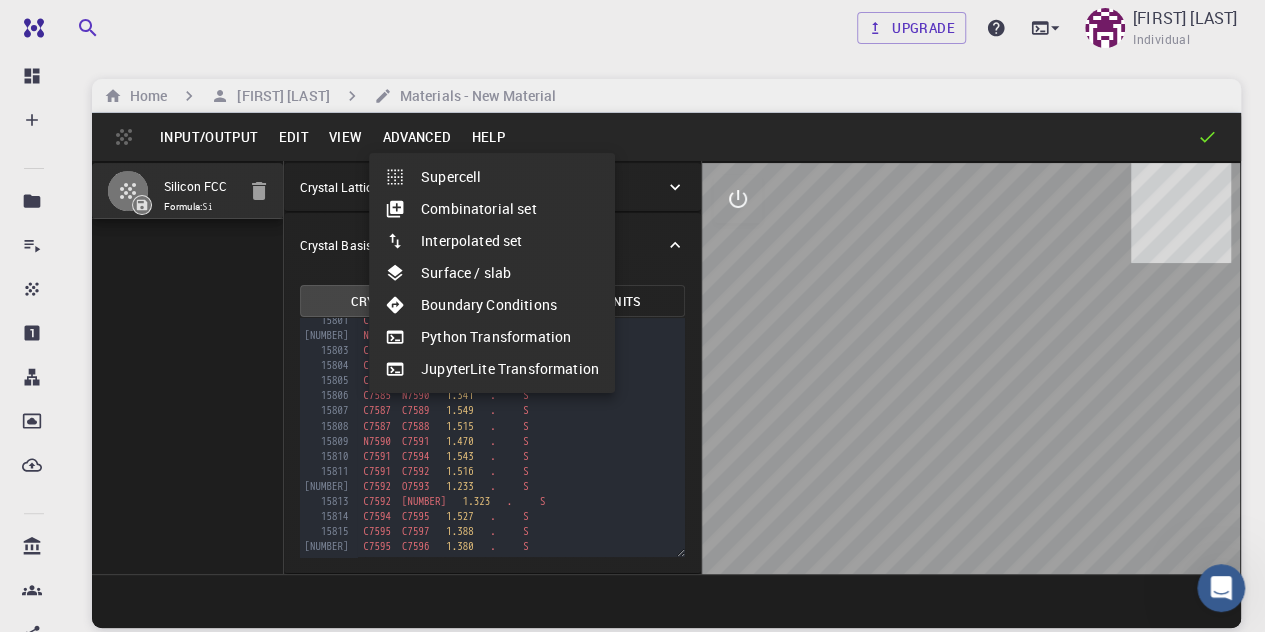click at bounding box center (632, 316) 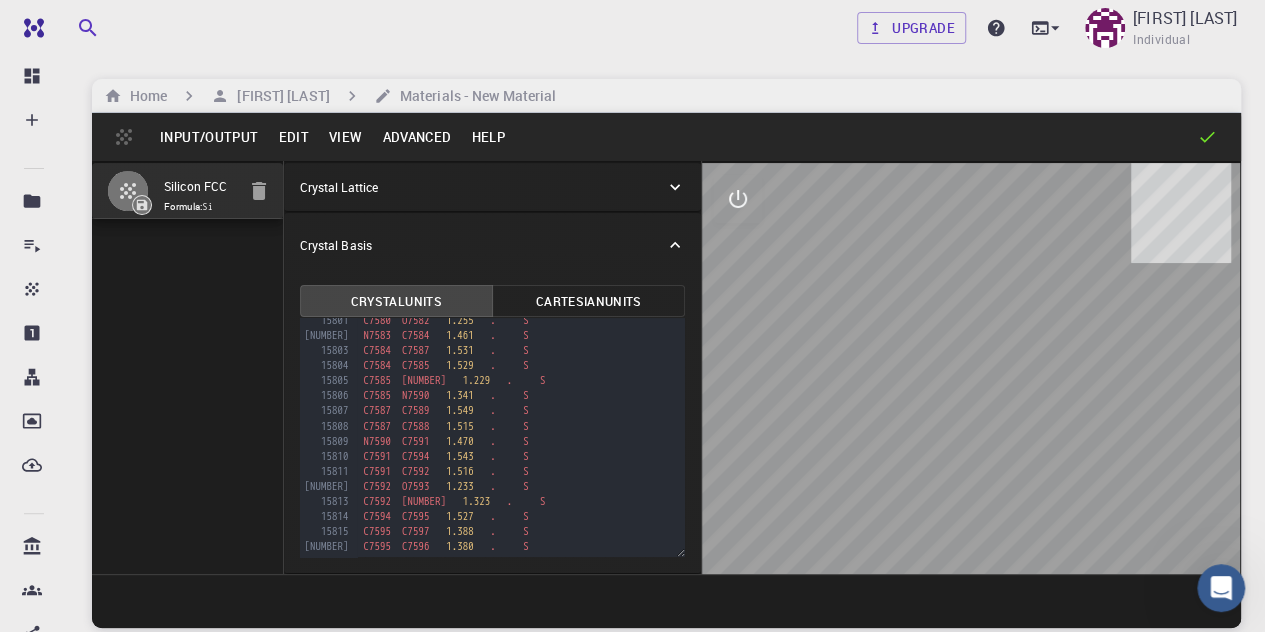 click on "Edit" at bounding box center (293, 137) 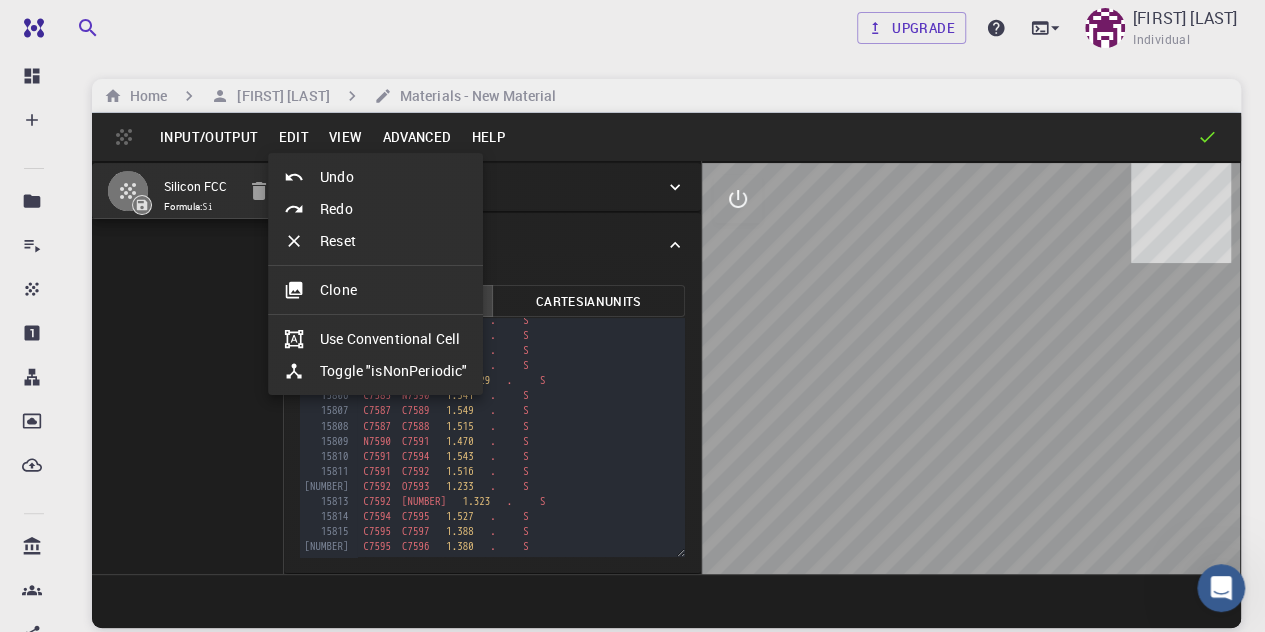 click on "Reset" at bounding box center (375, 241) 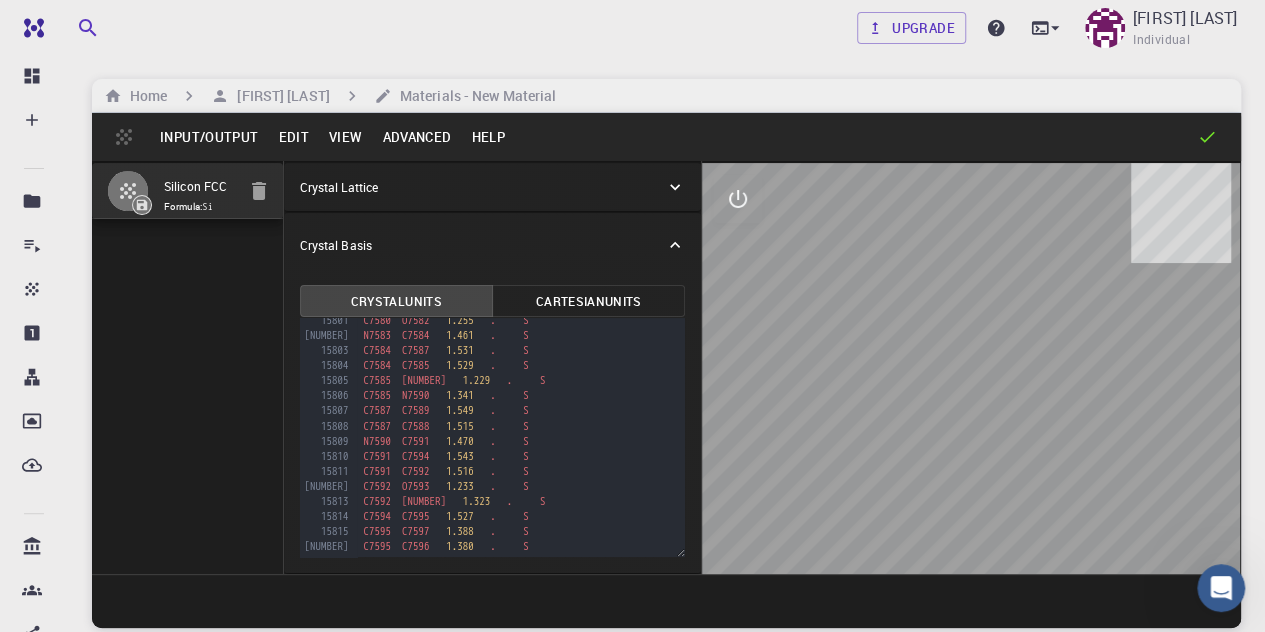click on "Edit" at bounding box center (293, 137) 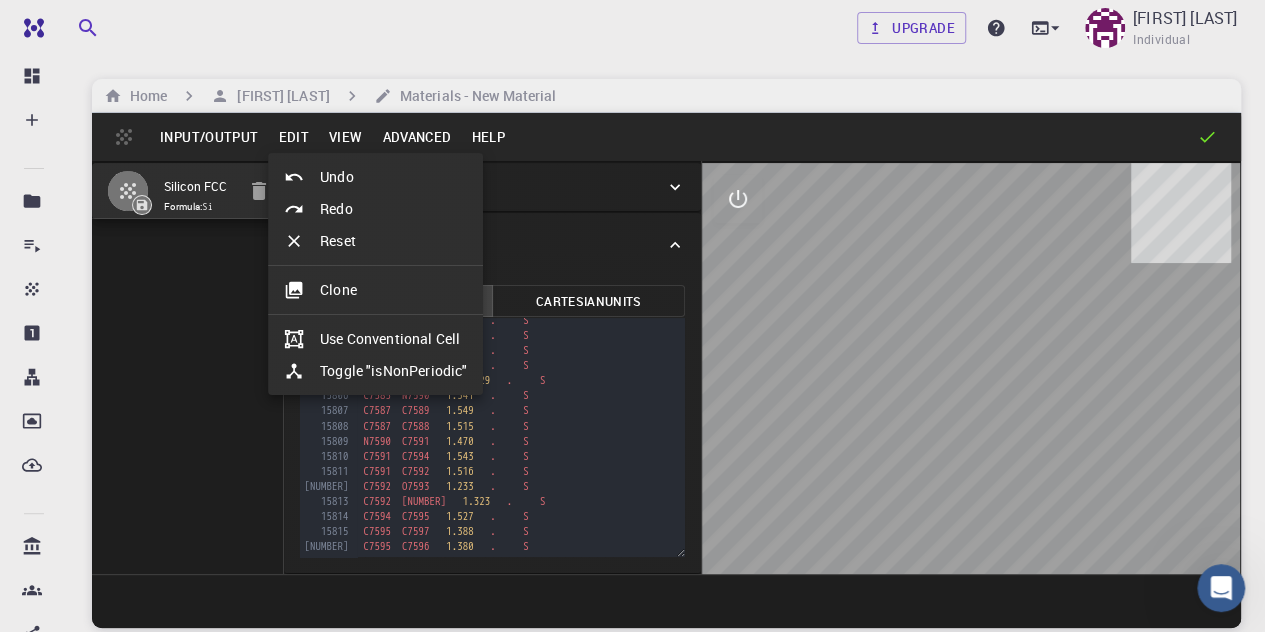 click at bounding box center [632, 316] 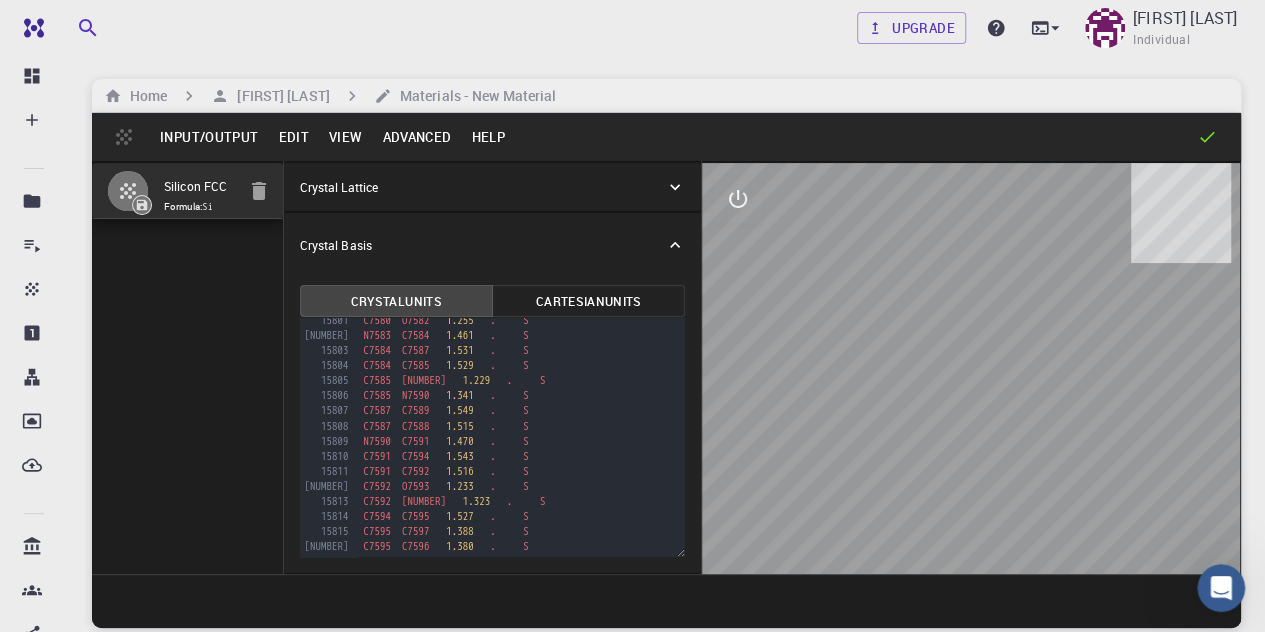 click on "Input/Output" at bounding box center (209, 137) 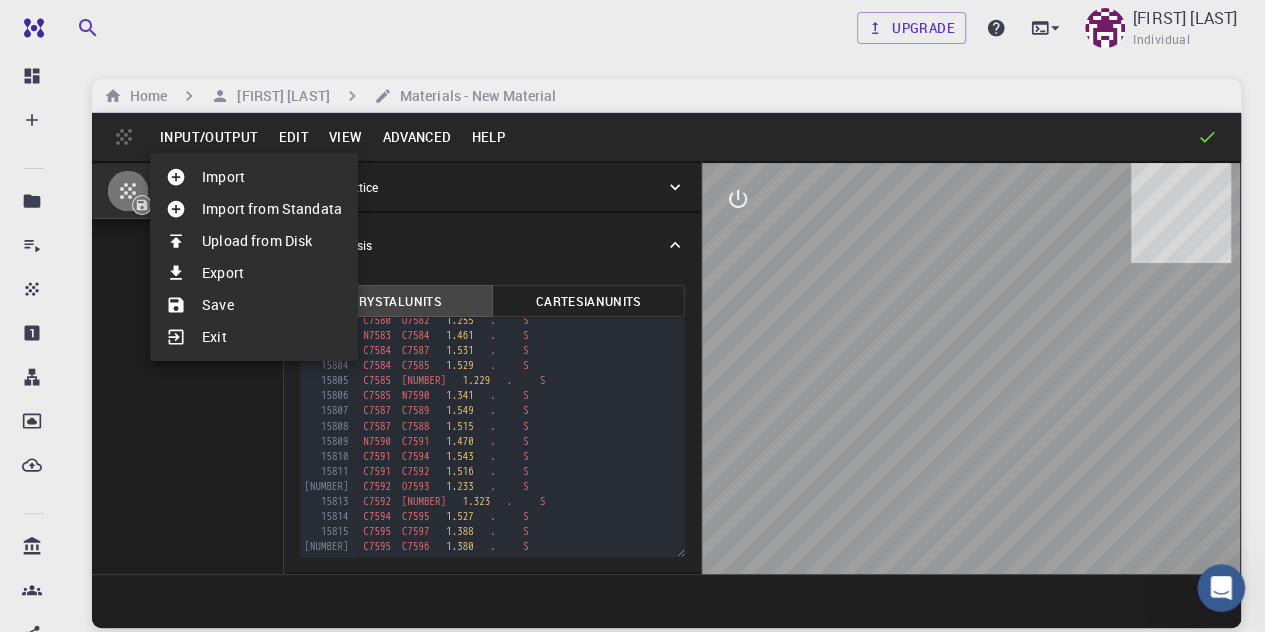 click at bounding box center [632, 316] 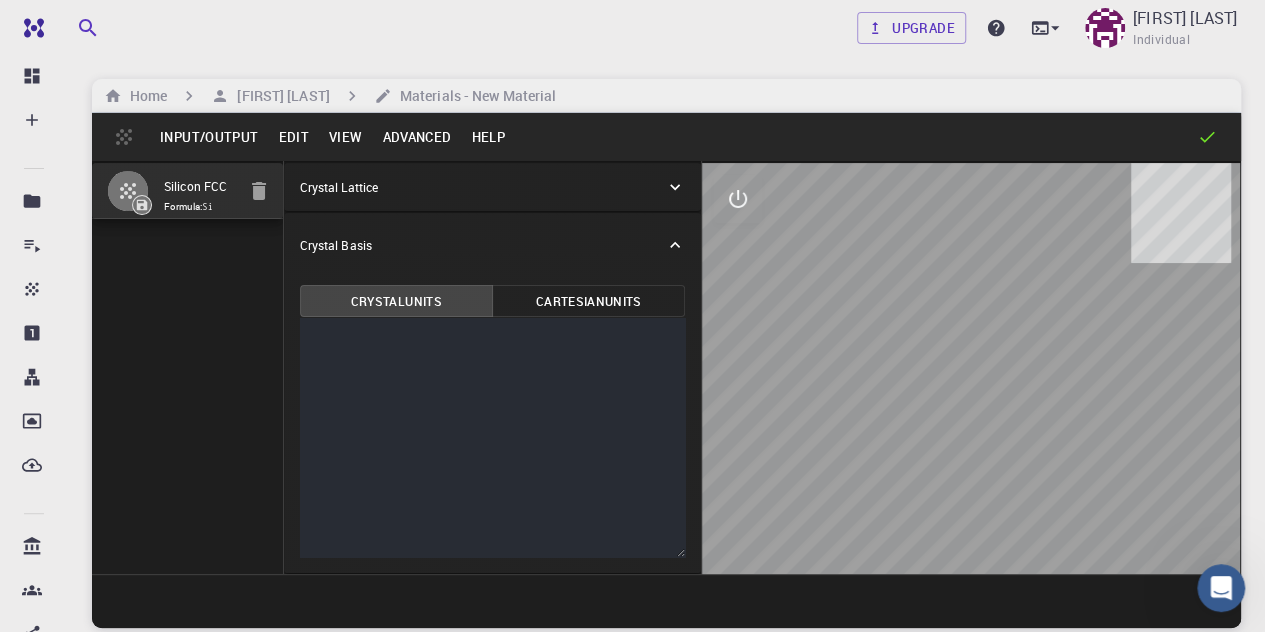 scroll, scrollTop: 236320, scrollLeft: 0, axis: vertical 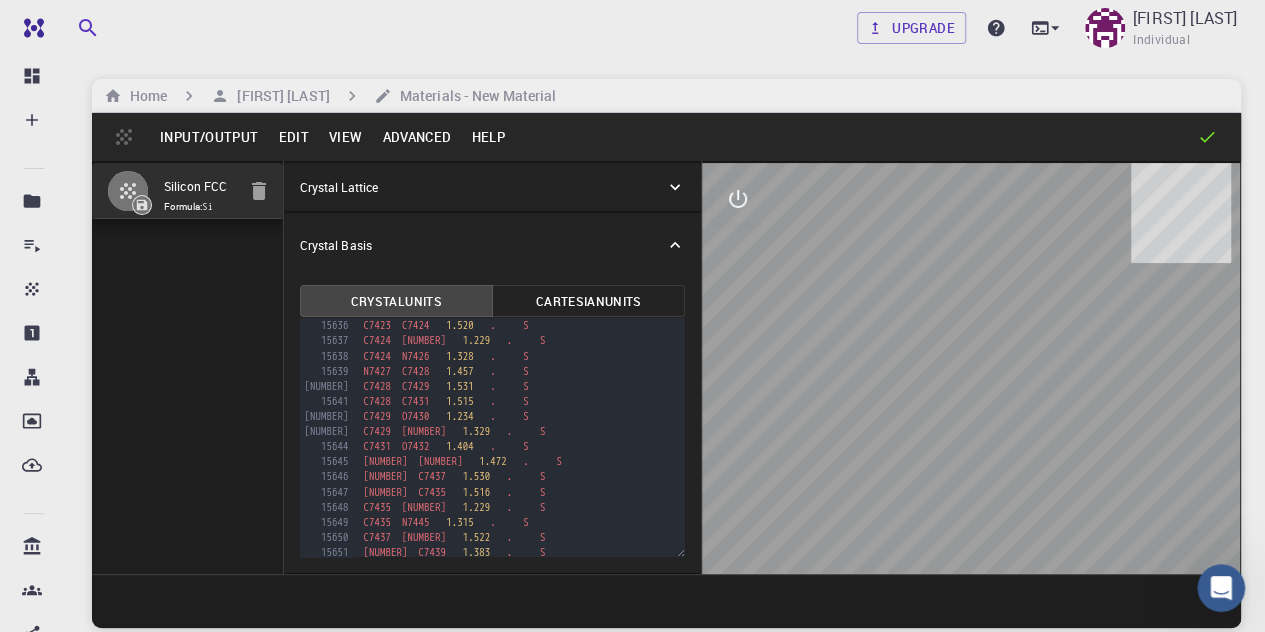 click on "Crystal Lattice" at bounding box center (483, 187) 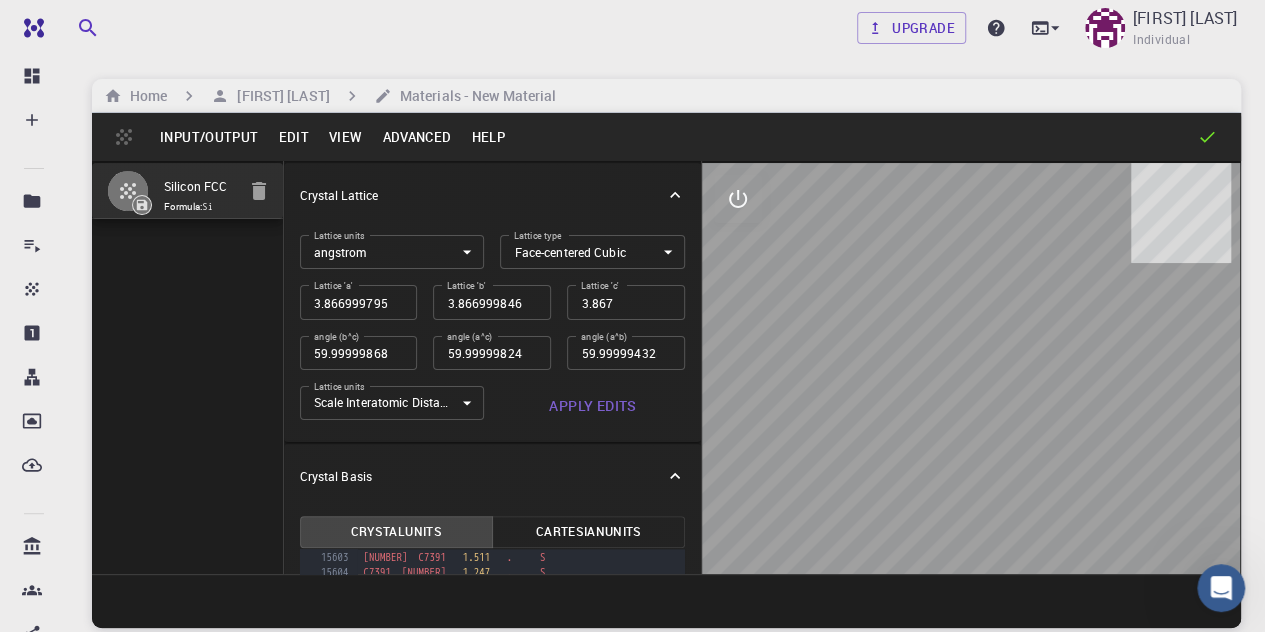 scroll, scrollTop: 235420, scrollLeft: 0, axis: vertical 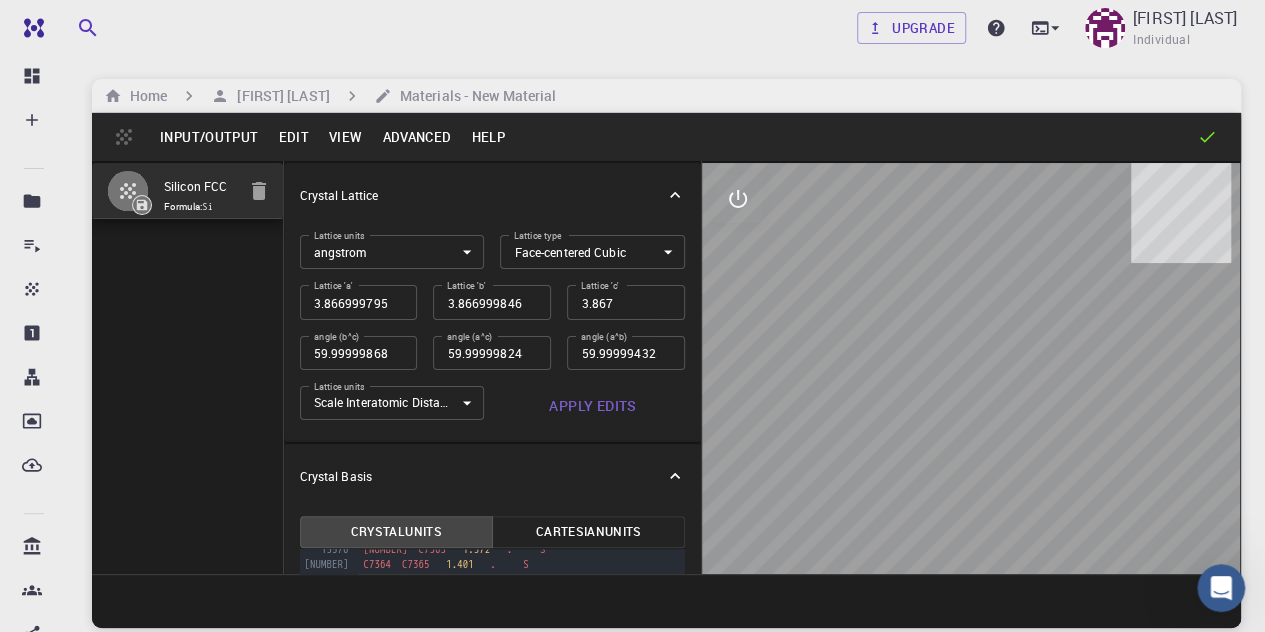 click on "Cartesian  Units" at bounding box center (588, 532) 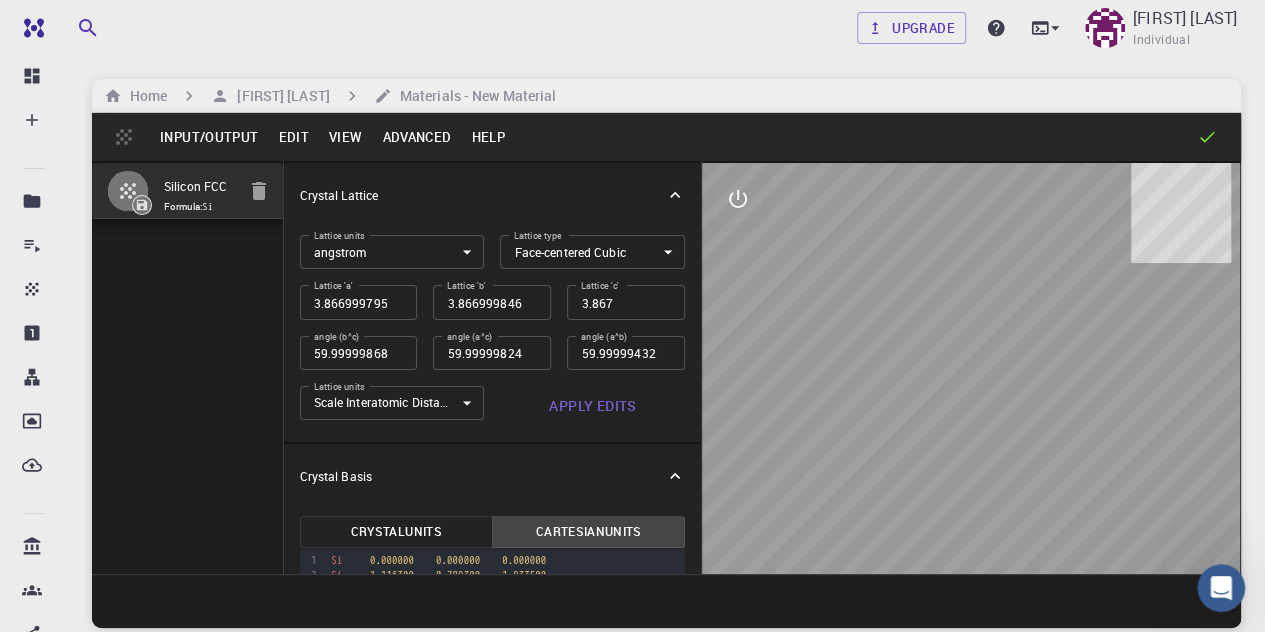 scroll, scrollTop: 0, scrollLeft: 0, axis: both 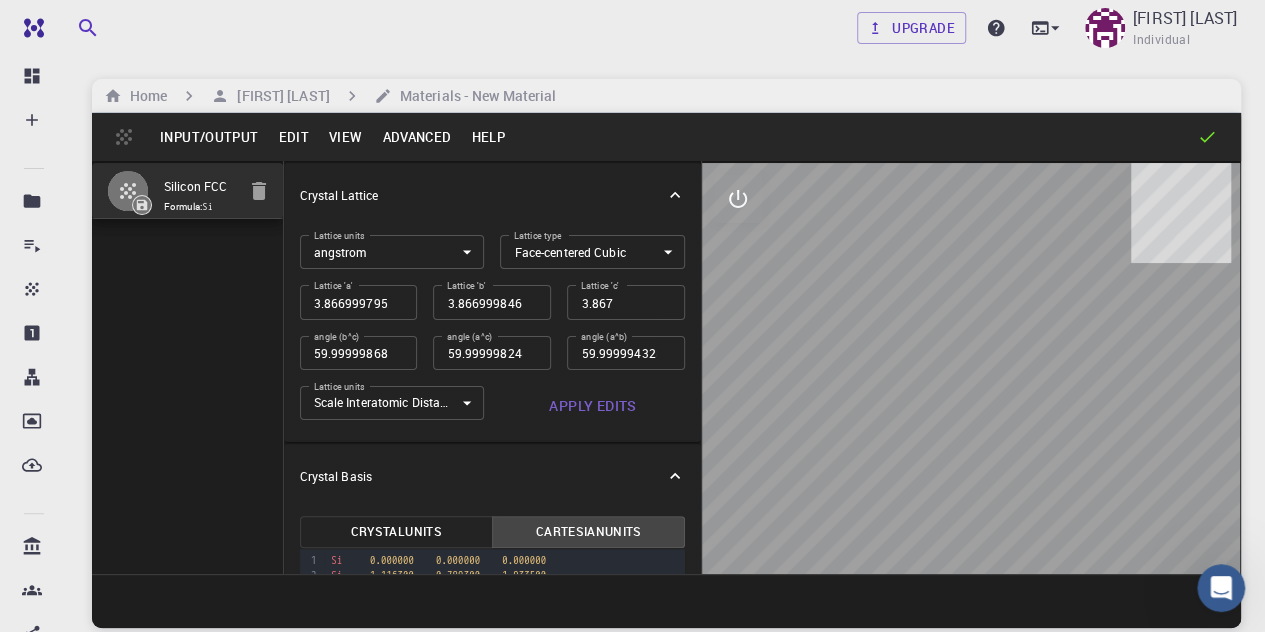 drag, startPoint x: 488, startPoint y: 474, endPoint x: 499, endPoint y: 425, distance: 50.219517 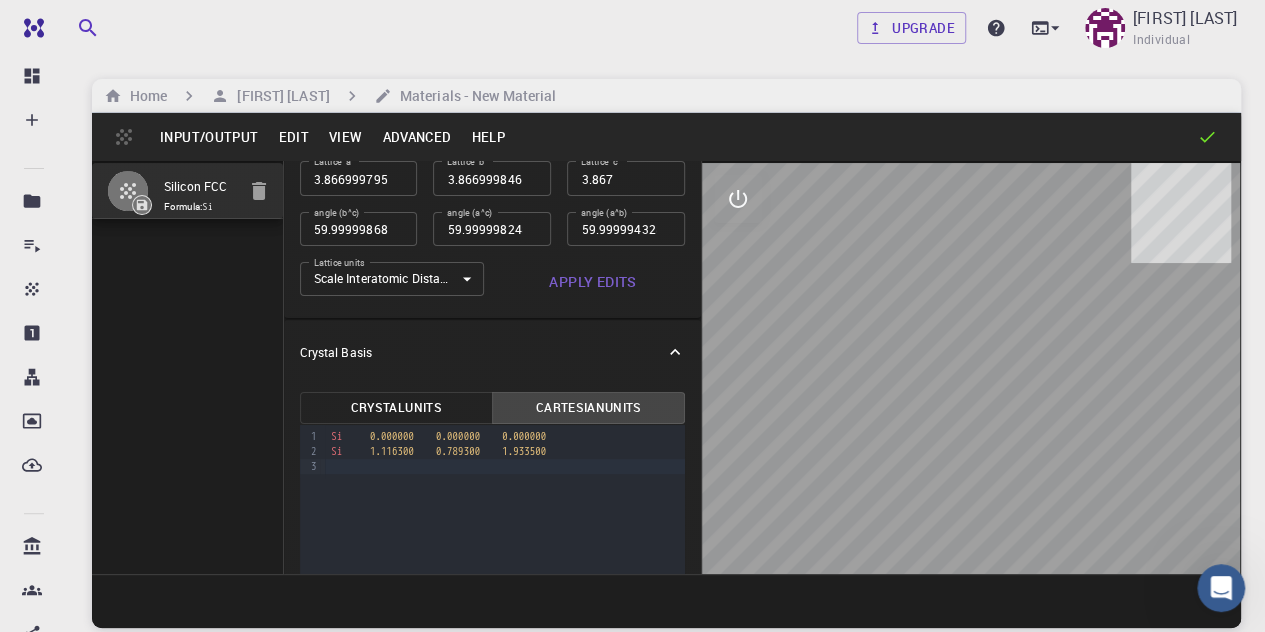 scroll, scrollTop: 229, scrollLeft: 0, axis: vertical 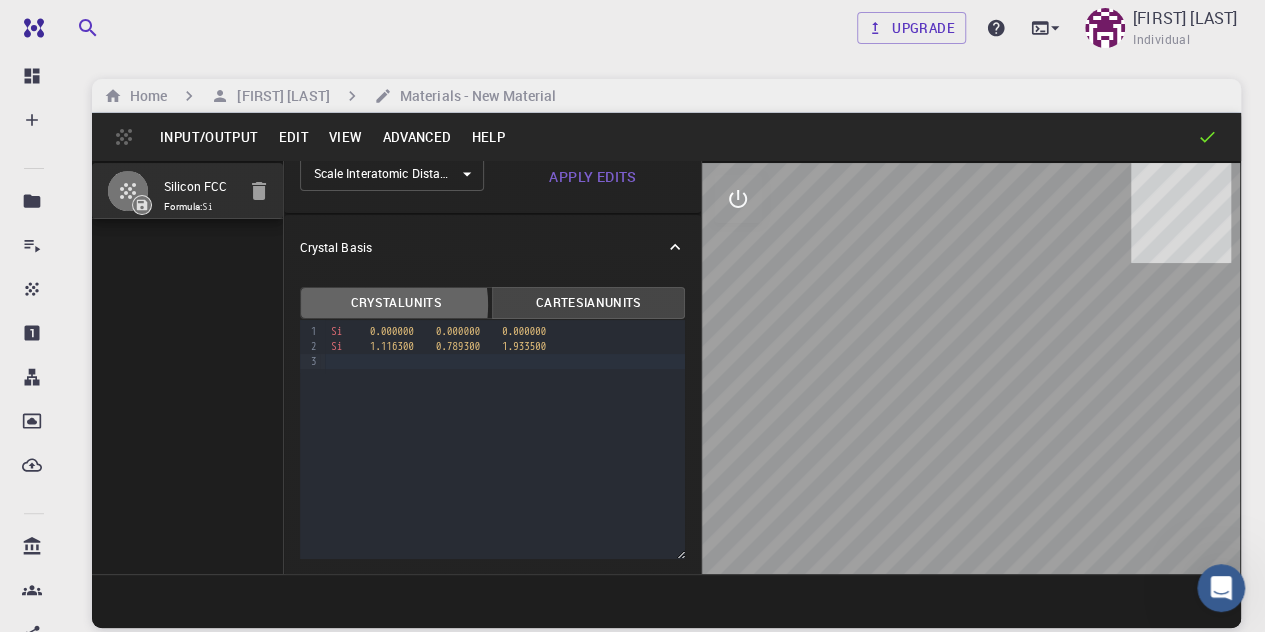 click on "Crystal  Units" at bounding box center [396, 303] 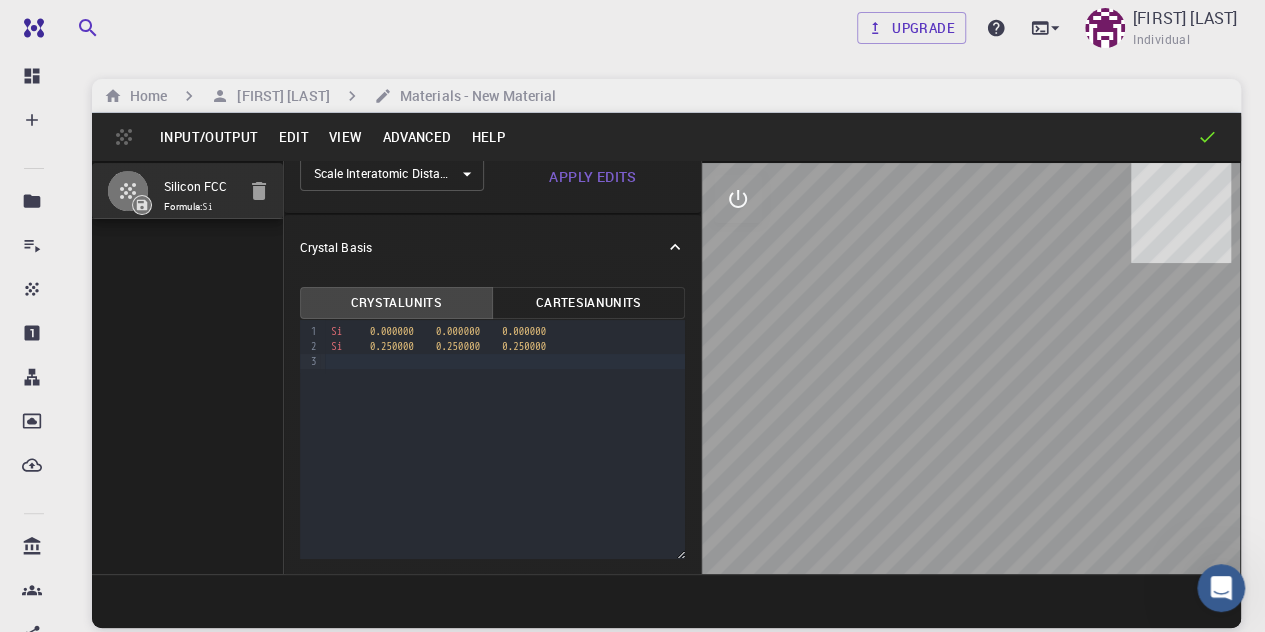 click on "Cartesian  Units" at bounding box center (588, 303) 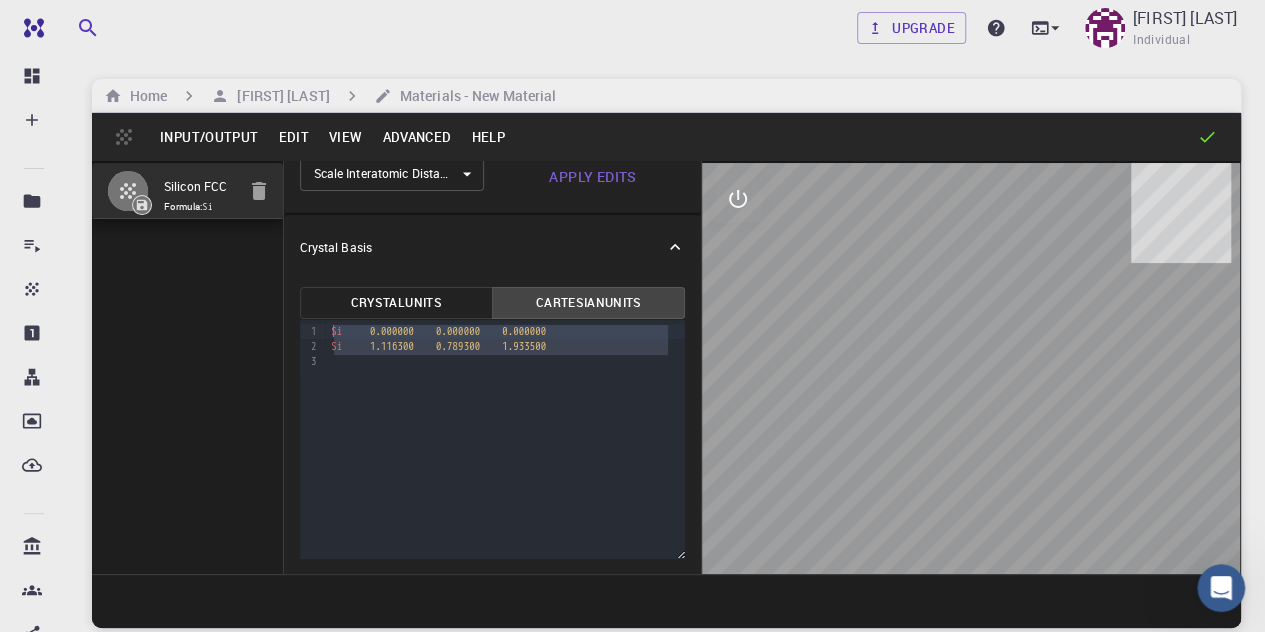 drag, startPoint x: 590, startPoint y: 375, endPoint x: 275, endPoint y: 327, distance: 318.63617 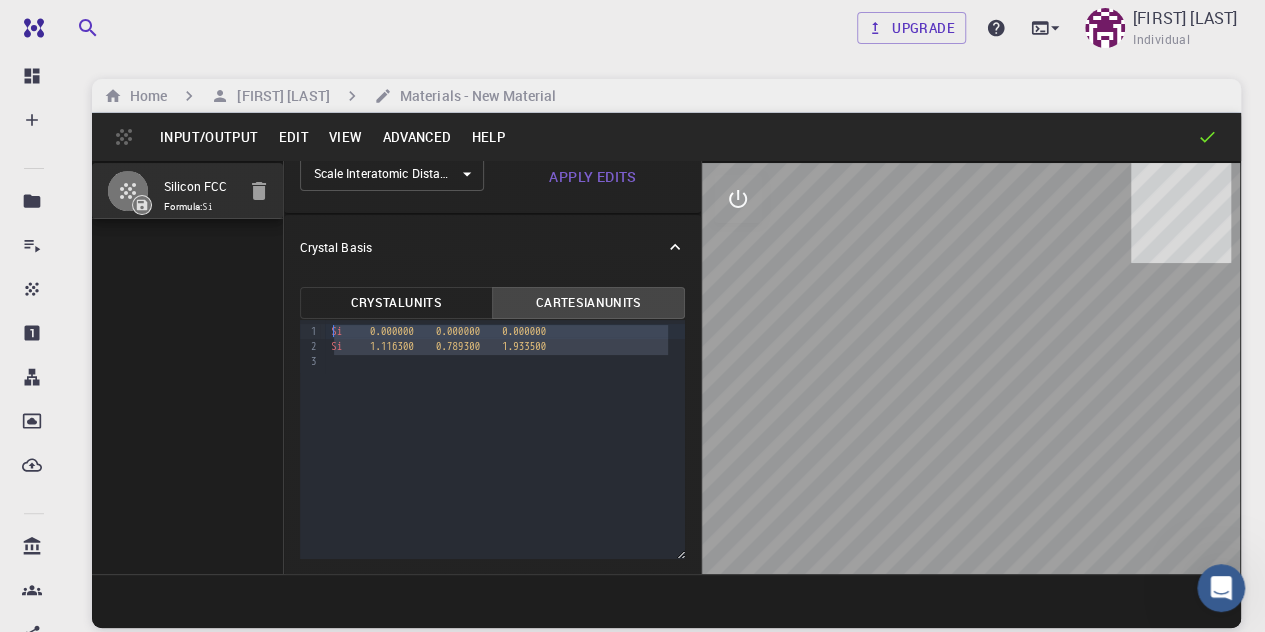 click on "Silicon FCC Formula:  Si Crystal Lattice Lattice units angstrom angstrom Lattice units Lattice type Face-centered Cubic FCC Lattice type Lattice 'a' 3.8669997952417843 Lattice 'a' Lattice 'b' 3.8669998461227024 Lattice 'b' Lattice 'c' 3.867 Lattice 'c' angle (b^c) 59.9999986836772 angle (b^c) angle (a^c) 59.999998248423154 angle (a^c) angle (a^b) 59.99999432867027 angle (a^b) Lattice units Scale Interatomic Distances 0 Lattice units Apply Edits Crystal Basis Crystal  Units Cartesian  Units 9 1 2 3 › Si       0.000000      0.000000      0.000000   Si       1.116300      0.789300      1.933500" at bounding box center [666, 367] 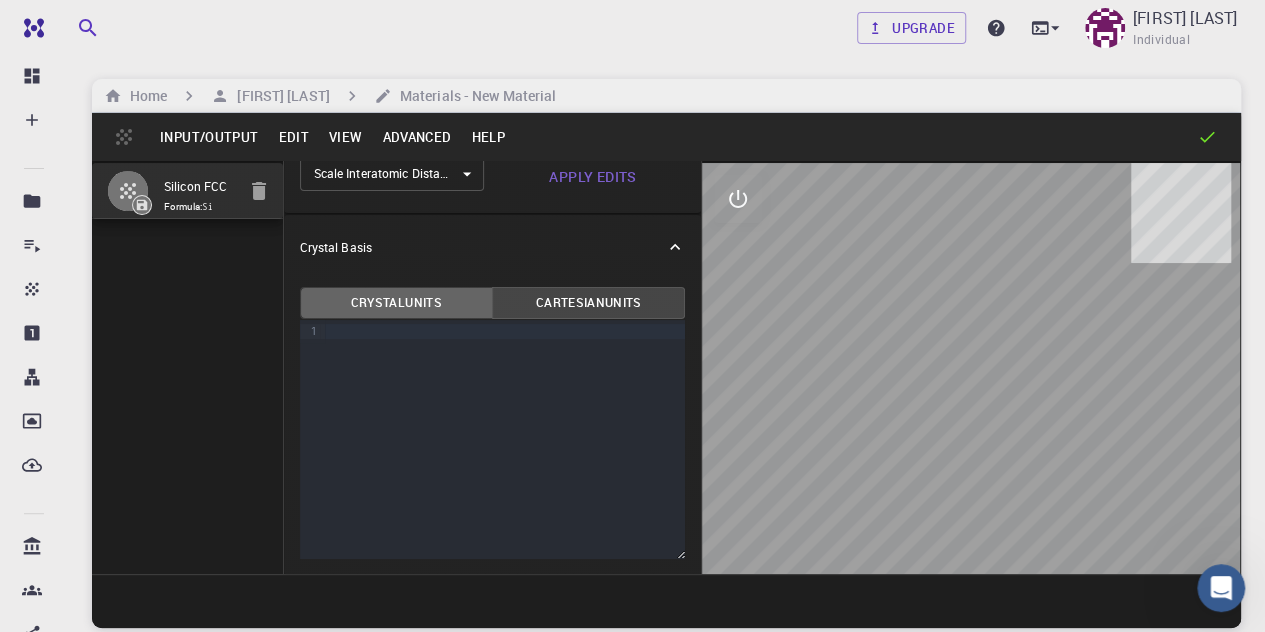 click on "Crystal  Units" at bounding box center (396, 303) 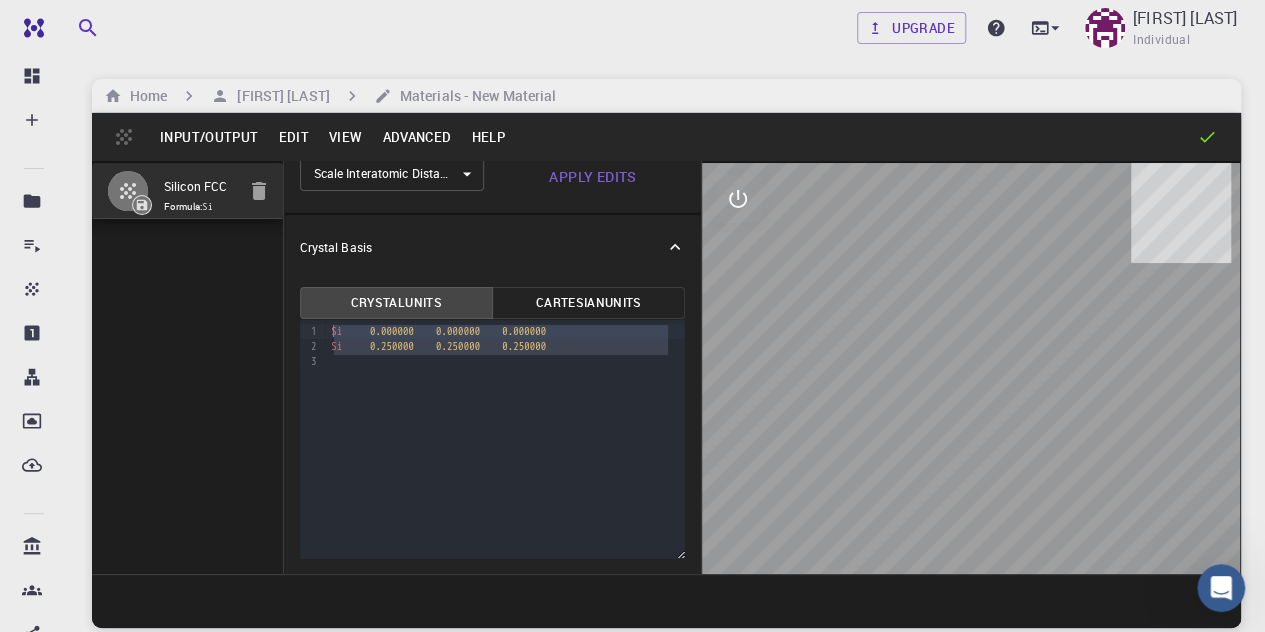 drag, startPoint x: 434, startPoint y: 383, endPoint x: 302, endPoint y: 326, distance: 143.78108 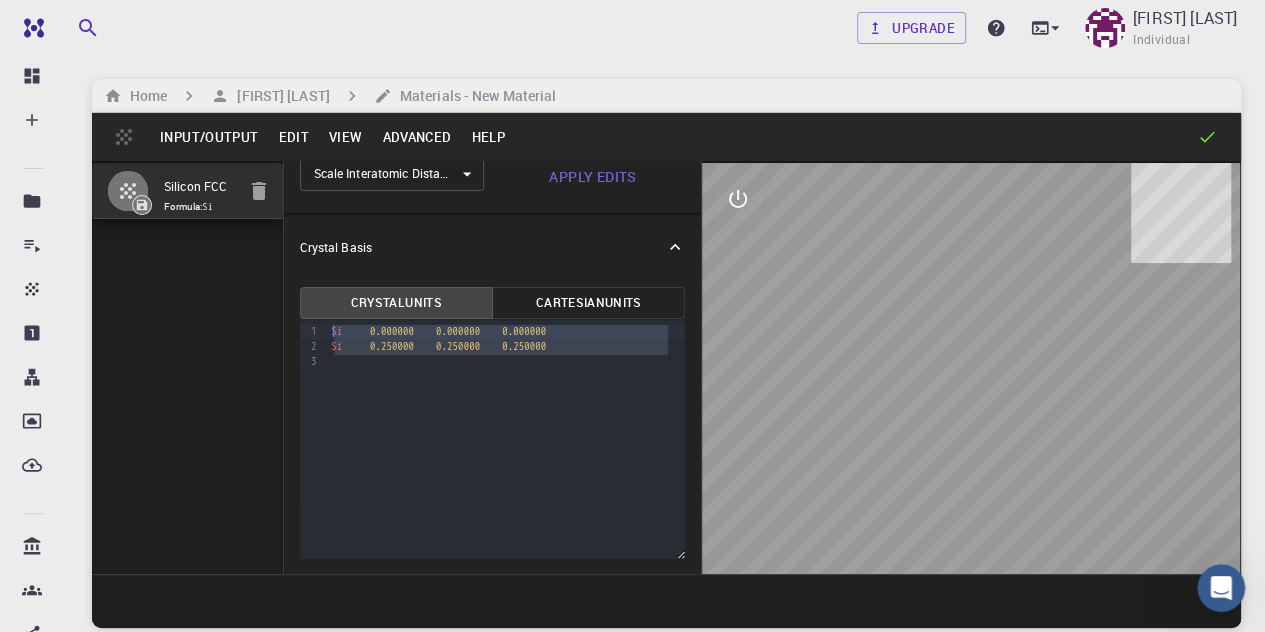 click on "9 1 2 3 › Si       0.000000      0.000000      0.000000   Si       0.250000      0.250000      0.250000" at bounding box center [493, 439] 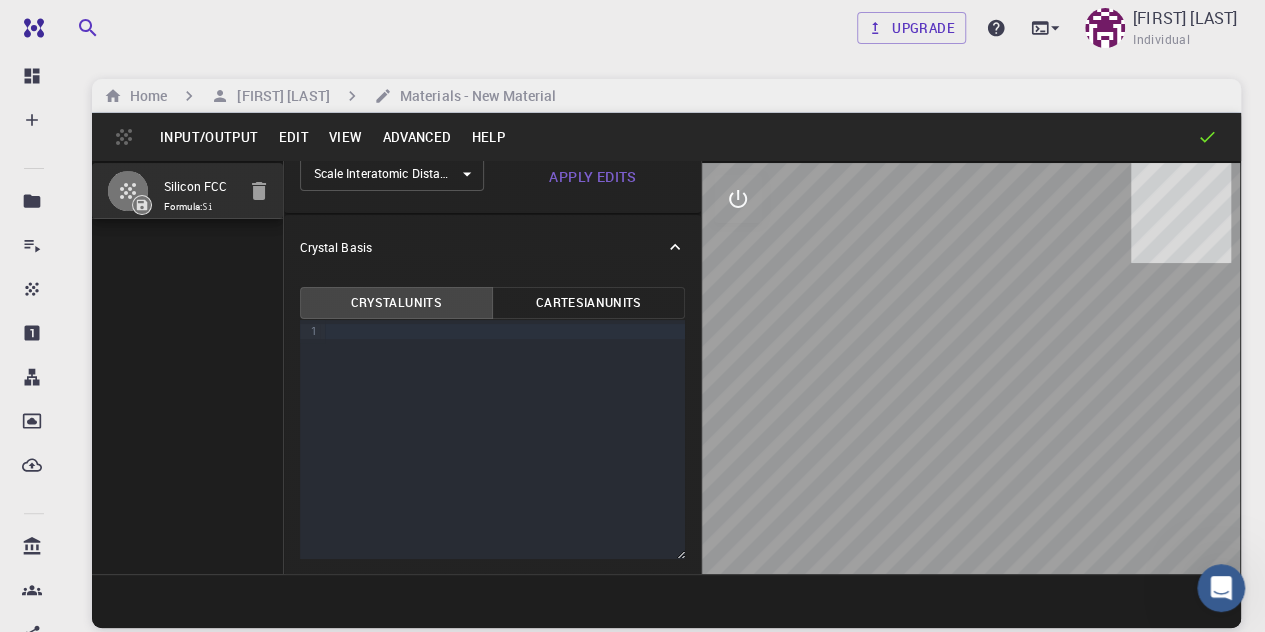click on "Crystal  Units Cartesian  Units" at bounding box center [492, 302] 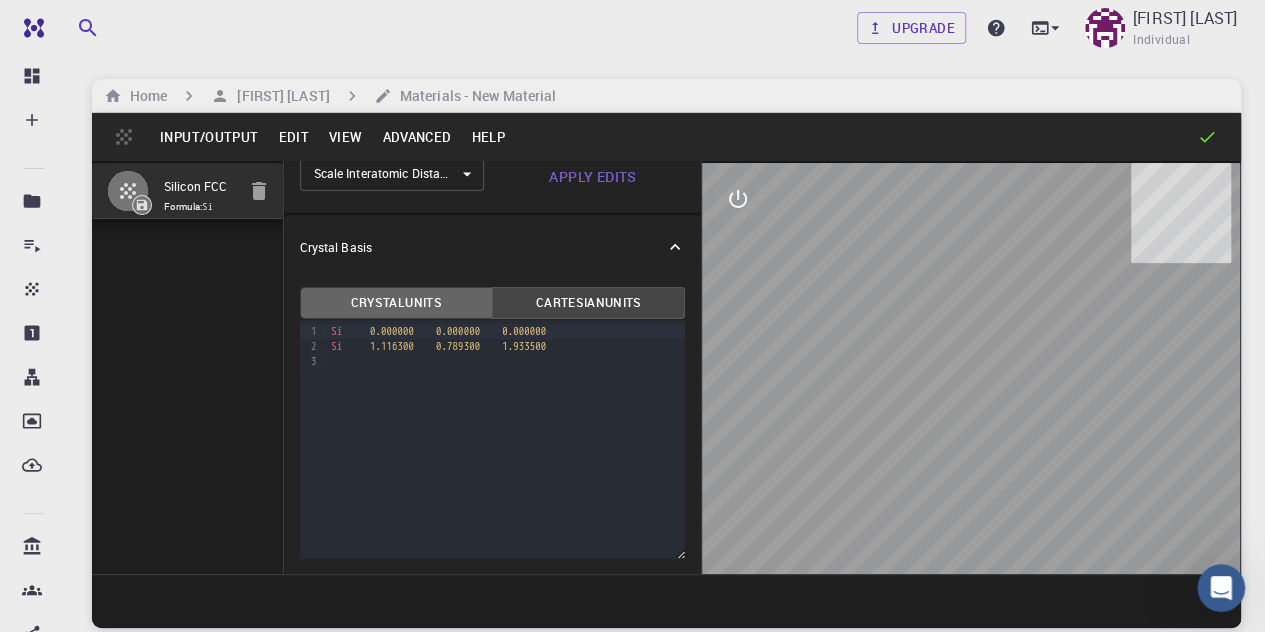click on "Crystal  Units" at bounding box center [396, 303] 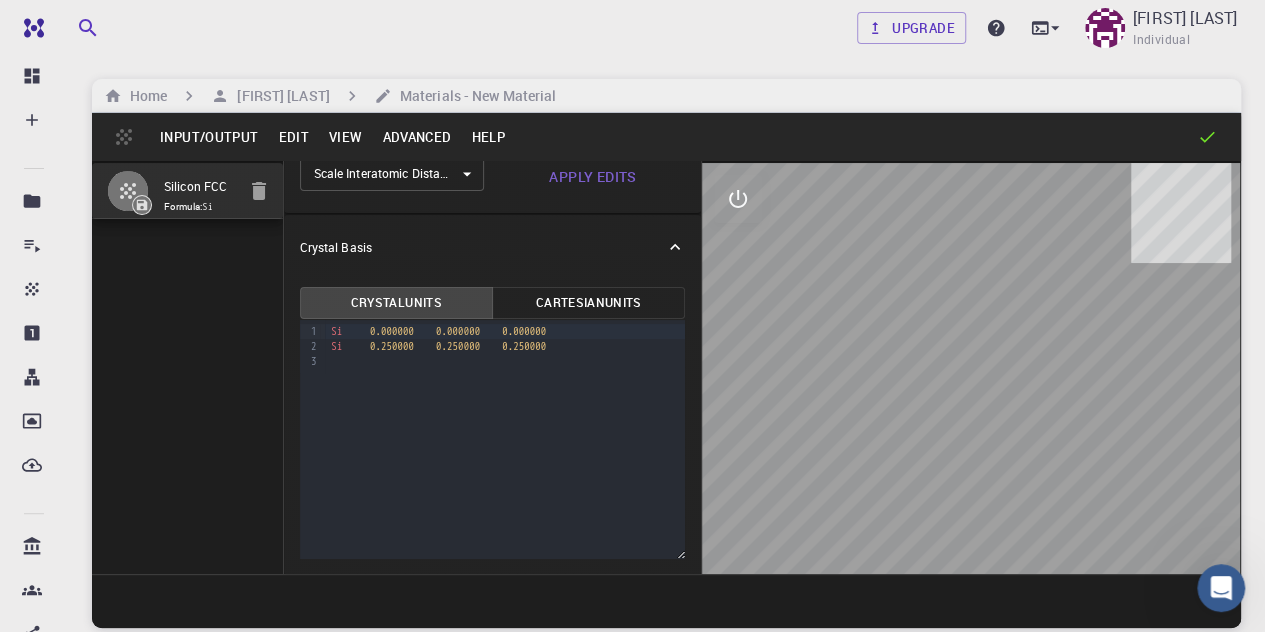 click on "Edit" at bounding box center (293, 137) 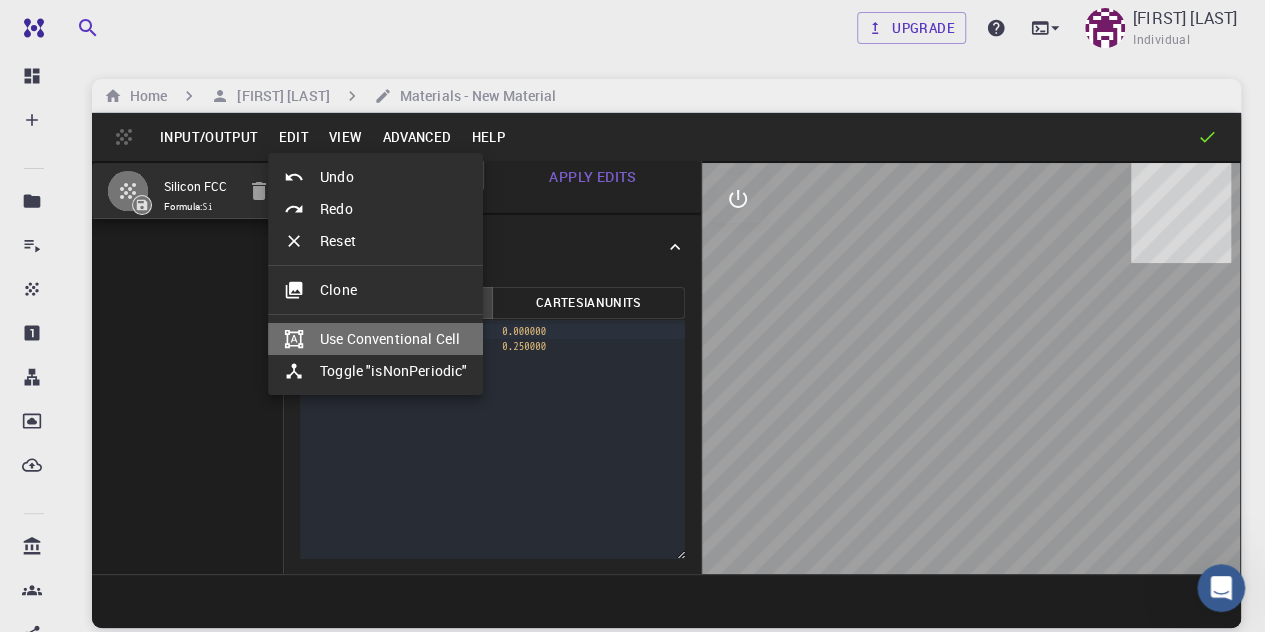 click on "Use Conventional Cell" at bounding box center (375, 339) 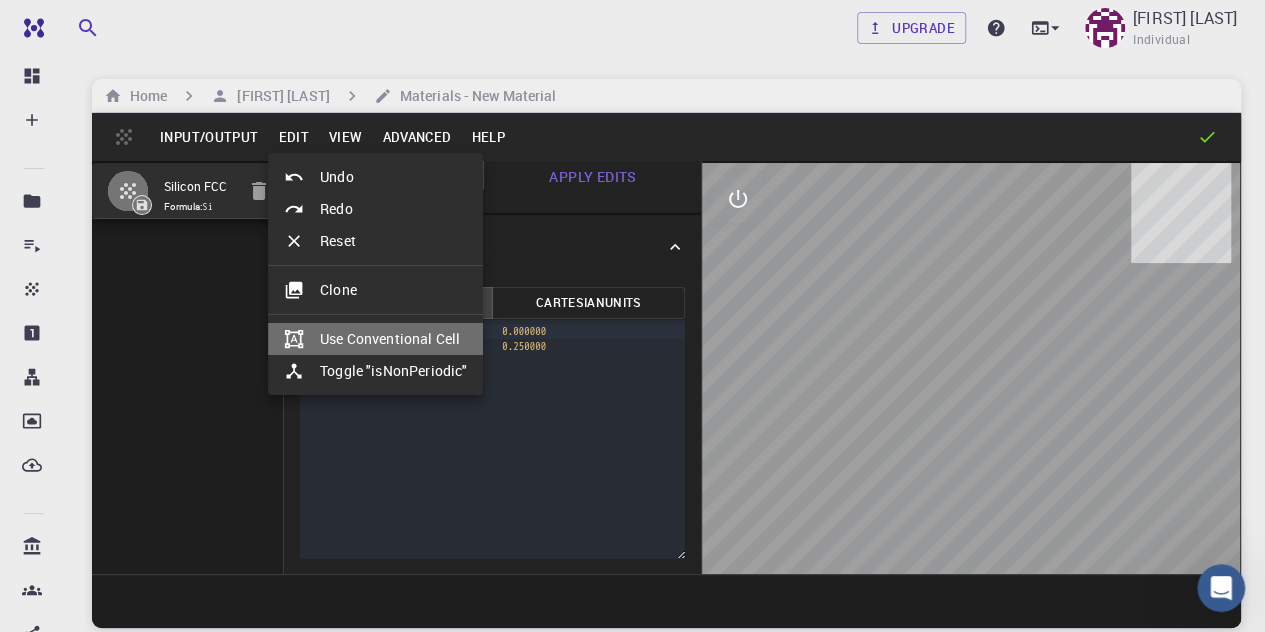 type on "CUB" 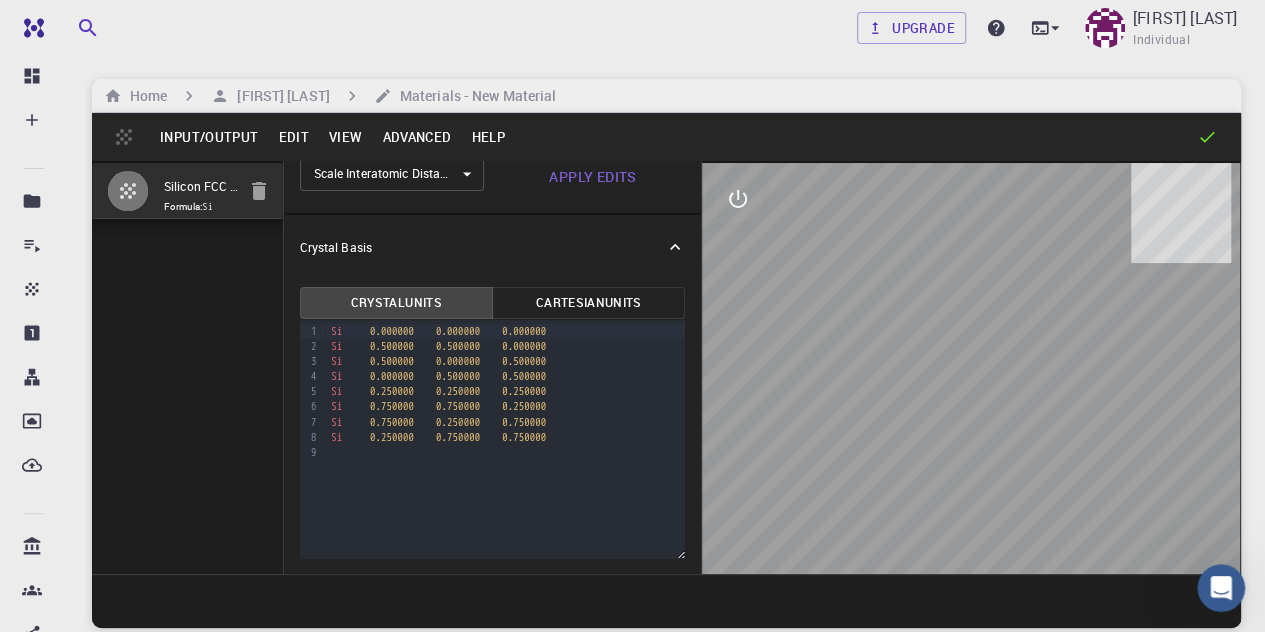 type 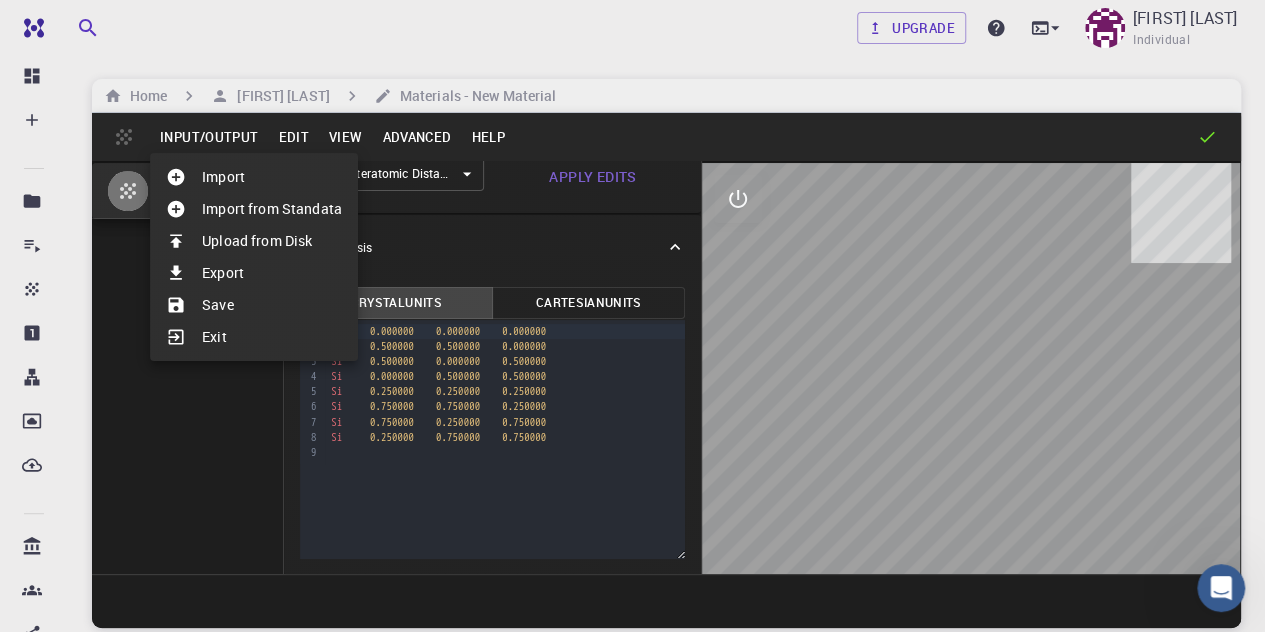 click at bounding box center [632, 316] 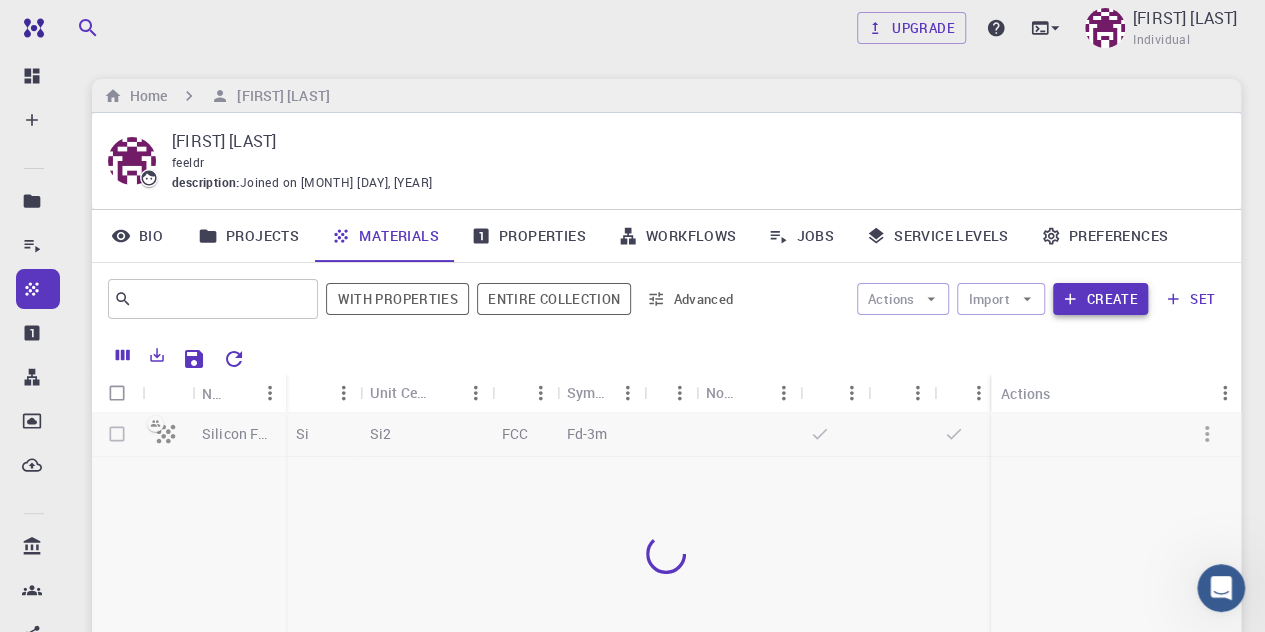 click on "Create" at bounding box center (1100, 299) 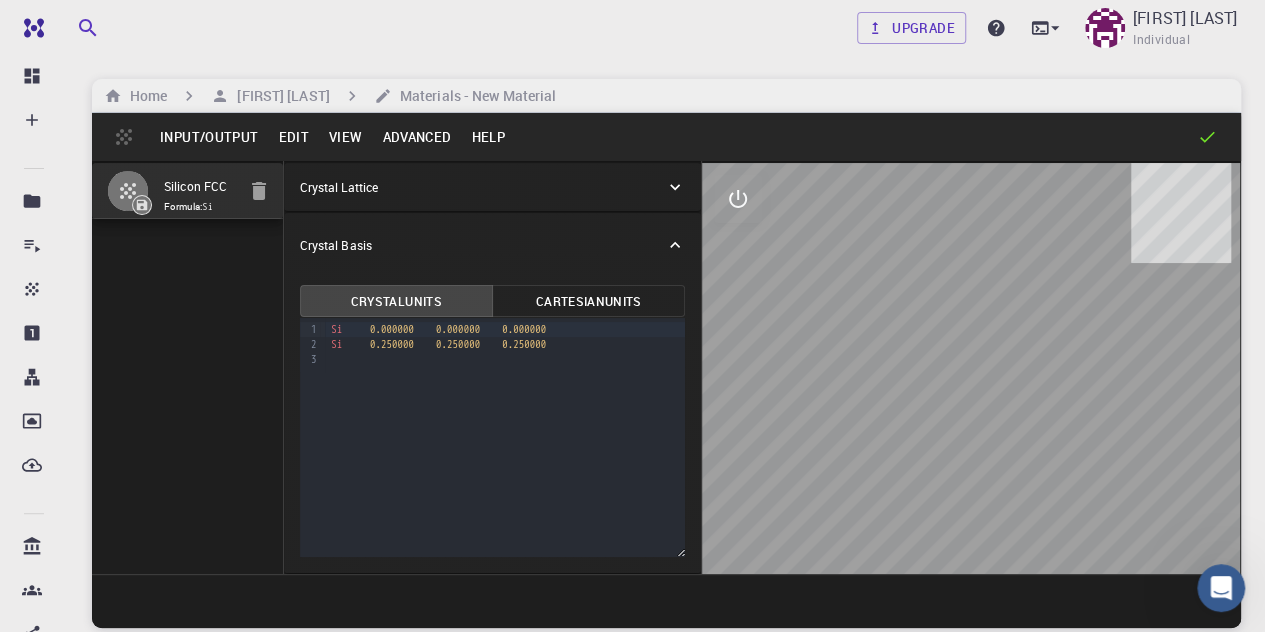 click on "View" at bounding box center [346, 137] 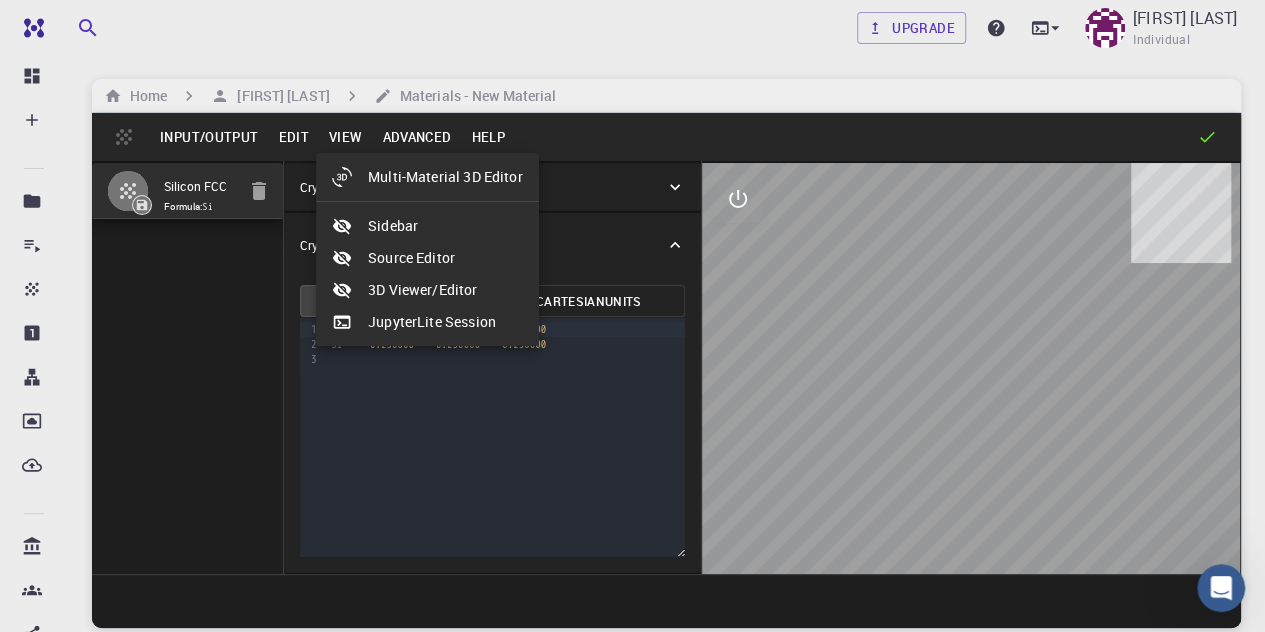 click at bounding box center [632, 316] 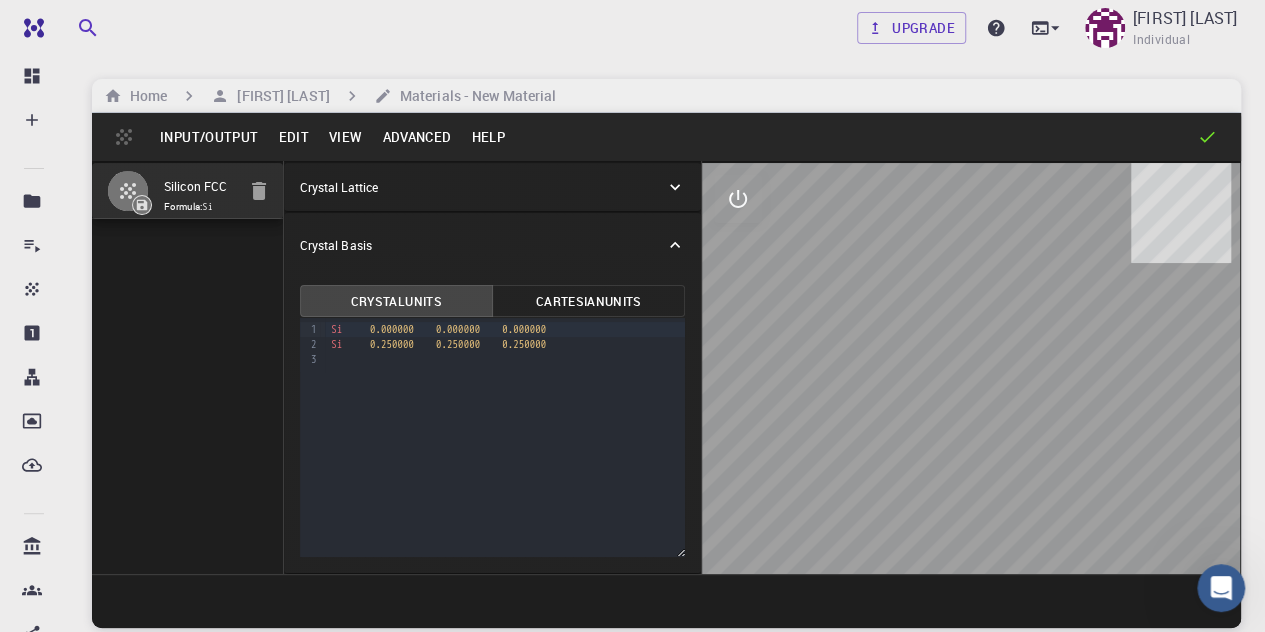 click on "Edit" at bounding box center (293, 137) 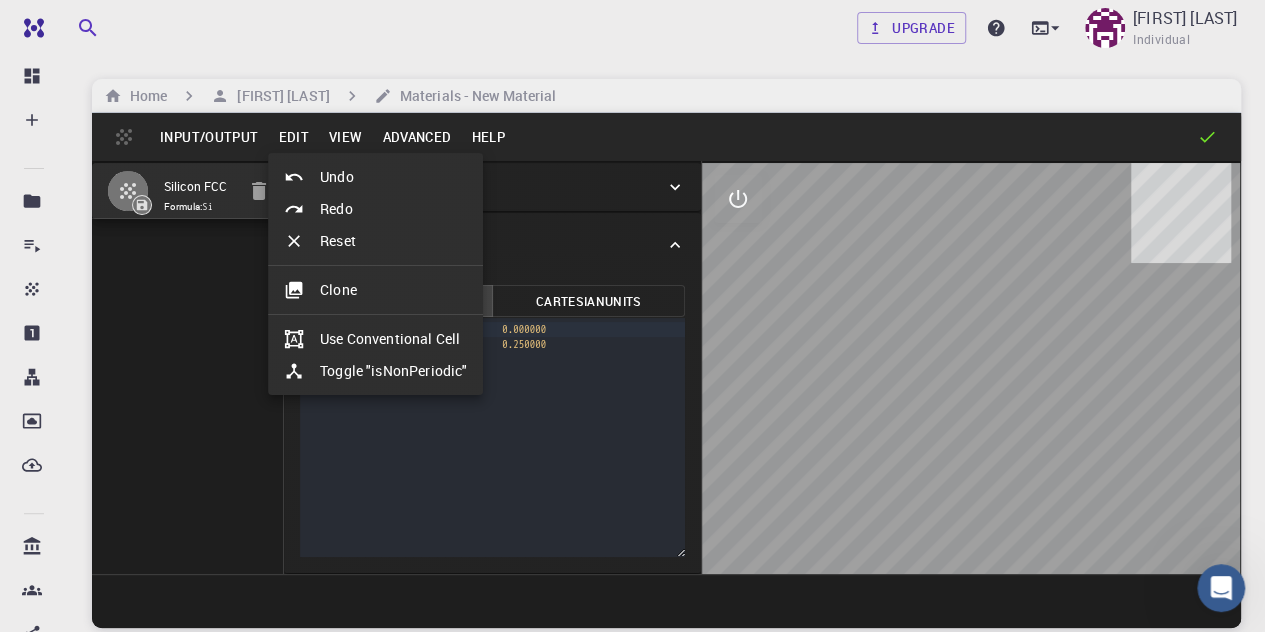 click on "Clone" at bounding box center (375, 290) 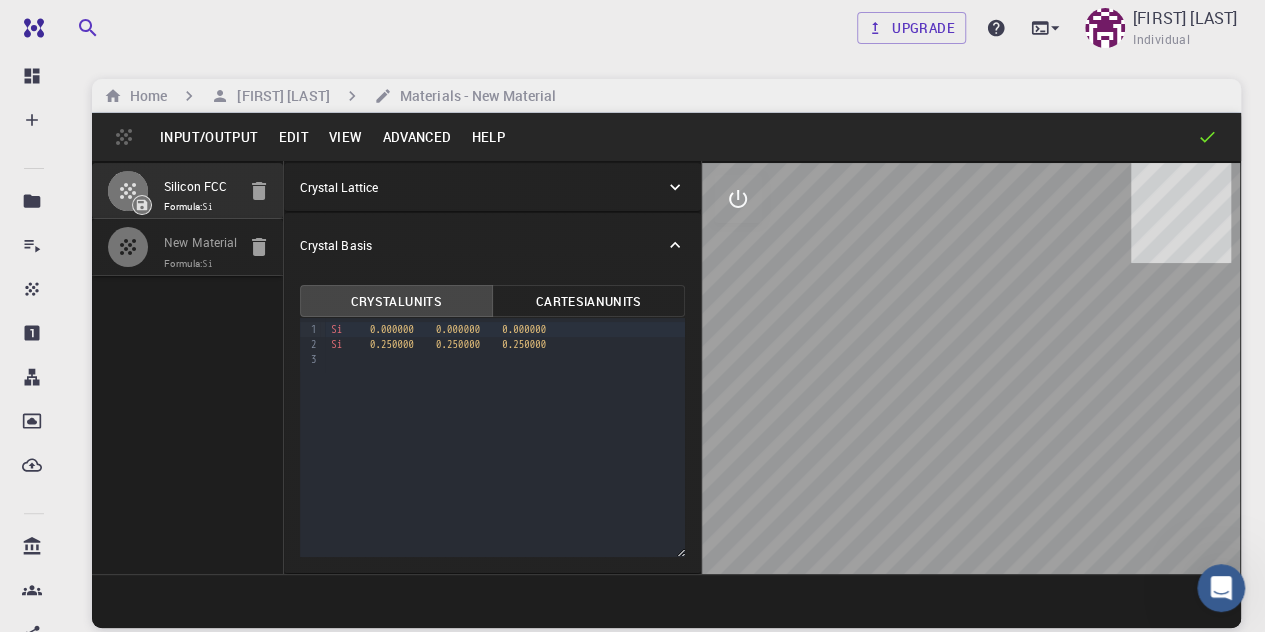 click on "New Material" at bounding box center (201, 243) 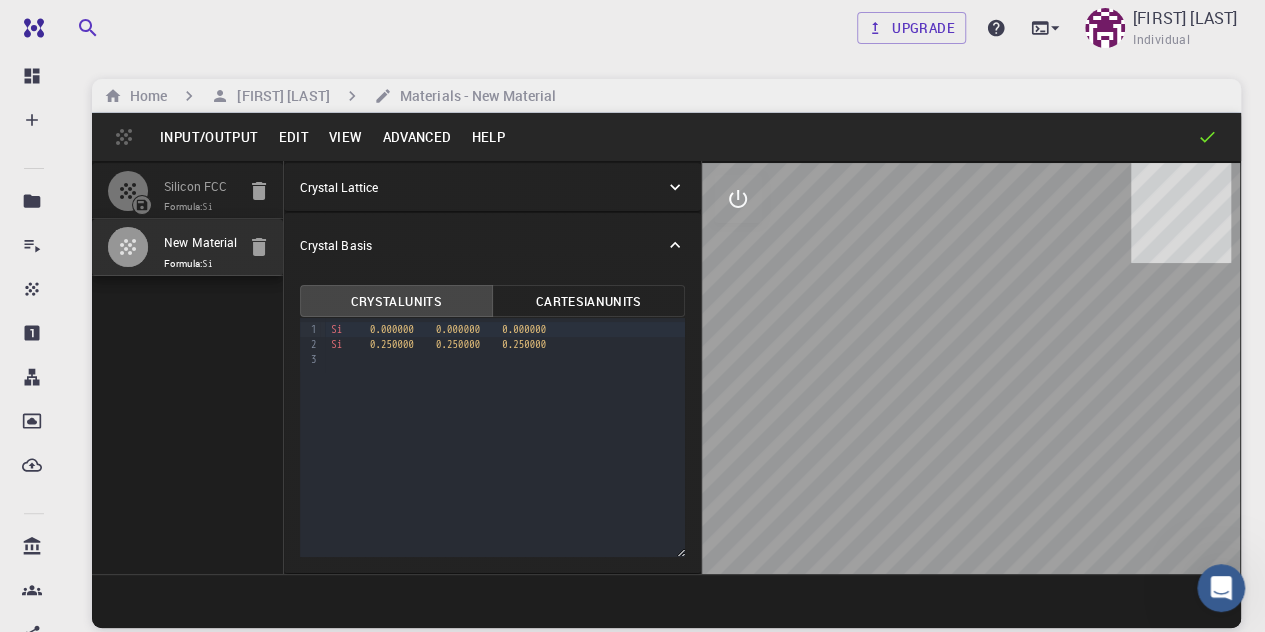 click 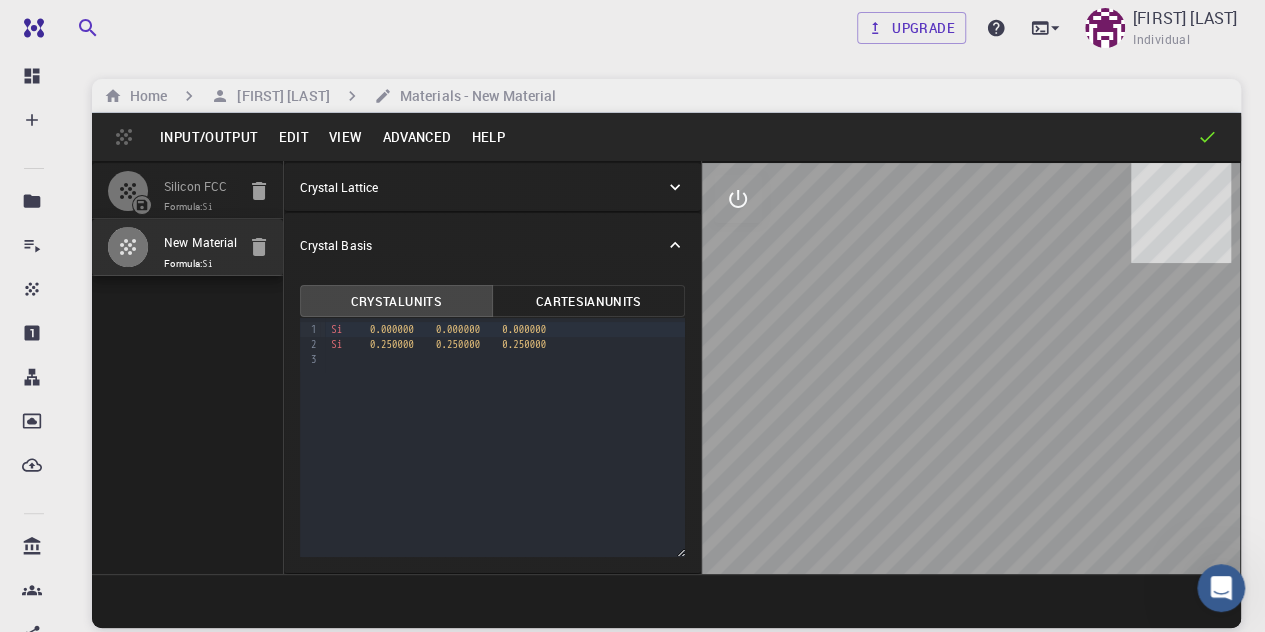 click 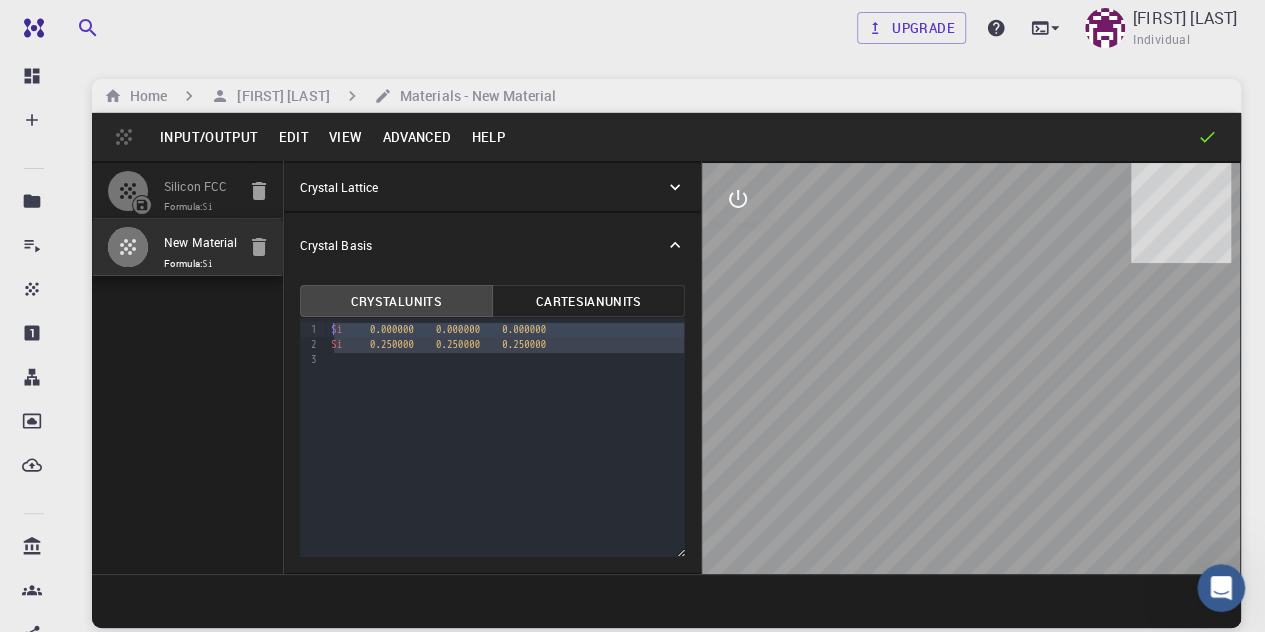 drag, startPoint x: 380, startPoint y: 377, endPoint x: 274, endPoint y: 324, distance: 118.511604 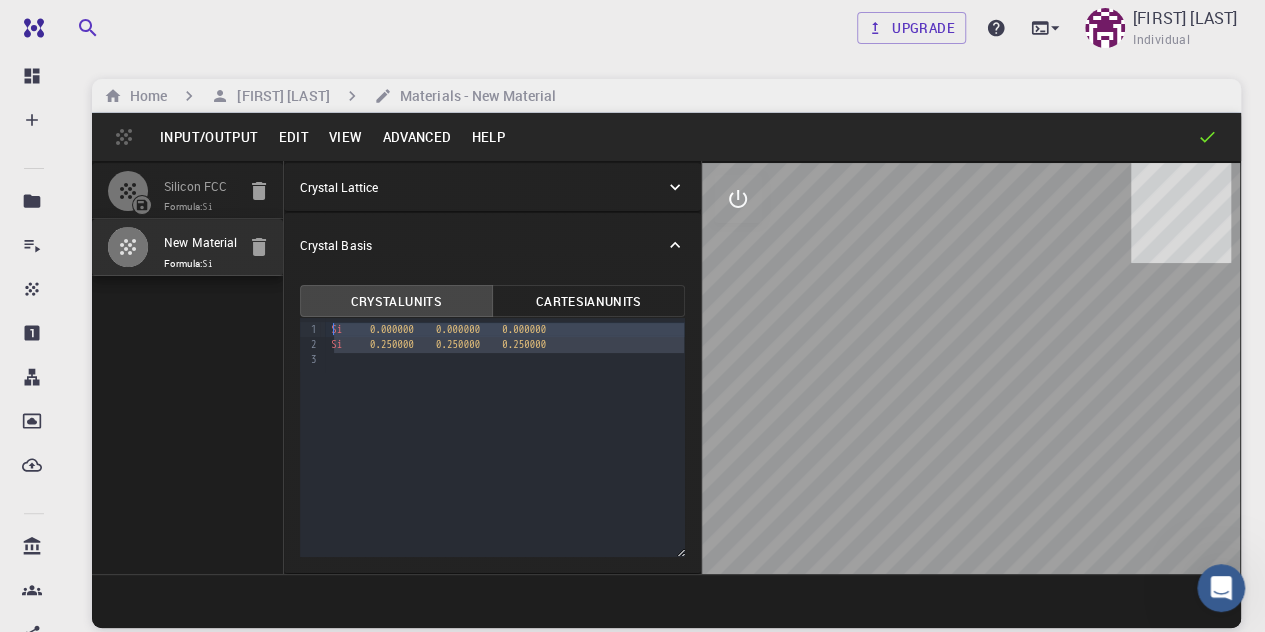 click on "Silicon FCC Formula:  Si New Material Formula:  Si Crystal Lattice Lattice units angstrom angstrom Lattice units Lattice type Face-centered Cubic FCC Lattice type Lattice 'a' 3.8669997952417843 Lattice 'a' Lattice 'b' 3.8669998461227024 Lattice 'b' Lattice 'c' 3.867 Lattice 'c' angle (b^c) 59.9999986836772 angle (b^c) angle (a^c) 59.999998248423154 angle (a^c) angle (a^b) 59.99999432867027 angle (a^b) Lattice units Scale Interatomic Distances 0 Lattice units Apply Edits Crystal Basis Crystal  Units Cartesian  Units 9 1 2 3 › Si       0.000000      0.000000      0.000000   Si       0.250000      0.250000      0.250000" at bounding box center [666, 367] 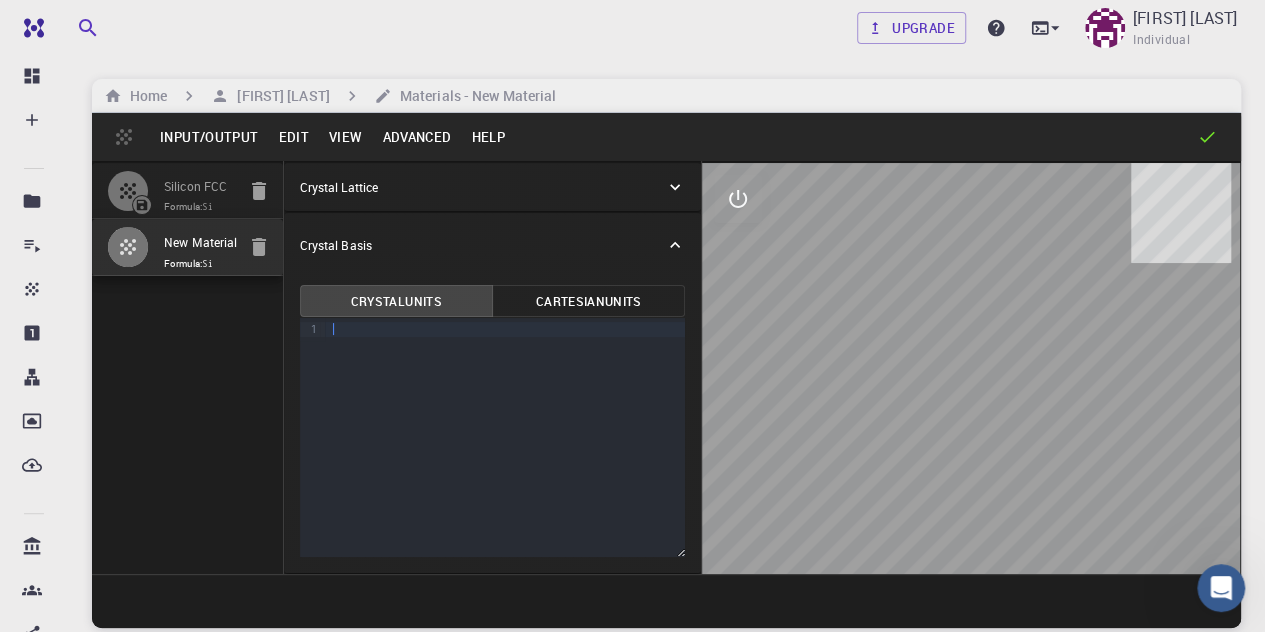 click on "Cartesian  Units" at bounding box center [588, 301] 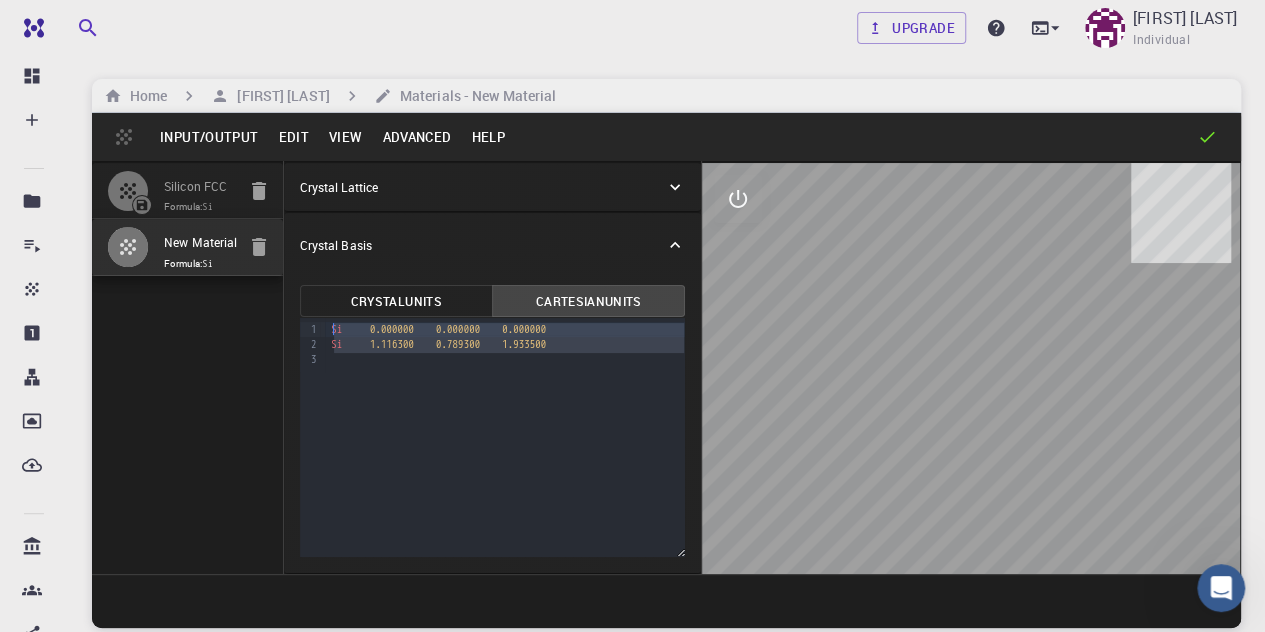 drag, startPoint x: 480, startPoint y: 384, endPoint x: 296, endPoint y: 324, distance: 193.53552 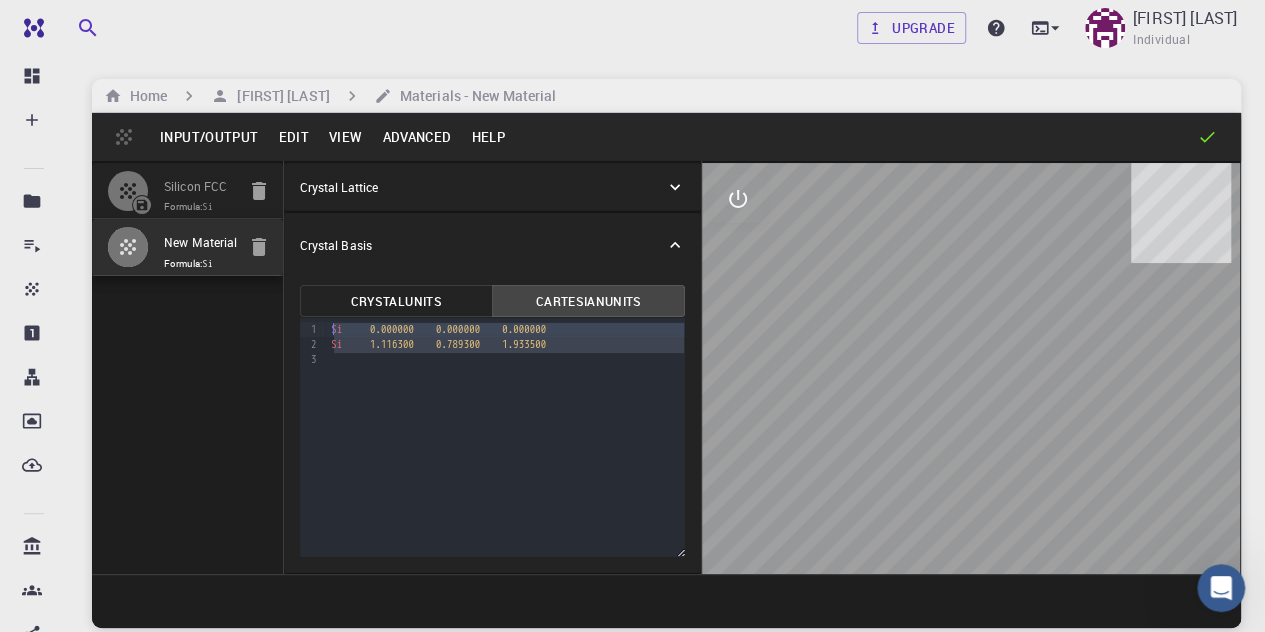 click on "Crystal Units Cartesian Units Selection deleted 9 1 2 3 › Si 0.000000 0.000000 0.000000 Si 1.116300 0.789300 1.933500" at bounding box center (493, 425) 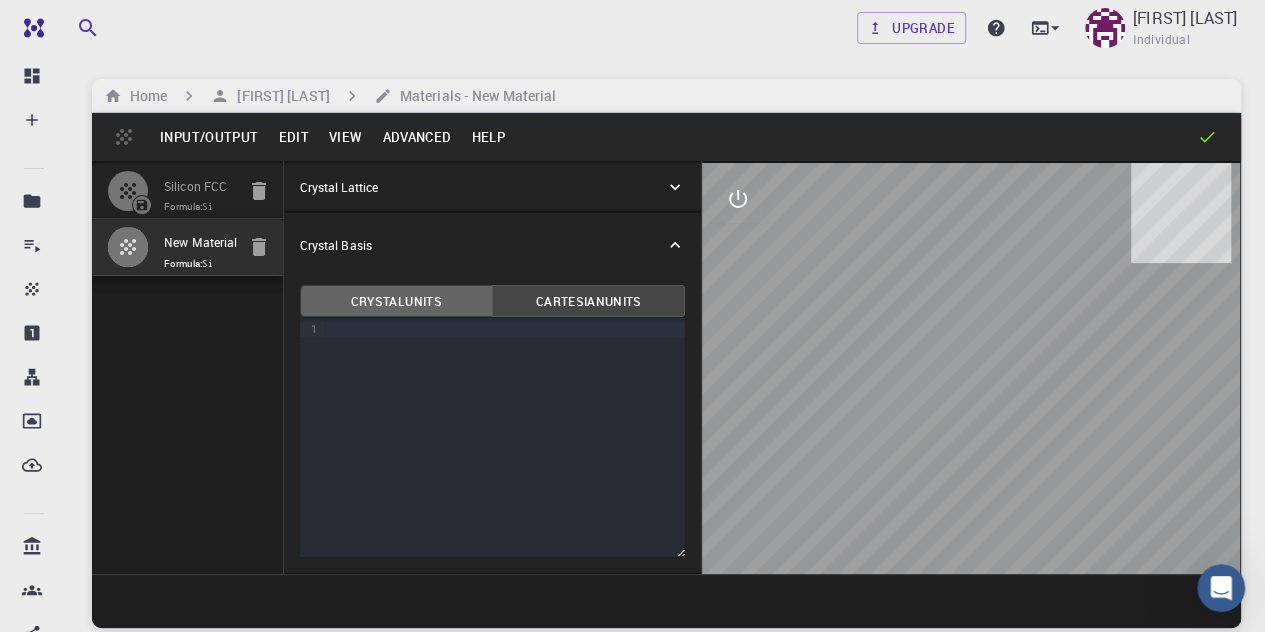 click on "Crystal  Units" at bounding box center (396, 301) 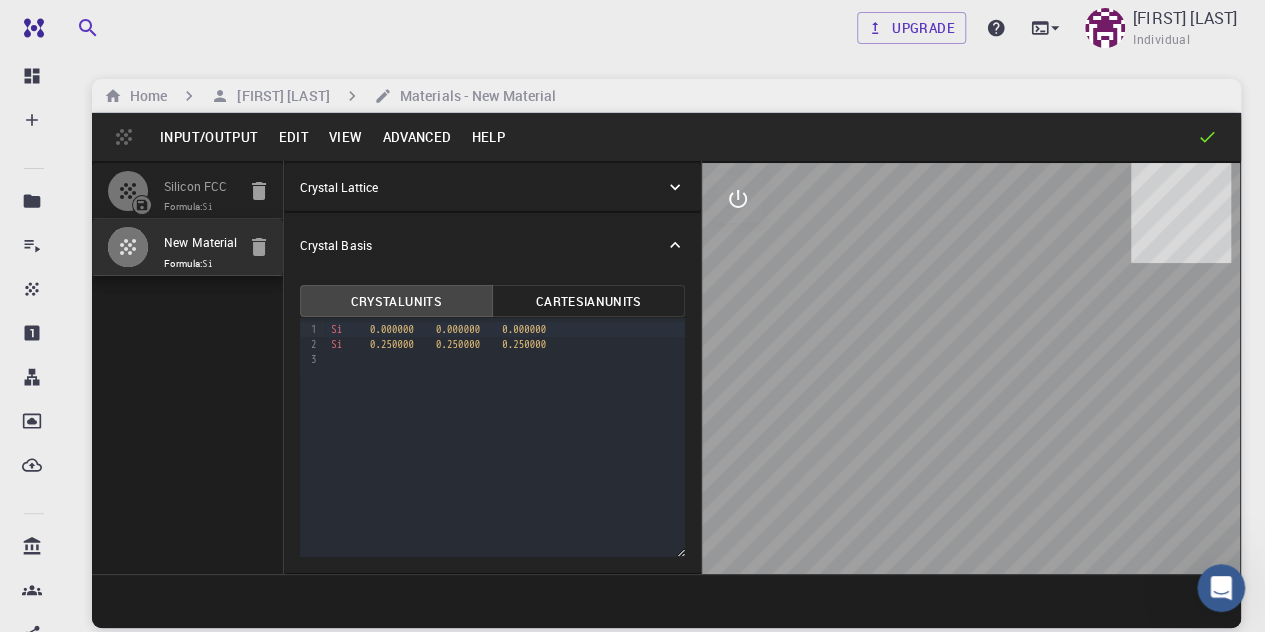 click on "Crystal Lattice" at bounding box center [493, 187] 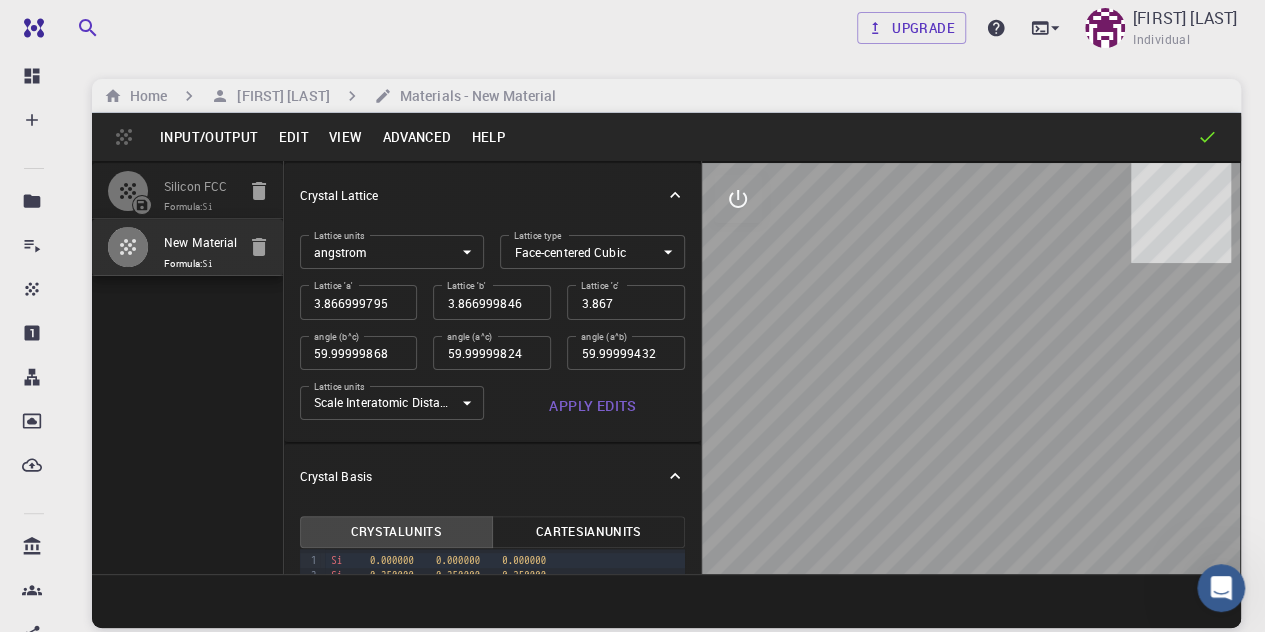 click on "Si" at bounding box center (208, 264) 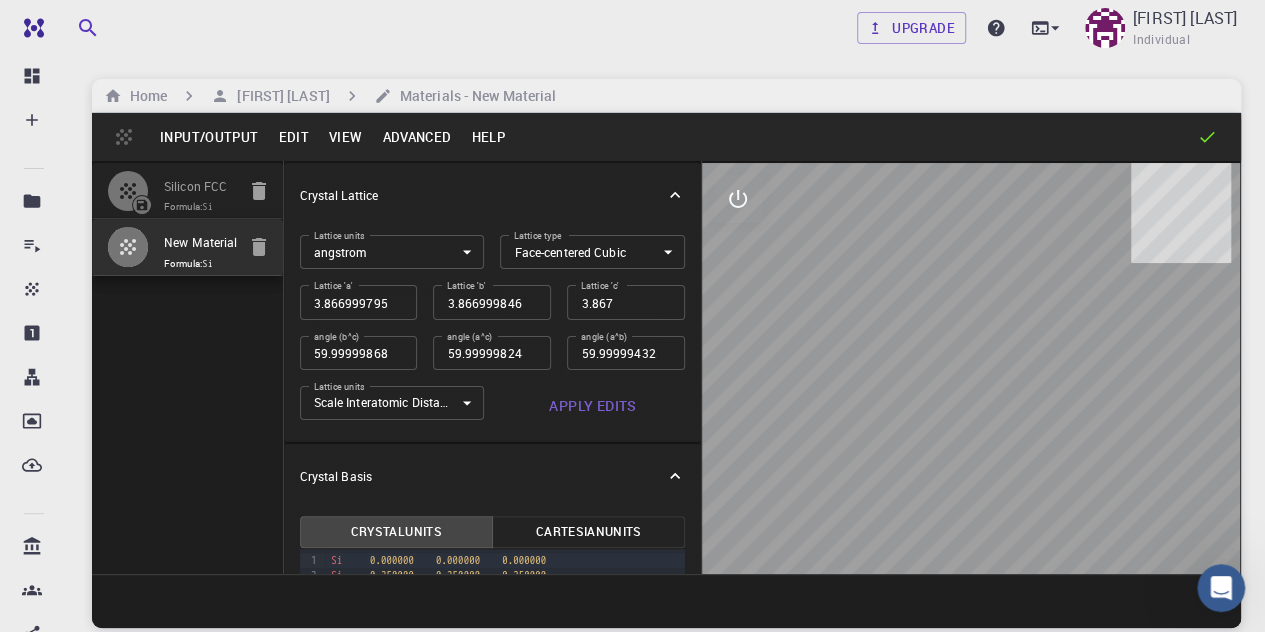 click on "Si" at bounding box center [208, 264] 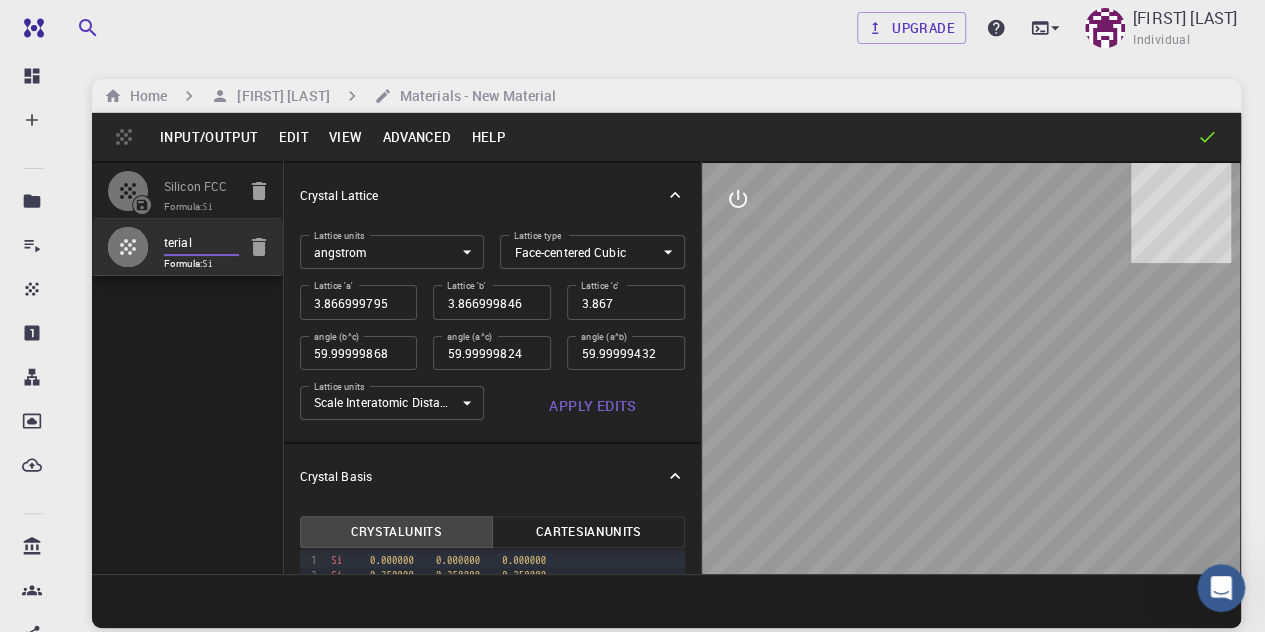 scroll, scrollTop: 153, scrollLeft: 0, axis: vertical 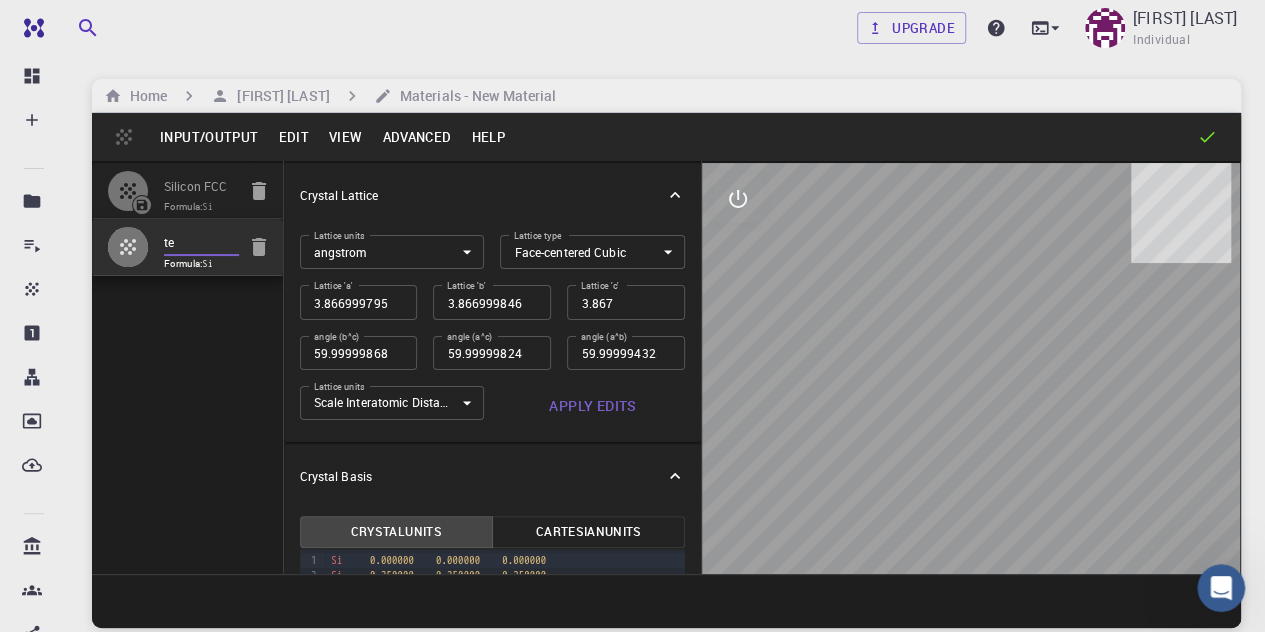 type on "t" 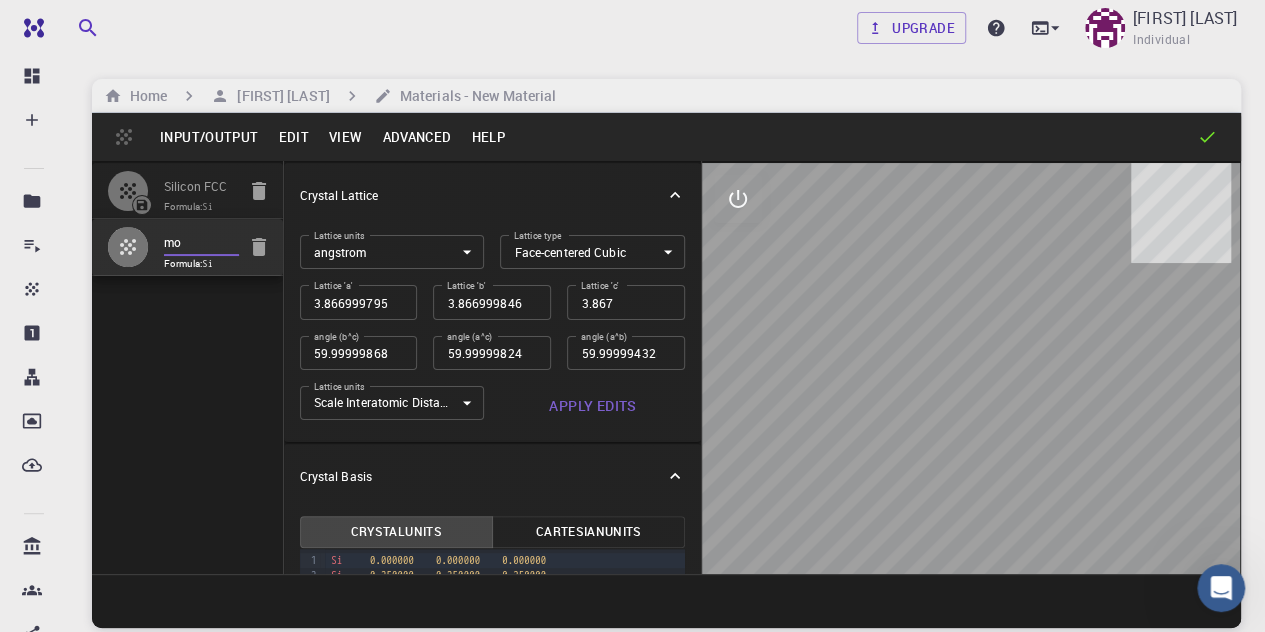 type on "mof" 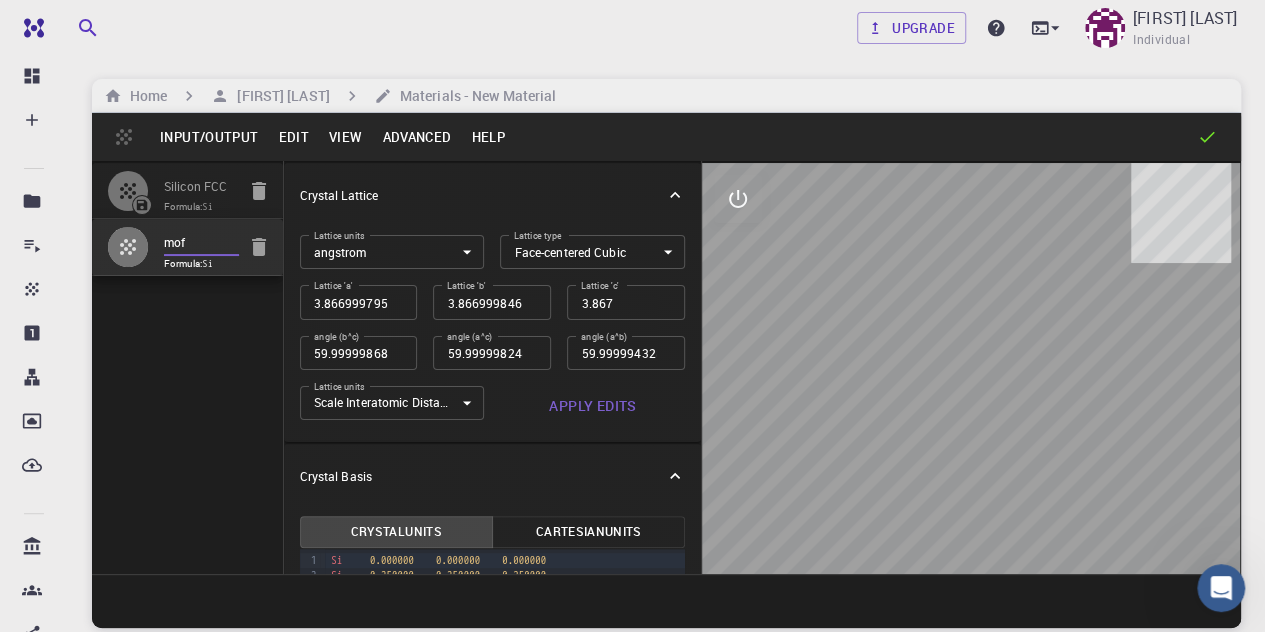scroll, scrollTop: 0, scrollLeft: 0, axis: both 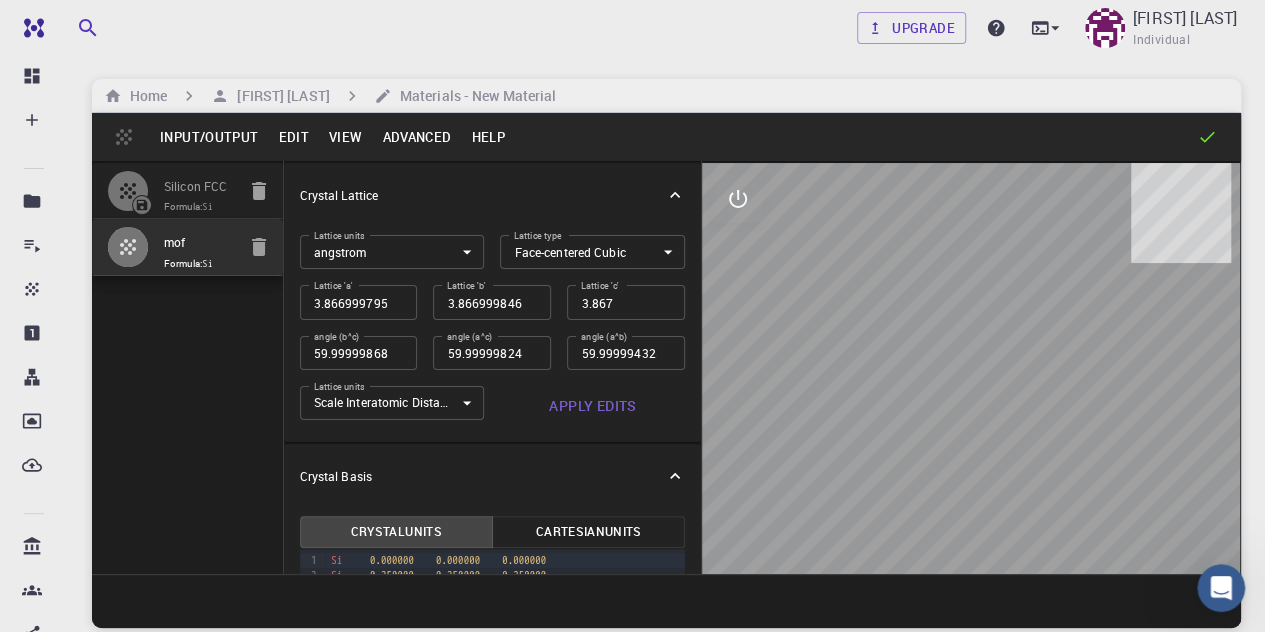 click on "Silicon FCC Formula:  Si mof Formula:  Si" at bounding box center [188, 367] 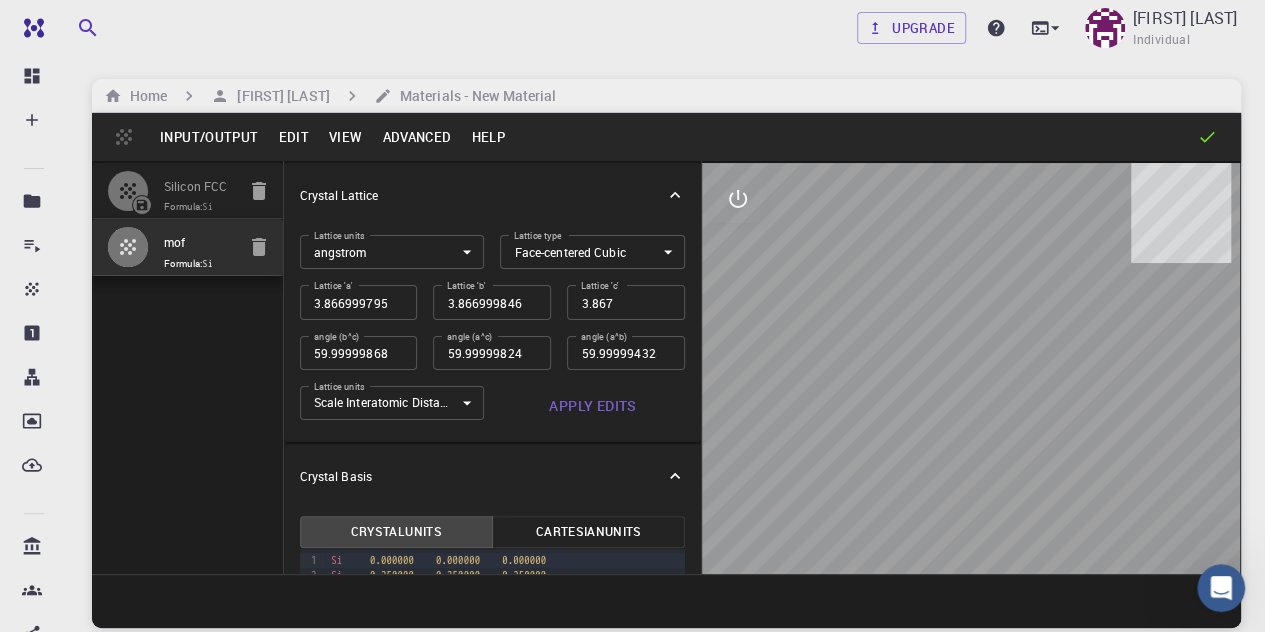 click on "Formula:  Si" at bounding box center (199, 264) 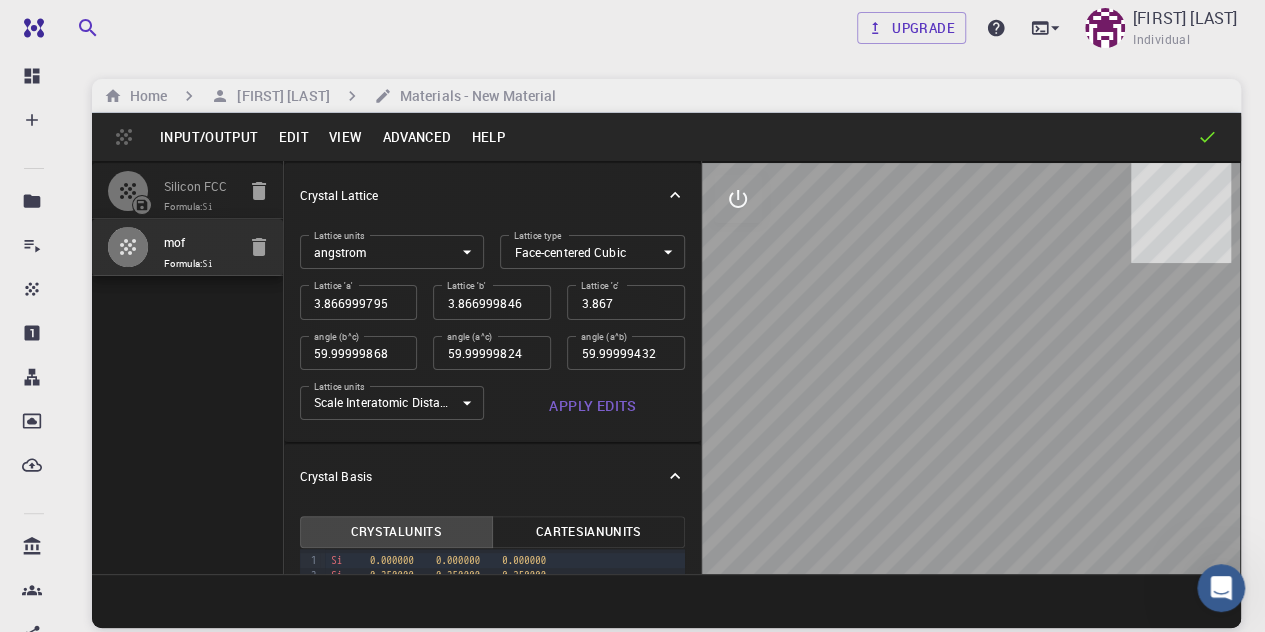 click on "Si" at bounding box center (208, 264) 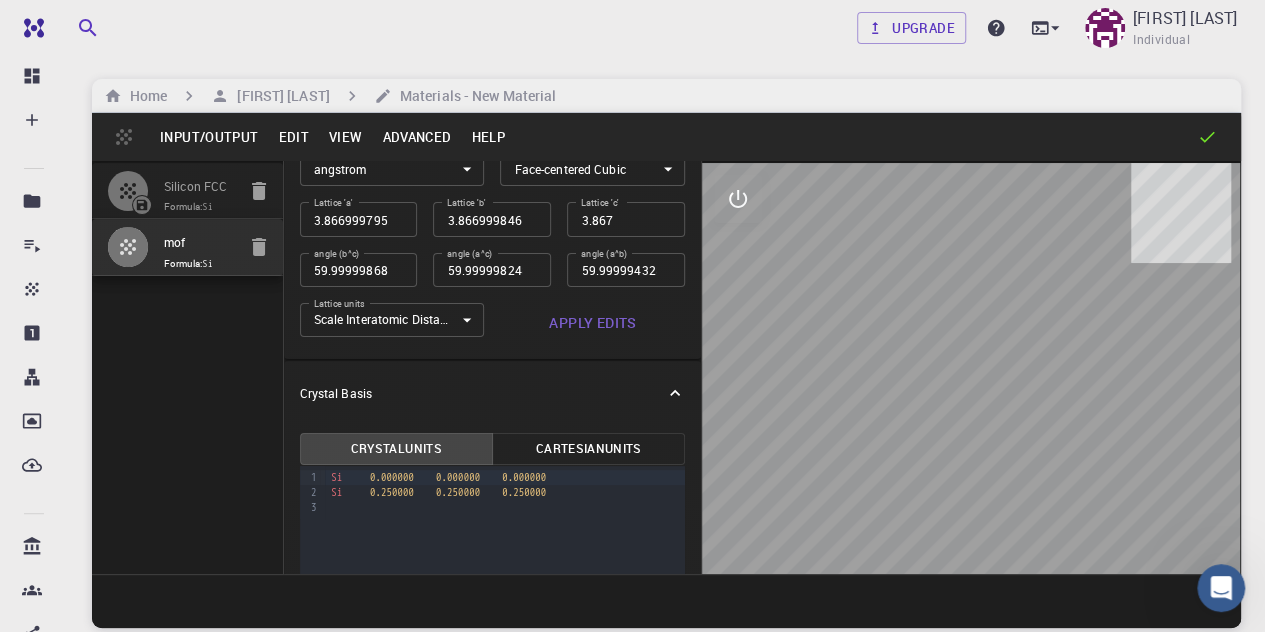 scroll, scrollTop: 0, scrollLeft: 0, axis: both 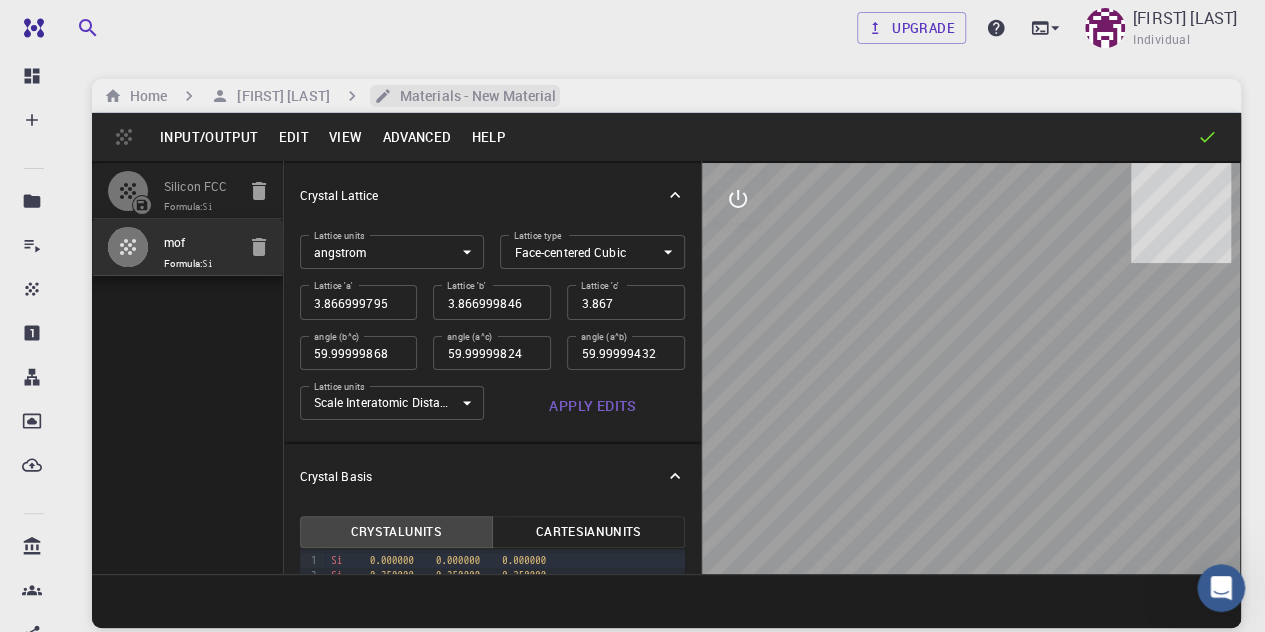 click on "Materials - New Material" at bounding box center [474, 96] 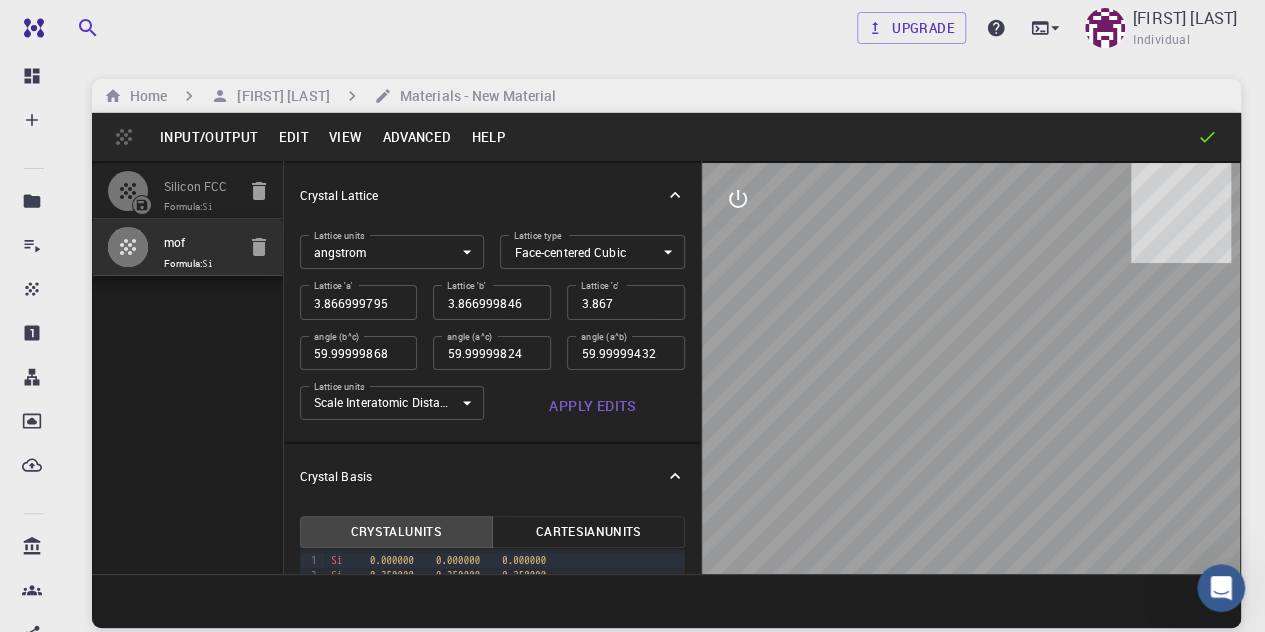 click on "Home [PERSON] Materials - New Material" at bounding box center (666, 96) 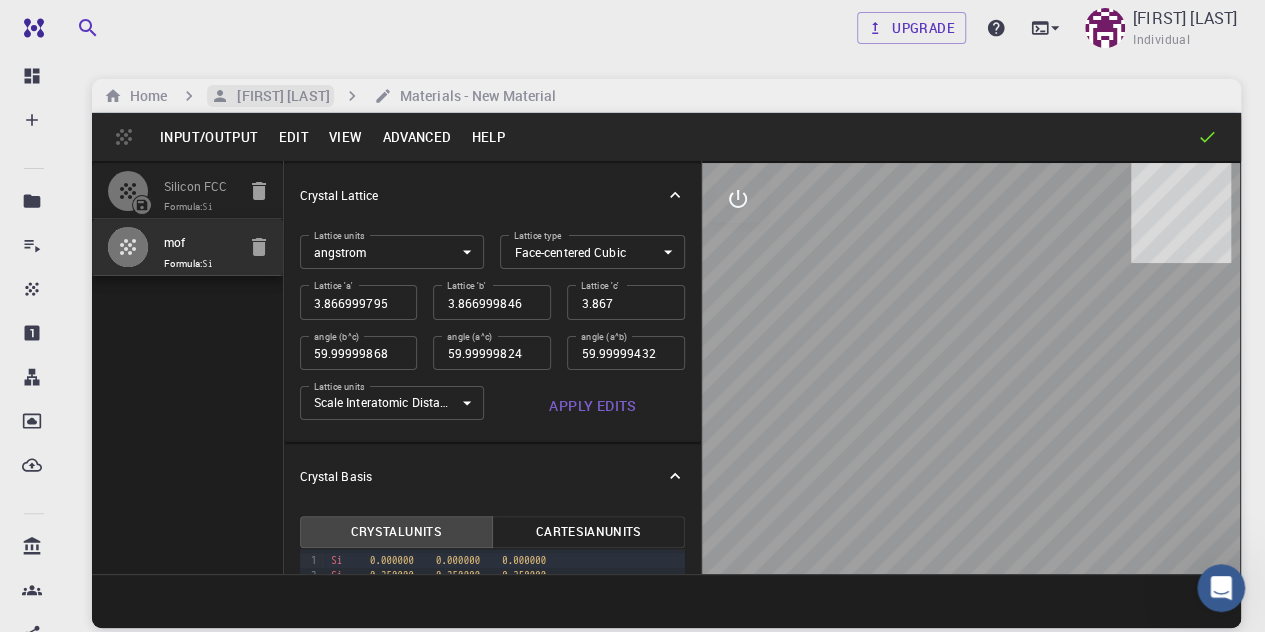 click on "[FIRST] [LAST]" at bounding box center (279, 96) 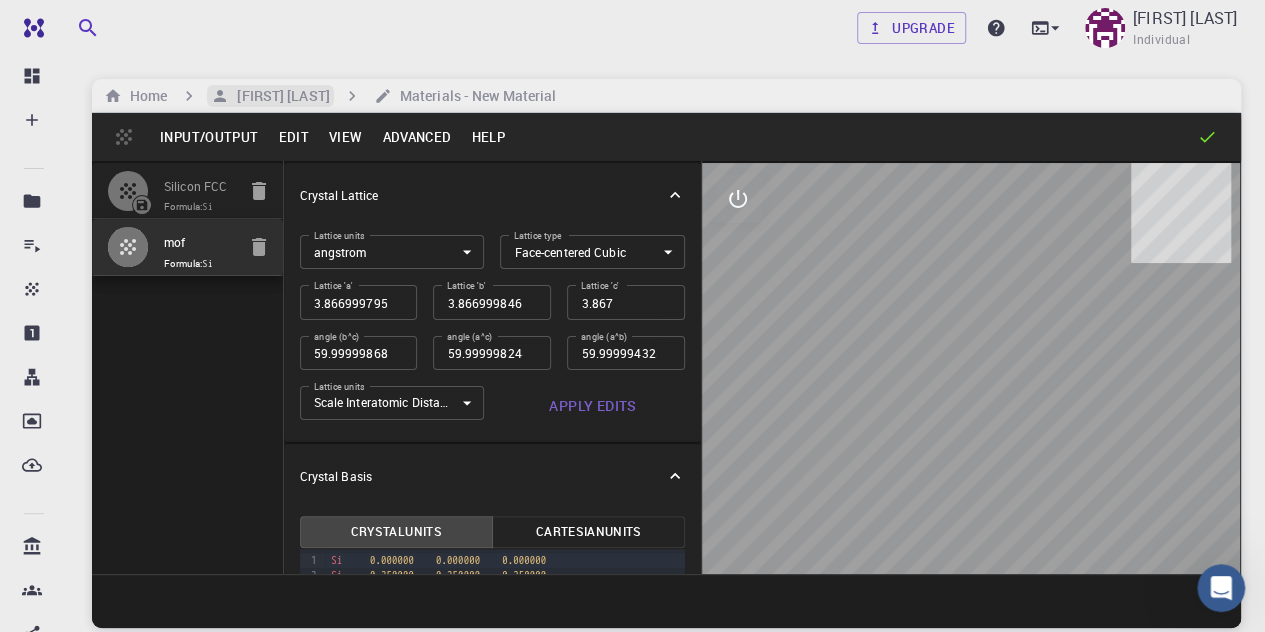 click on "[FIRST] [LAST]" at bounding box center [279, 96] 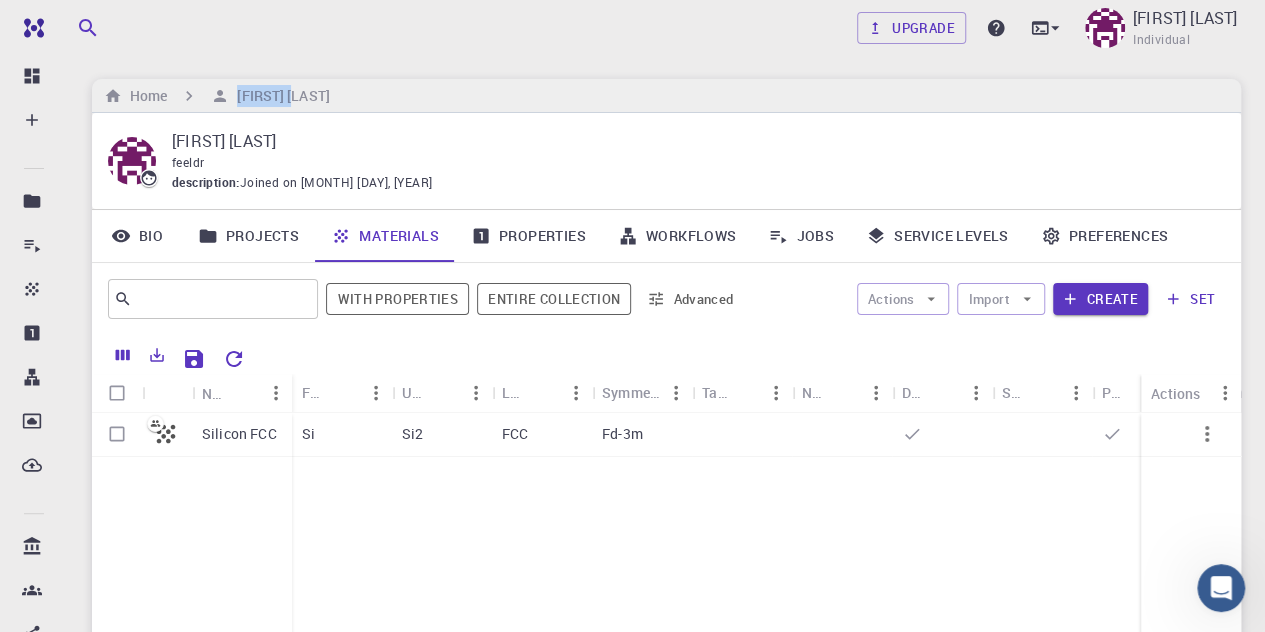 click on "set" at bounding box center [1190, 299] 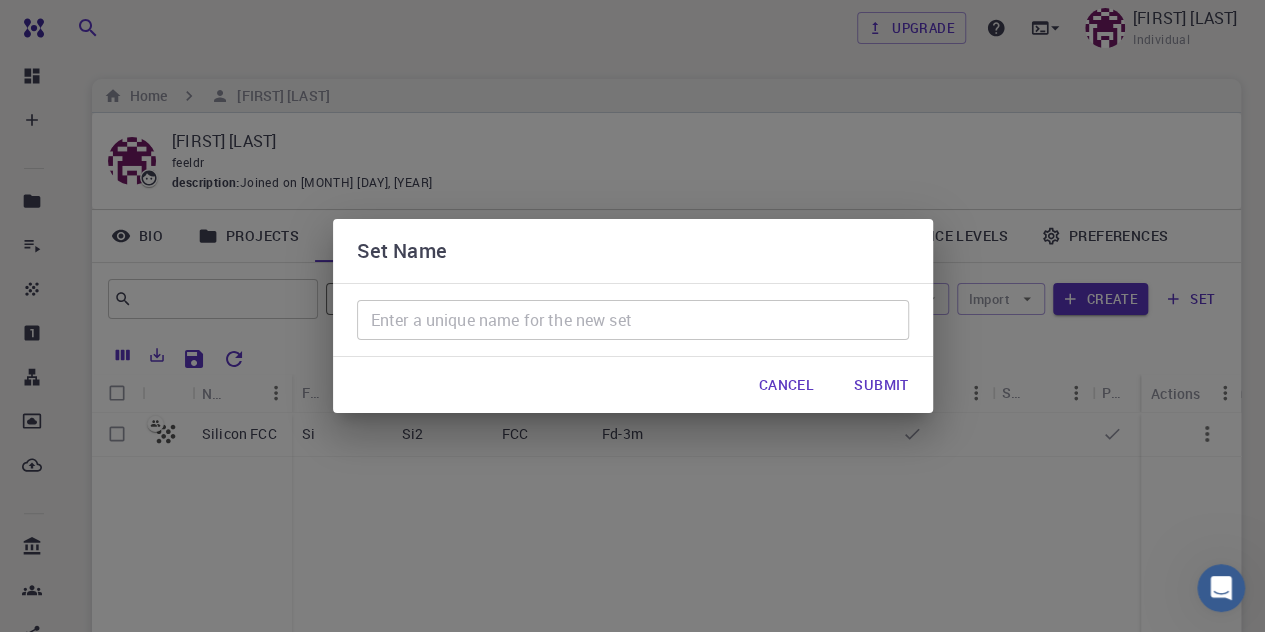 click on "Set Name ​ Cancel Submit" at bounding box center (632, 316) 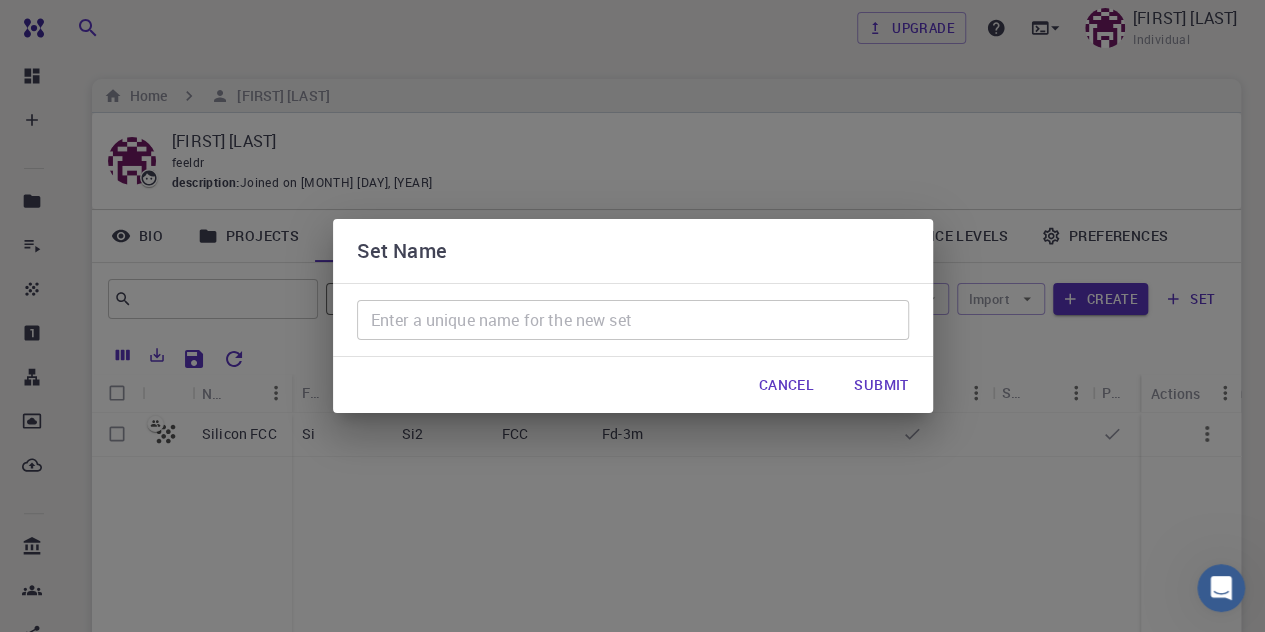click on "Set Name ​ Cancel Submit" at bounding box center [632, 316] 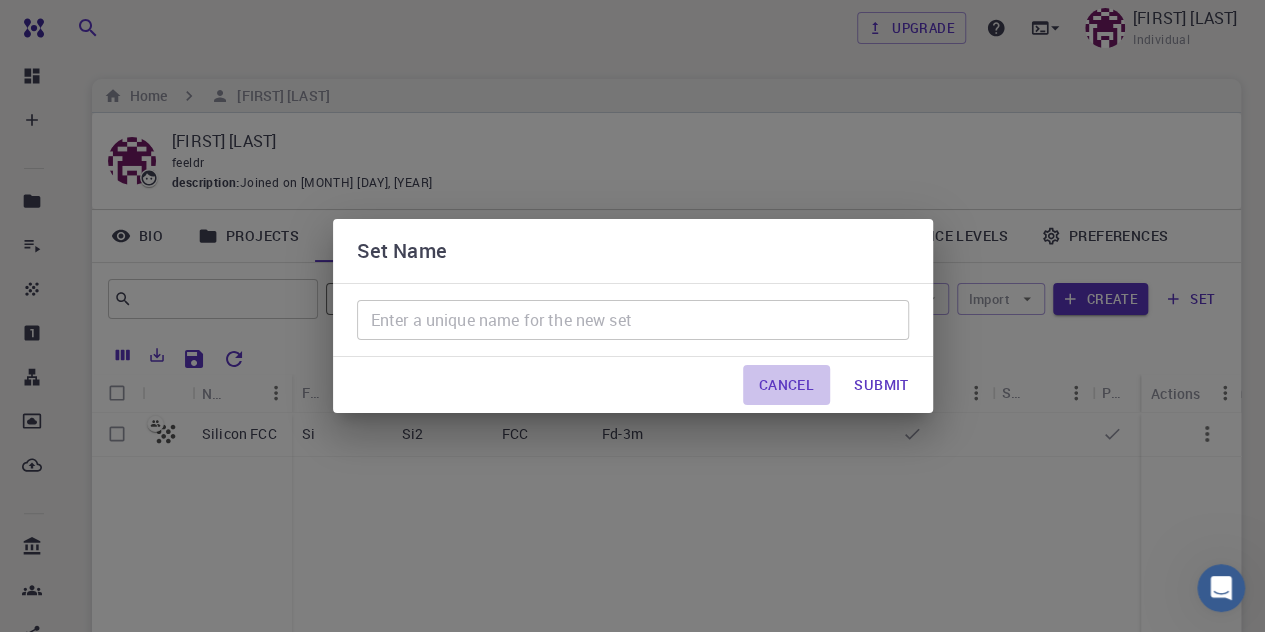 click on "Cancel" at bounding box center (786, 385) 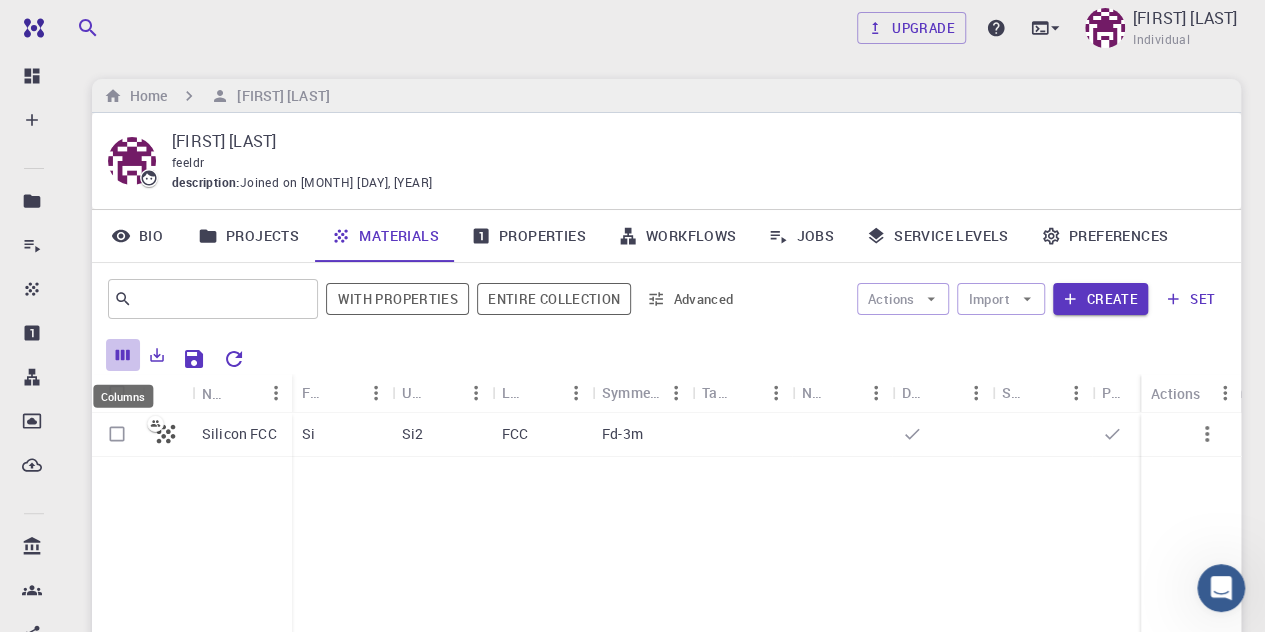 click at bounding box center [123, 355] 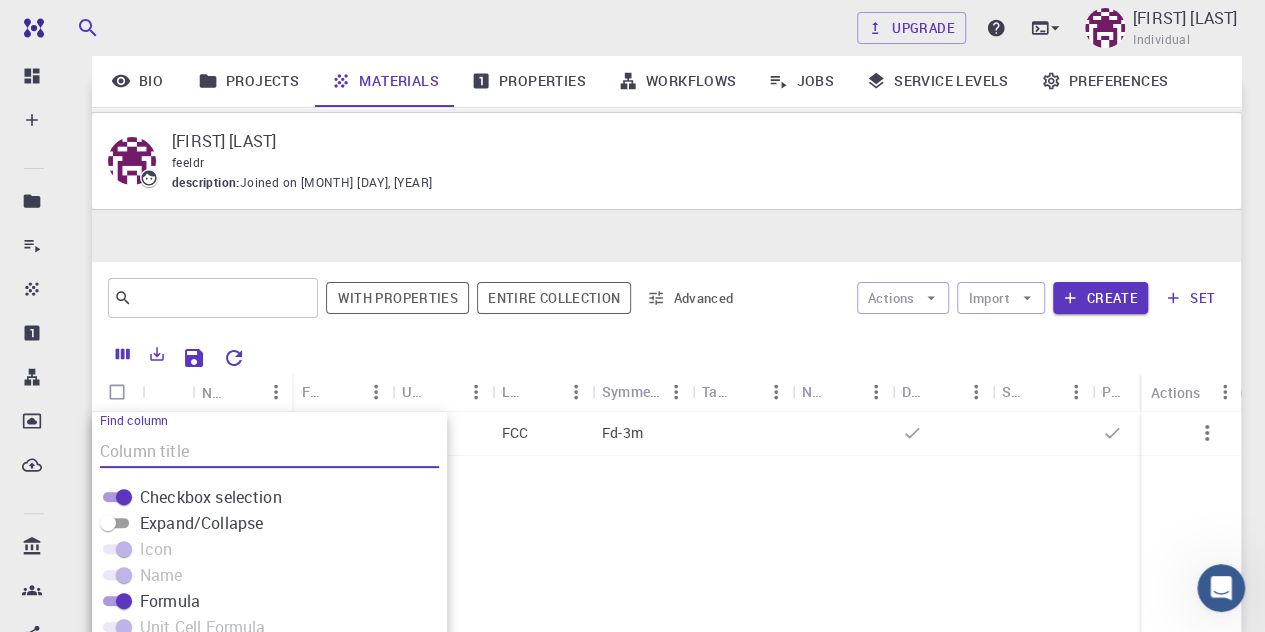 scroll, scrollTop: 230, scrollLeft: 0, axis: vertical 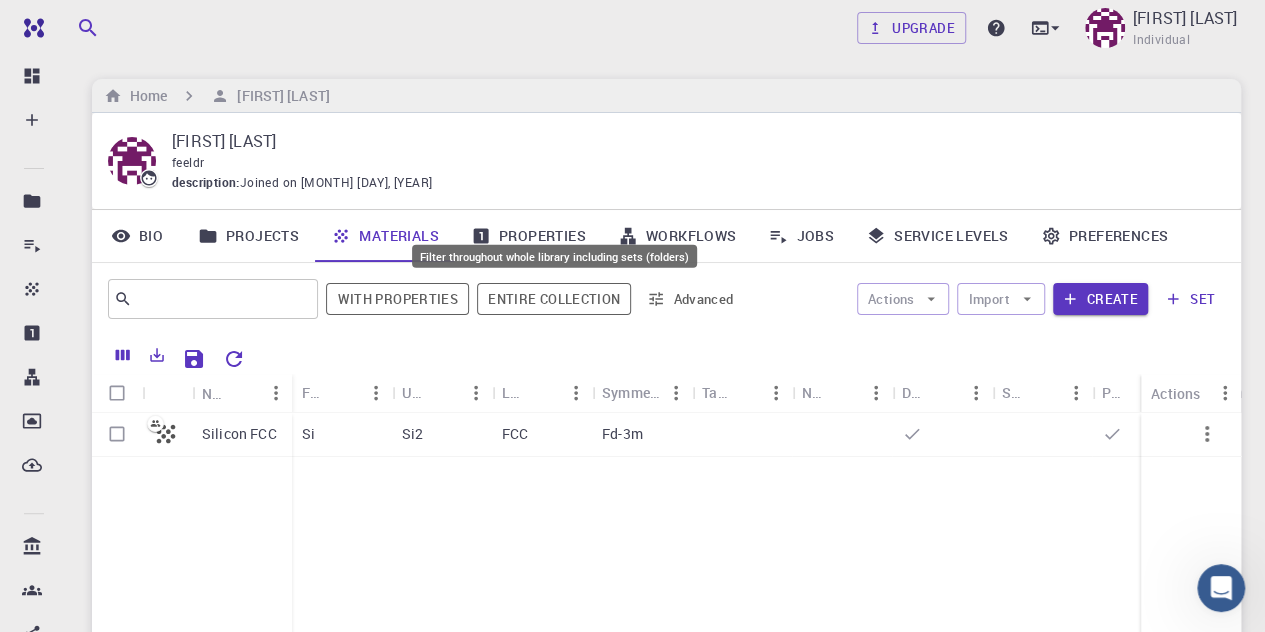 click on "Entire collection" at bounding box center [554, 299] 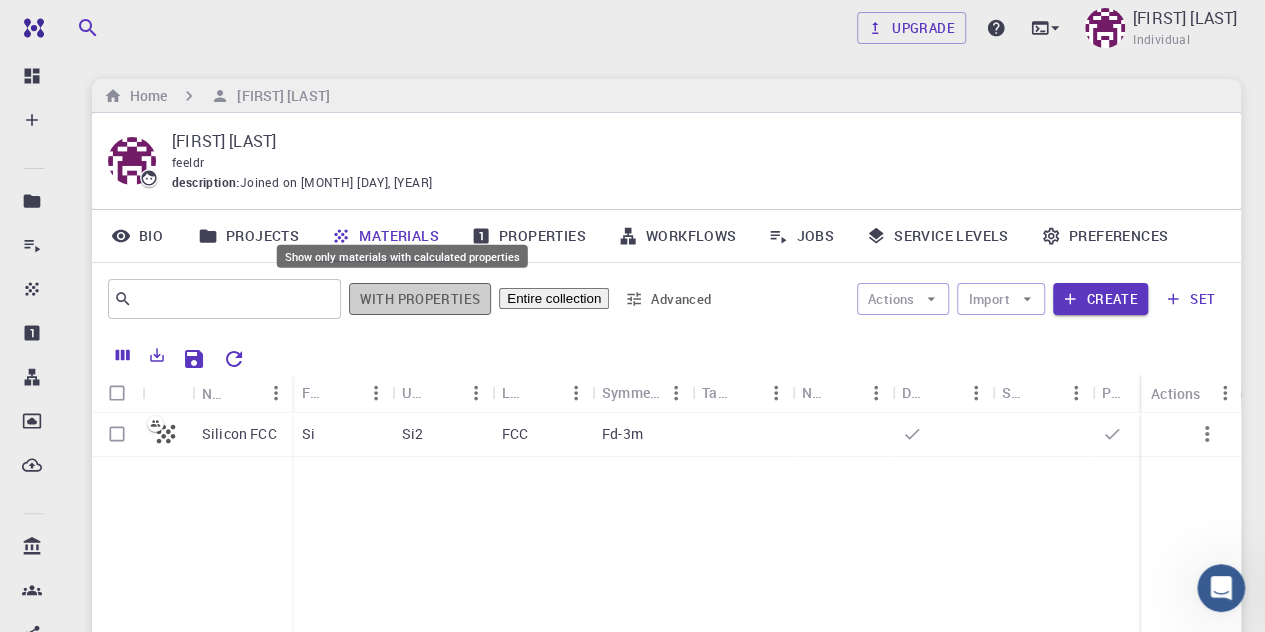 click on "With properties" at bounding box center (420, 299) 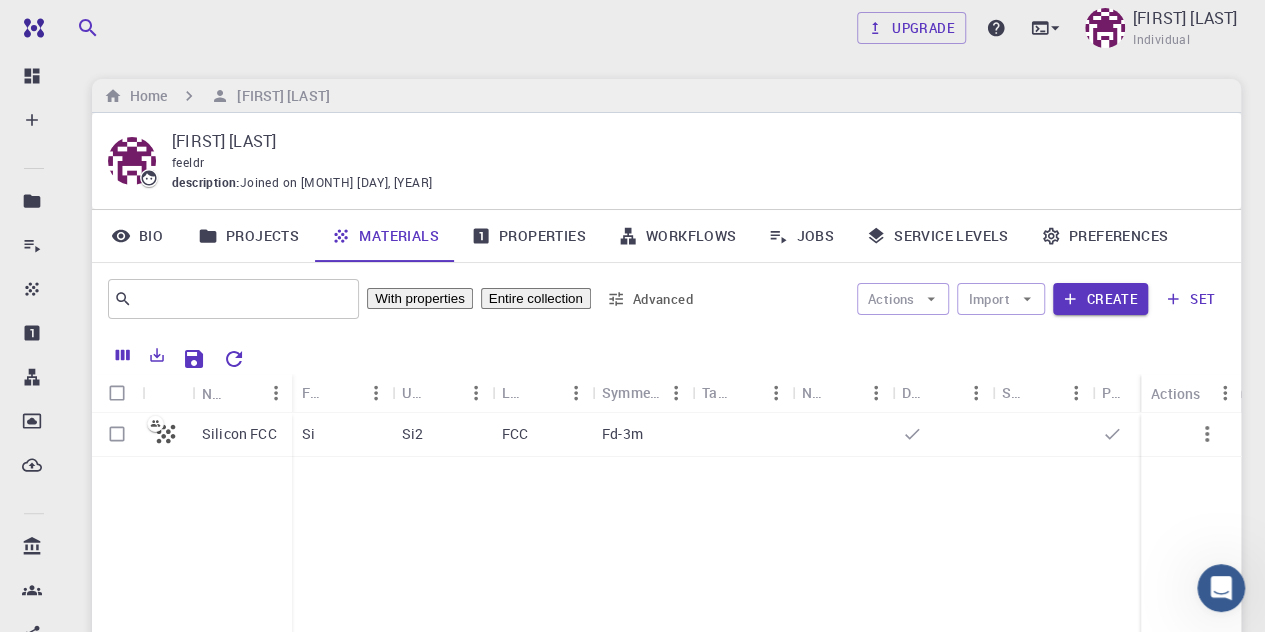 click on "Advanced" at bounding box center [651, 299] 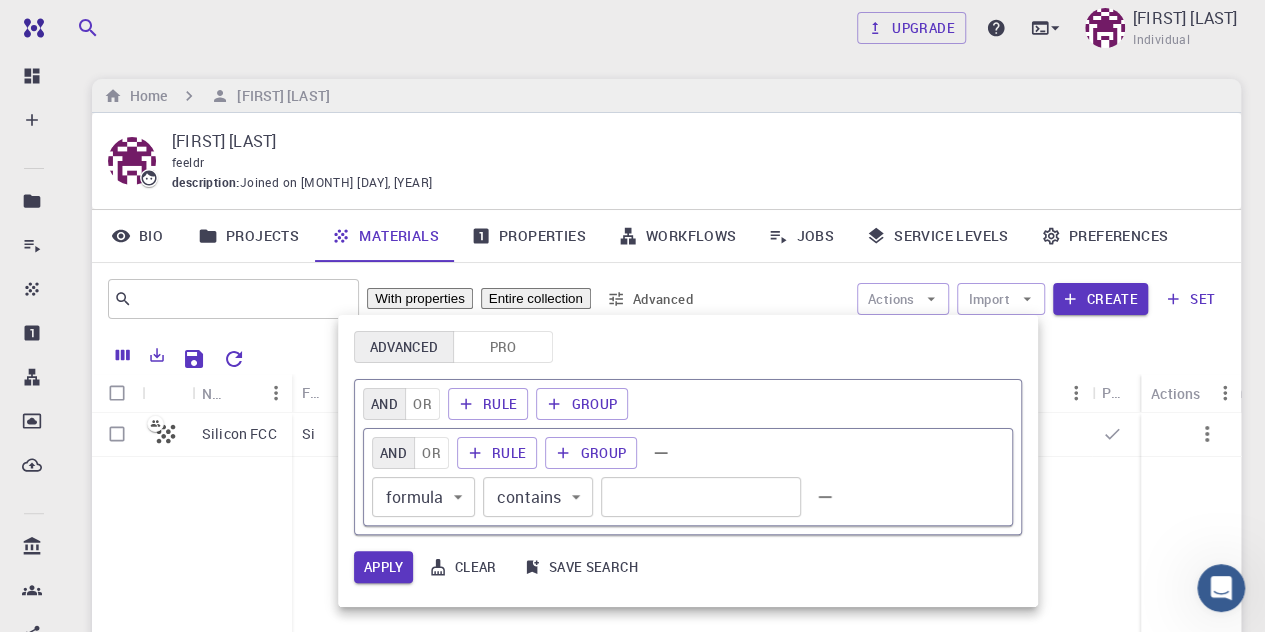 click at bounding box center (632, 316) 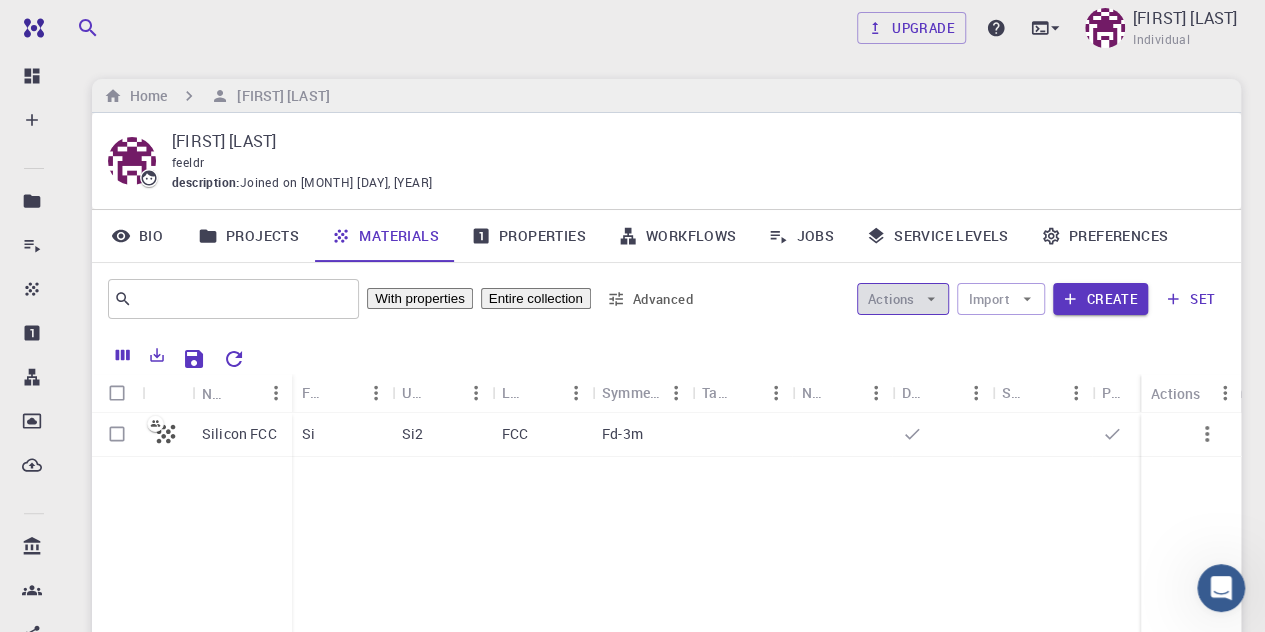 click on "Actions" at bounding box center [903, 299] 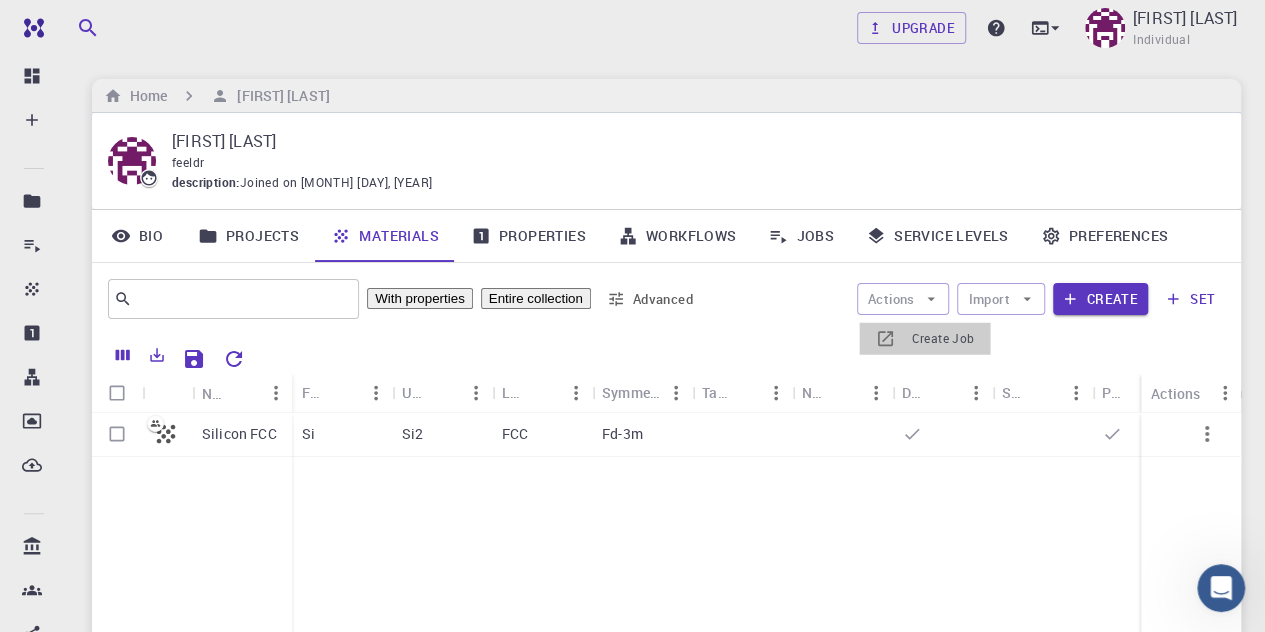 click on "Create Job" at bounding box center [924, 339] 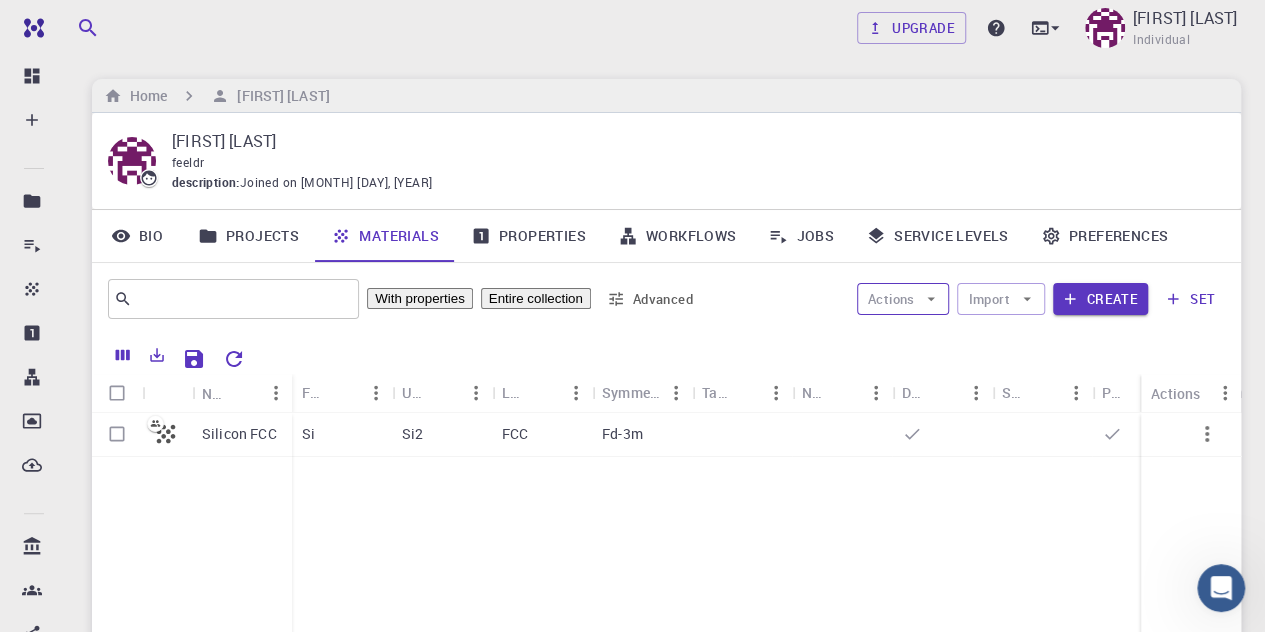 click on "Actions" at bounding box center [903, 299] 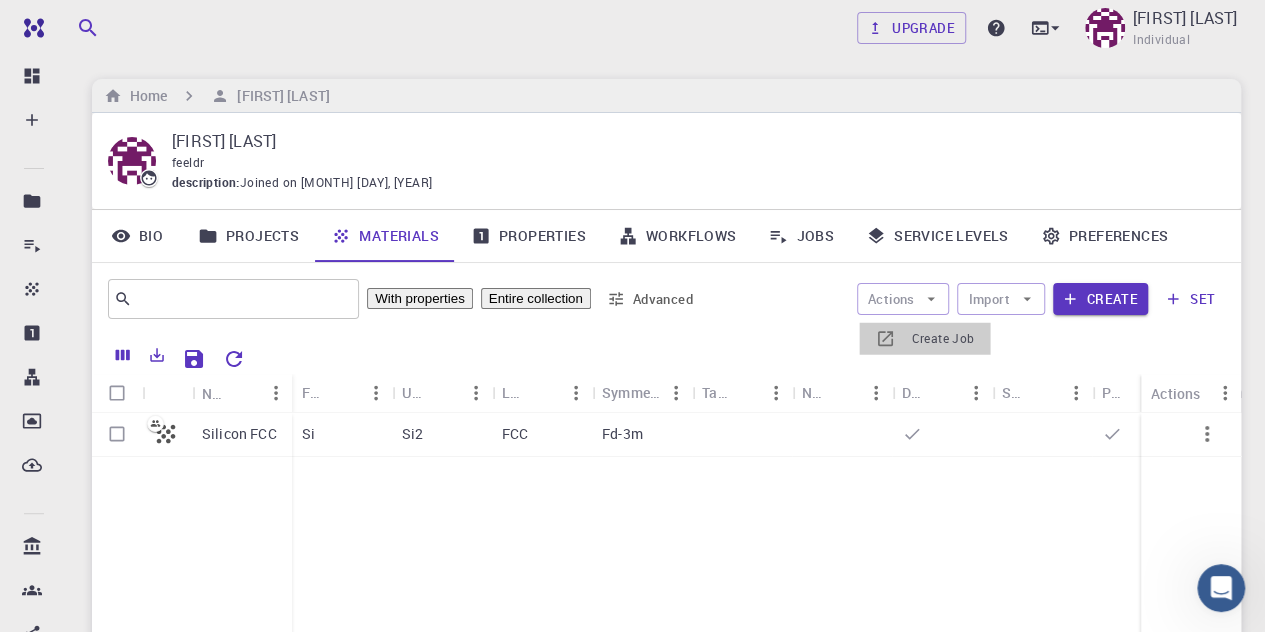 click on "Create Job" at bounding box center [942, 339] 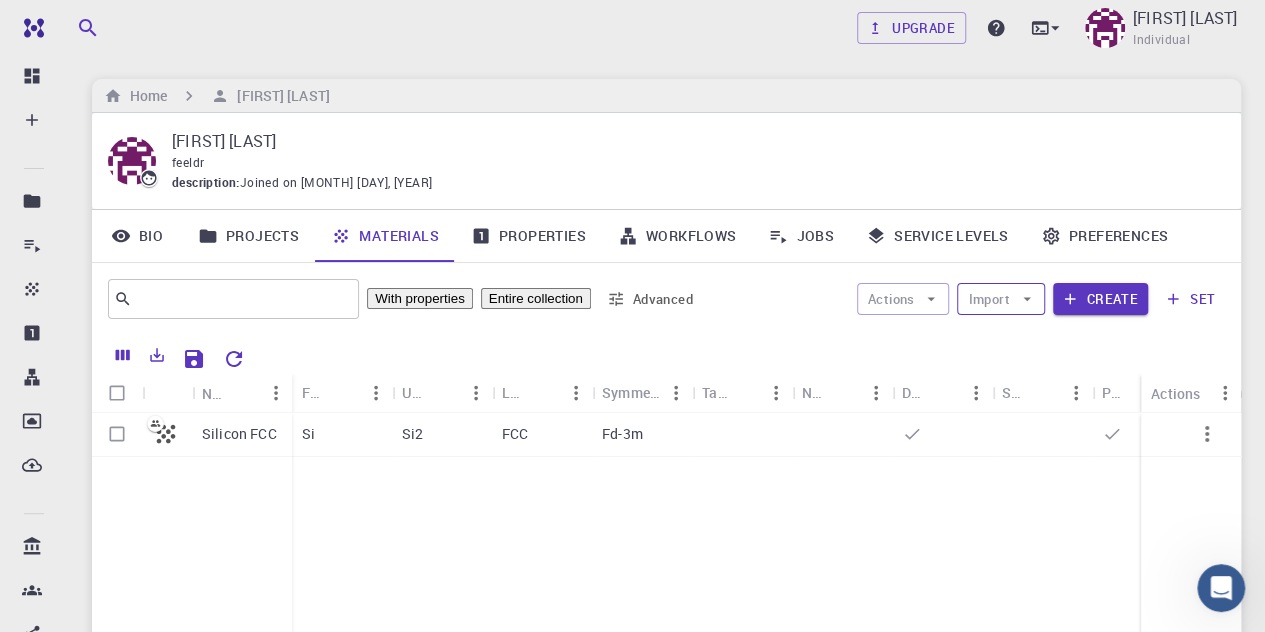 click on "Import" at bounding box center (1000, 299) 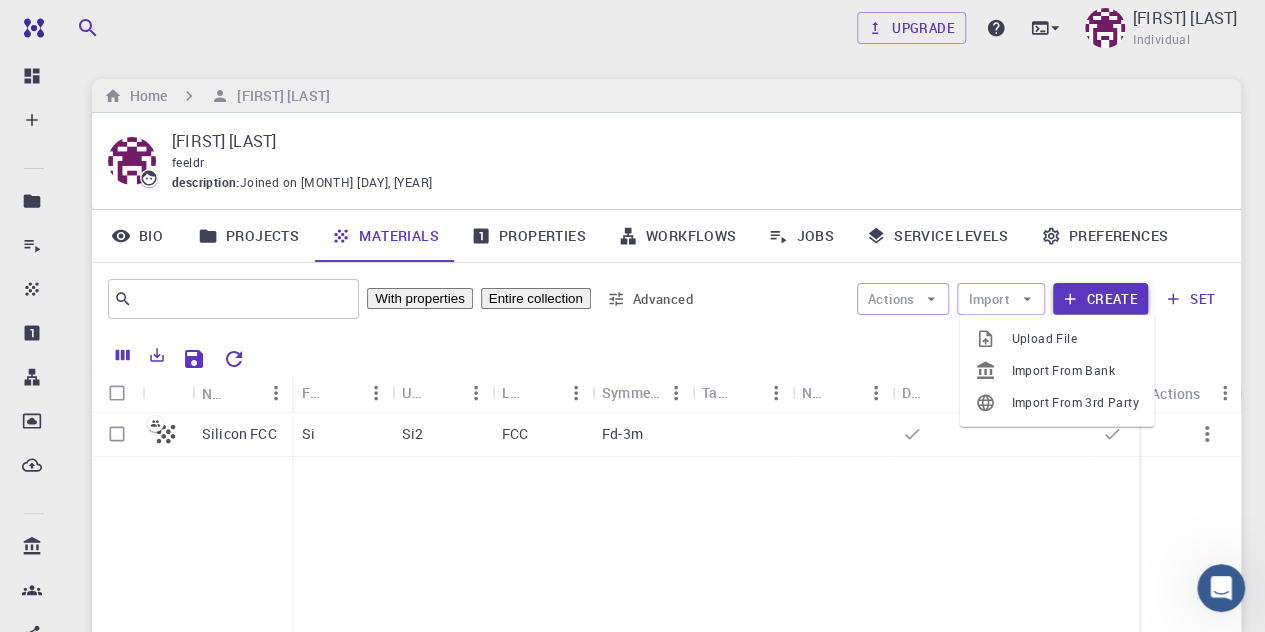 click on "Create" at bounding box center [1100, 299] 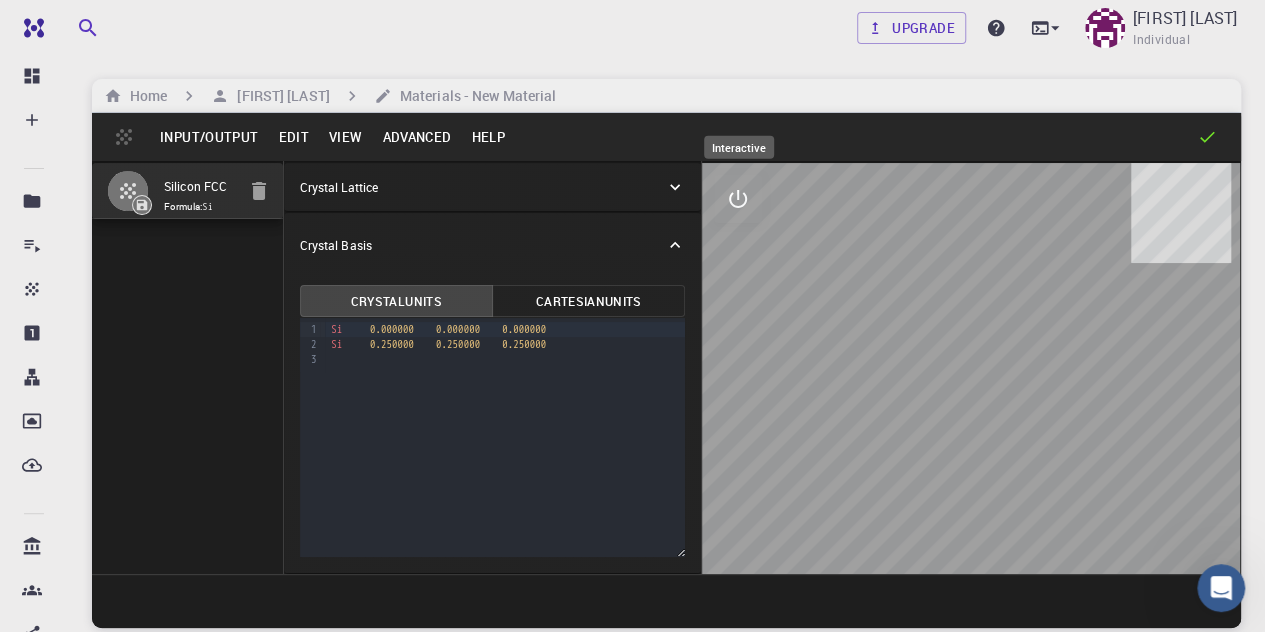 click 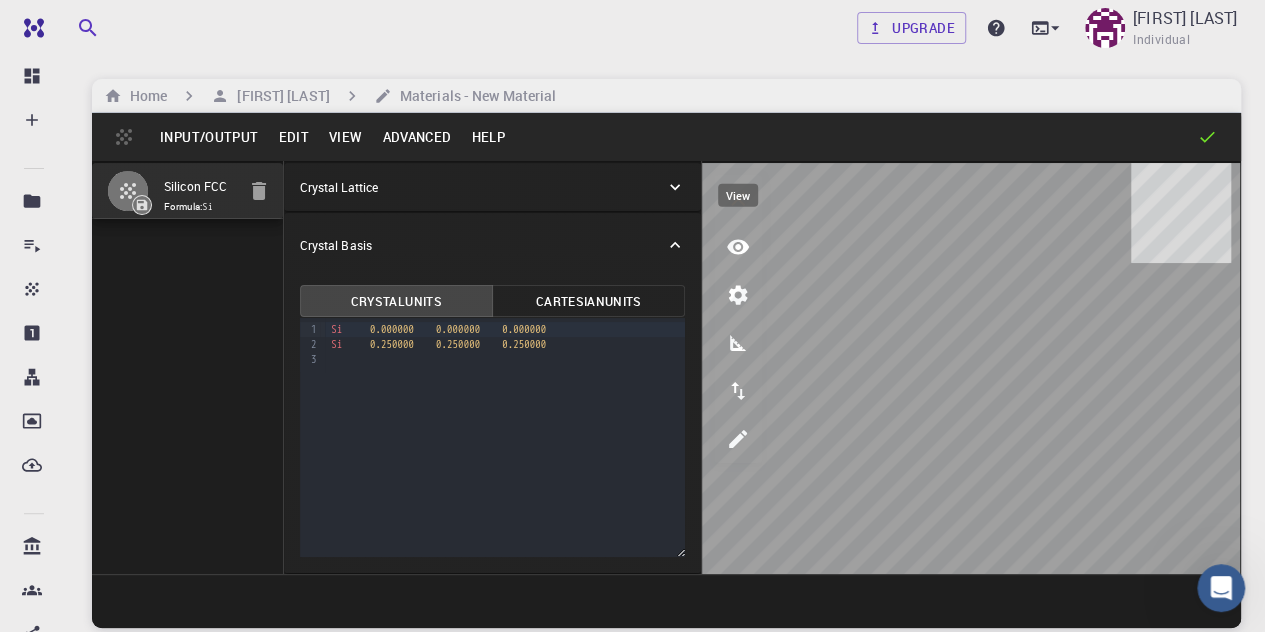 click 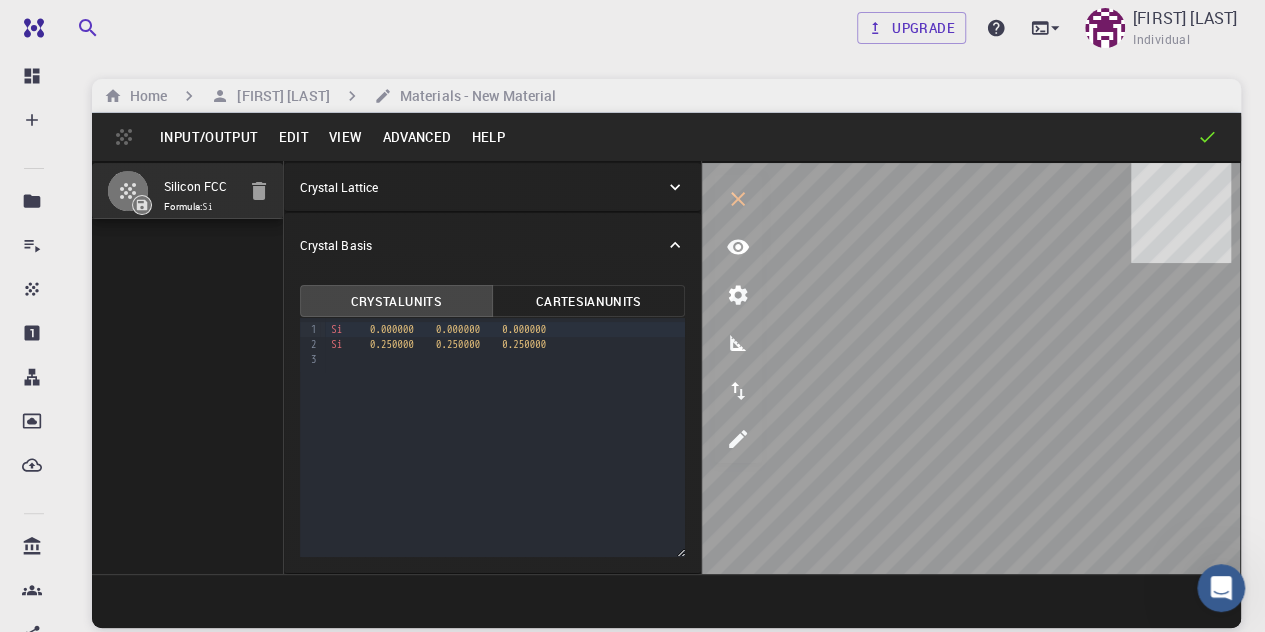 click on "Crystal Lattice" at bounding box center (483, 187) 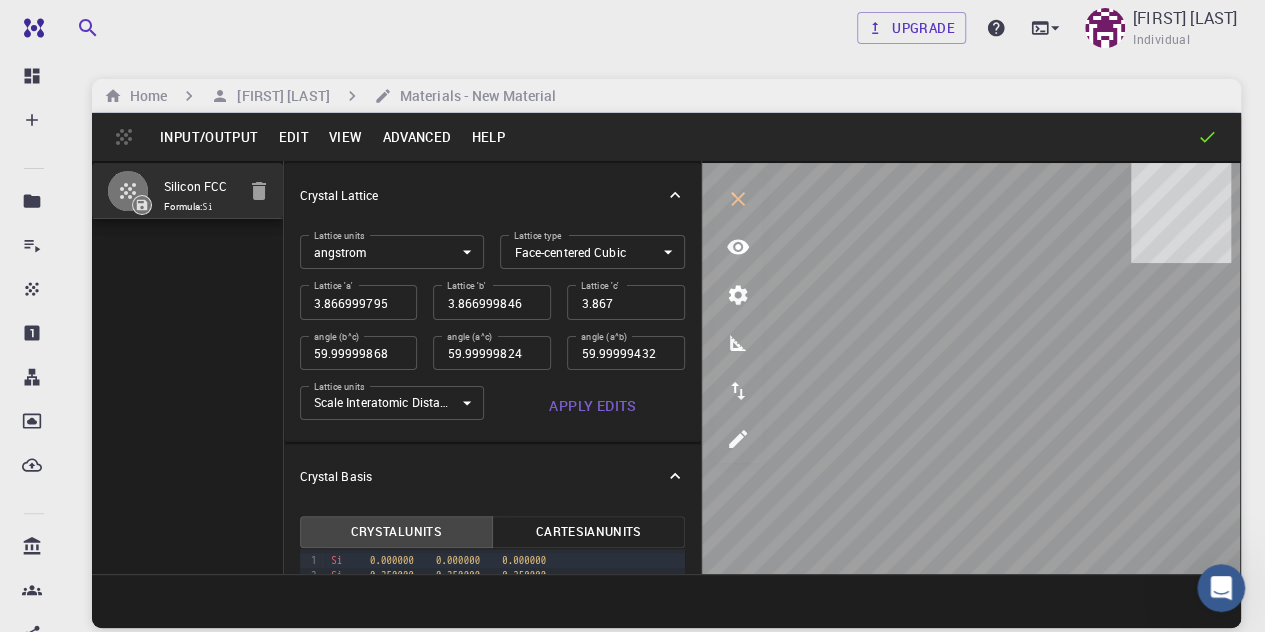 click on "Advanced" at bounding box center (416, 137) 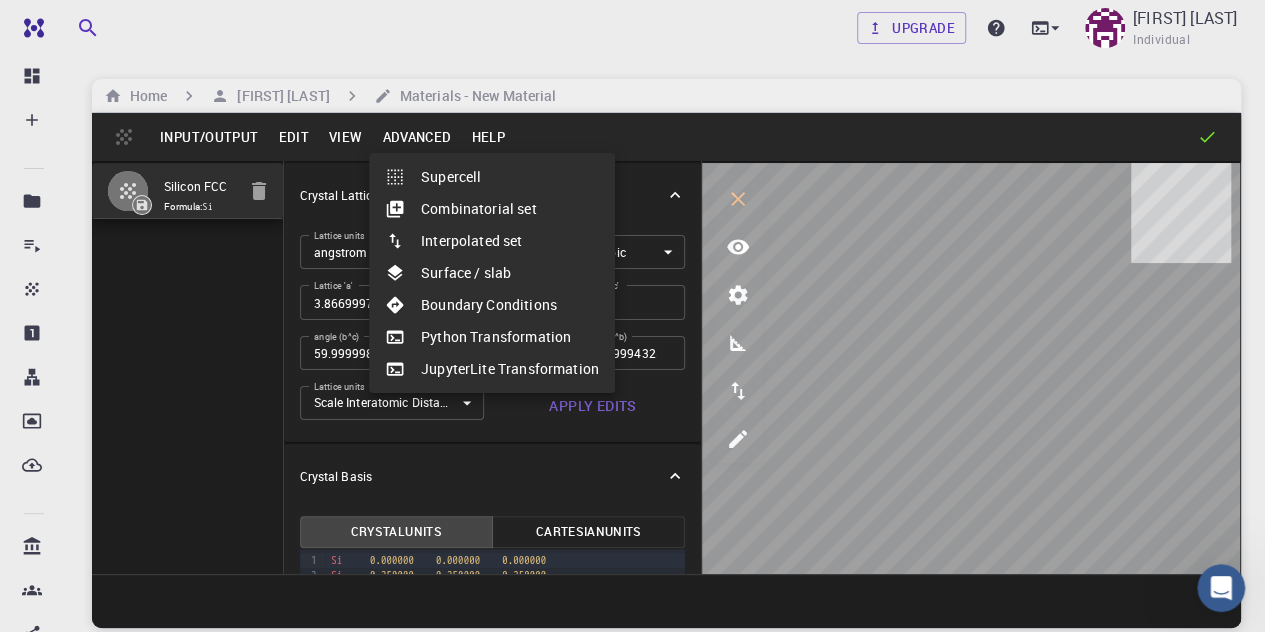 click at bounding box center (632, 316) 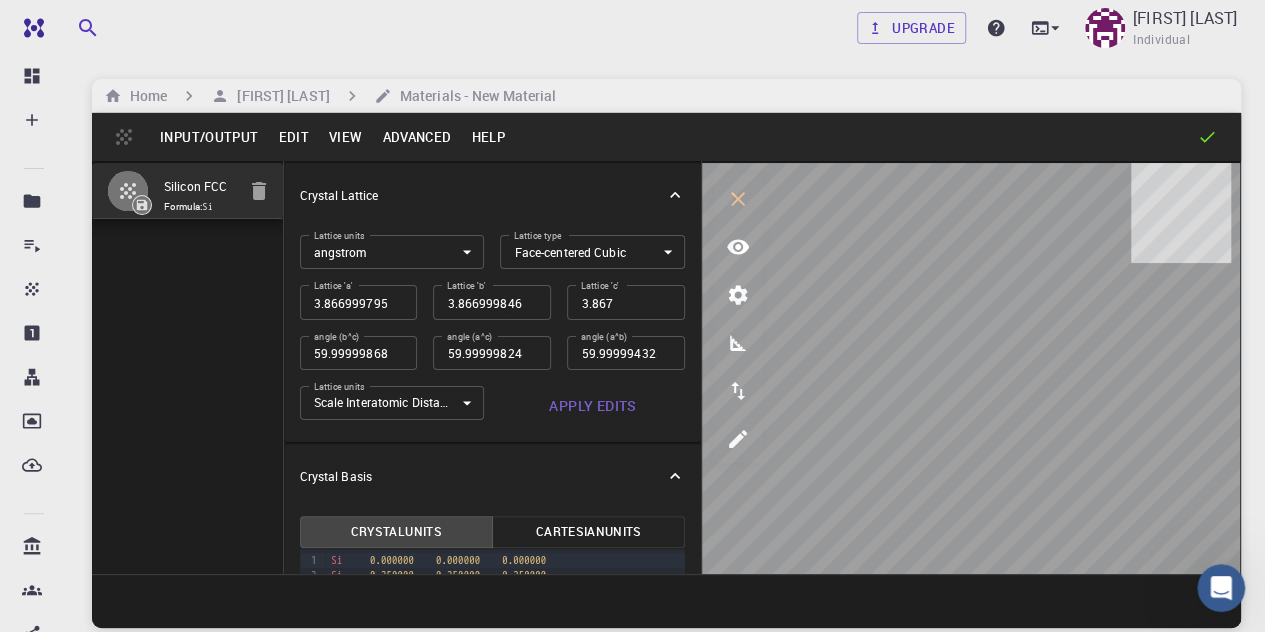 click on "Edit" at bounding box center (293, 137) 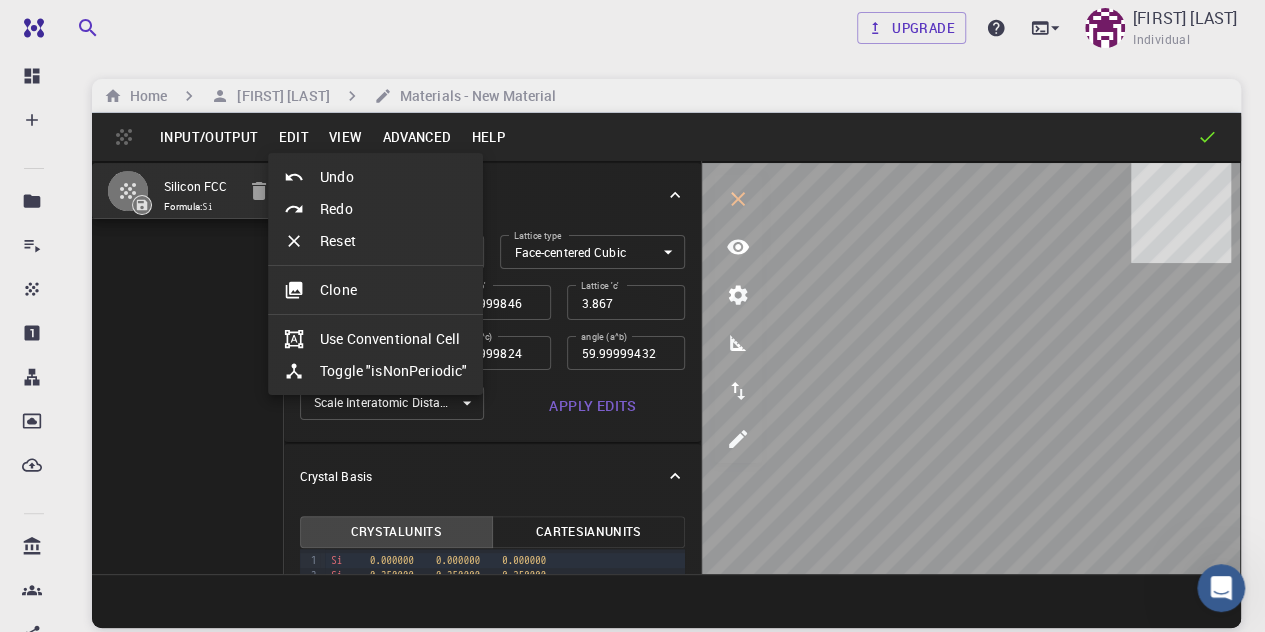 click at bounding box center [632, 316] 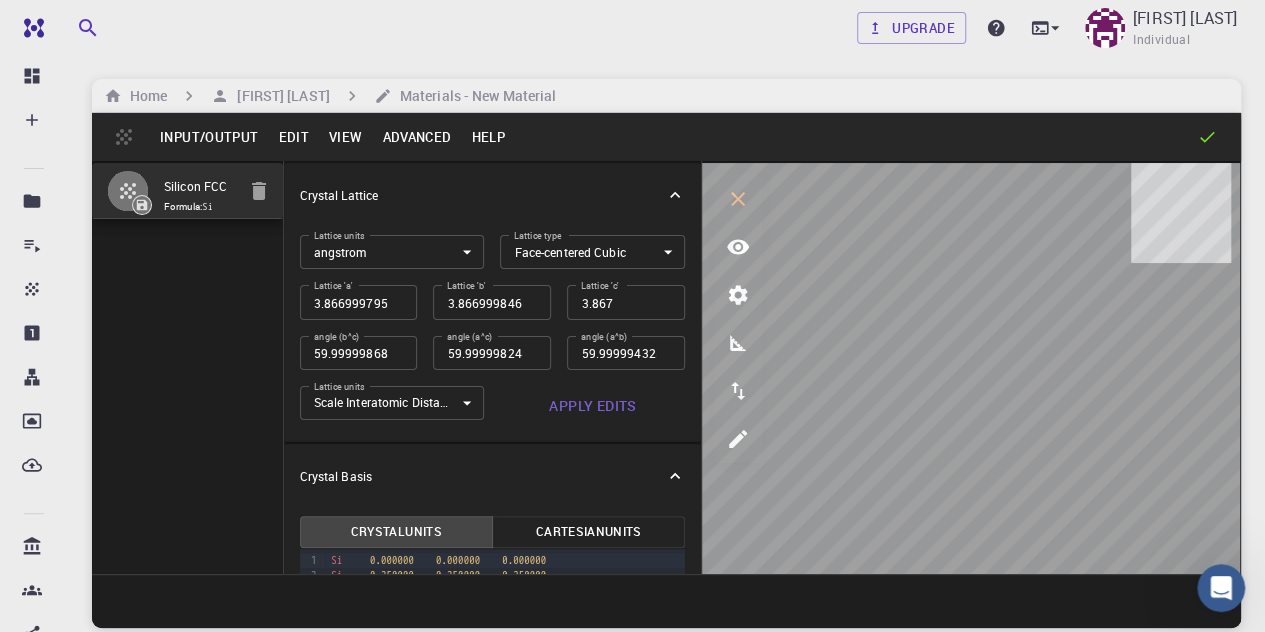 click on "Help" at bounding box center (488, 137) 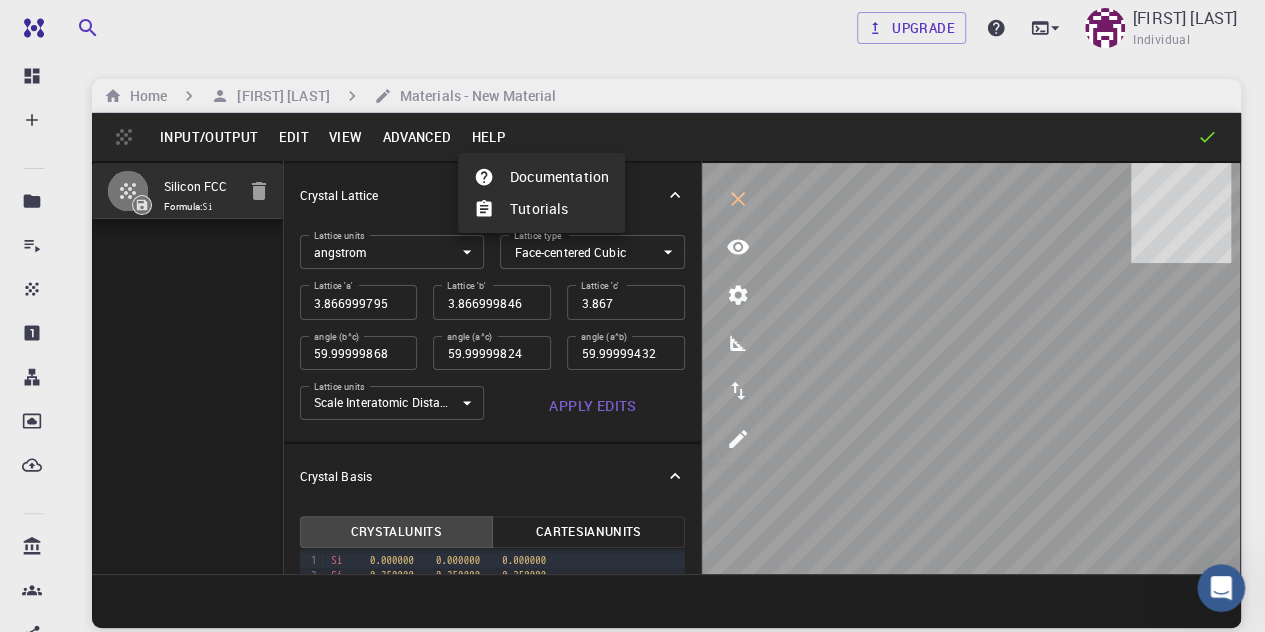 click on "Documentation" at bounding box center (541, 177) 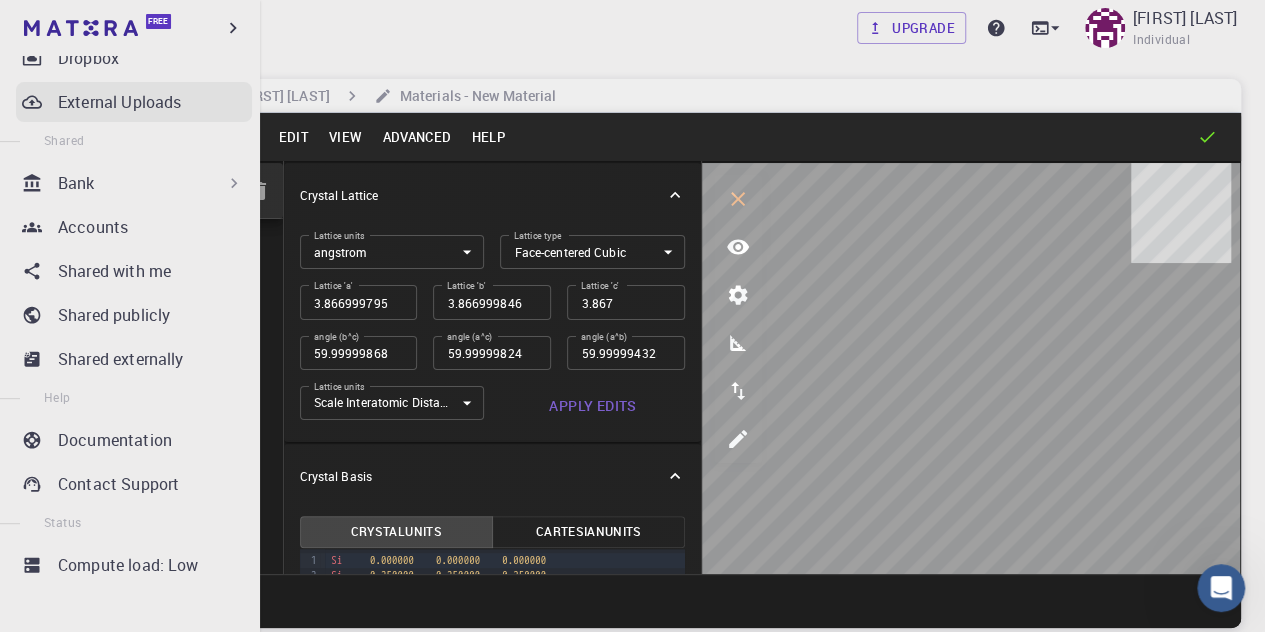 scroll, scrollTop: 364, scrollLeft: 0, axis: vertical 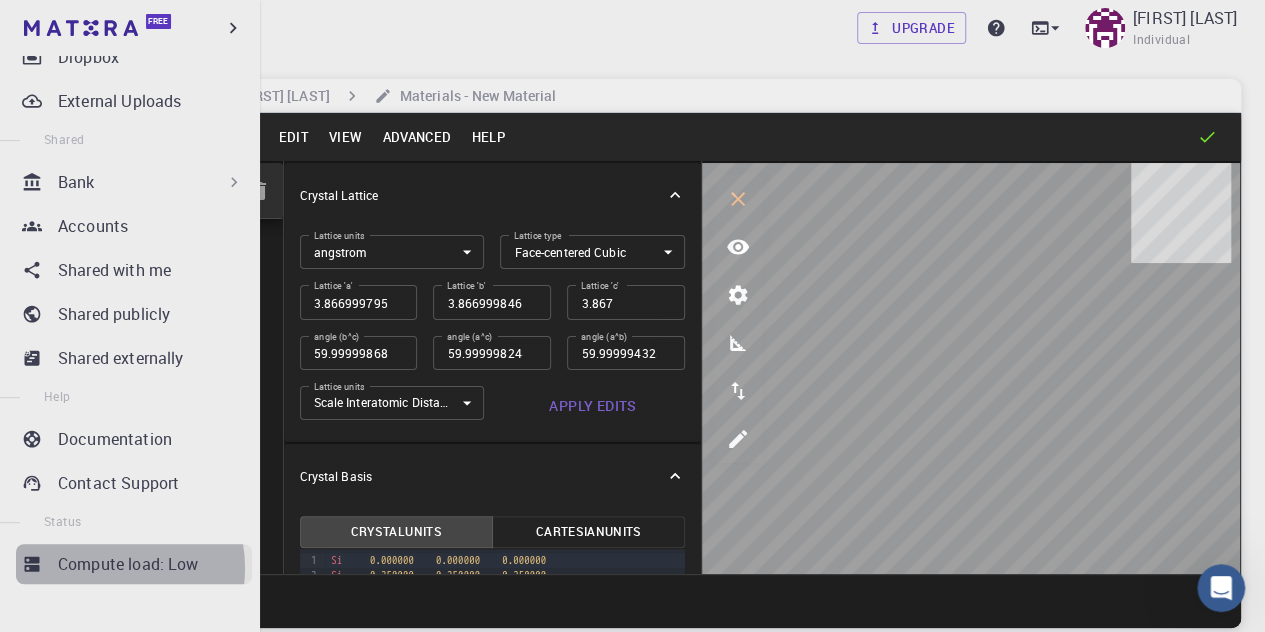 click on "Compute load: Low" at bounding box center (128, 564) 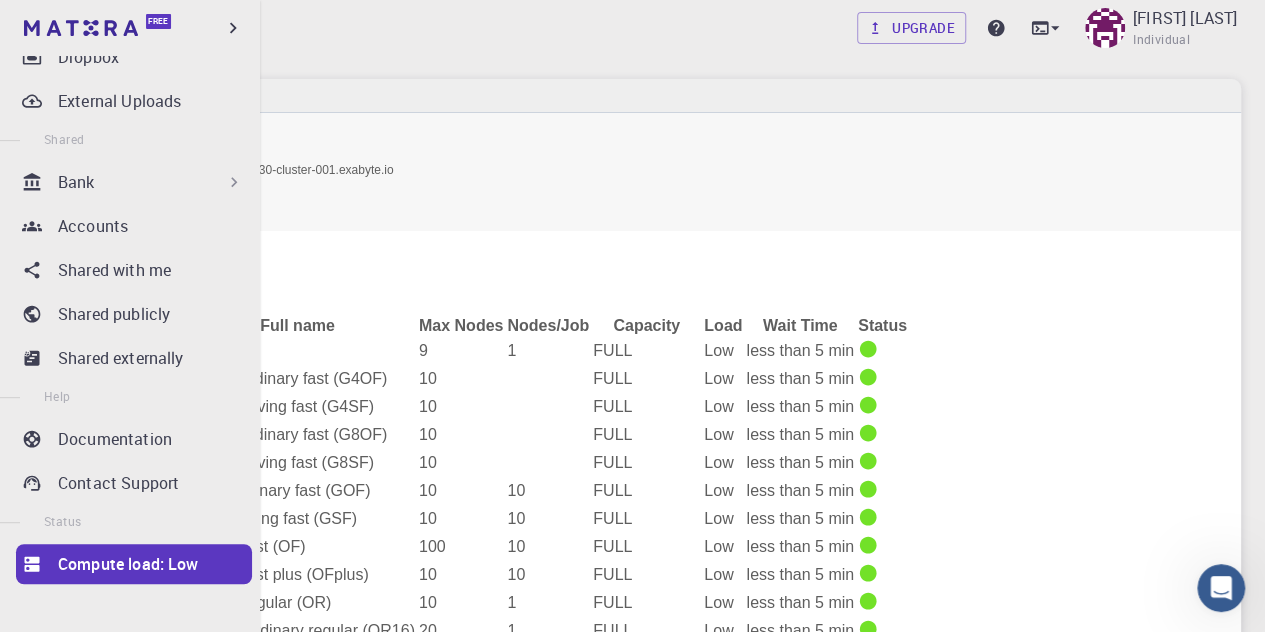 scroll, scrollTop: 362, scrollLeft: 0, axis: vertical 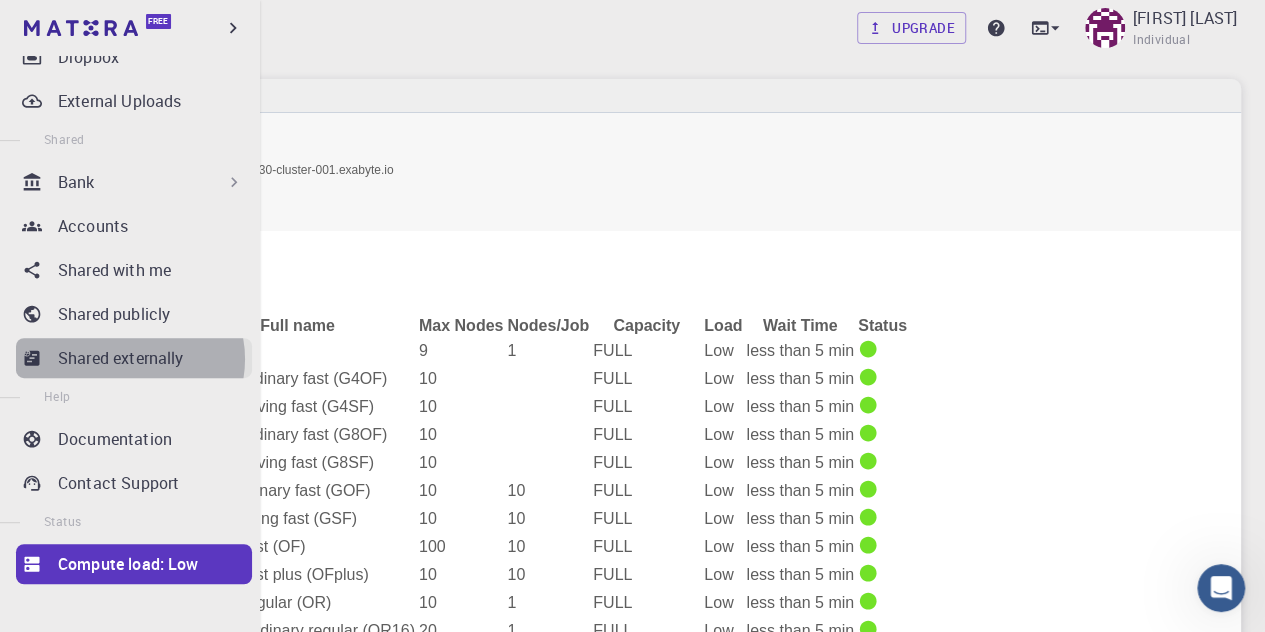 click on "Shared externally" at bounding box center [121, 358] 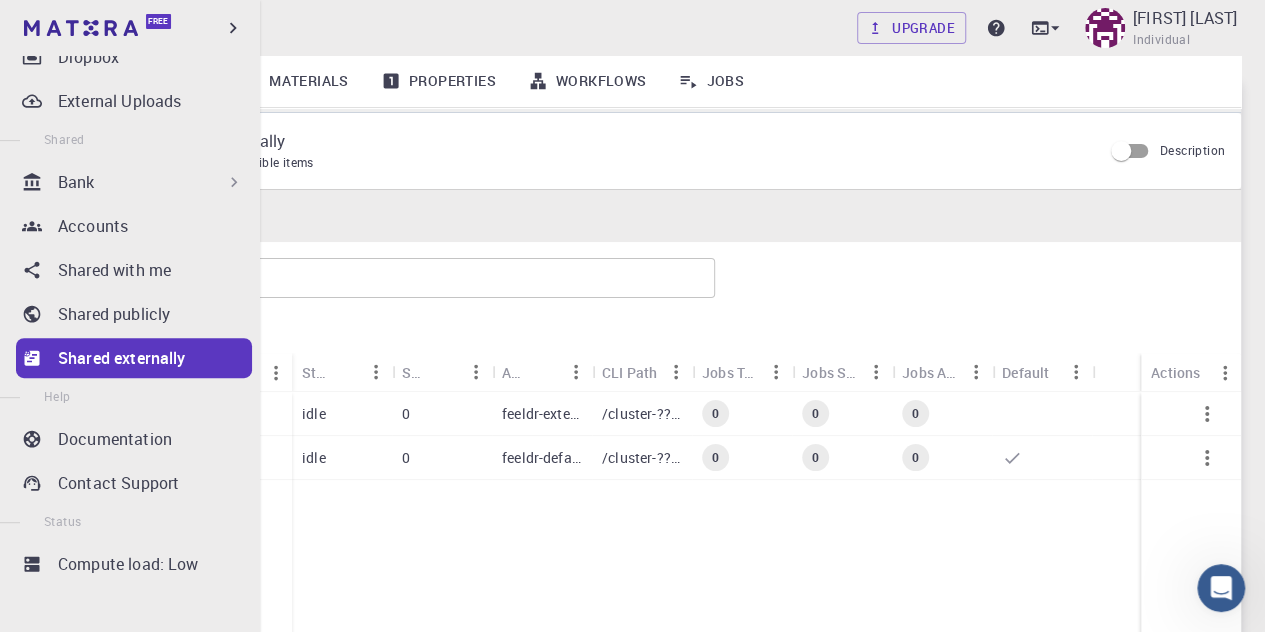 scroll, scrollTop: 268, scrollLeft: 0, axis: vertical 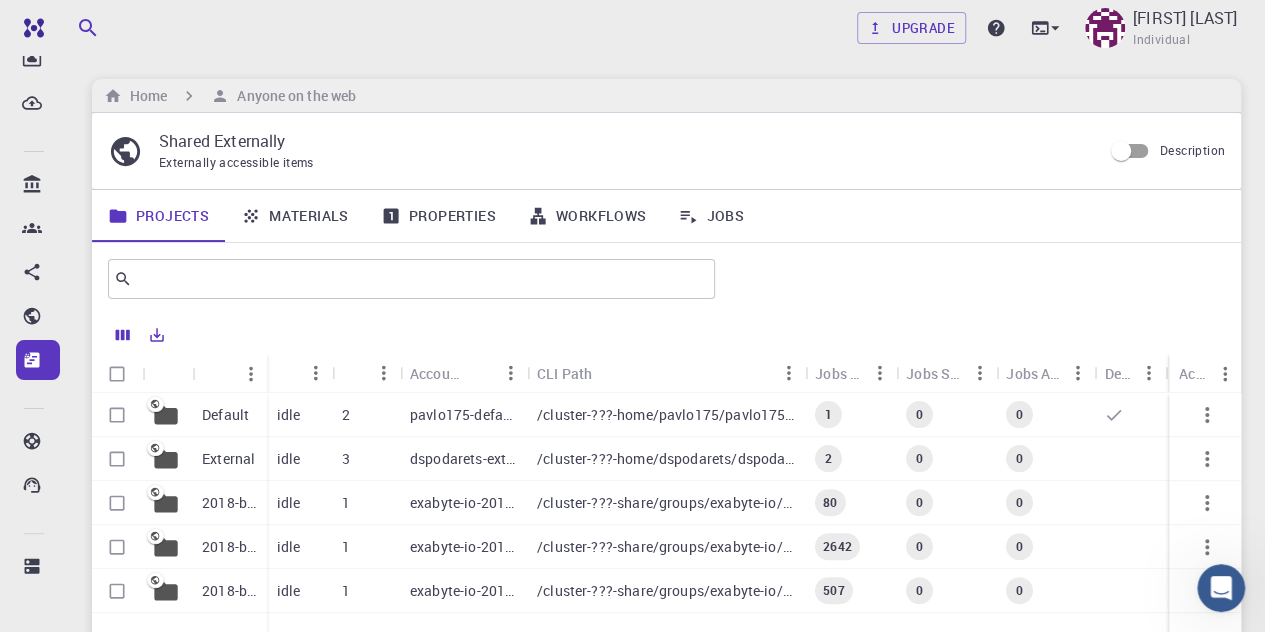 click on "2642" at bounding box center (837, 546) 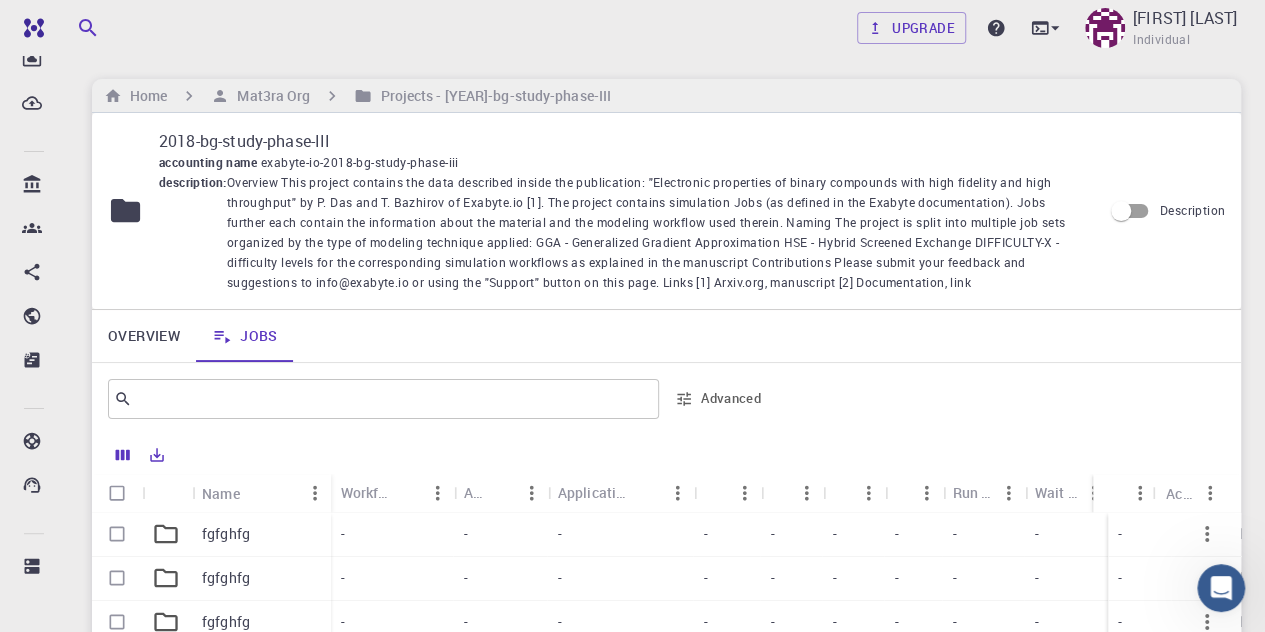 scroll, scrollTop: 200, scrollLeft: 0, axis: vertical 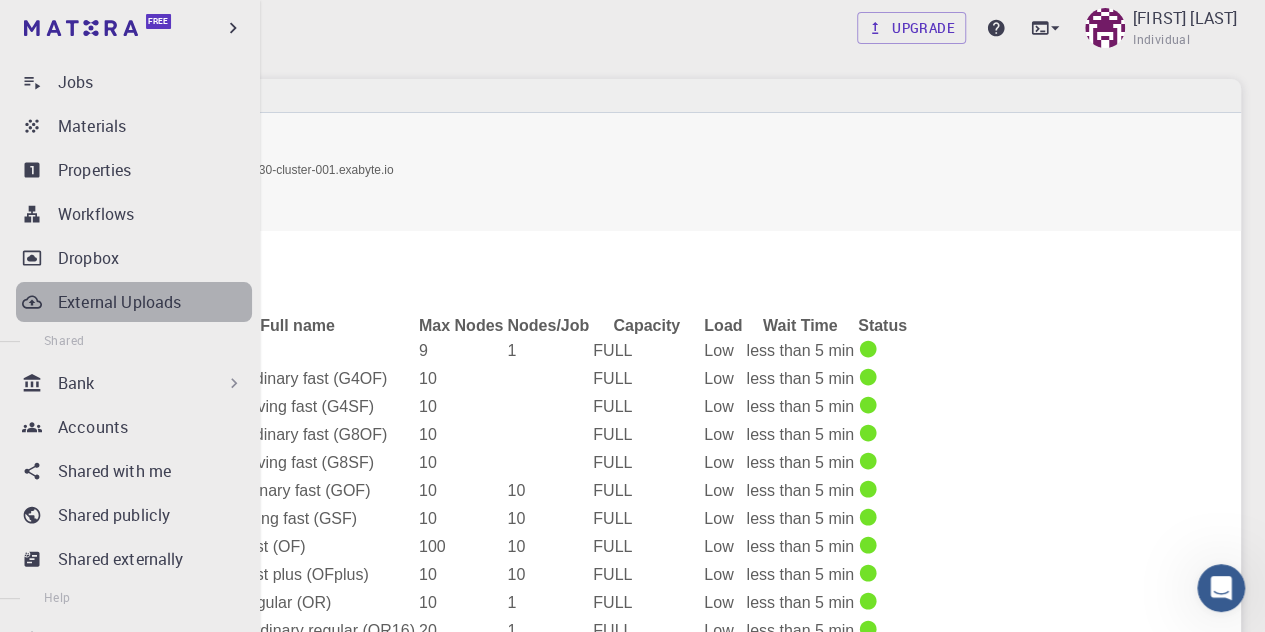 click on "External Uploads" at bounding box center [119, 302] 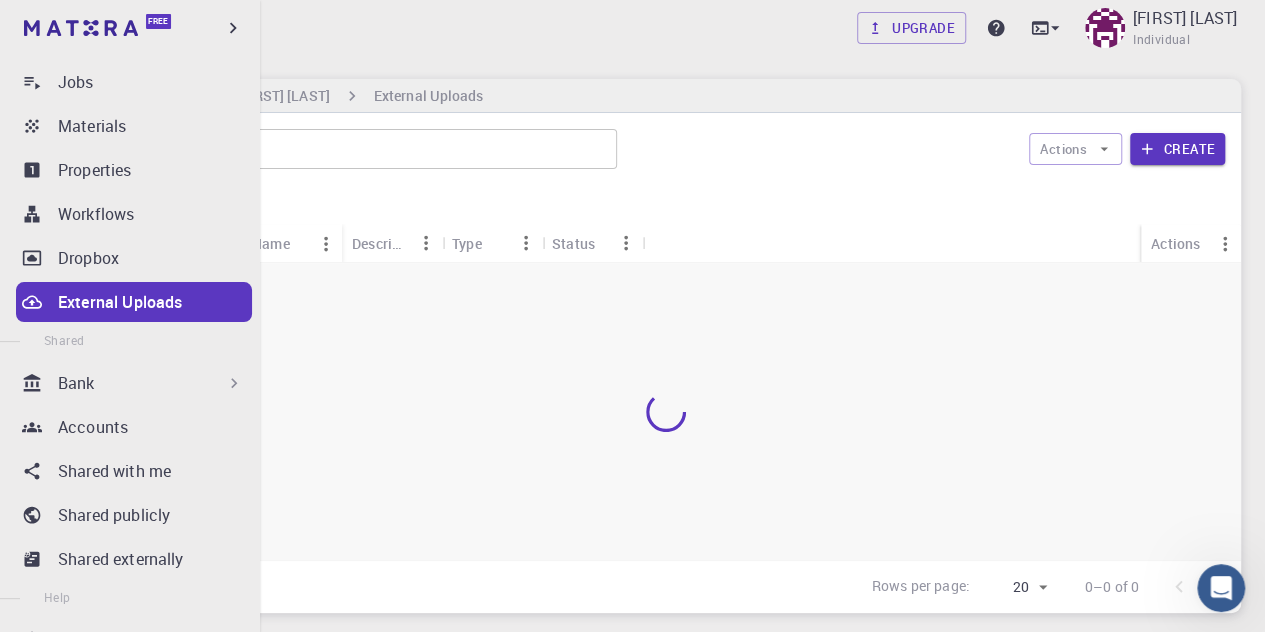scroll, scrollTop: 138, scrollLeft: 0, axis: vertical 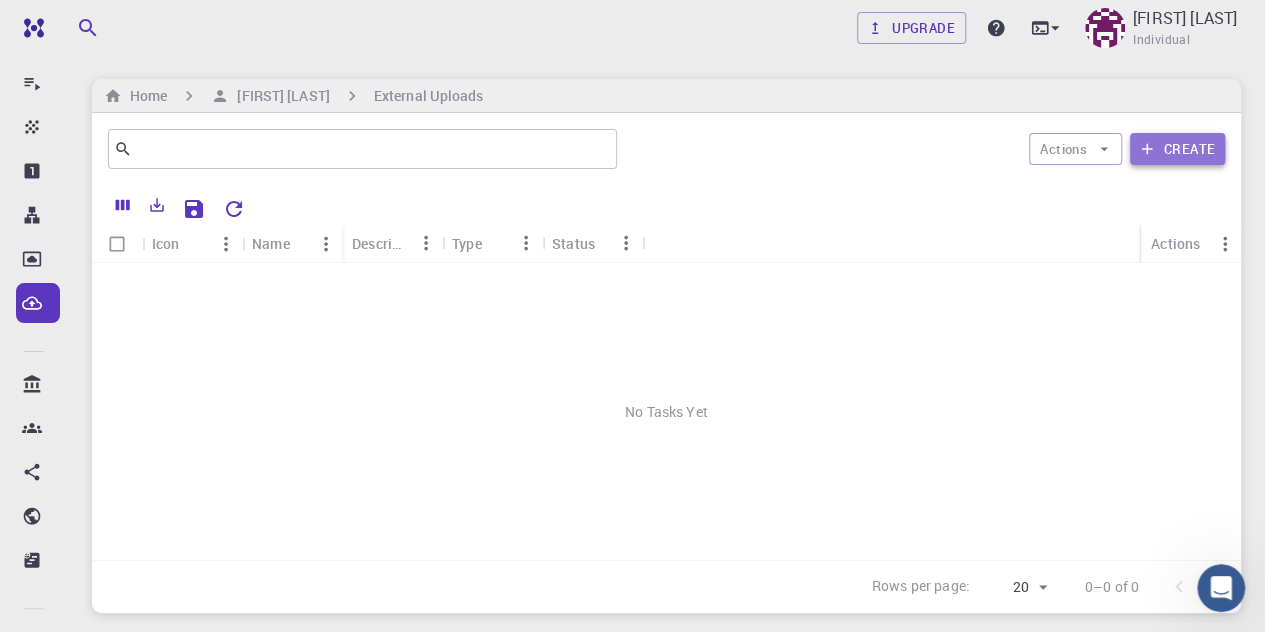 click on "Create" at bounding box center [1177, 149] 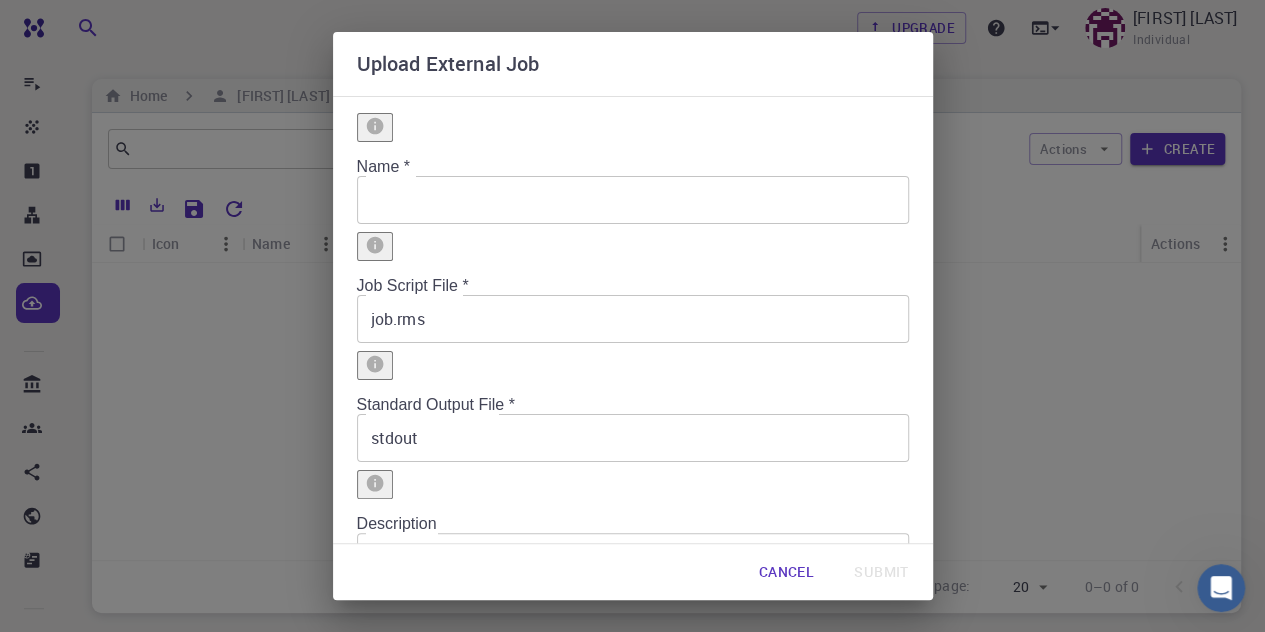 click on "Upload External Job Name * Name * Job Script File * job.rms Job Script File * Standard Output File * stdout Standard Output File * Description Description Zip archive * Cancel Submit" at bounding box center (632, 316) 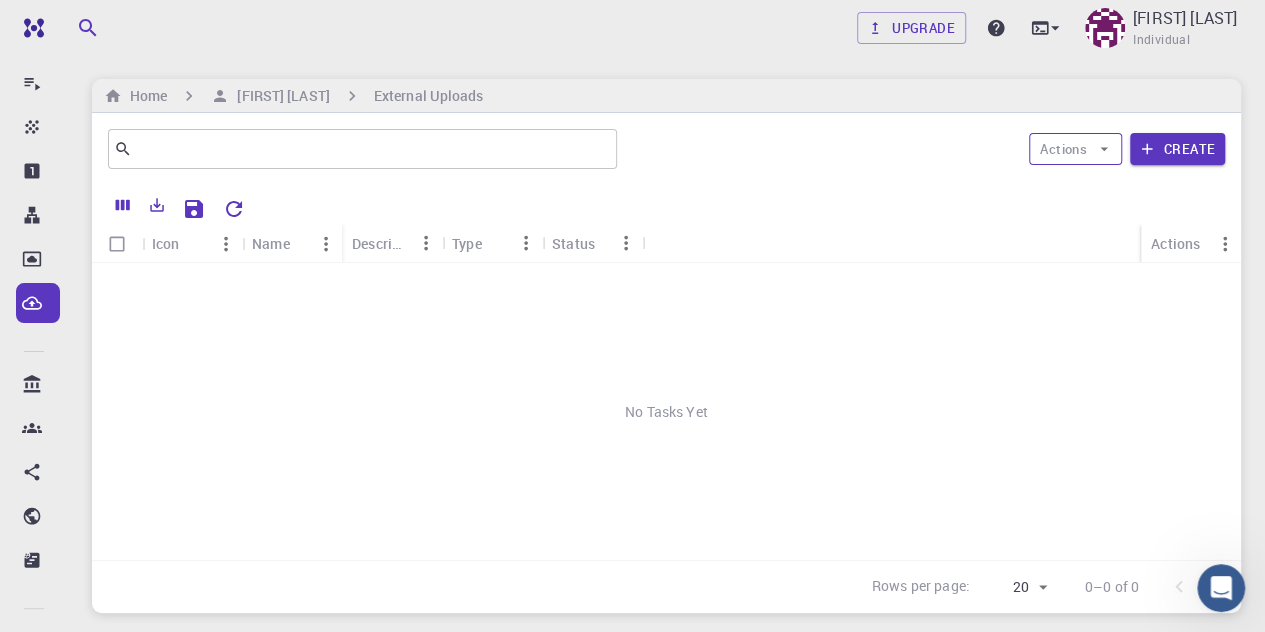 click on "Actions" at bounding box center [1075, 149] 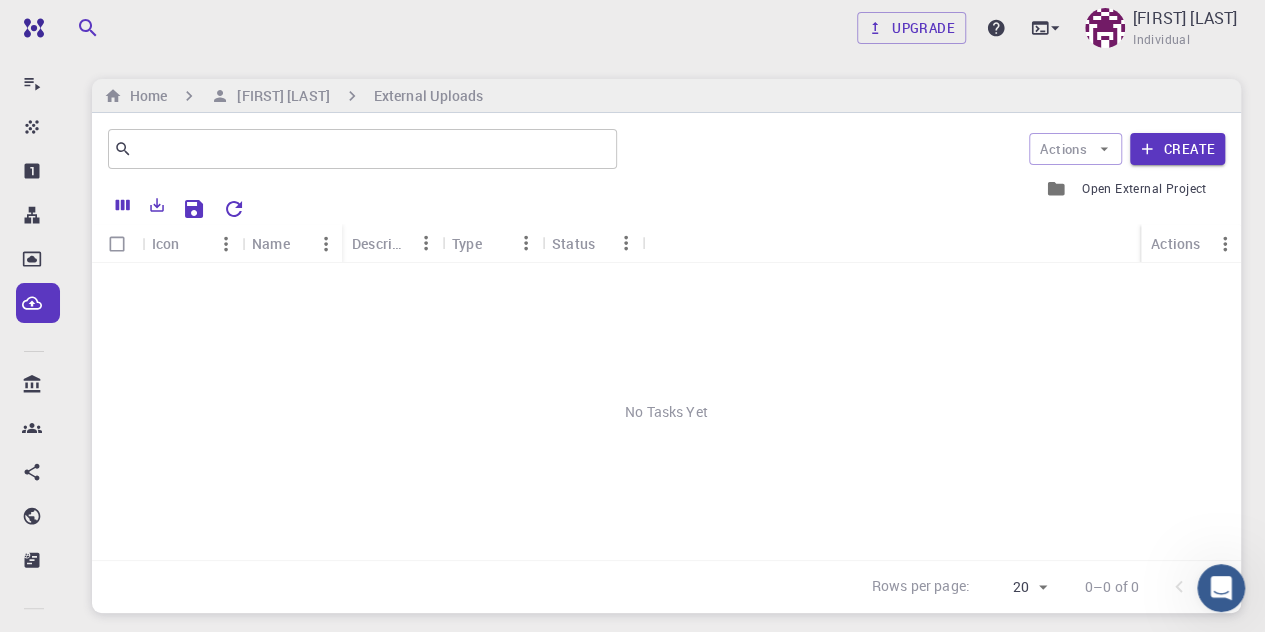 click on "No Tasks Yet" at bounding box center (666, 411) 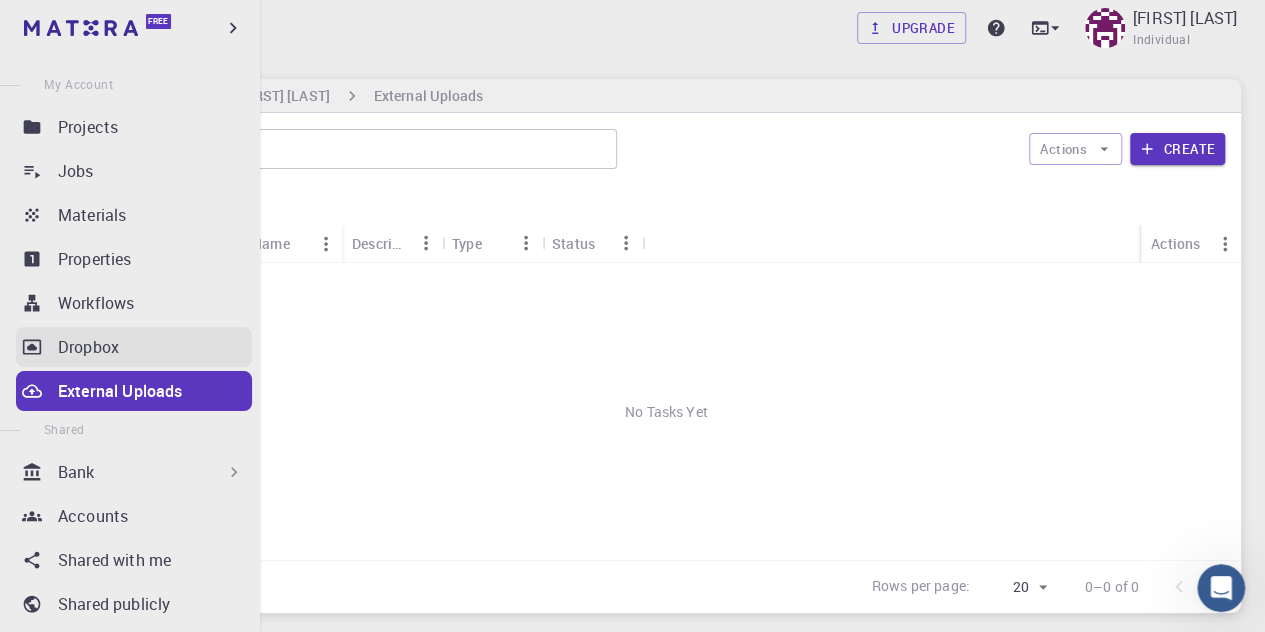 scroll, scrollTop: 0, scrollLeft: 0, axis: both 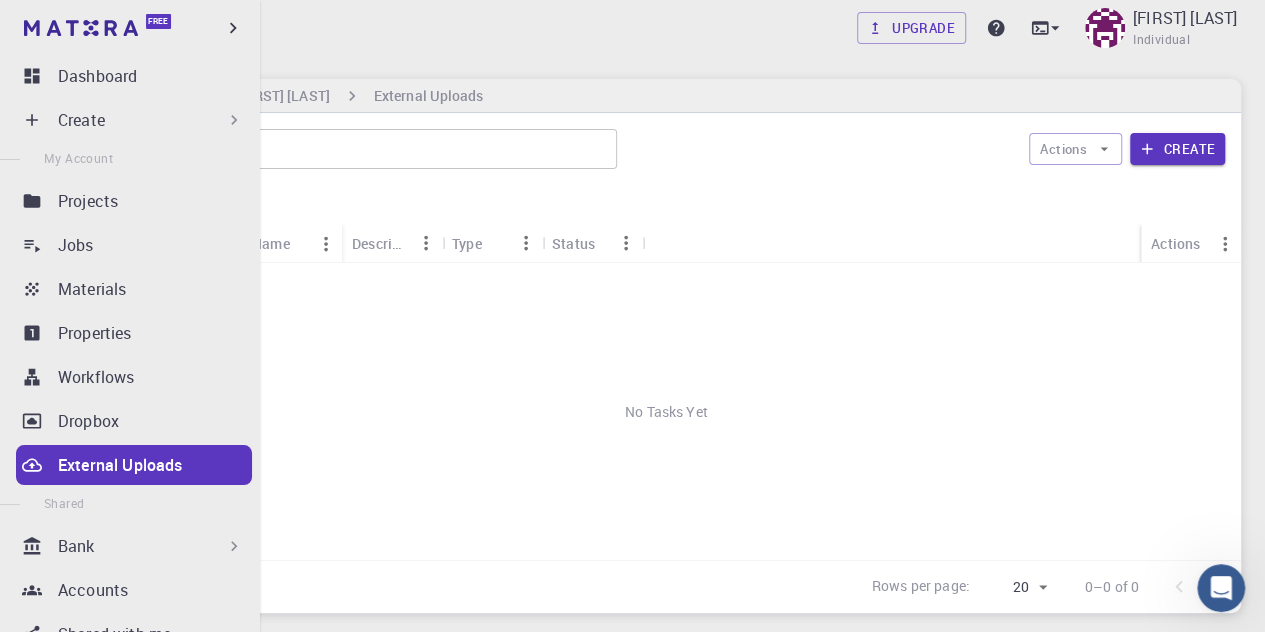 click on "Create" at bounding box center [151, 120] 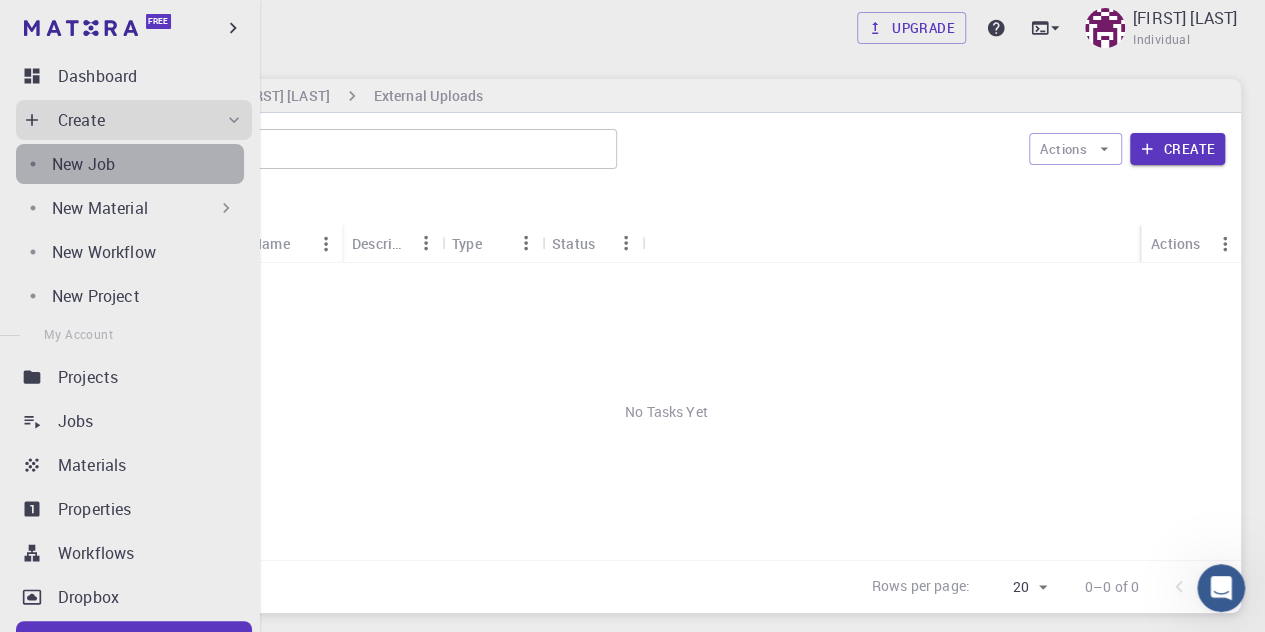 click on "New Job" at bounding box center (148, 164) 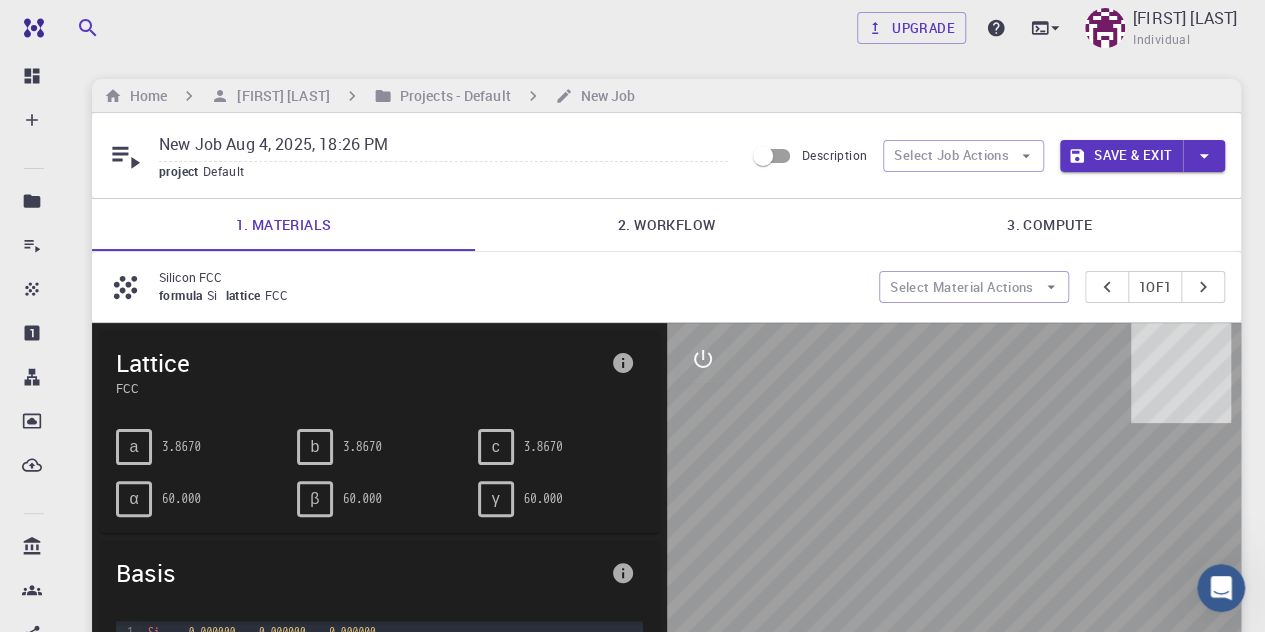 scroll, scrollTop: 100, scrollLeft: 0, axis: vertical 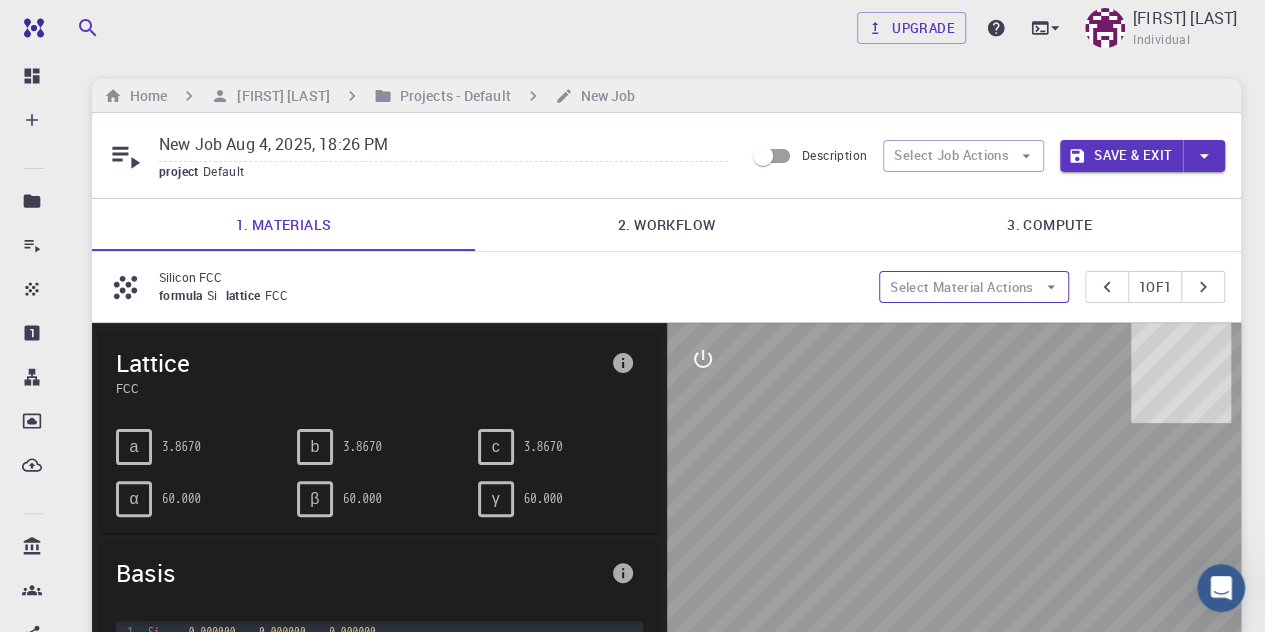 click on "Select Material Actions" at bounding box center [974, 287] 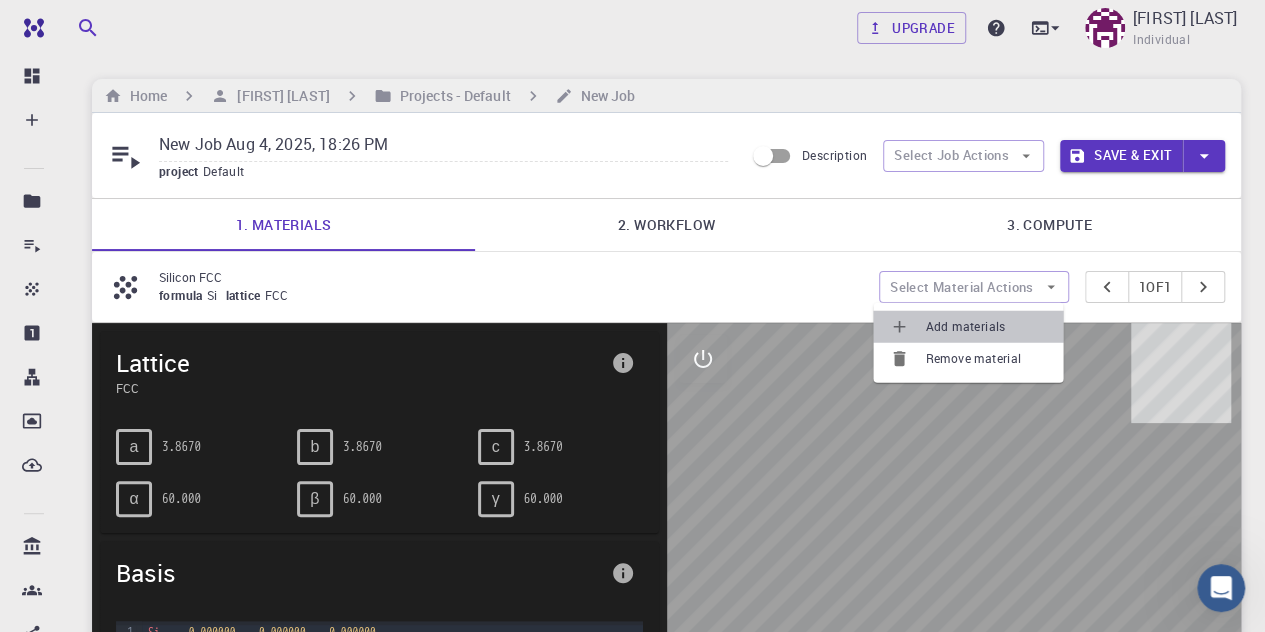 click on "Add materials" at bounding box center [986, 327] 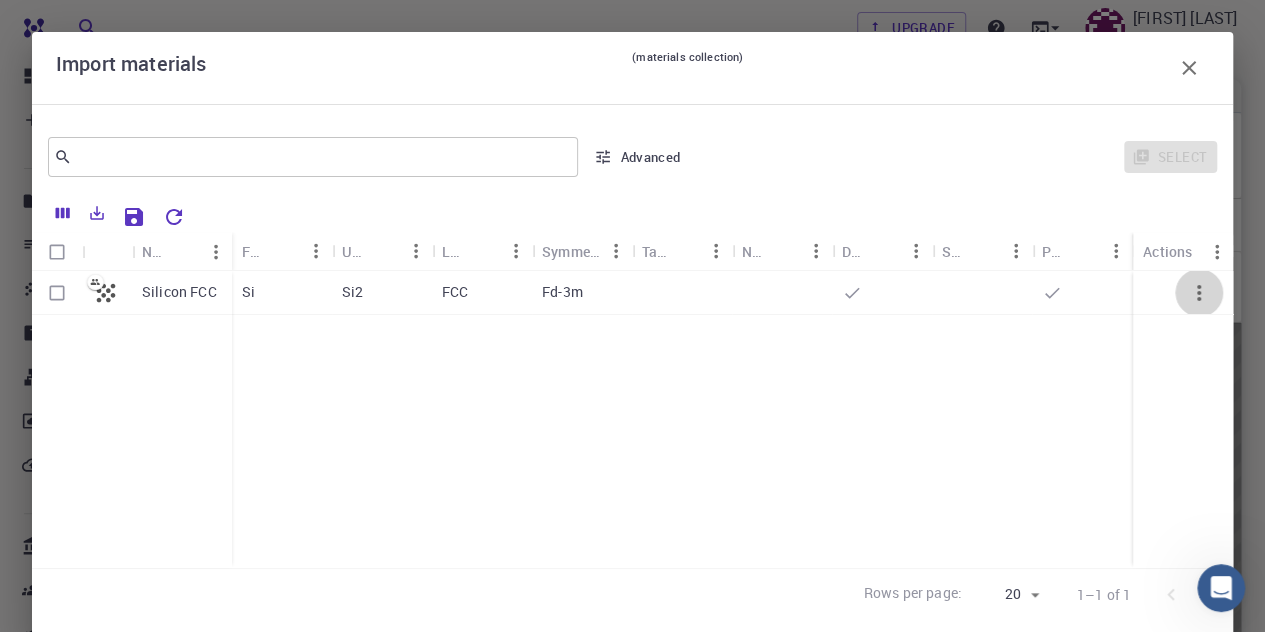 click 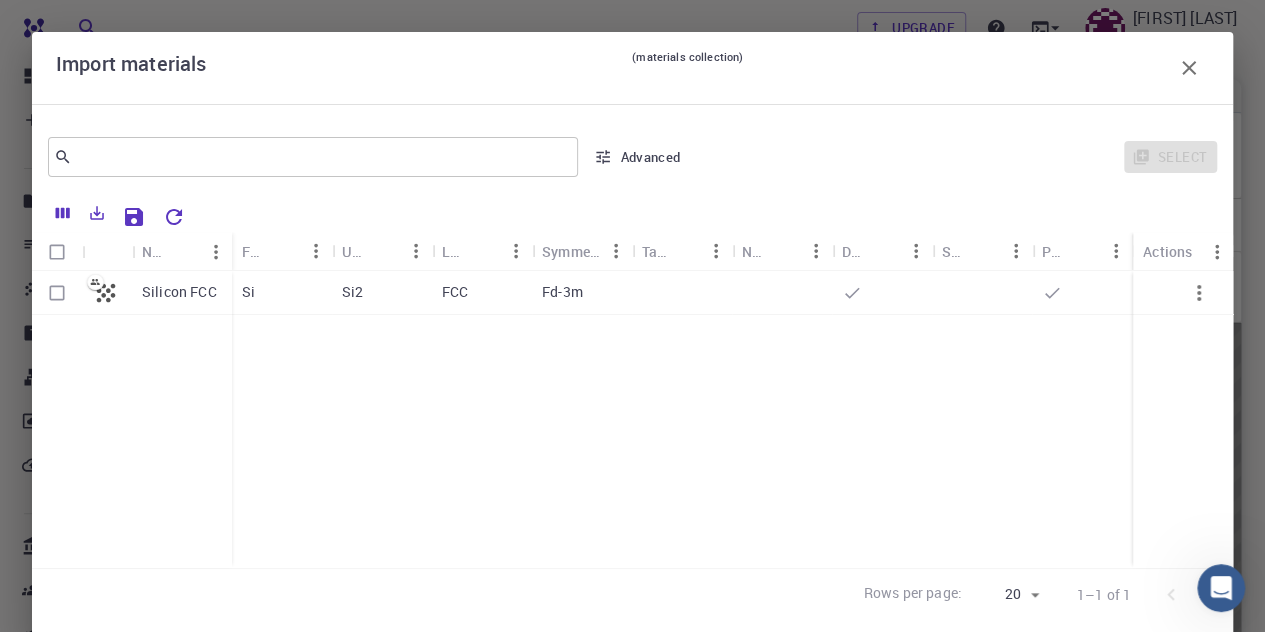 click at bounding box center (882, 293) 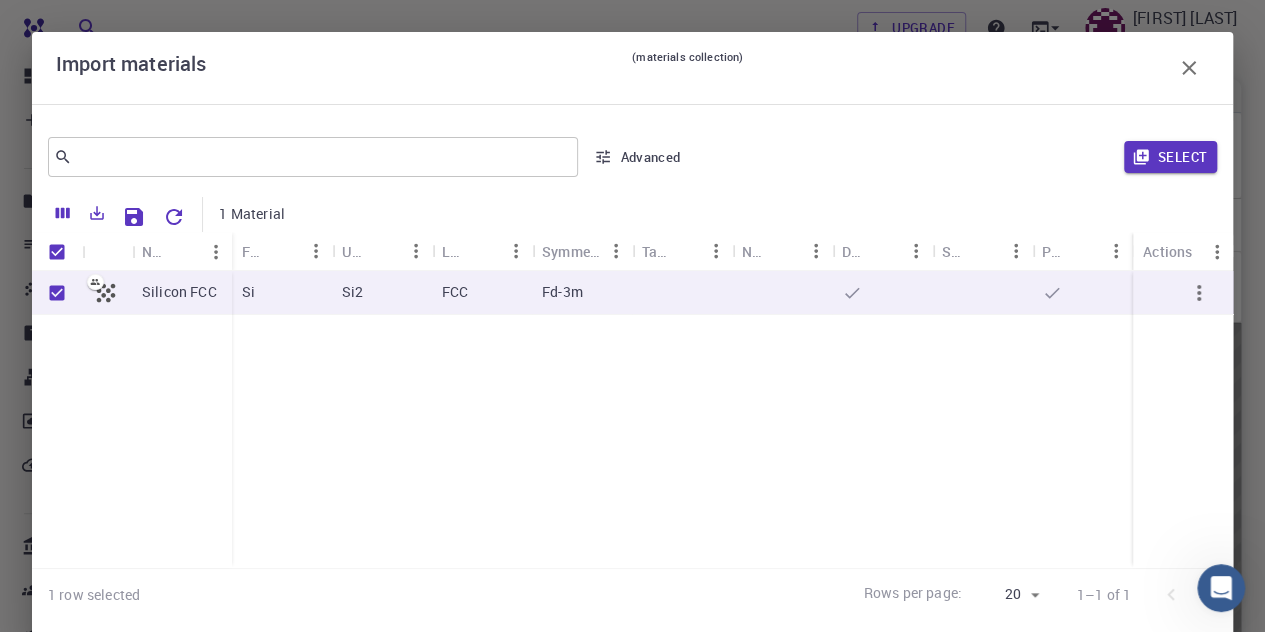click 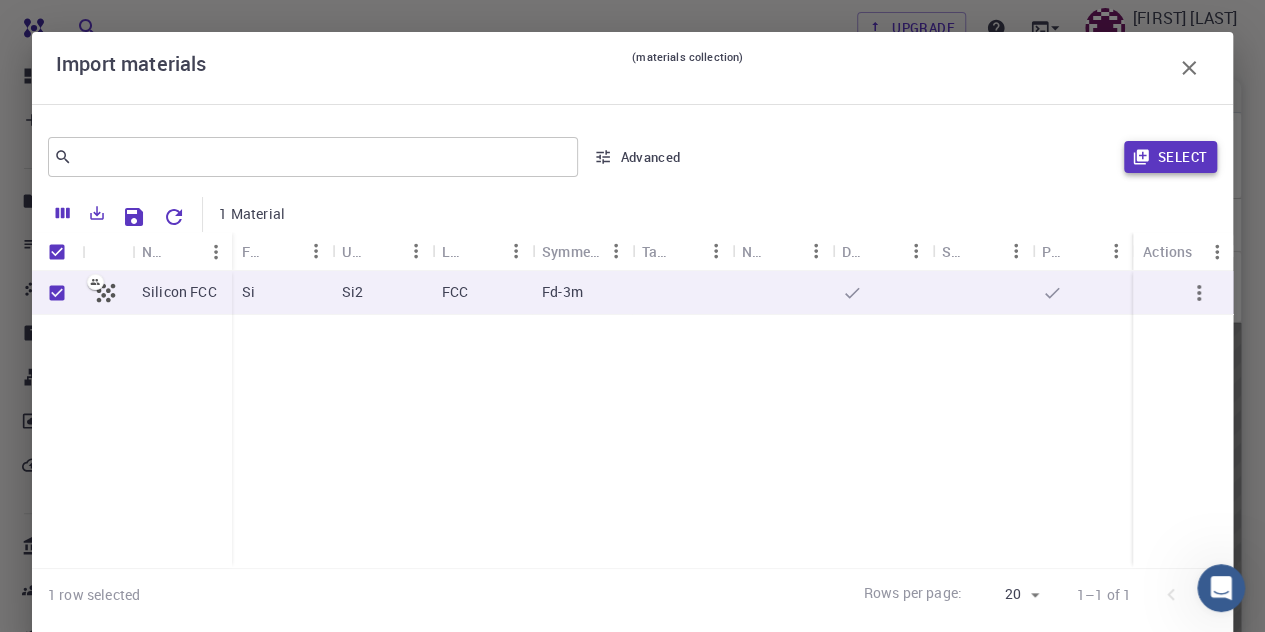 click on "Select" at bounding box center [1170, 157] 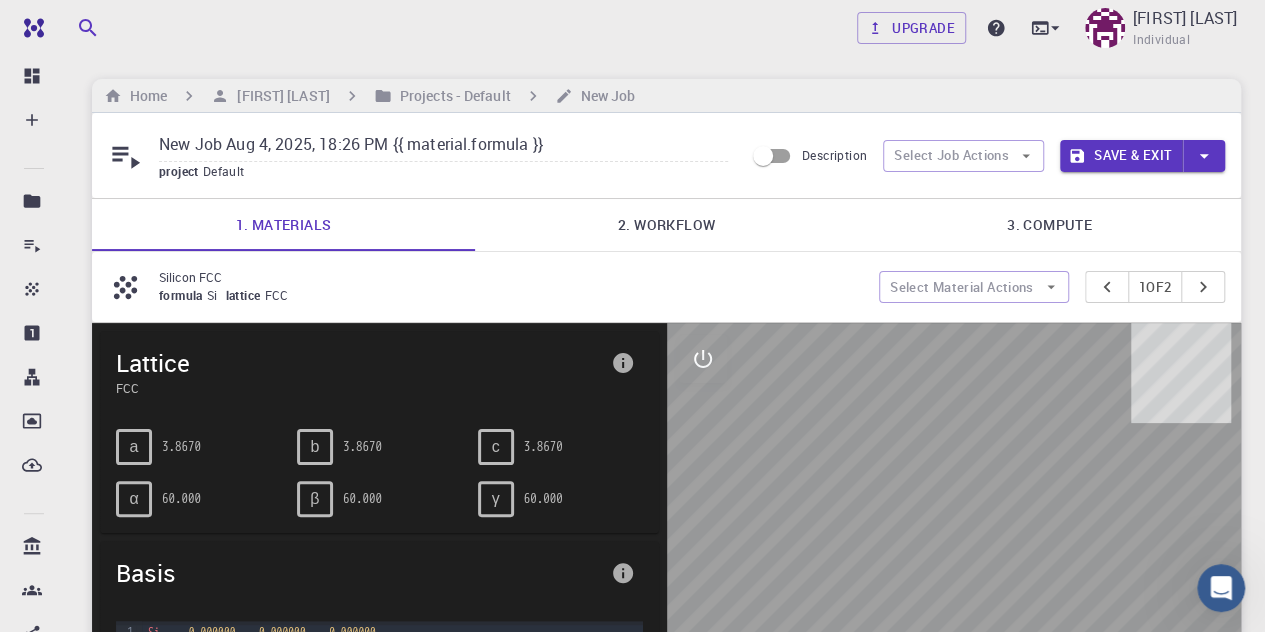 scroll, scrollTop: 0, scrollLeft: 0, axis: both 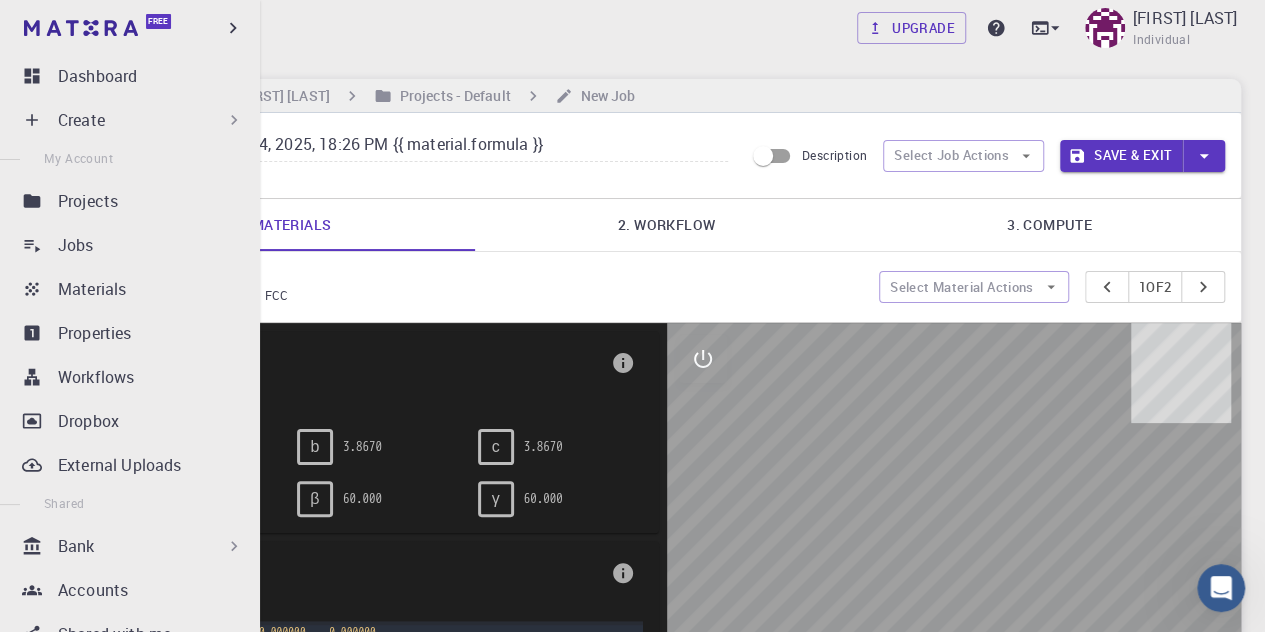 click on "Free" at bounding box center [130, 28] 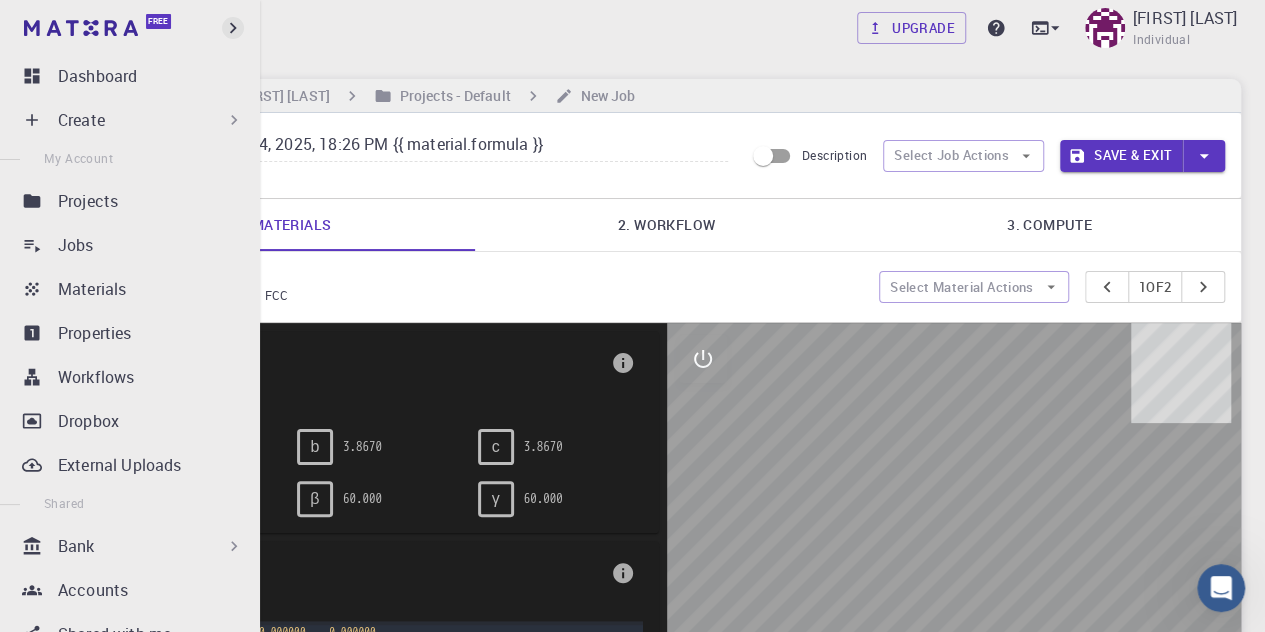click 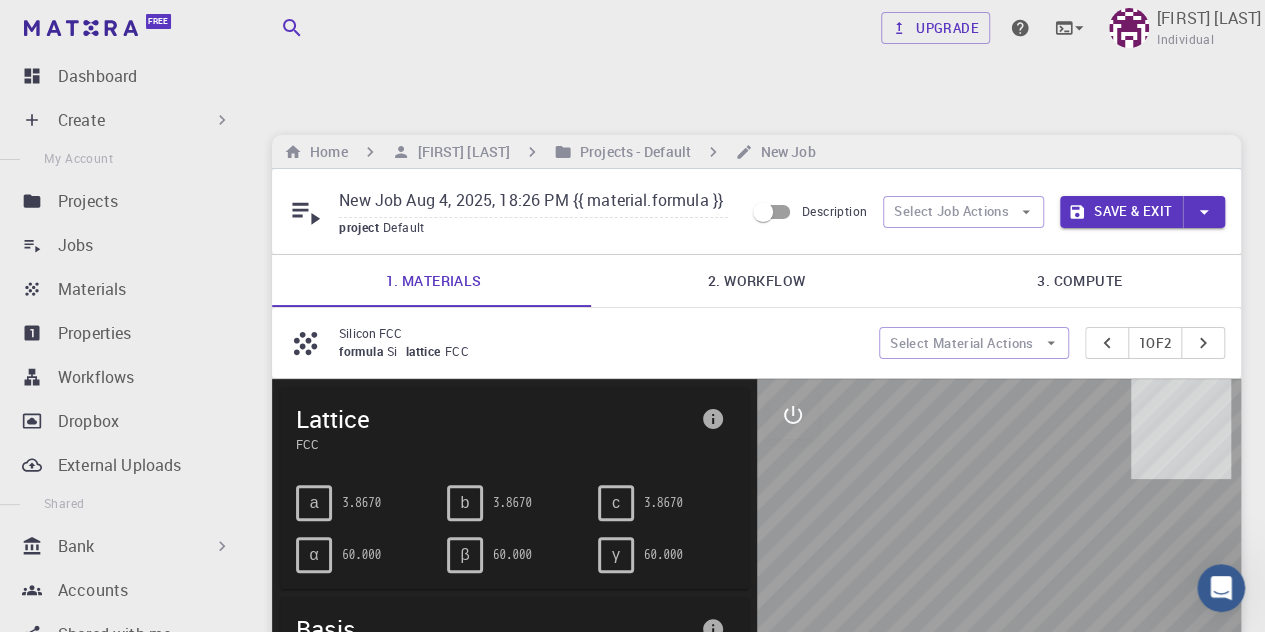 click on "Create" at bounding box center (128, 120) 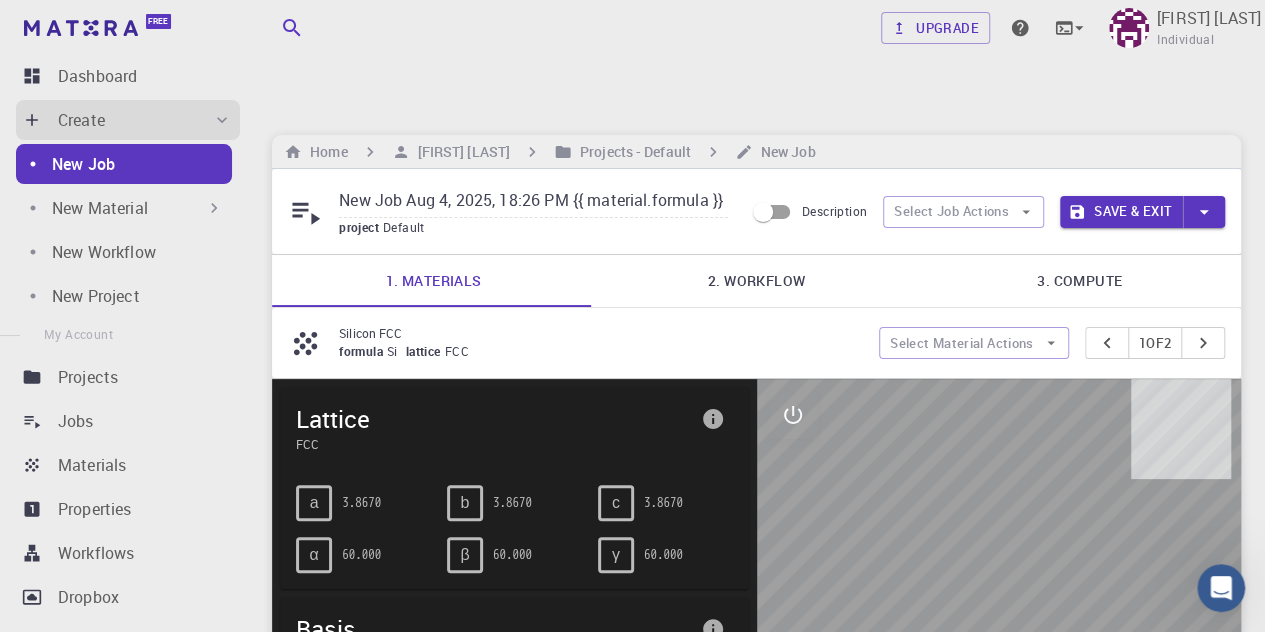 click on "Create" at bounding box center [128, 120] 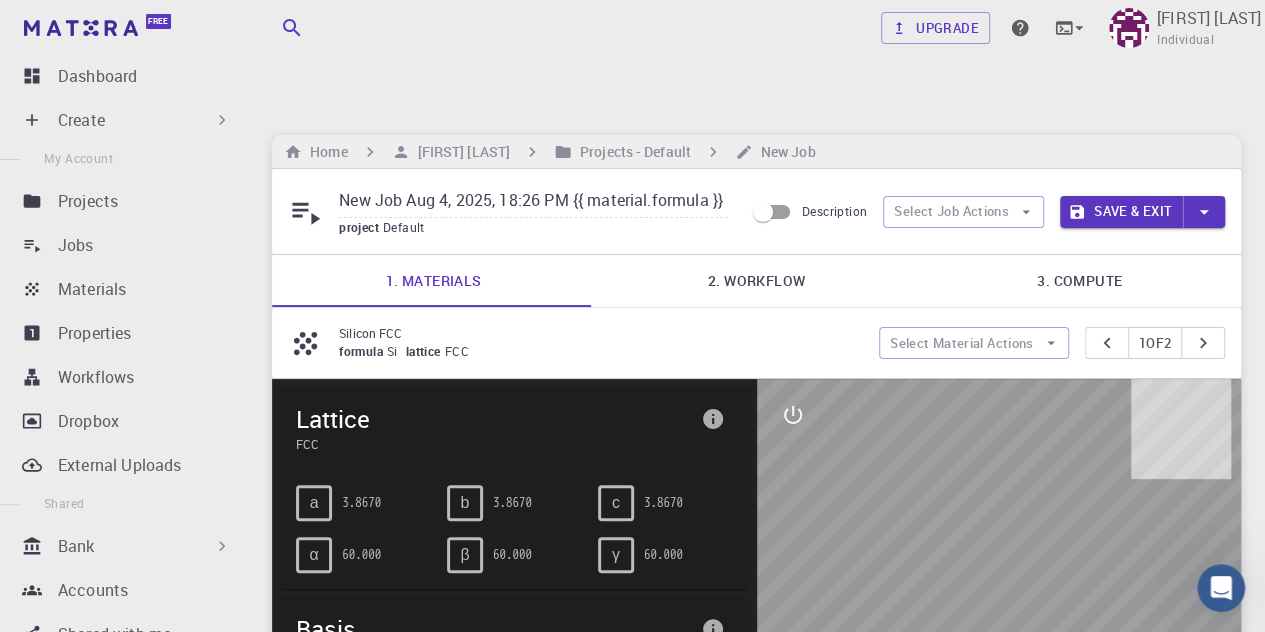 scroll, scrollTop: 364, scrollLeft: 0, axis: vertical 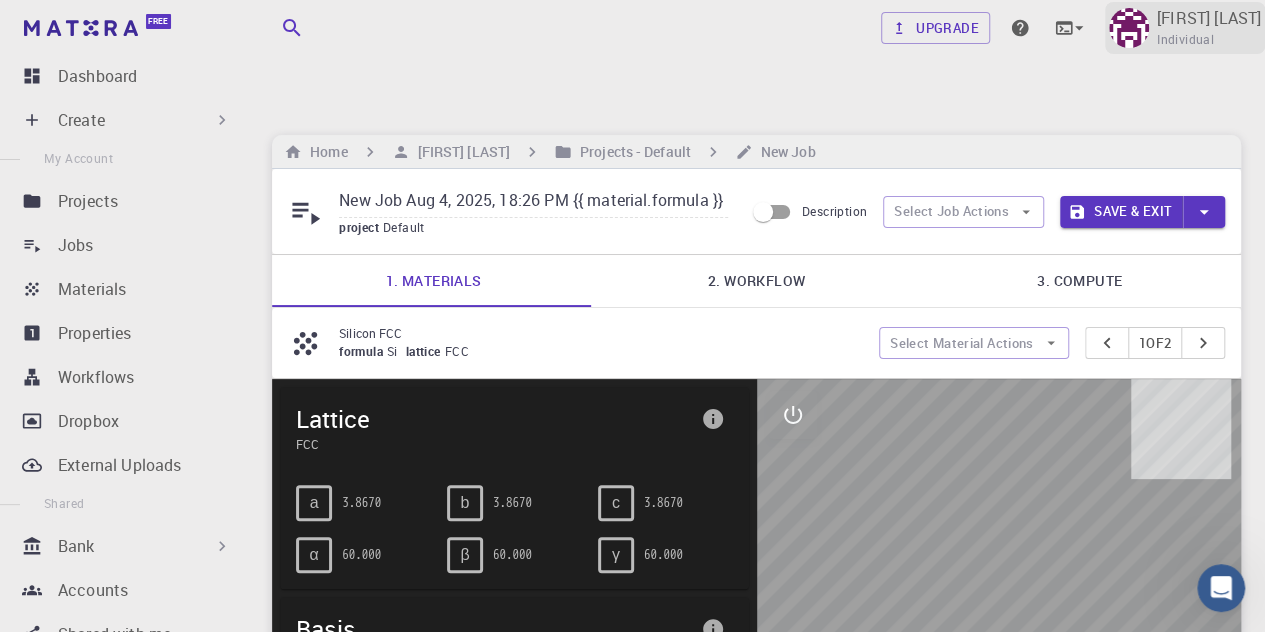 click at bounding box center (1129, 28) 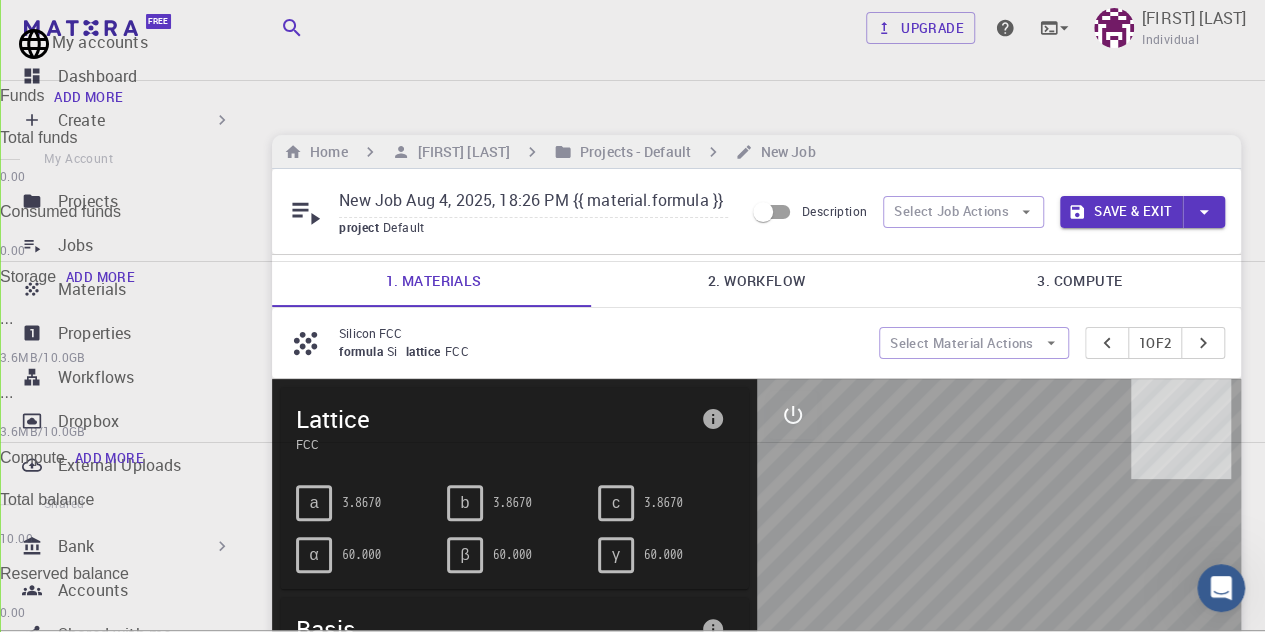 click on "... 3.6MB / 10.0GB" at bounding box center [640, 331] 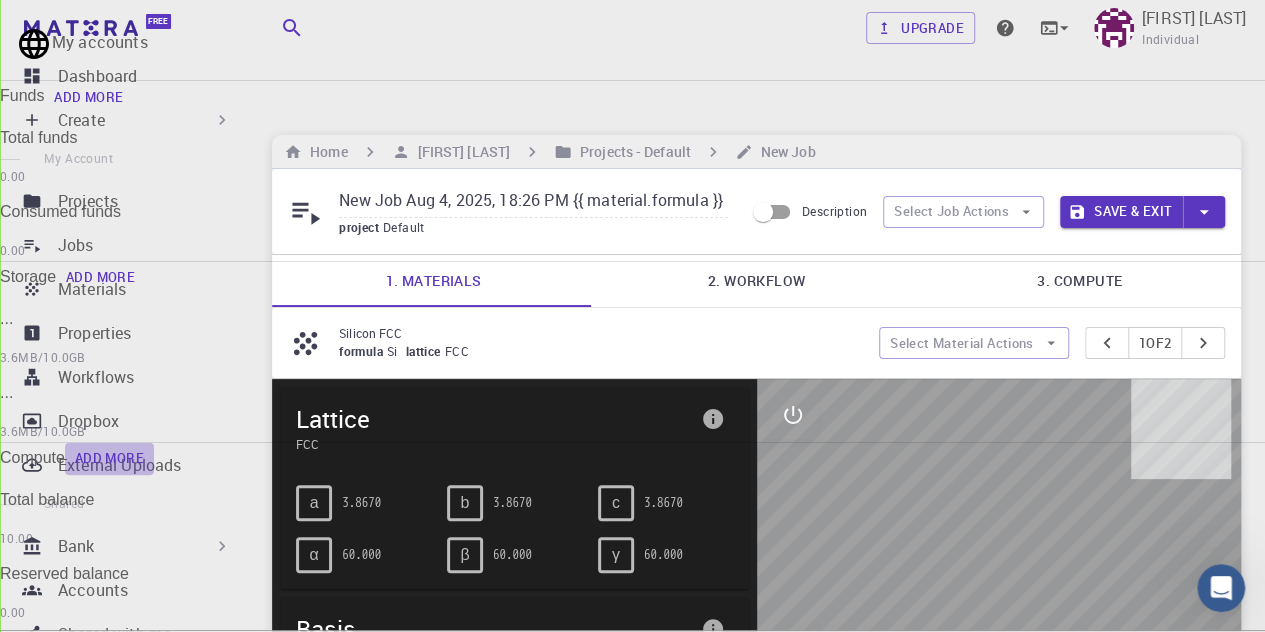 click on "Add More" at bounding box center [109, 459] 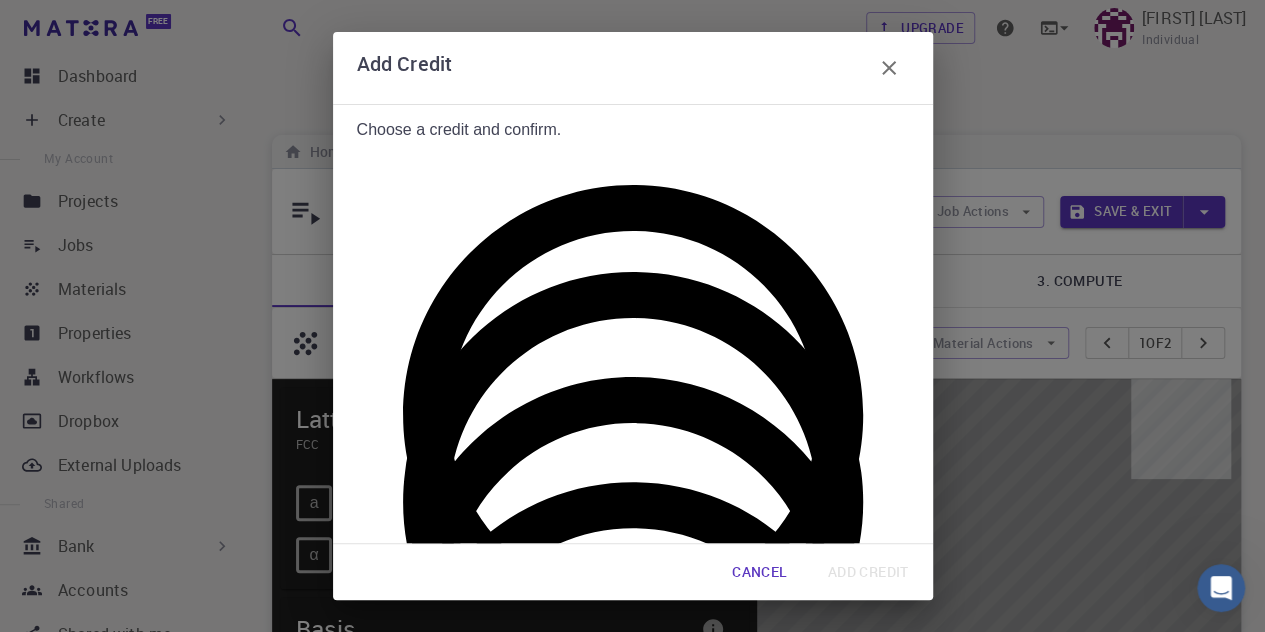 click 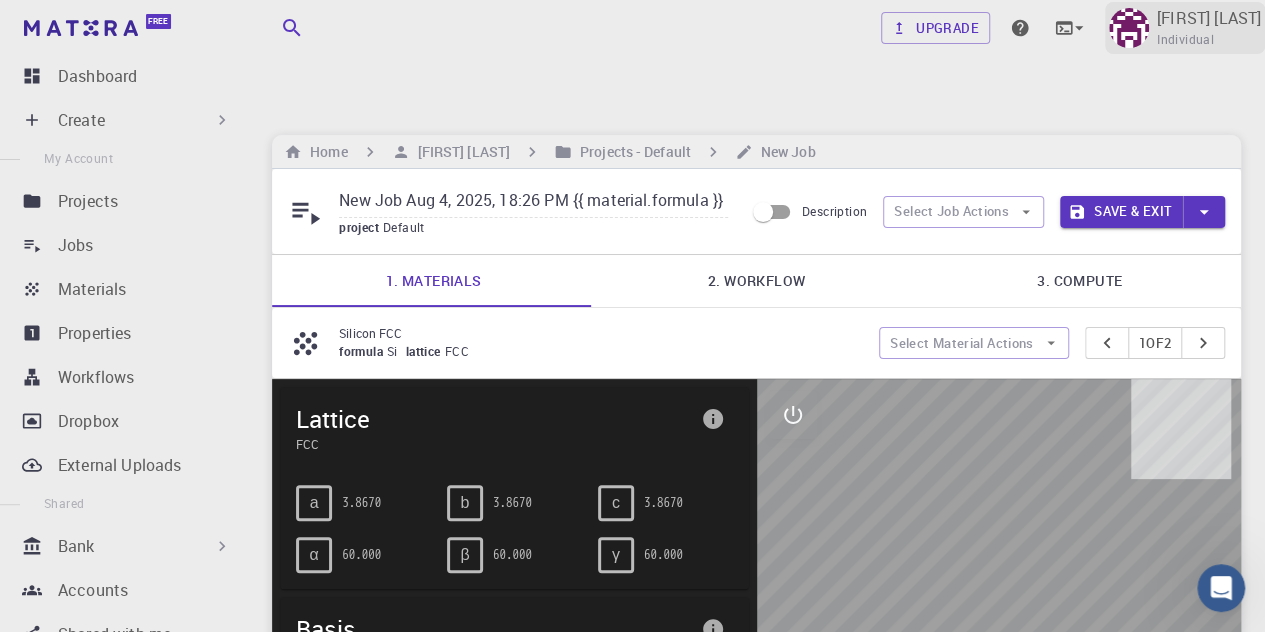 click on "Individual" at bounding box center (1185, 40) 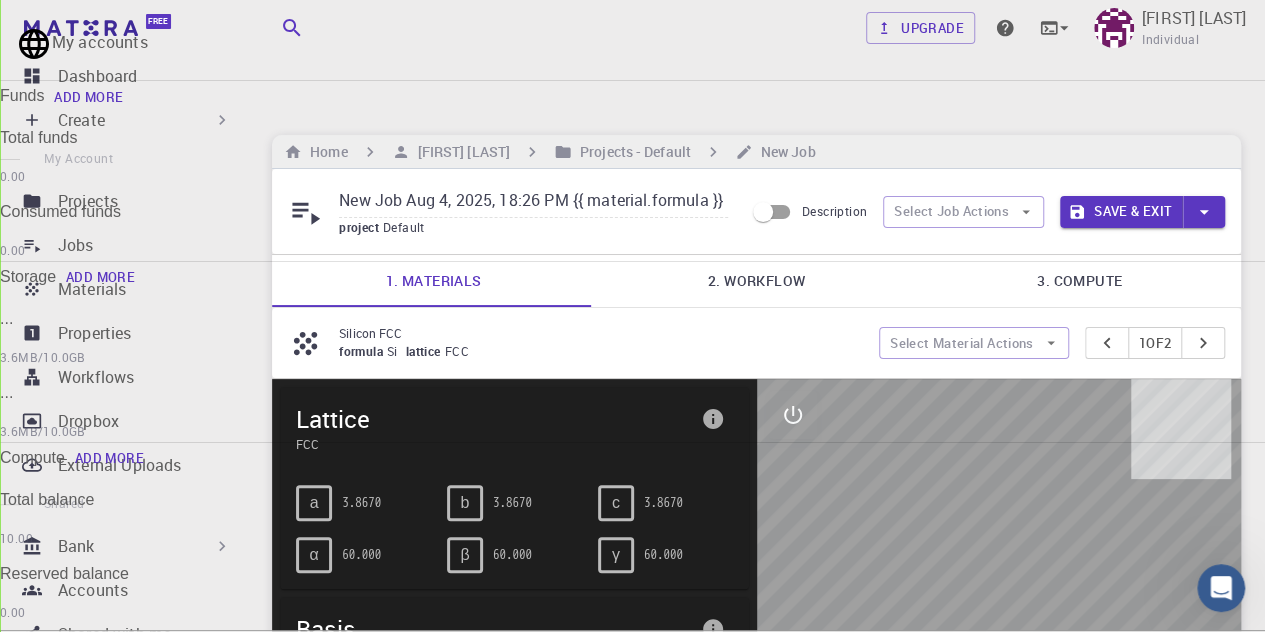 click at bounding box center [632, 316] 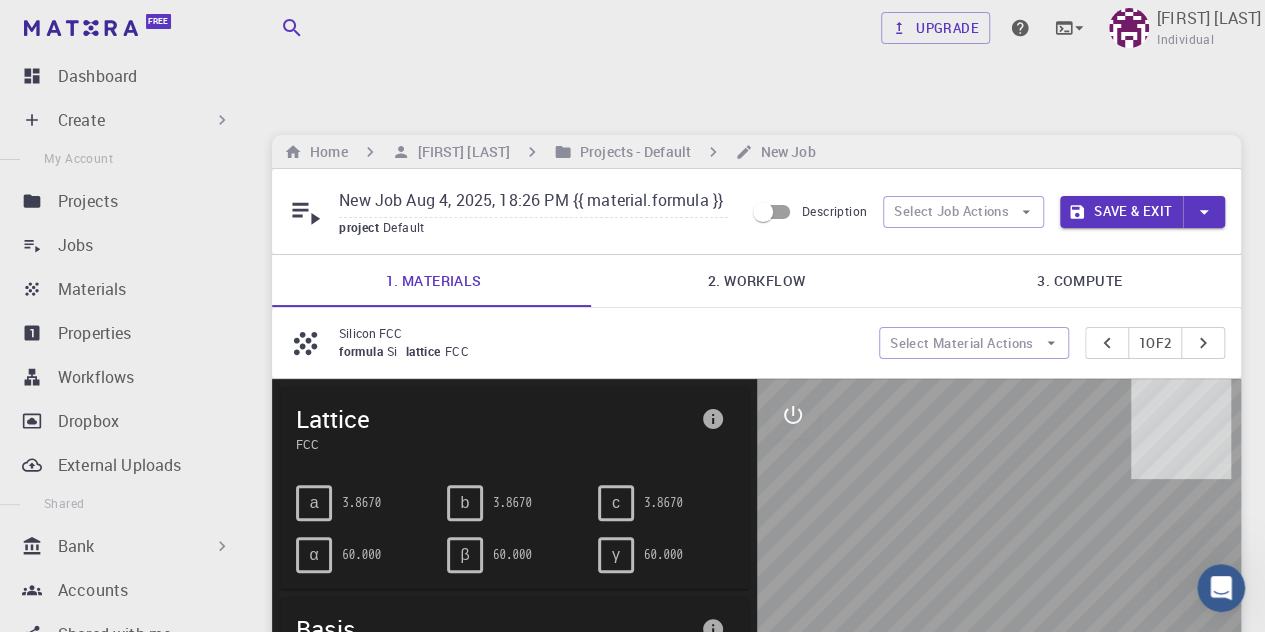 click 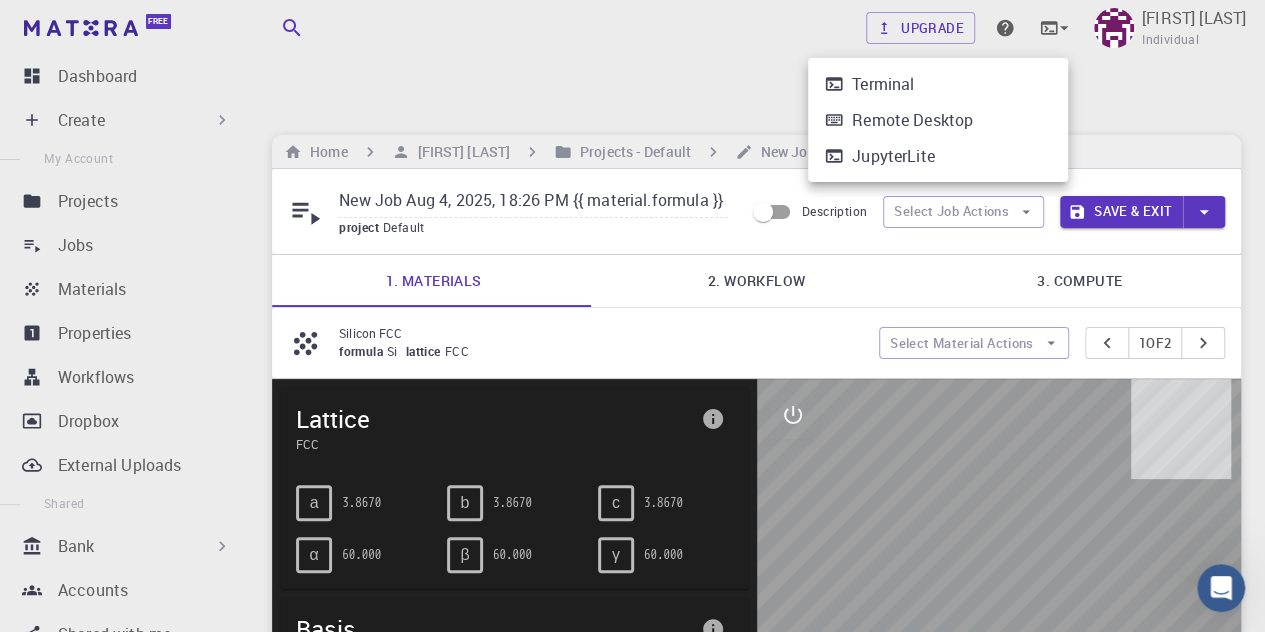 click on "Terminal" at bounding box center (938, 84) 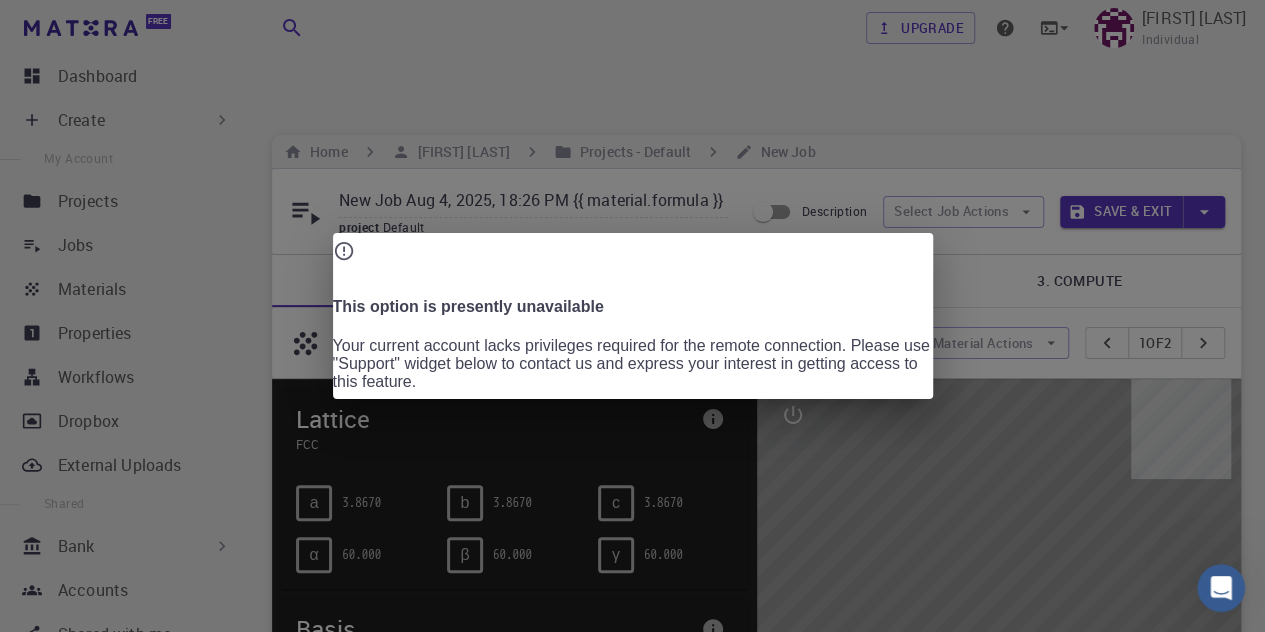 click on "This option is presently unavailable Your current account lacks privileges required for the remote connection. Please use "Support" widget below to contact us and express your interest in getting access to this feature." at bounding box center (632, 316) 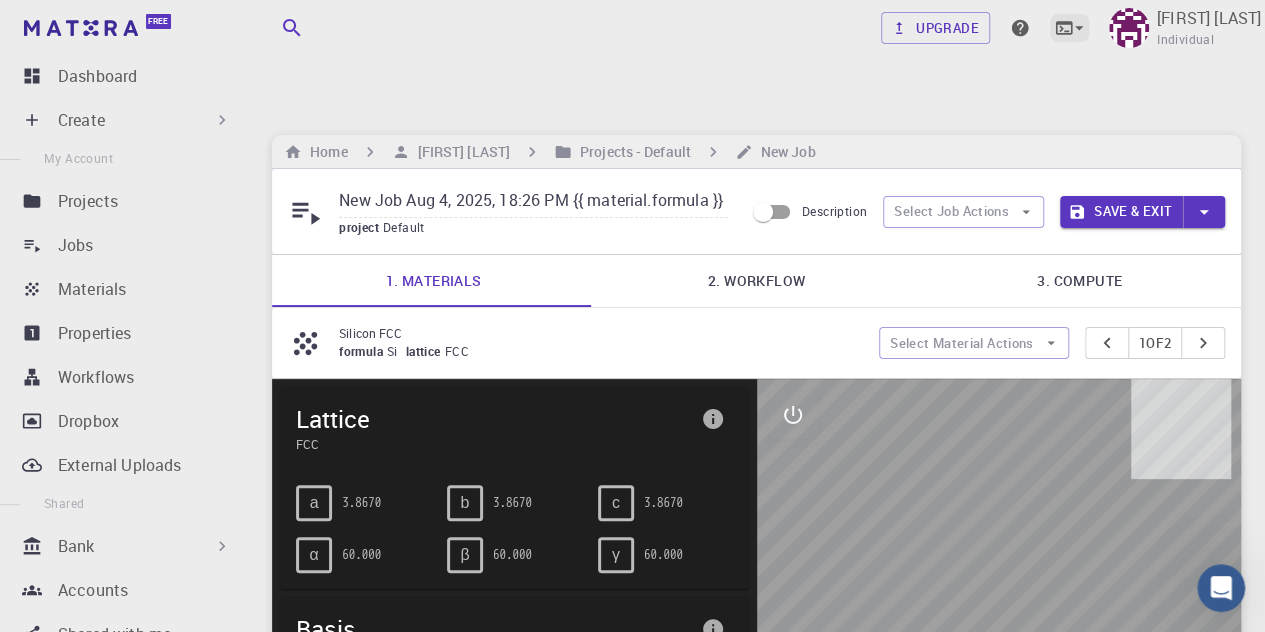 click 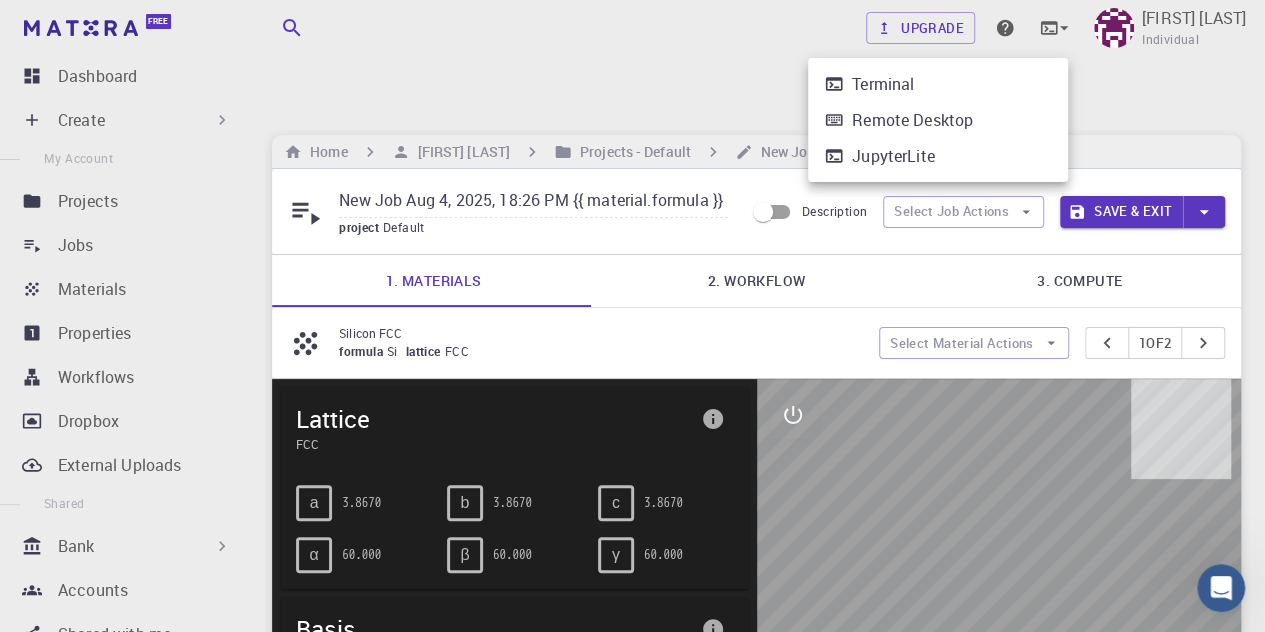 click on "Remote Desktop" at bounding box center [912, 120] 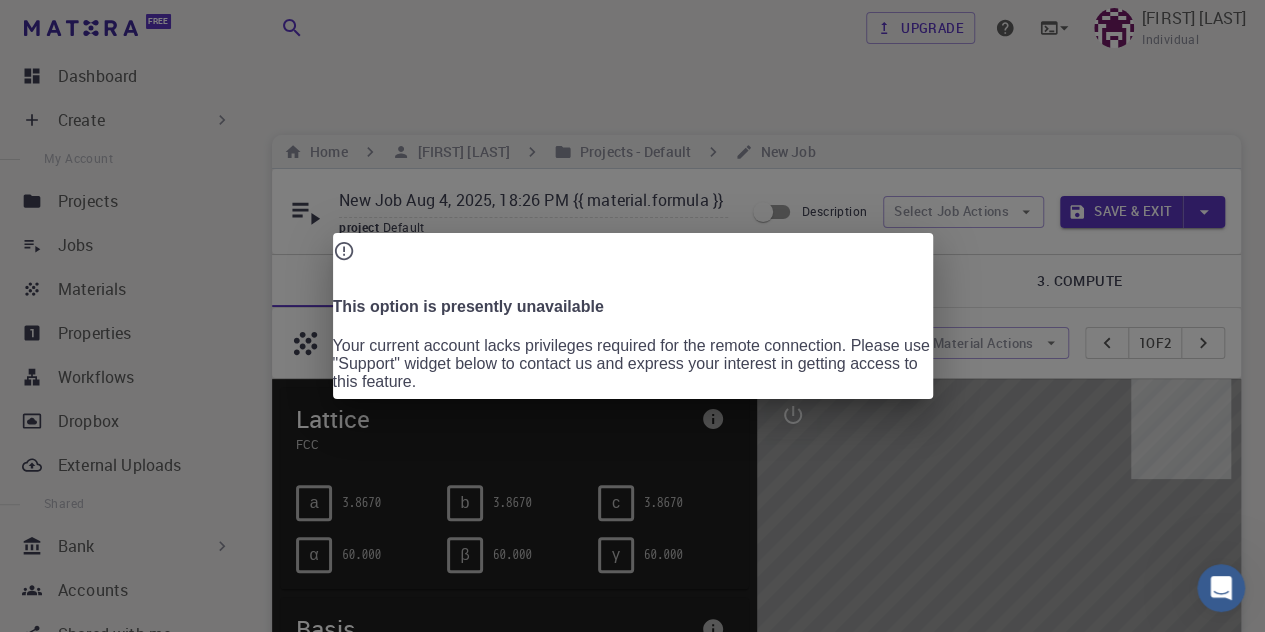 click on "This option is presently unavailable Your current account lacks privileges required for the remote connection. Please use "Support" widget below to contact us and express your interest in getting access to this feature." at bounding box center (632, 316) 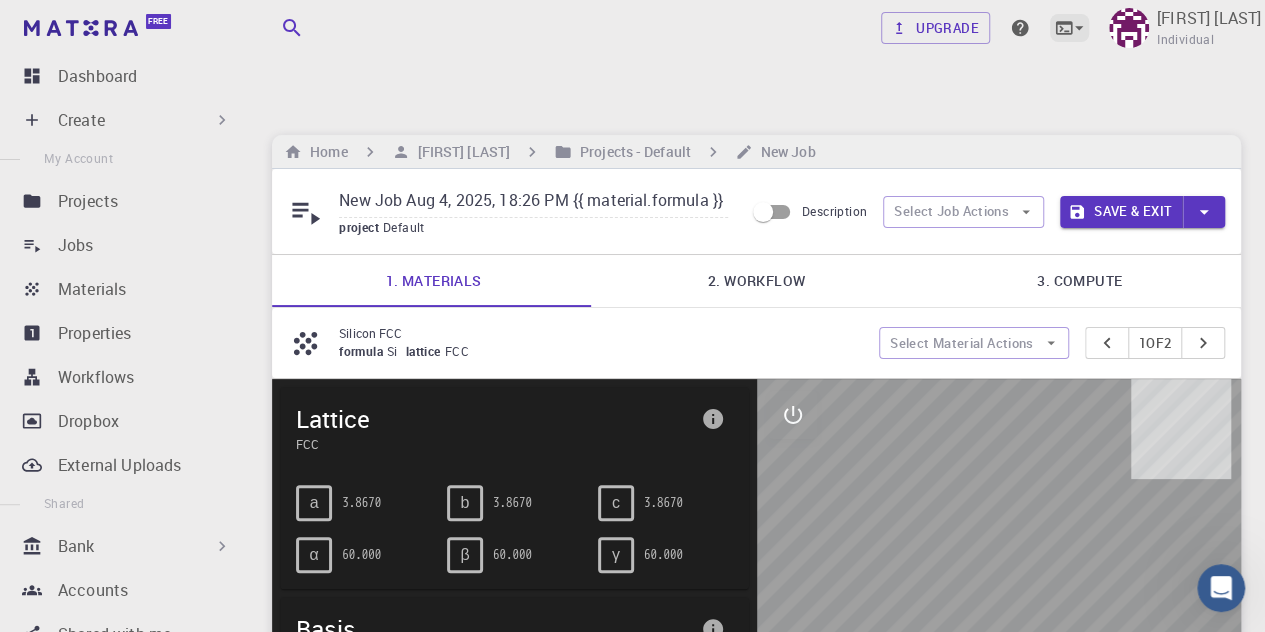 click 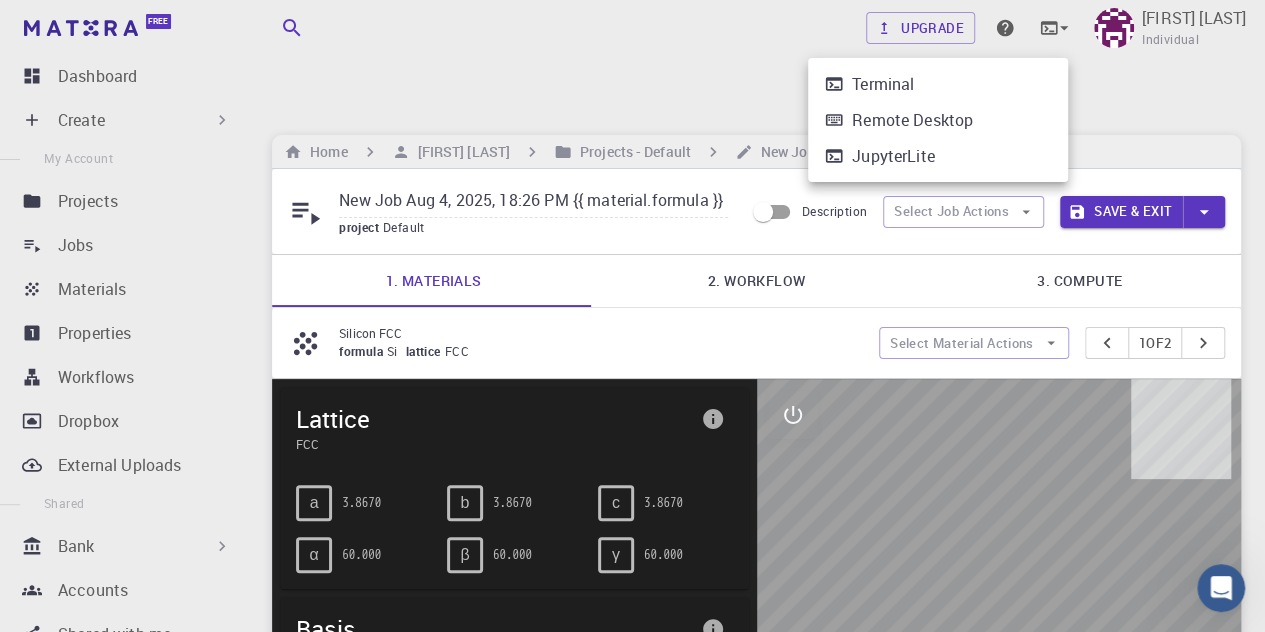click on "JupyterLite" at bounding box center [938, 156] 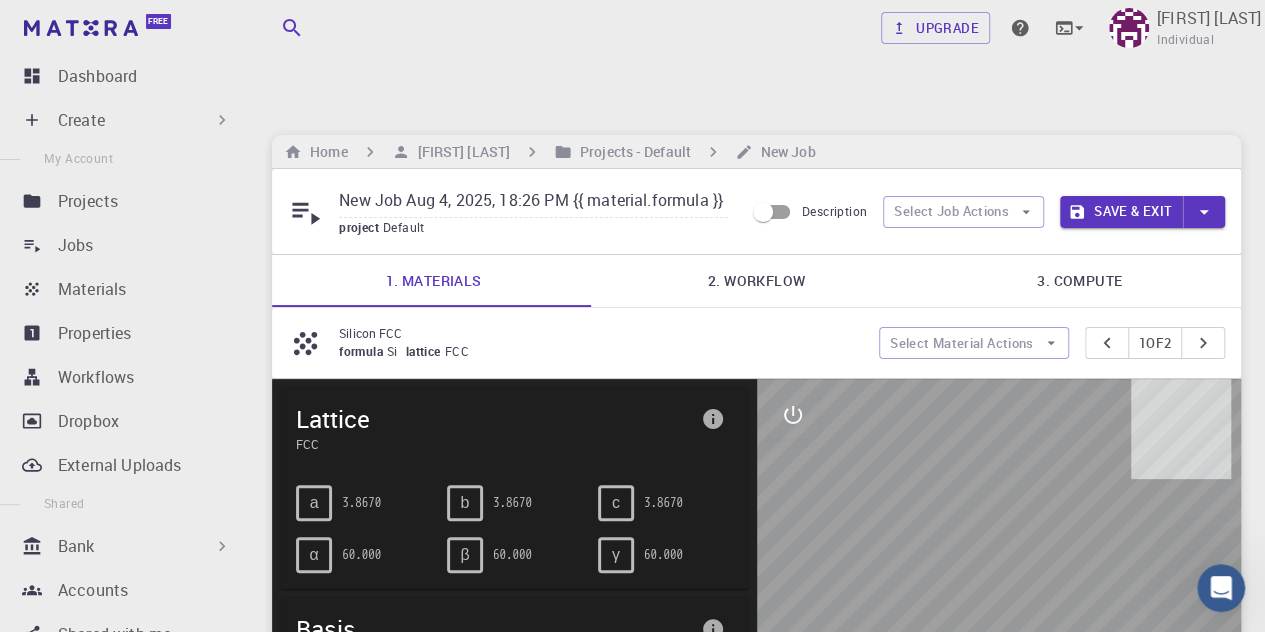 drag, startPoint x: 626, startPoint y: 326, endPoint x: 658, endPoint y: 234, distance: 97.406364 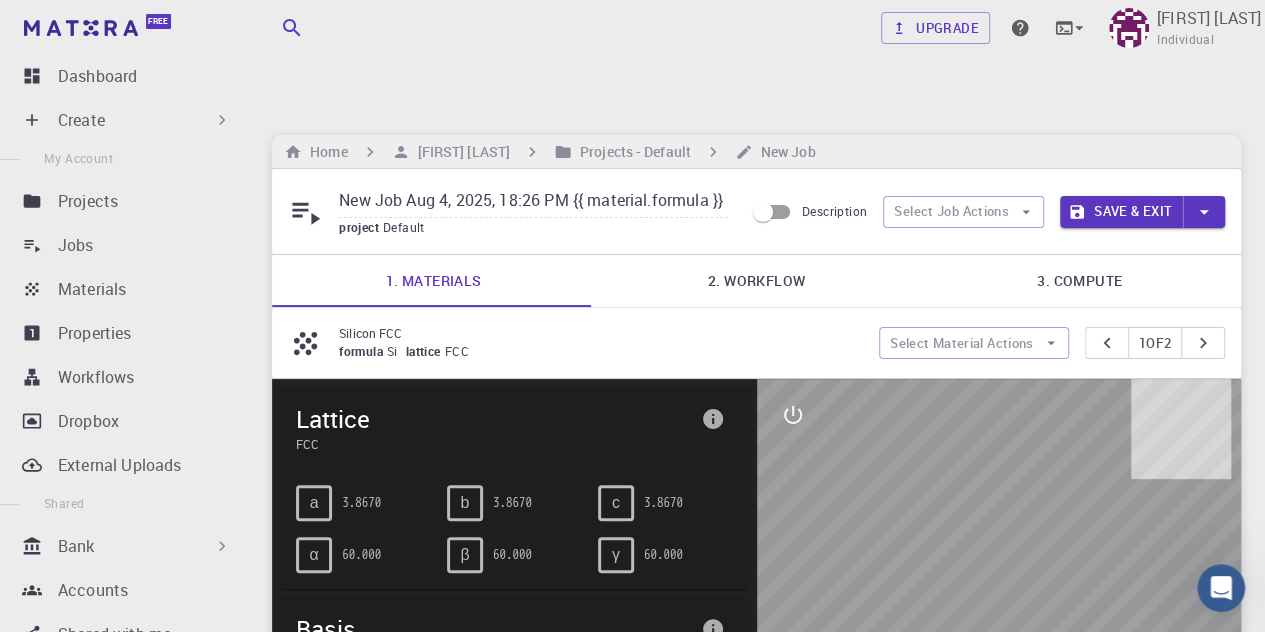 scroll, scrollTop: 64, scrollLeft: 0, axis: vertical 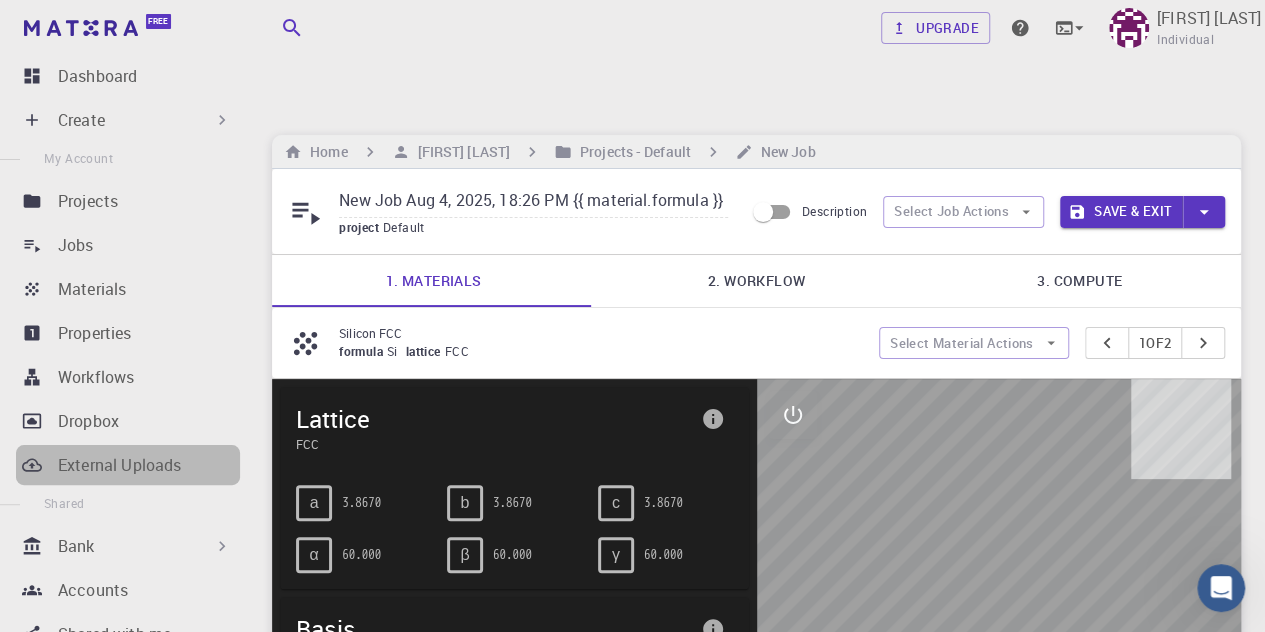 click on "External Uploads" at bounding box center [119, 465] 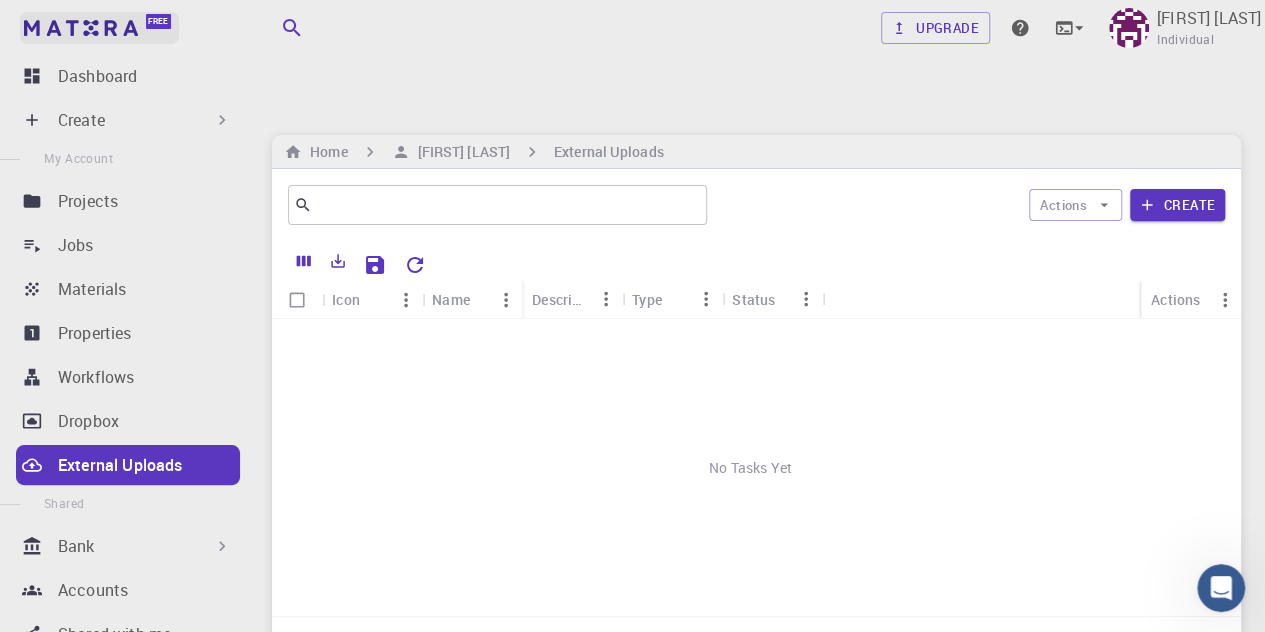click on "Free" at bounding box center (99, 28) 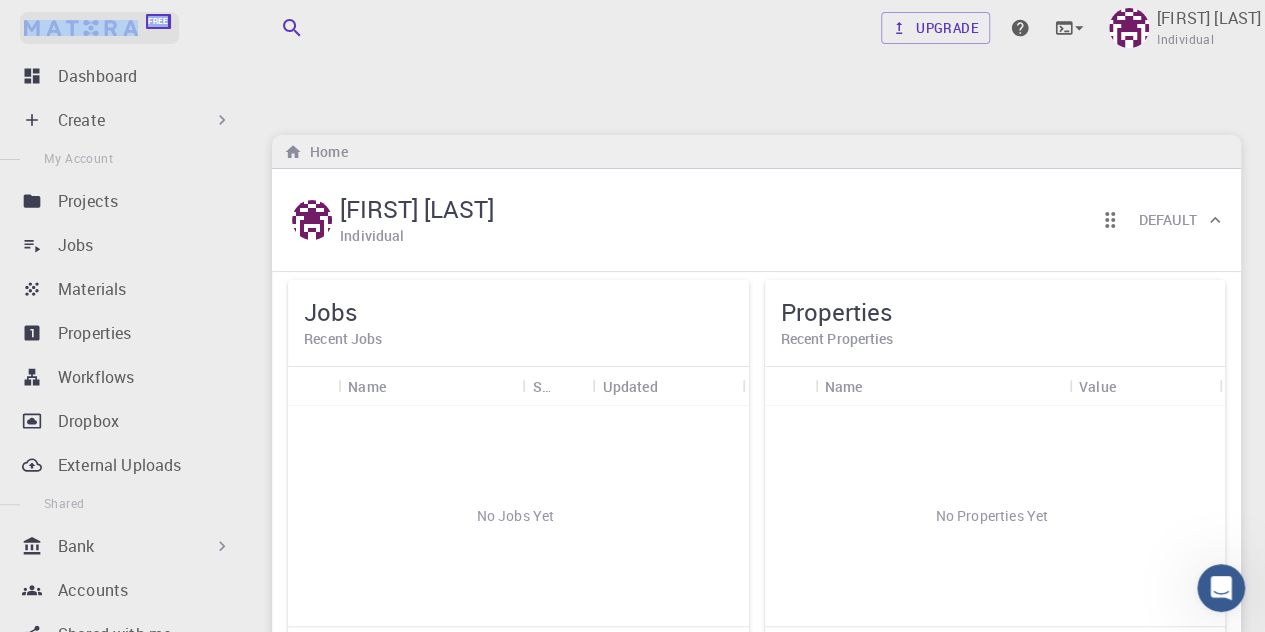 drag, startPoint x: 209, startPoint y: 30, endPoint x: 20, endPoint y: 29, distance: 189.00264 